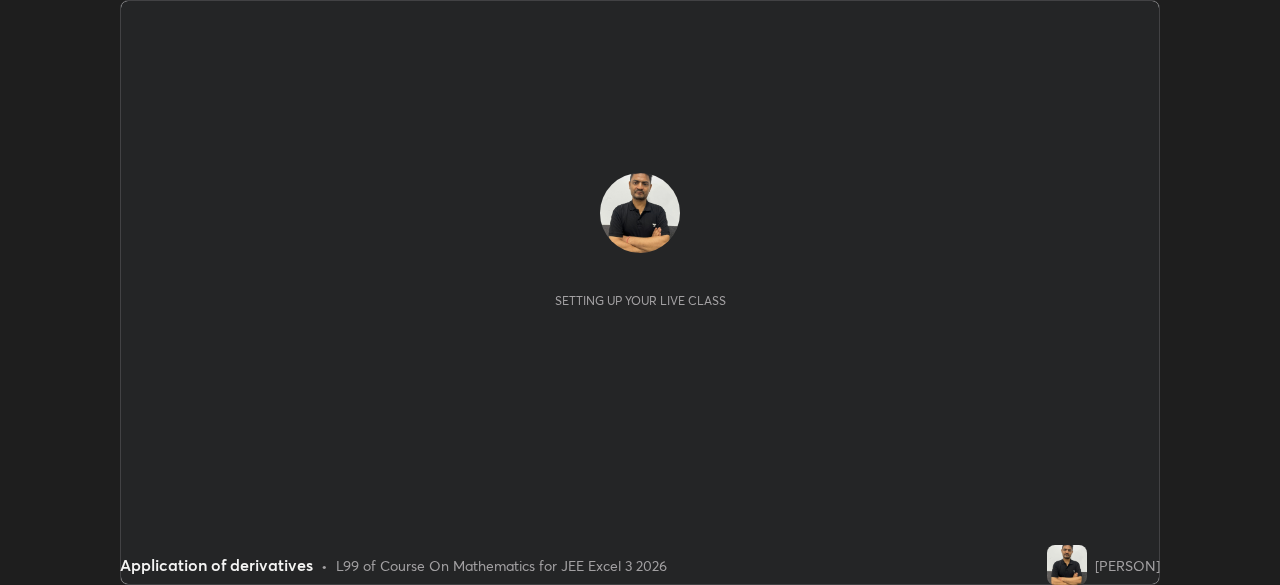 scroll, scrollTop: 0, scrollLeft: 0, axis: both 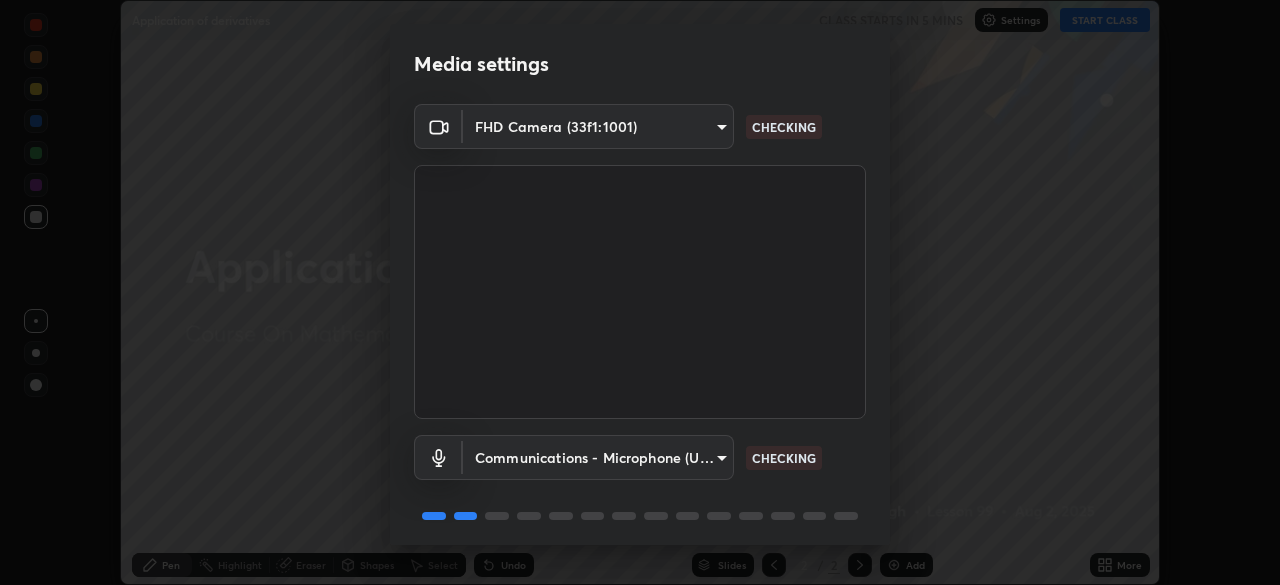 click on "Erase all Application of derivatives CLASS STARTS IN 5 MINS Settings START CLASS Setting up your live class Application of derivatives • L99 of Course On Mathematics for JEE Excel 3 2026 [PERSON] Pen Highlight Eraser Shapes Select Undo Slides 2 / 2 Add More Enable hand raising Enable raise hand to speak to learners. Once enabled, chat will be turned off temporarily. Enable x   No doubts shared Encourage your learners to ask a doubt for better clarity Report an issue Reason for reporting Buffering Chat not working Audio - Video sync issue Educator video quality low ​ Attach an image Report Media settings FHD Camera (33f1:1001) b04d3f4aab0507a607fcb058103082b40897ea5b56942dd6fa8112f95d025699 CHECKING Communications - Microphone (USB PnP Sound Device) communications CHECKING 1 / 5 Next" at bounding box center (640, 292) 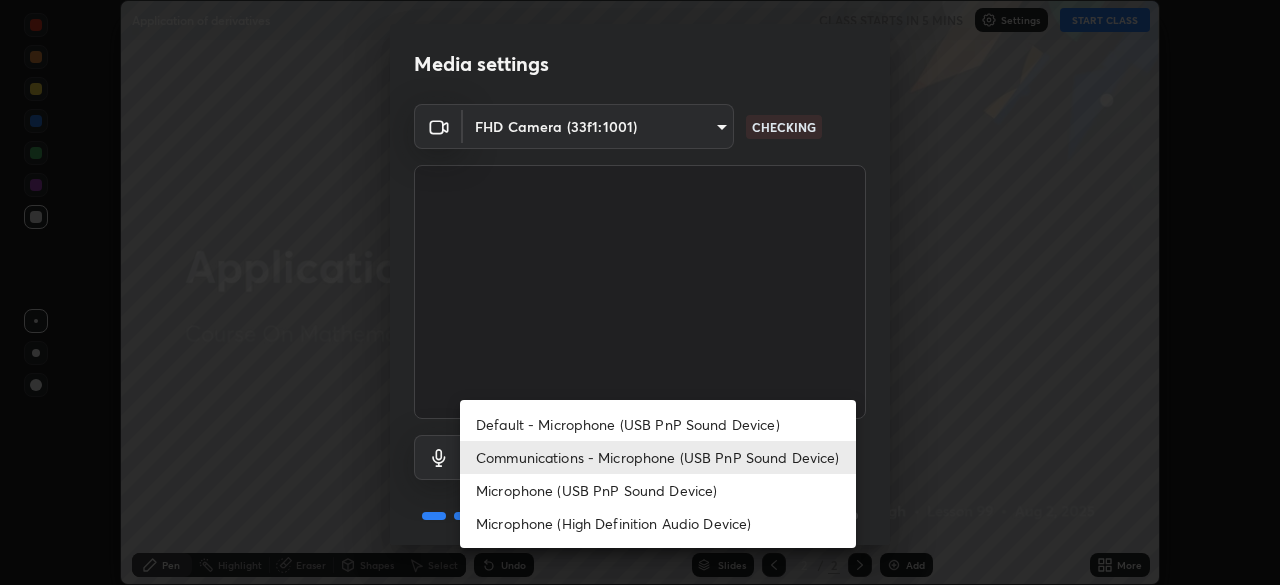 click on "Communications - Microphone (USB PnP Sound Device)" at bounding box center (658, 457) 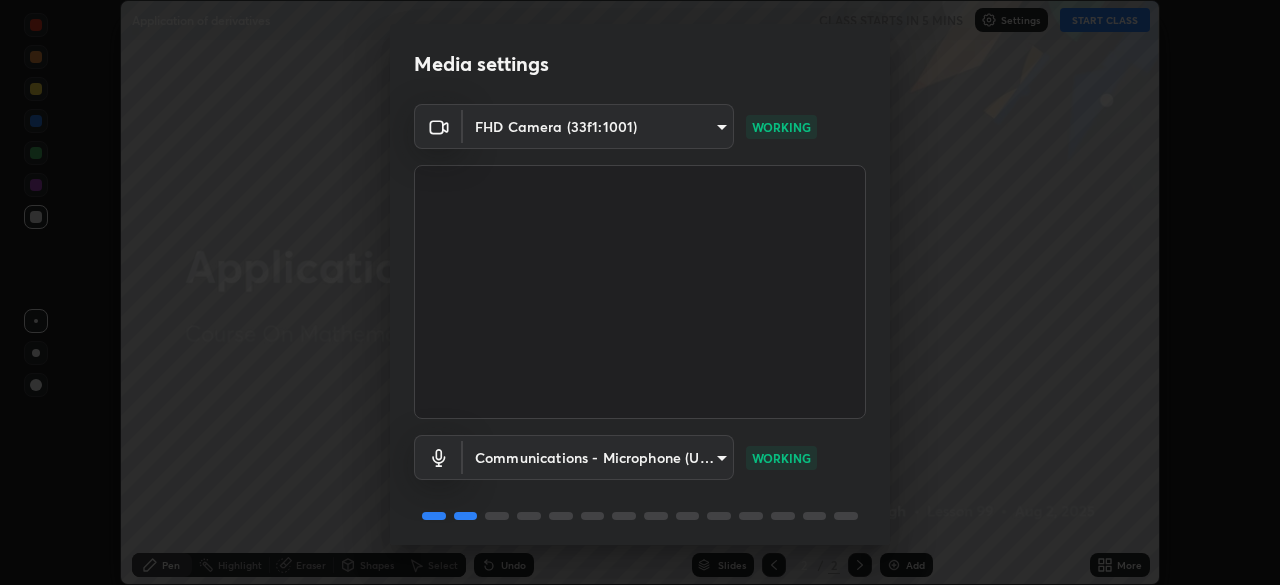 scroll, scrollTop: 71, scrollLeft: 0, axis: vertical 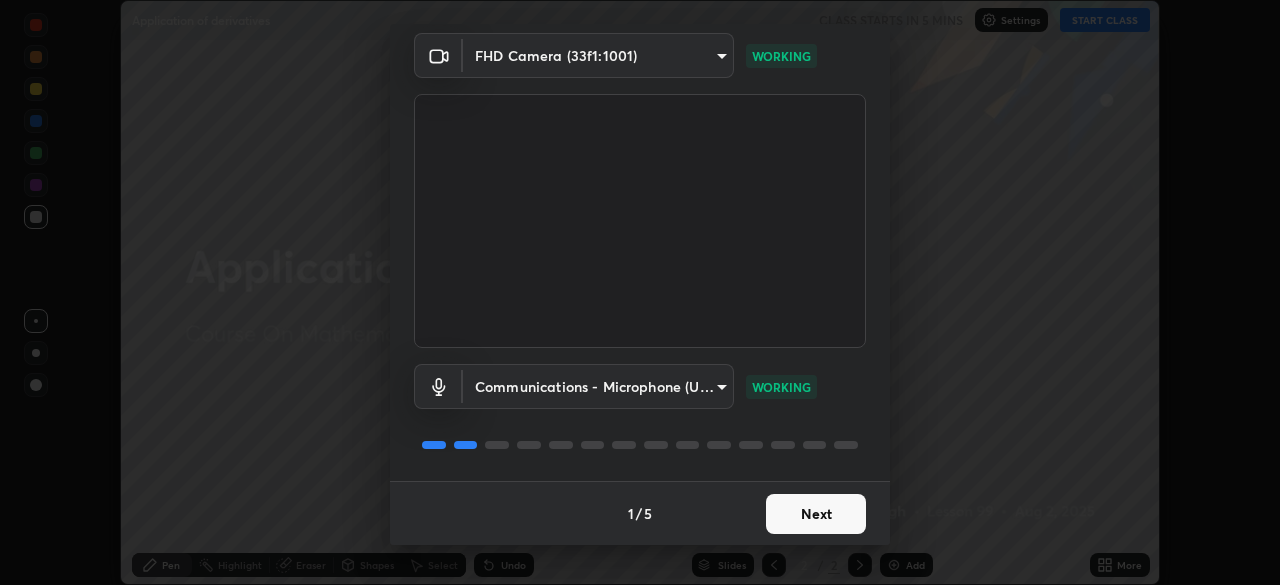click on "Next" at bounding box center (816, 514) 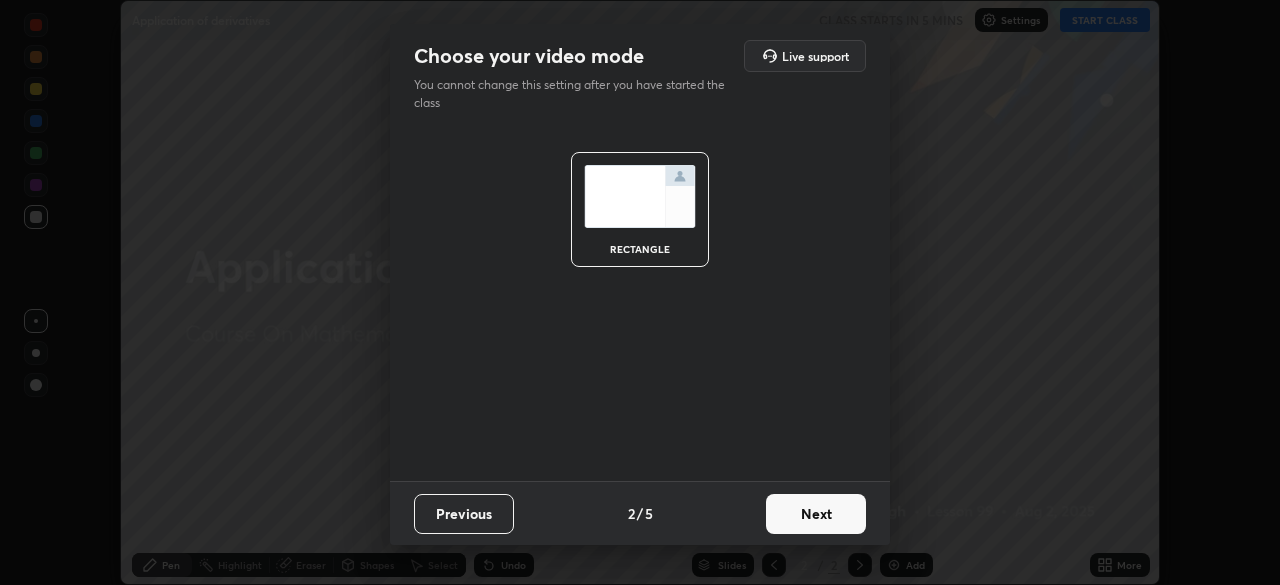 scroll, scrollTop: 0, scrollLeft: 0, axis: both 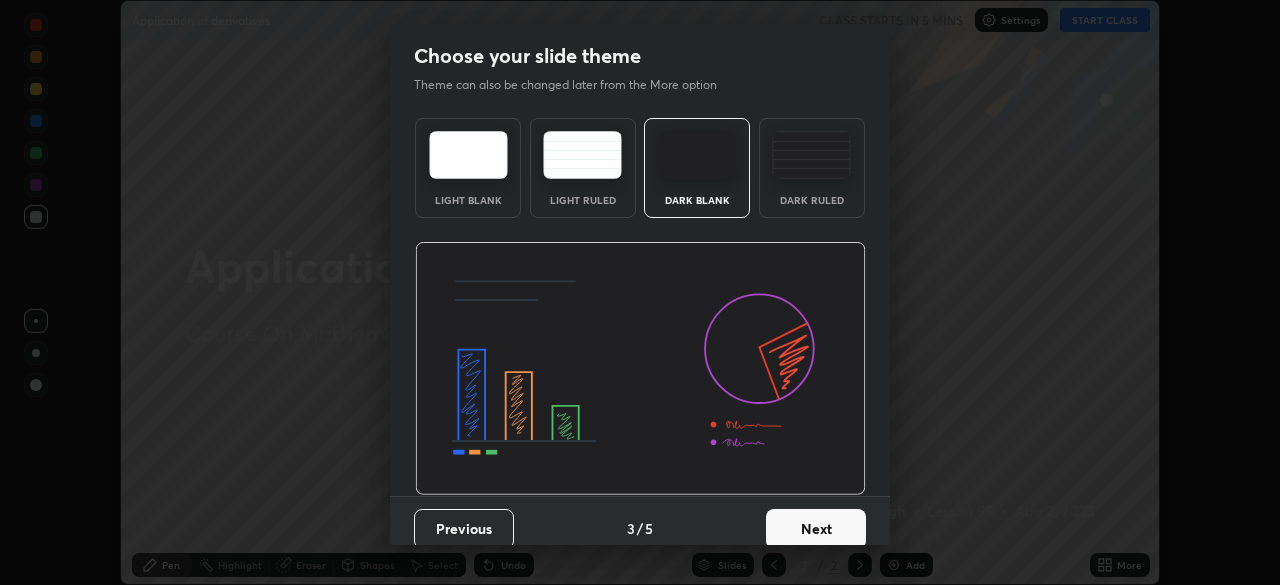 click on "Next" at bounding box center (816, 529) 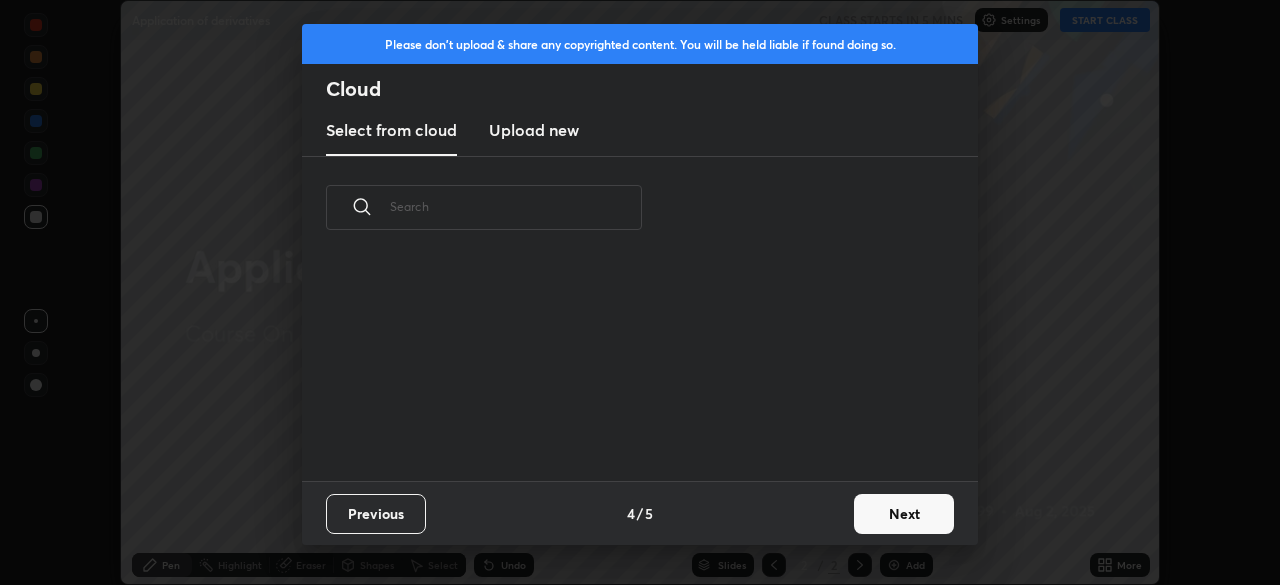 scroll, scrollTop: 7, scrollLeft: 11, axis: both 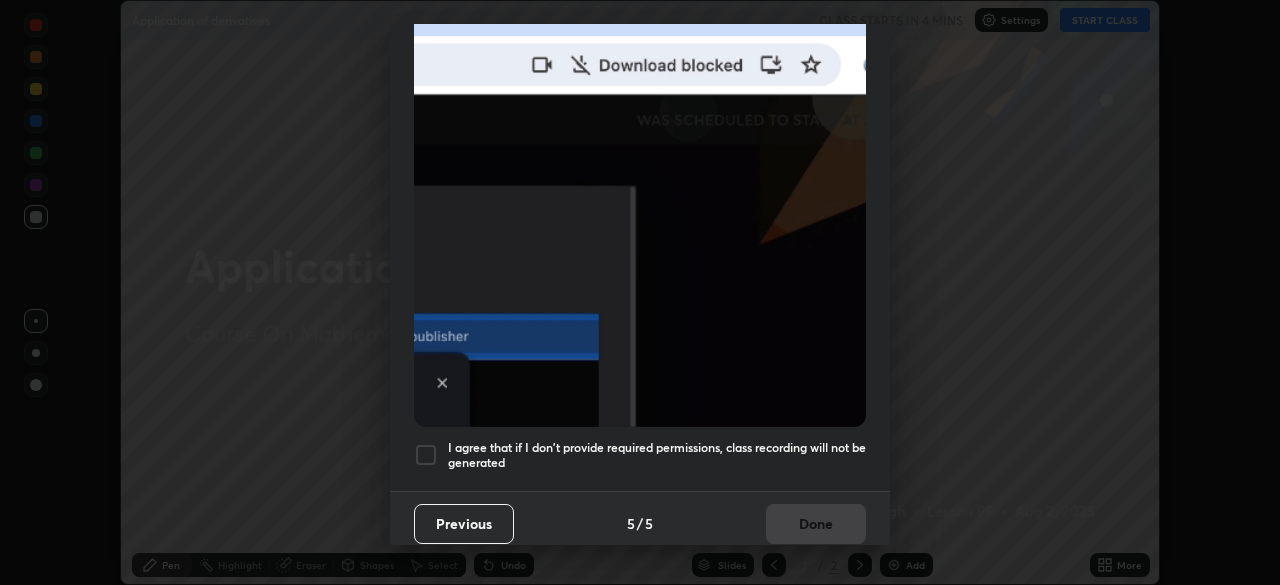 click at bounding box center (426, 455) 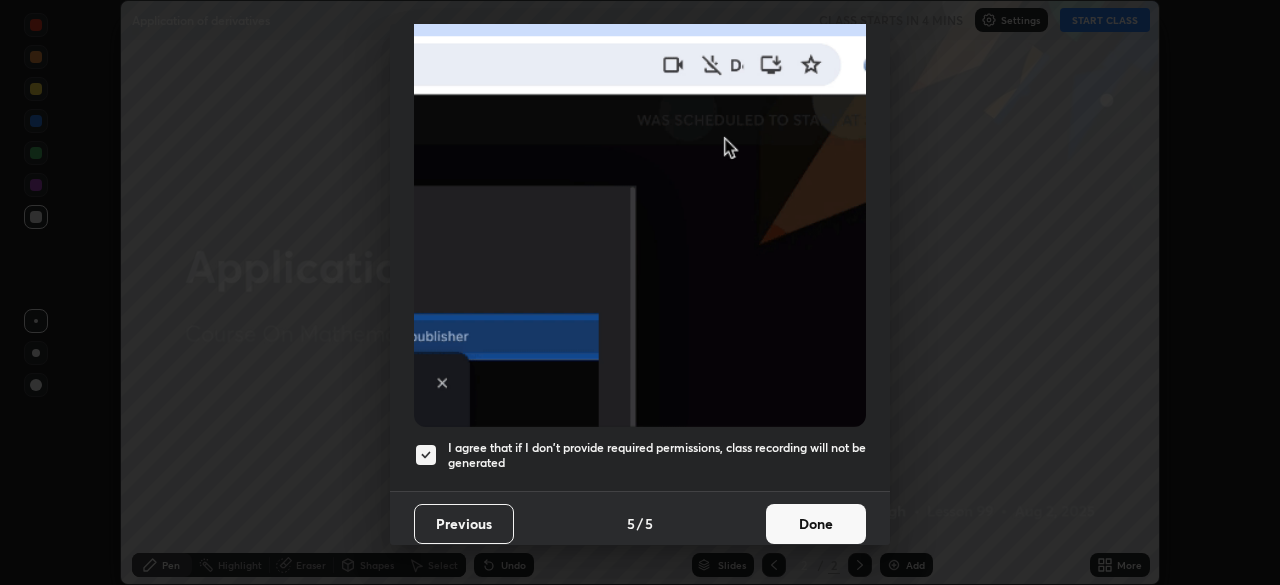click on "Done" at bounding box center [816, 524] 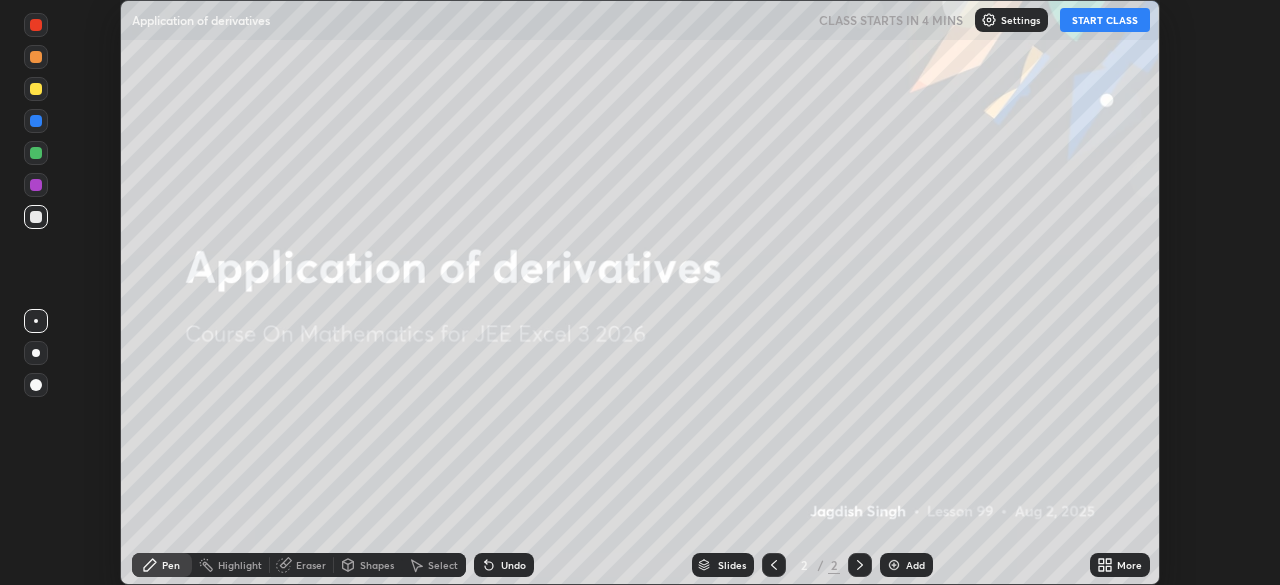 click 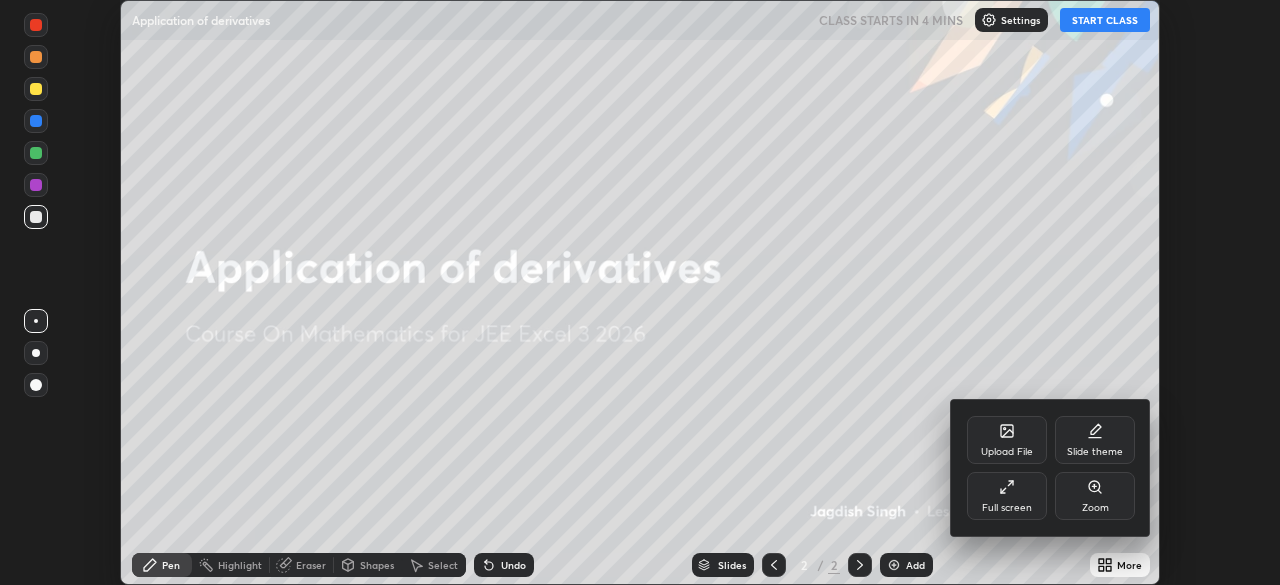 click on "Full screen" at bounding box center (1007, 496) 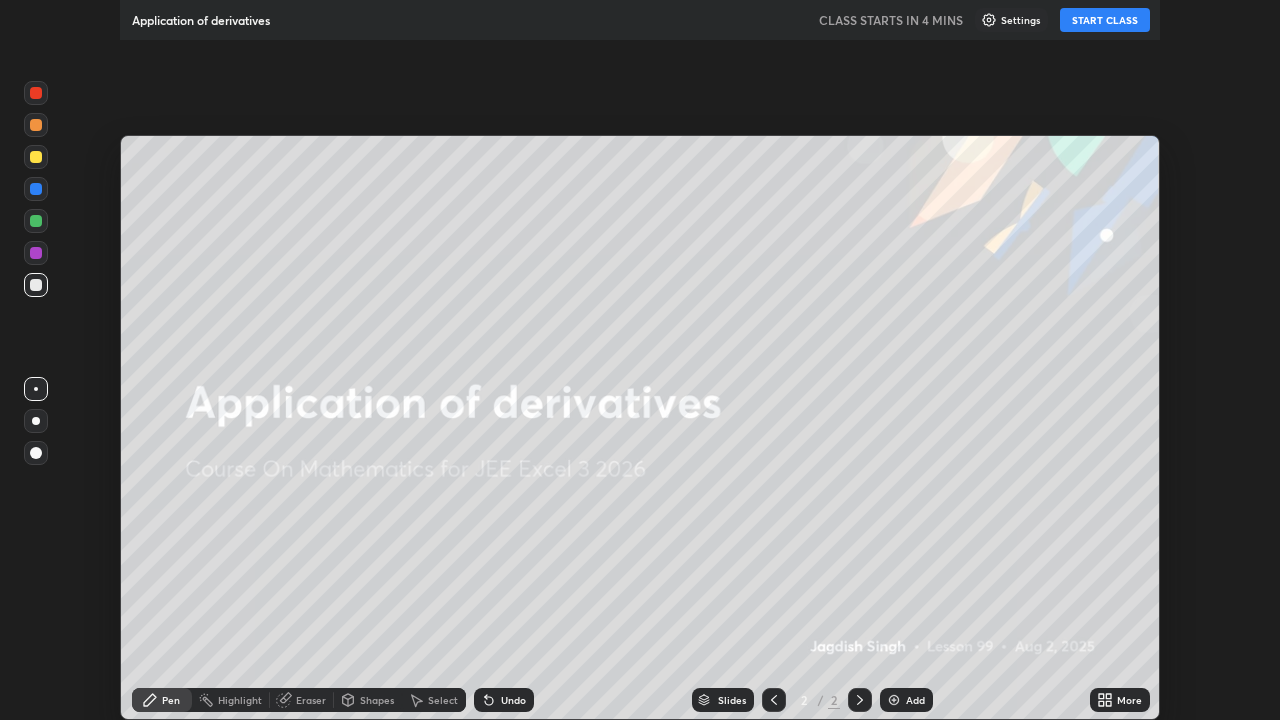 scroll, scrollTop: 99280, scrollLeft: 98720, axis: both 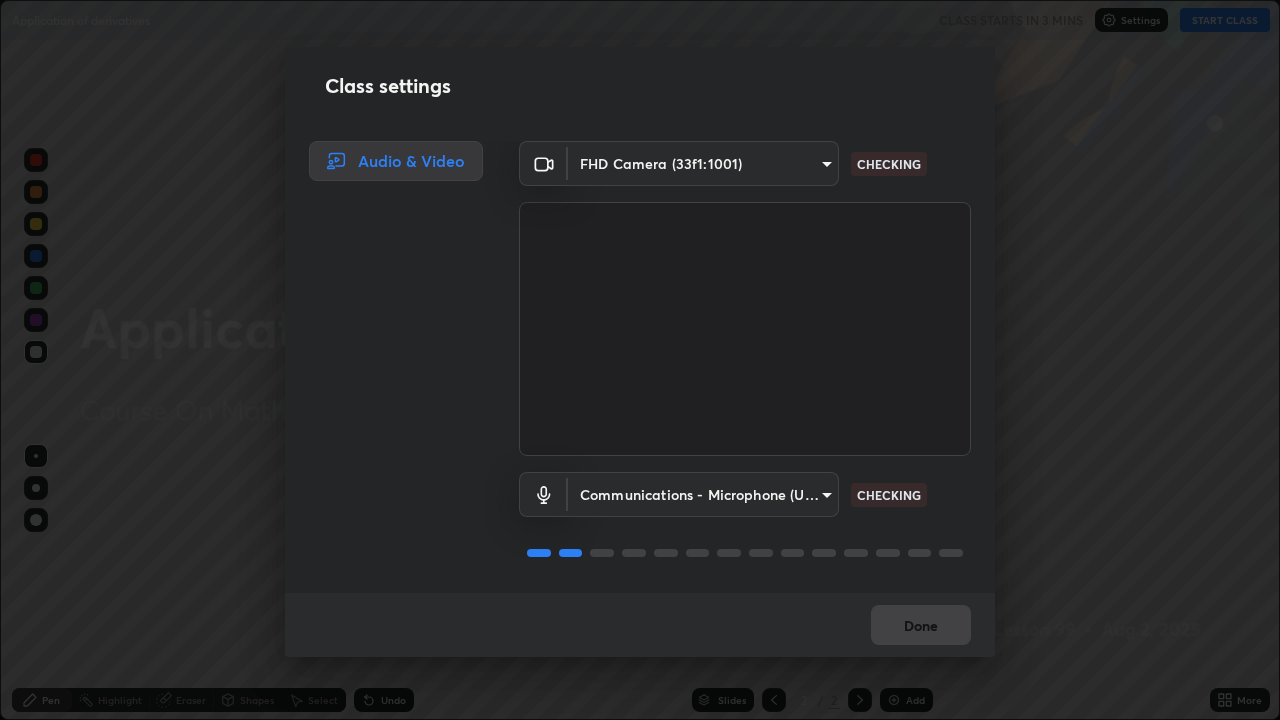 click at bounding box center [745, 329] 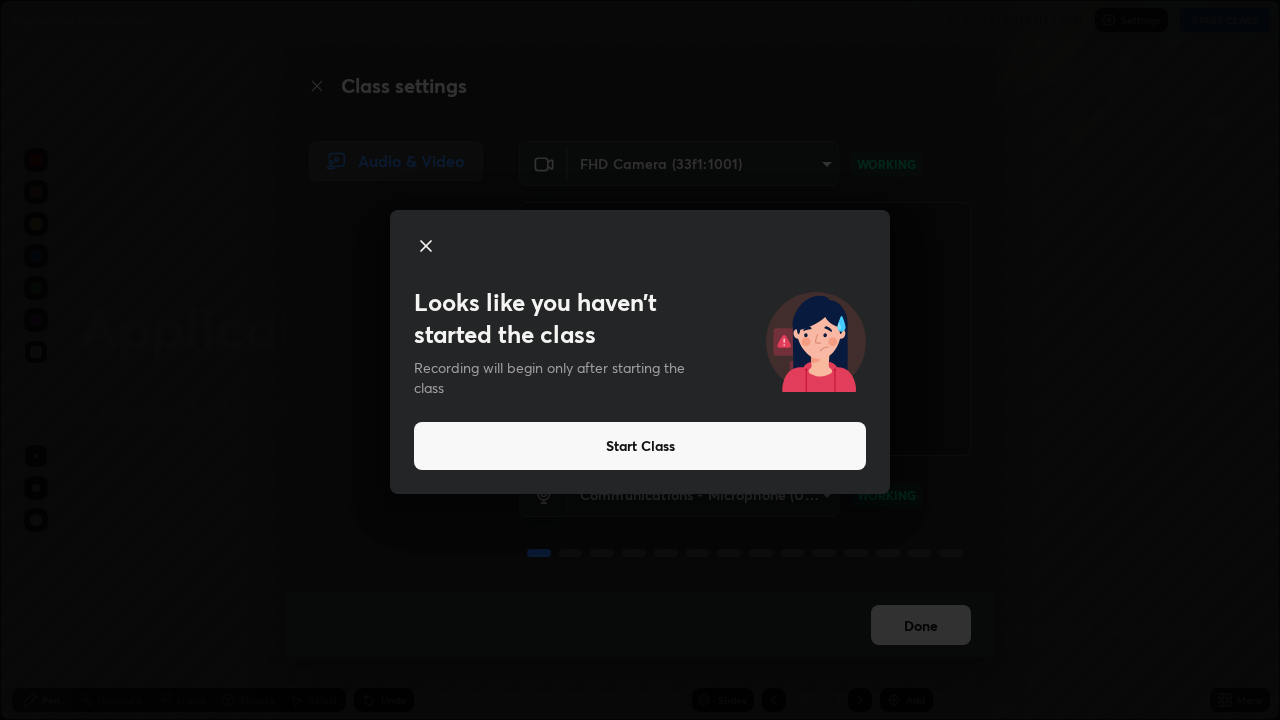 click 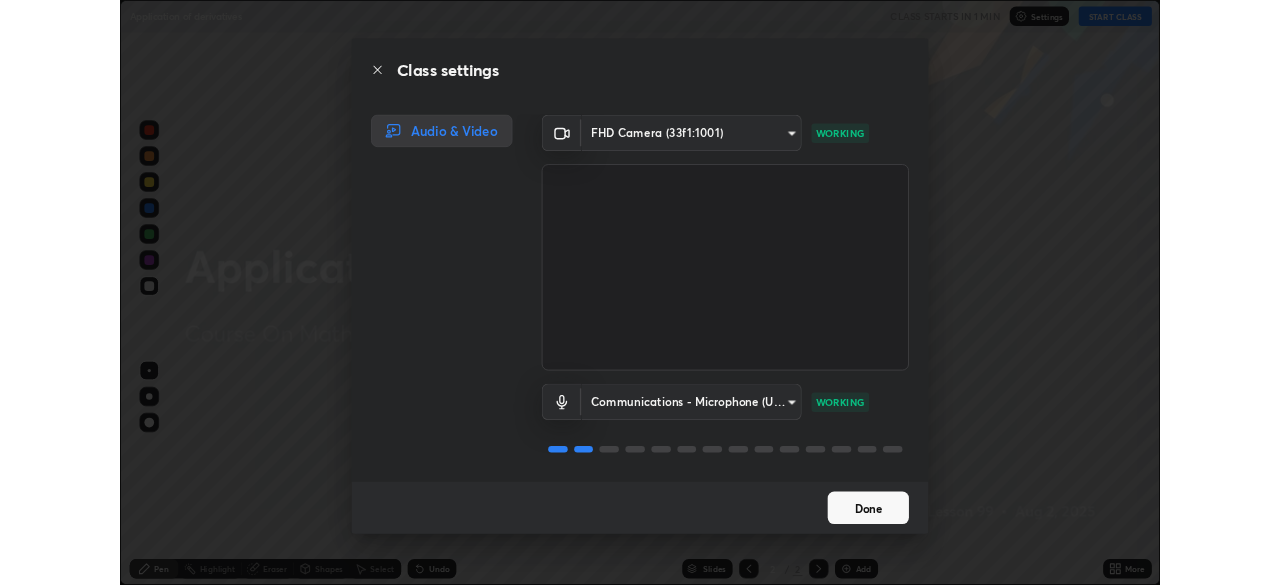 scroll, scrollTop: 2, scrollLeft: 0, axis: vertical 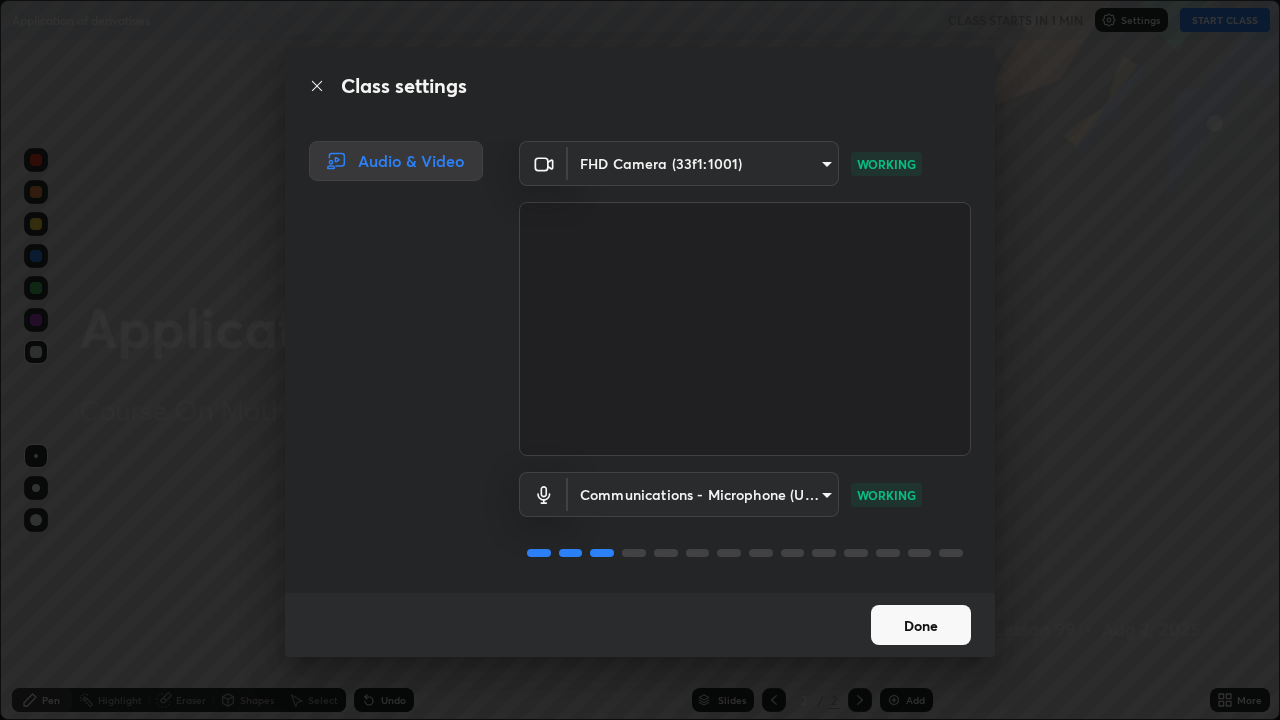click on "Done" at bounding box center [921, 625] 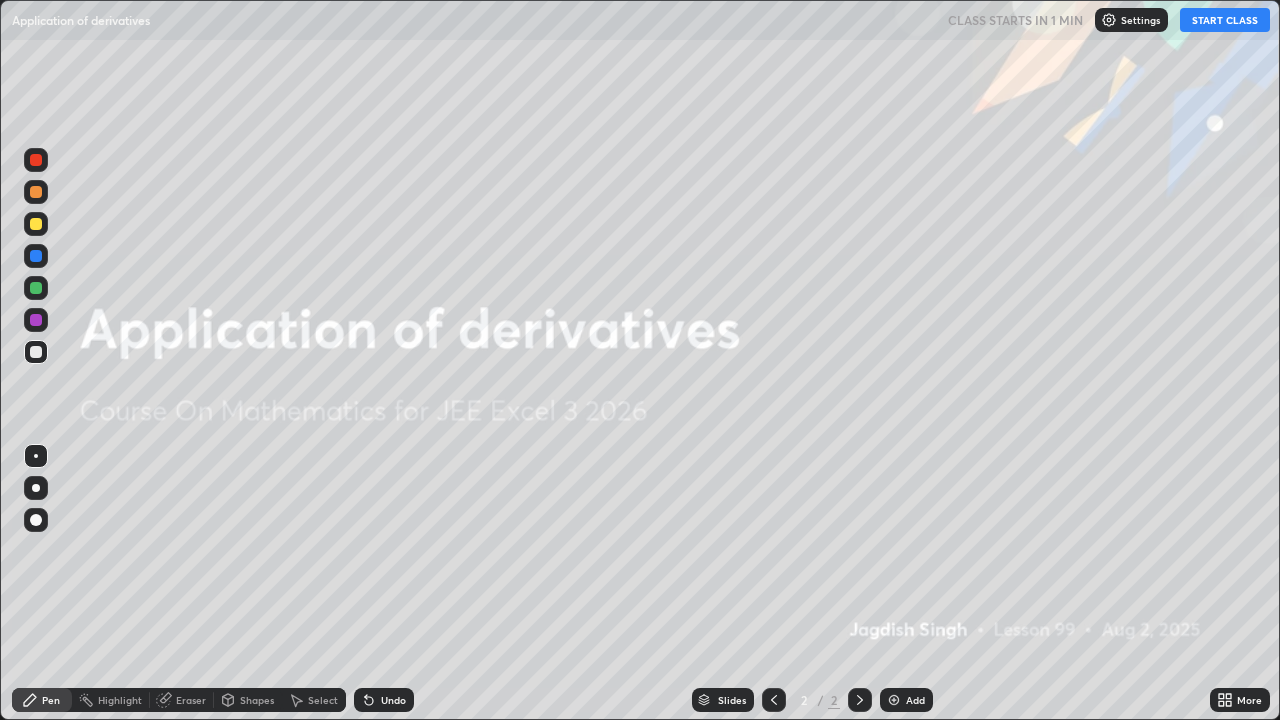 click on "START CLASS" at bounding box center [1225, 20] 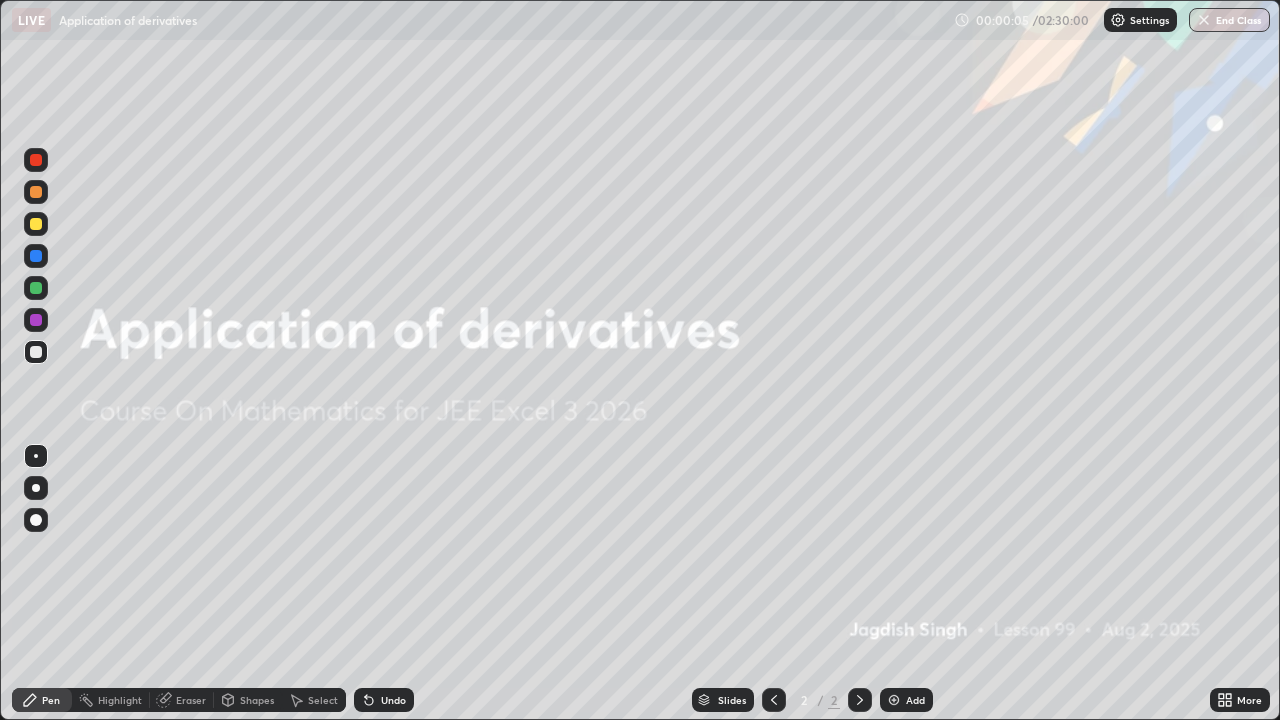 click on "Add" at bounding box center (906, 700) 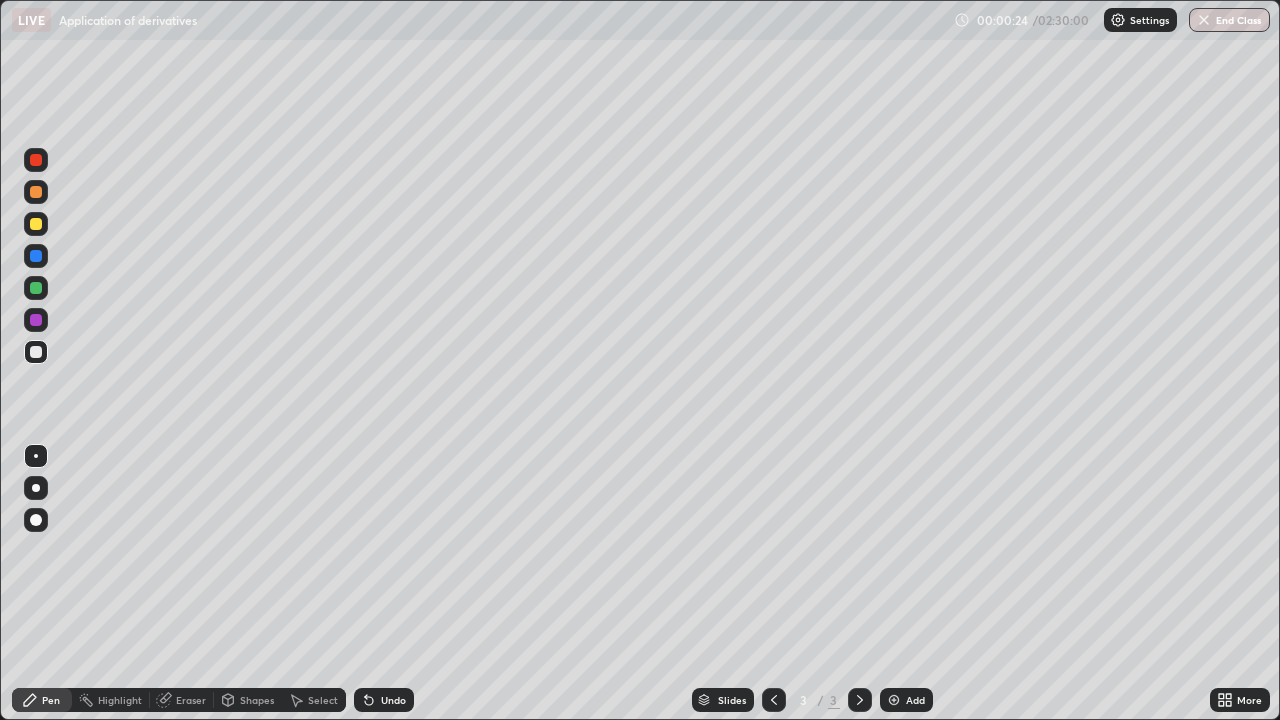 click on "Settings" at bounding box center [1149, 20] 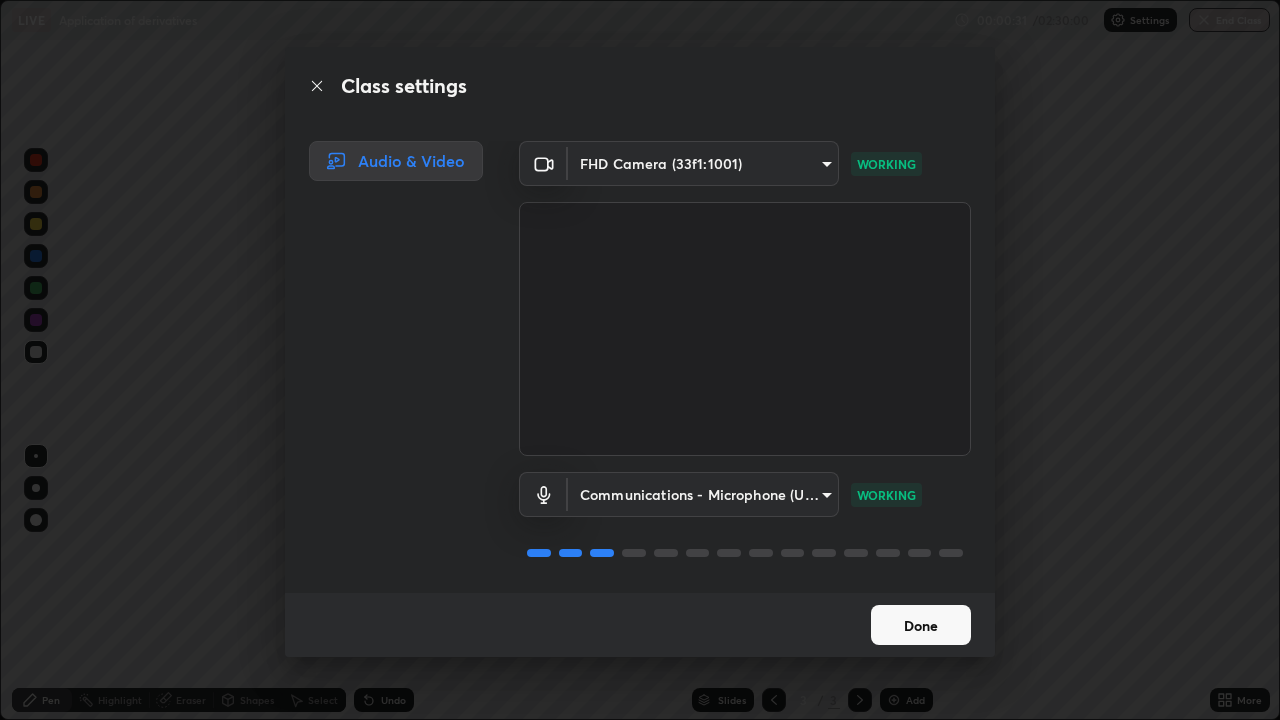click on "Done" at bounding box center [921, 625] 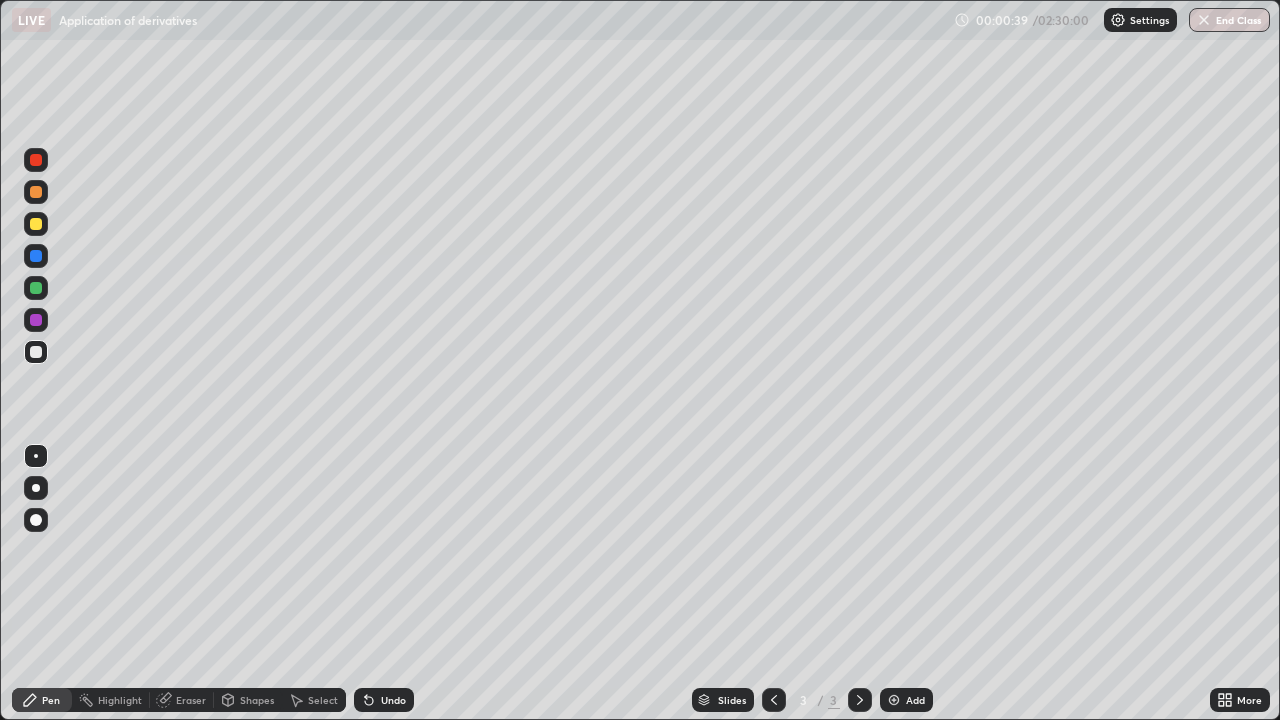click 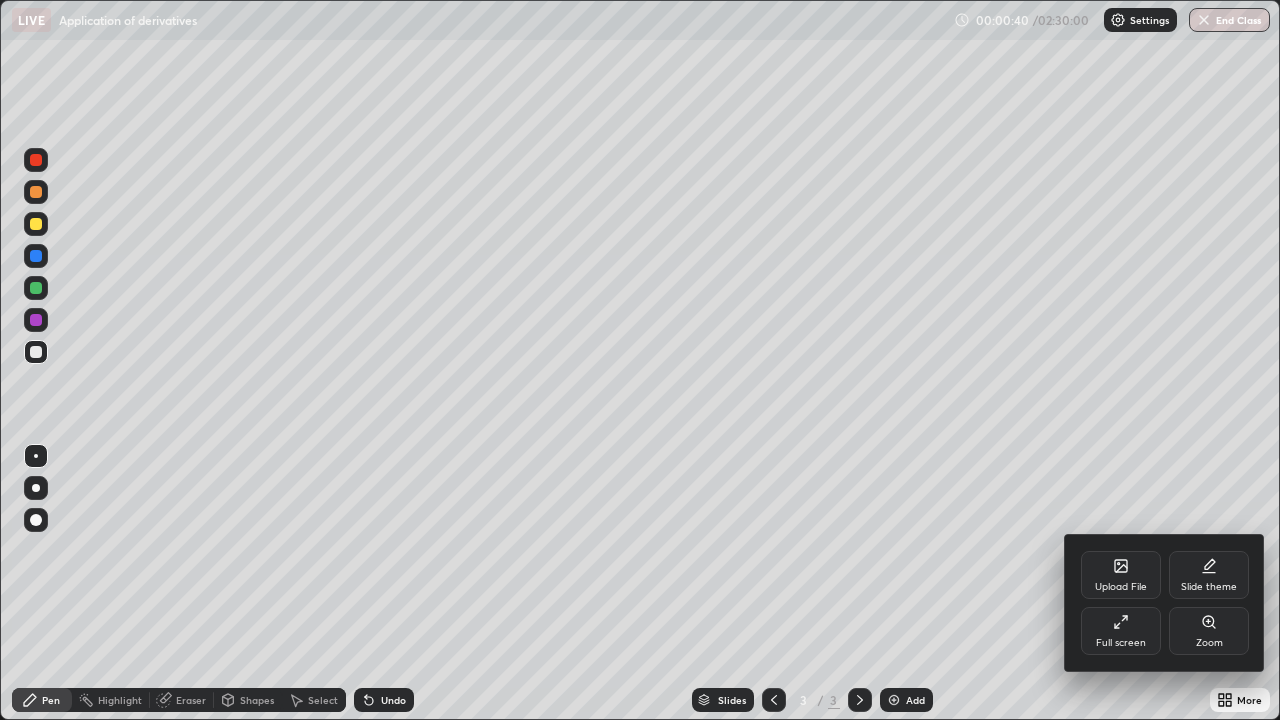 click on "Full screen" at bounding box center (1121, 643) 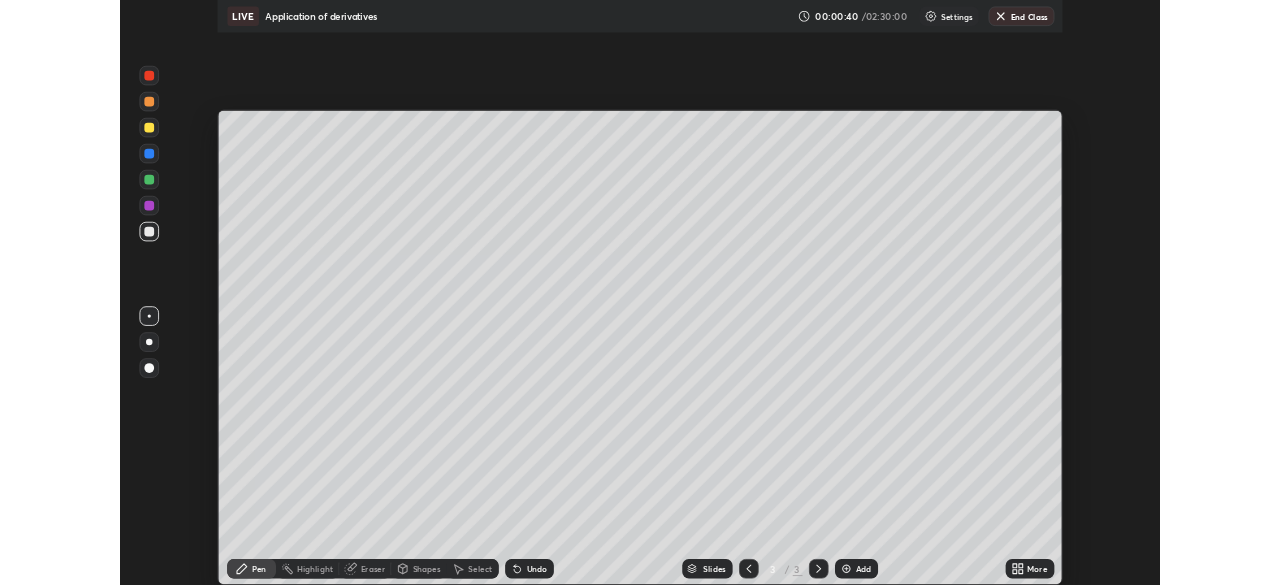 scroll, scrollTop: 585, scrollLeft: 1280, axis: both 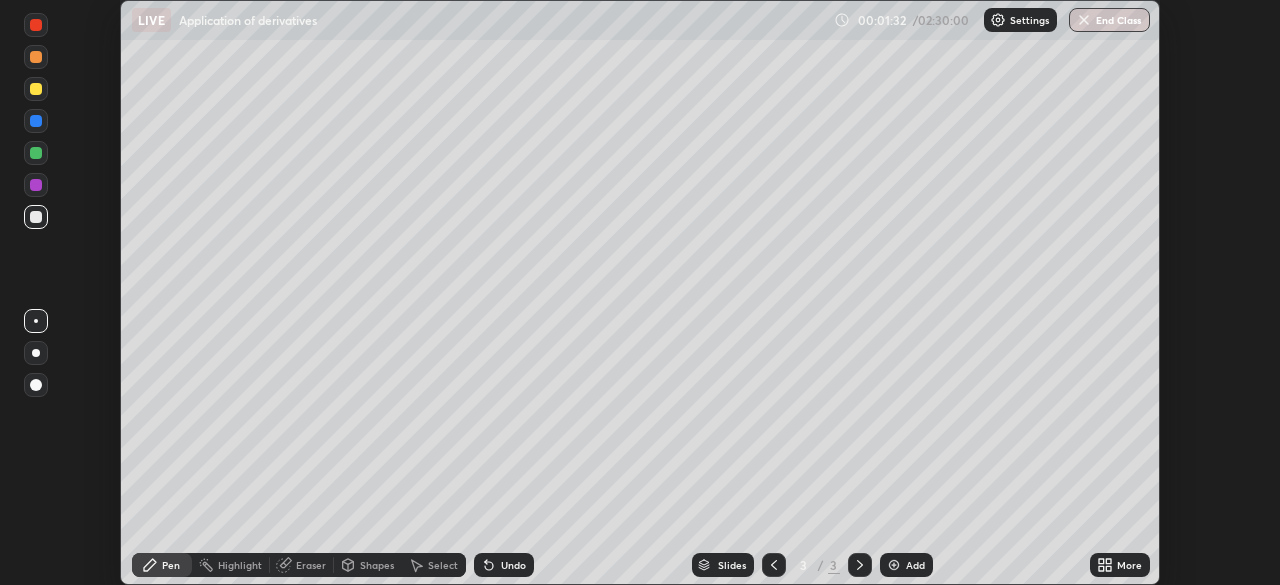 click 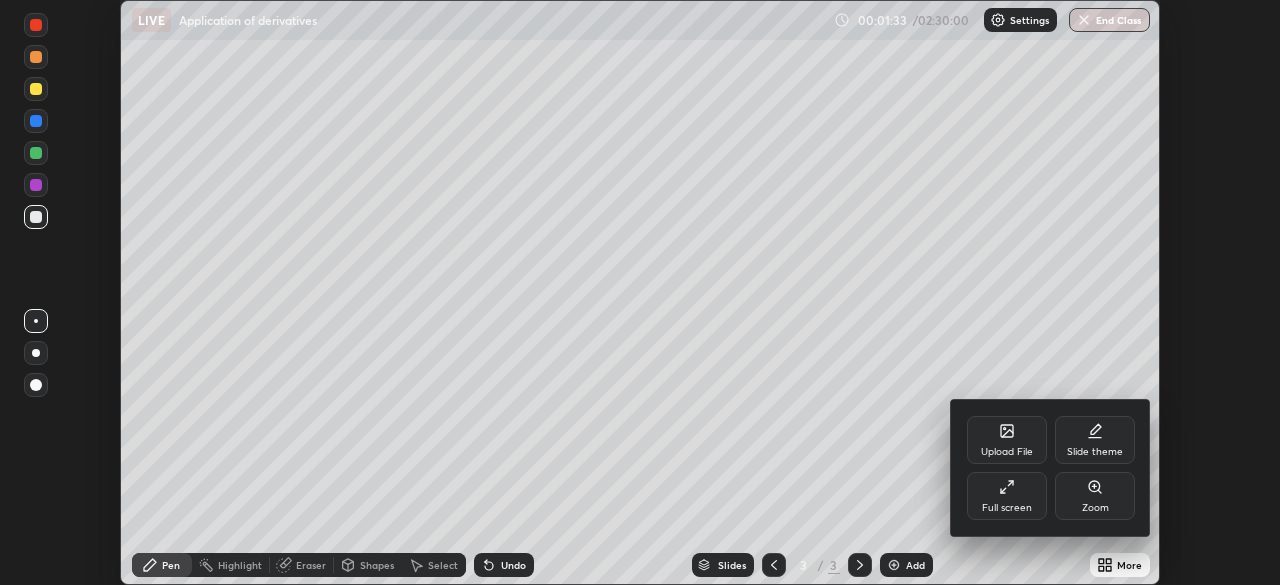click on "Full screen" at bounding box center (1007, 496) 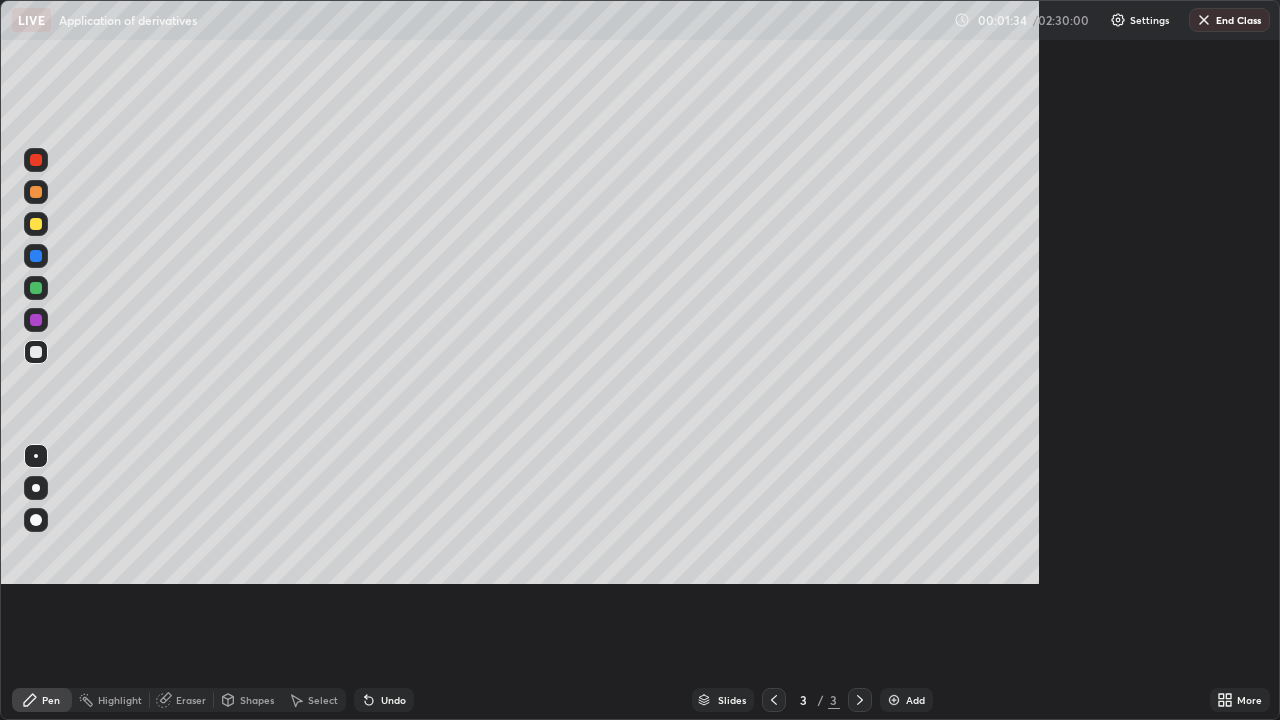 scroll, scrollTop: 99280, scrollLeft: 98720, axis: both 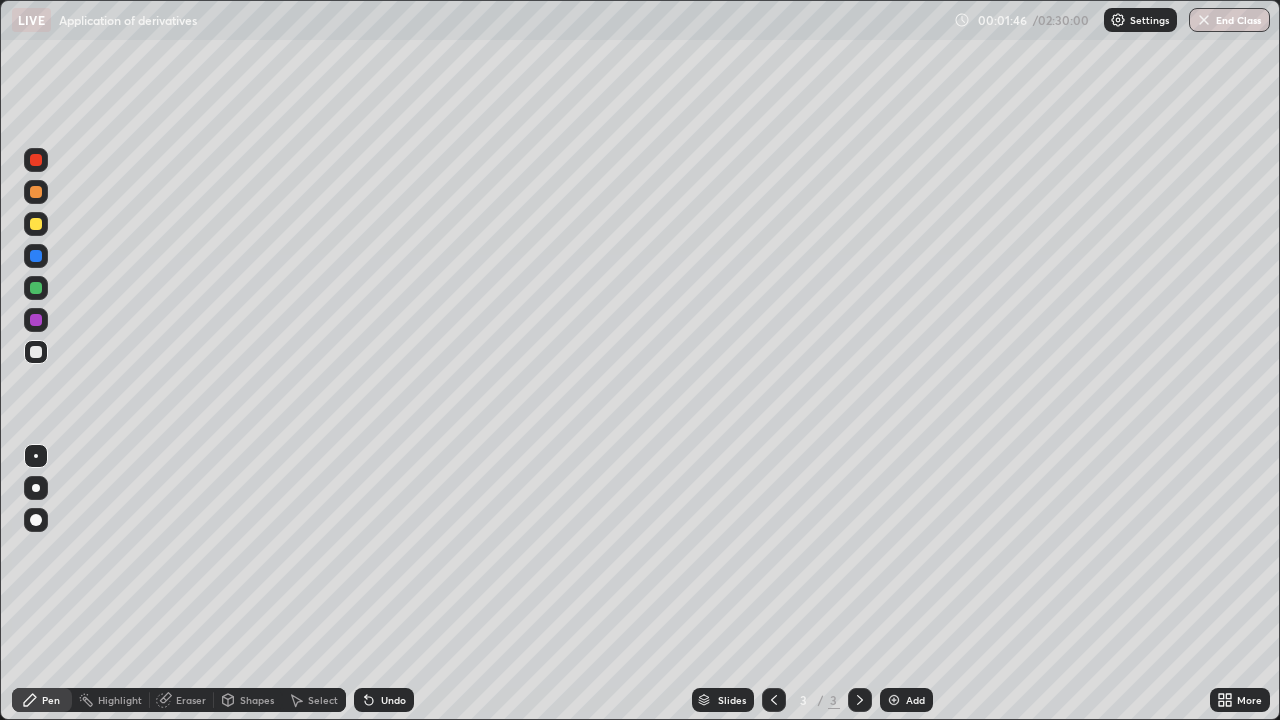 click at bounding box center (36, 224) 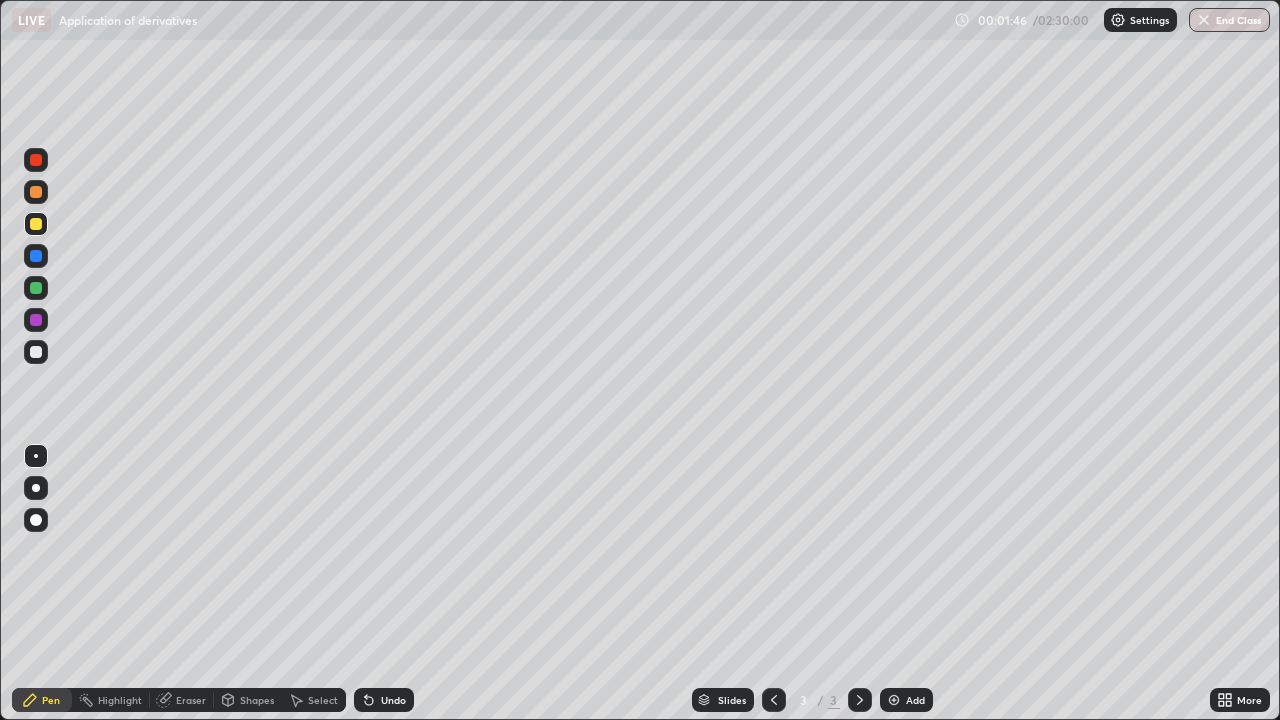 click at bounding box center (36, 224) 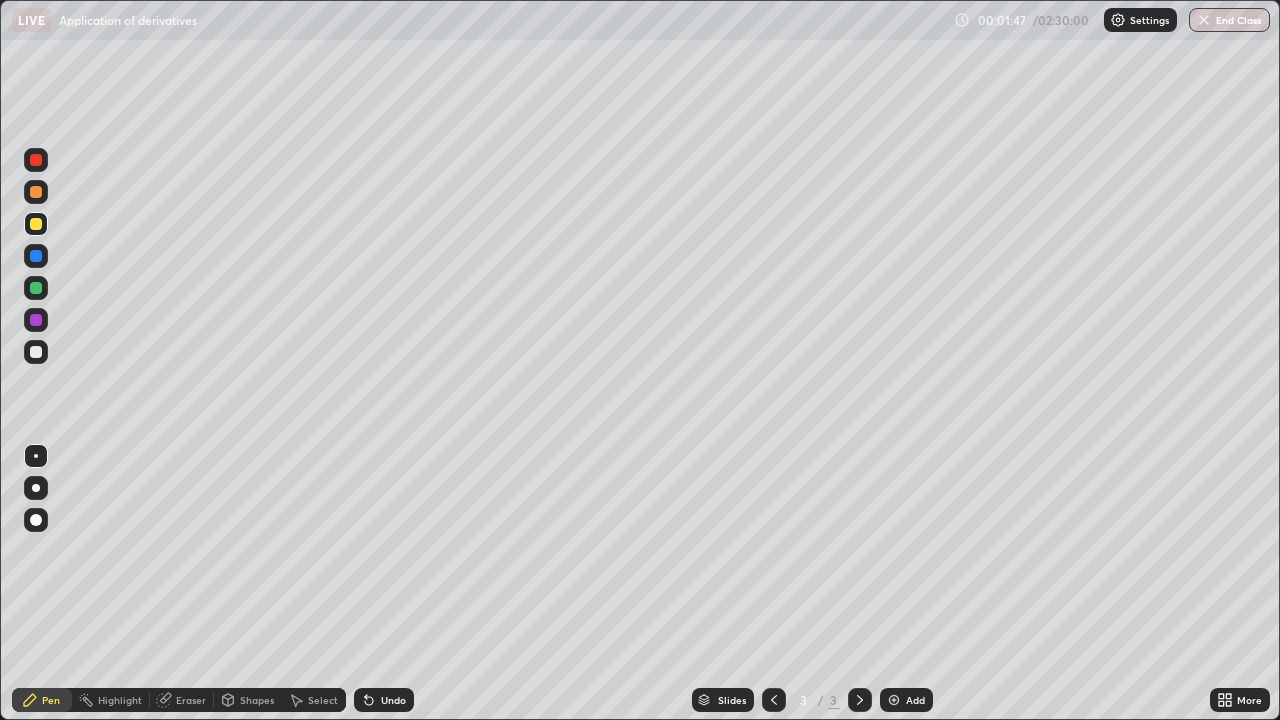 click at bounding box center [36, 224] 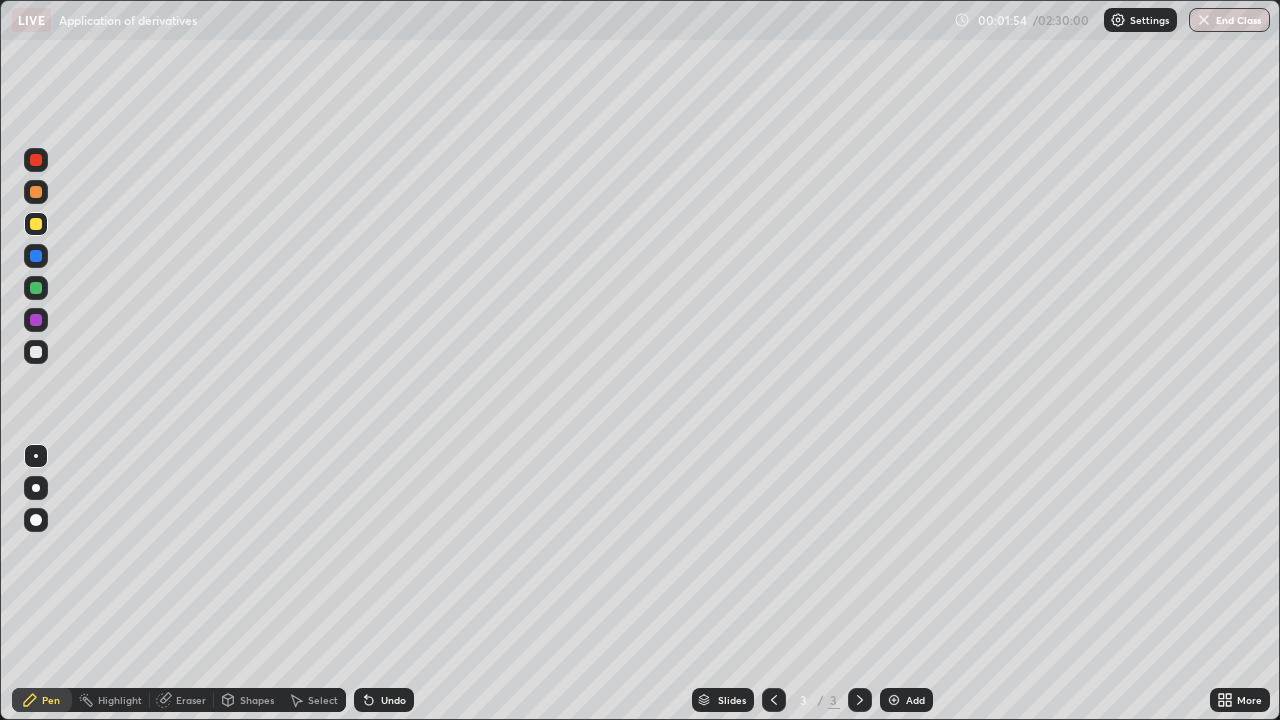 click at bounding box center (36, 224) 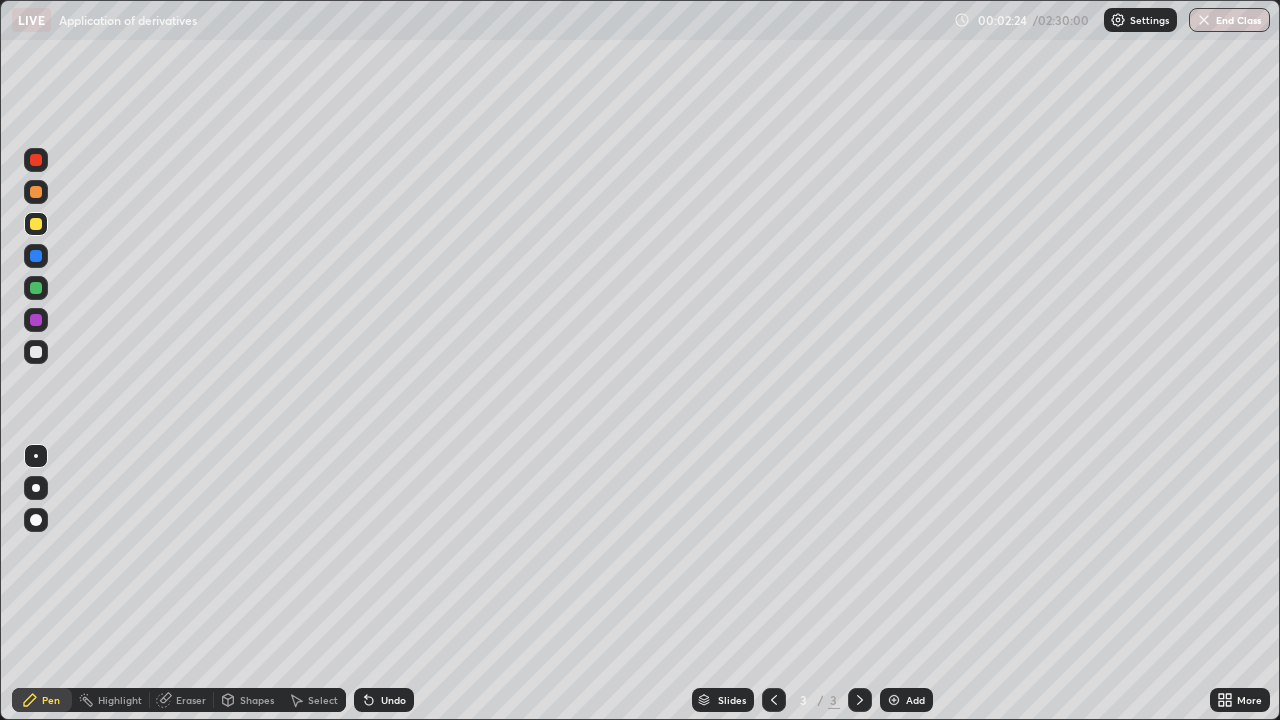 click at bounding box center [36, 192] 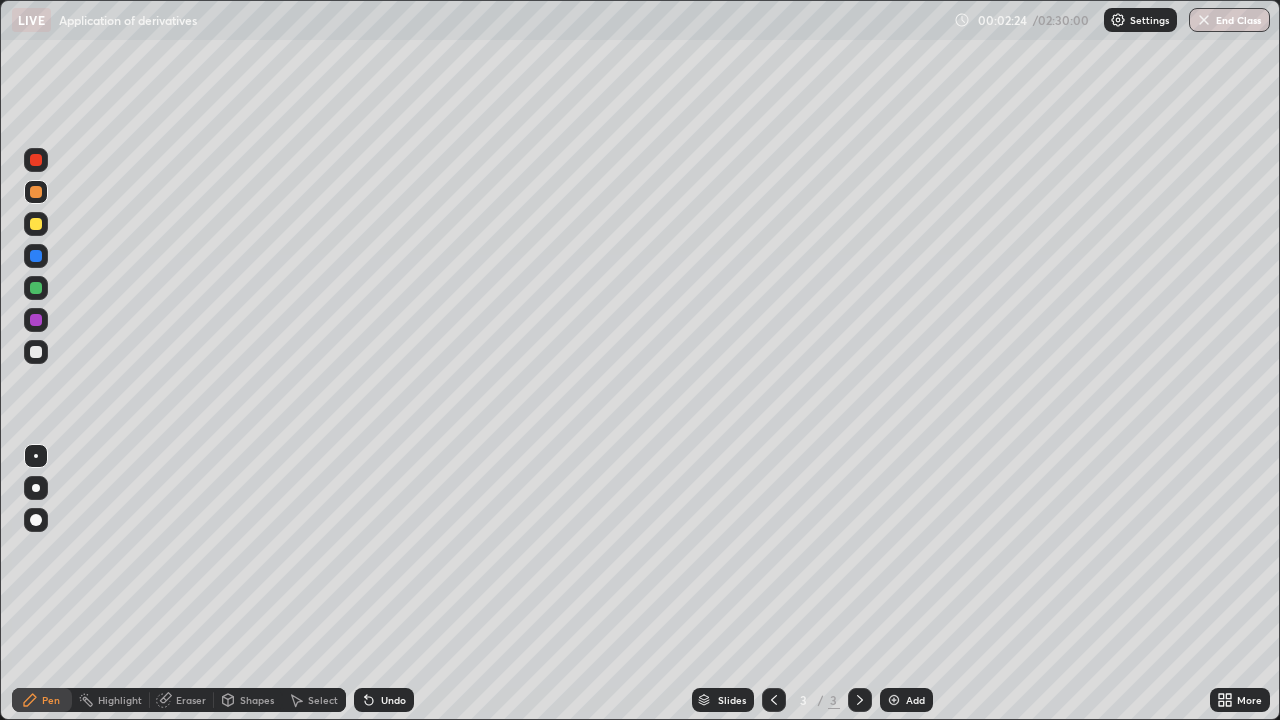 click at bounding box center [36, 192] 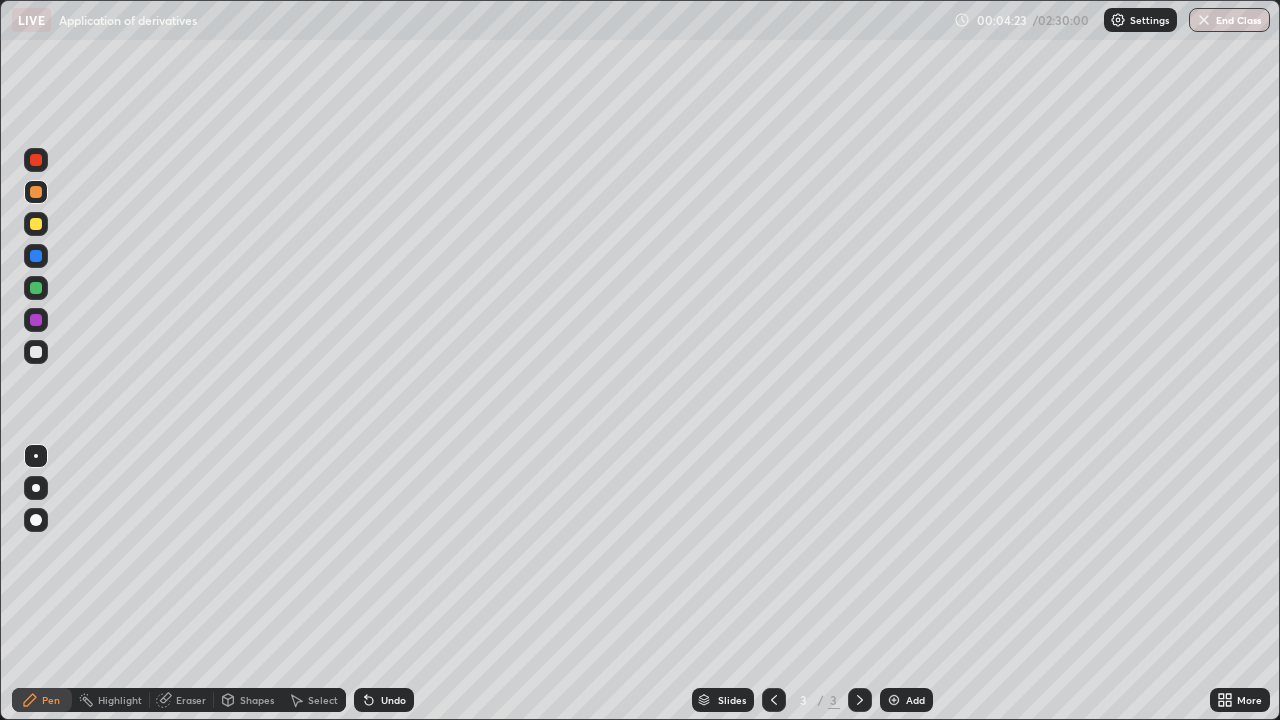 click at bounding box center (36, 192) 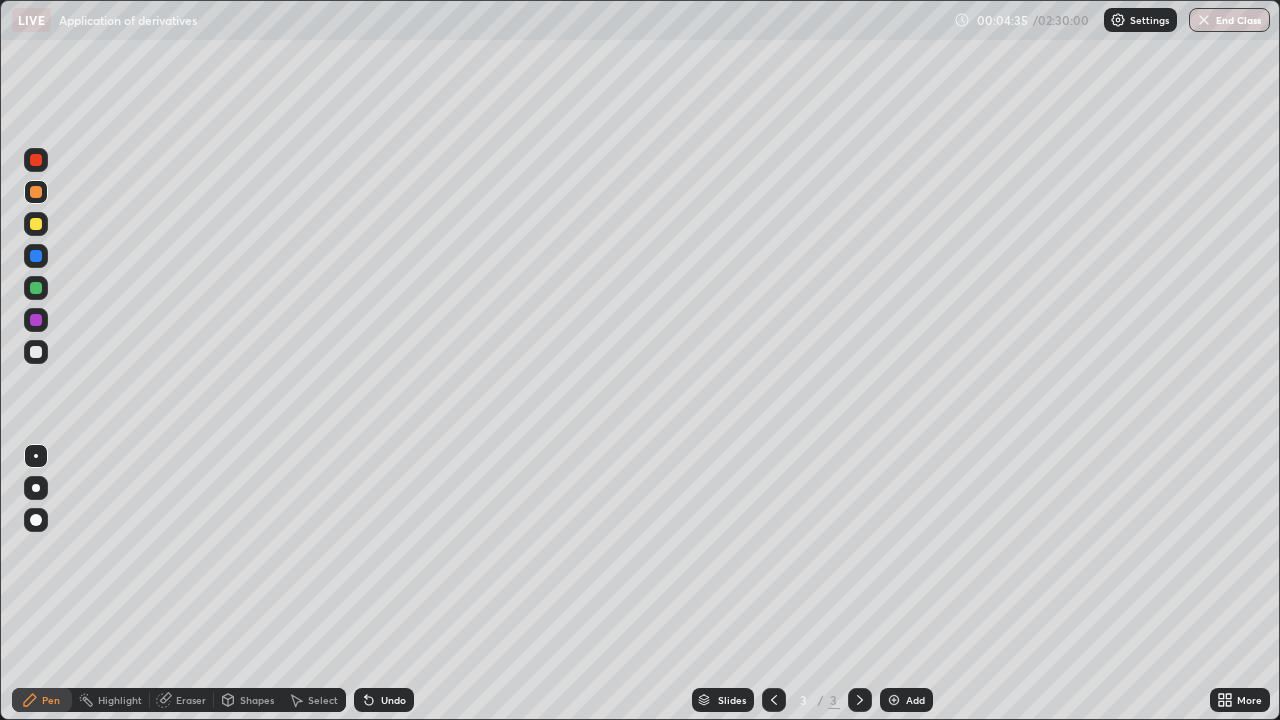 click at bounding box center (36, 288) 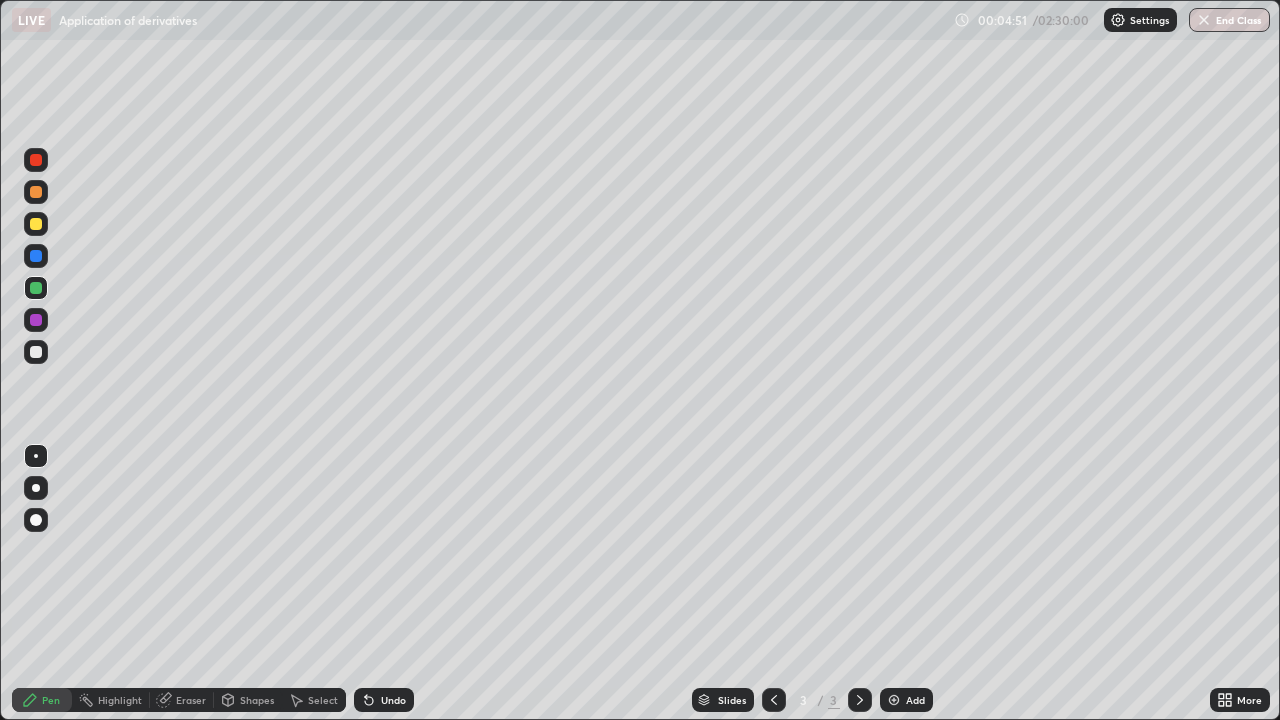 click on "Setting up your live class" at bounding box center (640, 360) 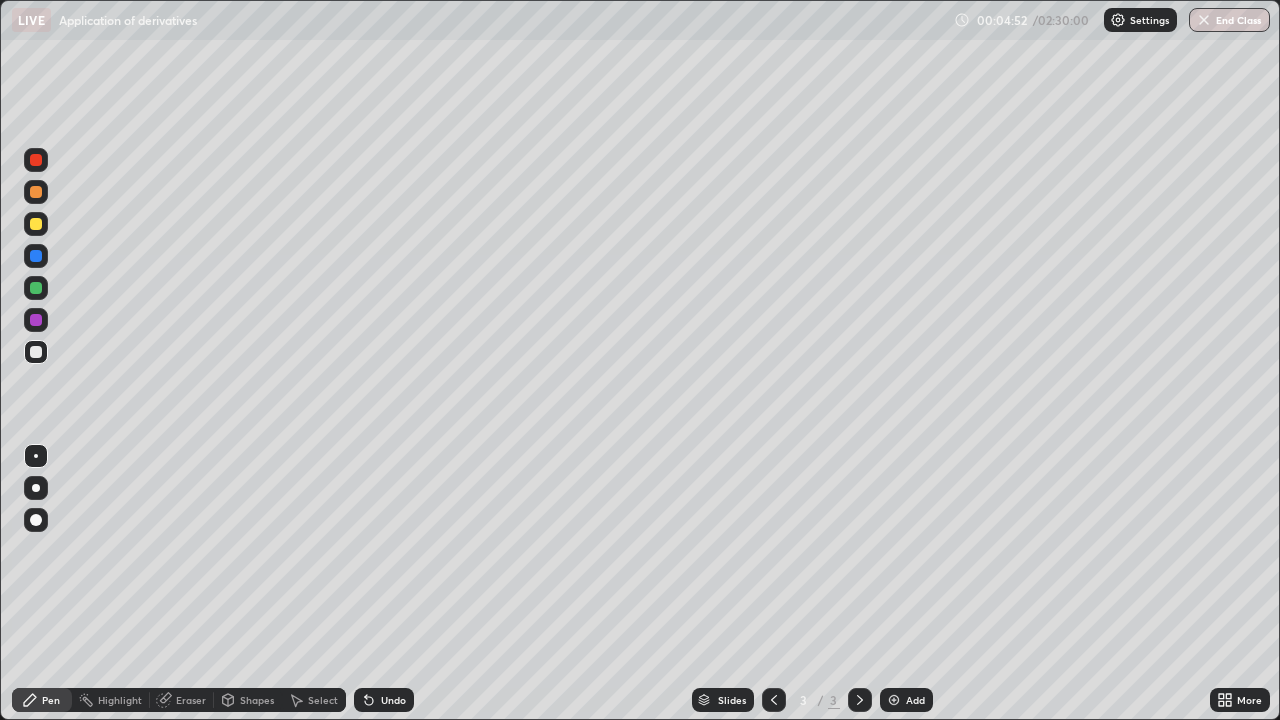 click at bounding box center [36, 352] 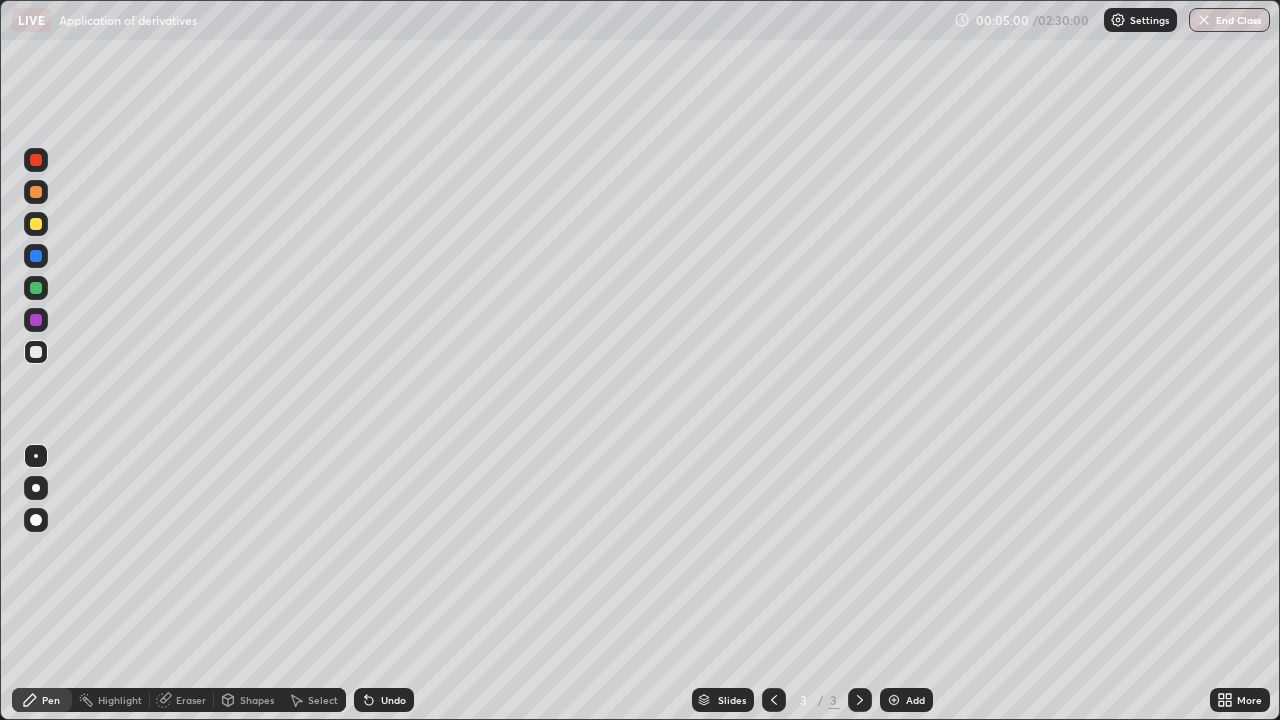 click at bounding box center (36, 224) 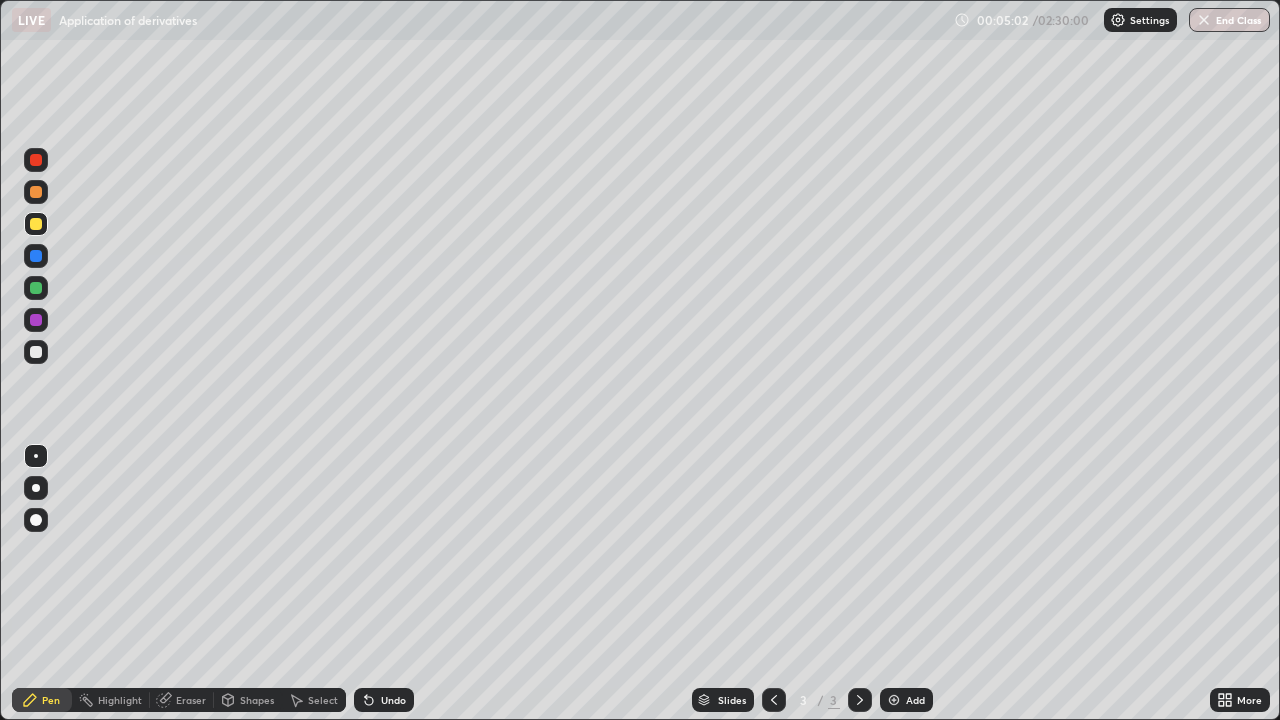 click at bounding box center [36, 224] 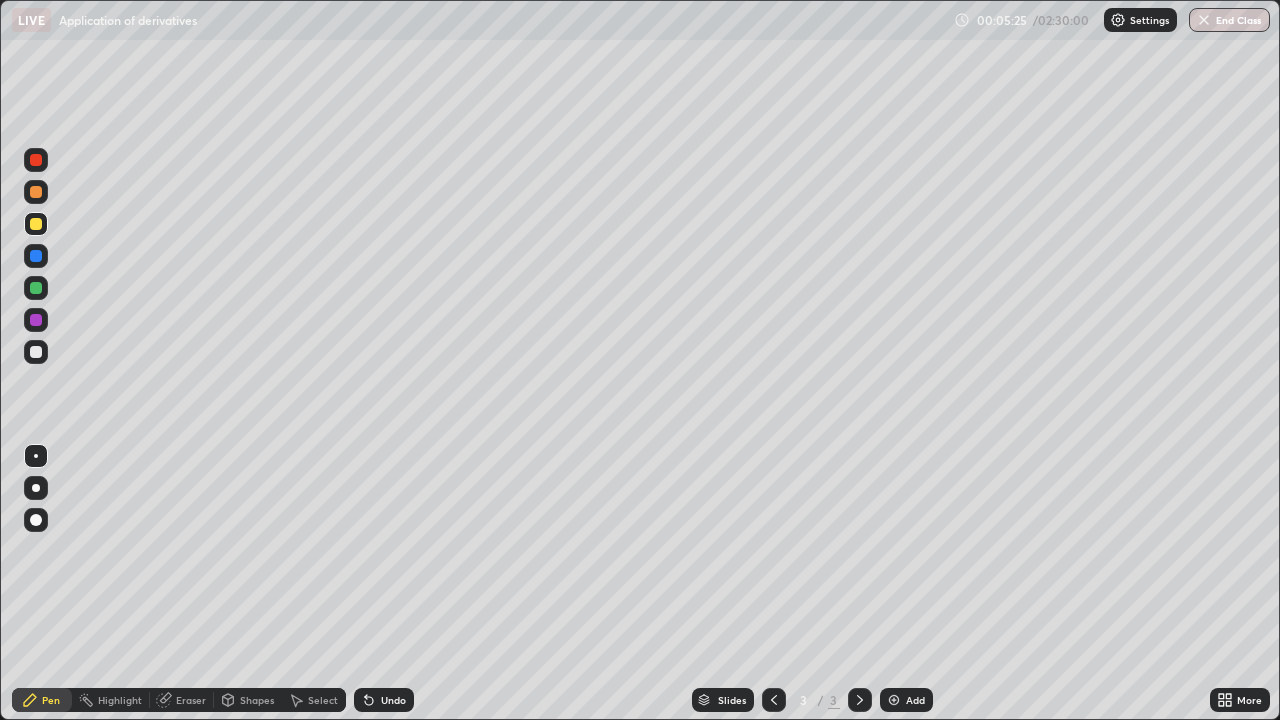 click at bounding box center (36, 352) 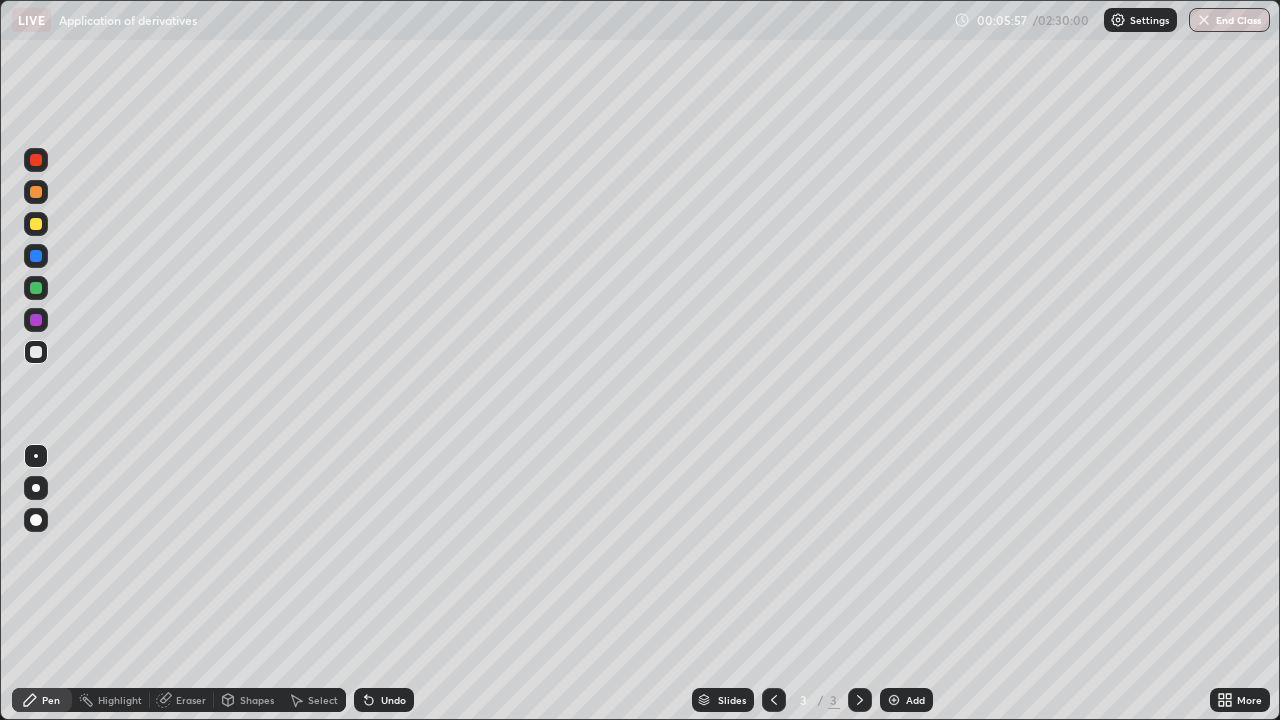 click at bounding box center [36, 160] 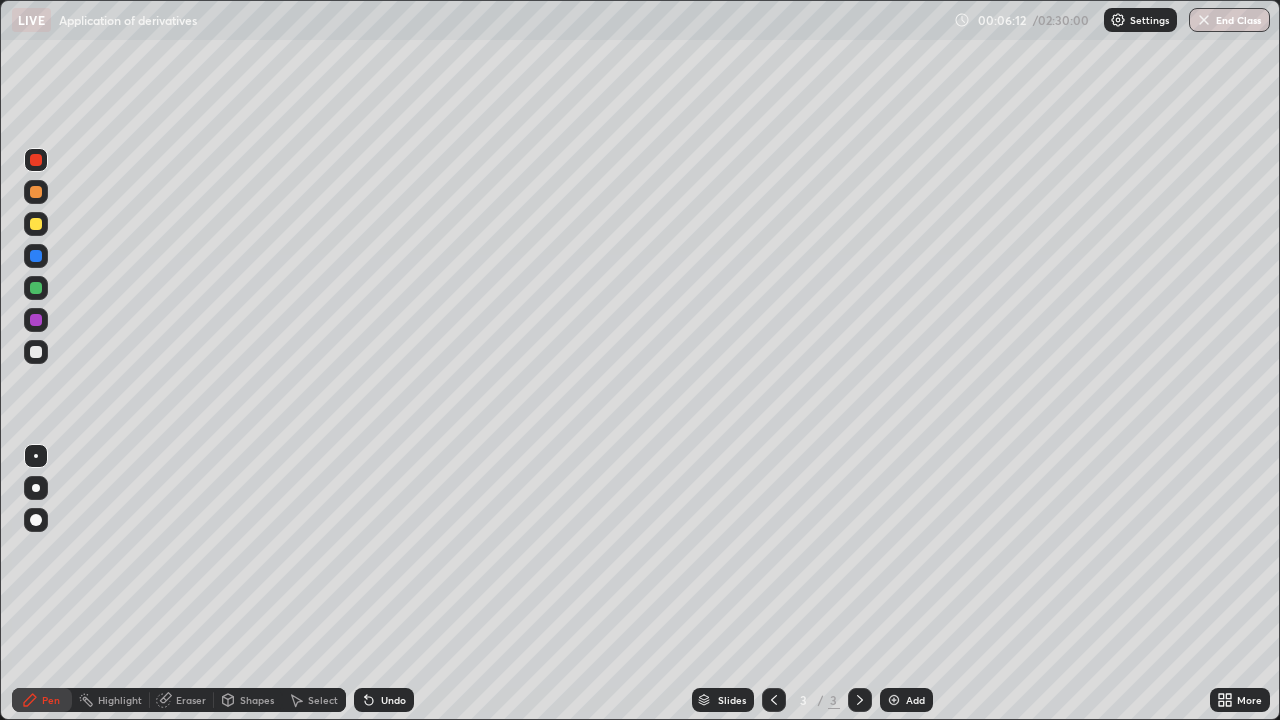 click at bounding box center (36, 352) 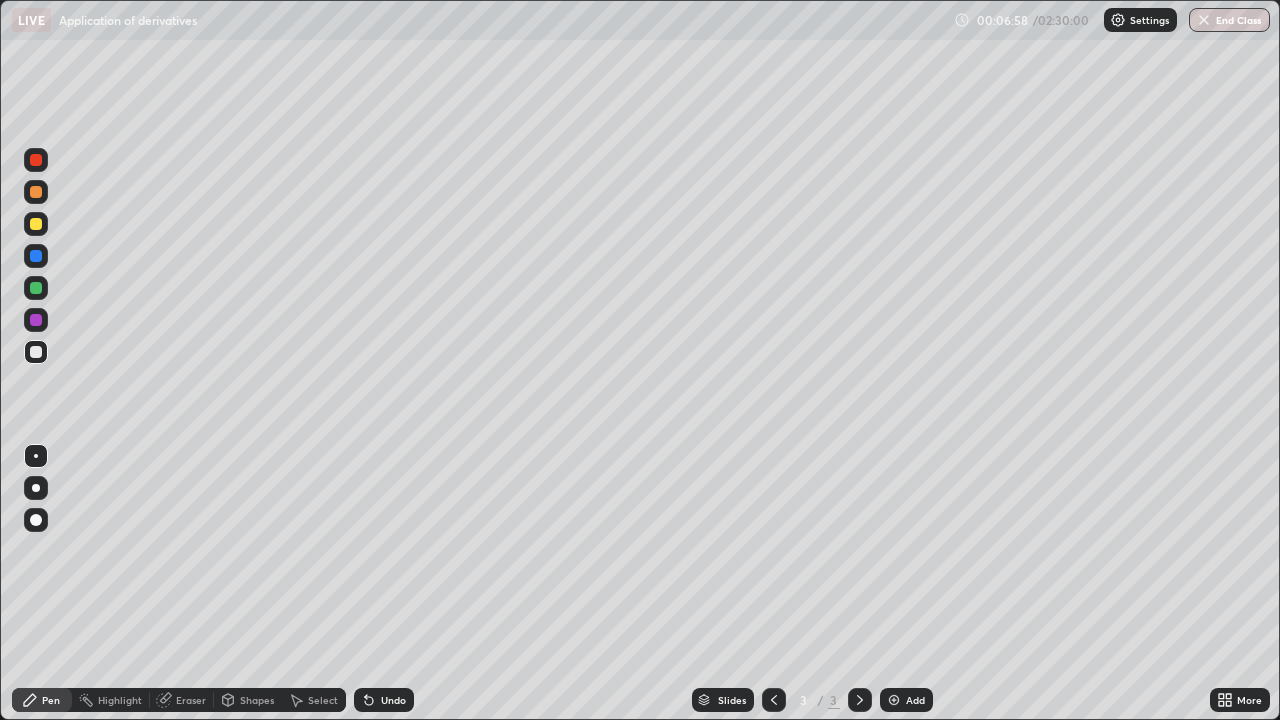 click at bounding box center [36, 256] 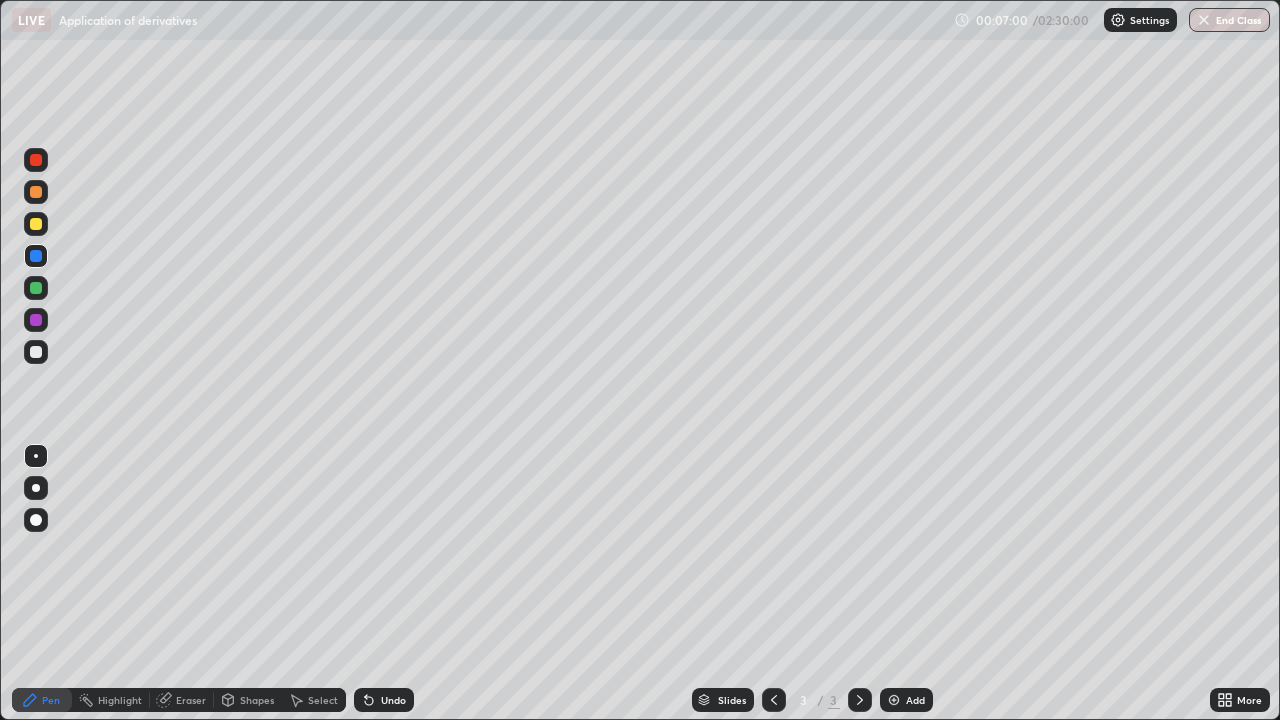 click at bounding box center (36, 288) 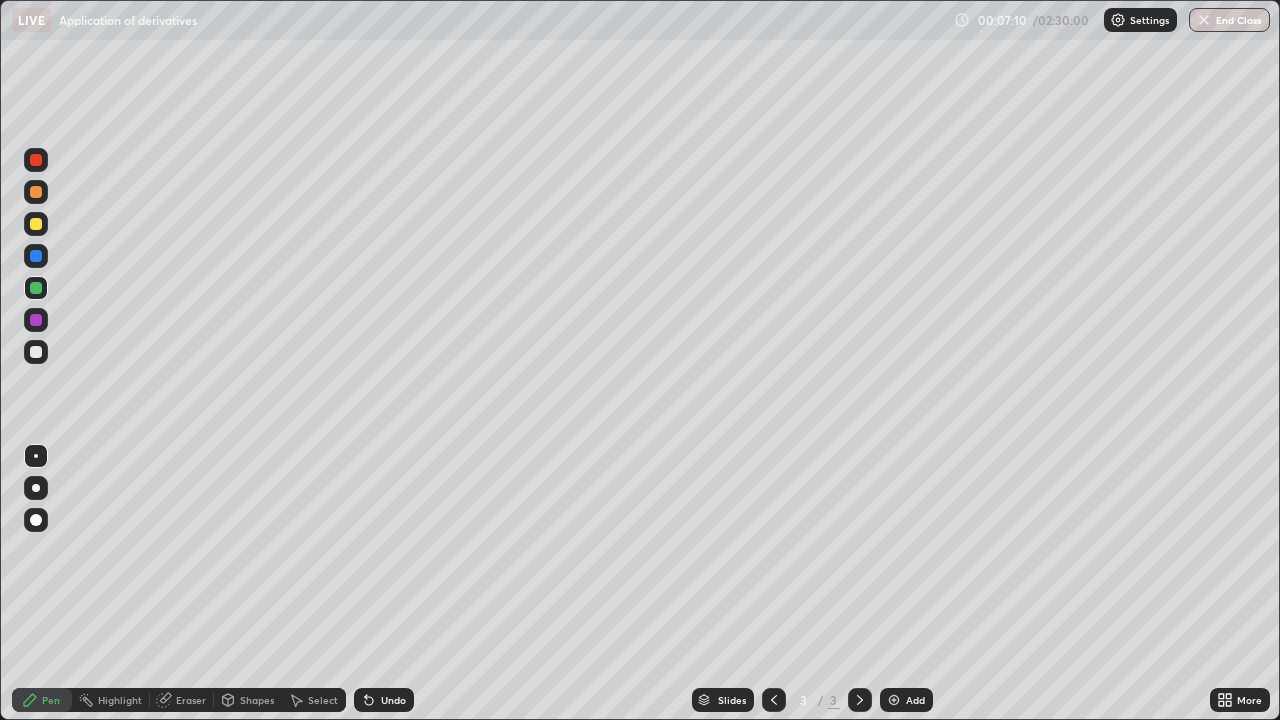 click at bounding box center [36, 224] 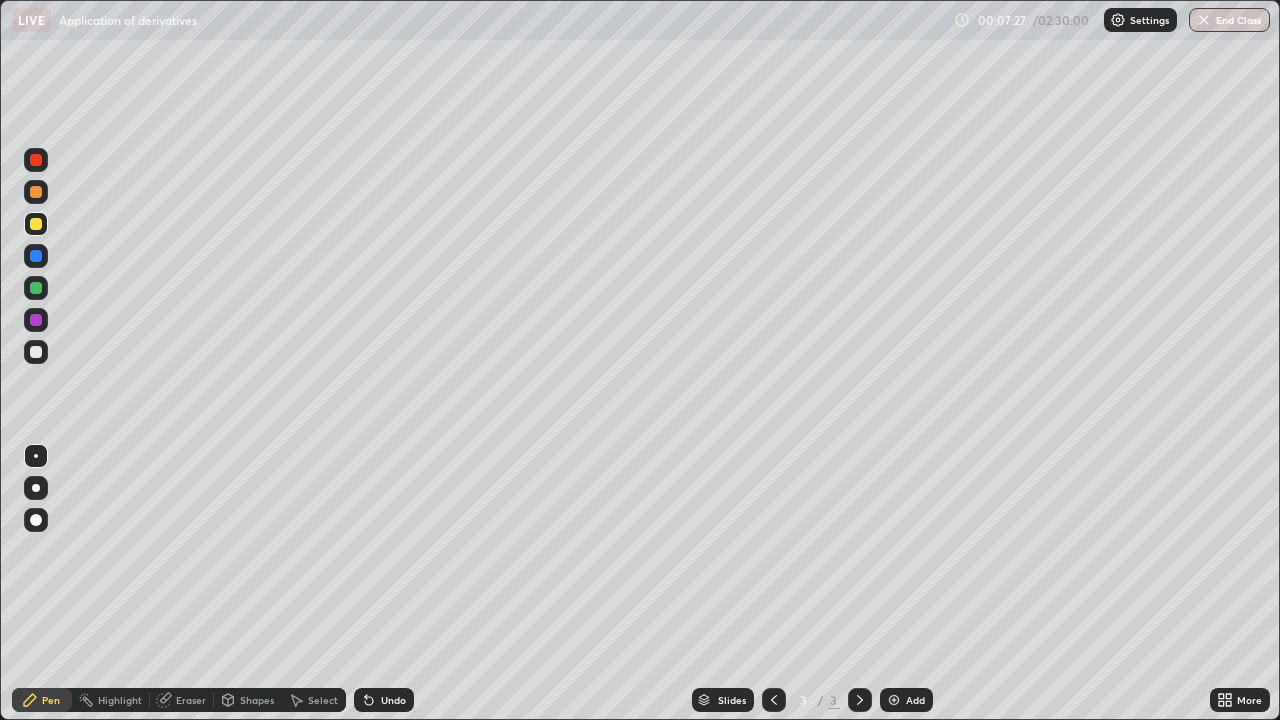 click at bounding box center [36, 224] 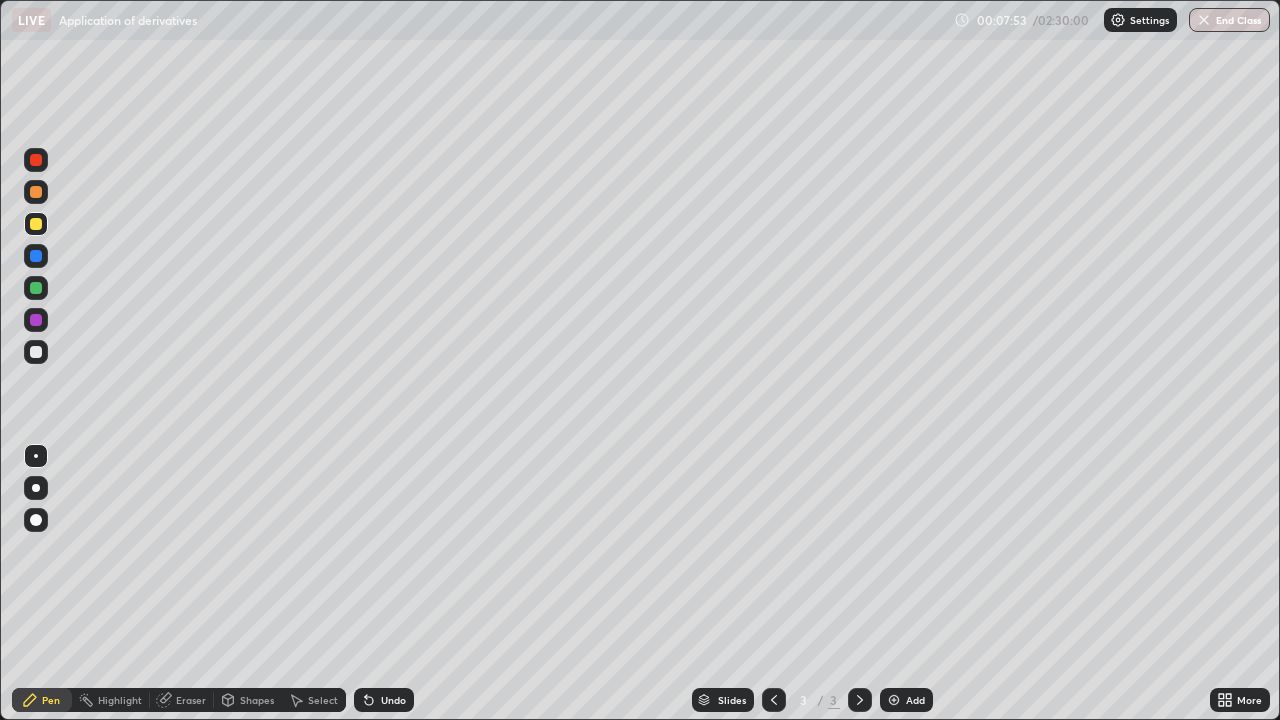 click at bounding box center [36, 320] 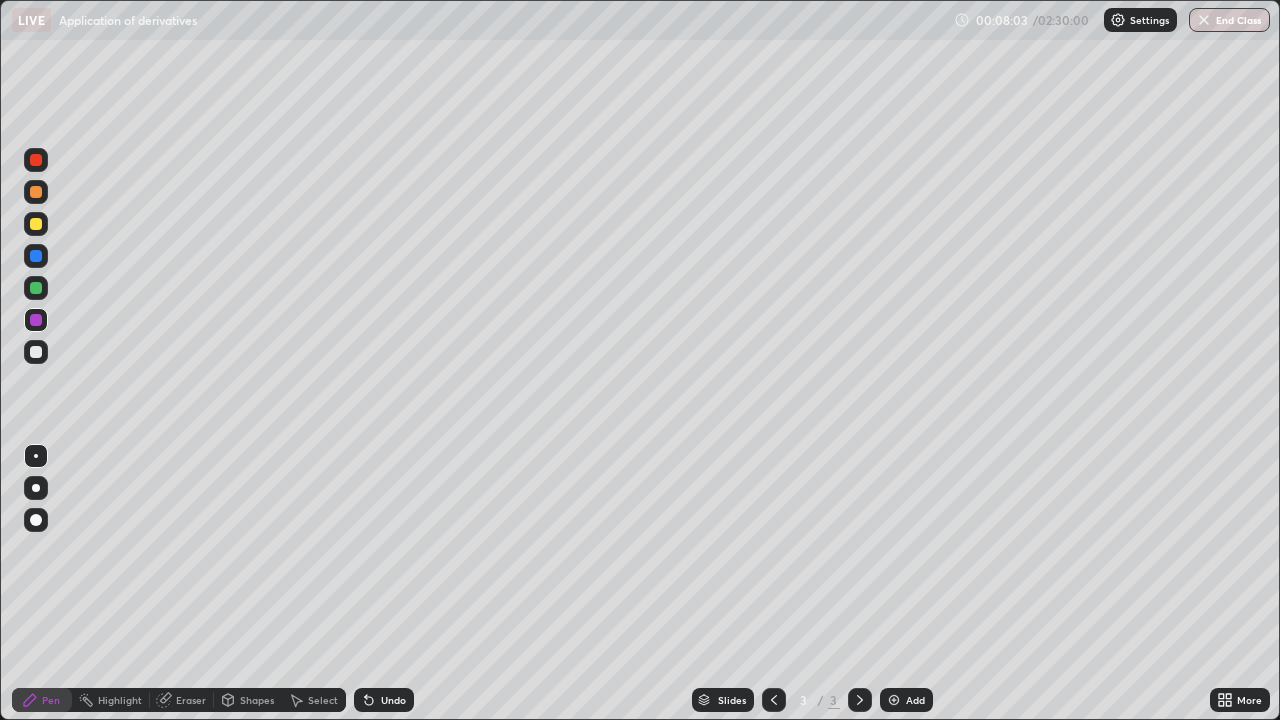 click at bounding box center (36, 160) 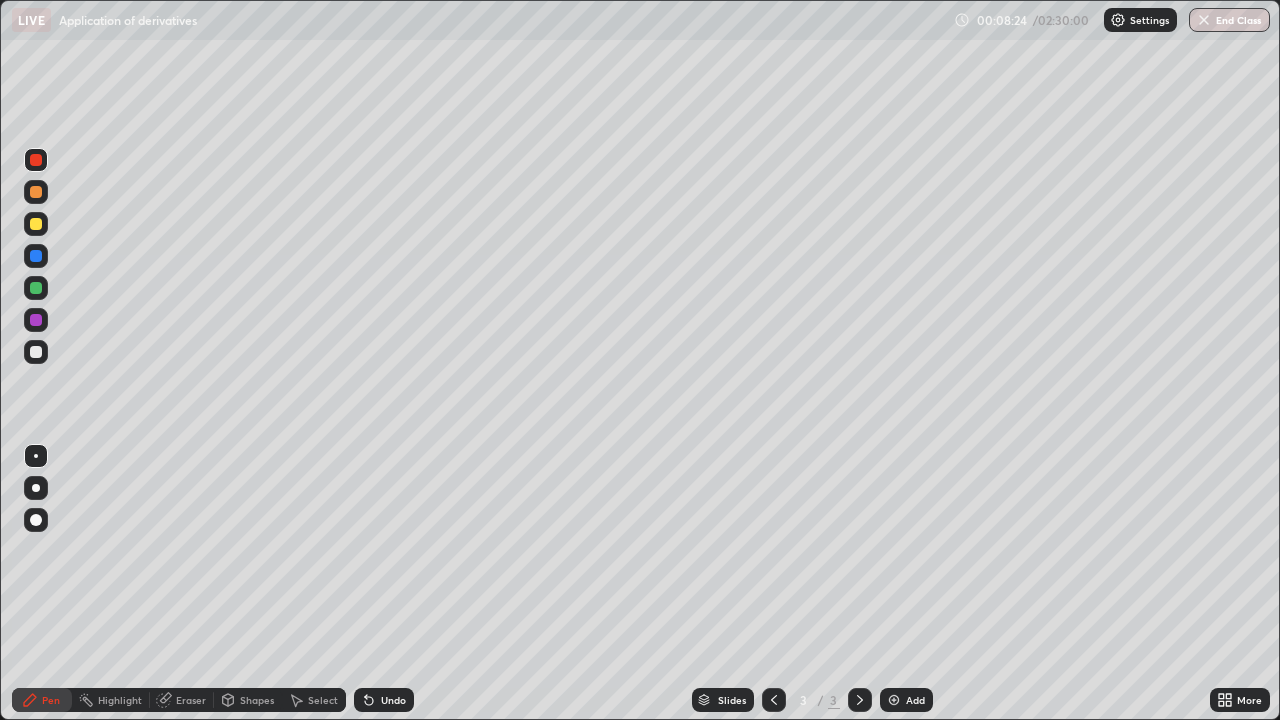 click on "Eraser" at bounding box center (191, 700) 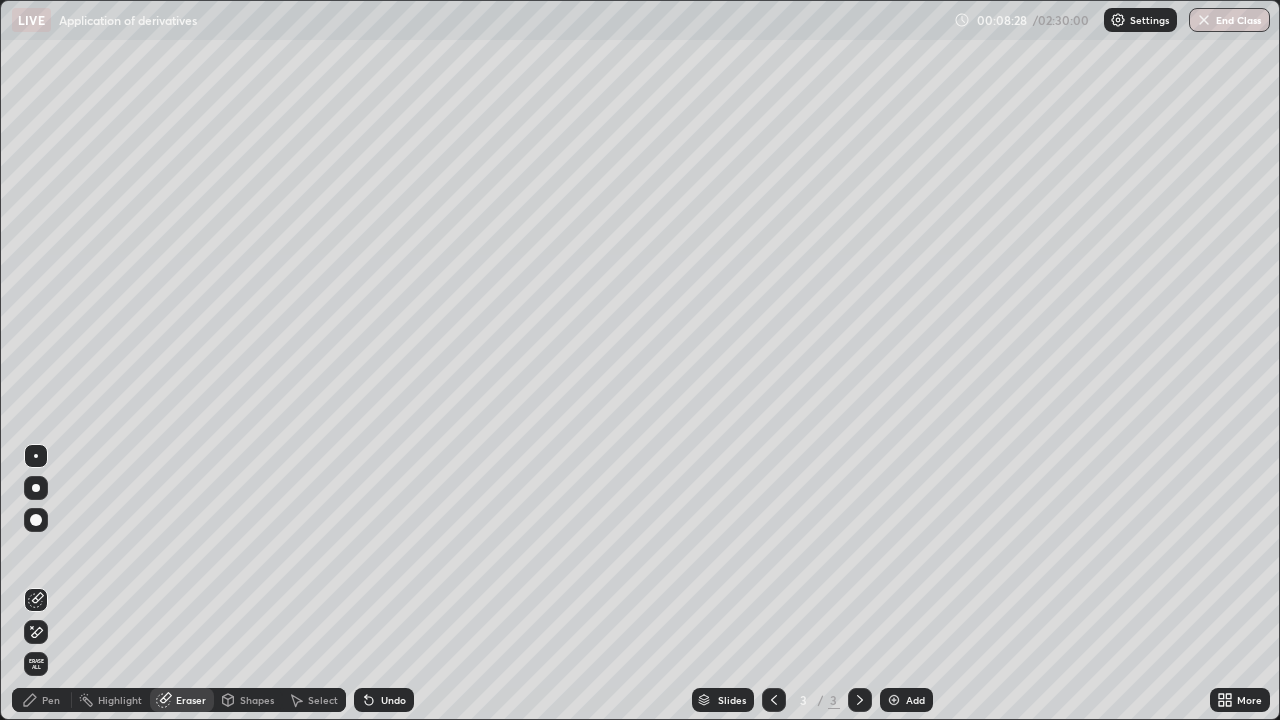 click on "Pen" at bounding box center (51, 700) 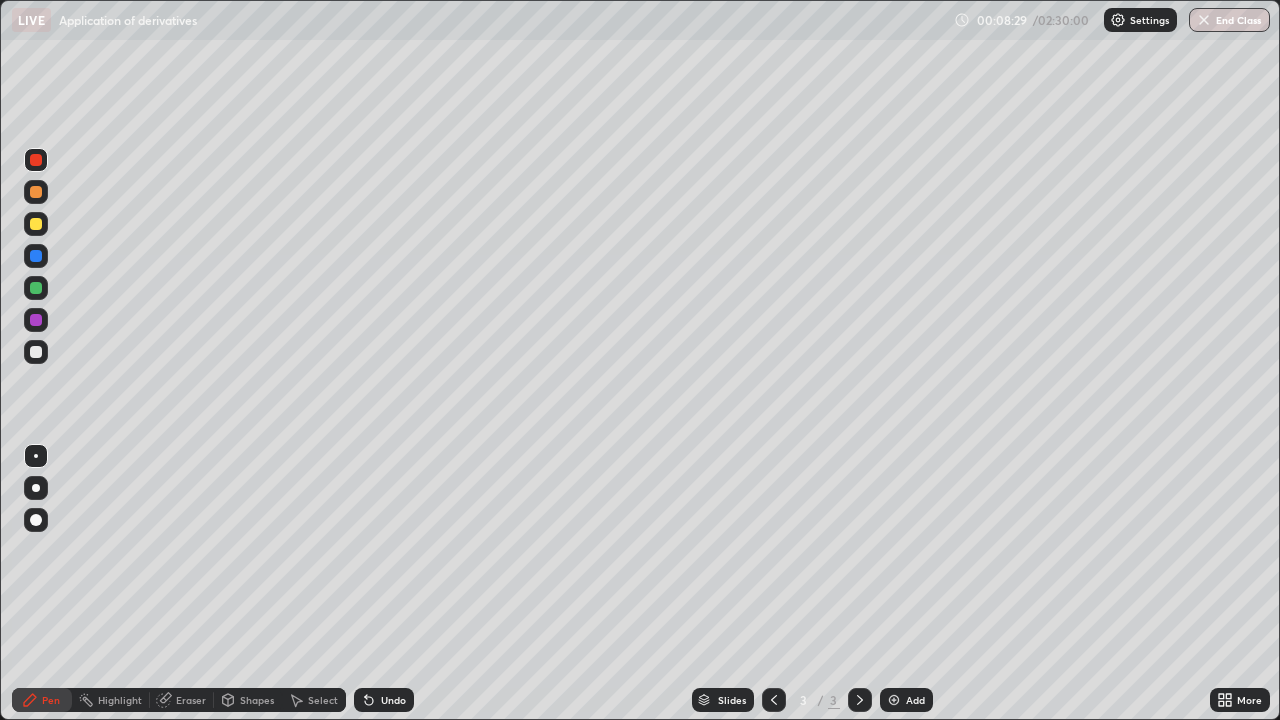 click at bounding box center [36, 160] 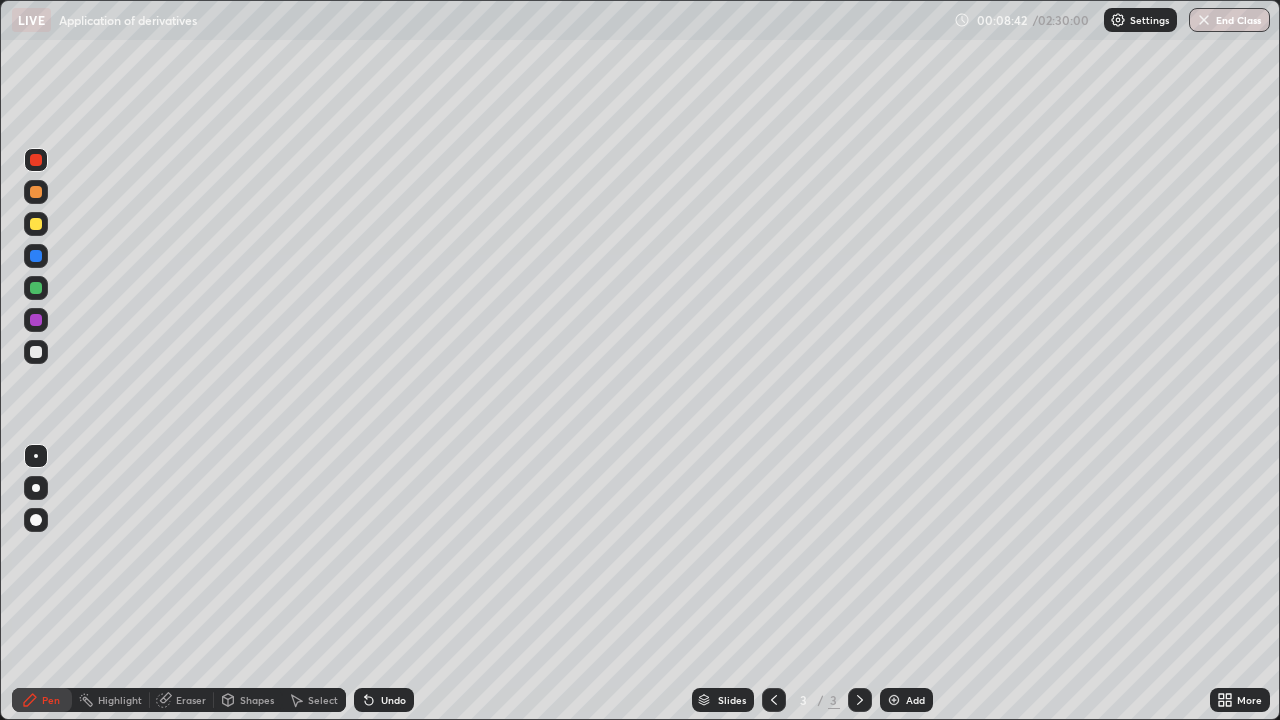click at bounding box center [36, 352] 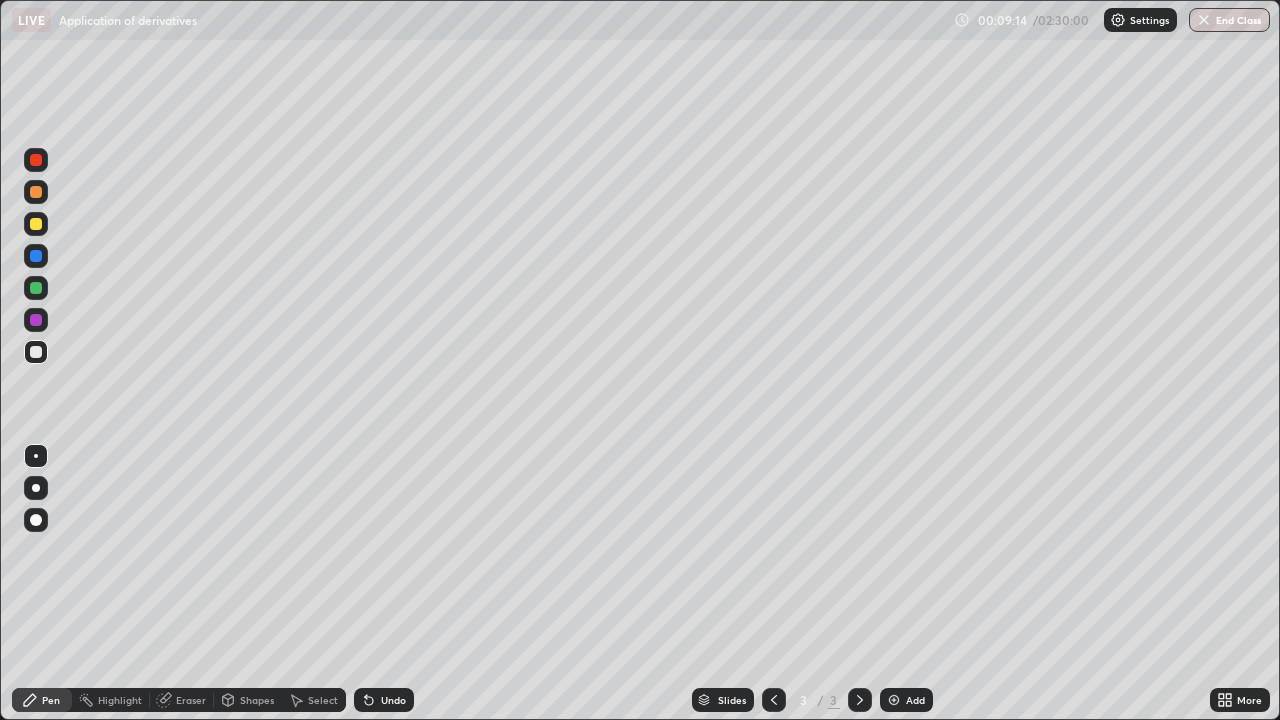 click on "Eraser" at bounding box center (191, 700) 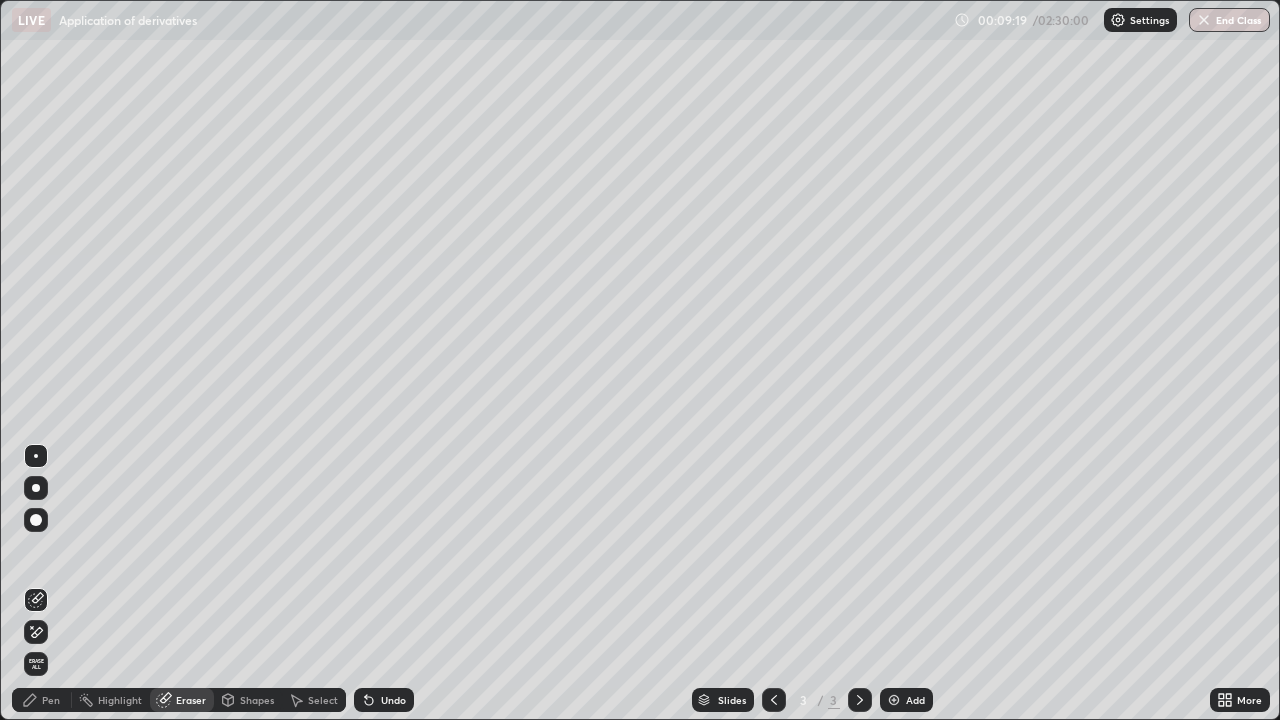click on "Pen" at bounding box center (51, 700) 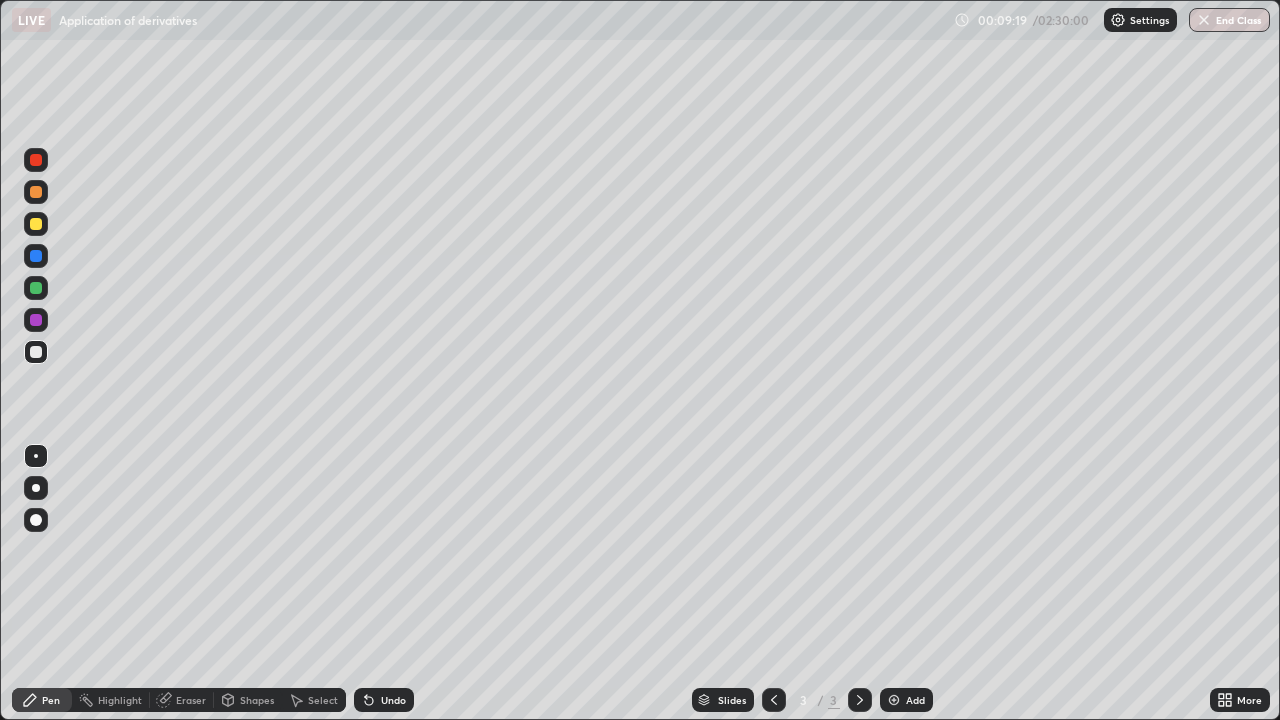 click at bounding box center [36, 352] 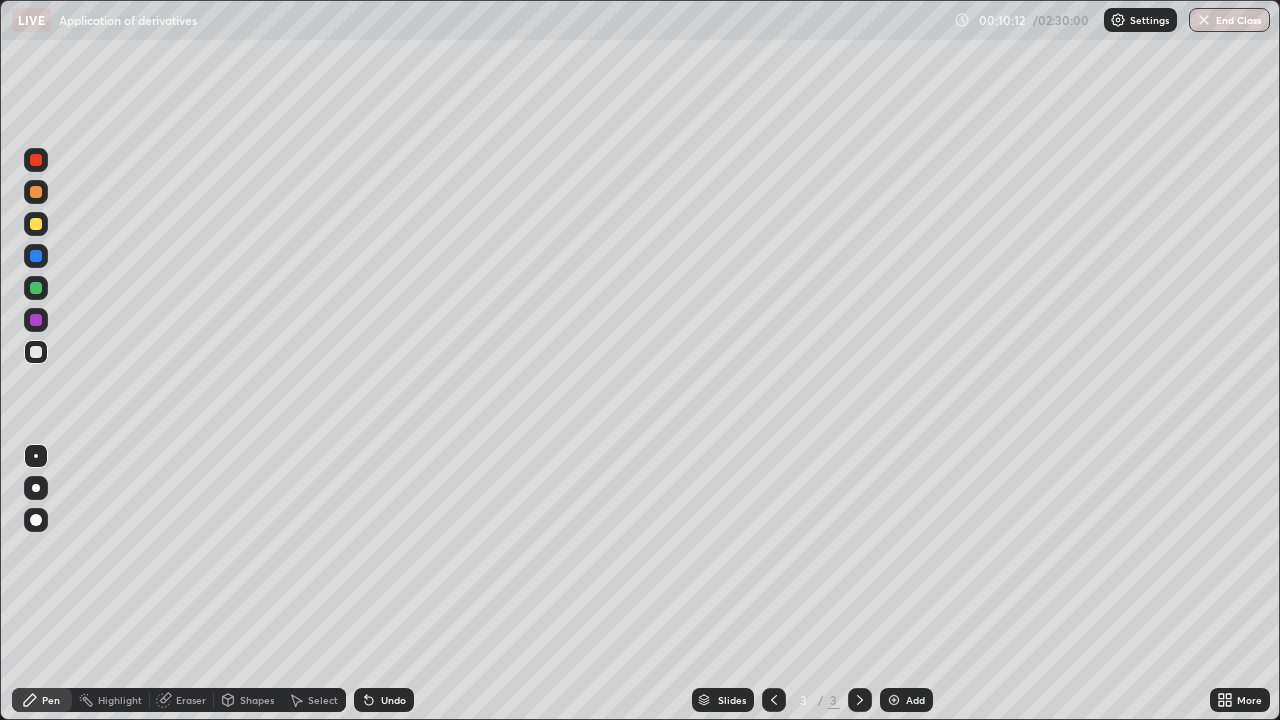 click on "Eraser" at bounding box center (191, 700) 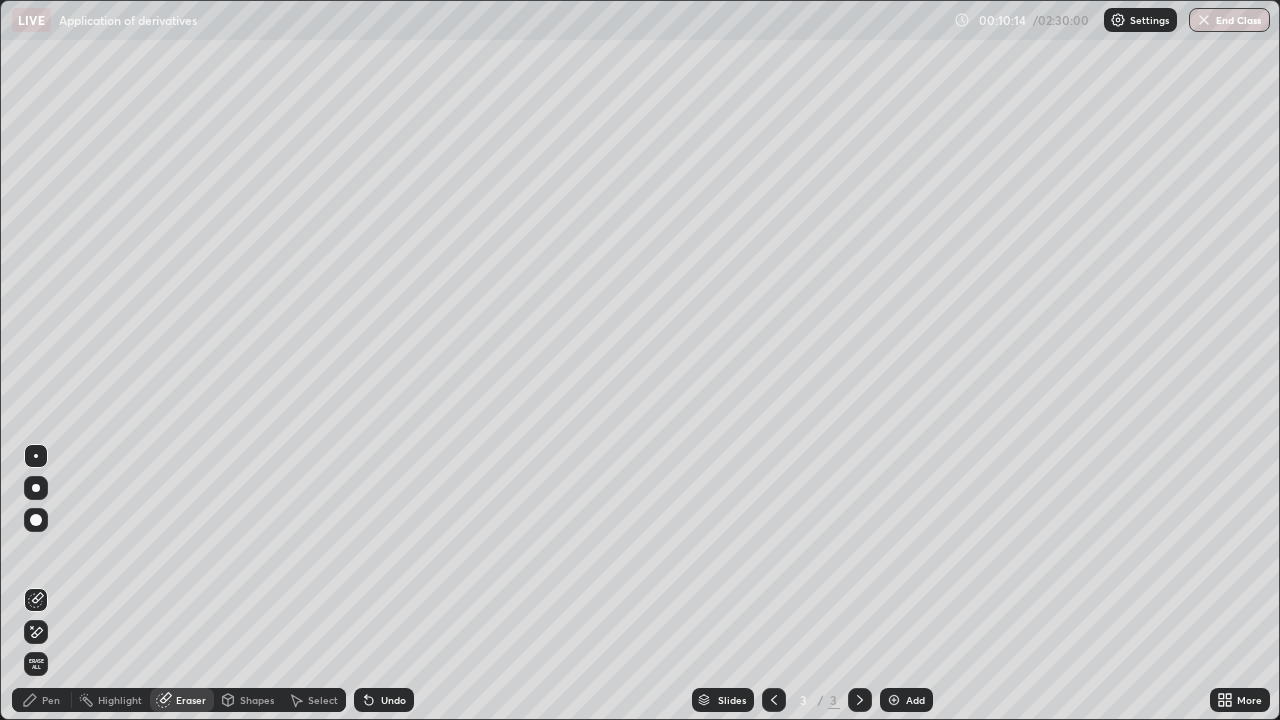 click on "Pen" at bounding box center [42, 700] 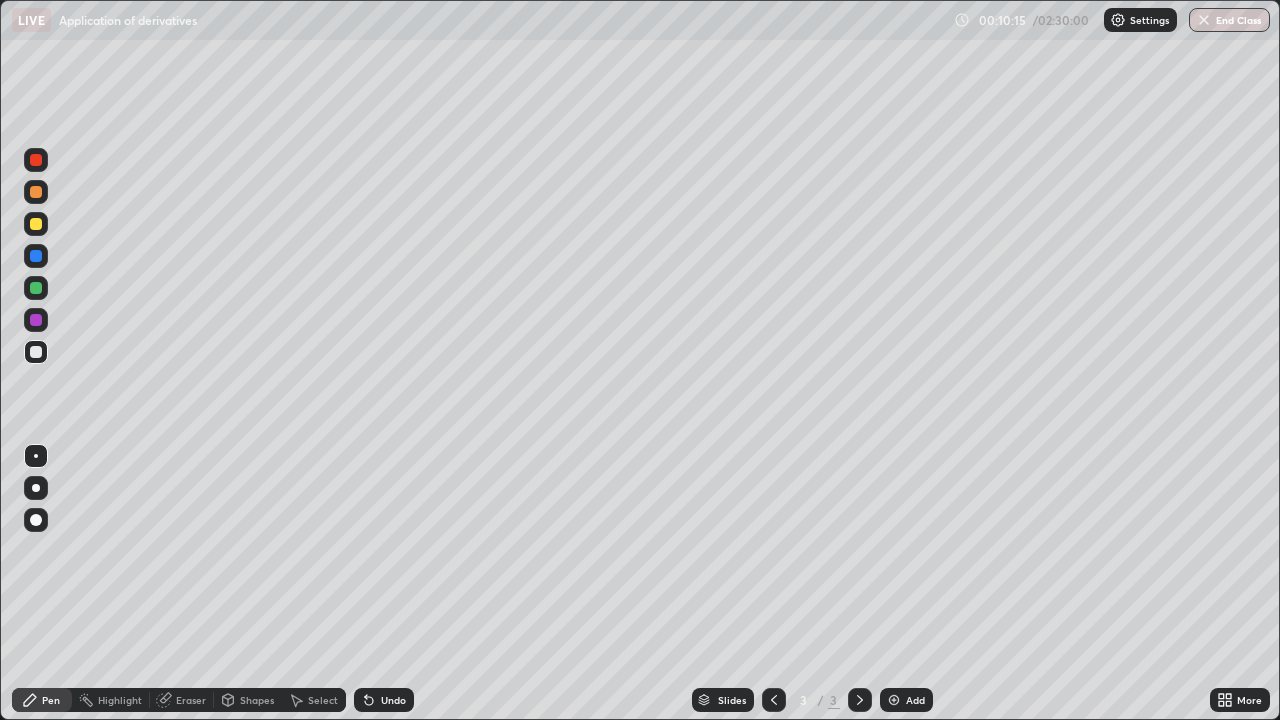 click at bounding box center (36, 352) 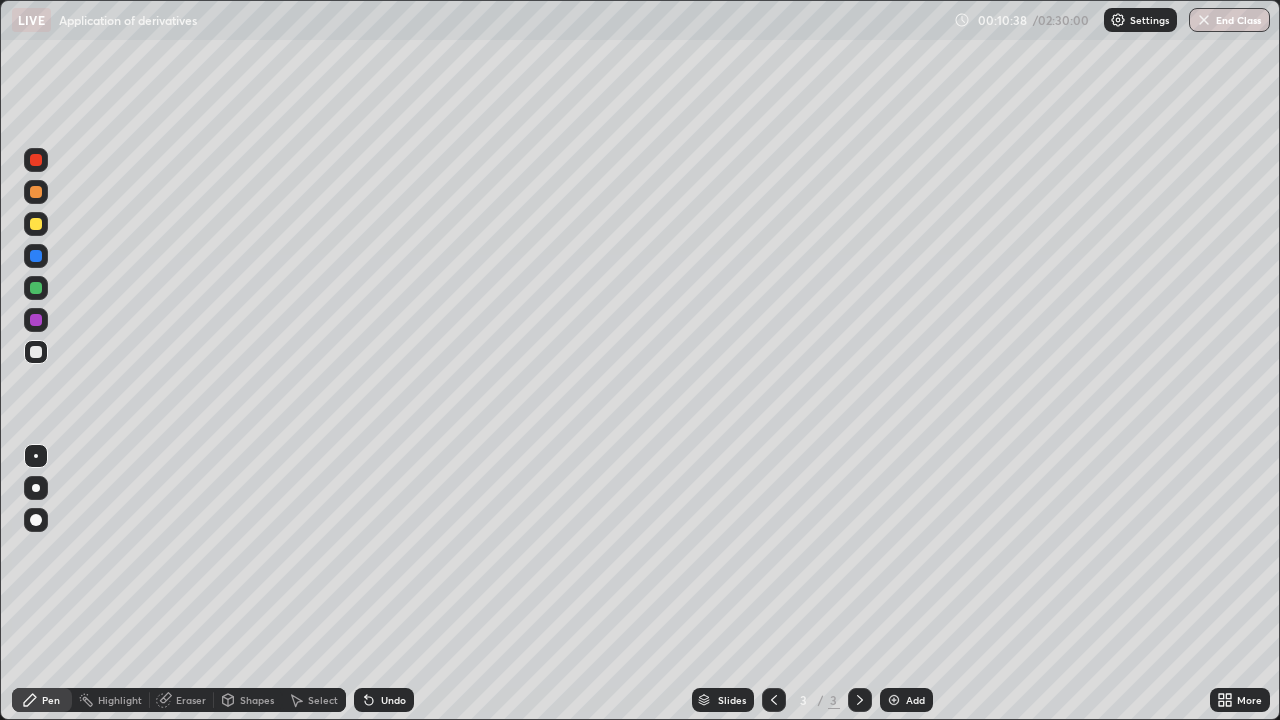click on "Eraser" at bounding box center [191, 700] 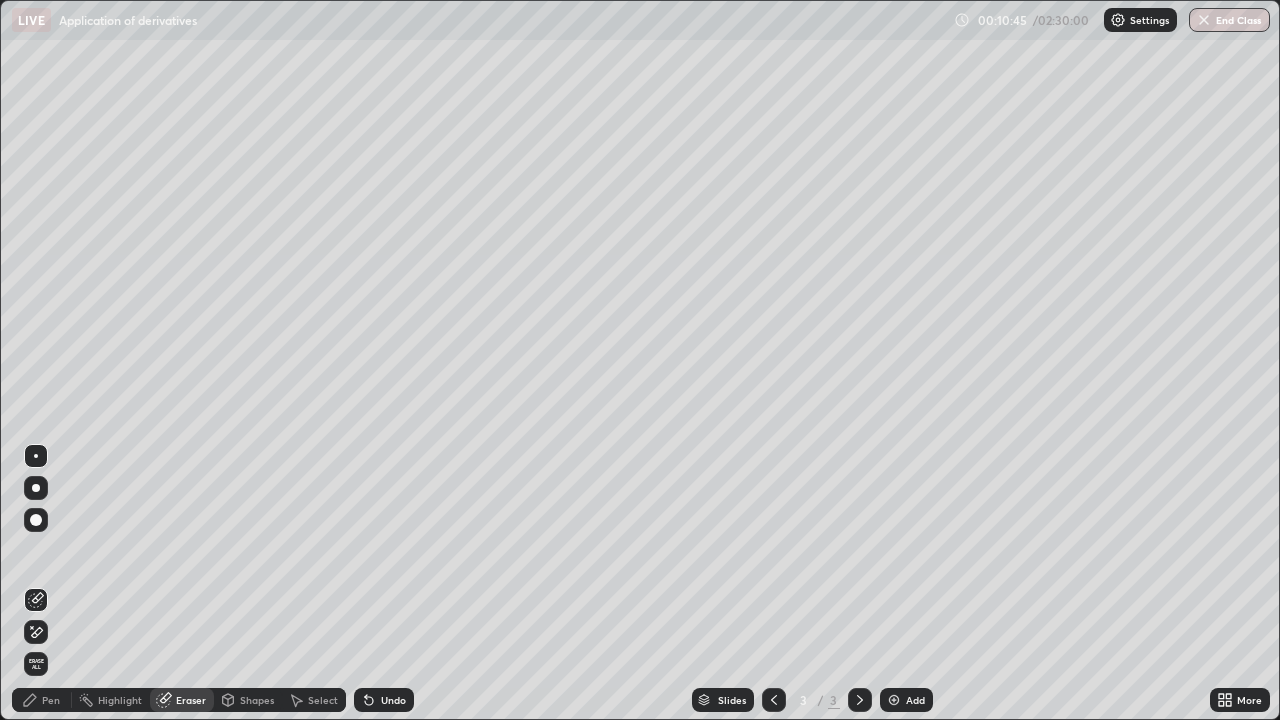 click on "Pen" at bounding box center [51, 700] 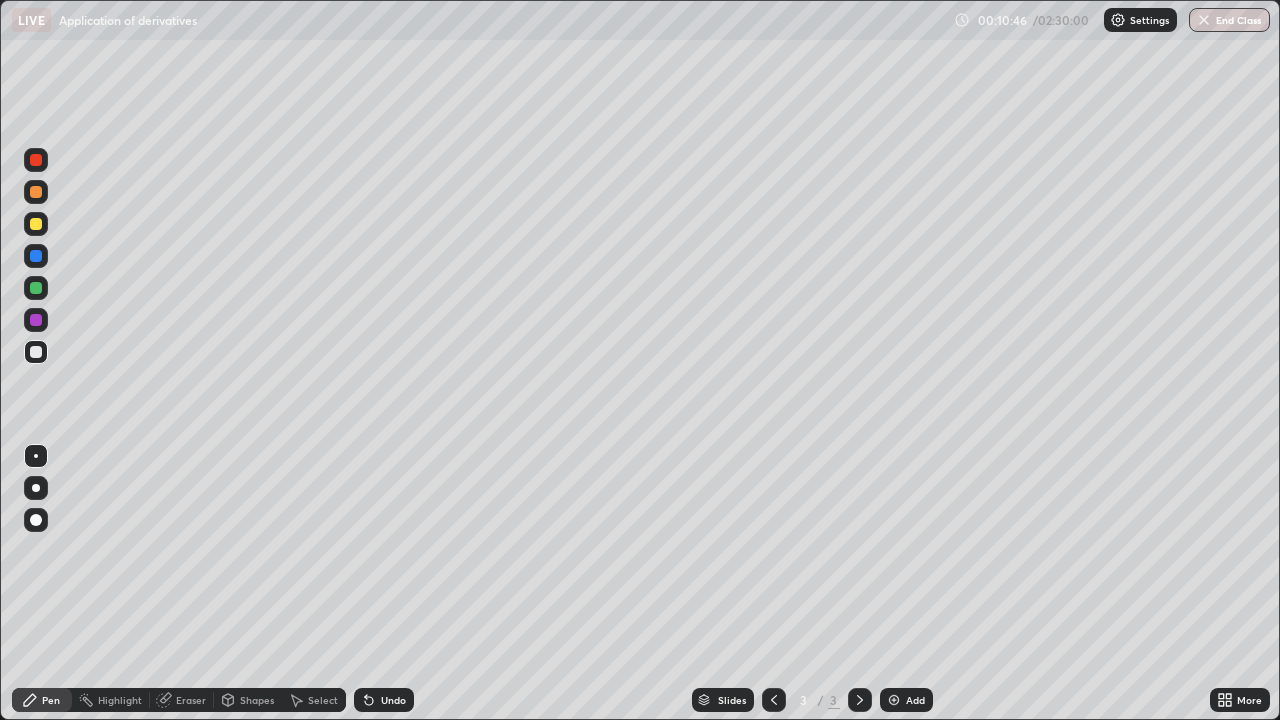 click at bounding box center (36, 288) 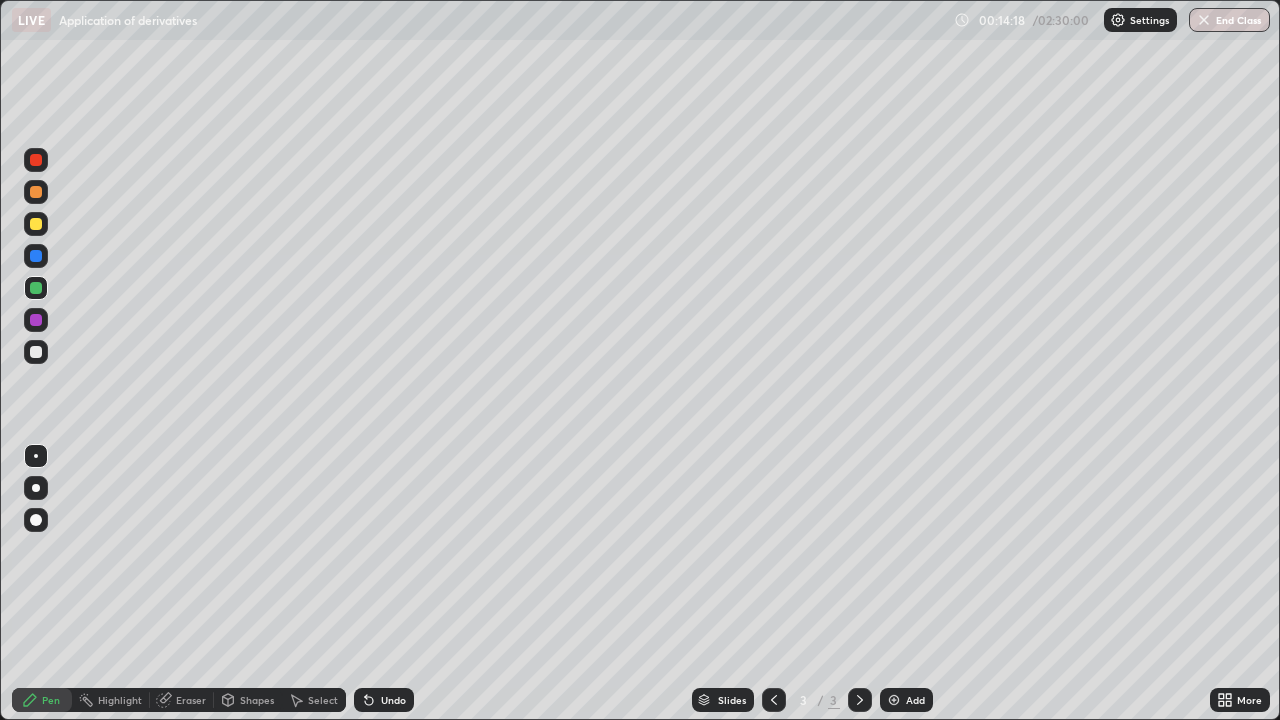 click on "Eraser" at bounding box center (182, 700) 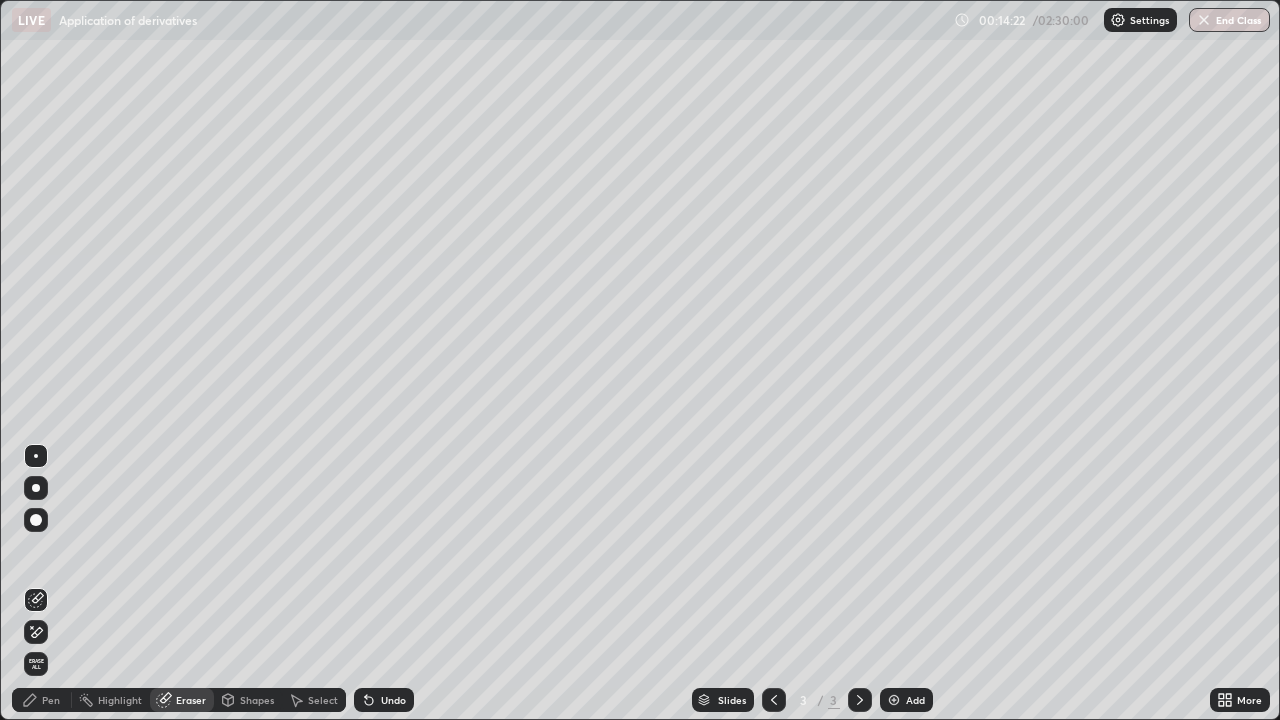 click on "Pen" at bounding box center [42, 700] 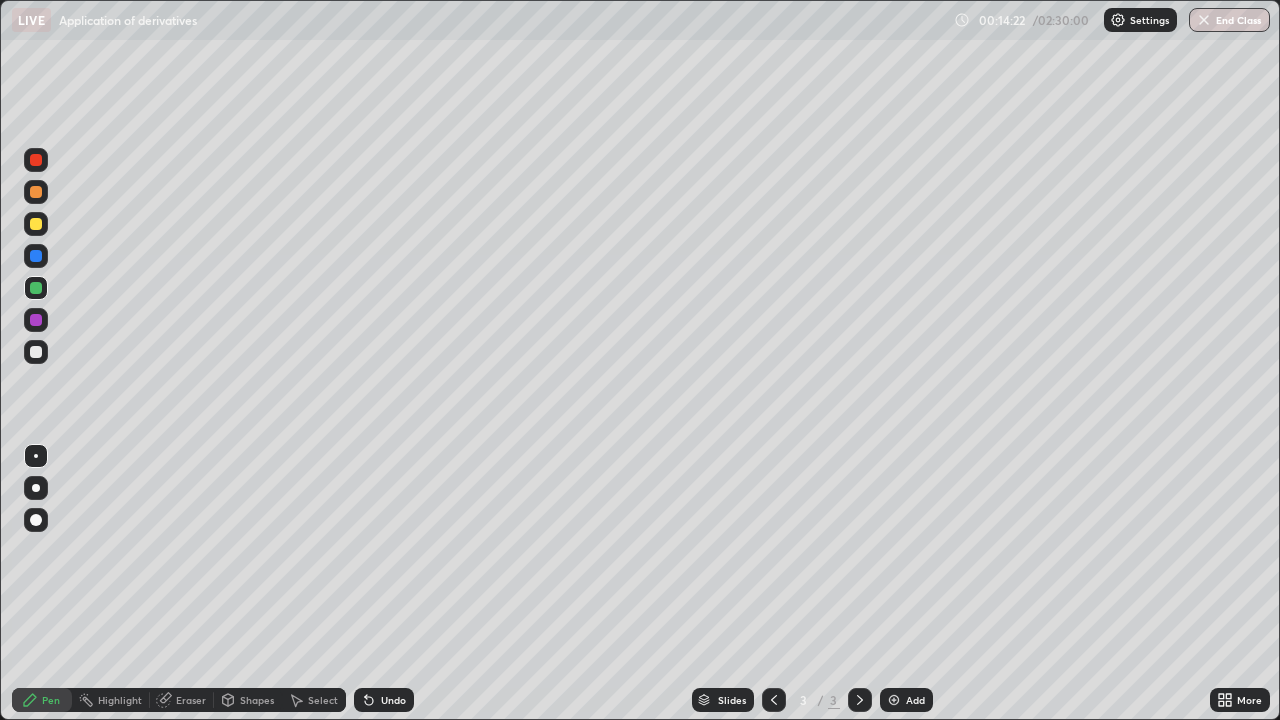 click at bounding box center [36, 320] 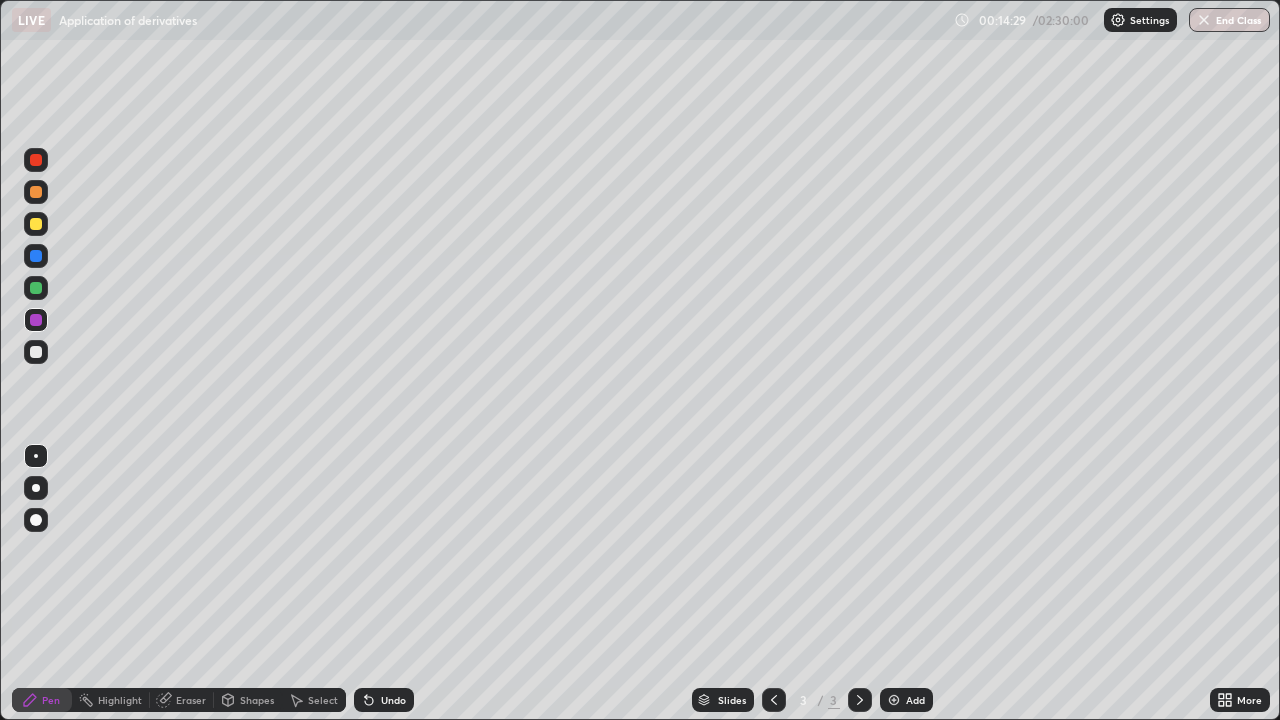 click on "Add" at bounding box center [906, 700] 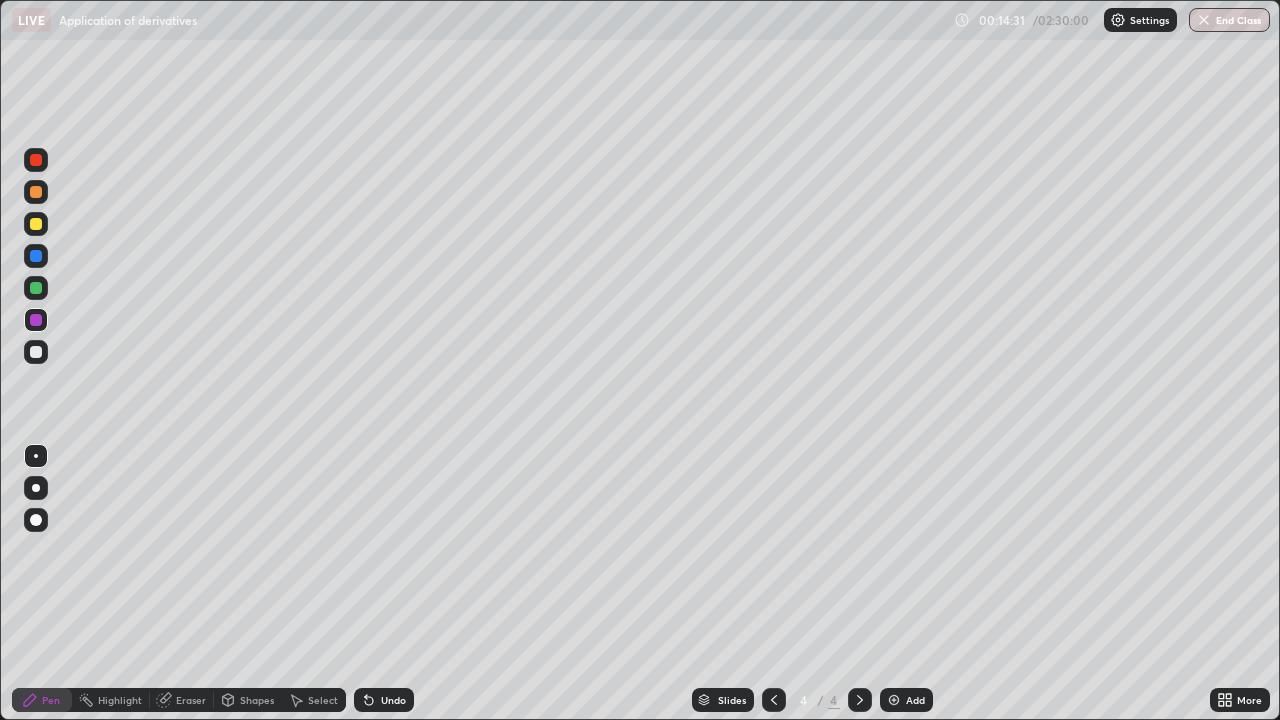 click at bounding box center [36, 352] 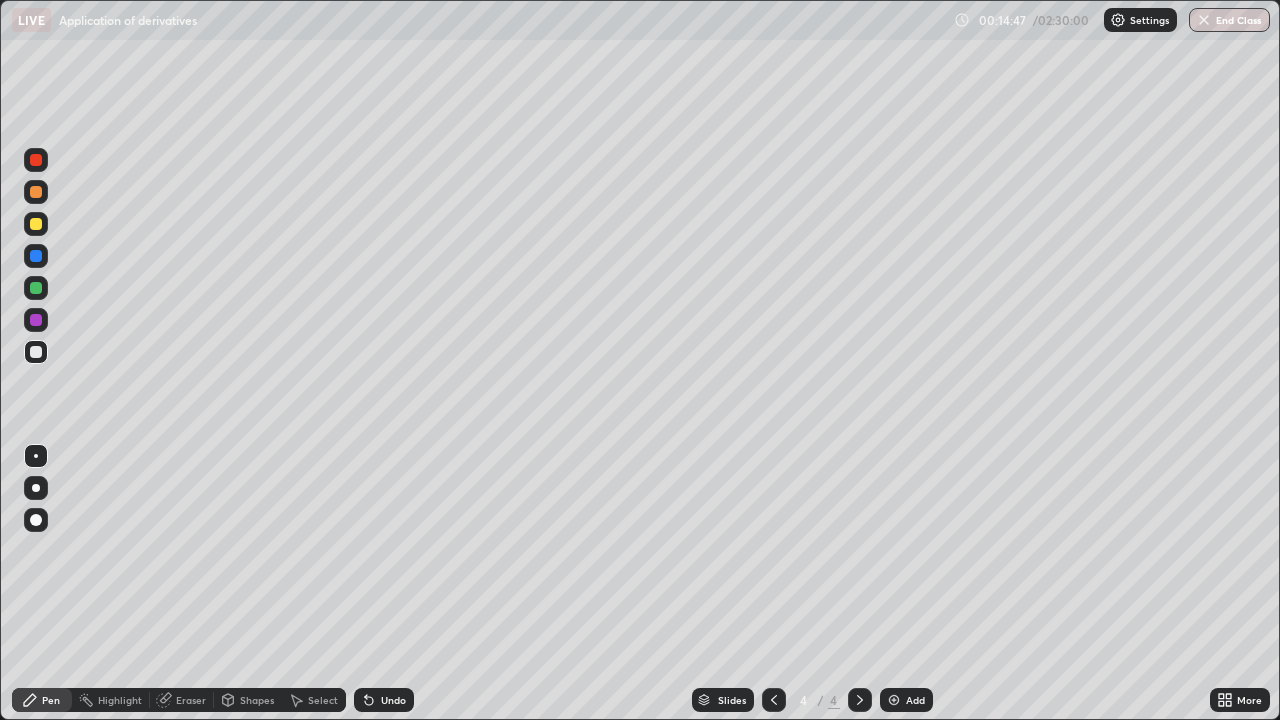 click at bounding box center (36, 352) 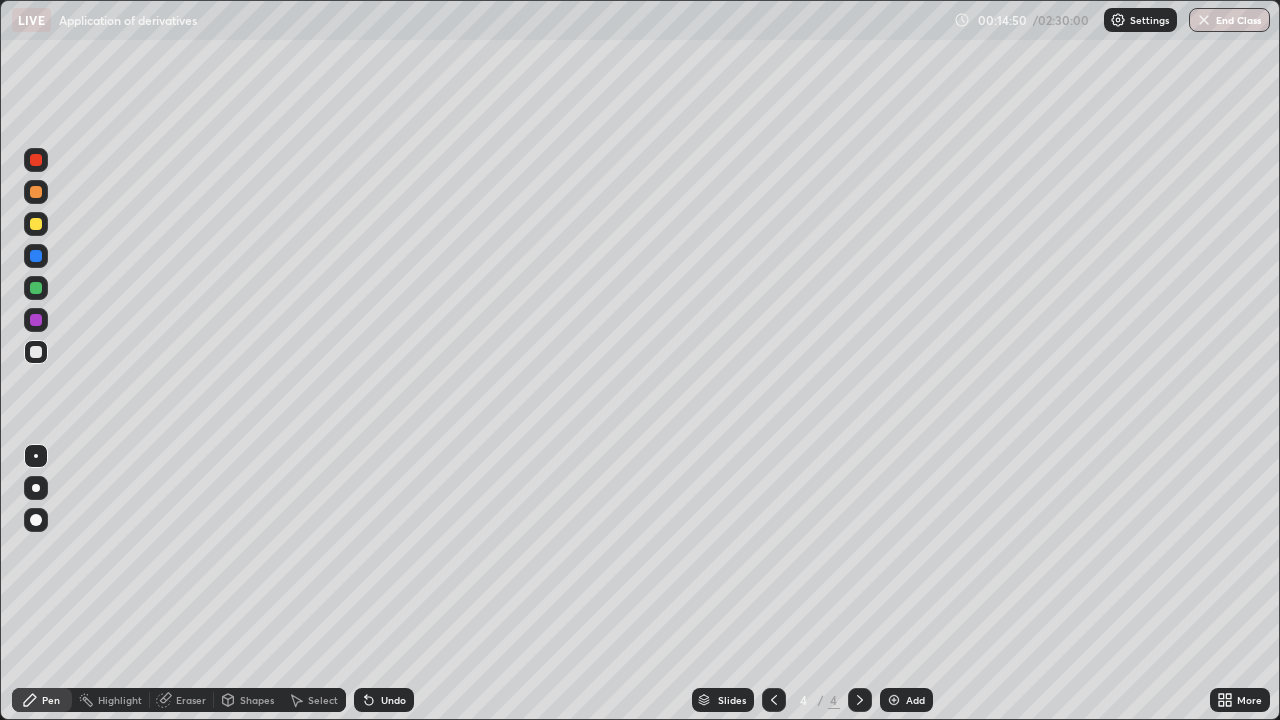 click at bounding box center [36, 352] 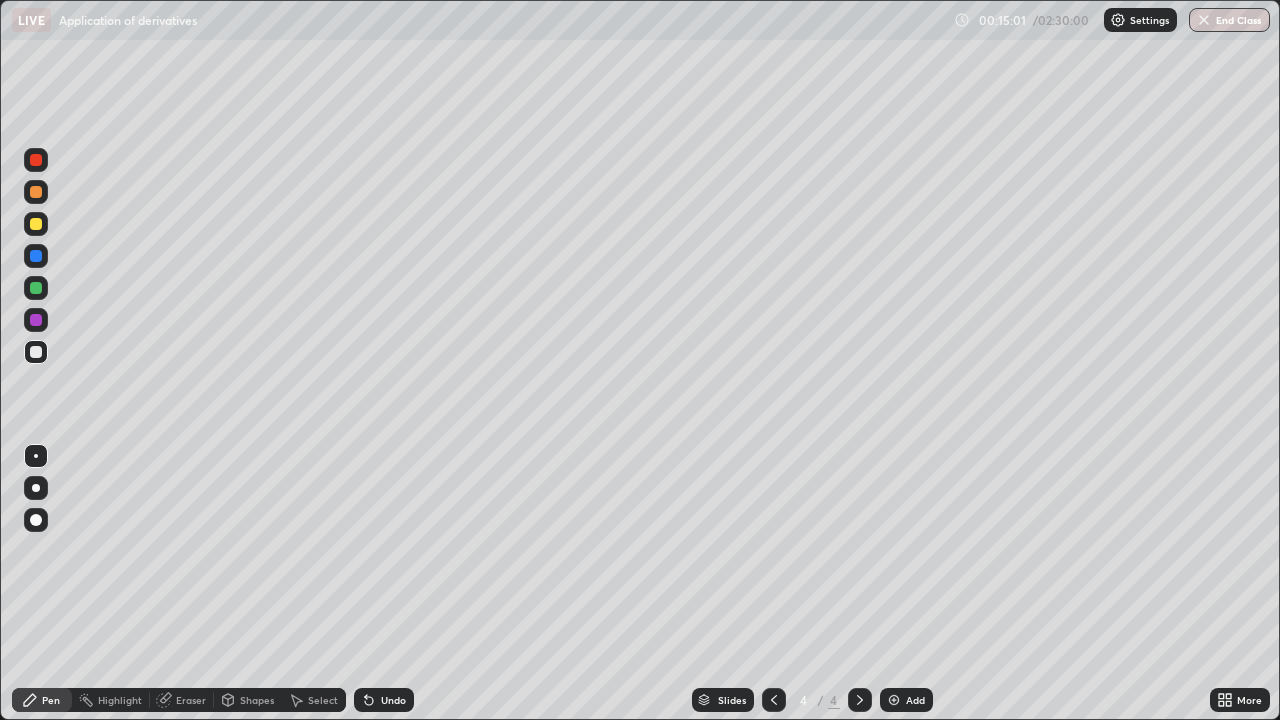 click at bounding box center [36, 352] 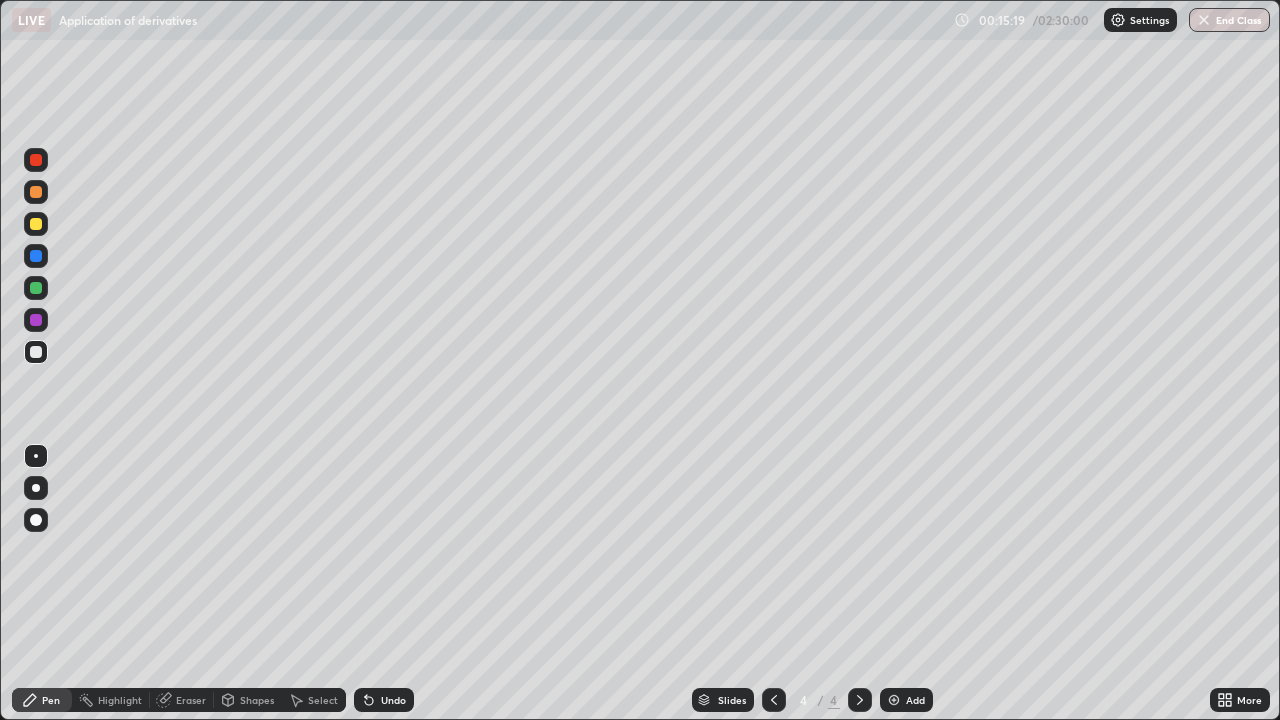 click at bounding box center [36, 224] 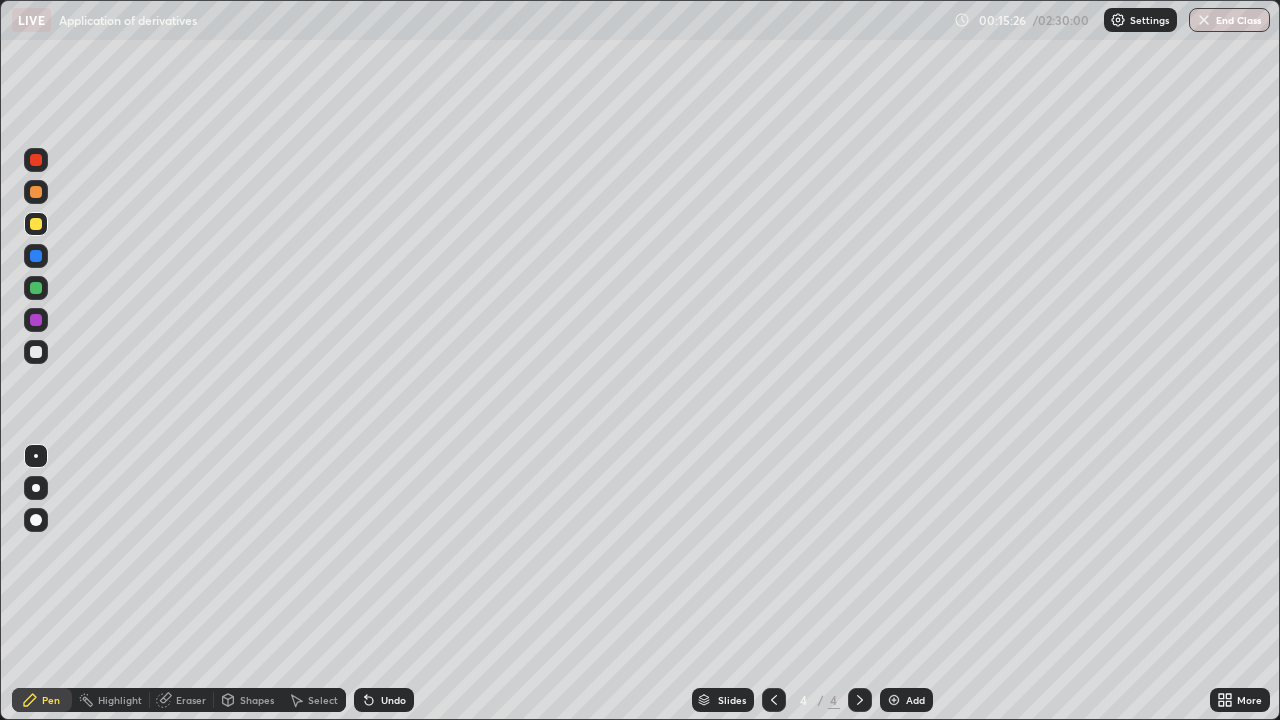 click at bounding box center [36, 192] 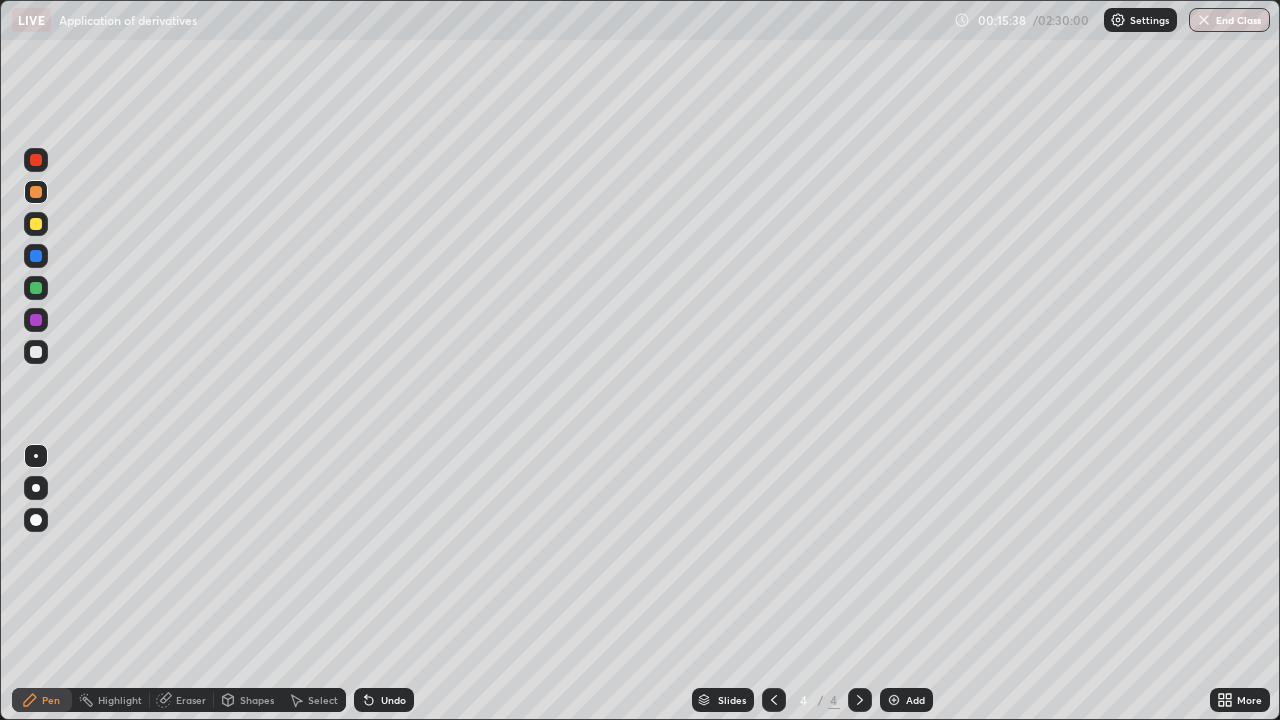 click at bounding box center (36, 352) 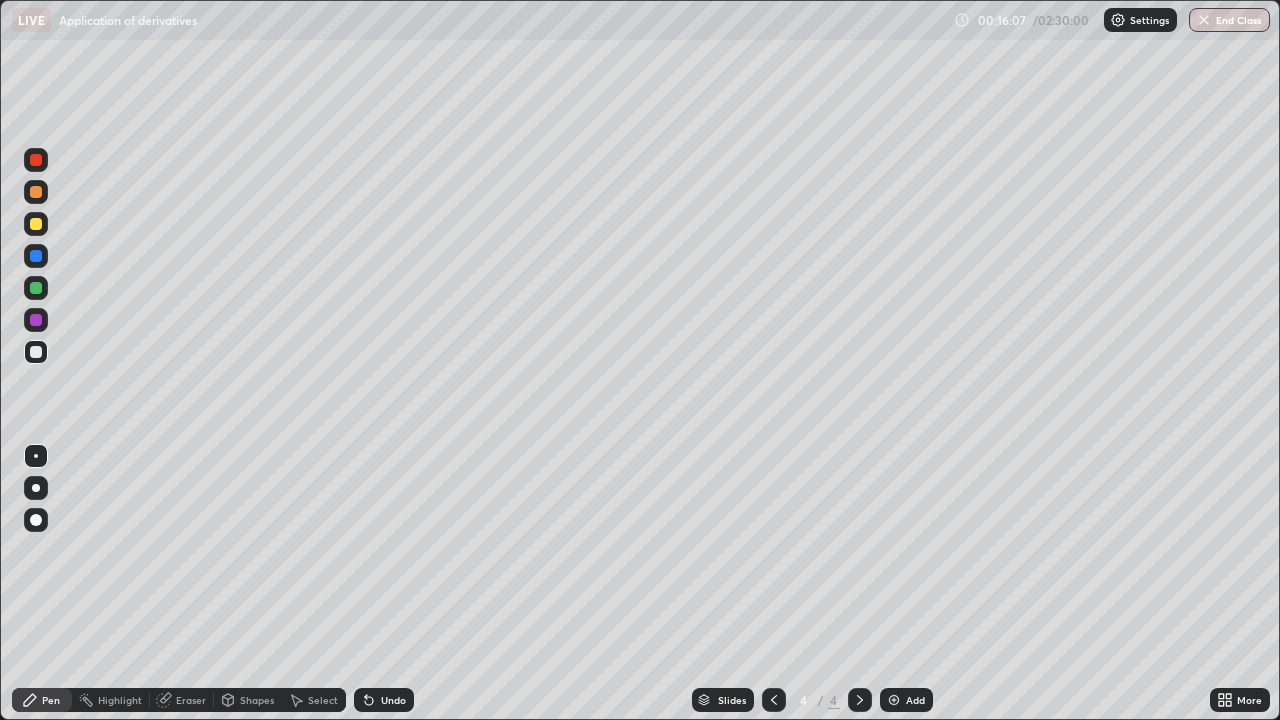 click at bounding box center [36, 288] 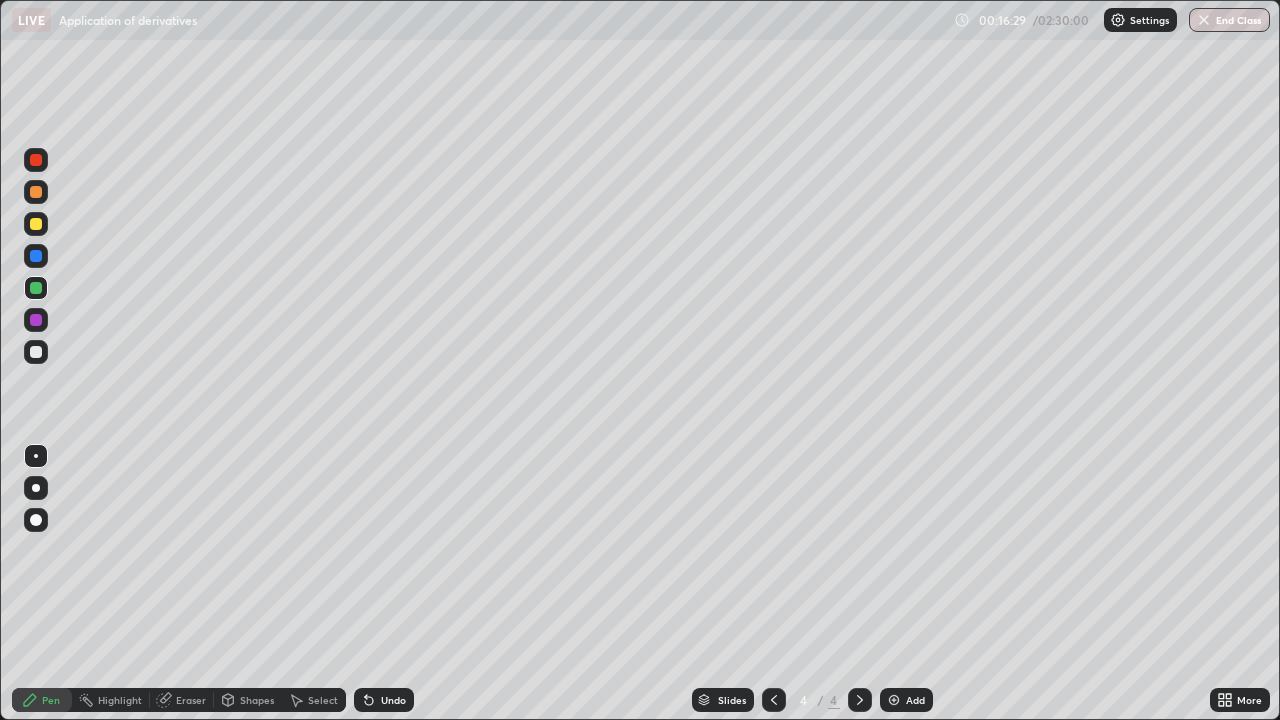 click at bounding box center (36, 320) 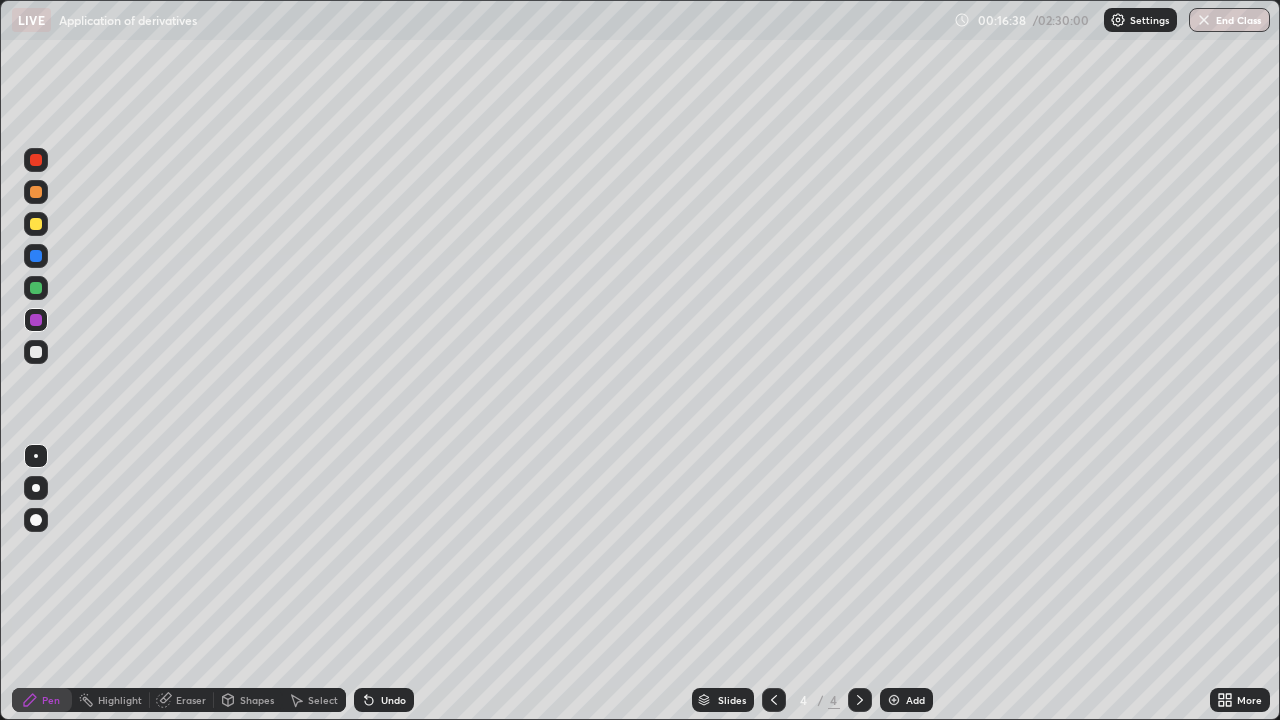 click at bounding box center (36, 160) 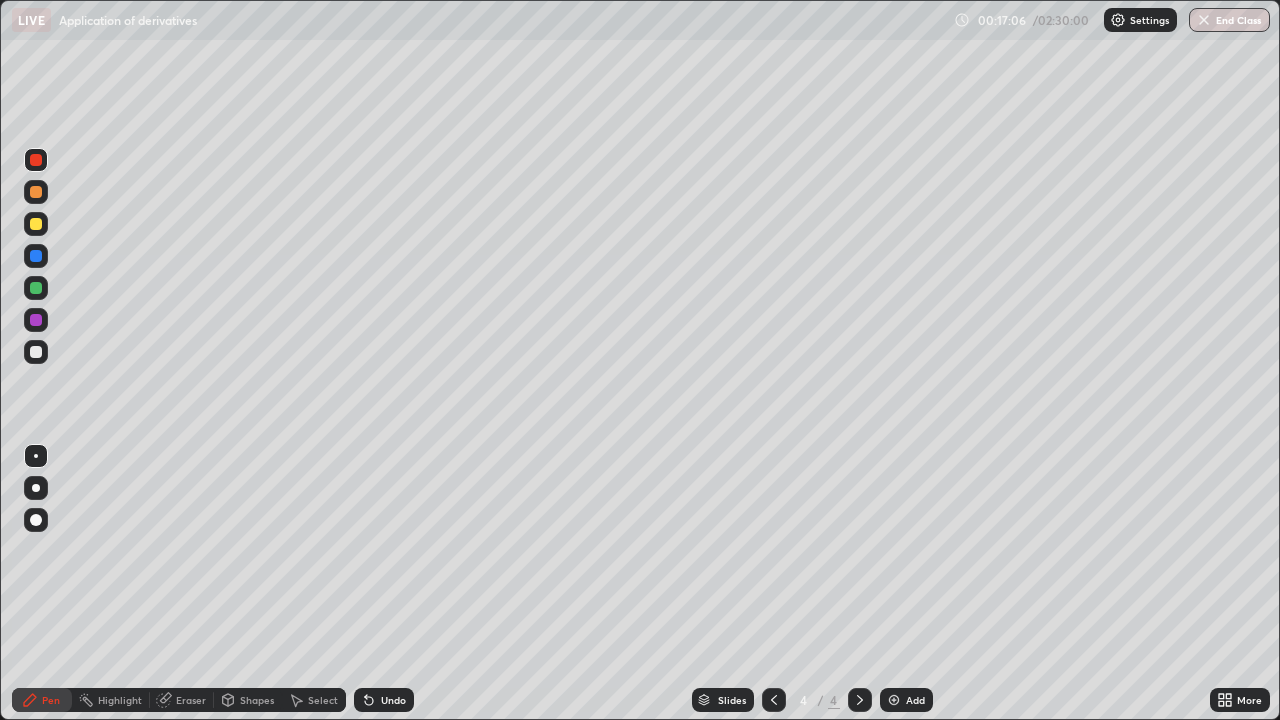 click at bounding box center (36, 352) 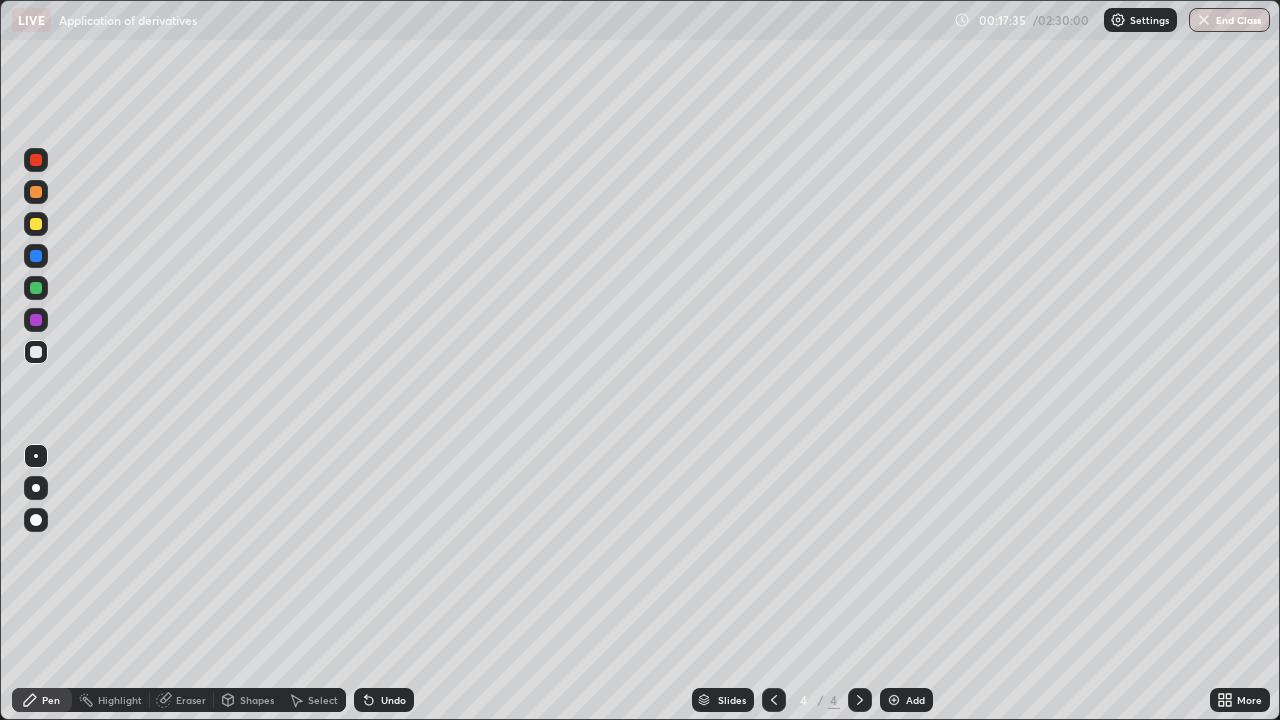 click at bounding box center (36, 352) 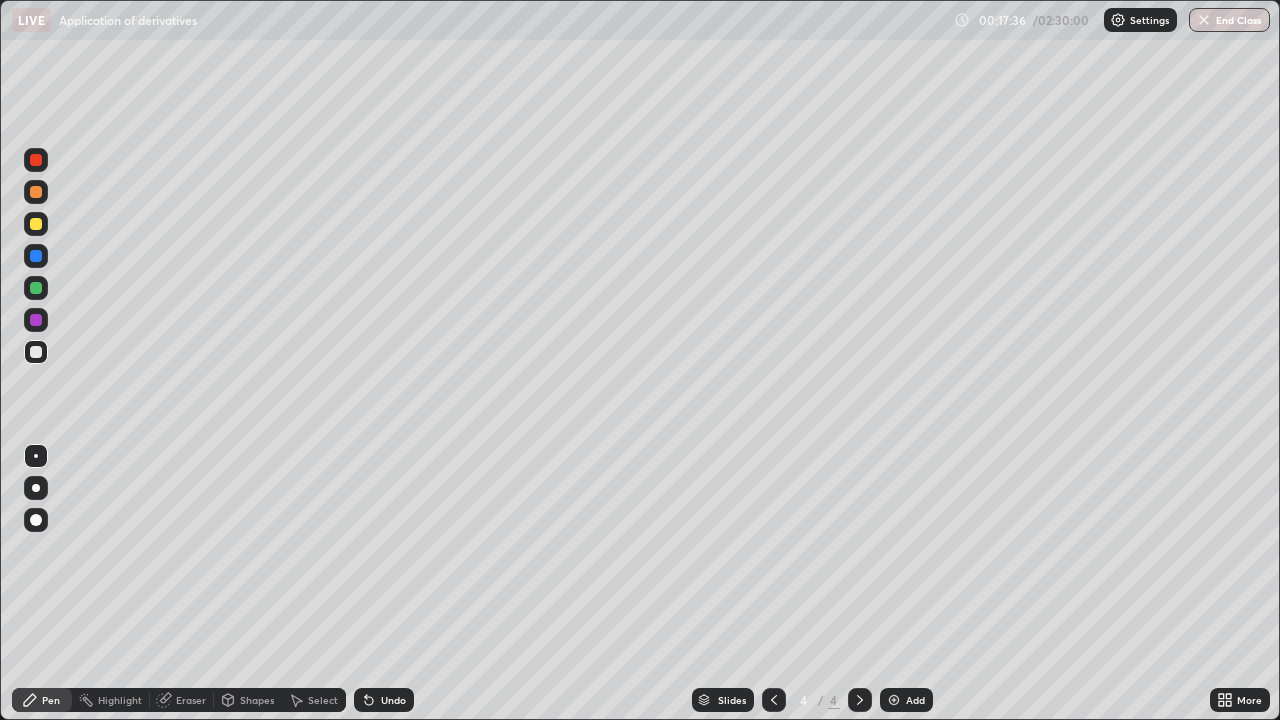 click at bounding box center [36, 352] 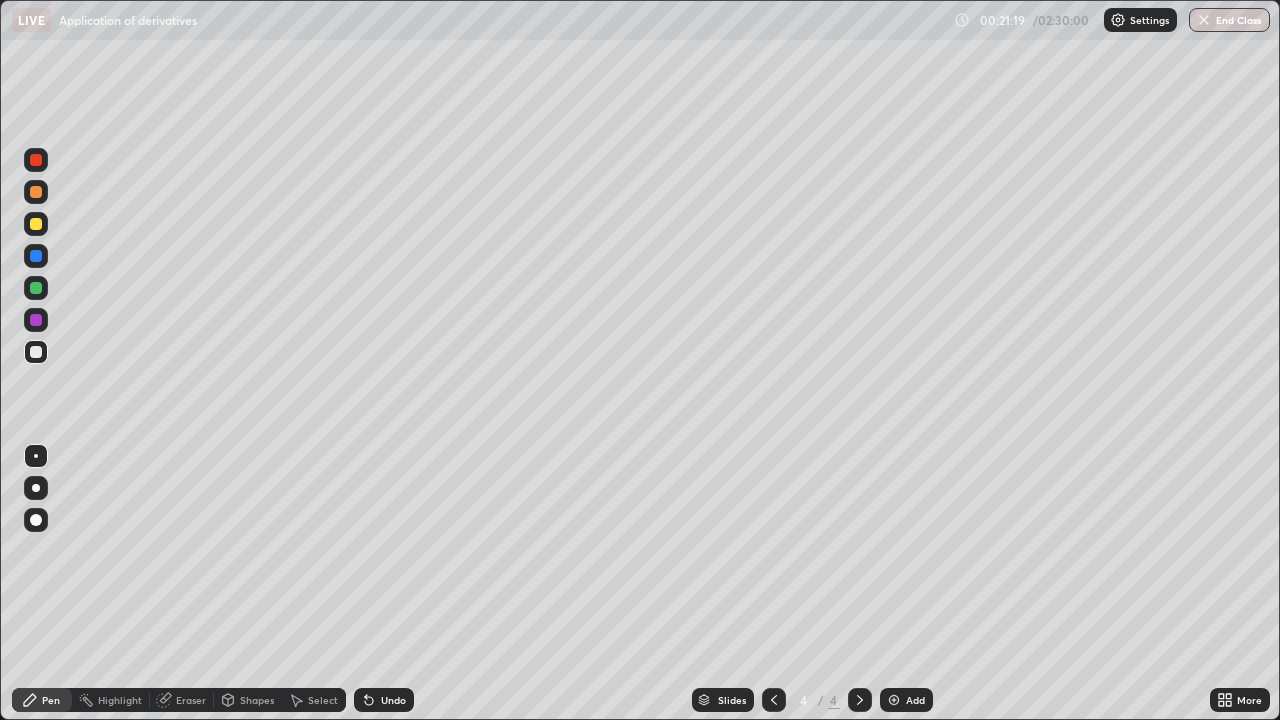 click at bounding box center (36, 352) 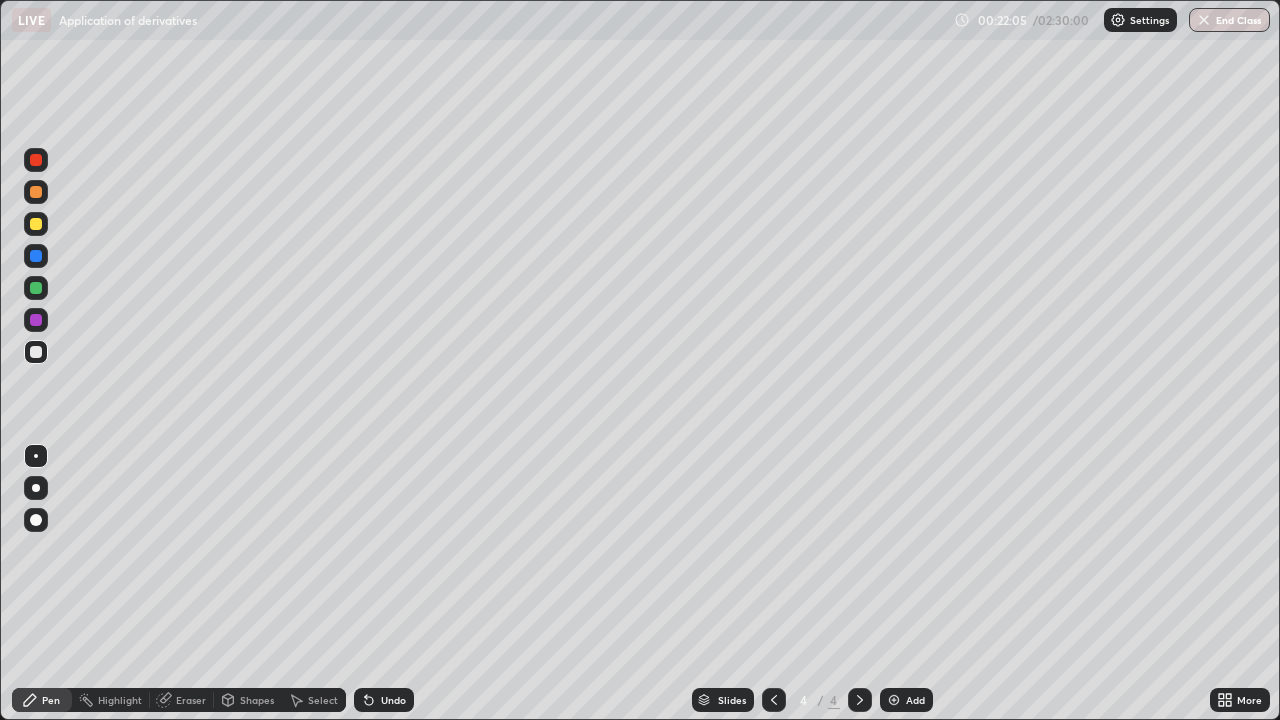 click on "Add" at bounding box center (906, 700) 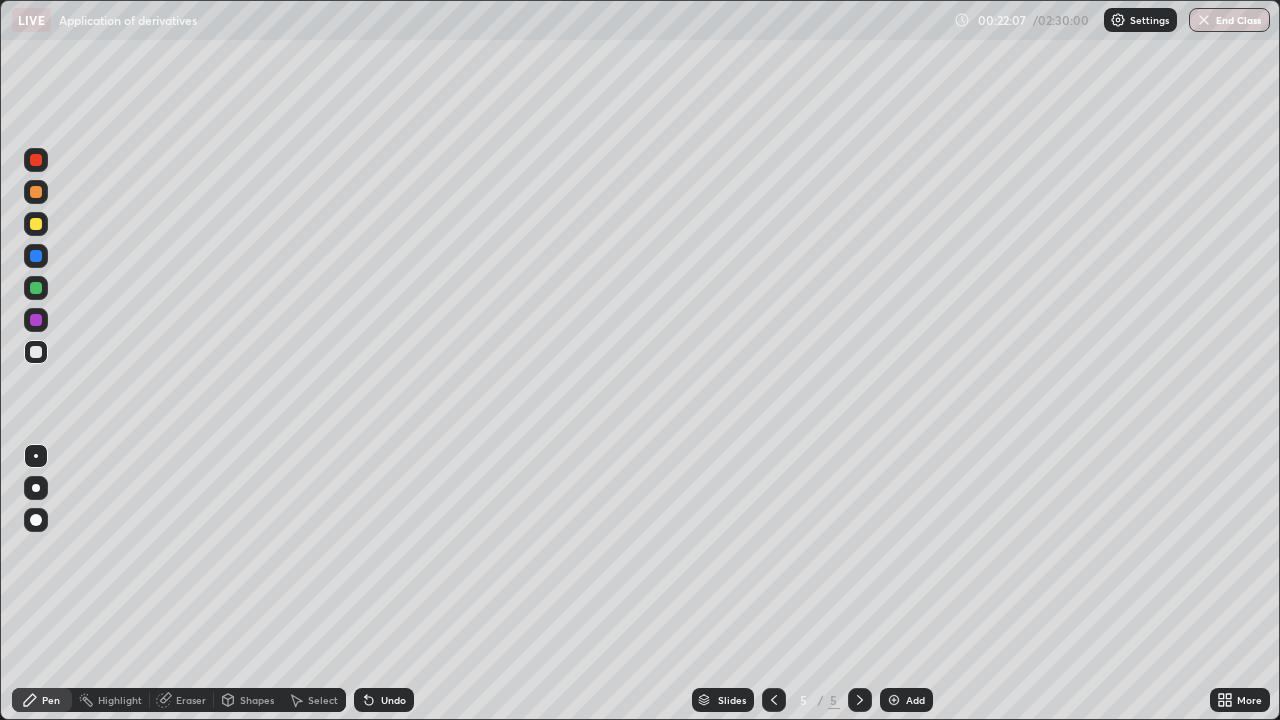 click at bounding box center [36, 352] 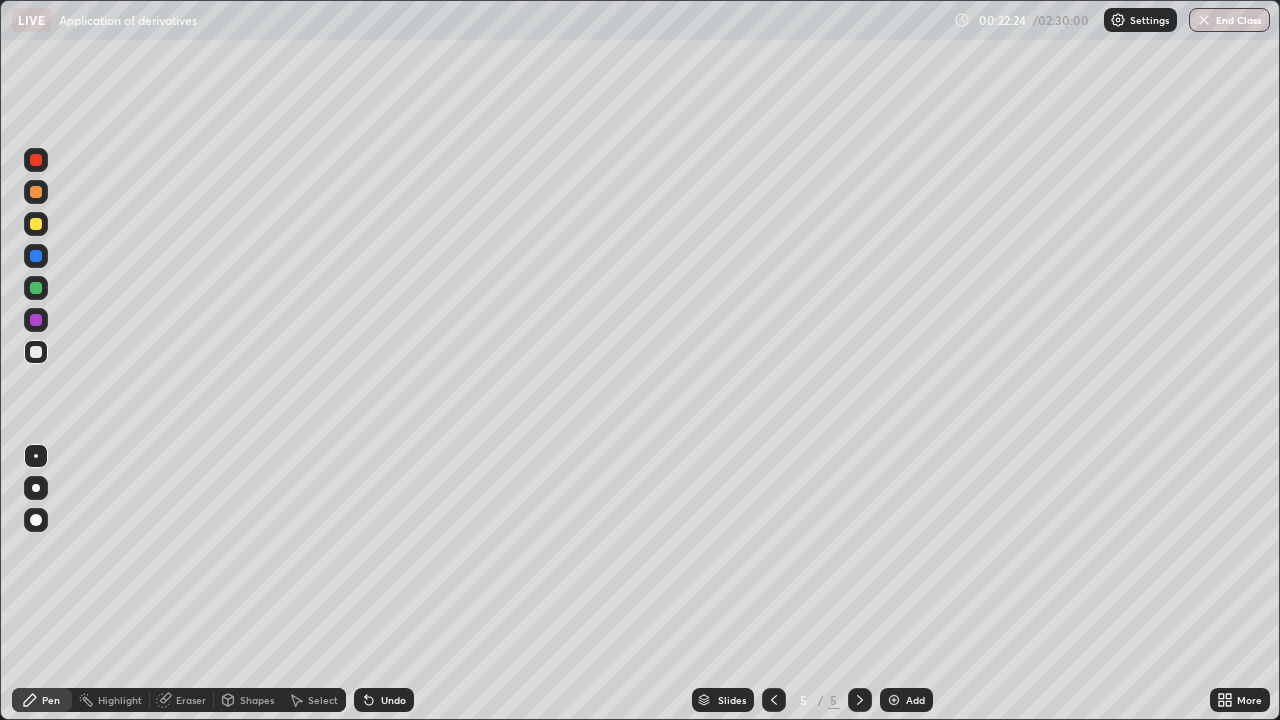 click at bounding box center (36, 224) 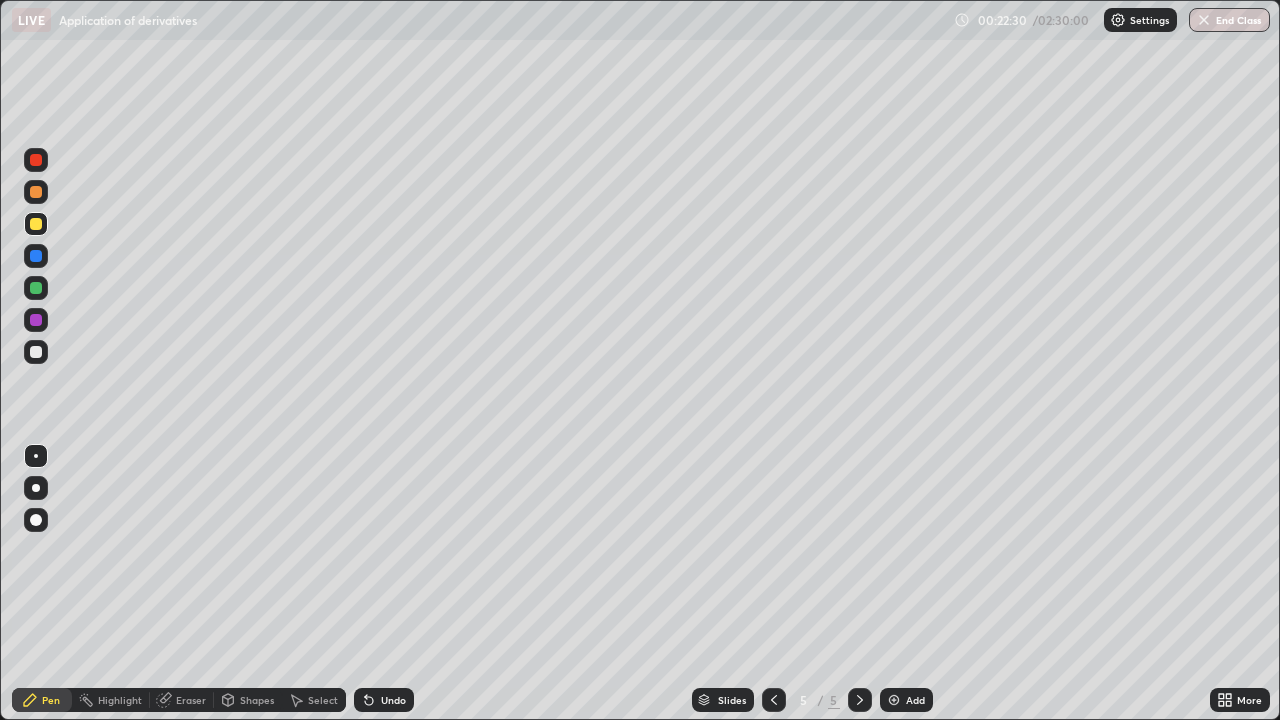 click at bounding box center (36, 352) 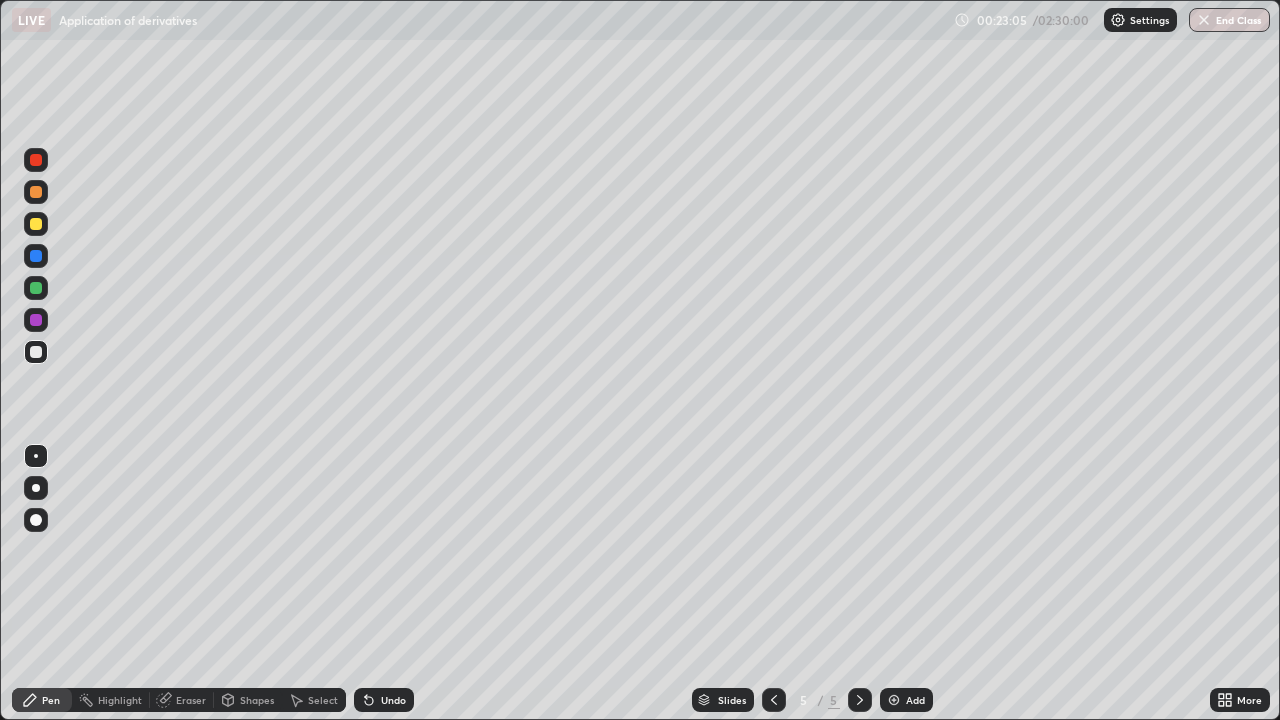 click at bounding box center [36, 352] 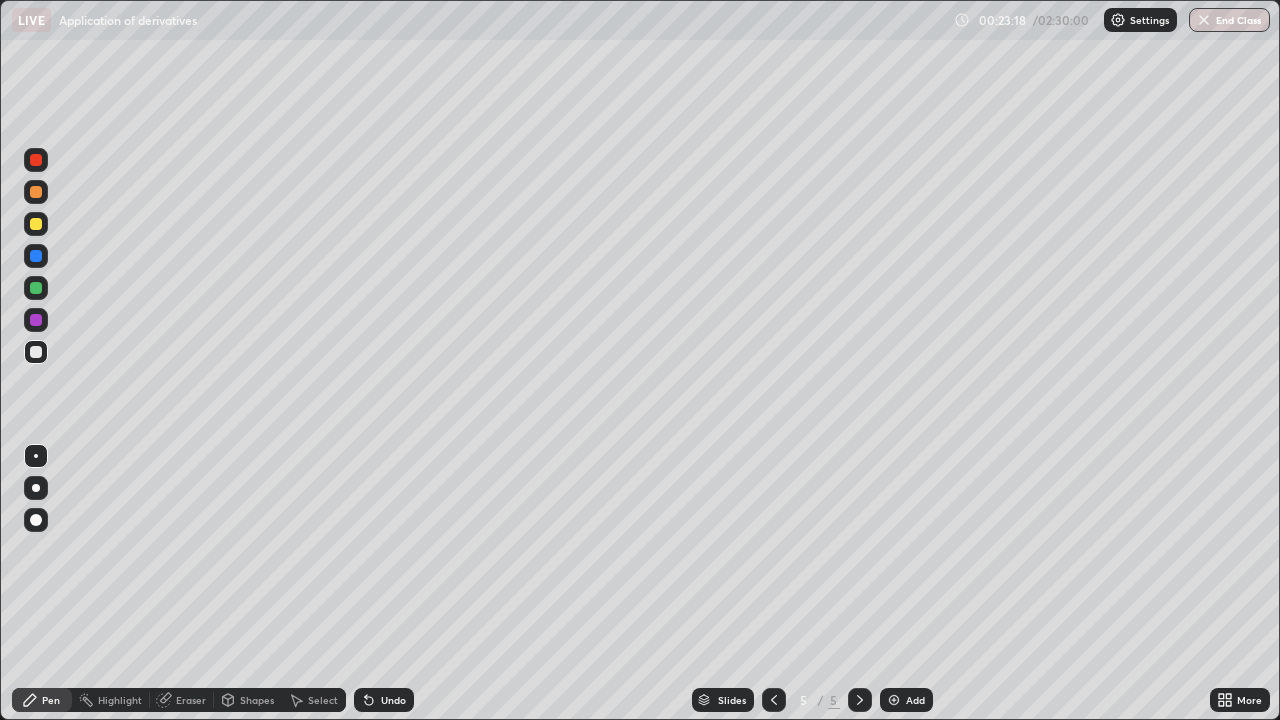 click at bounding box center [36, 352] 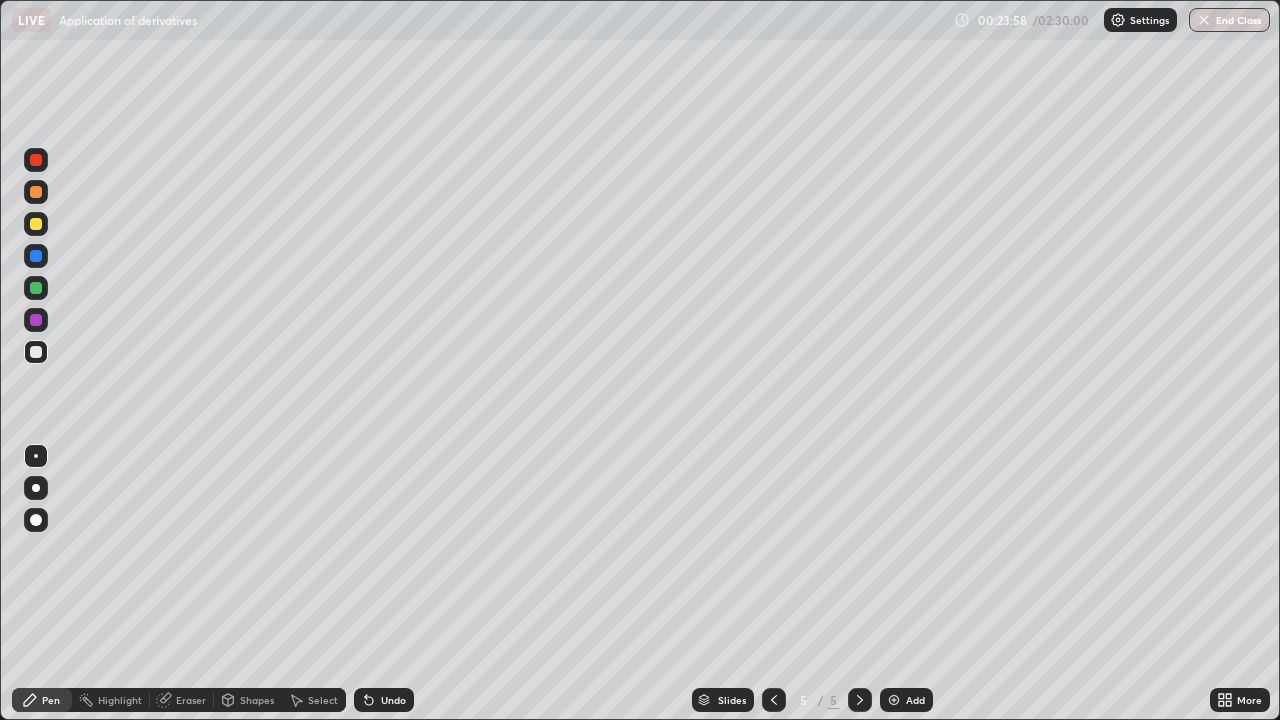 click at bounding box center (36, 352) 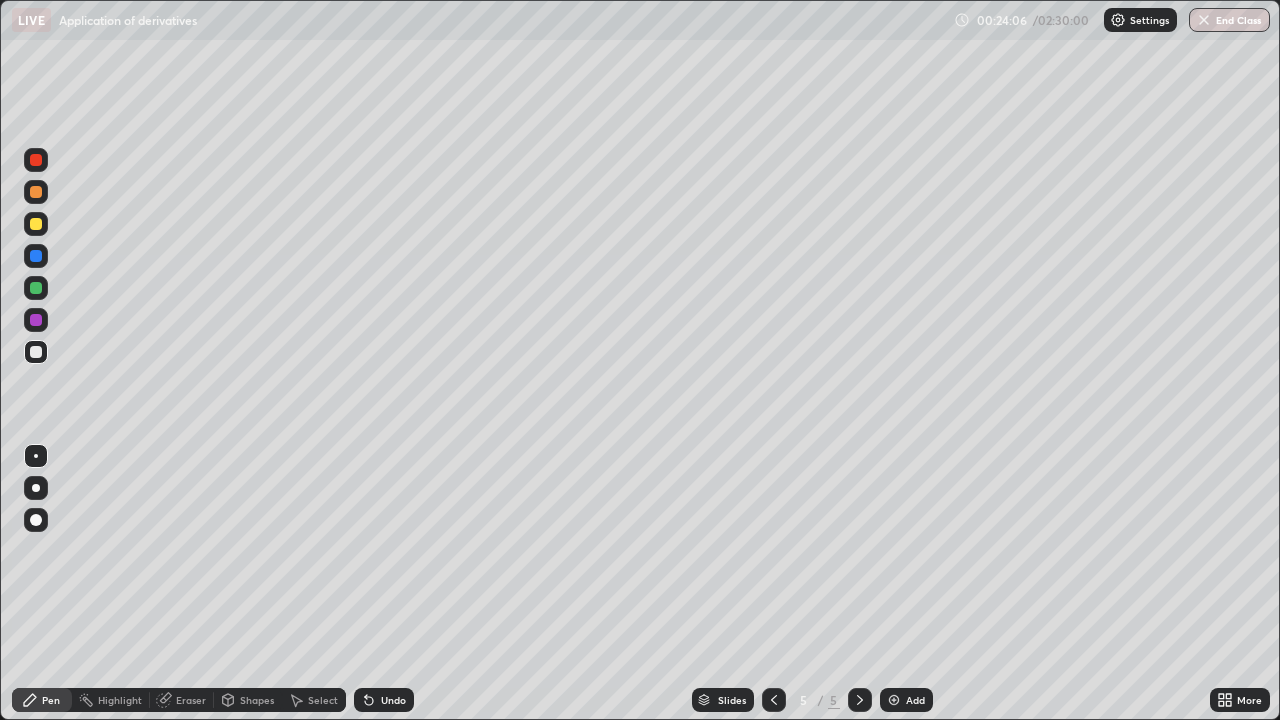 click at bounding box center [36, 224] 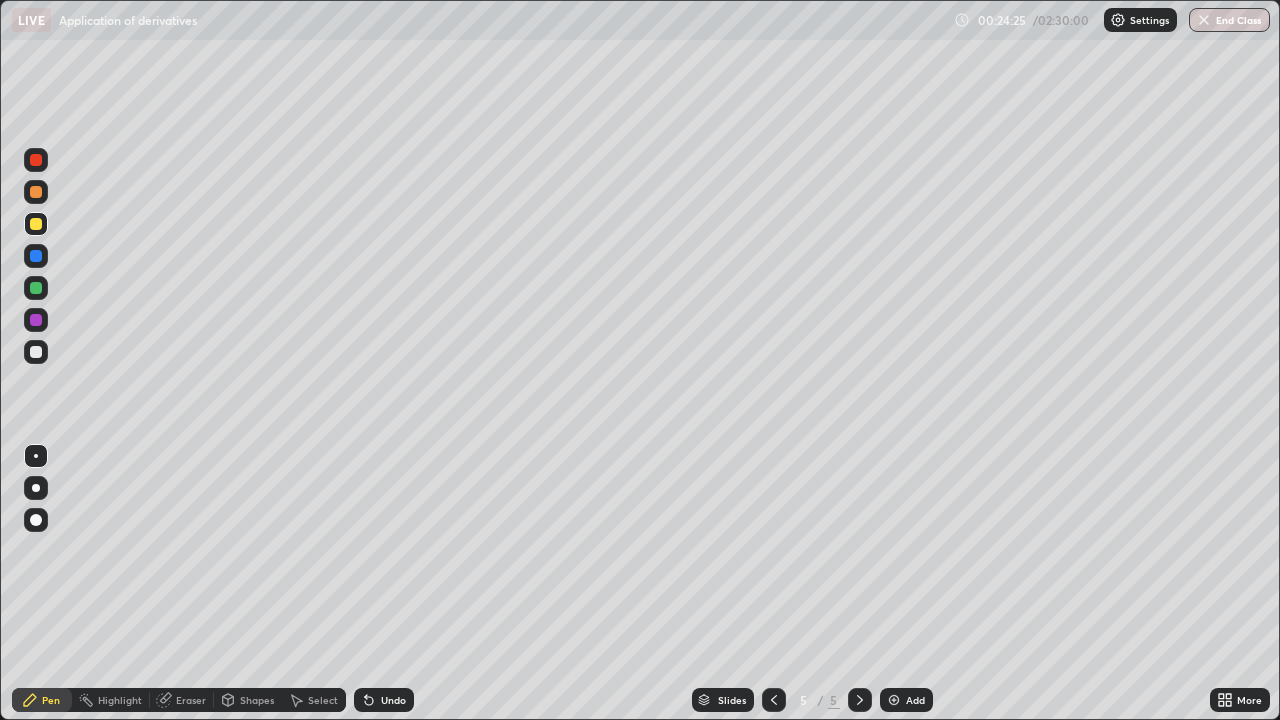 click on "Eraser" at bounding box center (182, 700) 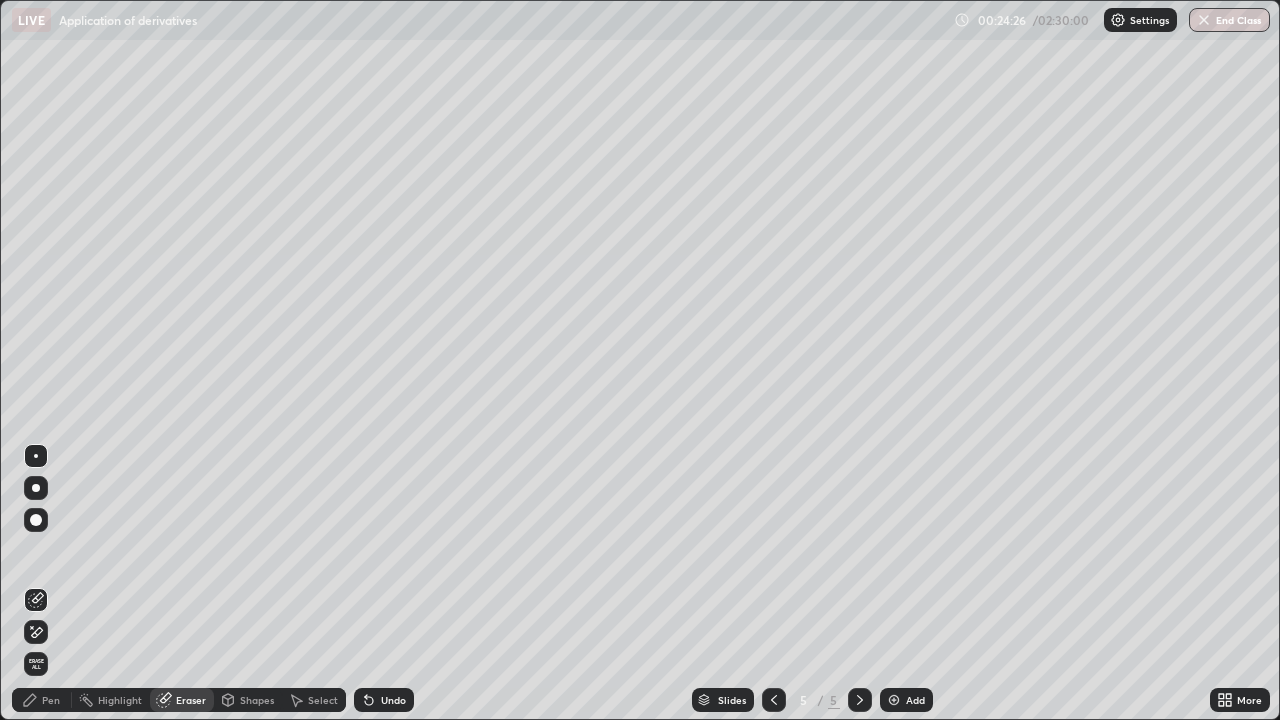 click on "Pen" at bounding box center [42, 700] 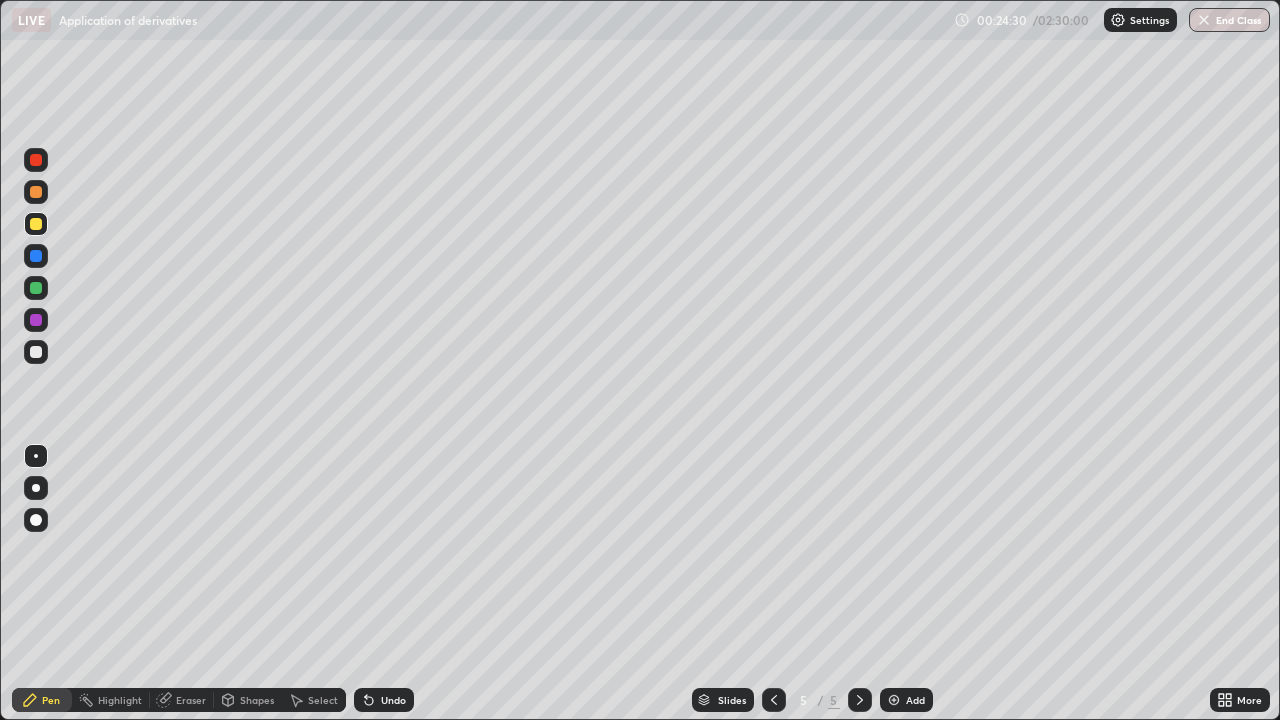 click at bounding box center [36, 352] 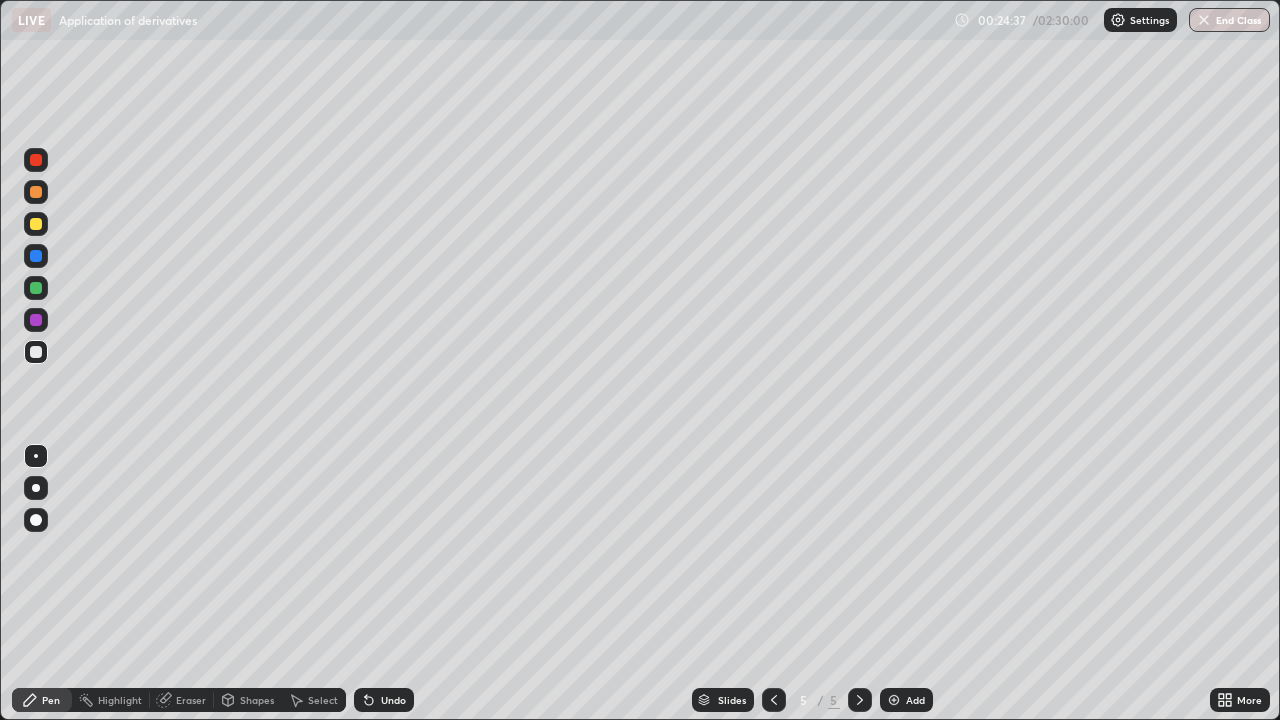 click on "Eraser" at bounding box center [182, 700] 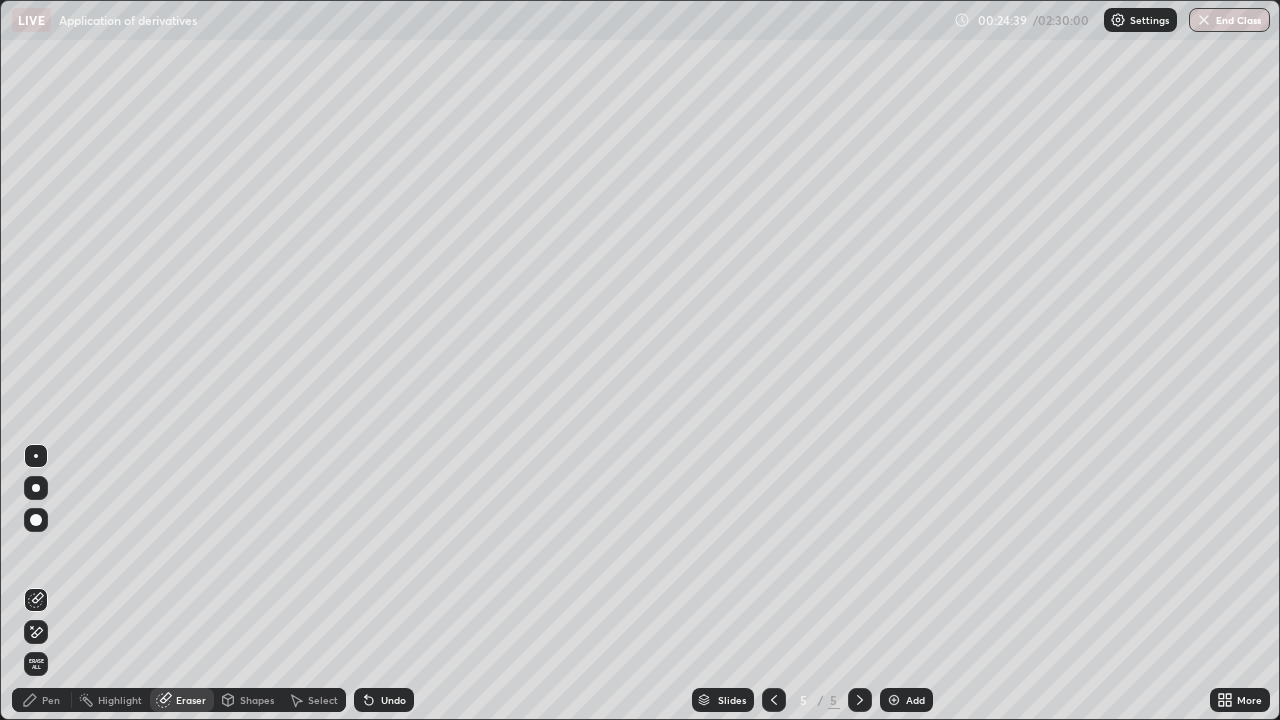 click on "Pen" at bounding box center [42, 700] 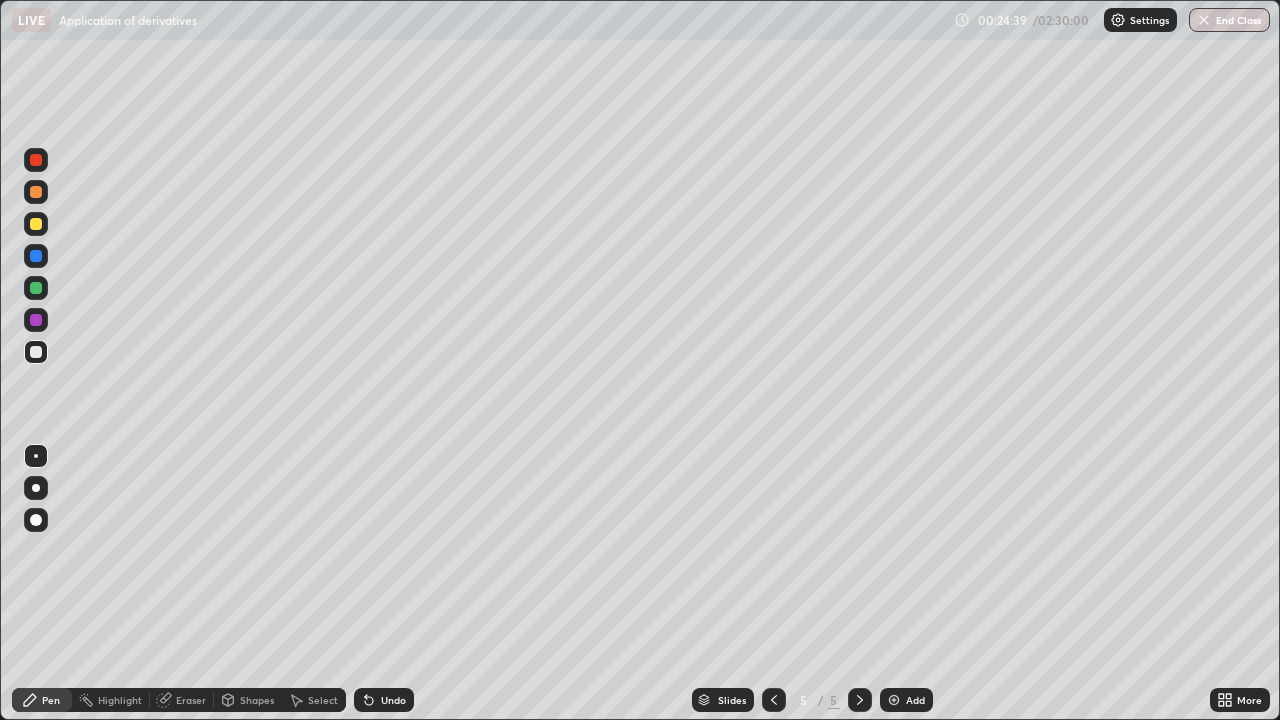 click at bounding box center (36, 352) 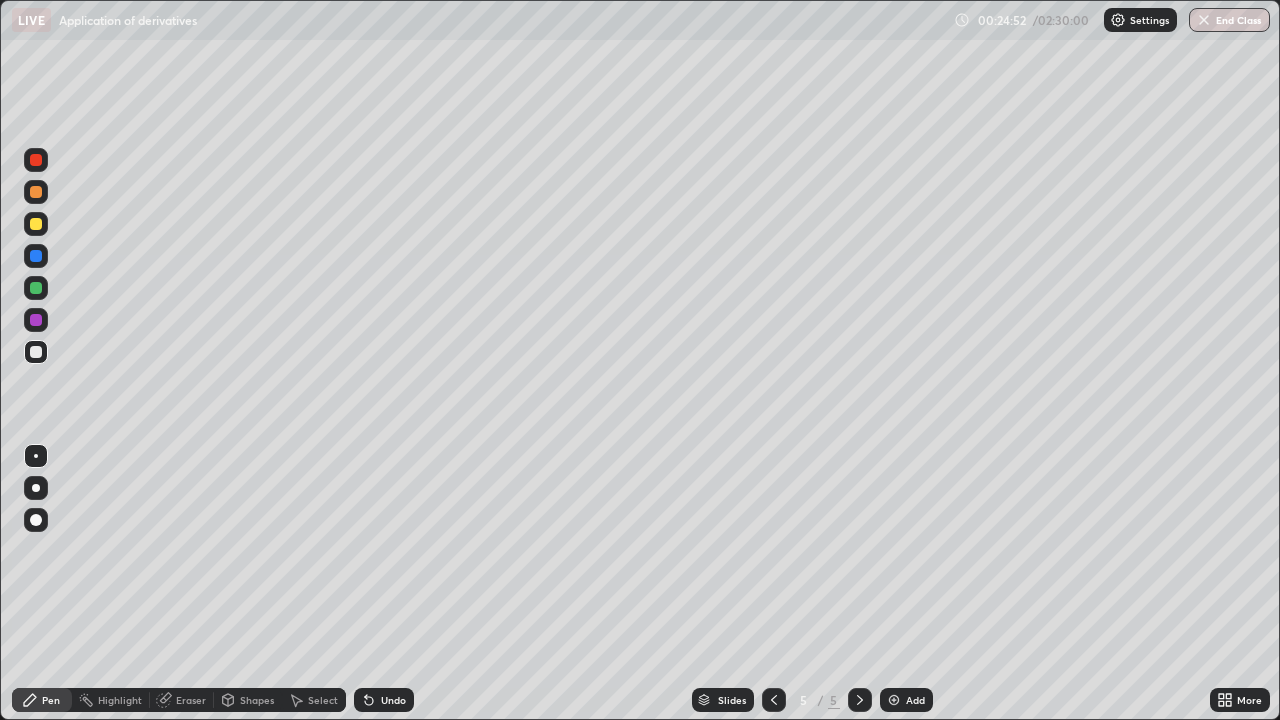 click at bounding box center [36, 352] 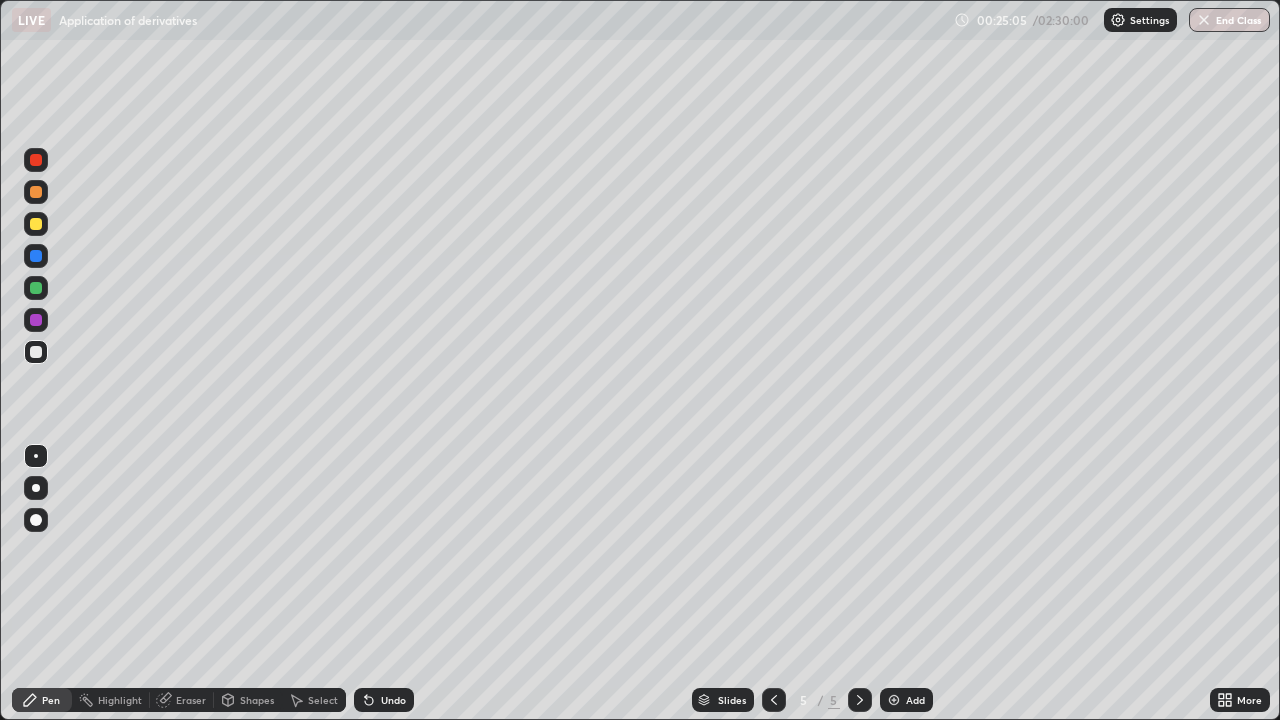 click at bounding box center [36, 288] 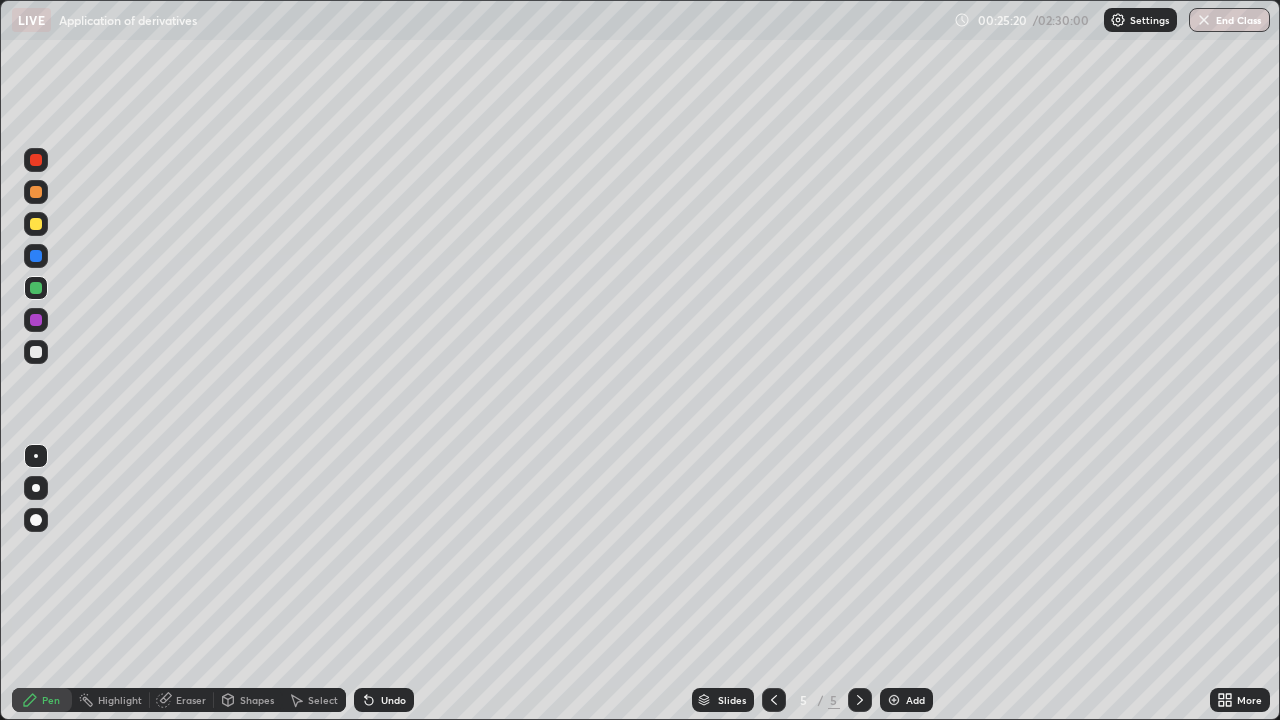 click on "Eraser" at bounding box center (191, 700) 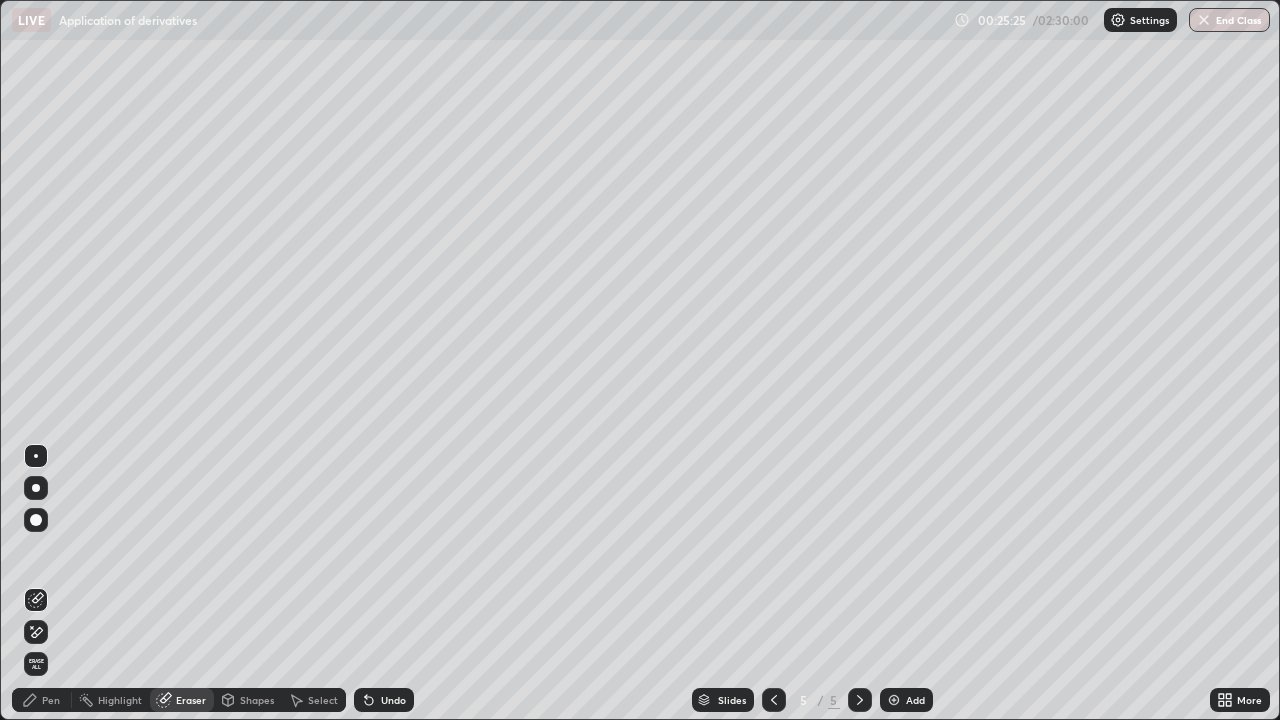 click on "Pen" at bounding box center [42, 700] 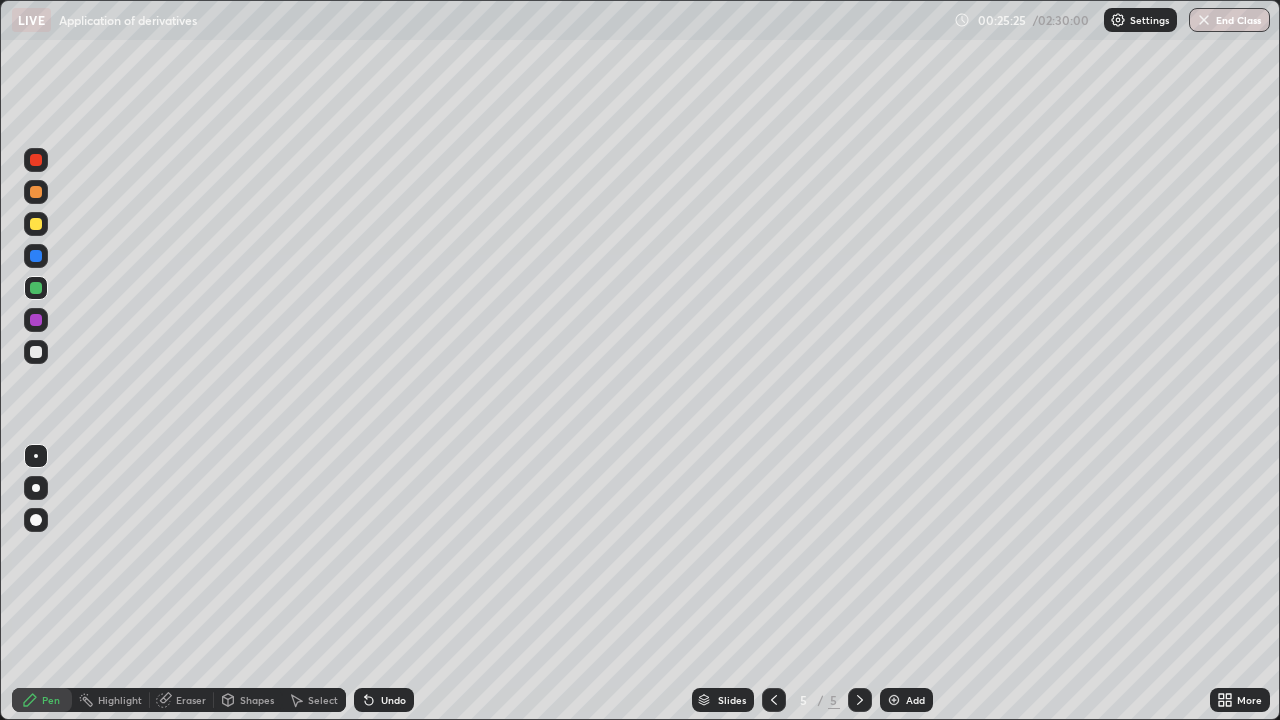 click at bounding box center [36, 320] 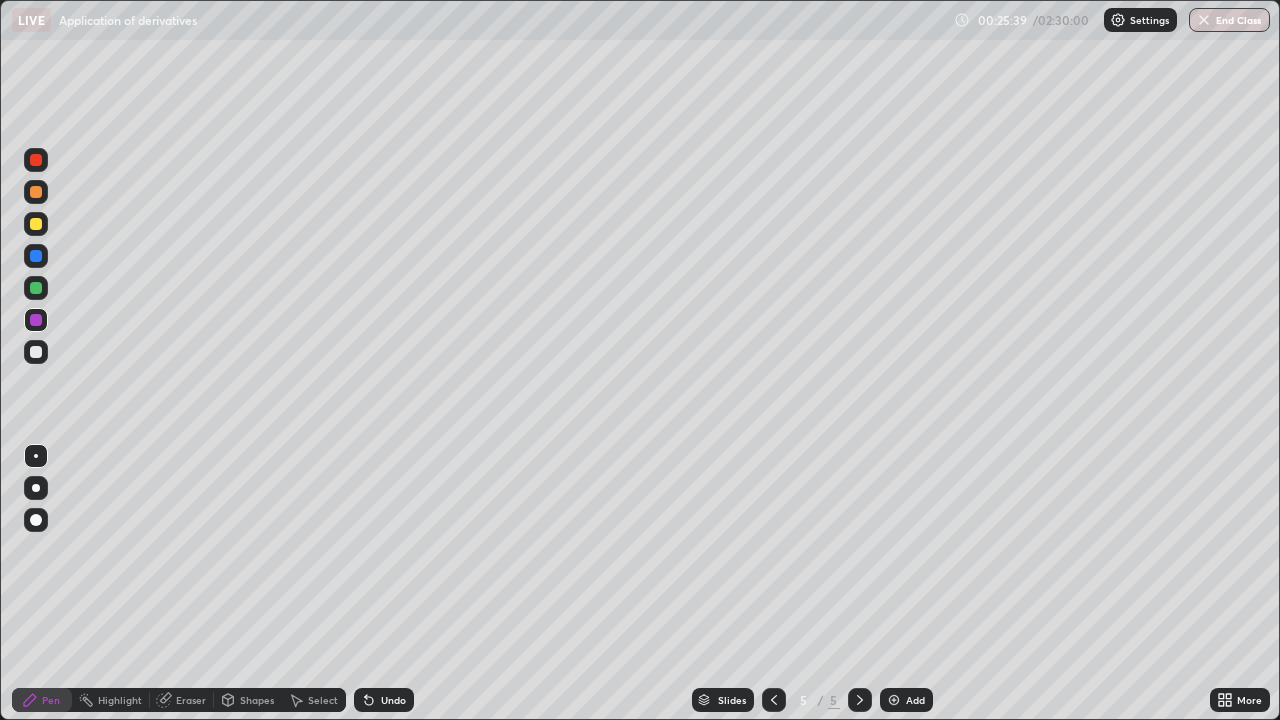 click at bounding box center [36, 352] 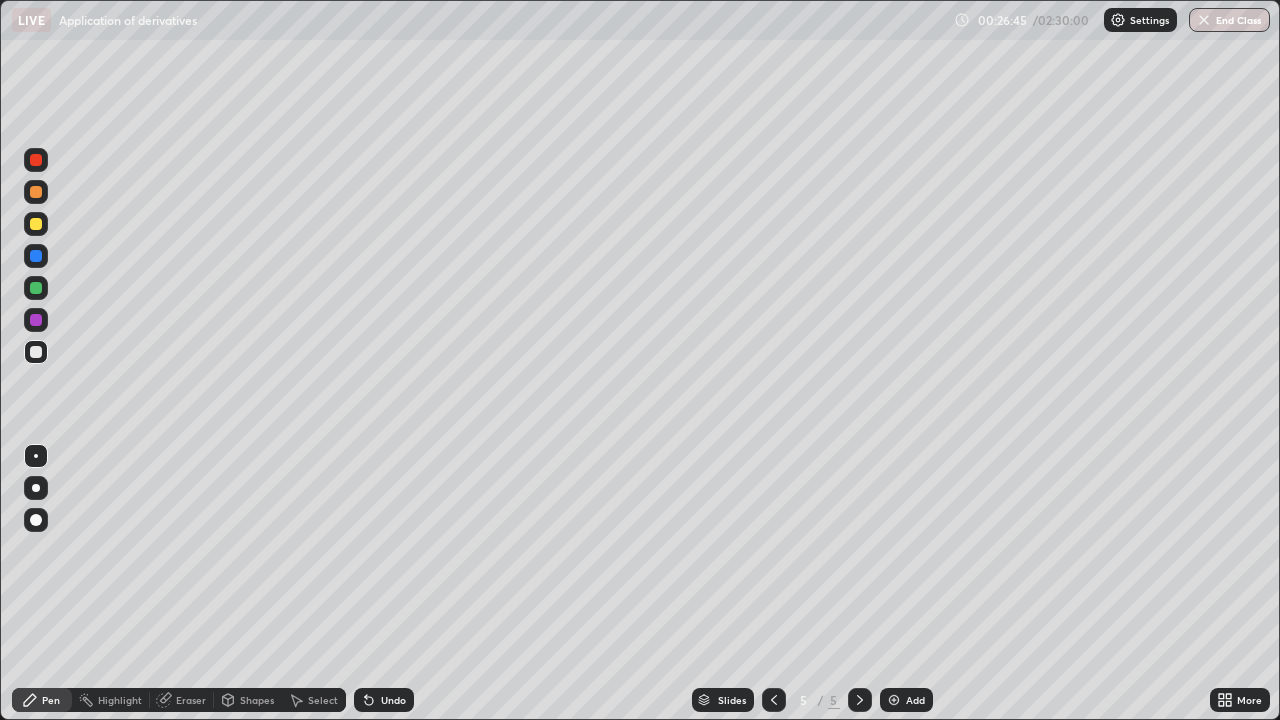 click at bounding box center [36, 352] 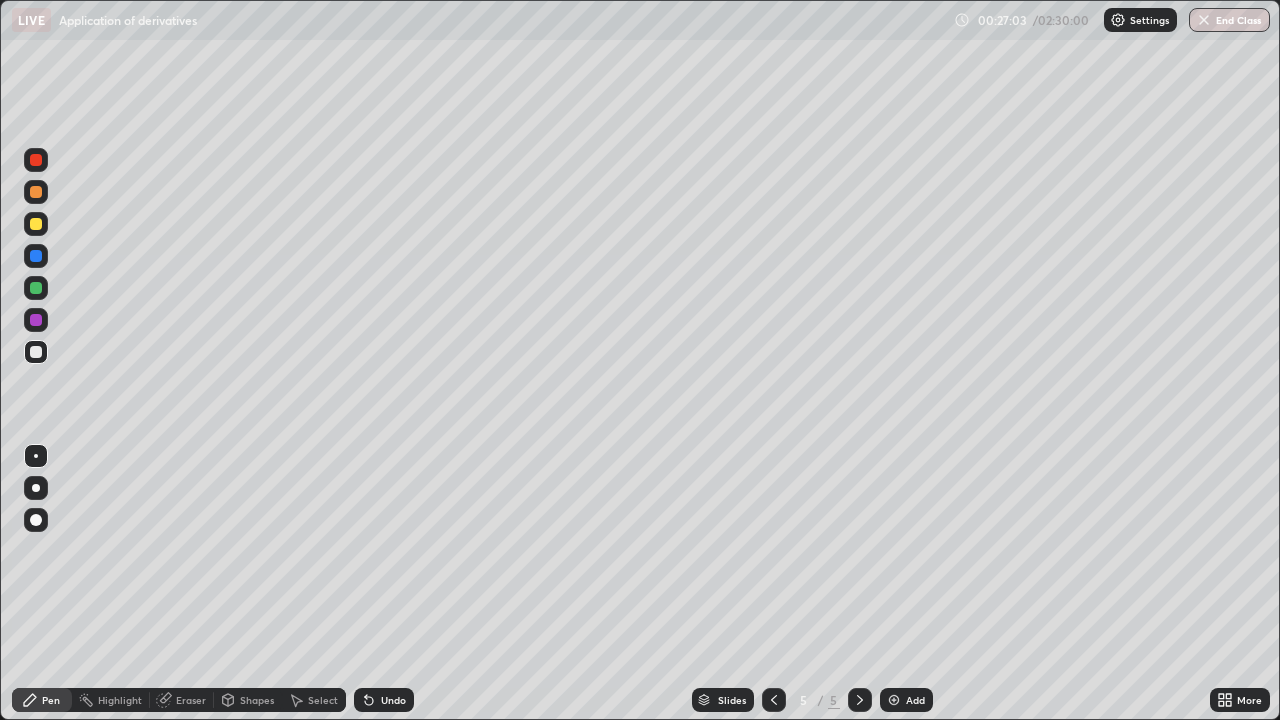 click at bounding box center [36, 192] 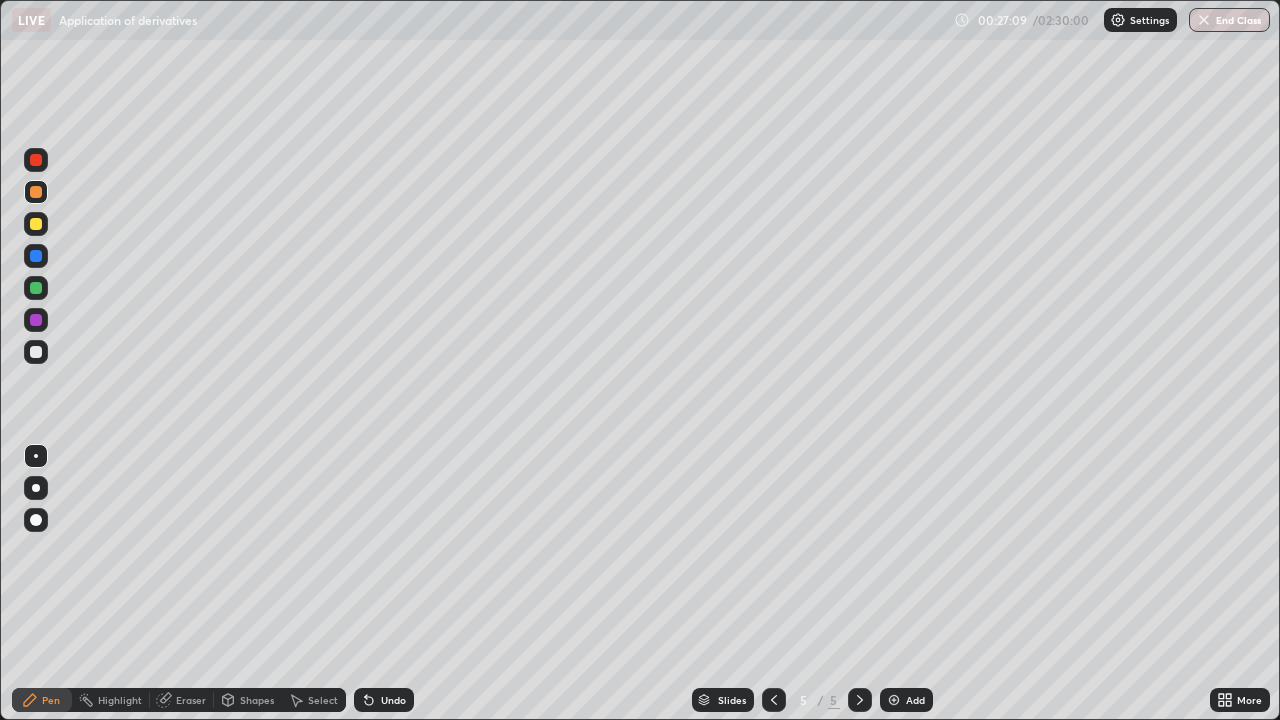 click at bounding box center [36, 192] 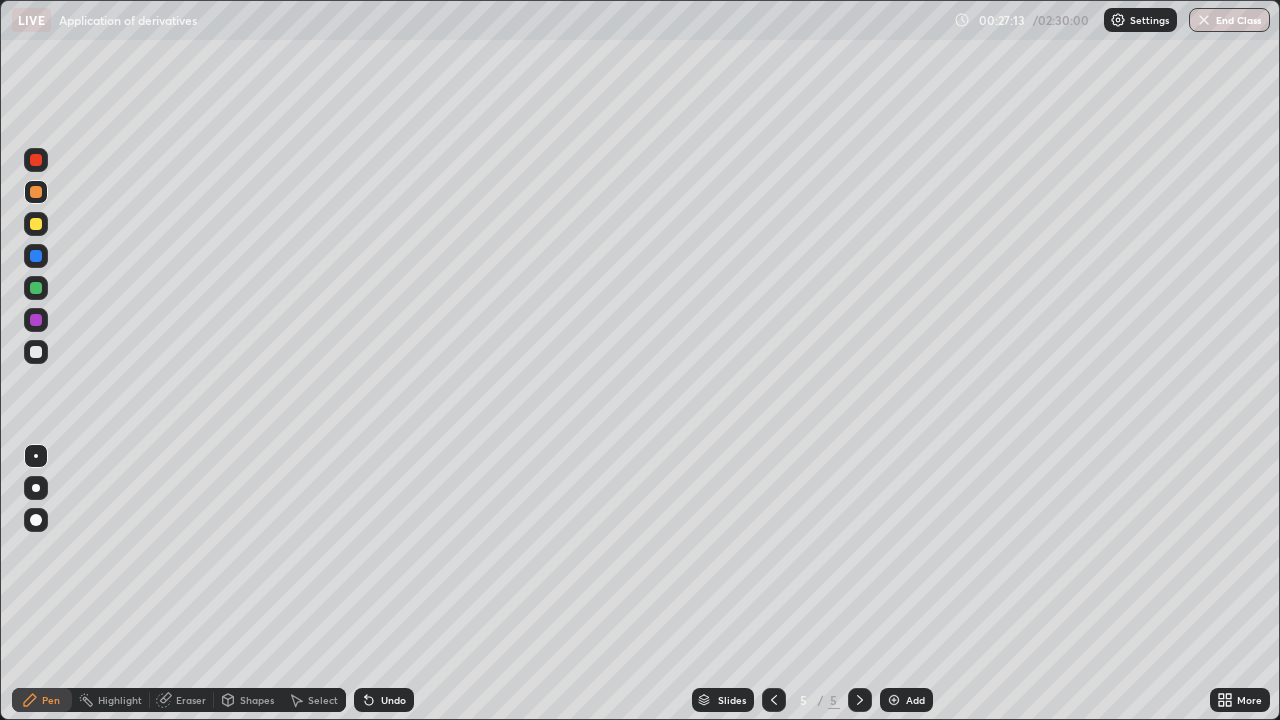 click at bounding box center [36, 288] 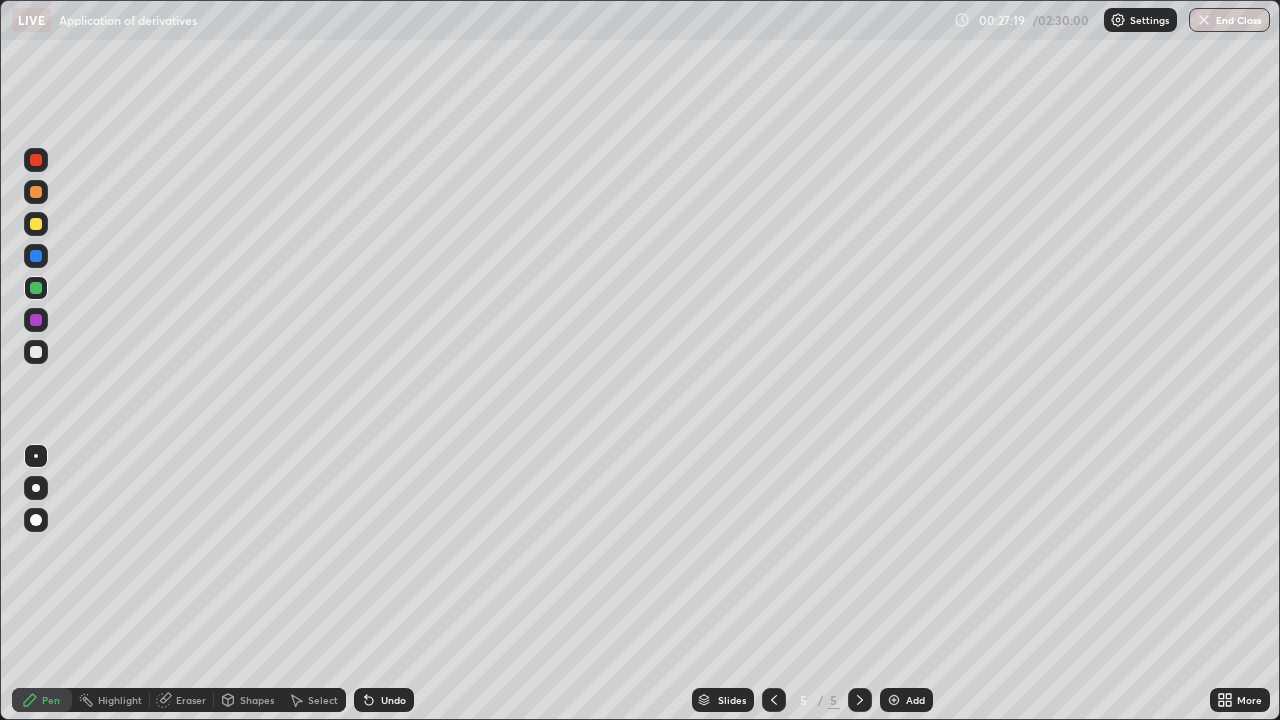 click on "Eraser" at bounding box center [182, 700] 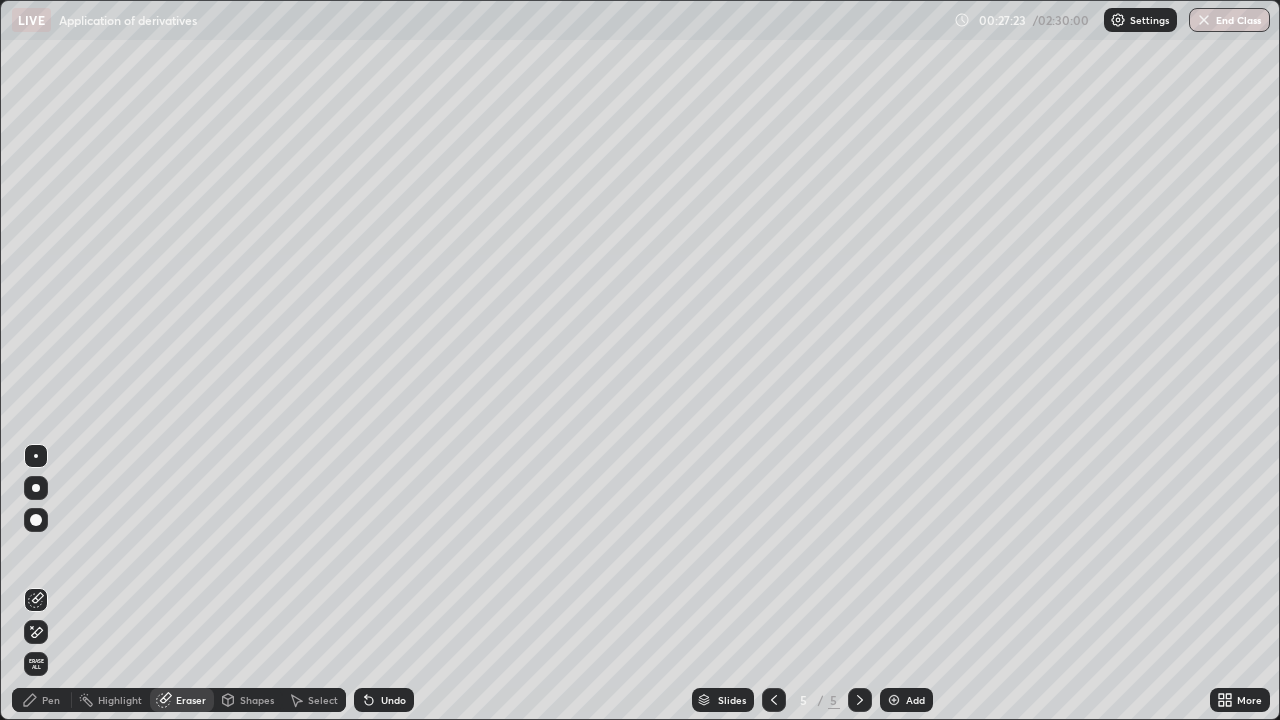 click on "Pen" at bounding box center (42, 700) 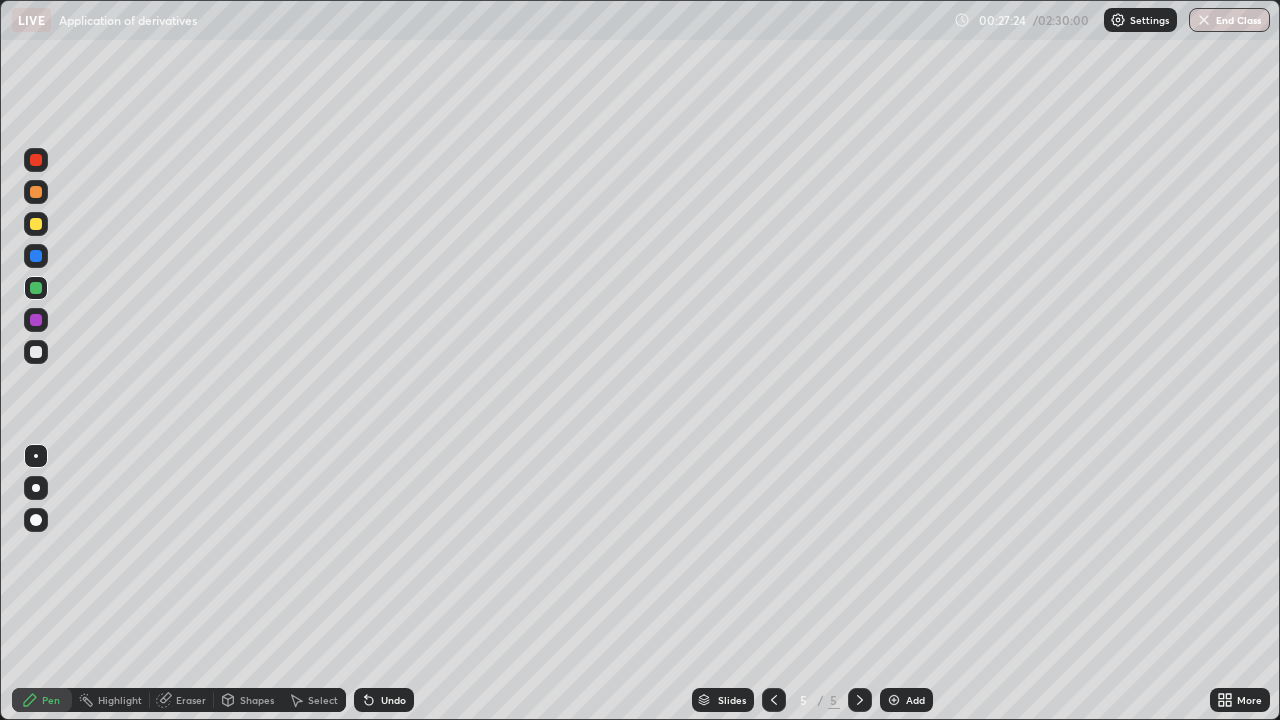click at bounding box center (36, 352) 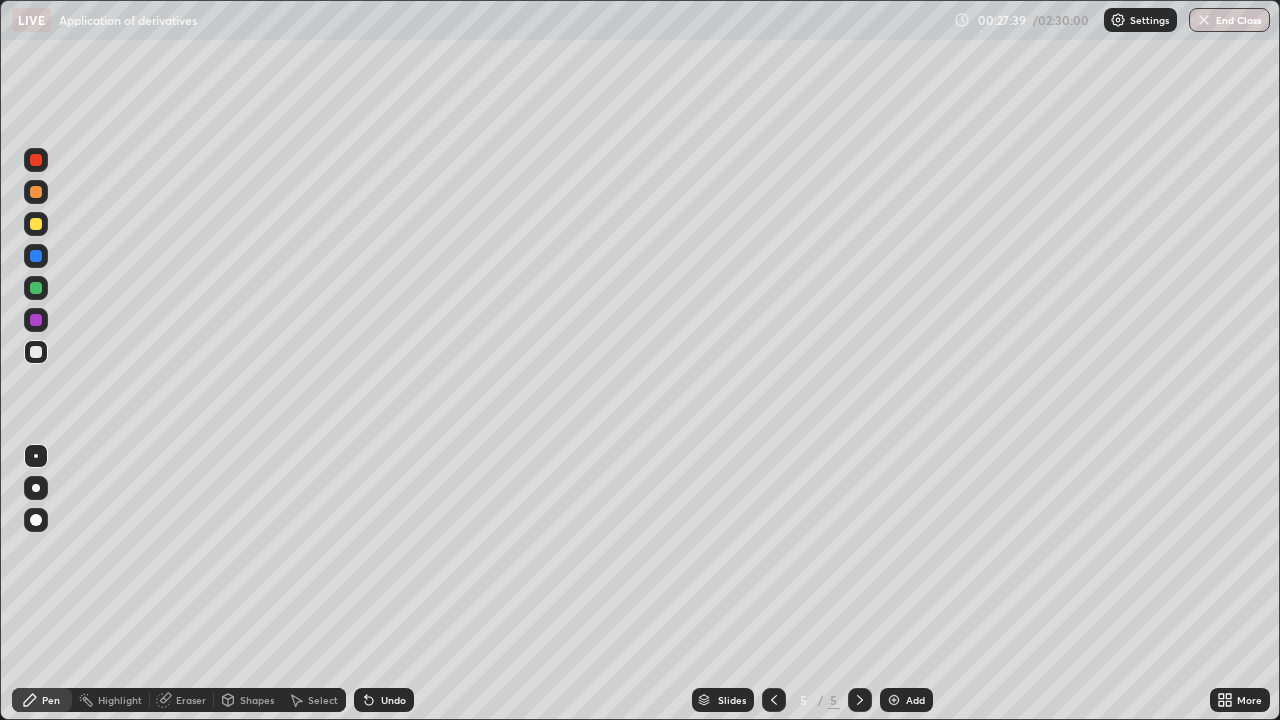 click at bounding box center (36, 320) 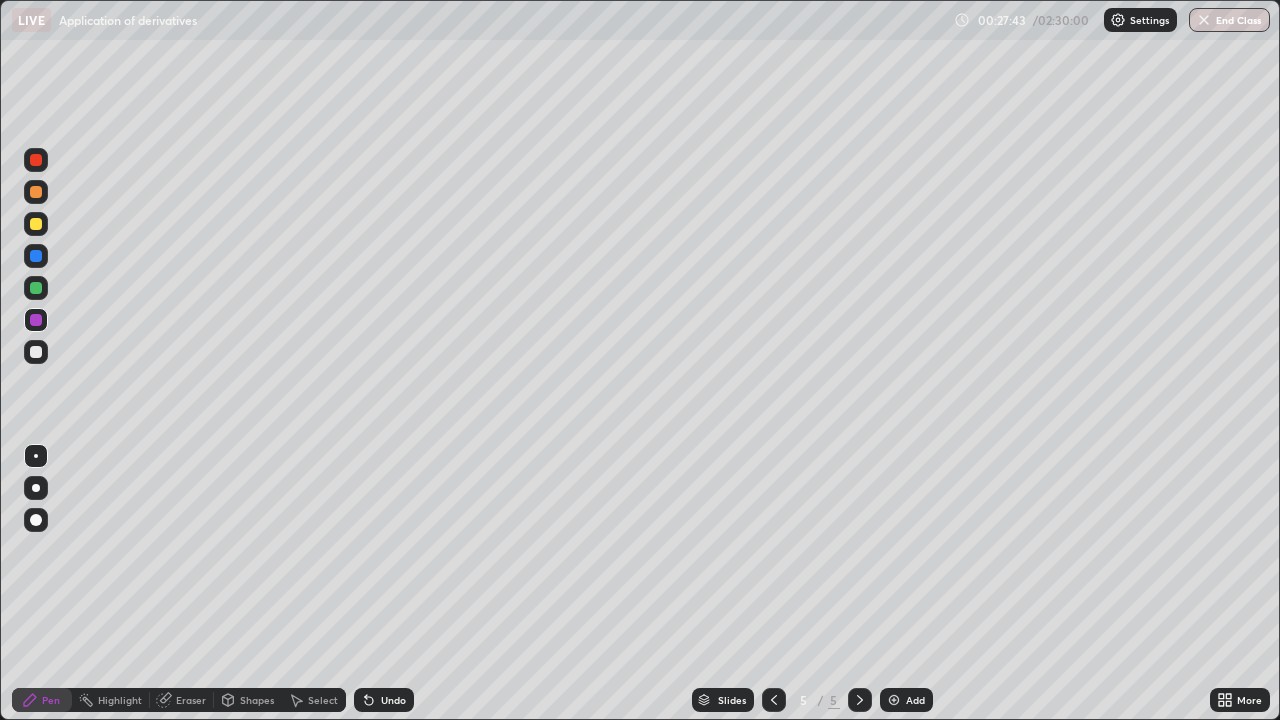 click at bounding box center [36, 160] 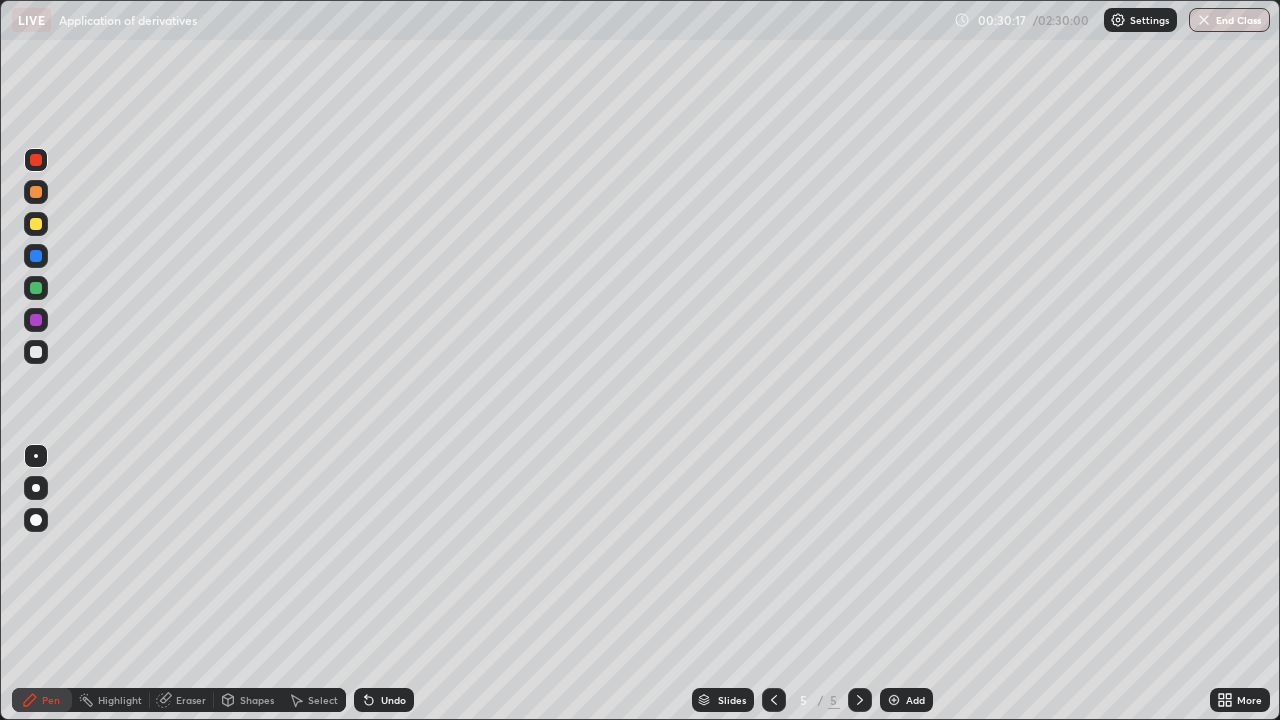 click on "Add" at bounding box center [906, 700] 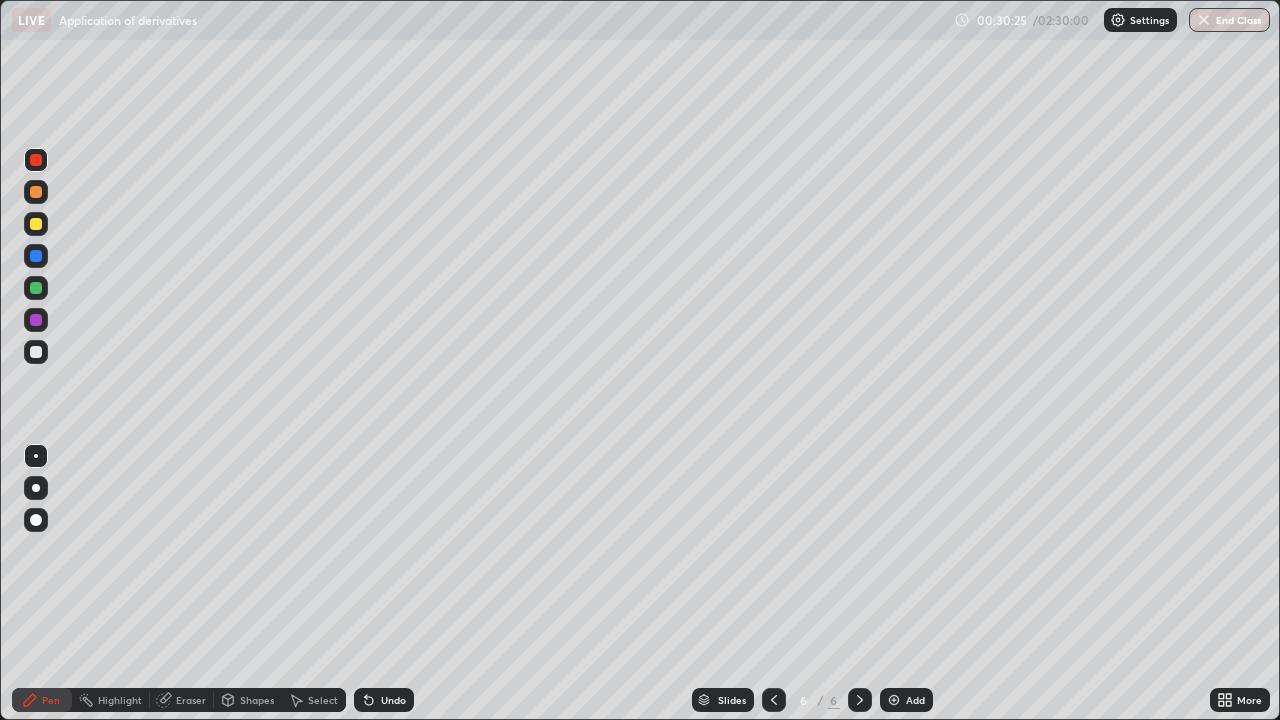 click at bounding box center (36, 352) 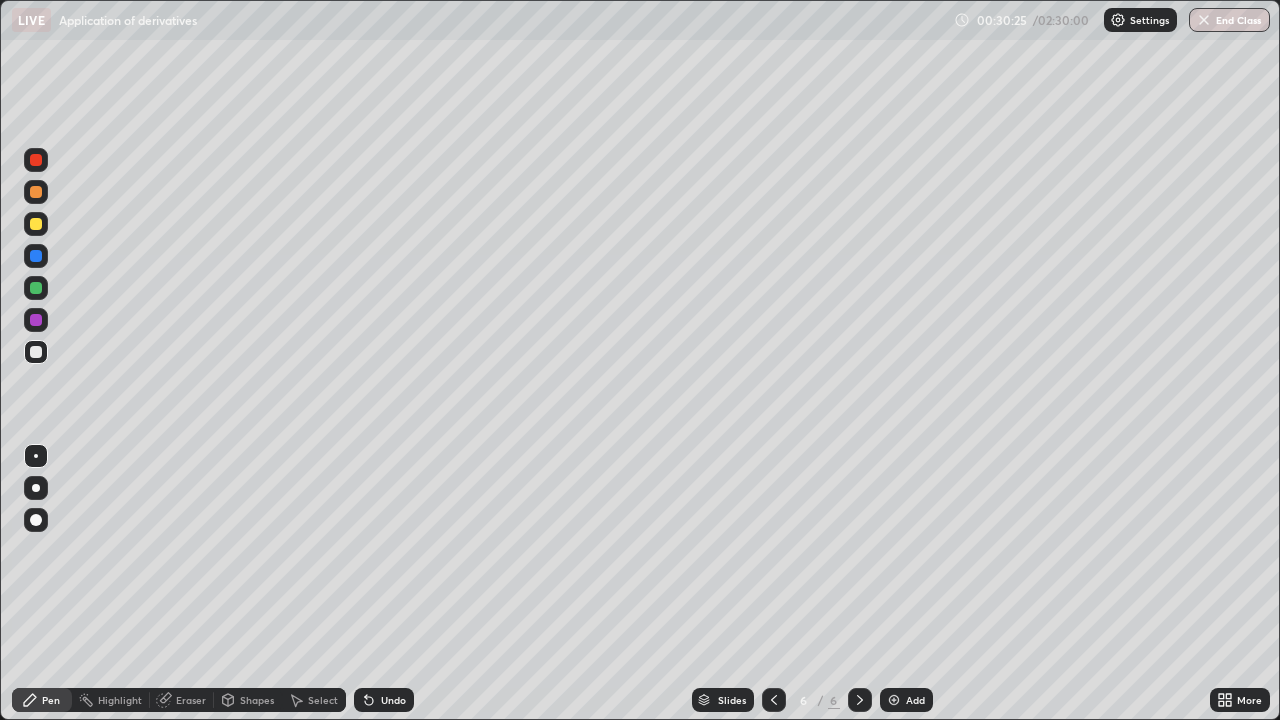 click at bounding box center (36, 352) 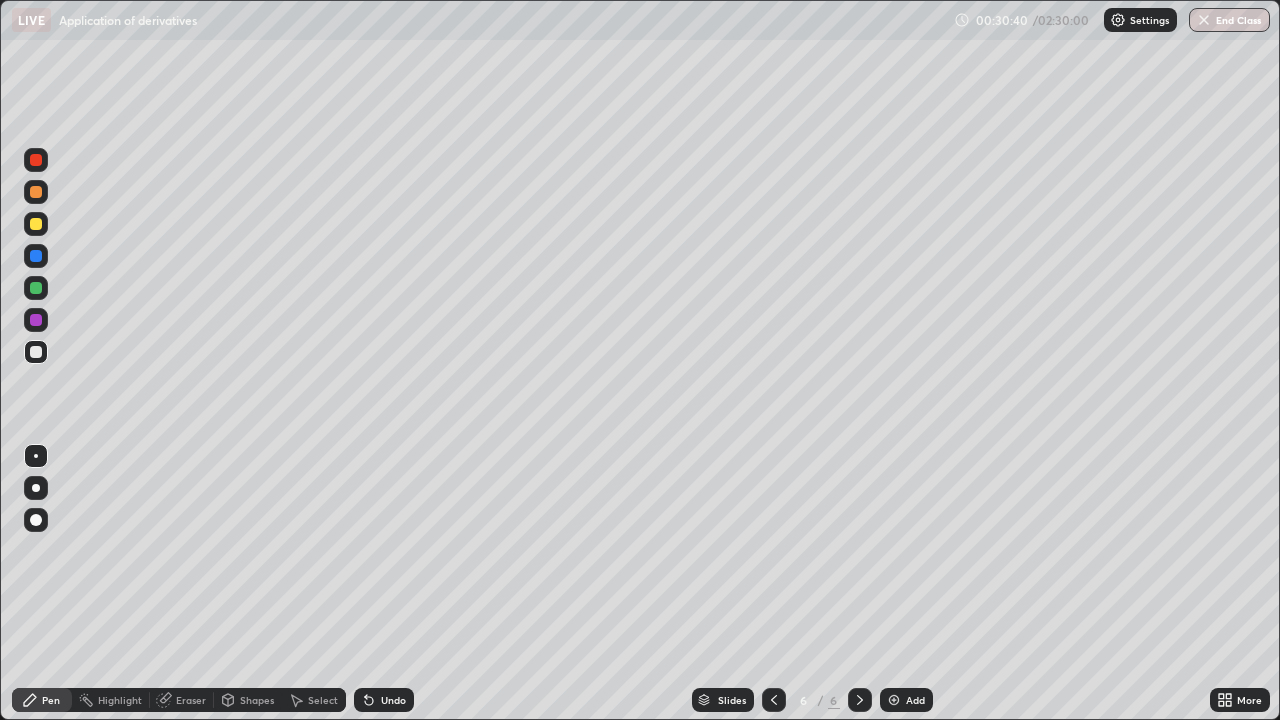 click at bounding box center [36, 224] 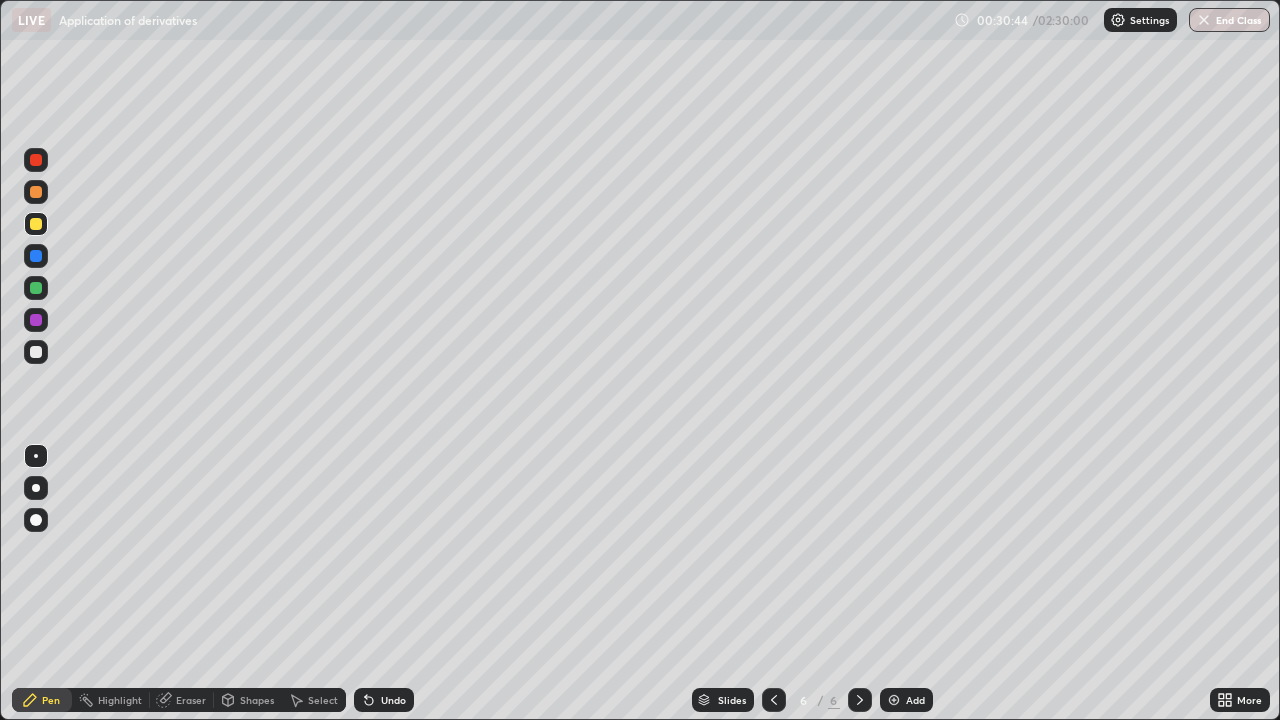 click at bounding box center [36, 352] 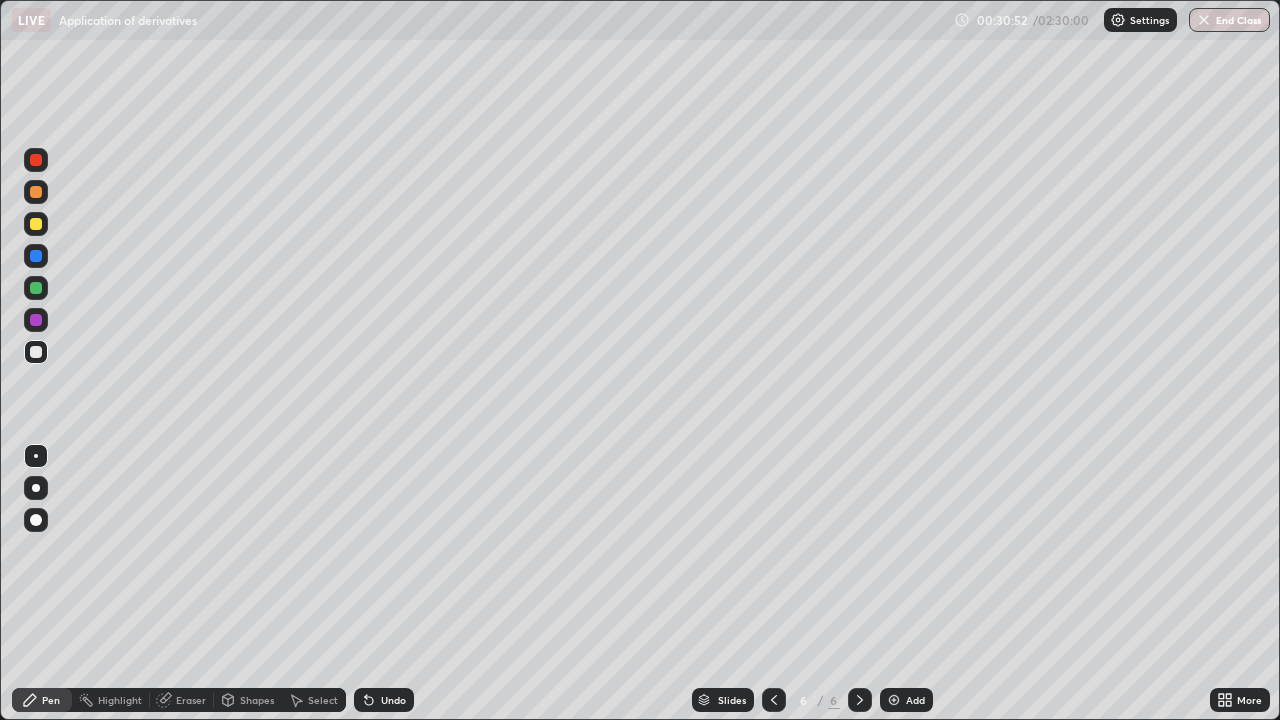 click at bounding box center (36, 288) 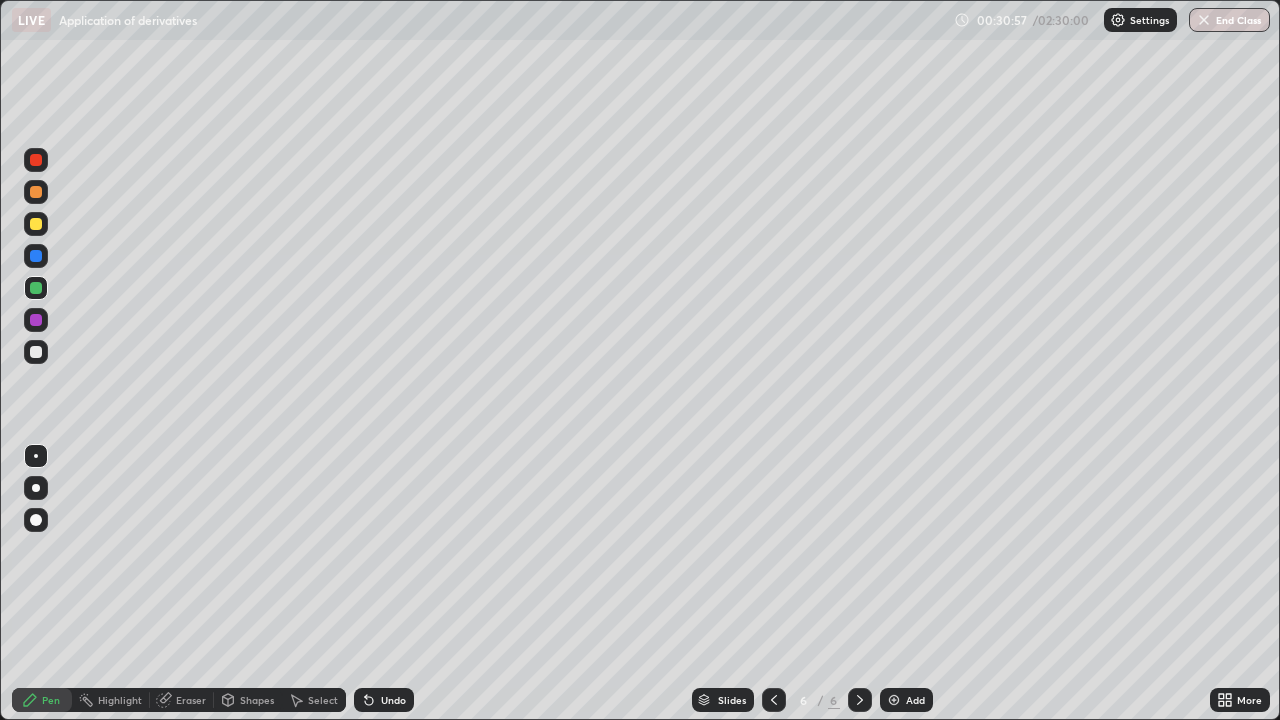 click at bounding box center [36, 352] 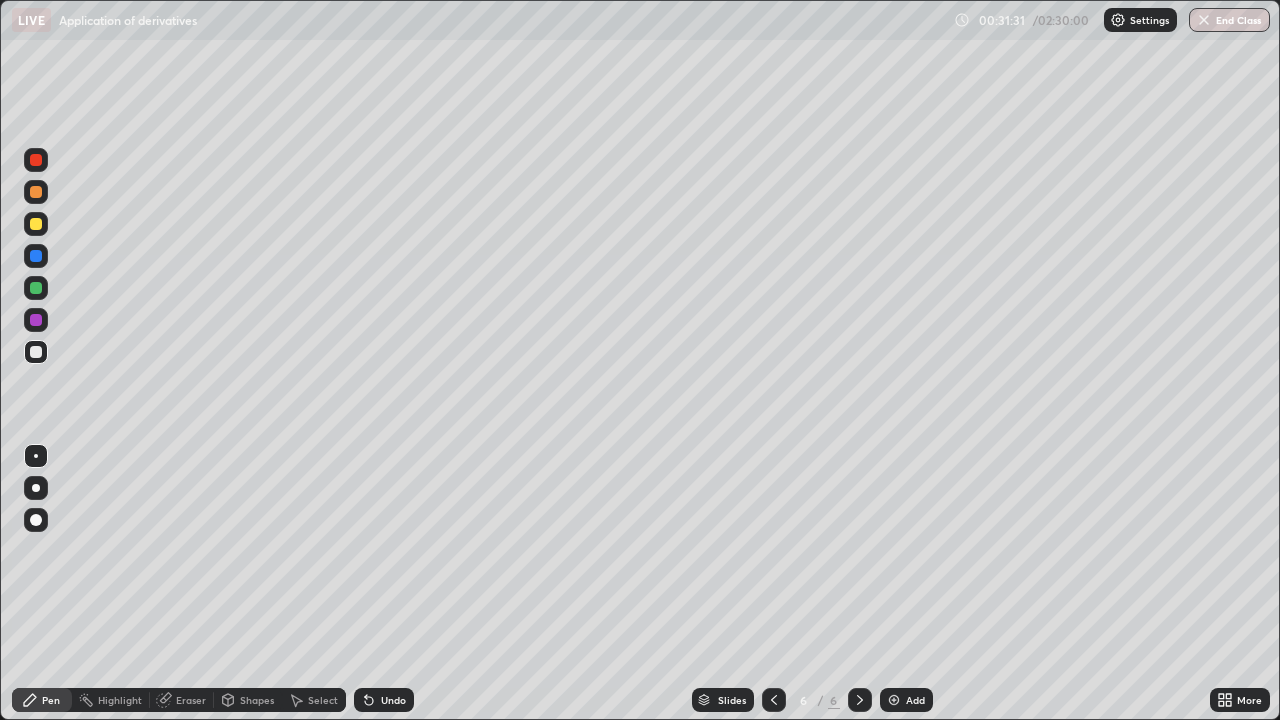 click on "Eraser" at bounding box center (182, 700) 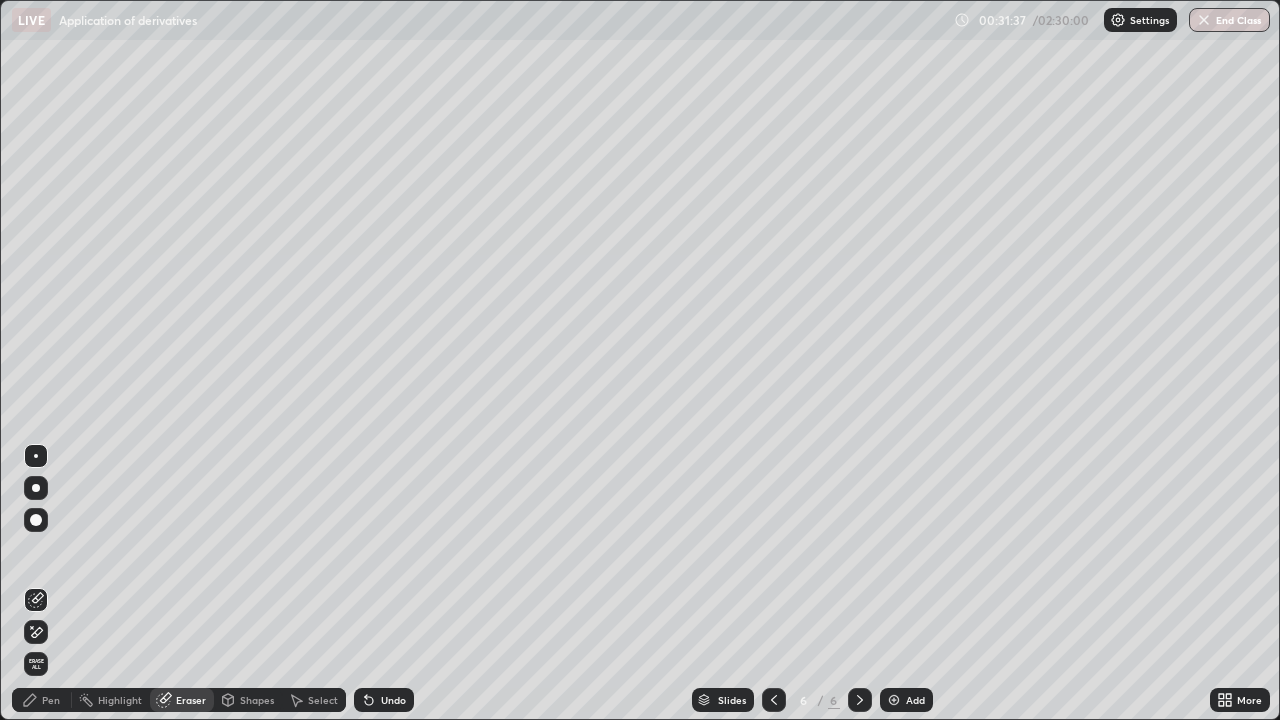 click on "Pen" at bounding box center [51, 700] 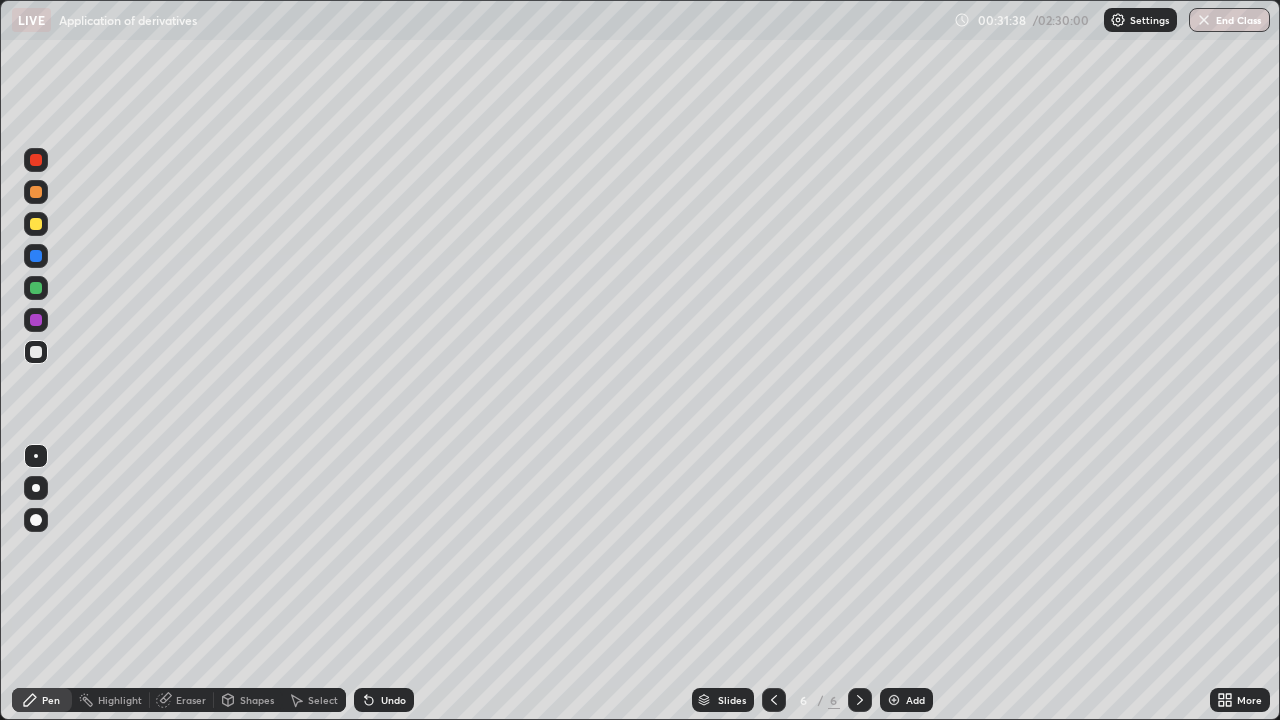 click at bounding box center [36, 224] 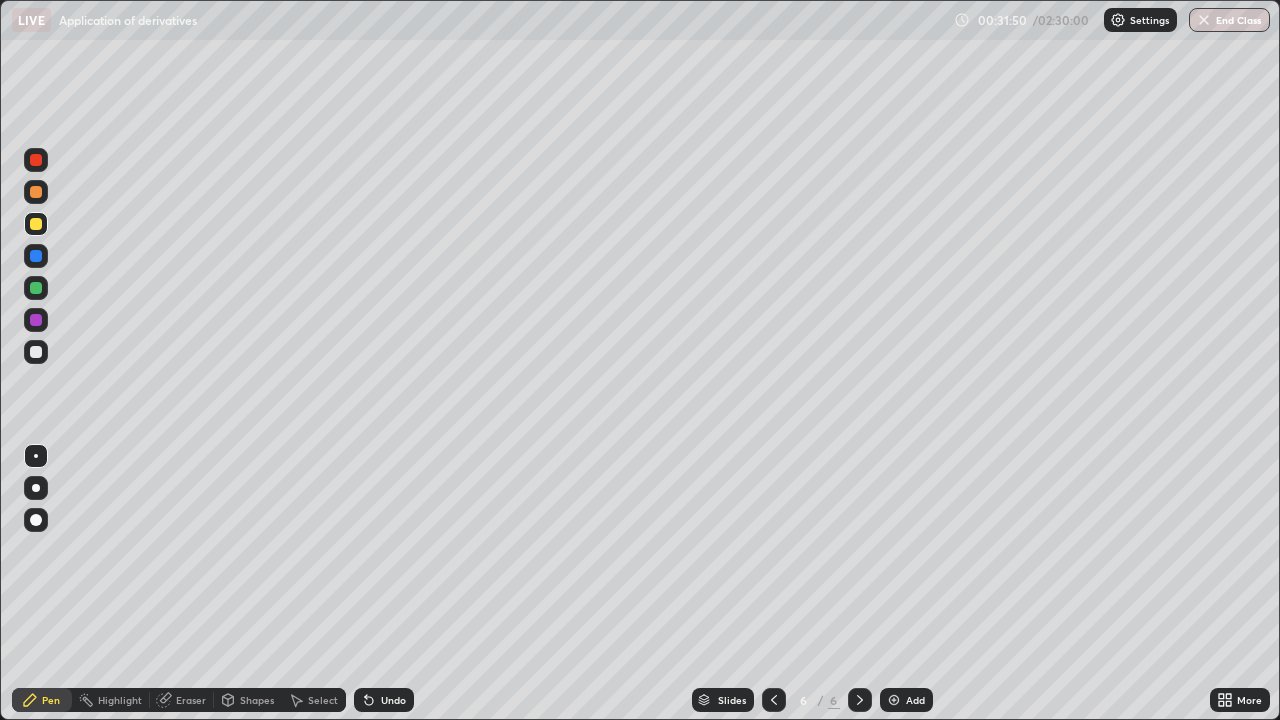 click at bounding box center [36, 352] 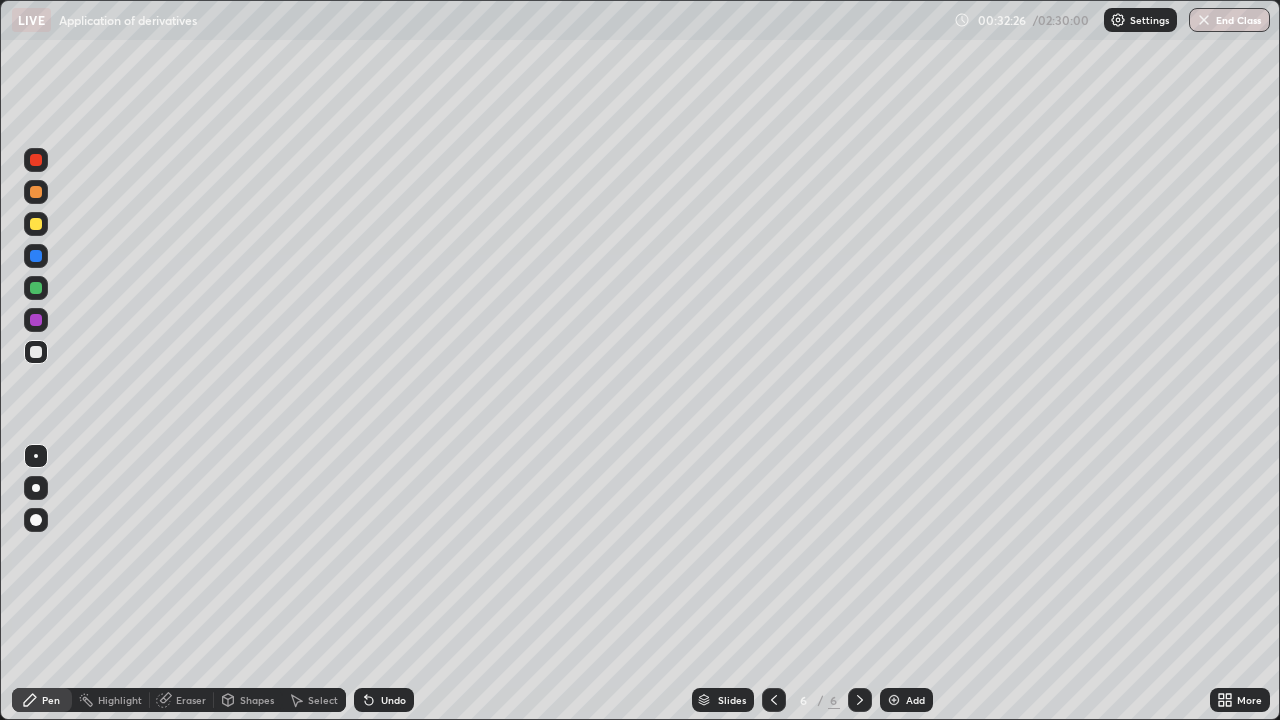 click at bounding box center [36, 352] 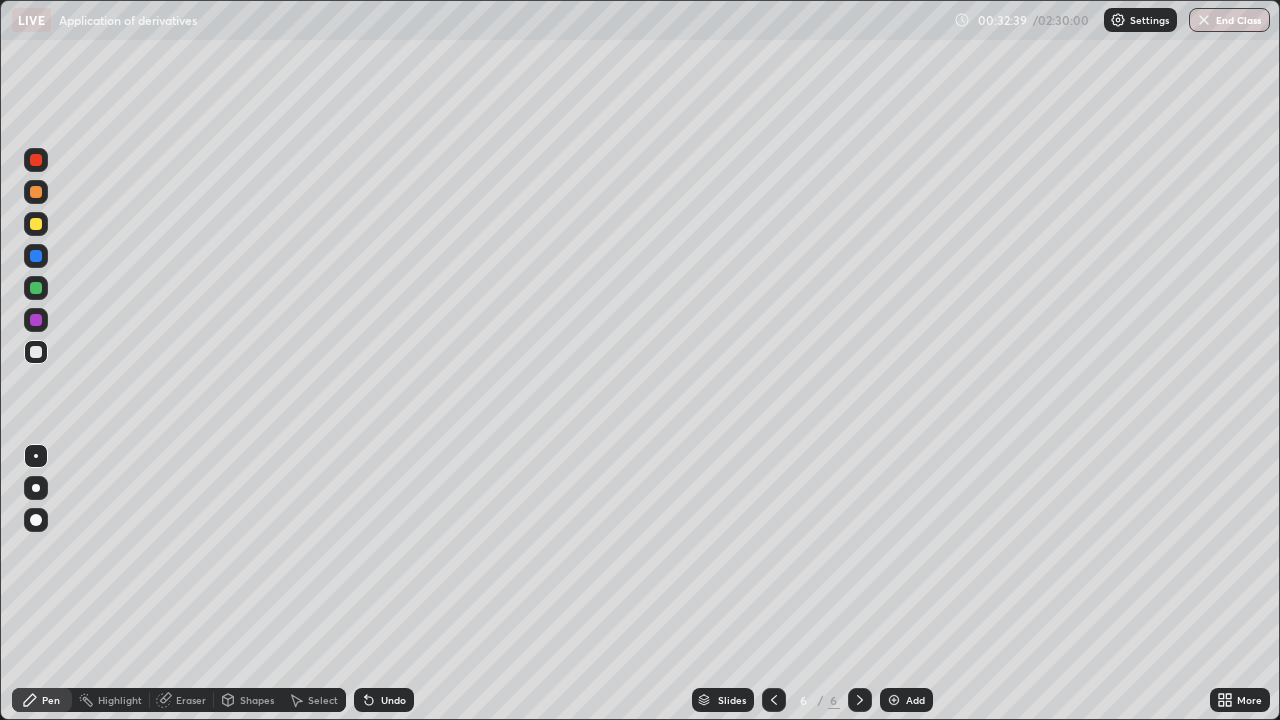 click at bounding box center (36, 192) 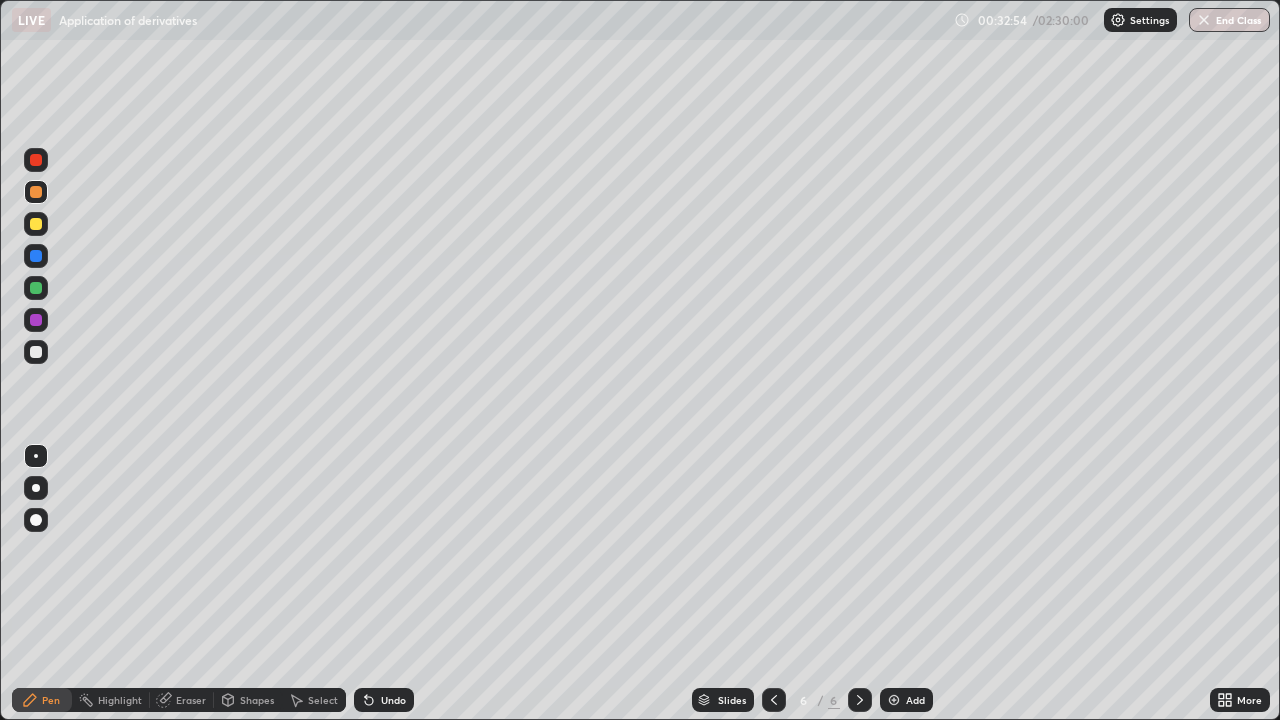 click at bounding box center (36, 352) 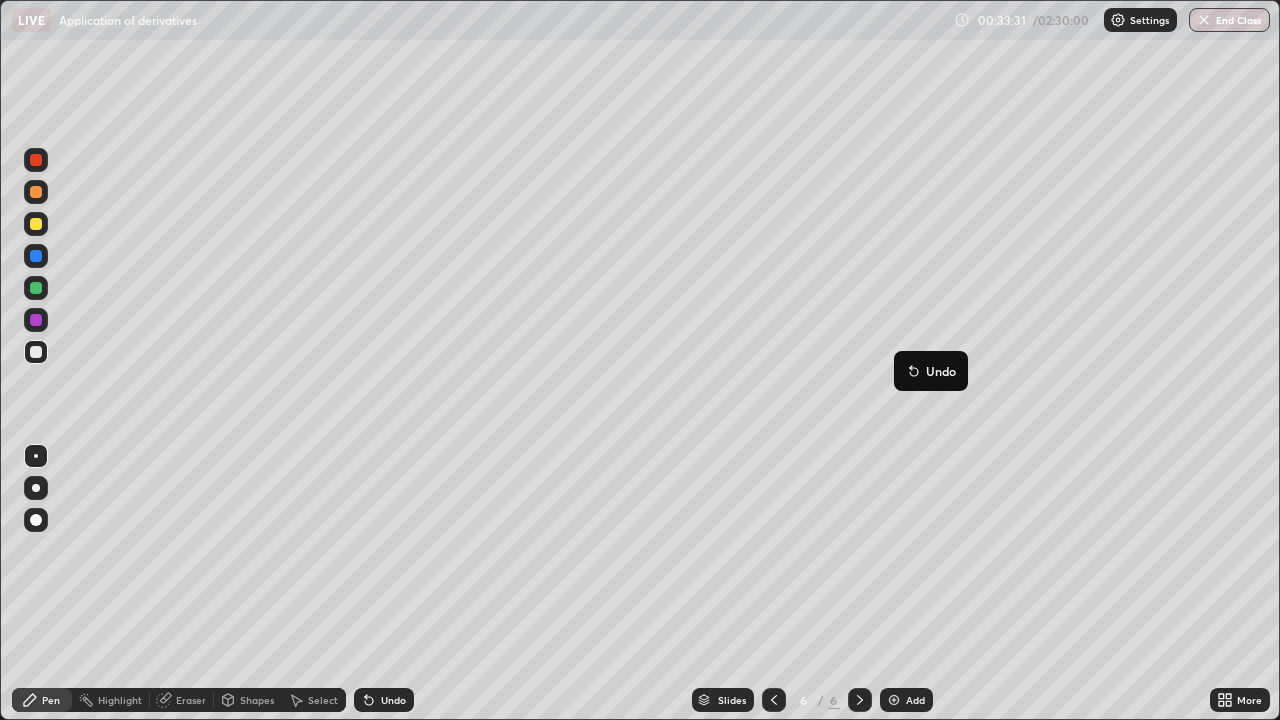 click on "Undo" at bounding box center [931, 371] 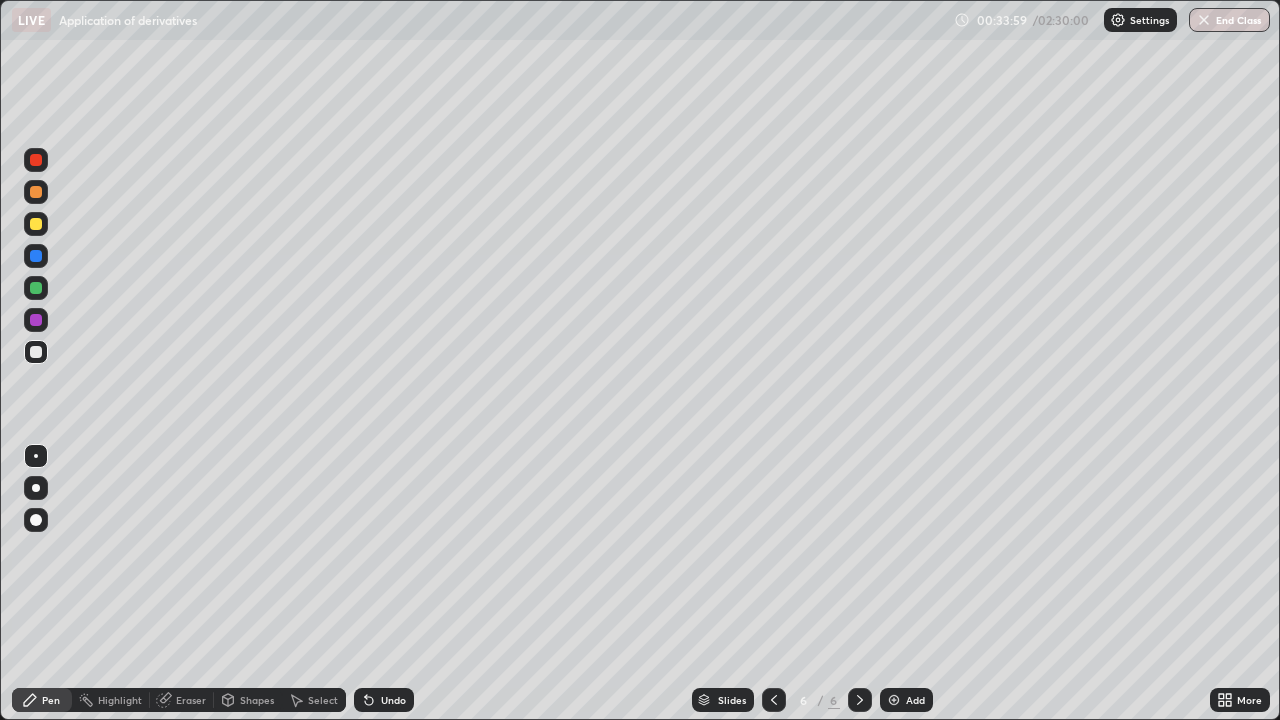 click on "Eraser" at bounding box center (191, 700) 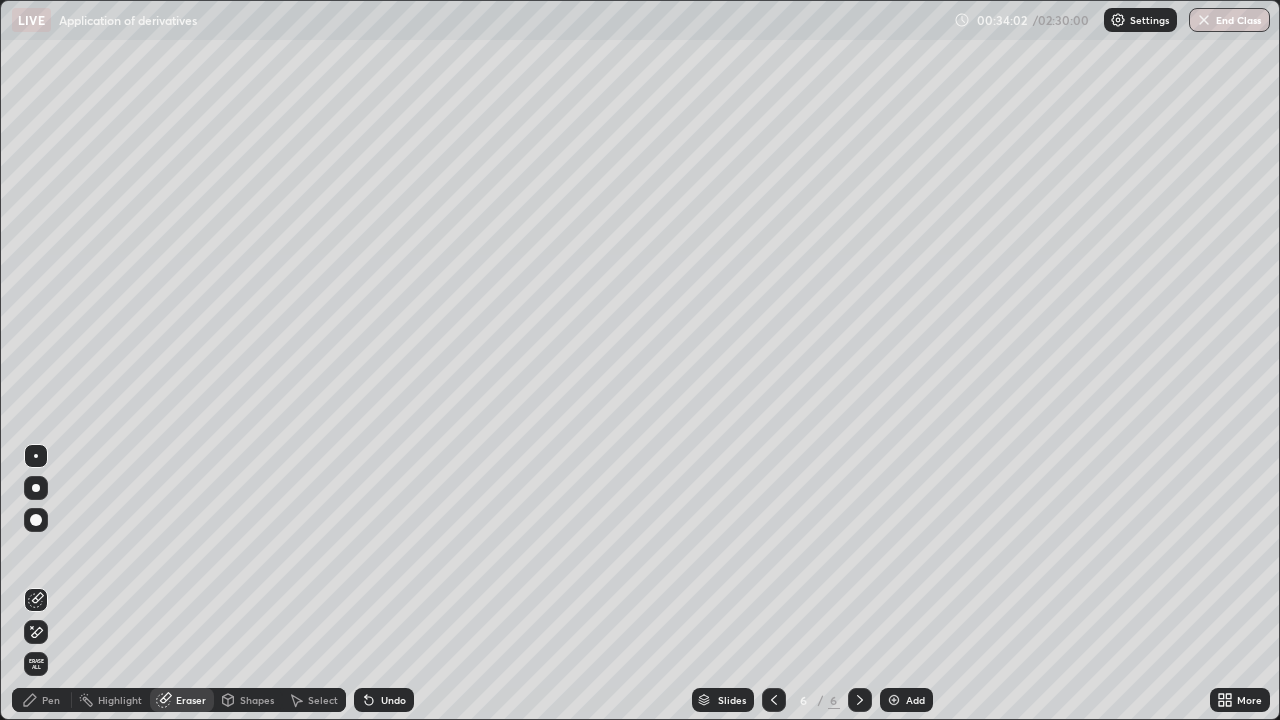 click on "Pen" at bounding box center (51, 700) 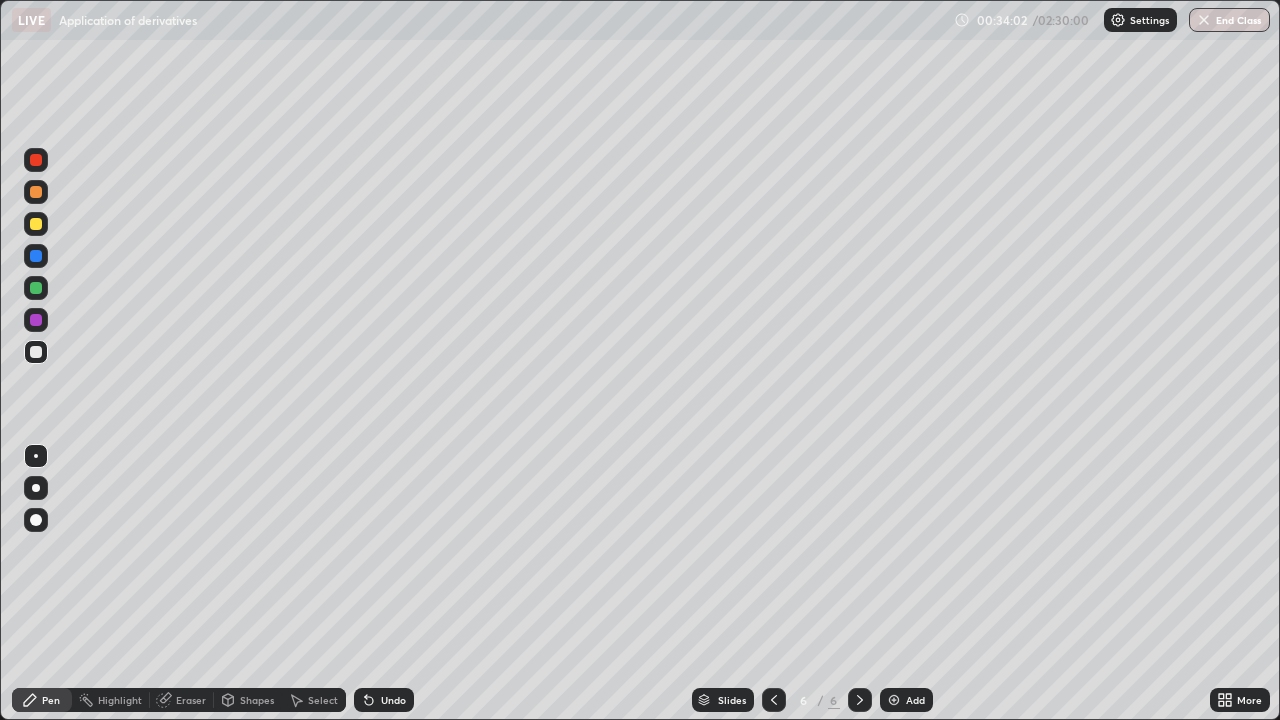 click at bounding box center [36, 352] 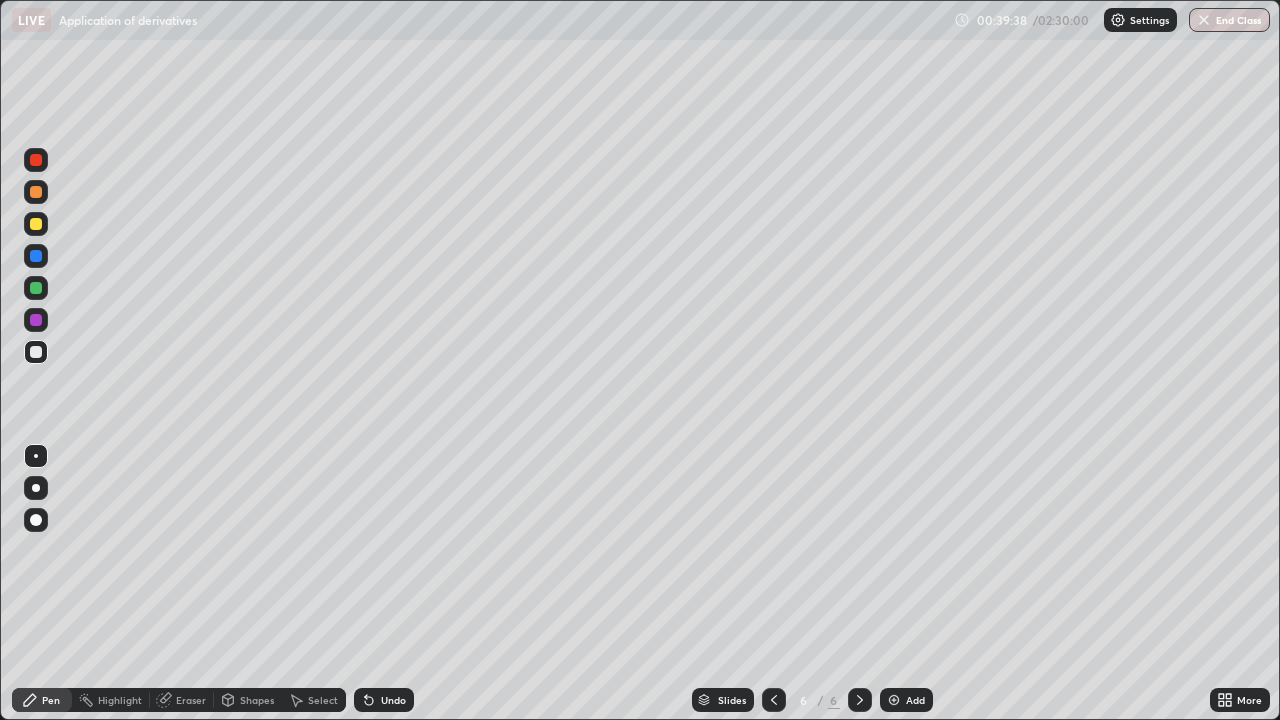 click on "Add" at bounding box center [906, 700] 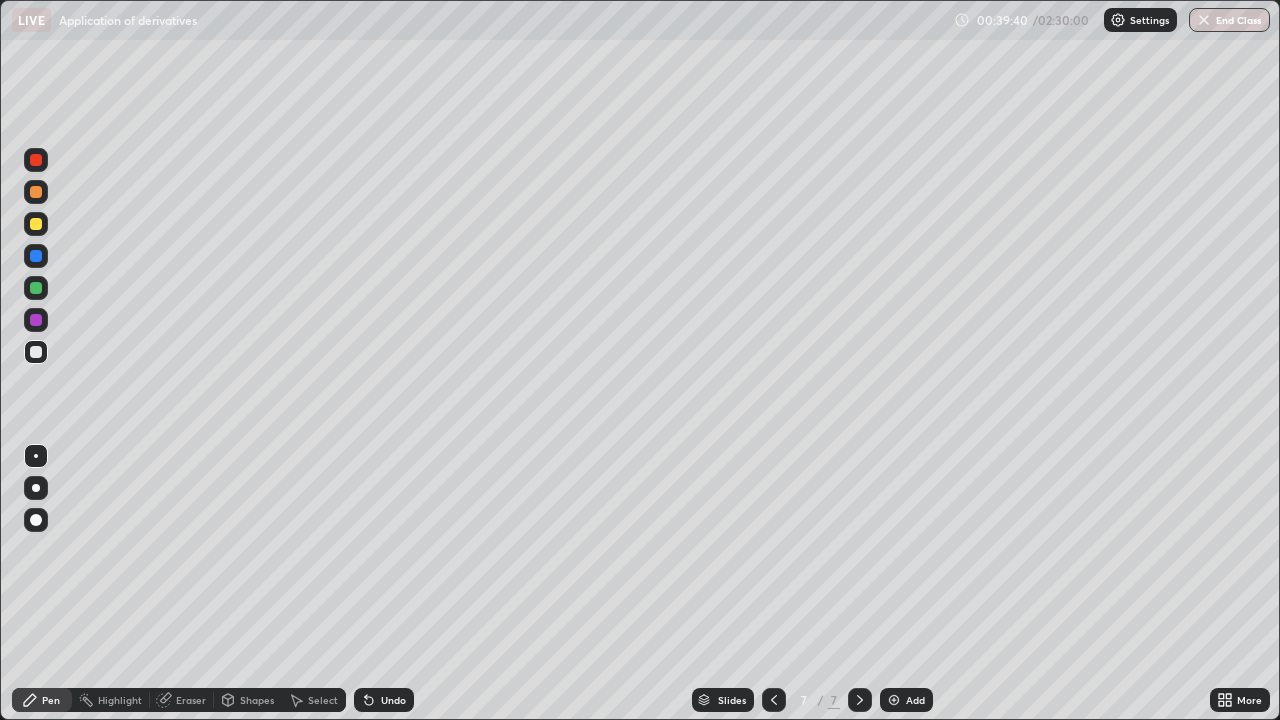 click at bounding box center (36, 352) 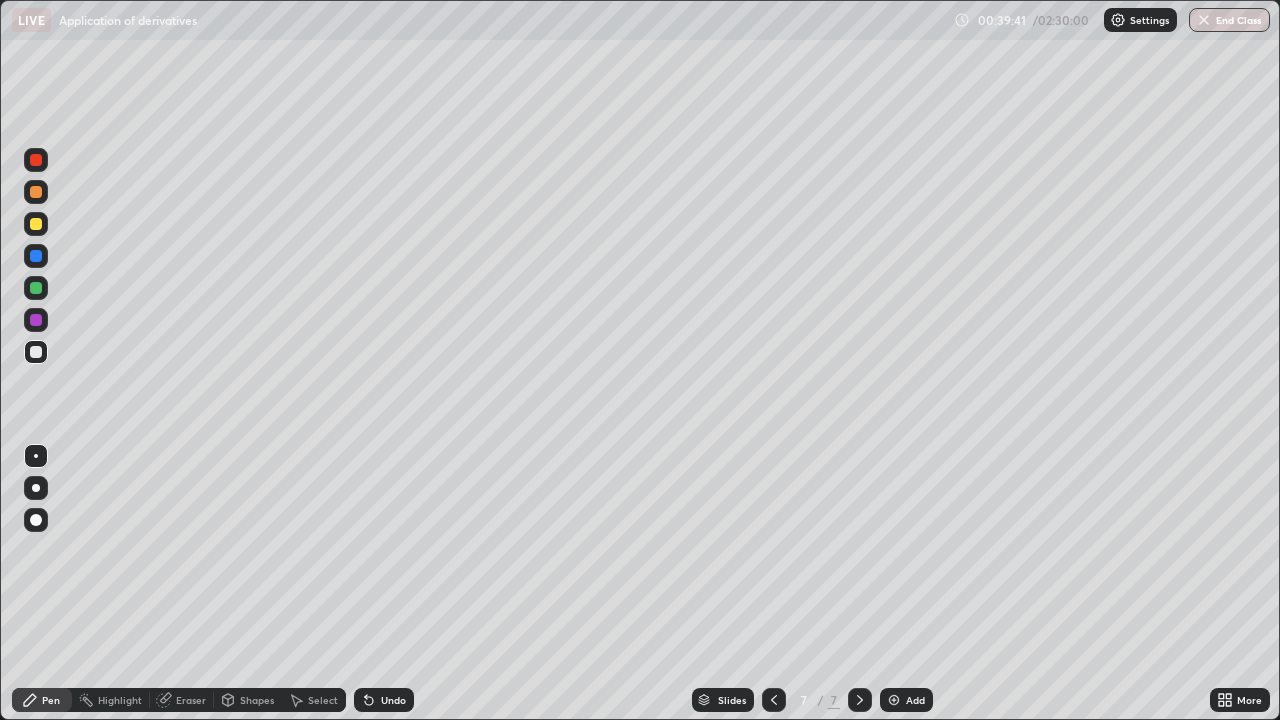click at bounding box center [36, 352] 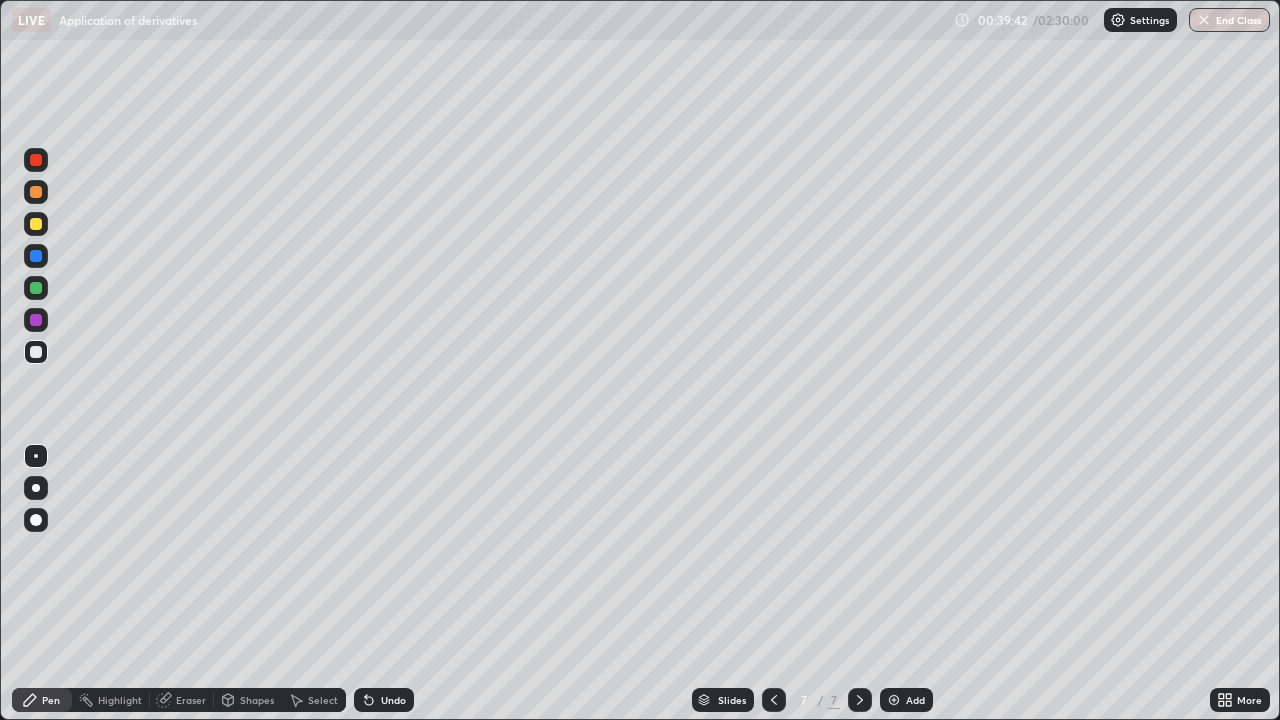 click at bounding box center [36, 352] 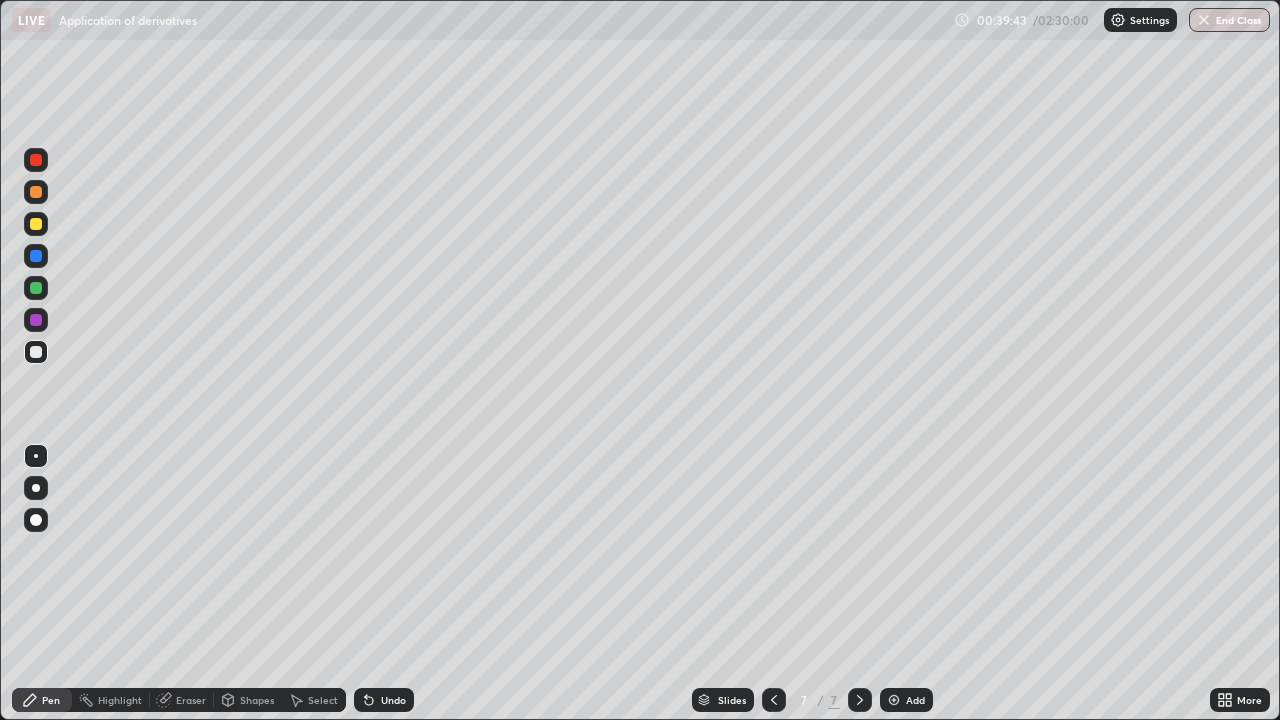 click at bounding box center [36, 352] 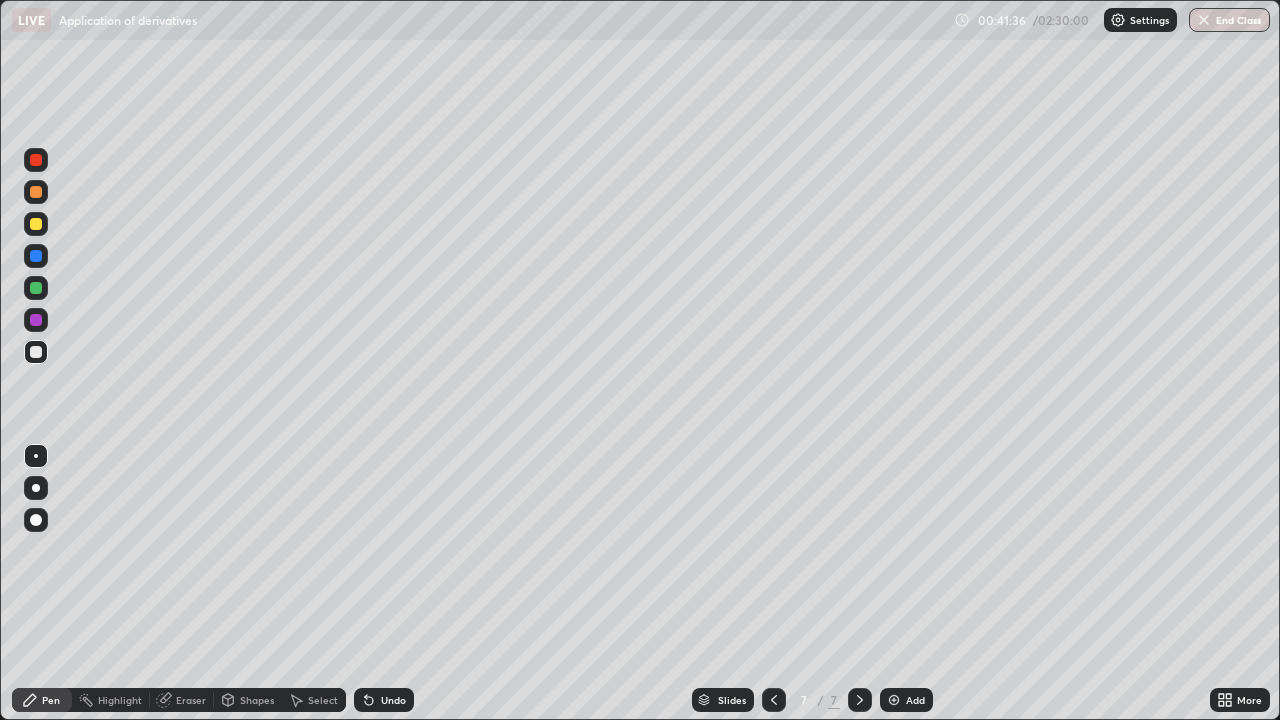 click at bounding box center (36, 352) 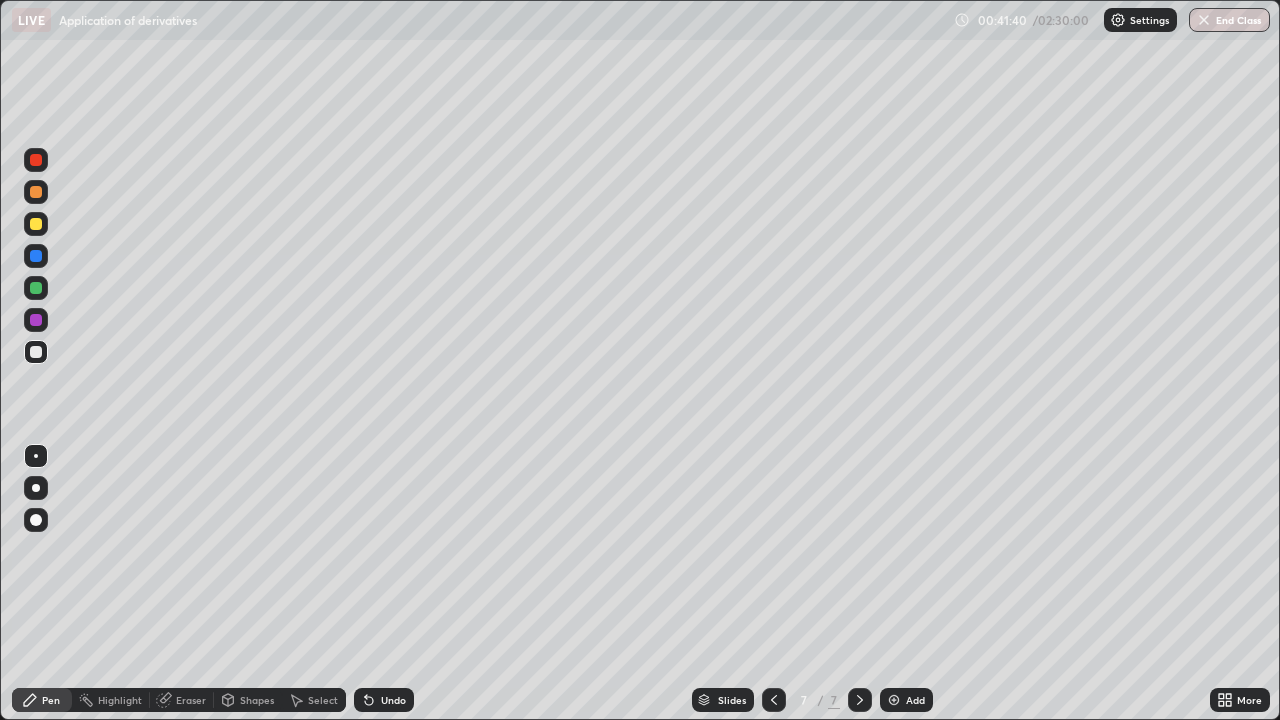 click at bounding box center (36, 224) 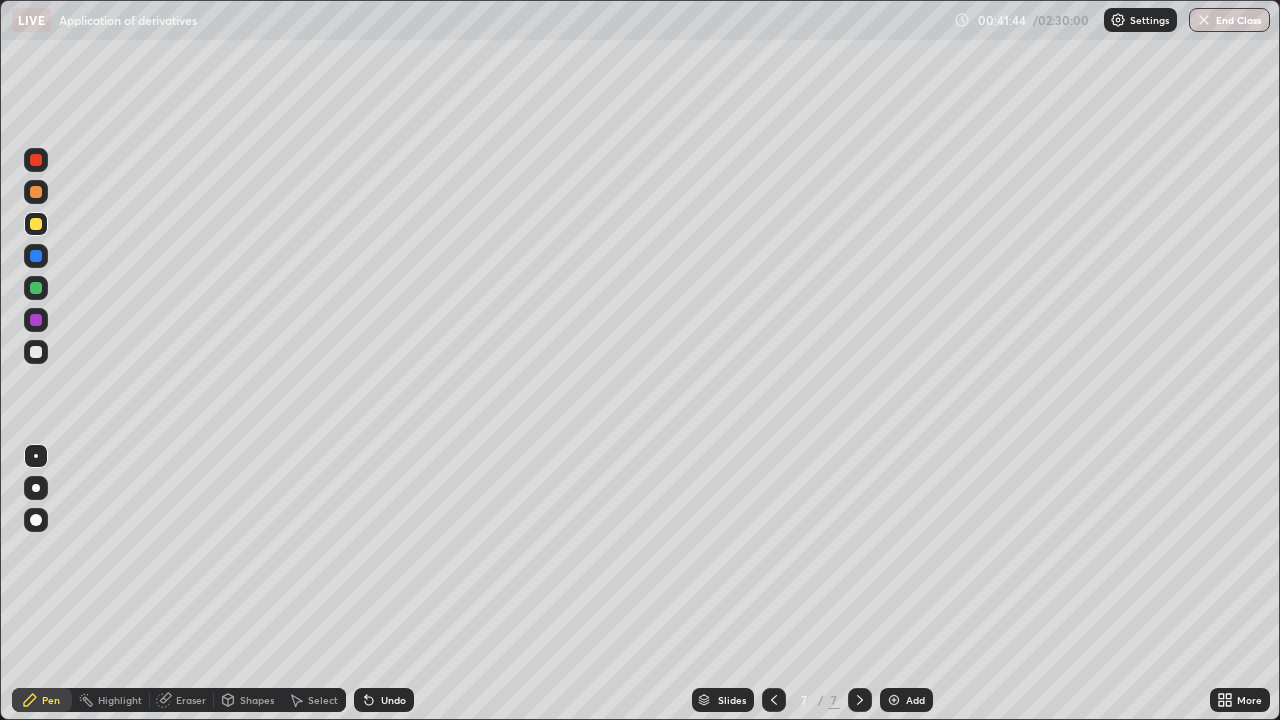 click on "Eraser" at bounding box center [182, 700] 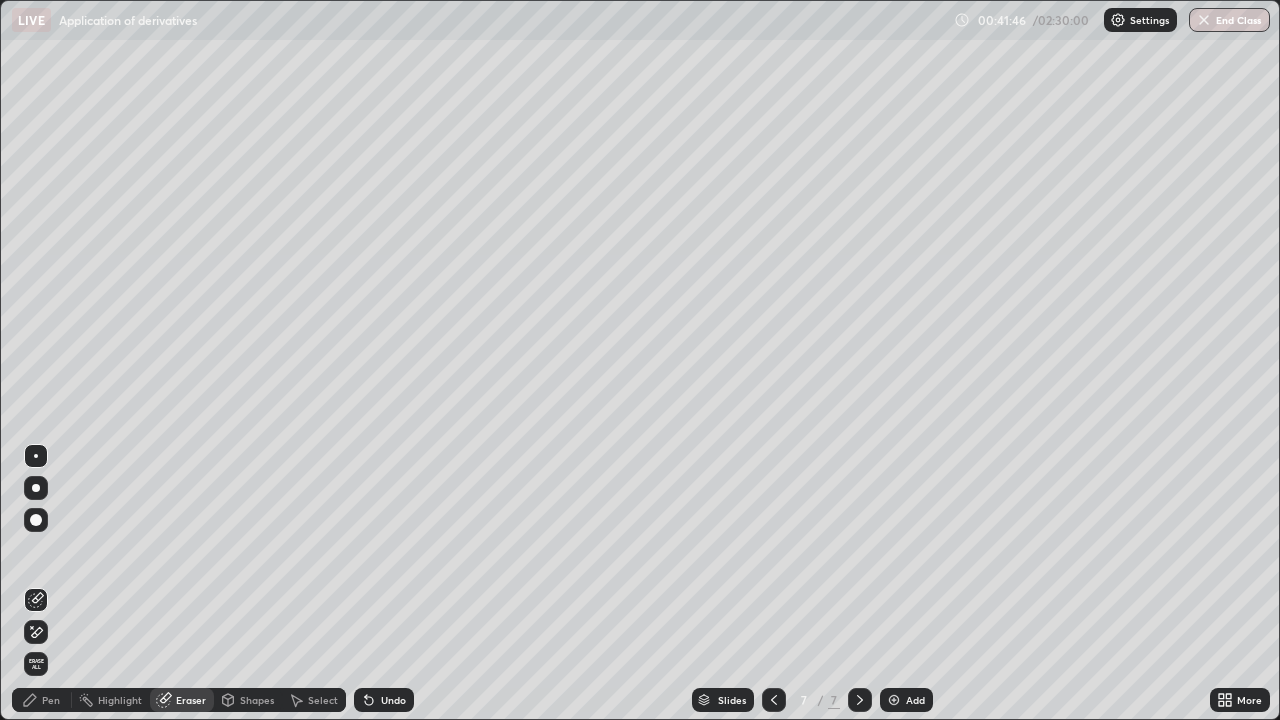 click on "Pen" at bounding box center (42, 700) 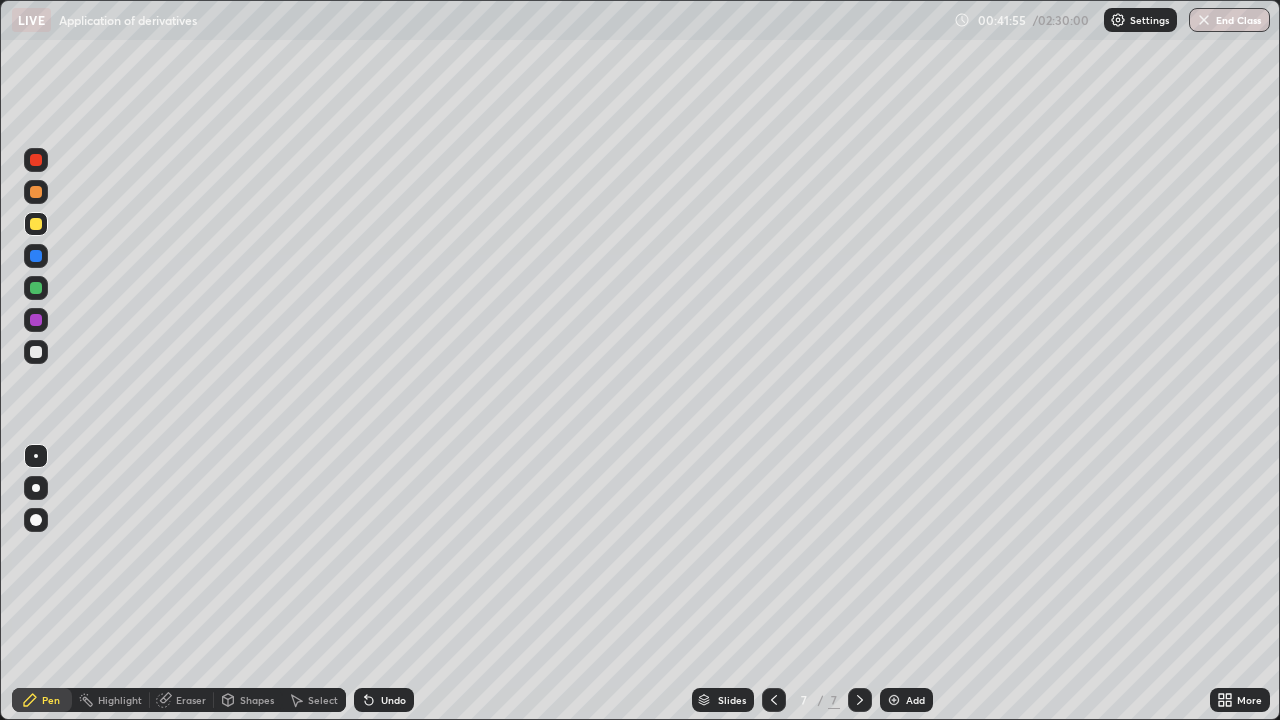 click at bounding box center [36, 352] 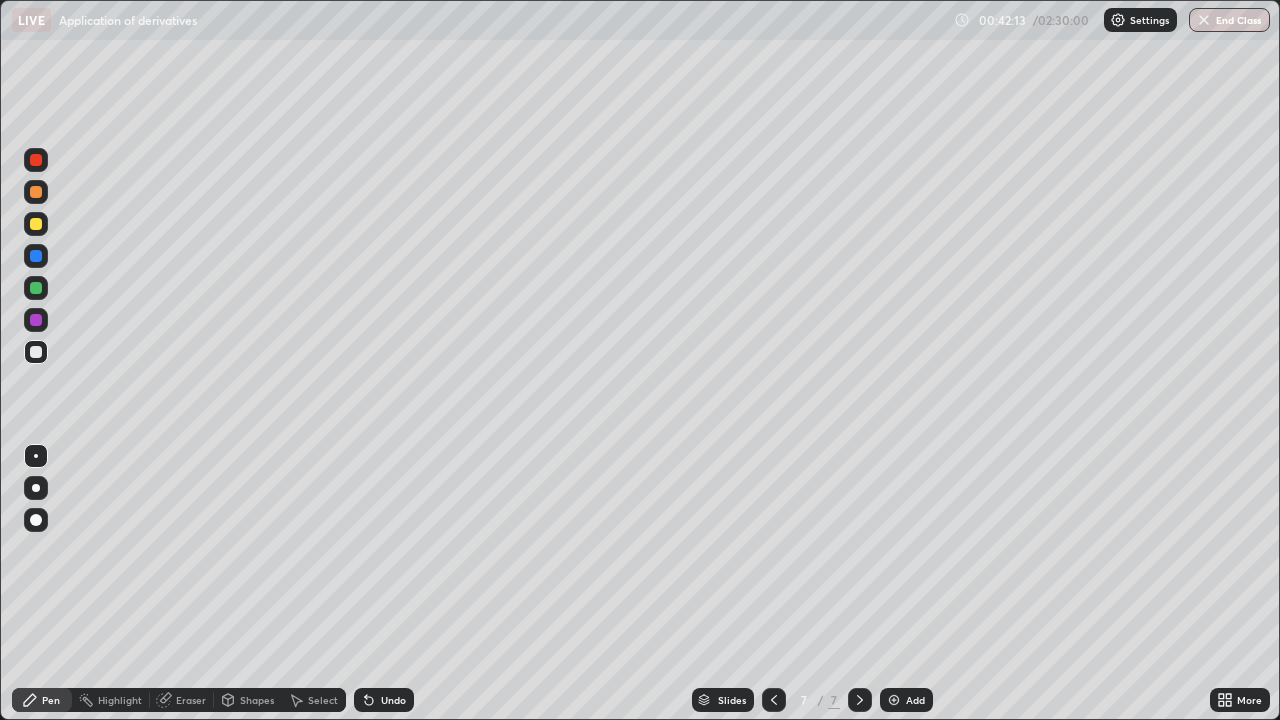 click at bounding box center (36, 352) 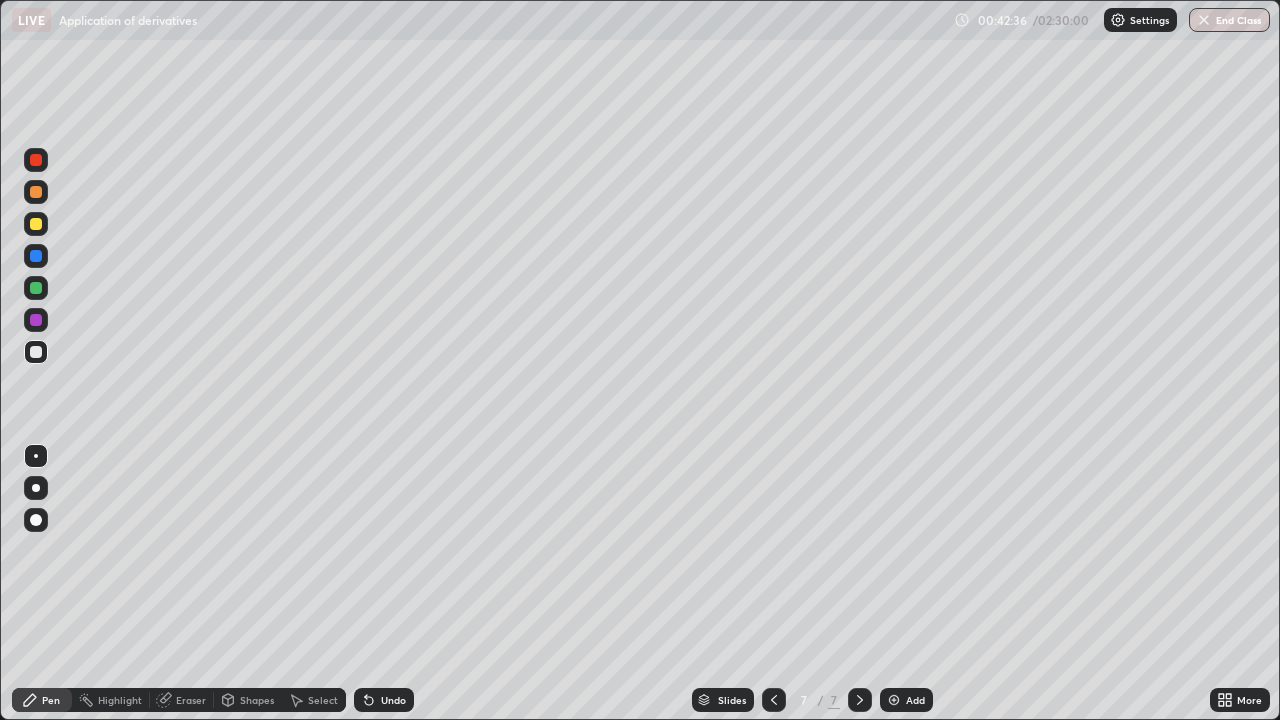 click on "Eraser" at bounding box center [191, 700] 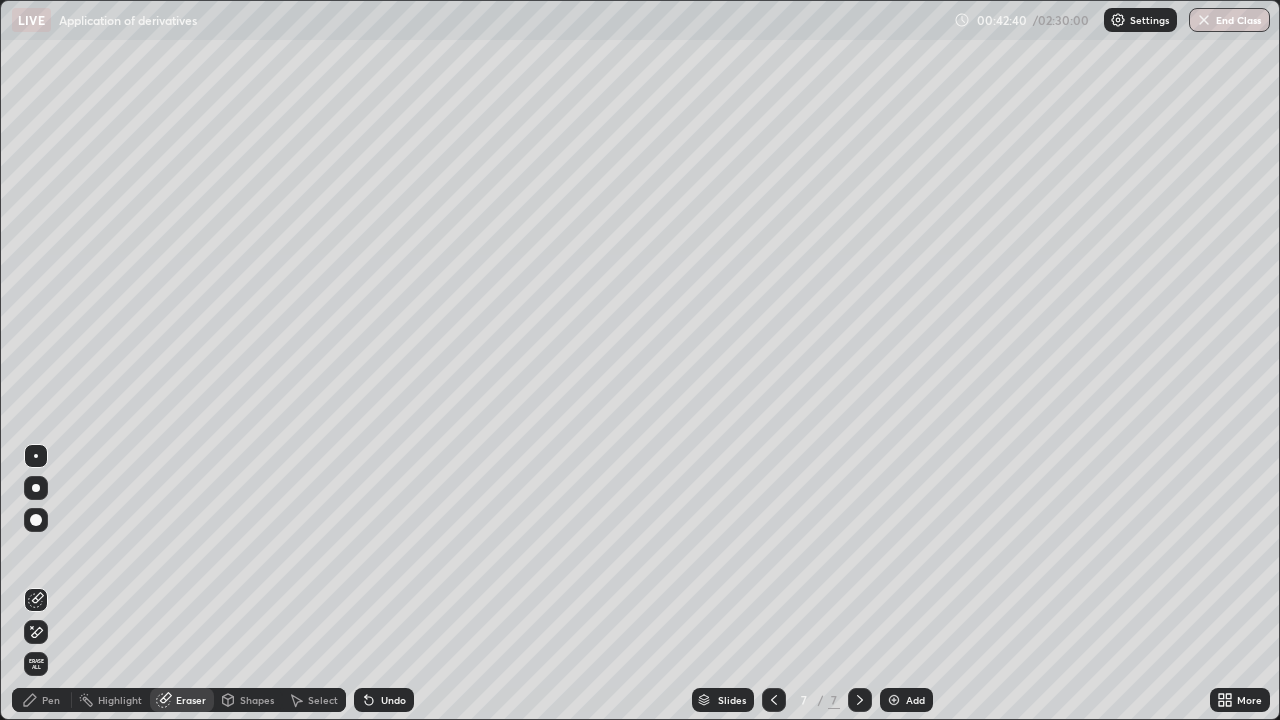click on "Pen" at bounding box center (42, 700) 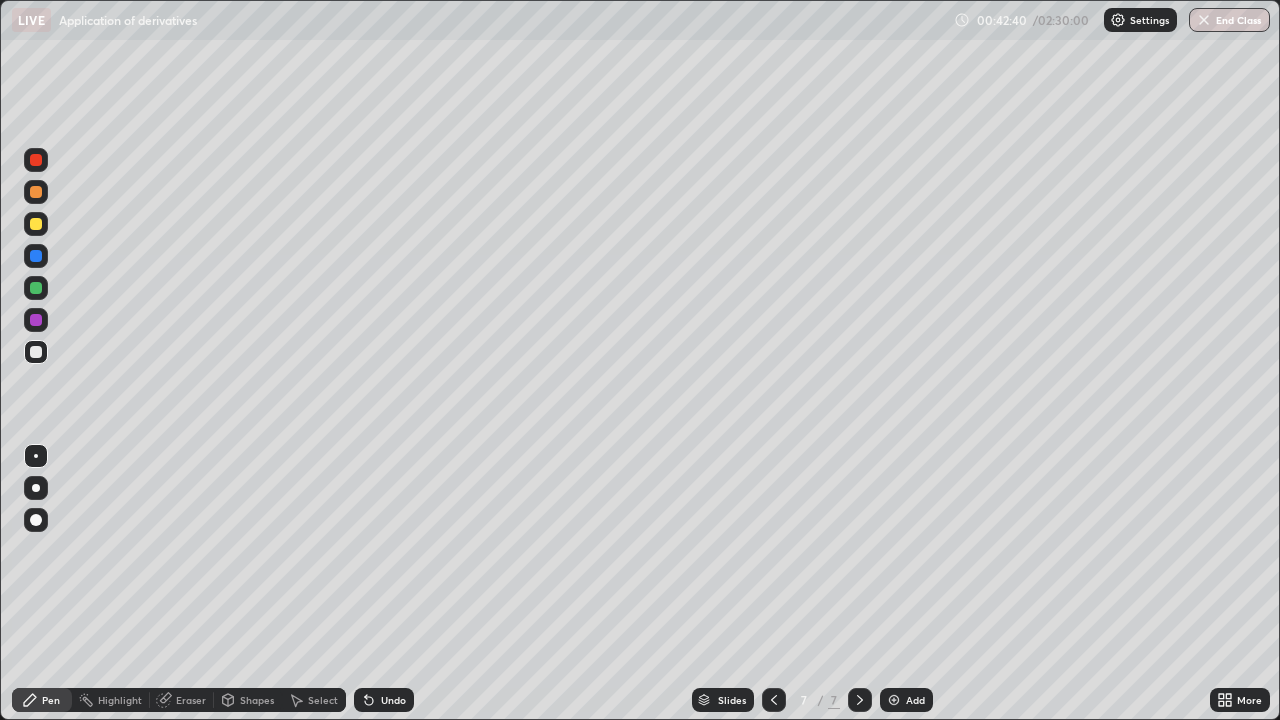 click at bounding box center (36, 352) 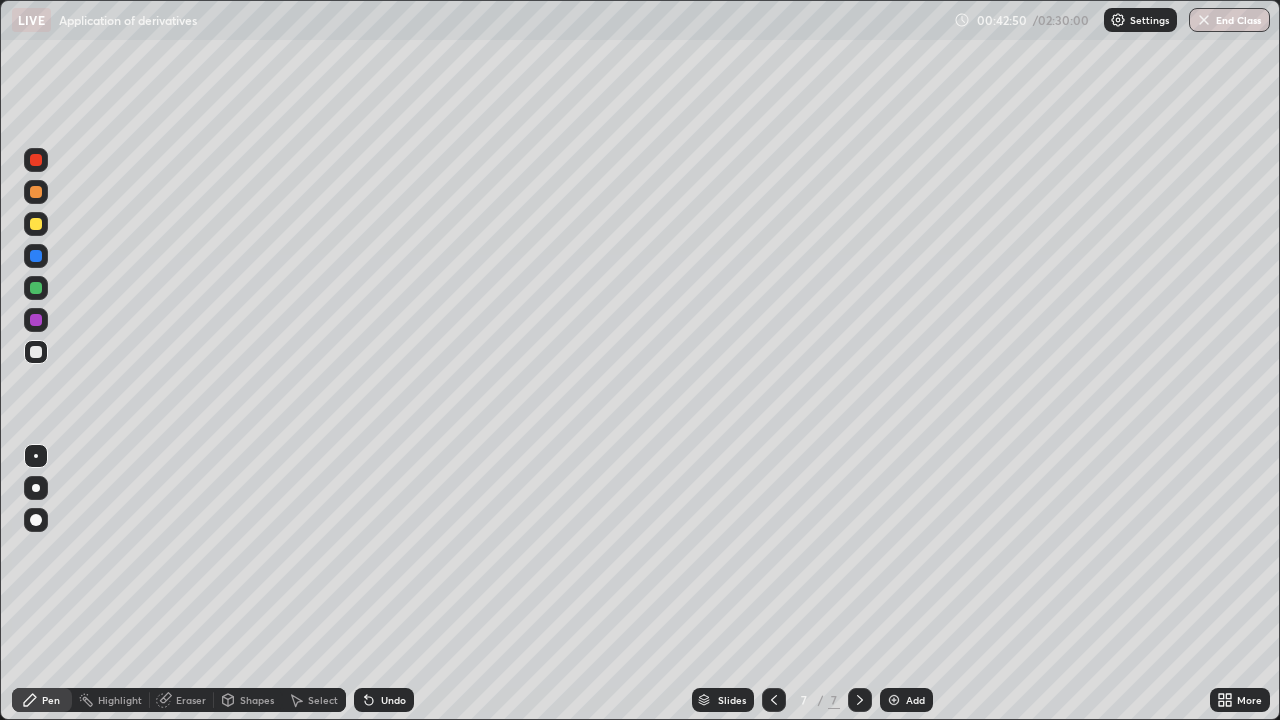 click on "Eraser" at bounding box center (191, 700) 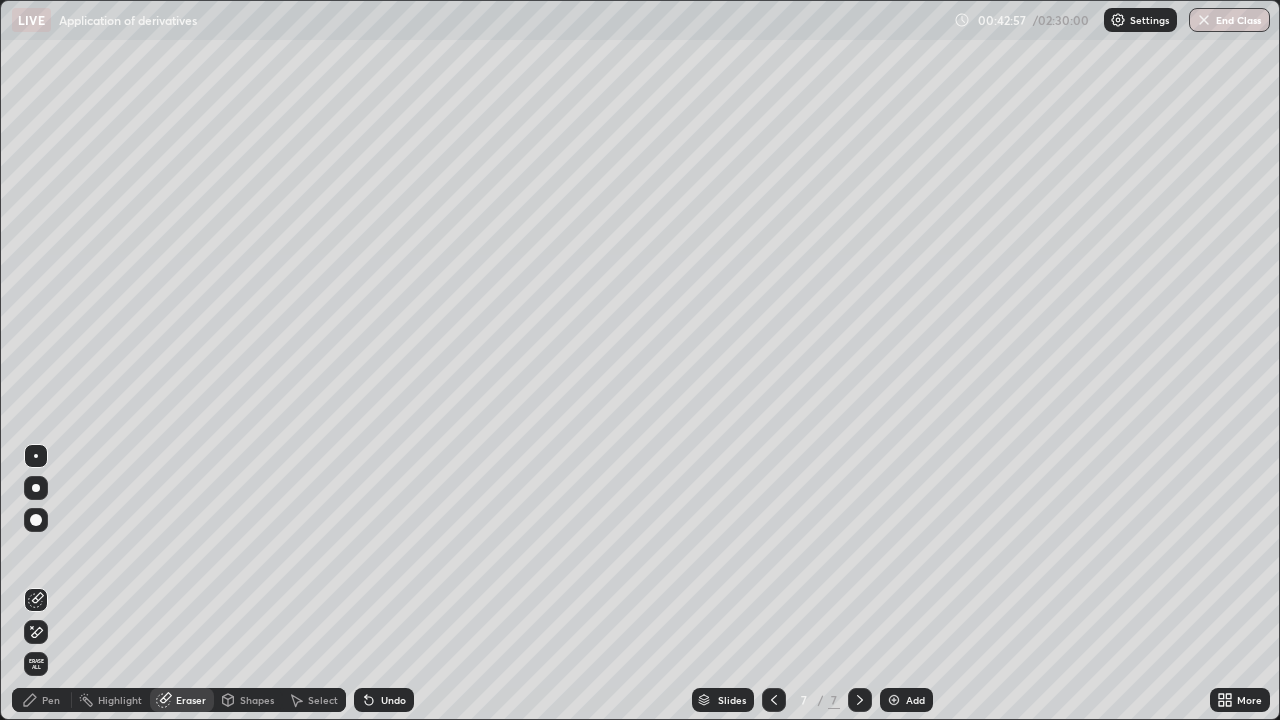 click on "Pen" at bounding box center [42, 700] 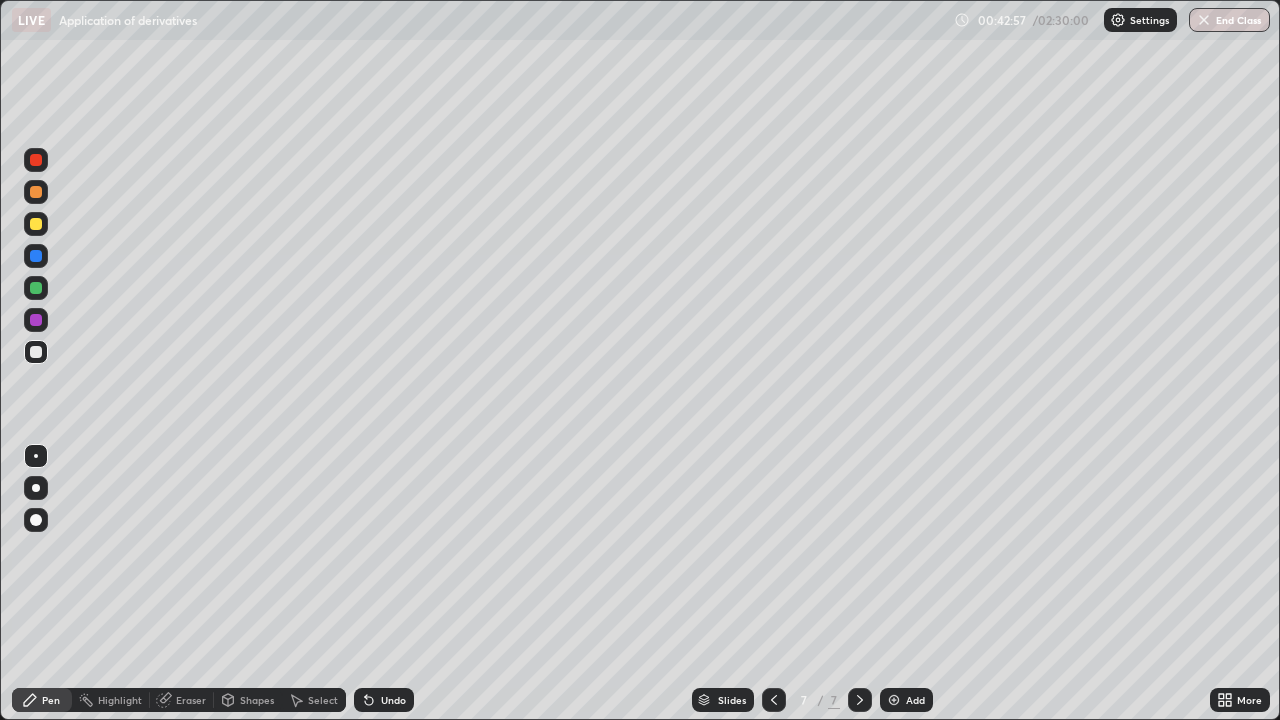 click at bounding box center [36, 352] 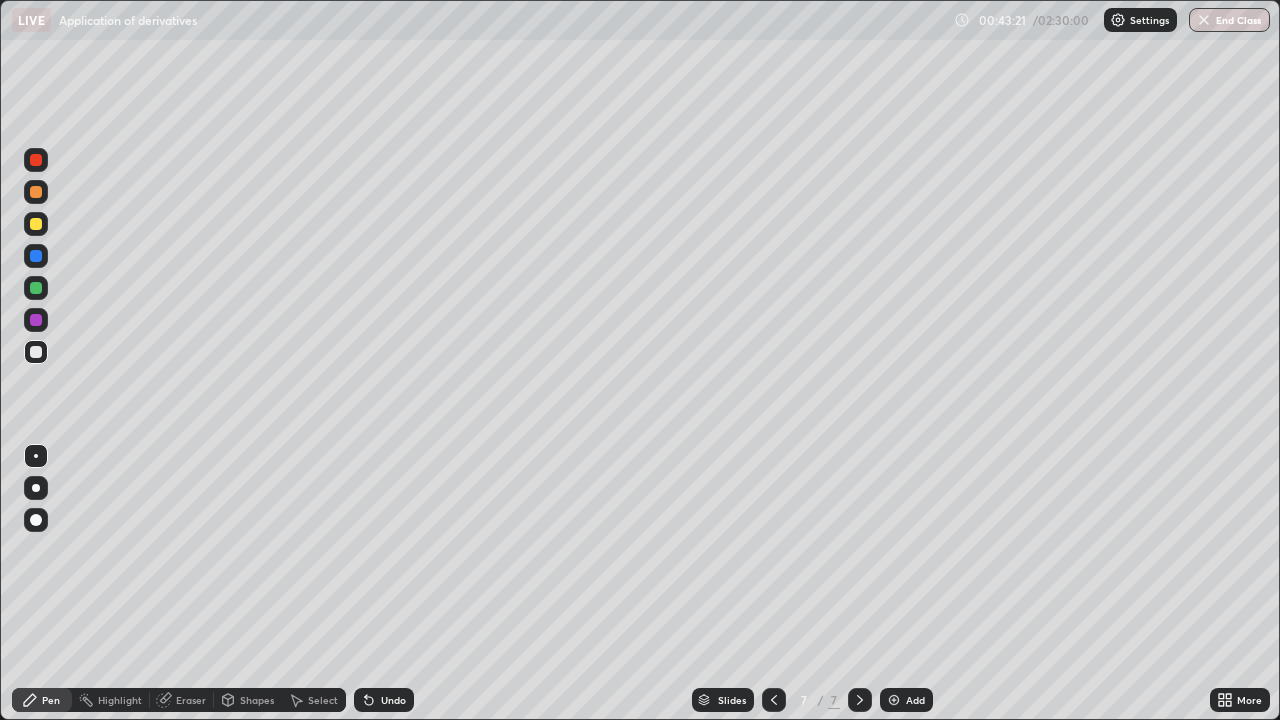 click on "Eraser" at bounding box center [182, 700] 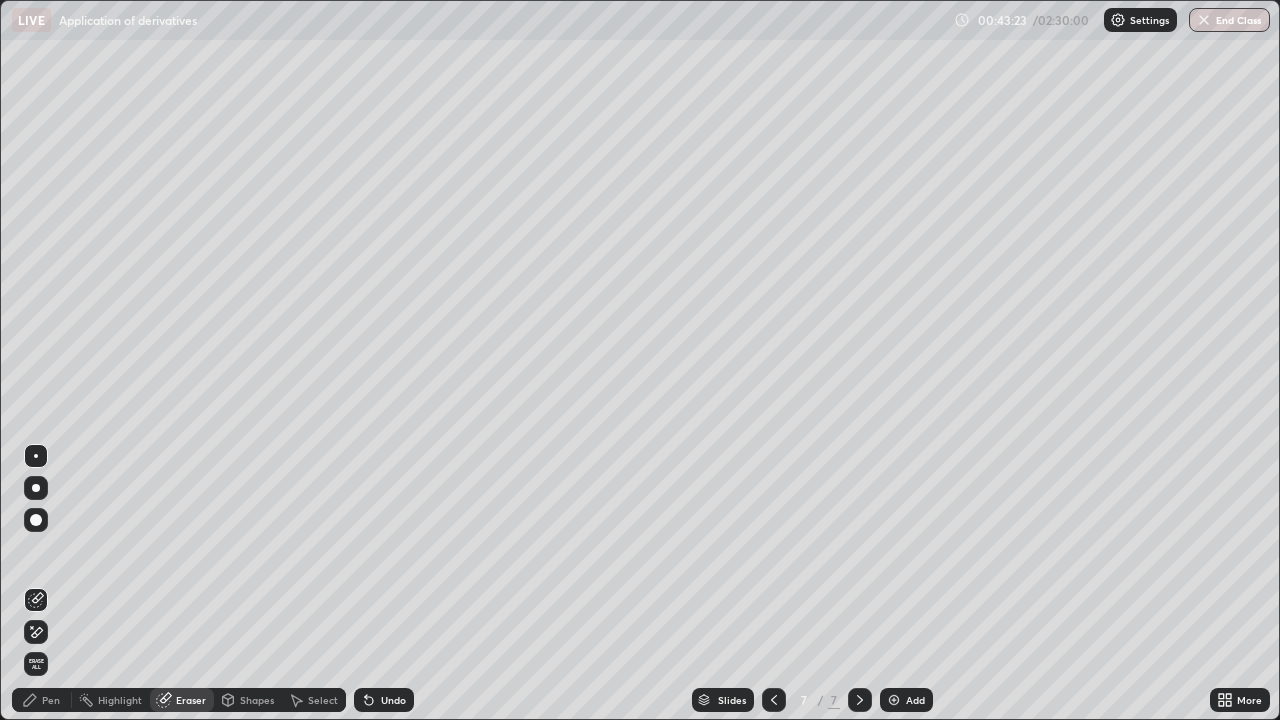 click on "Pen" at bounding box center [42, 700] 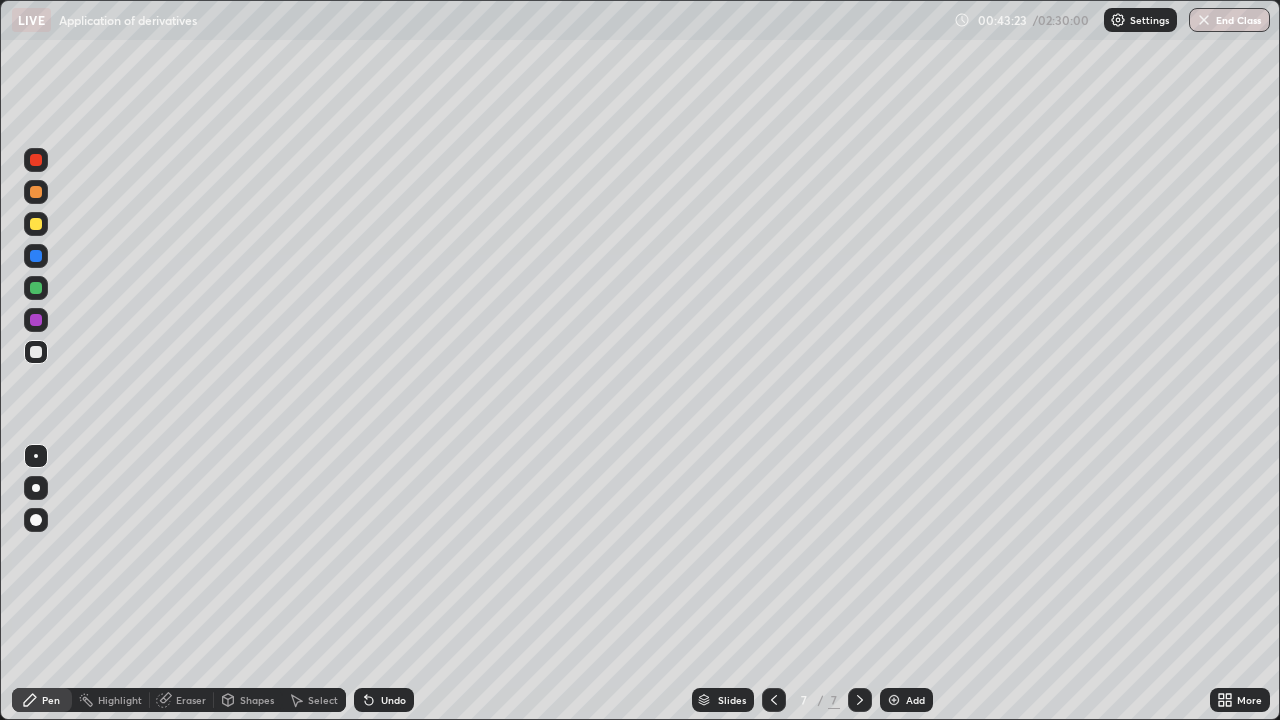 click at bounding box center (36, 352) 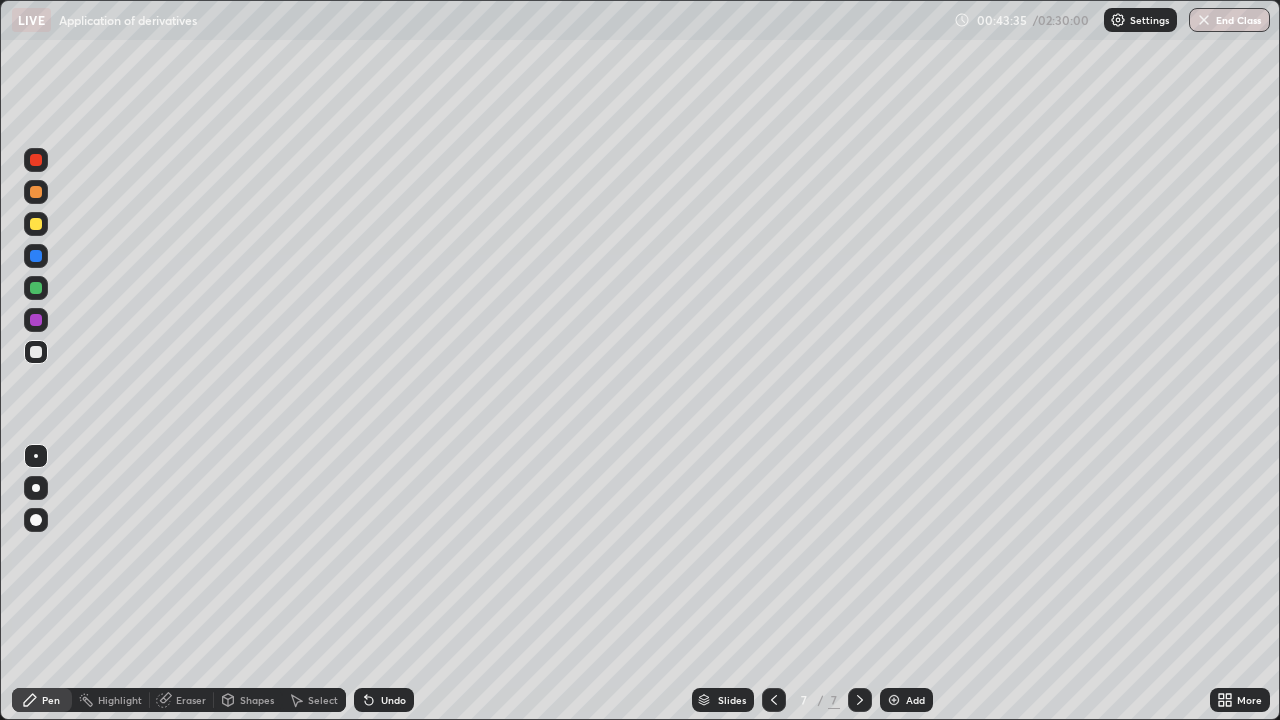 click at bounding box center [36, 352] 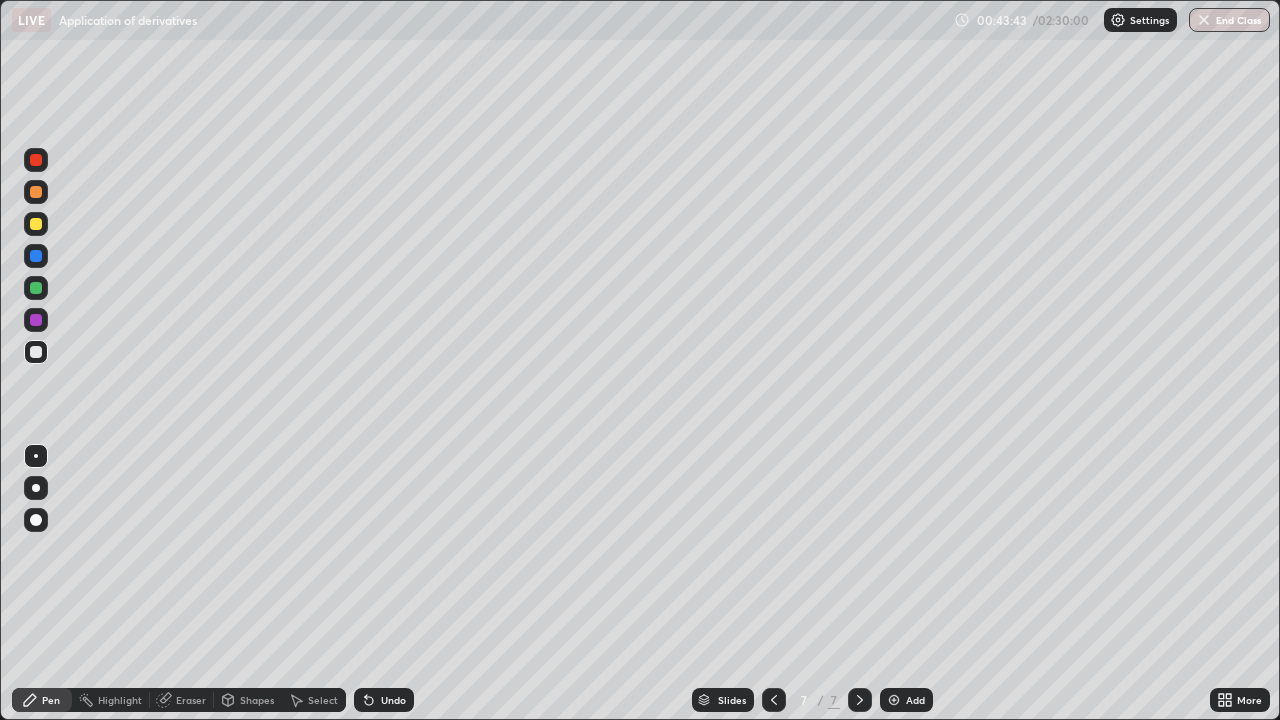 click at bounding box center [36, 288] 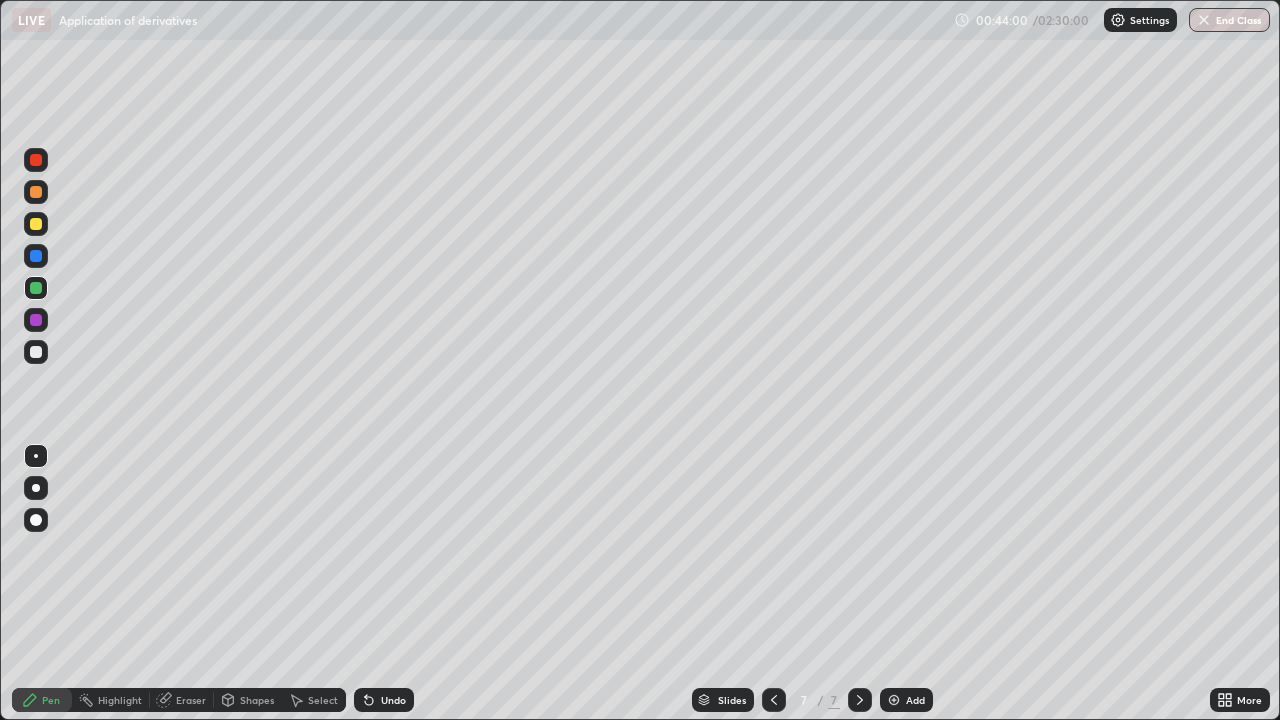 click at bounding box center [36, 320] 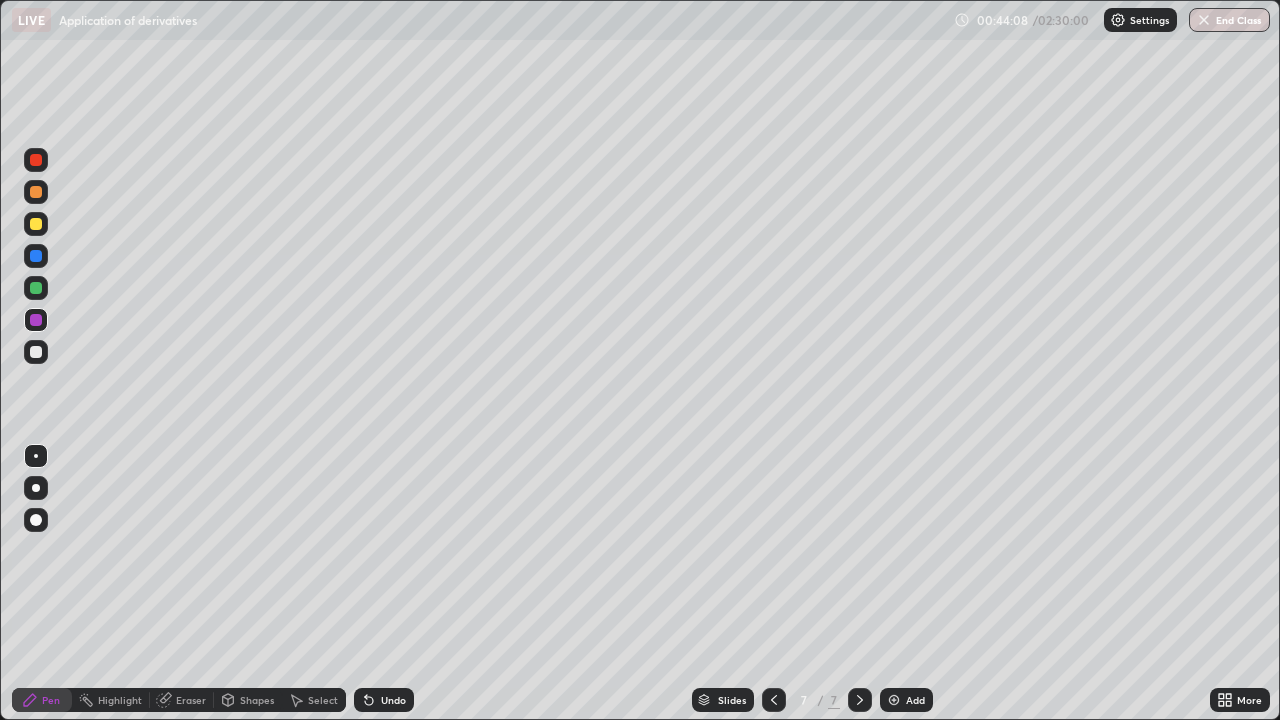 click at bounding box center [36, 160] 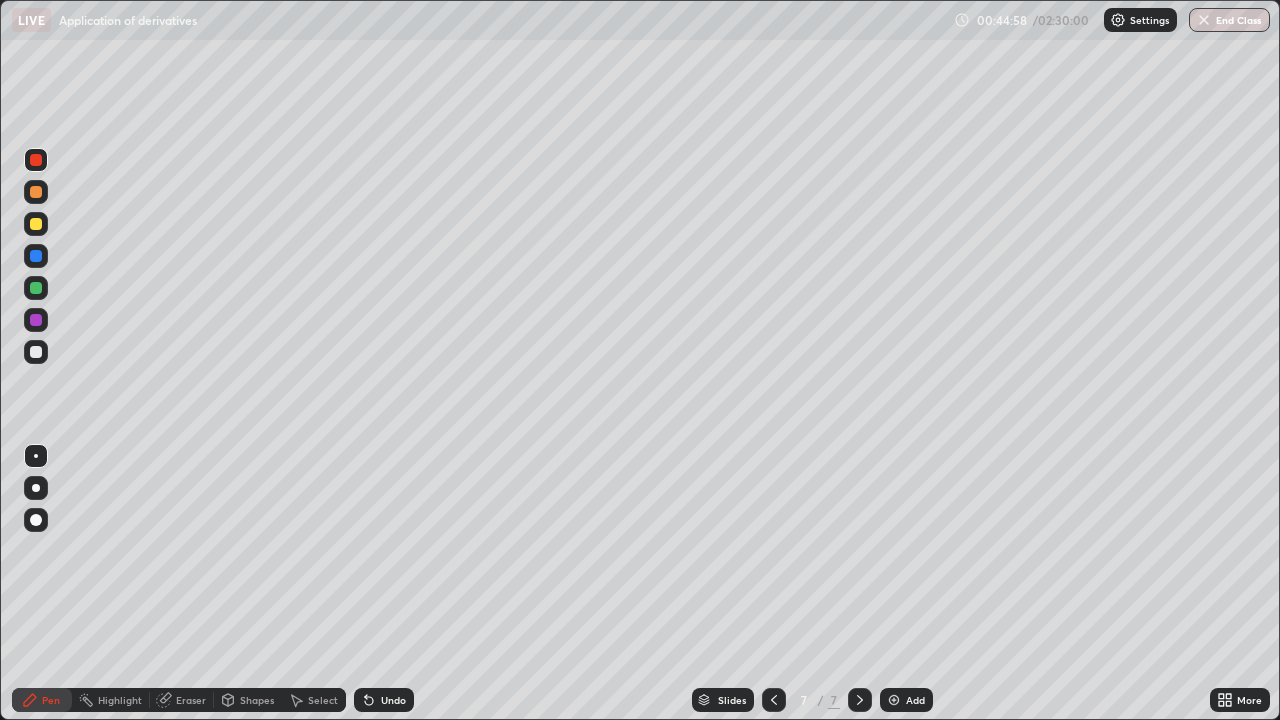 click at bounding box center [36, 352] 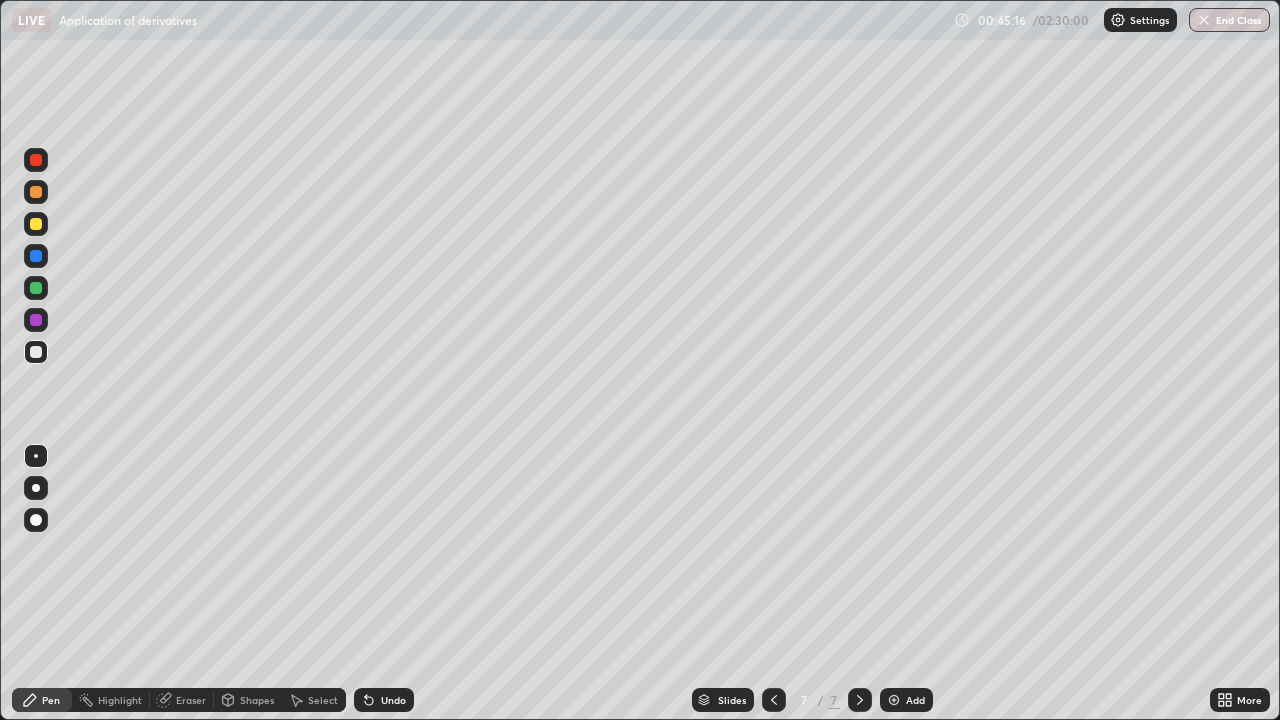 click at bounding box center [36, 224] 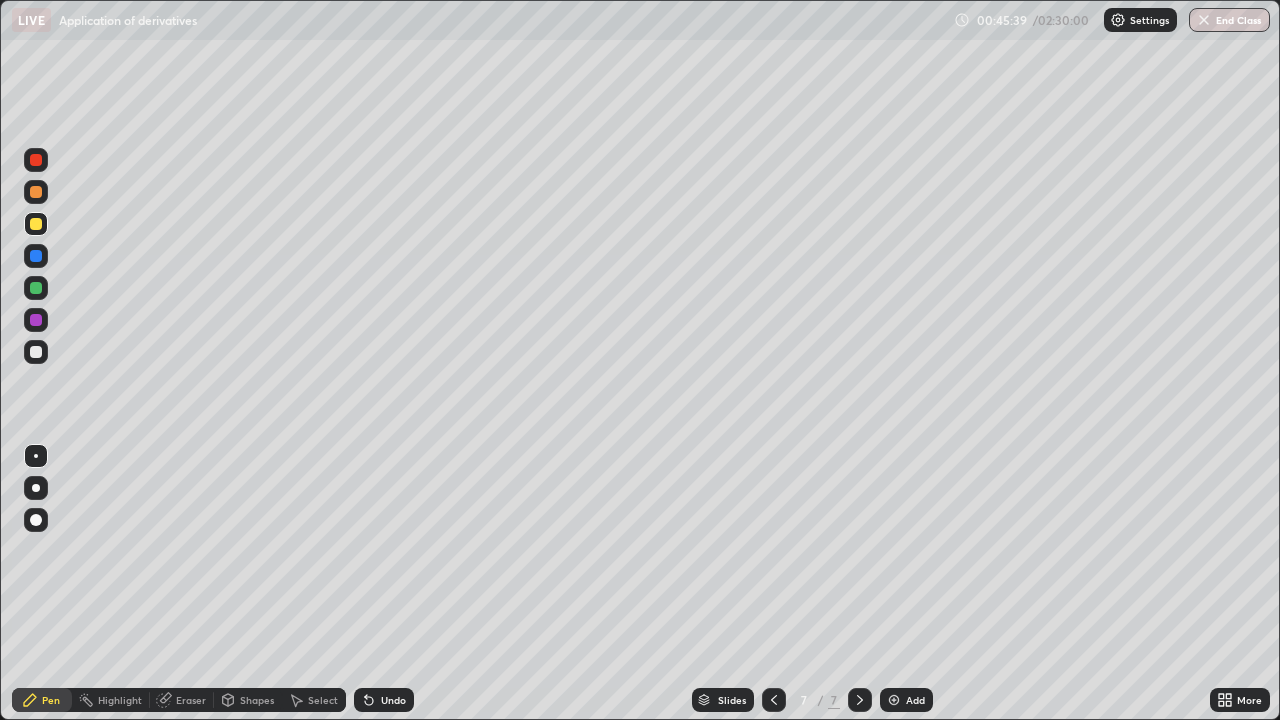 click at bounding box center (36, 256) 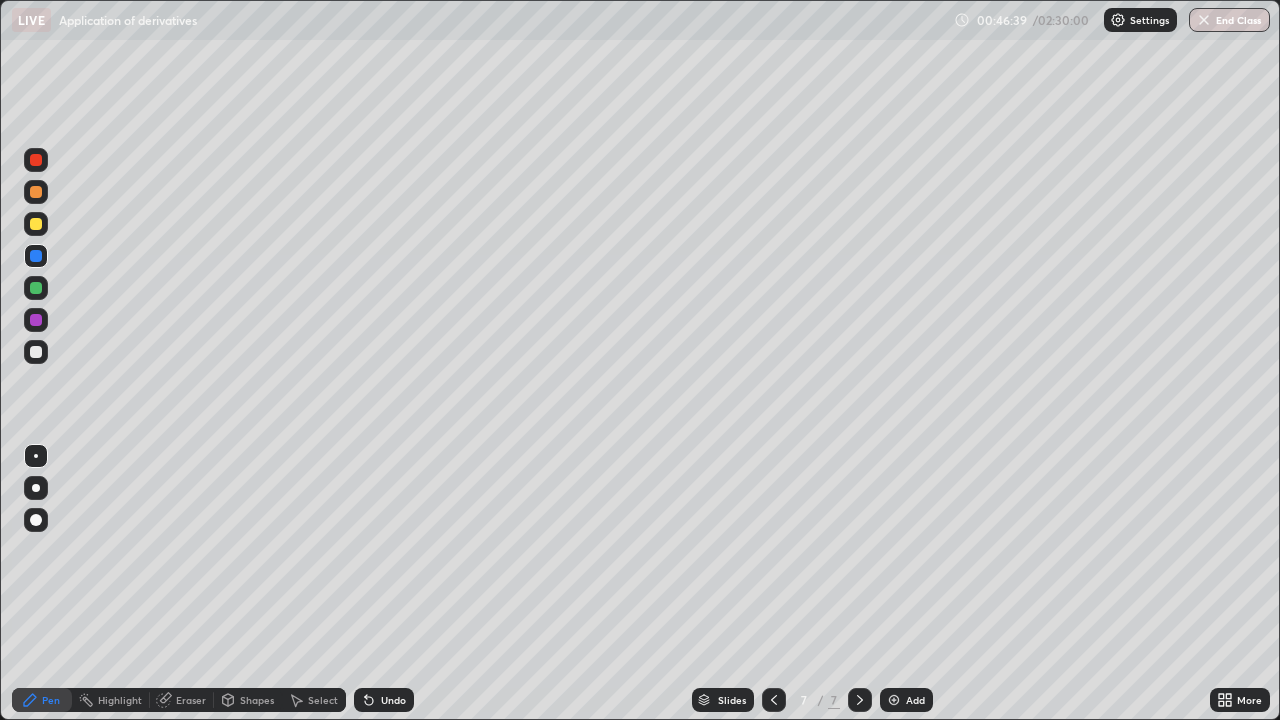 click on "Eraser" at bounding box center [191, 700] 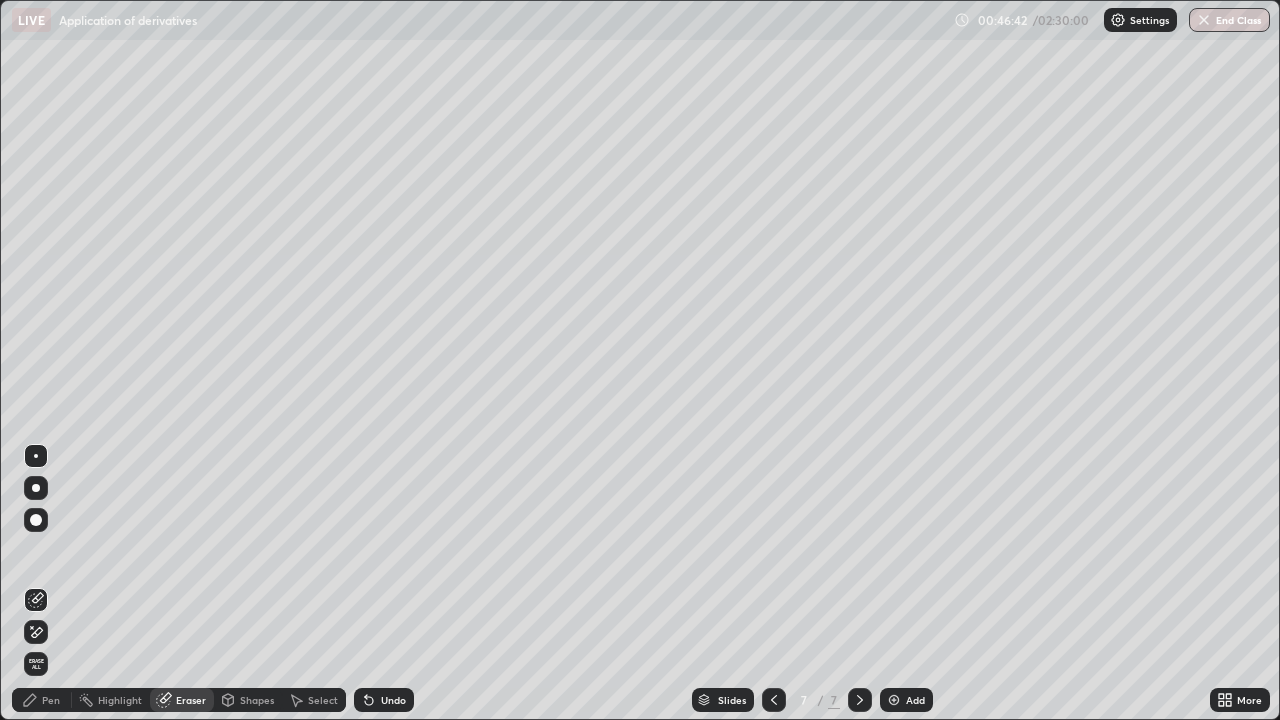 click on "Pen" at bounding box center (42, 700) 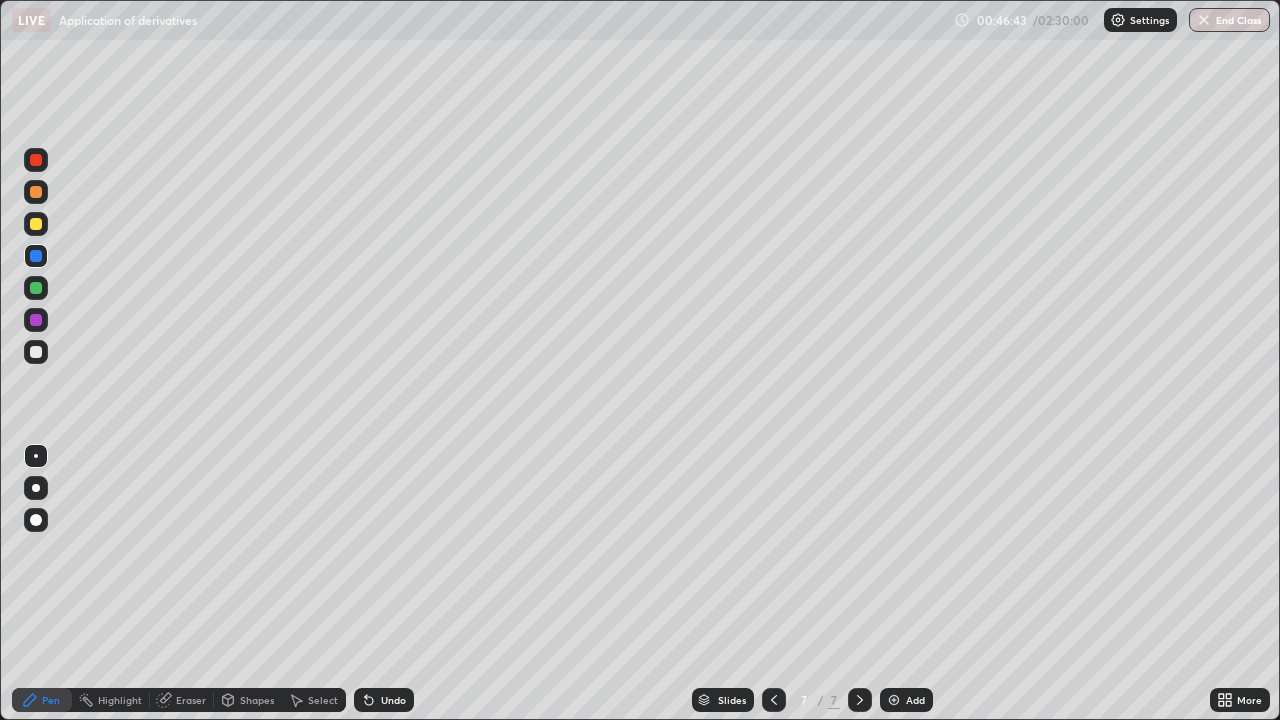 click at bounding box center [36, 352] 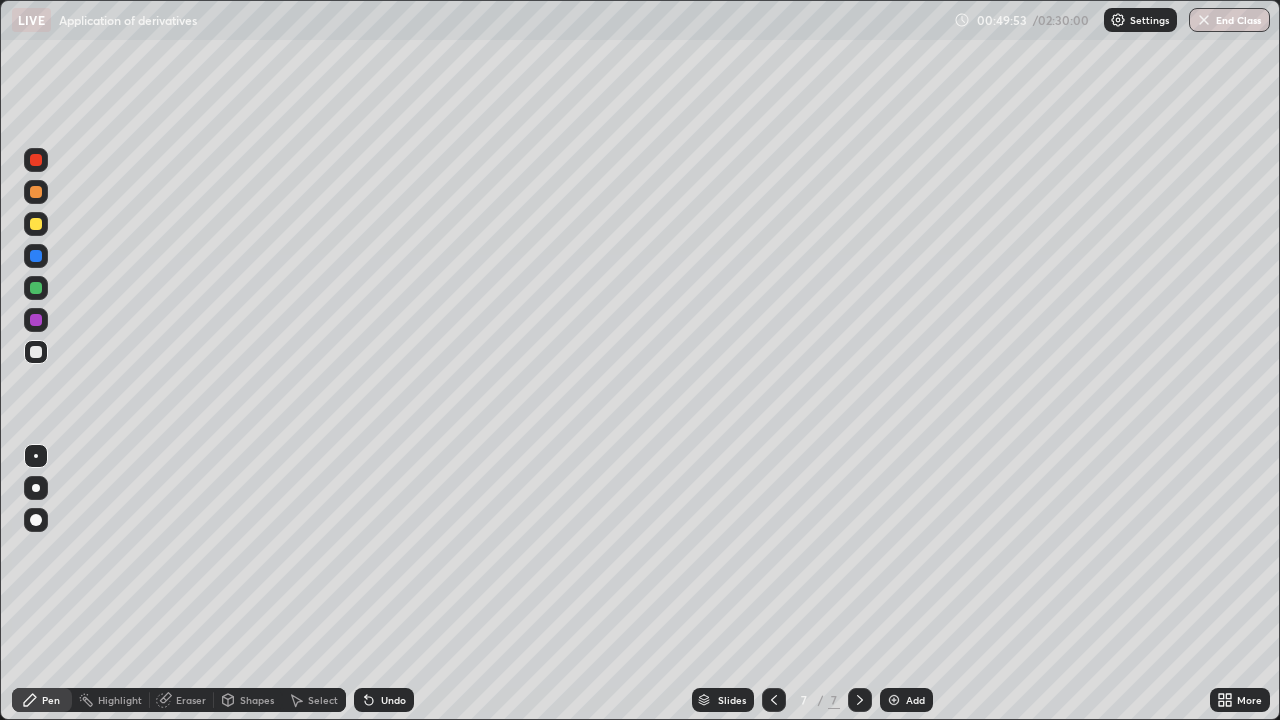 click on "Add" at bounding box center (906, 700) 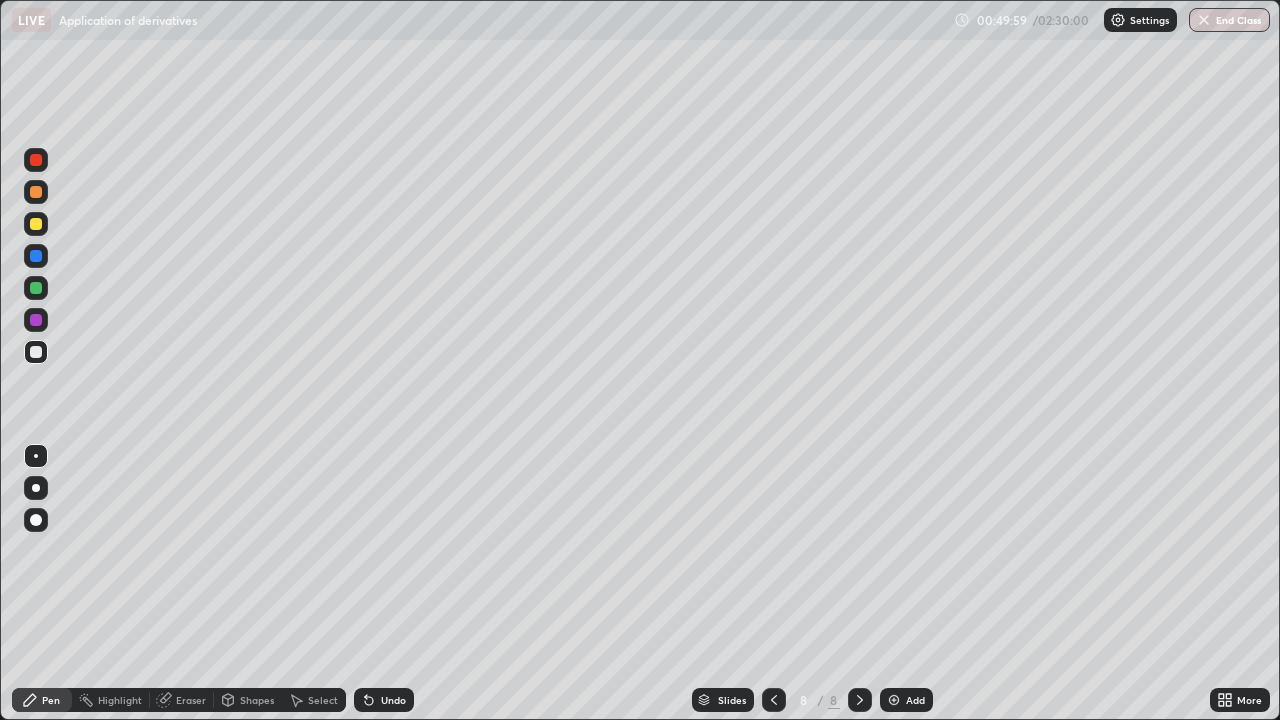 click at bounding box center (36, 352) 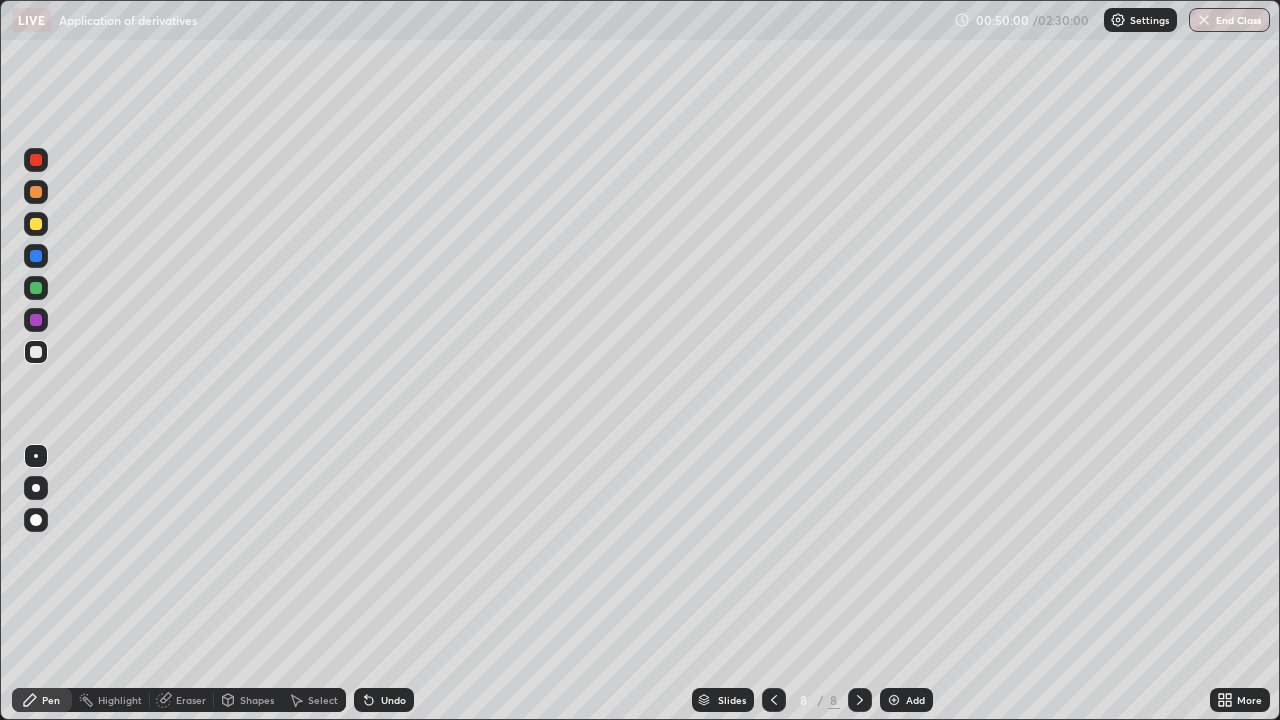 click at bounding box center (36, 192) 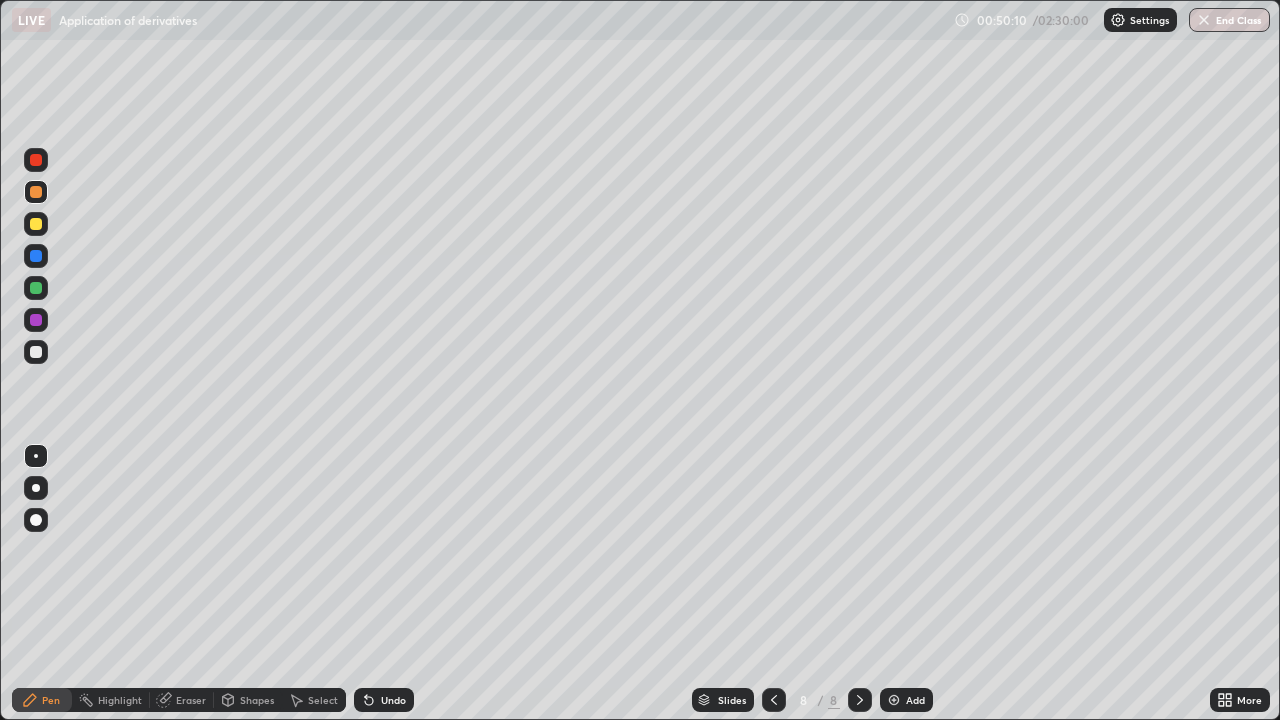 click at bounding box center (36, 160) 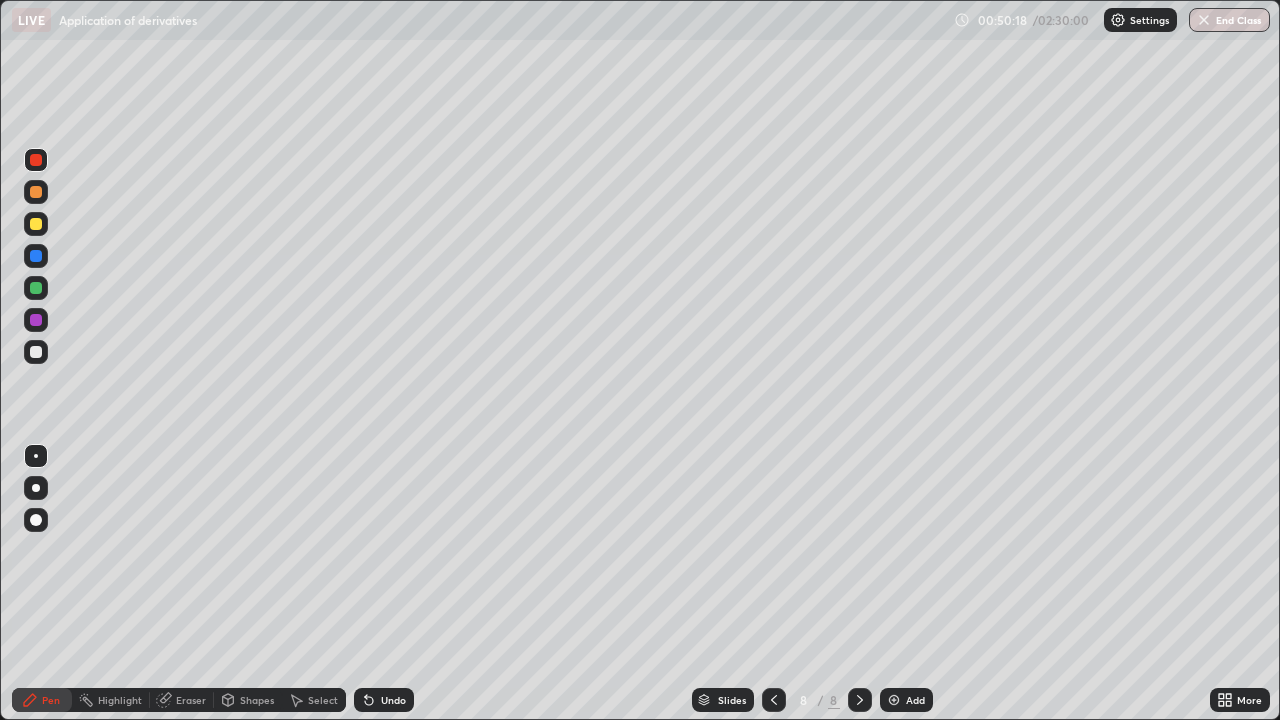 click at bounding box center [36, 352] 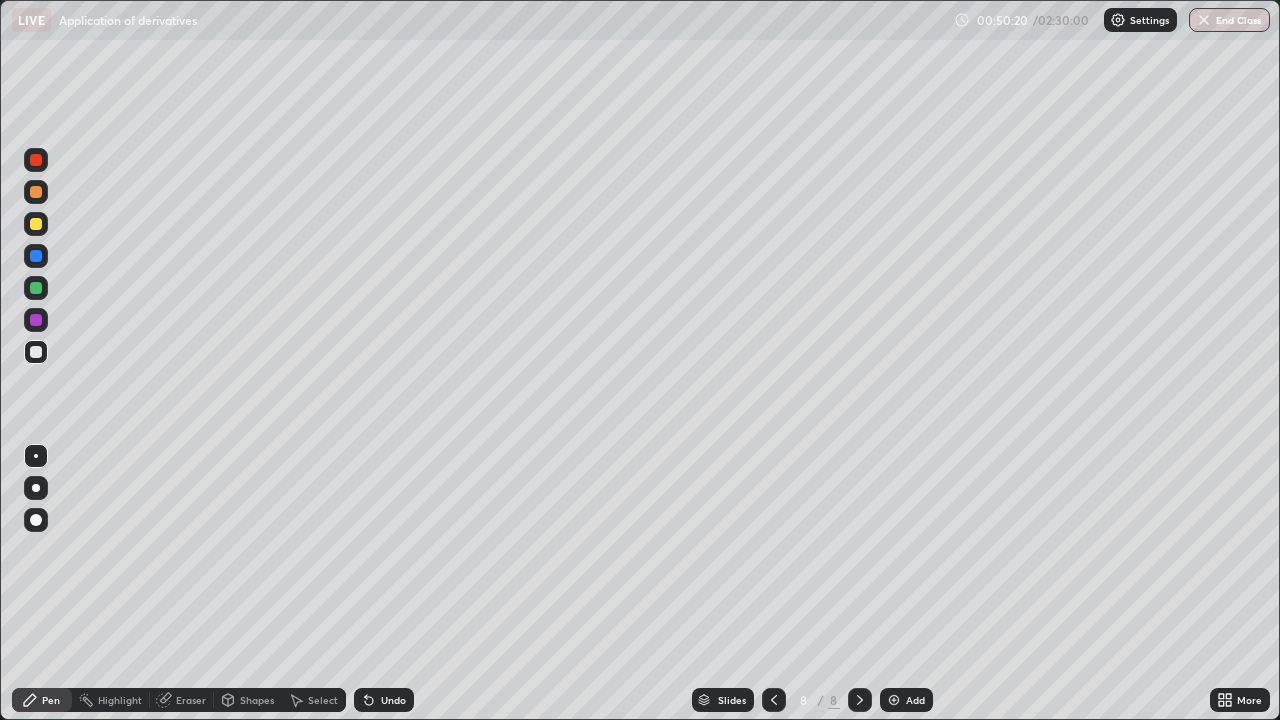click at bounding box center [36, 352] 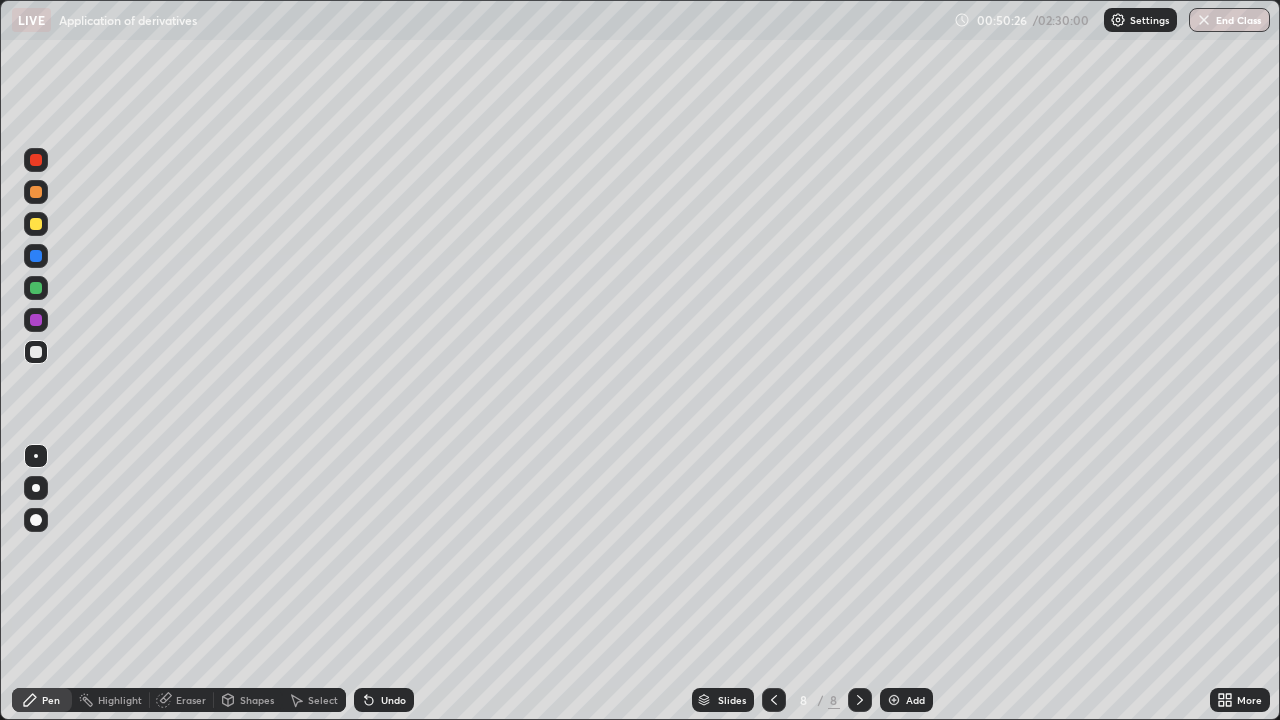 click at bounding box center (36, 352) 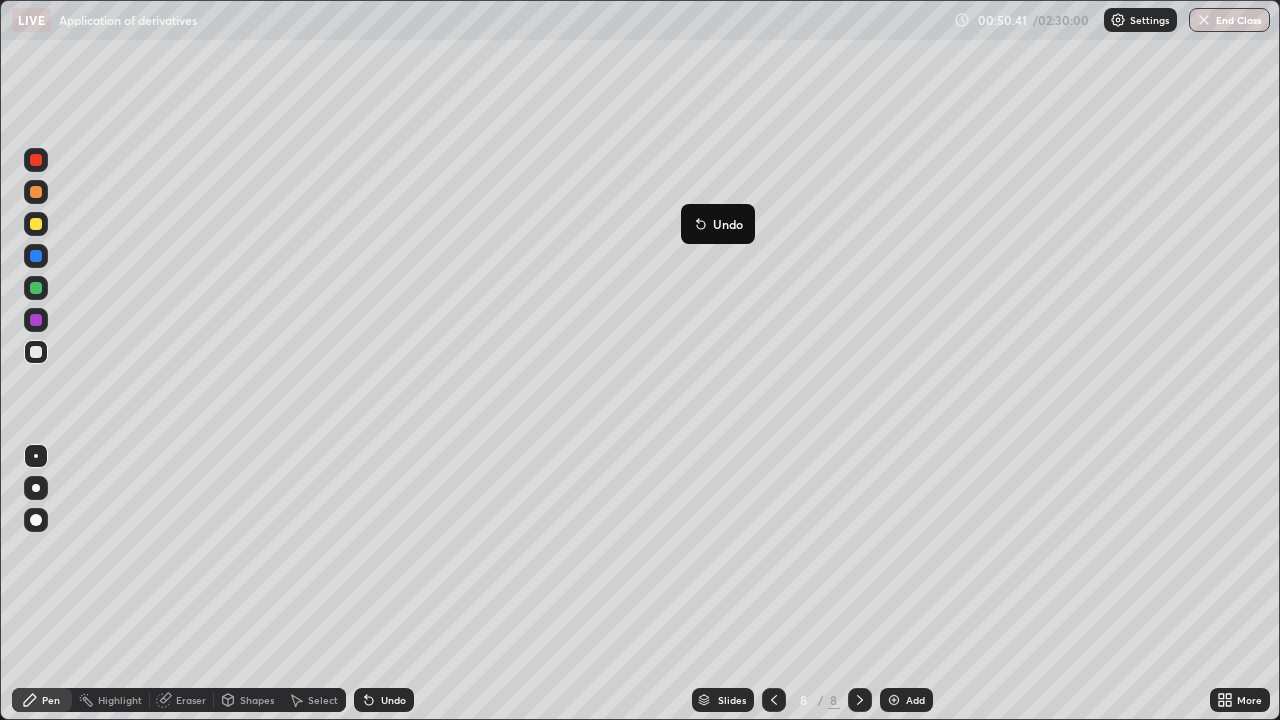 click on "Undo" at bounding box center (718, 224) 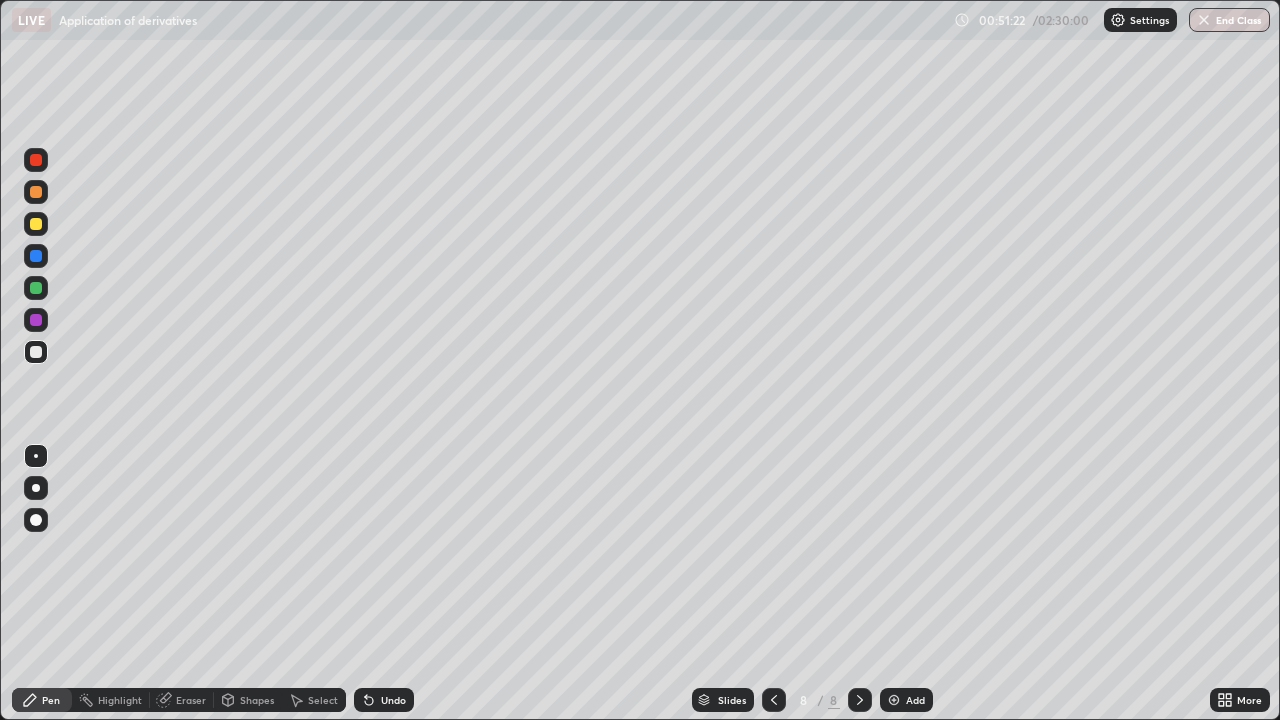 click at bounding box center (36, 352) 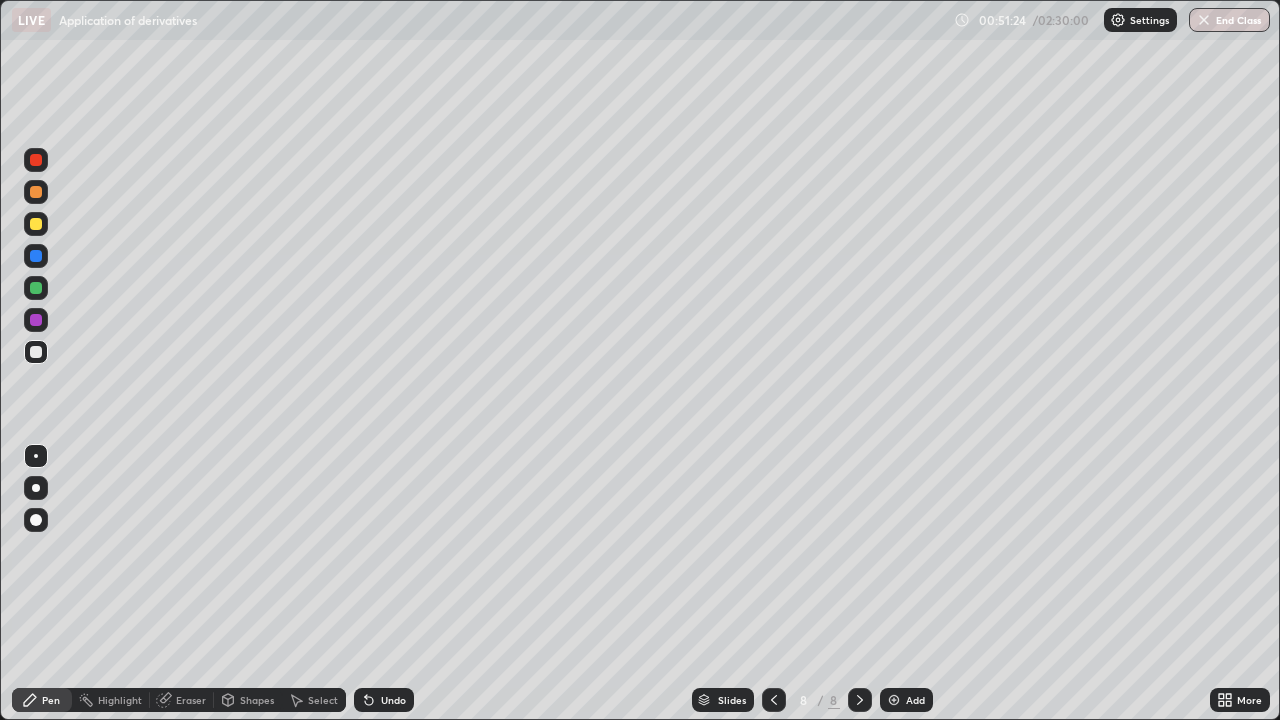 click at bounding box center [36, 224] 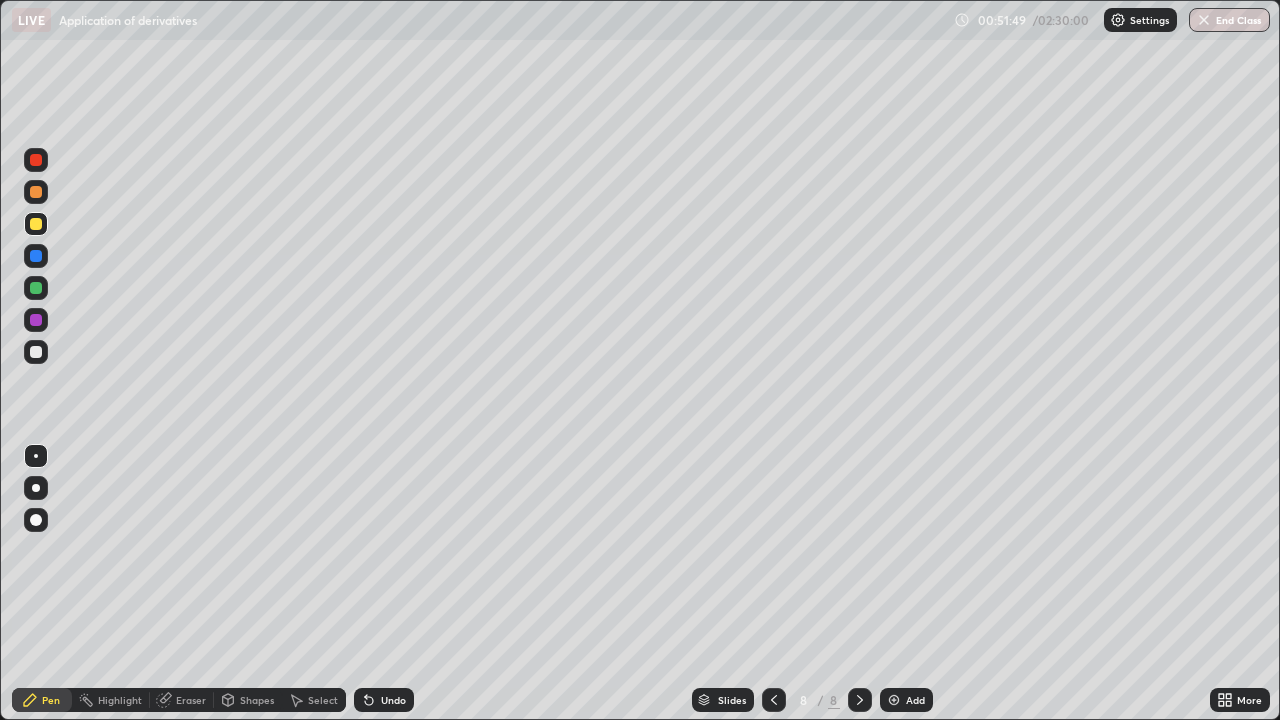 click on "Eraser" at bounding box center (182, 700) 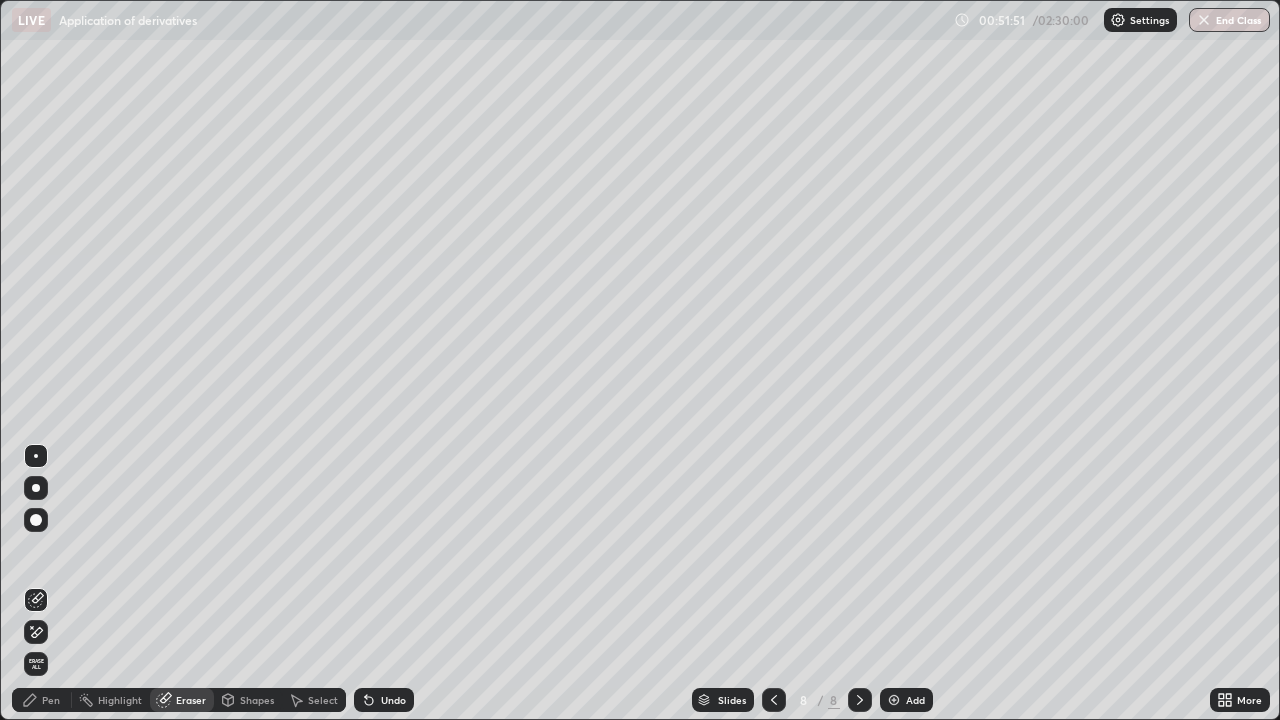 click on "Pen" at bounding box center [42, 700] 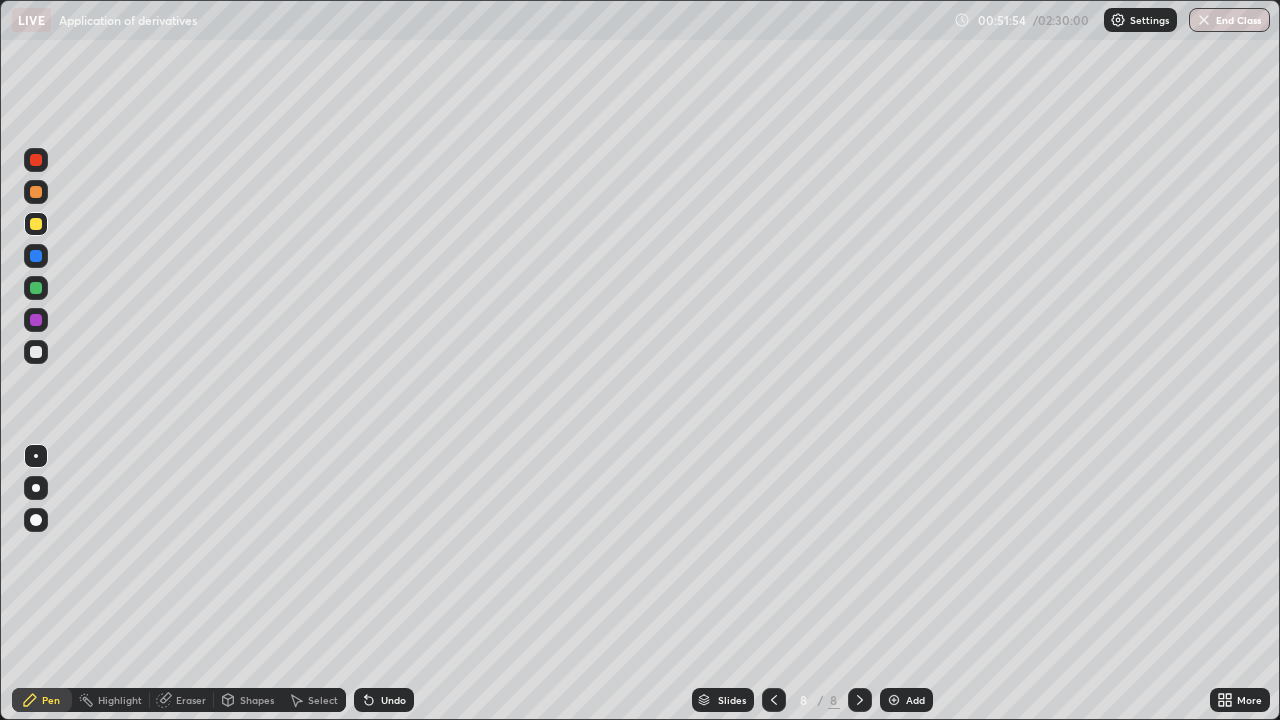 click at bounding box center [36, 352] 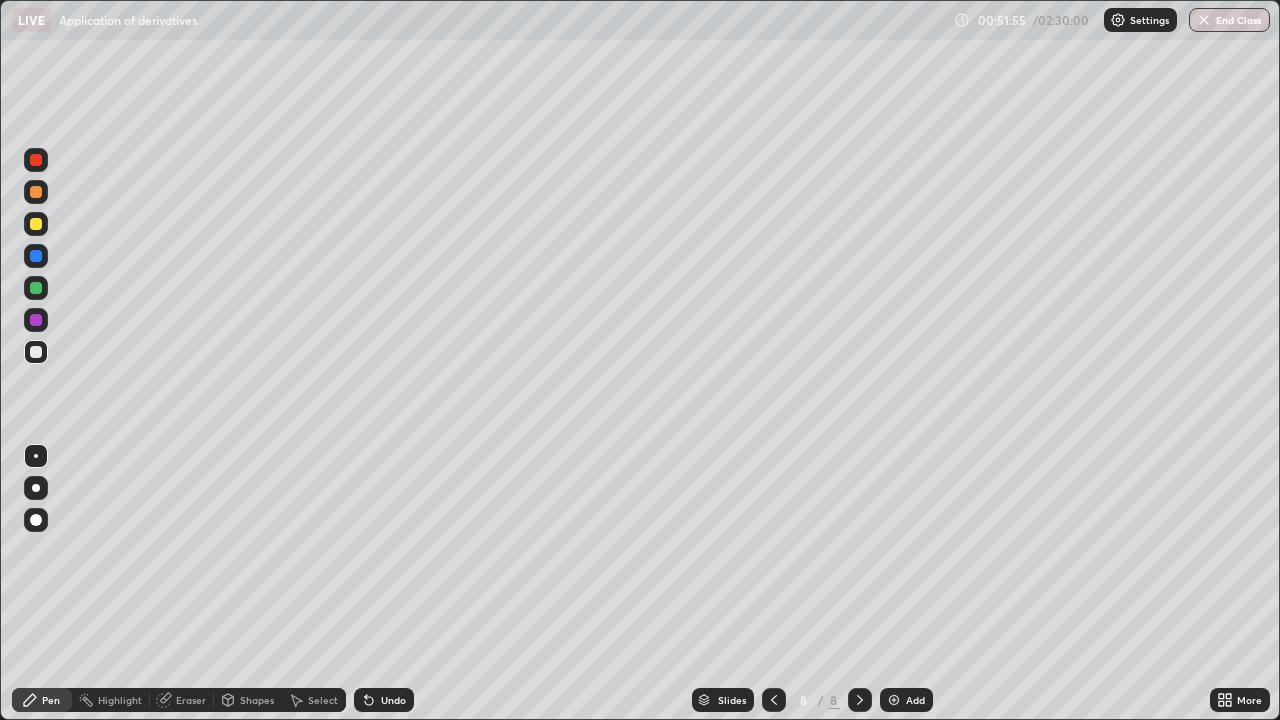 click at bounding box center (36, 352) 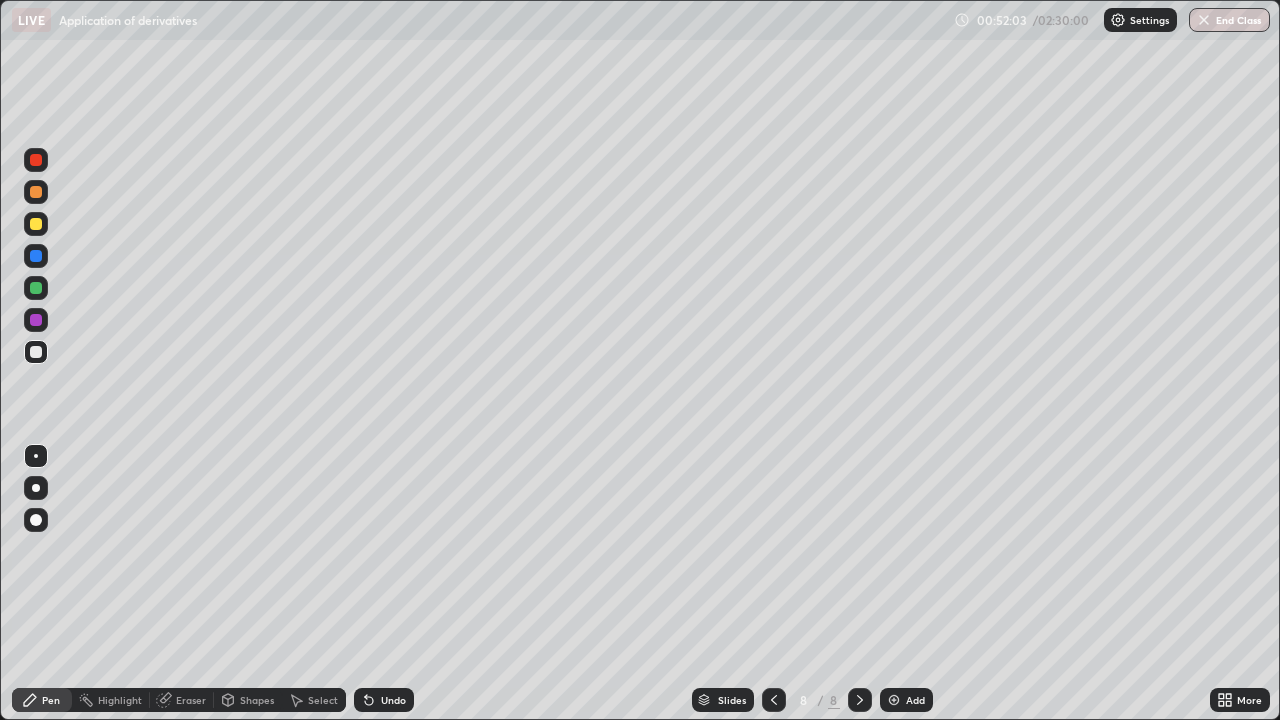 click on "Eraser" at bounding box center (182, 700) 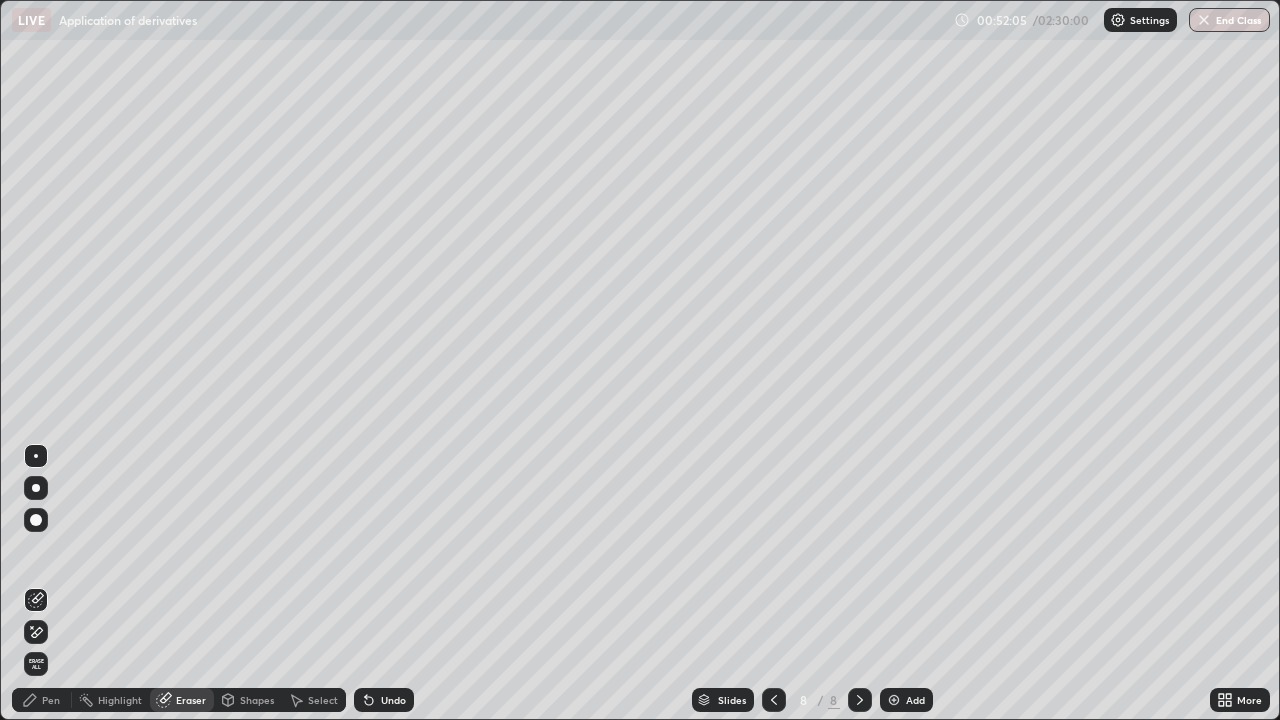 click on "Pen" at bounding box center [42, 700] 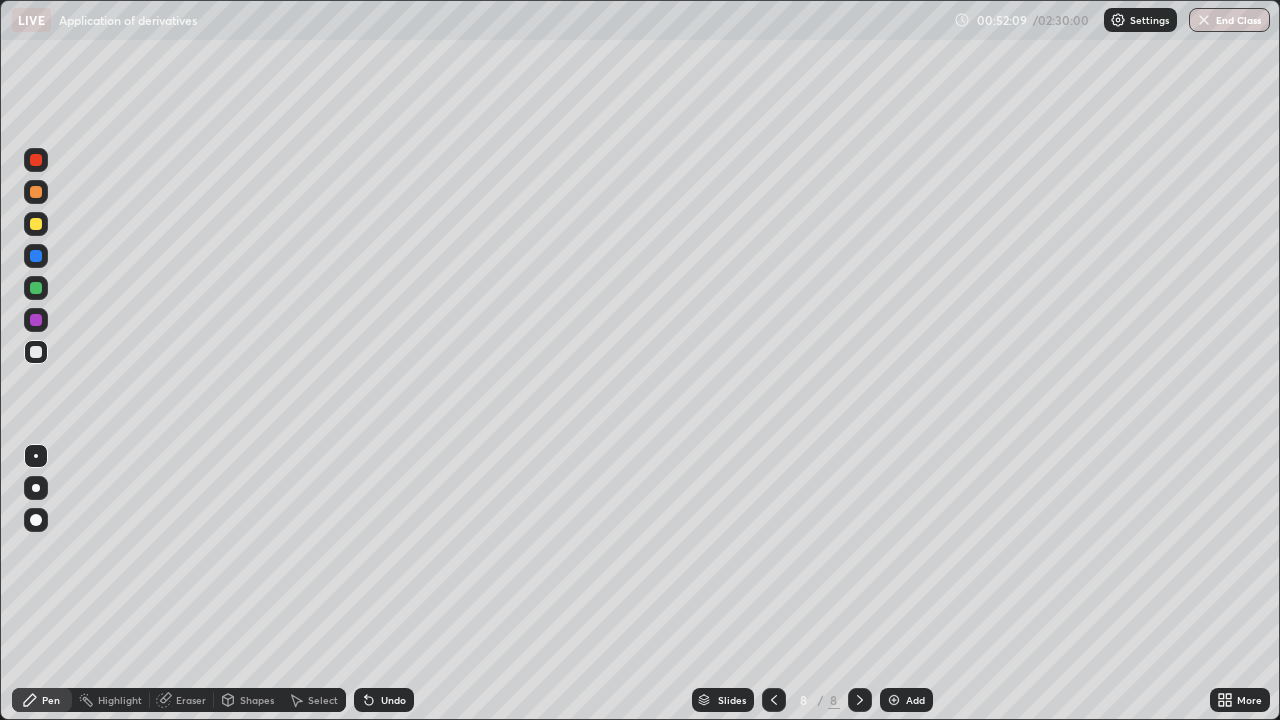 click on "Setting up your live class" at bounding box center (640, 360) 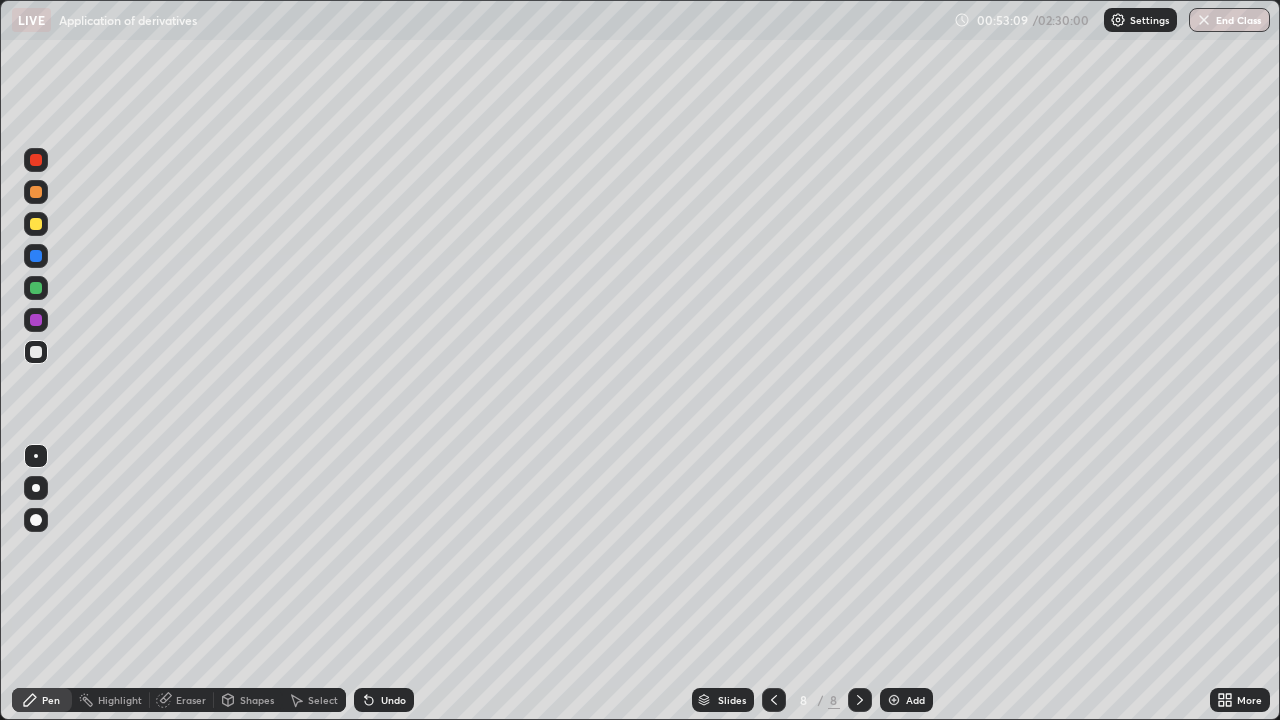 click at bounding box center [36, 288] 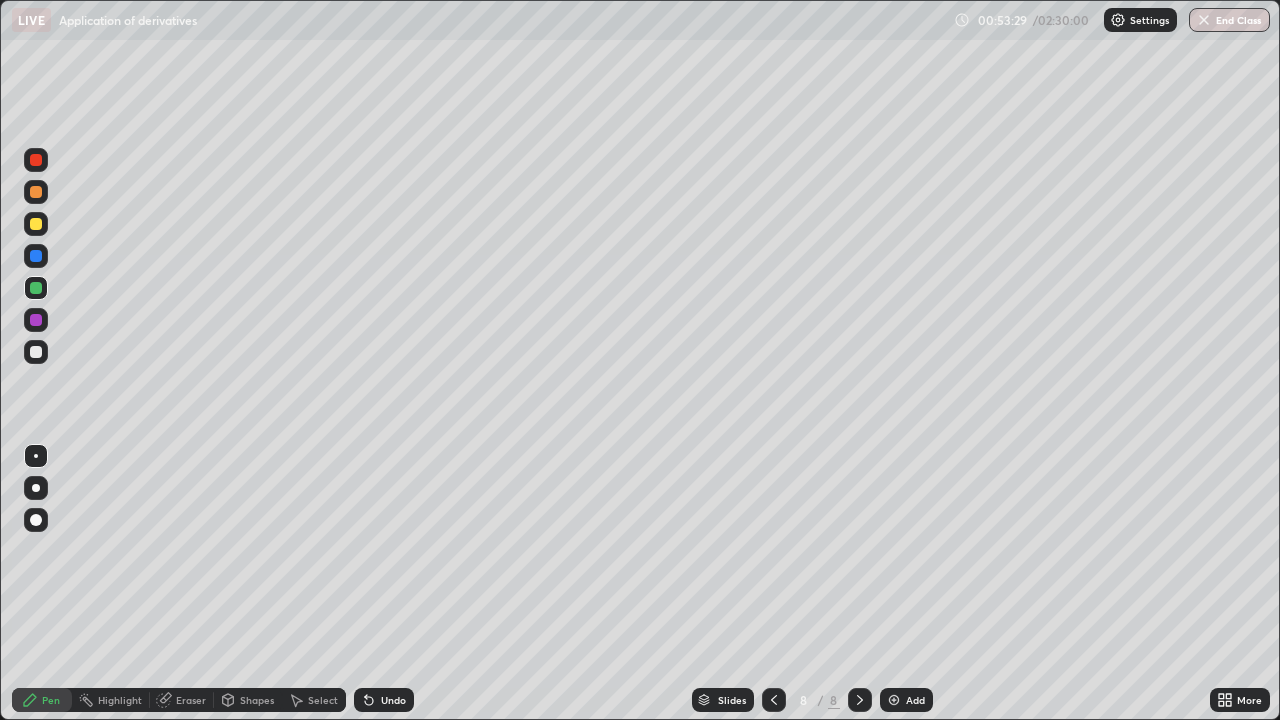 click at bounding box center (36, 320) 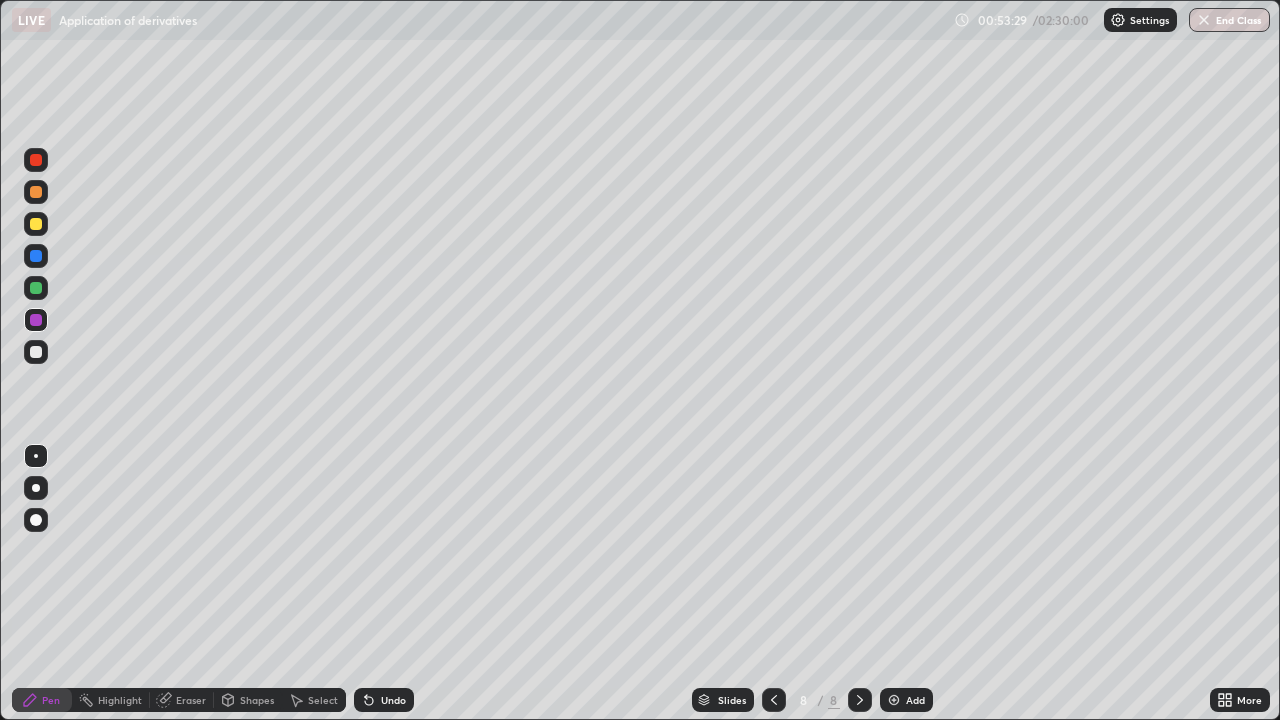click at bounding box center [36, 320] 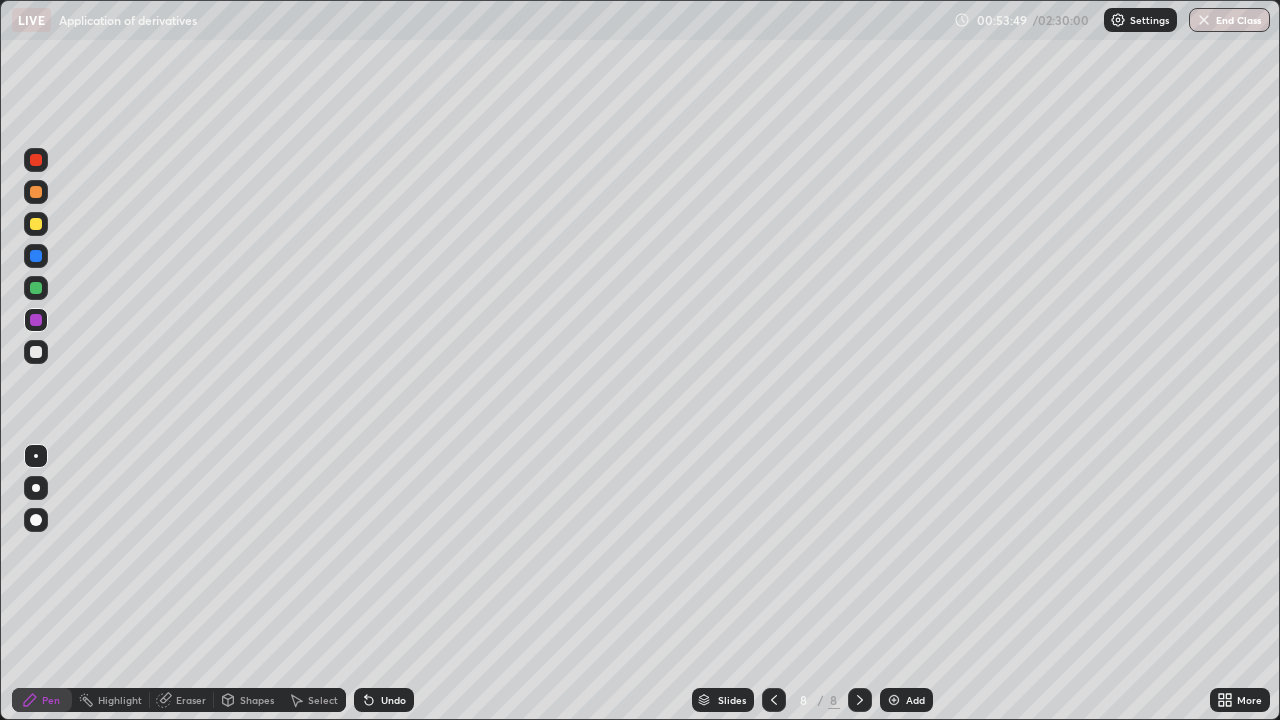 click at bounding box center (36, 352) 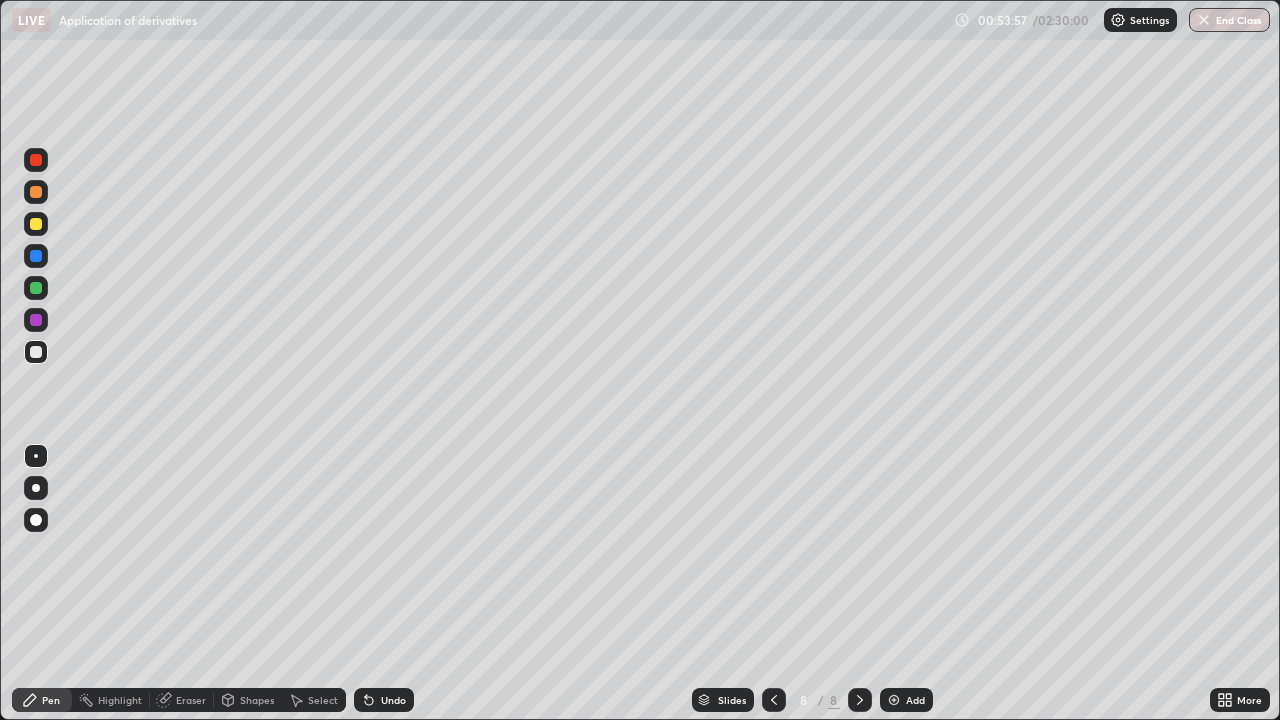 click at bounding box center (36, 352) 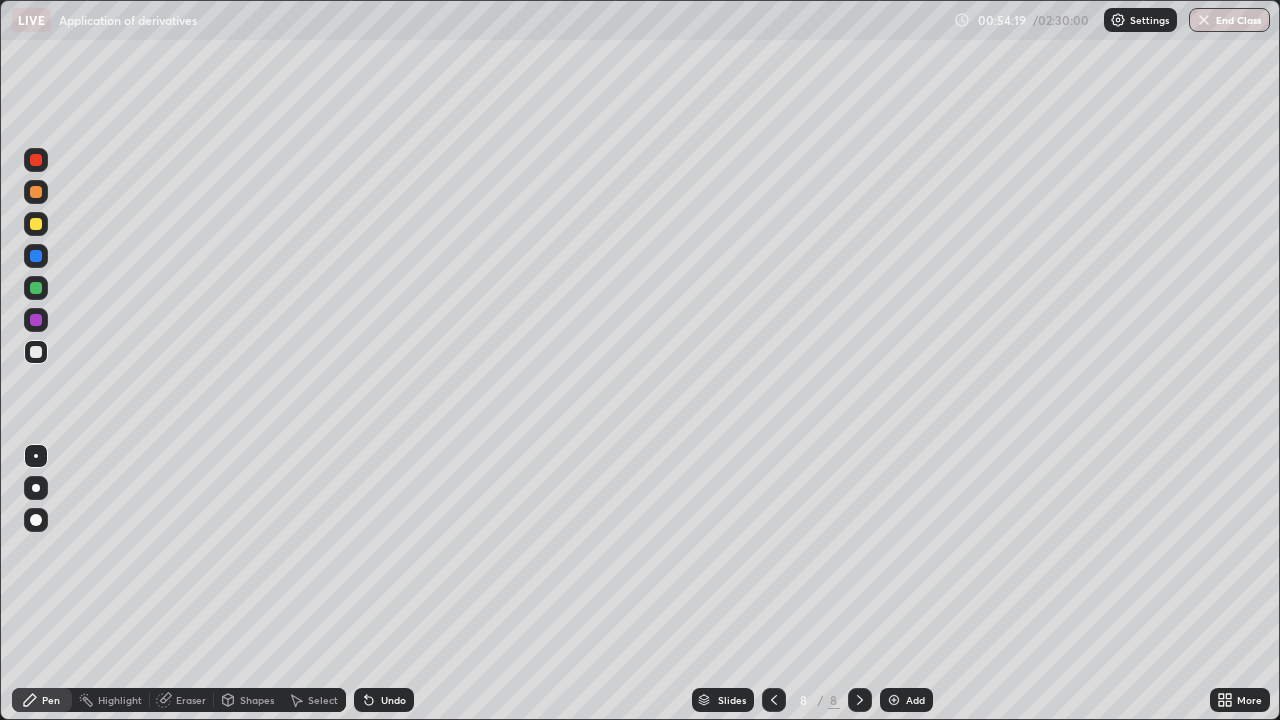 click on "Eraser" at bounding box center (182, 700) 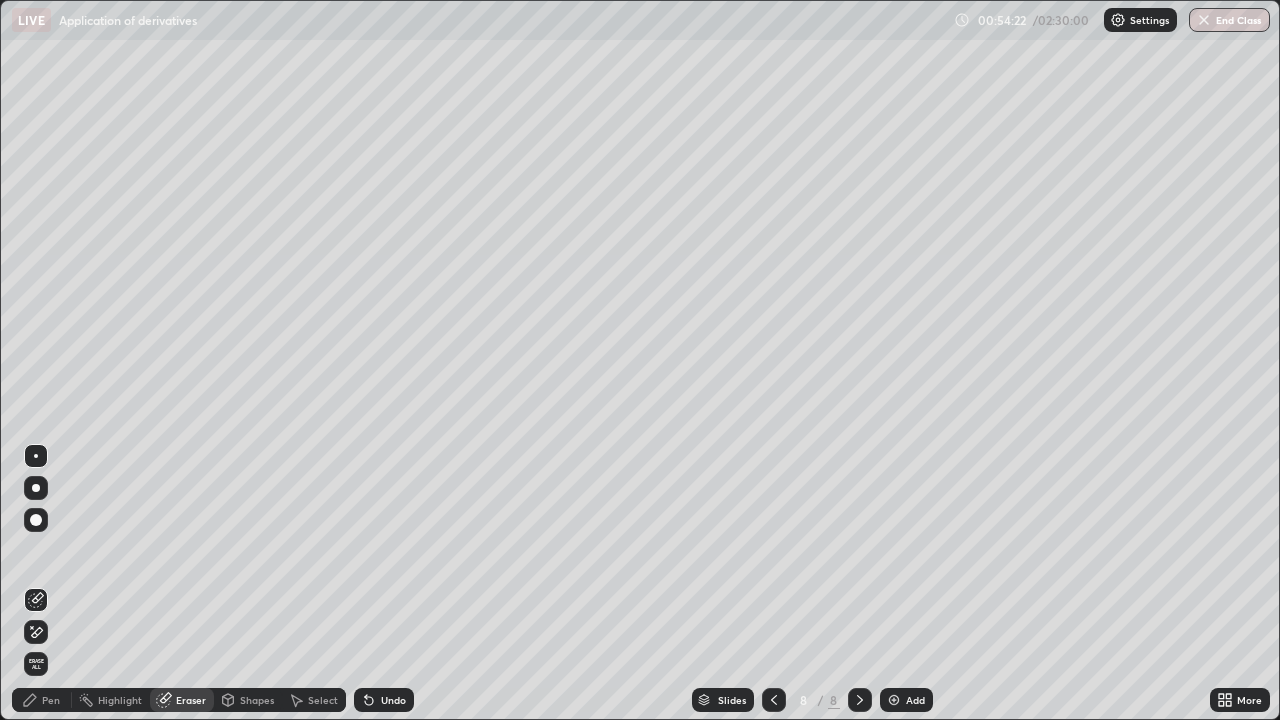 click on "Pen" at bounding box center (42, 700) 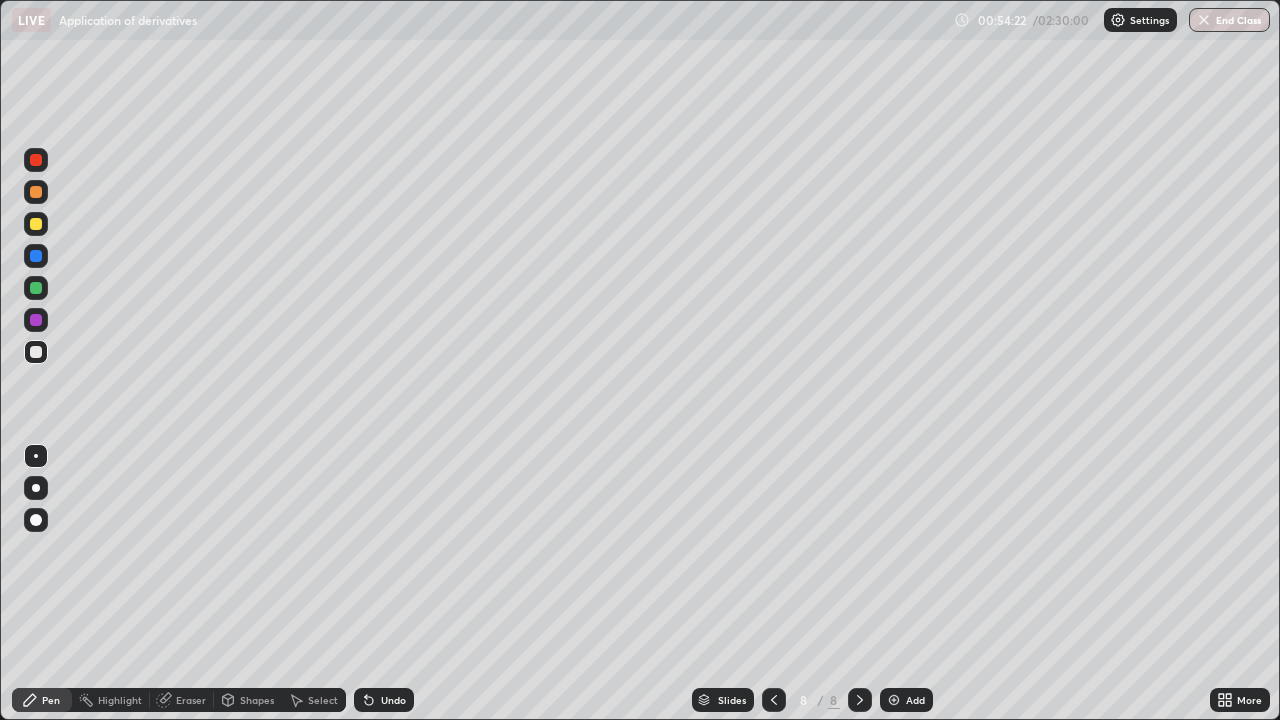 click at bounding box center [36, 352] 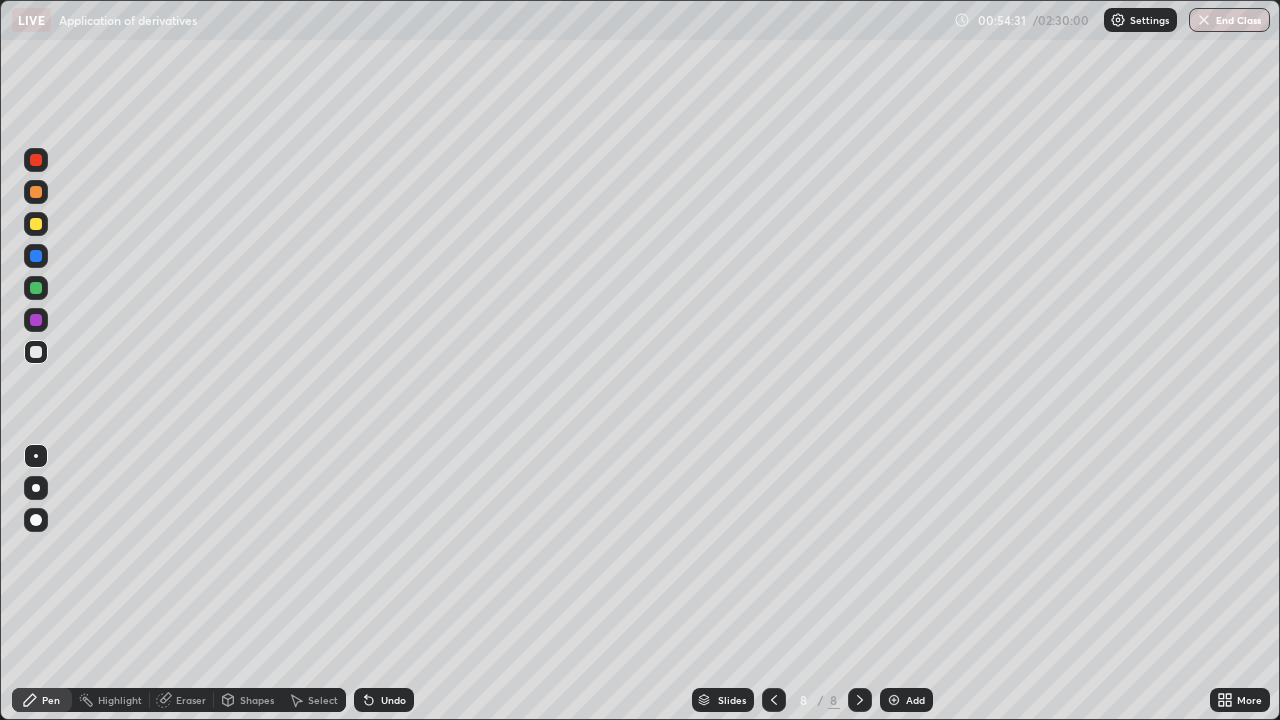 click at bounding box center [36, 224] 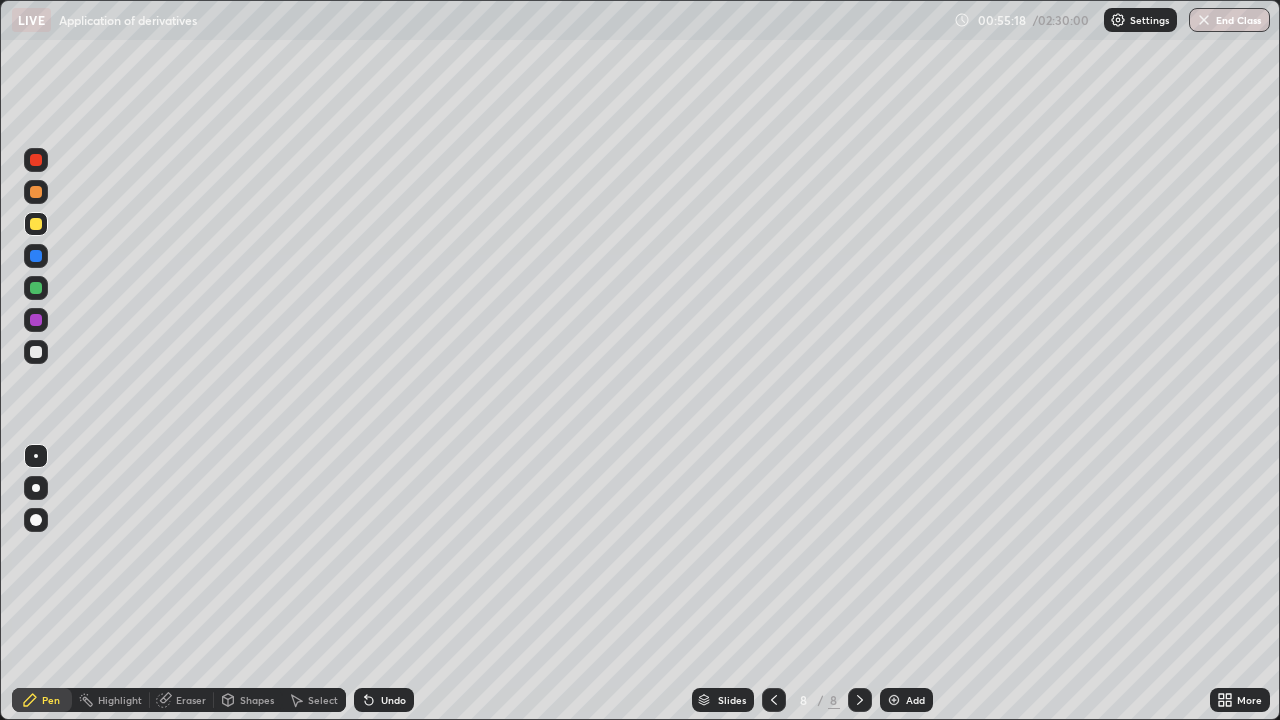 click at bounding box center (36, 352) 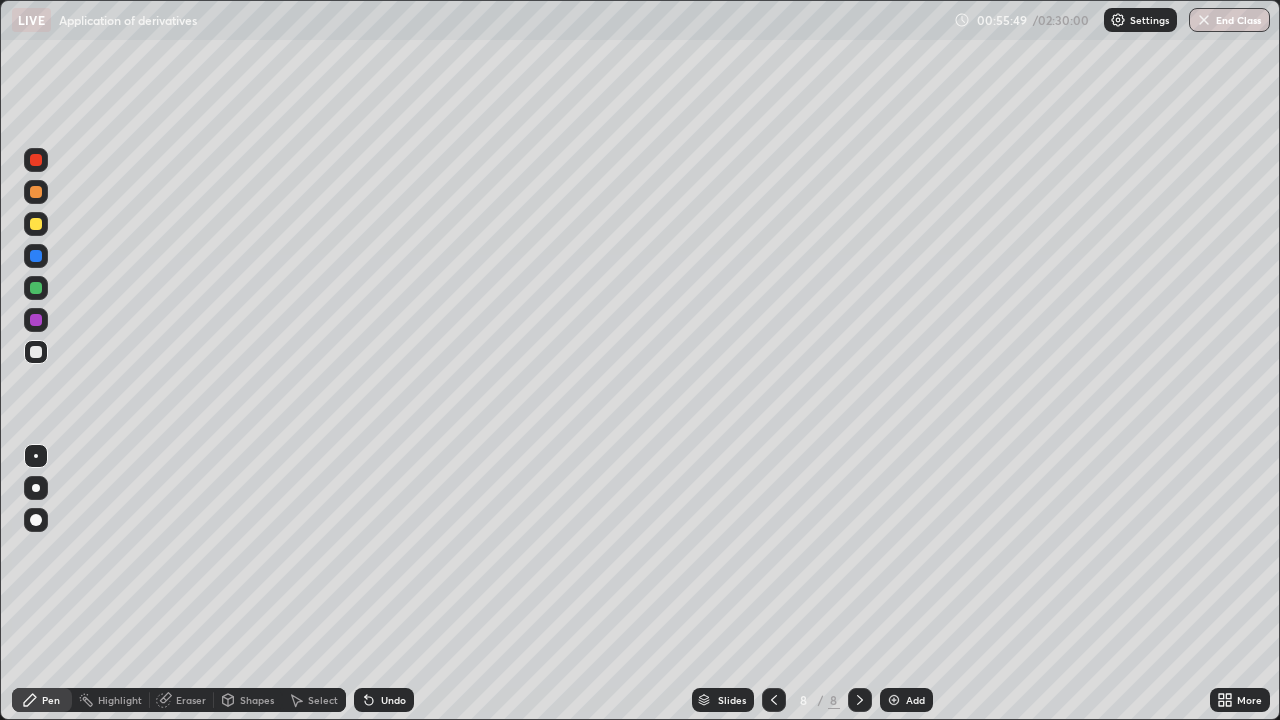 click on "Eraser" at bounding box center [191, 700] 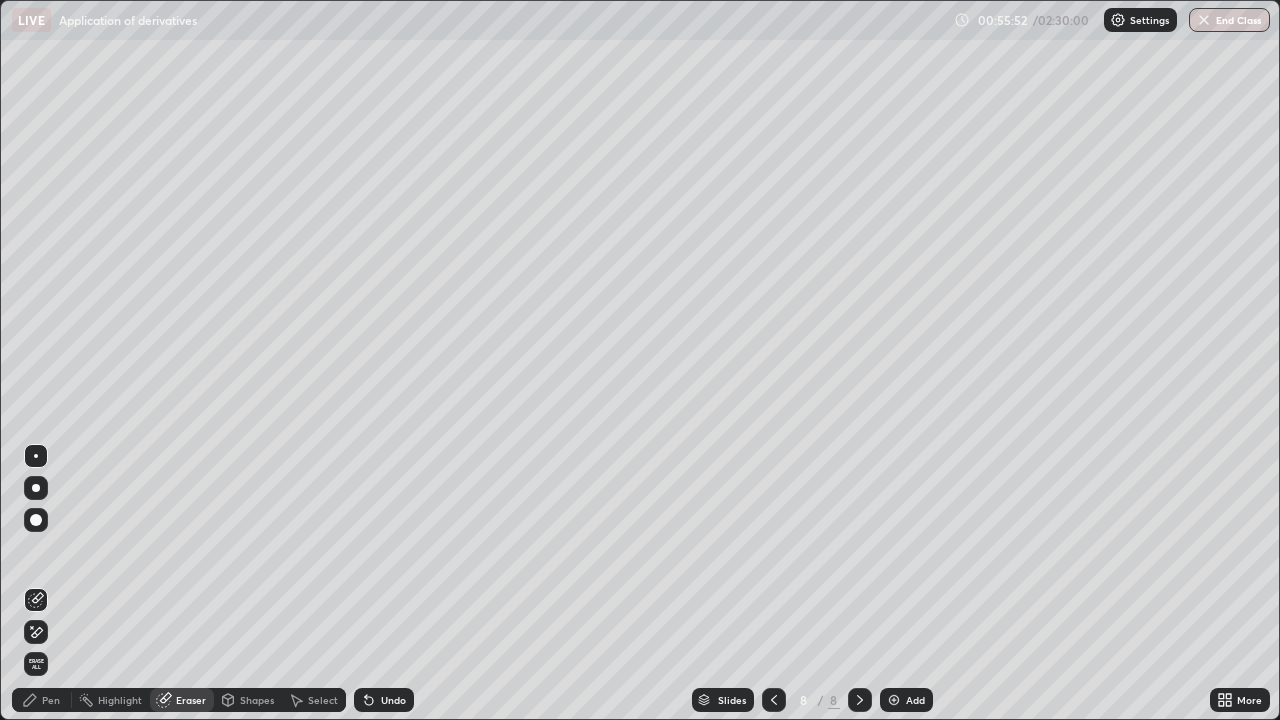 click on "Pen" at bounding box center (51, 700) 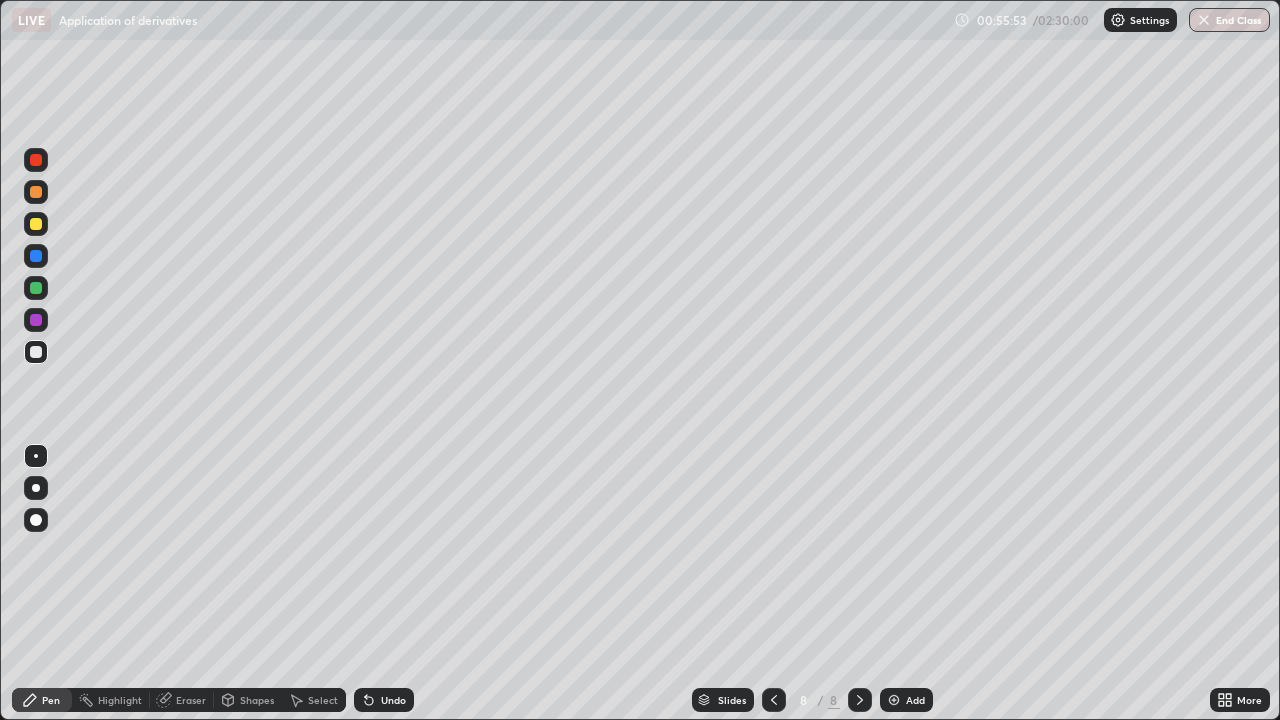 click at bounding box center (36, 224) 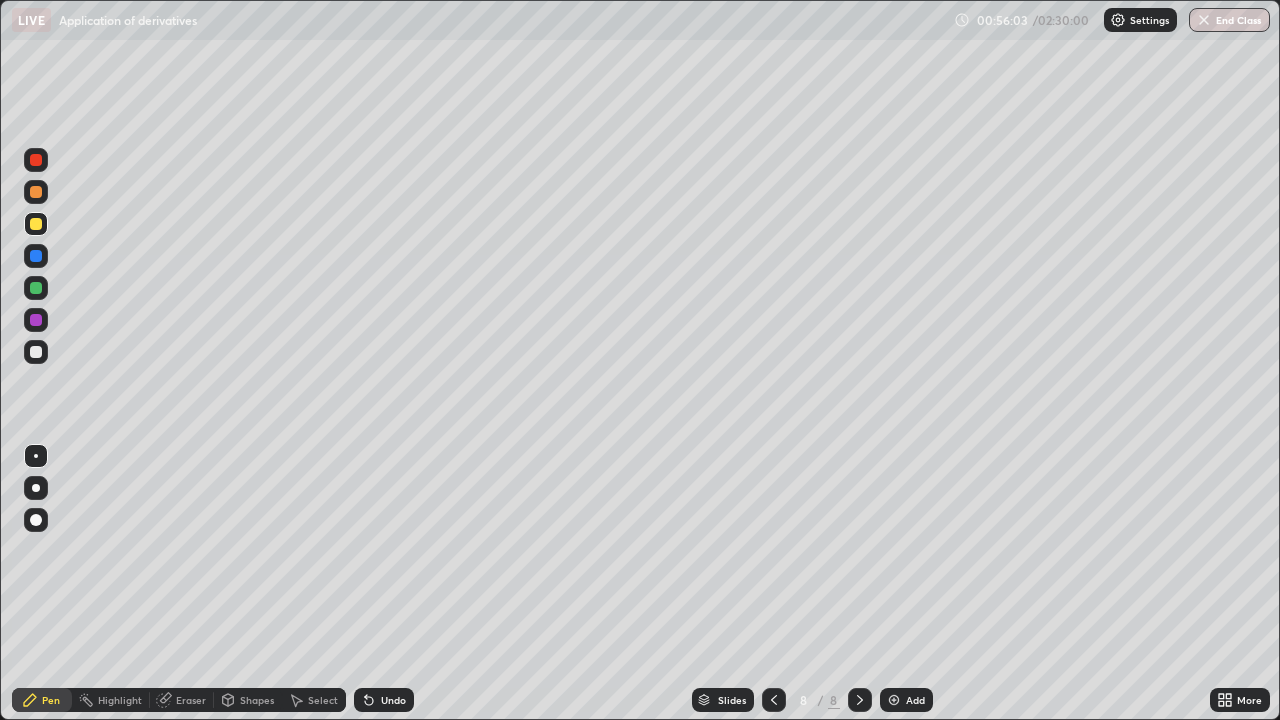click at bounding box center [36, 352] 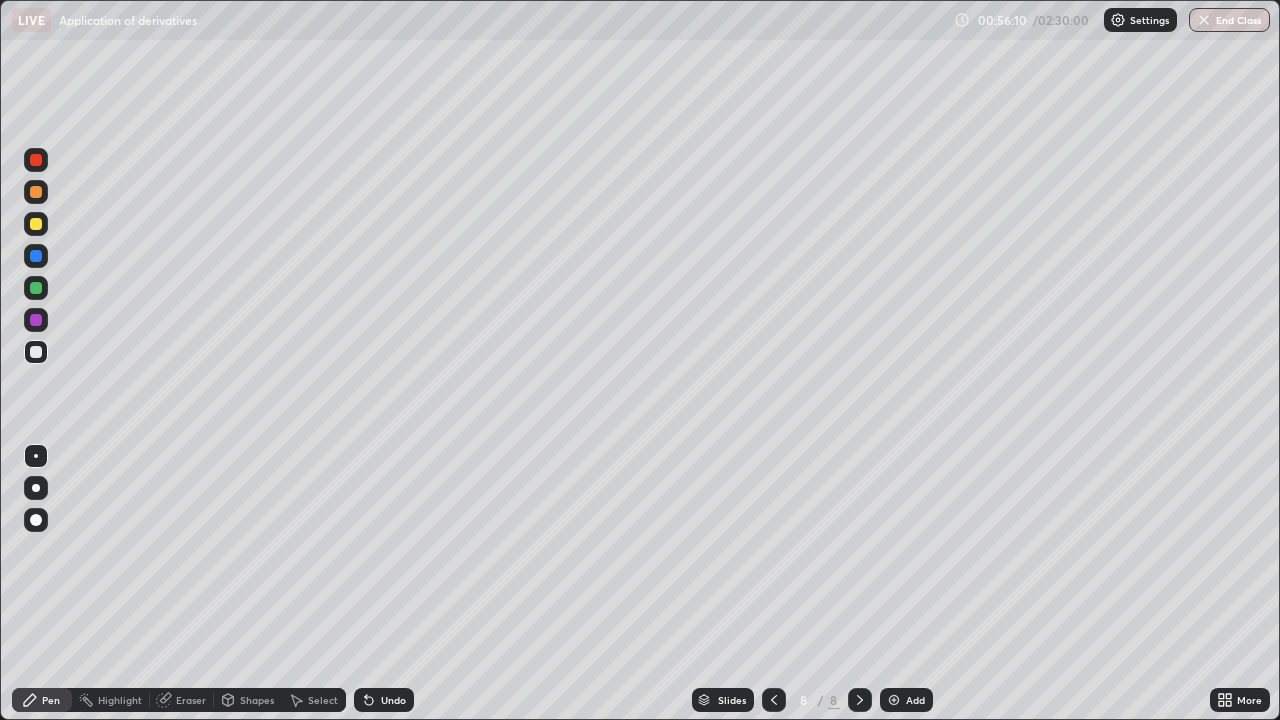 click at bounding box center (36, 288) 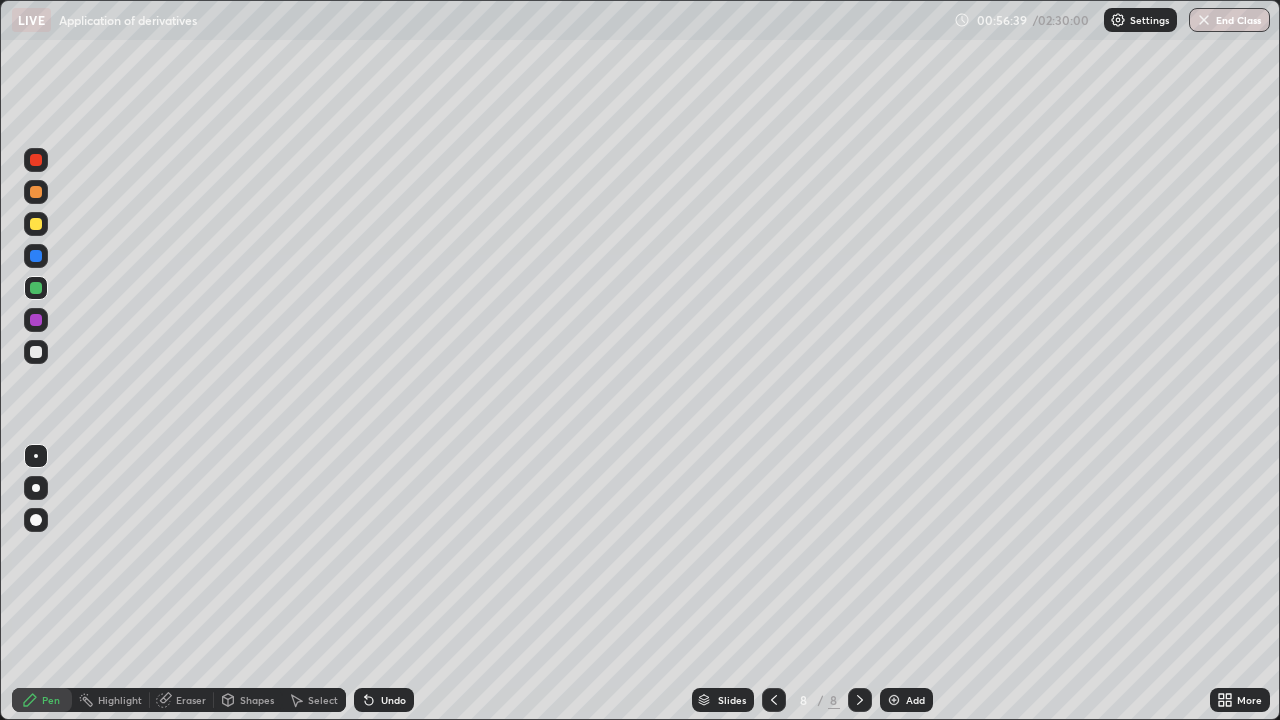 click at bounding box center [36, 192] 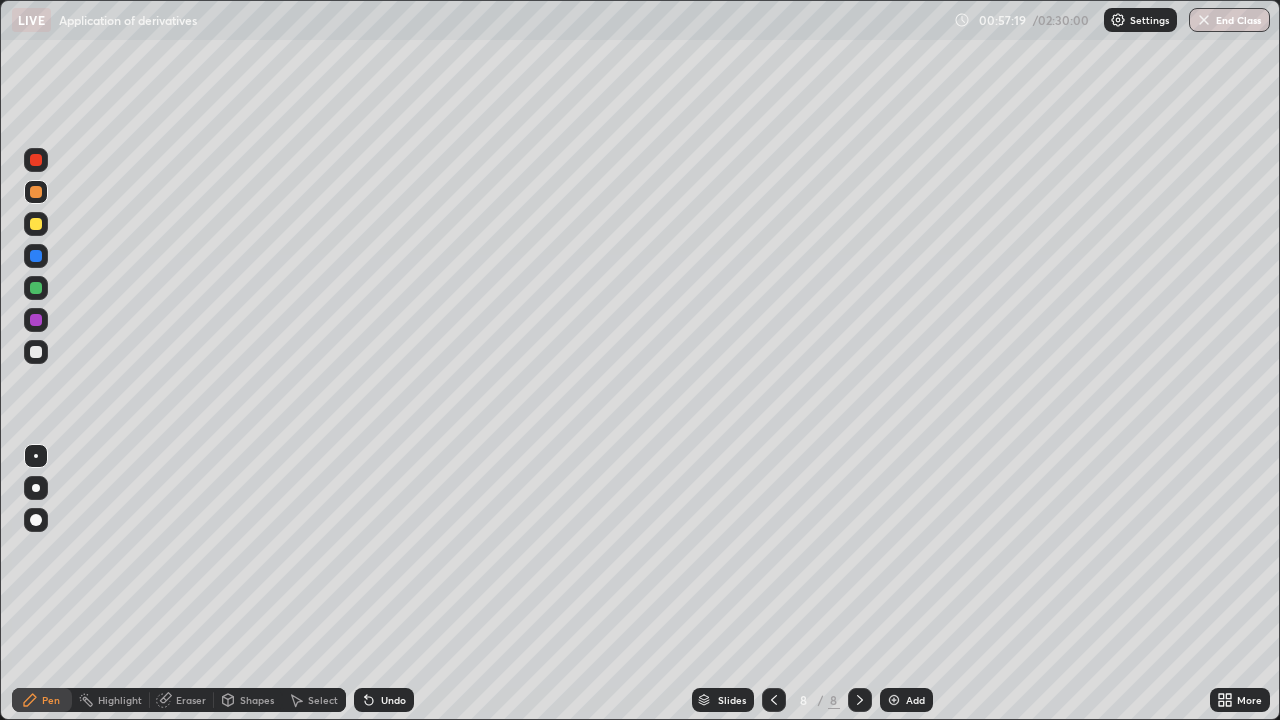 click at bounding box center [36, 352] 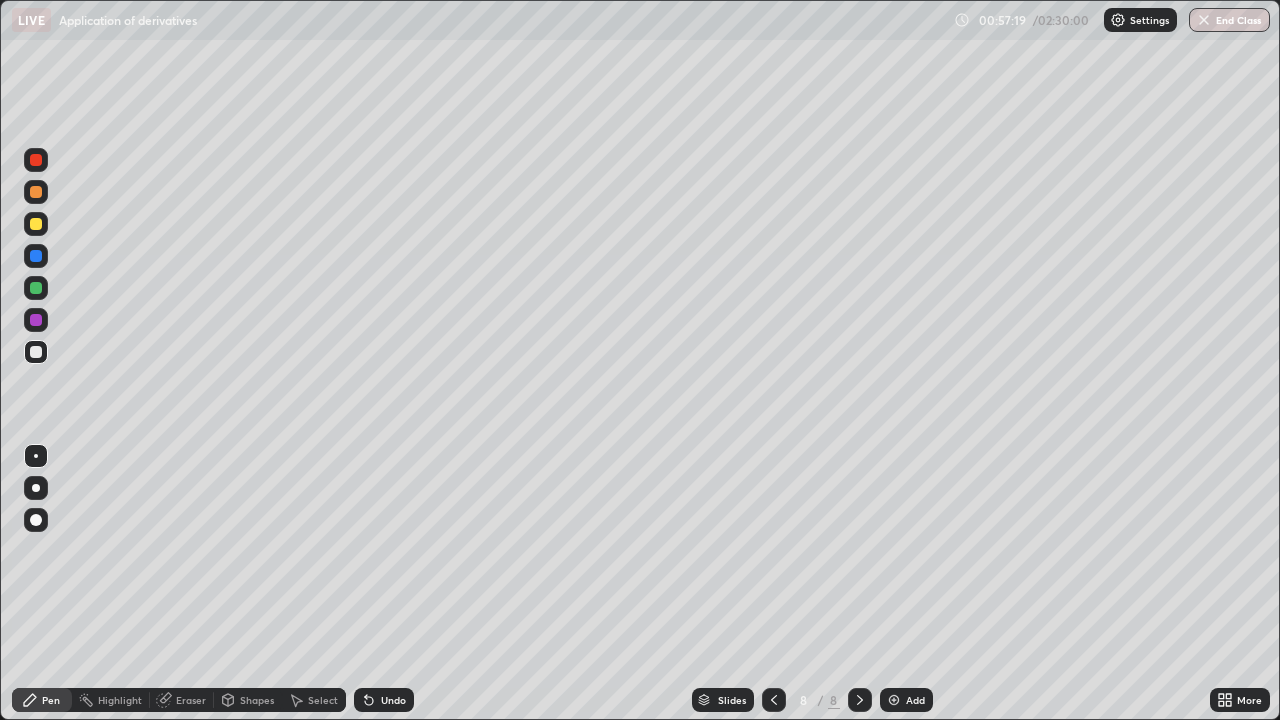 click at bounding box center (36, 352) 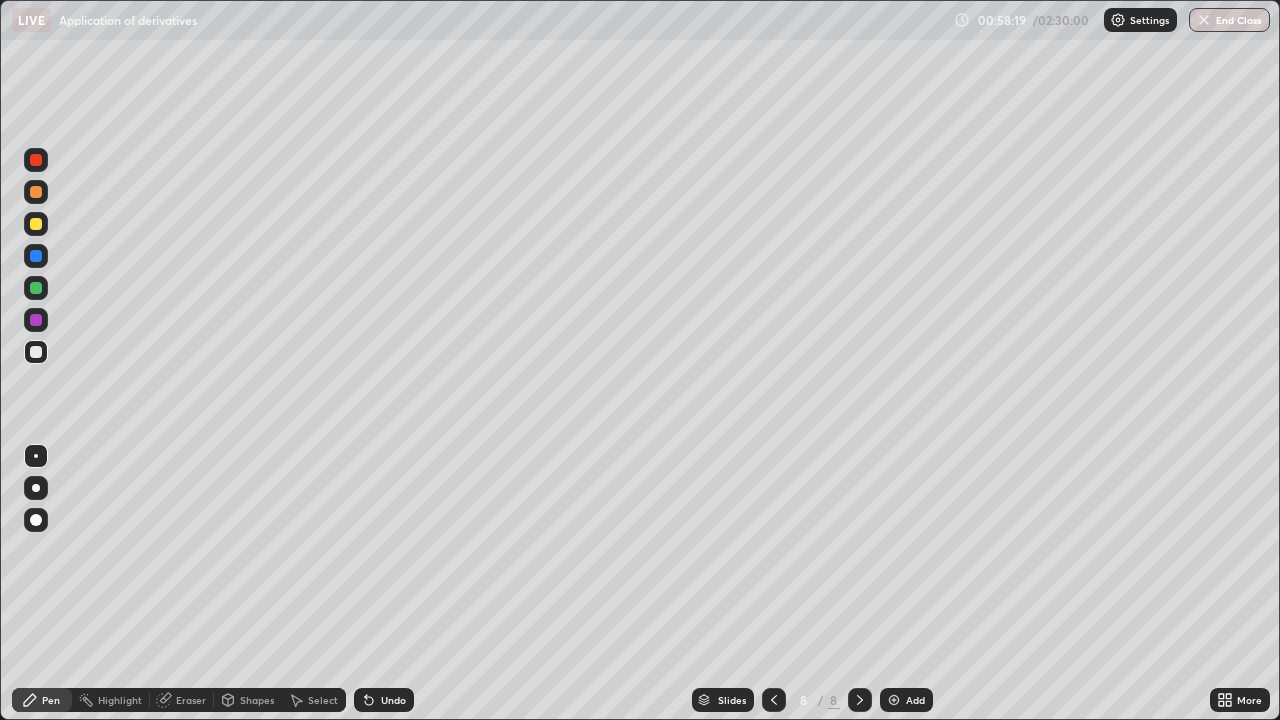 click at bounding box center (36, 352) 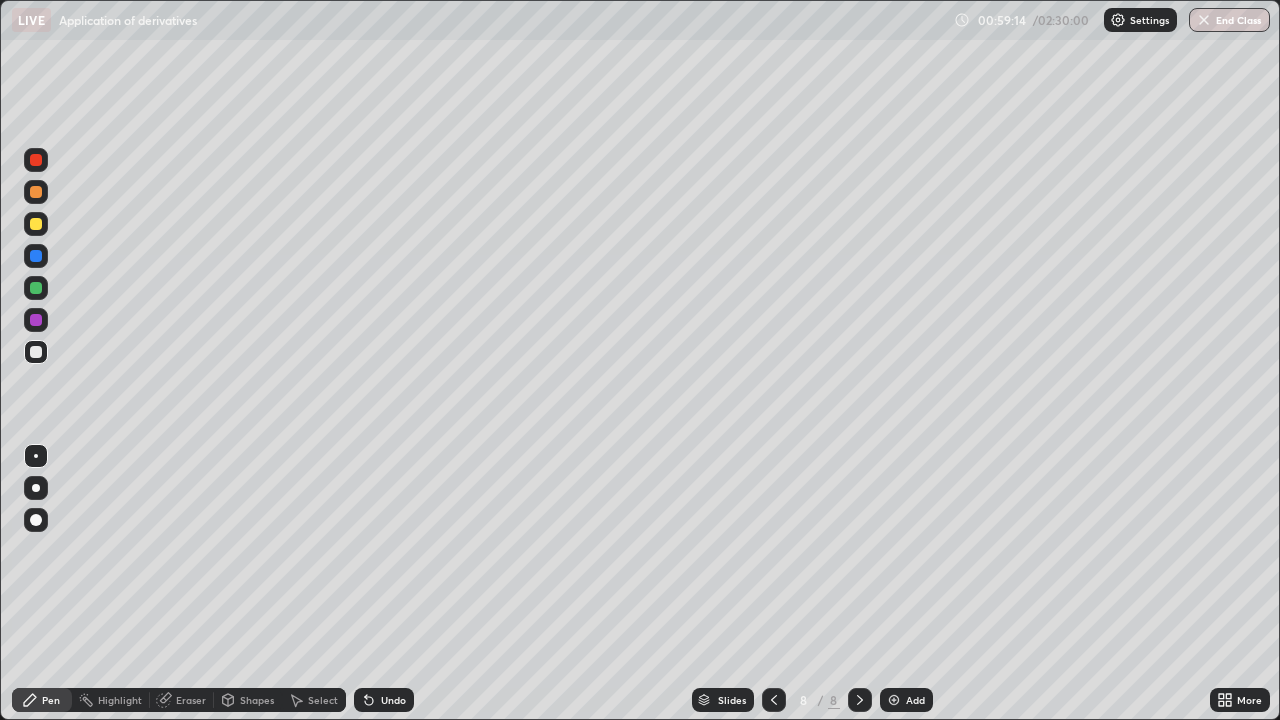 click on "Add" at bounding box center (906, 700) 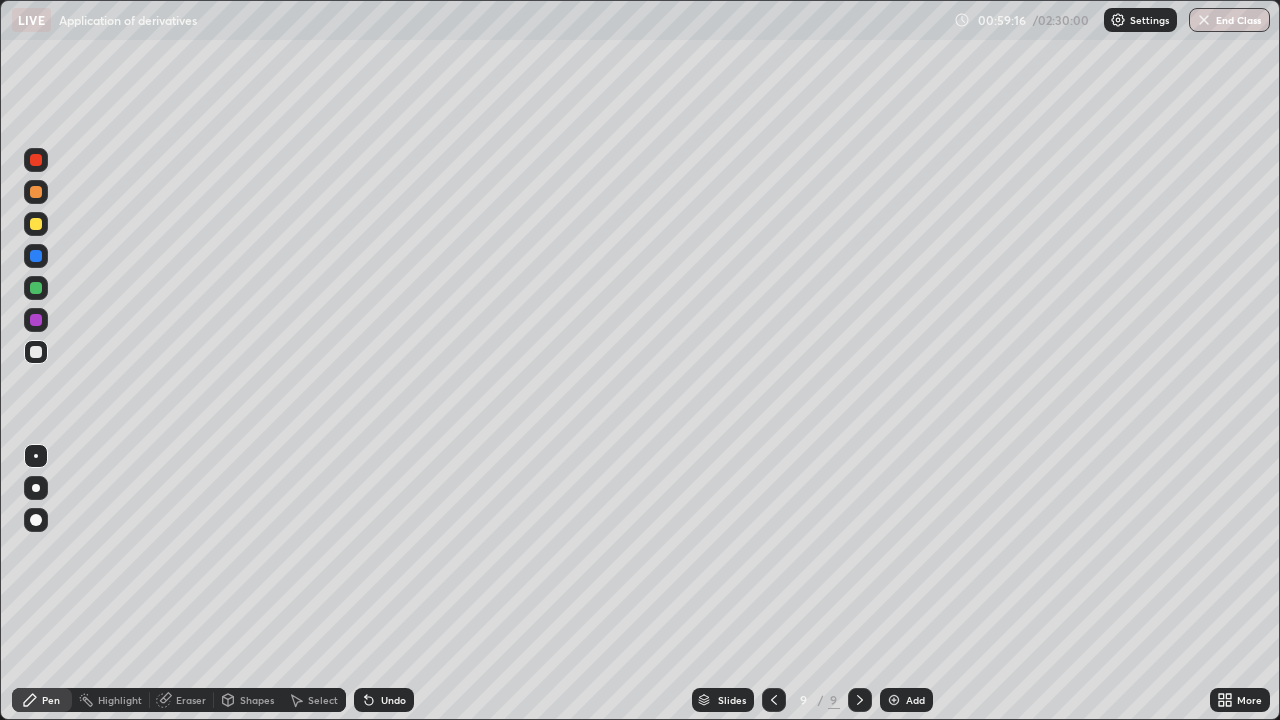 click at bounding box center [36, 352] 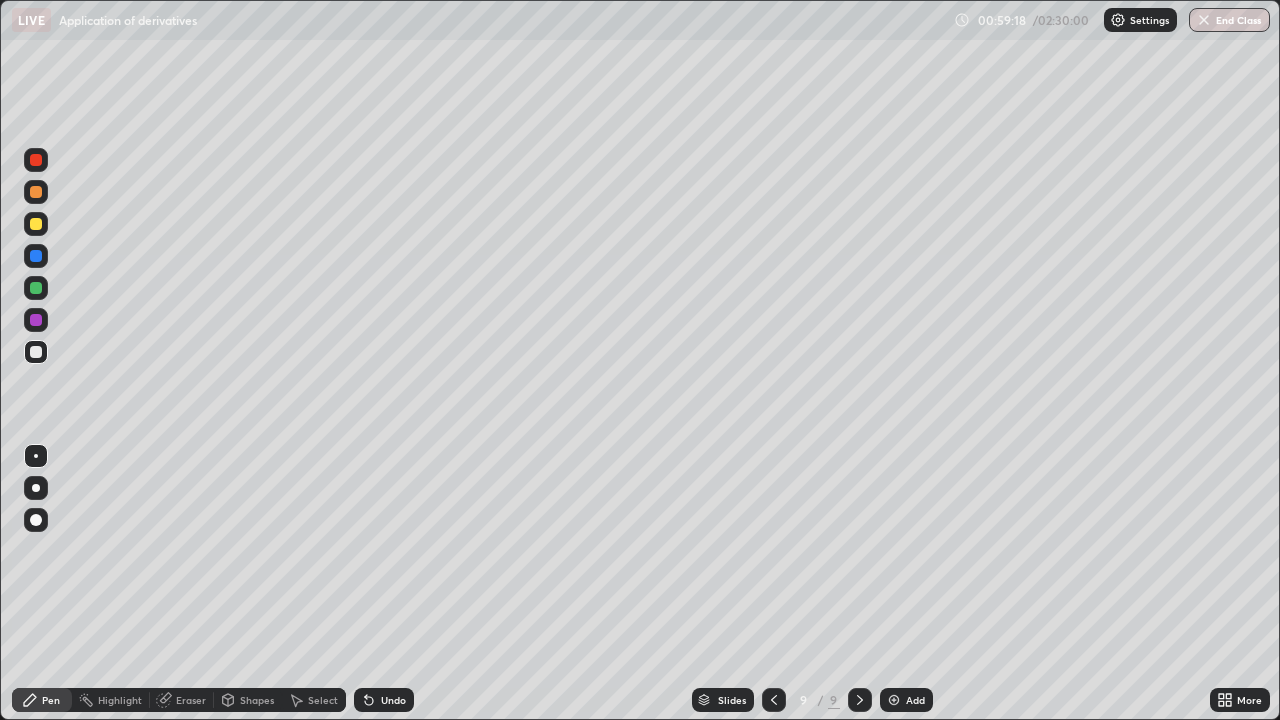 click at bounding box center [36, 352] 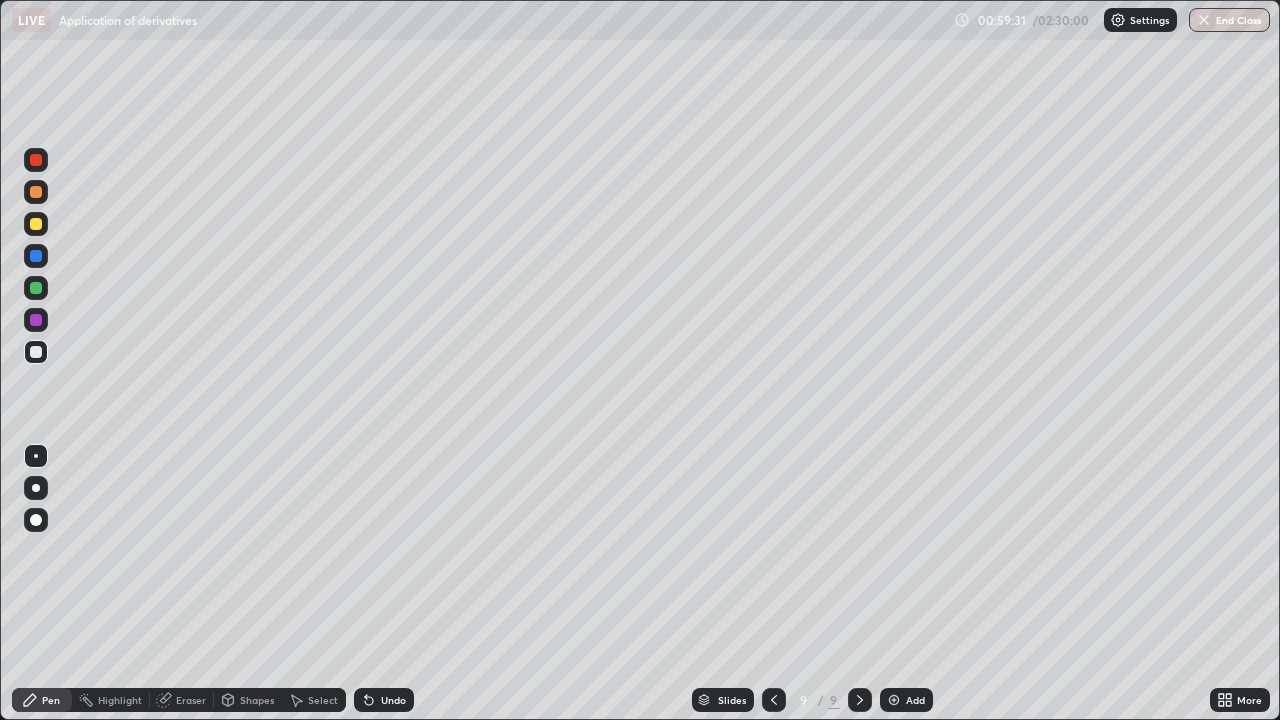 click at bounding box center [36, 352] 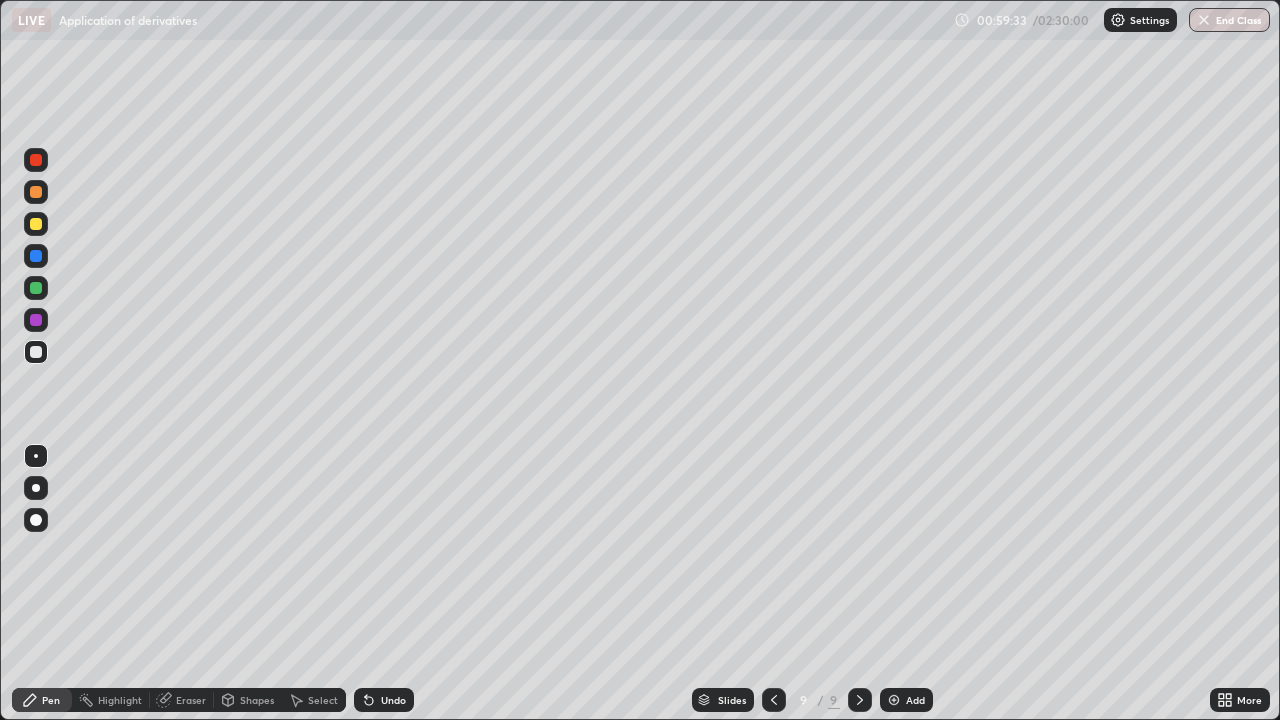 click at bounding box center (36, 352) 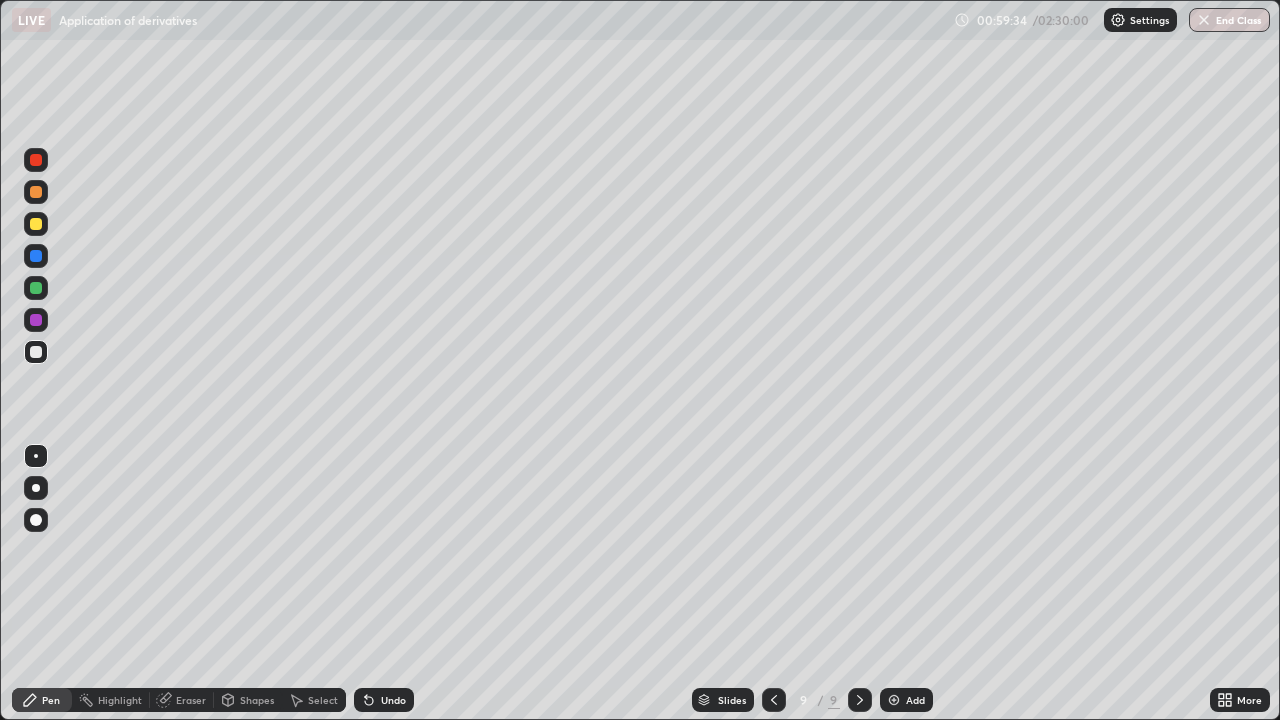 click at bounding box center [36, 352] 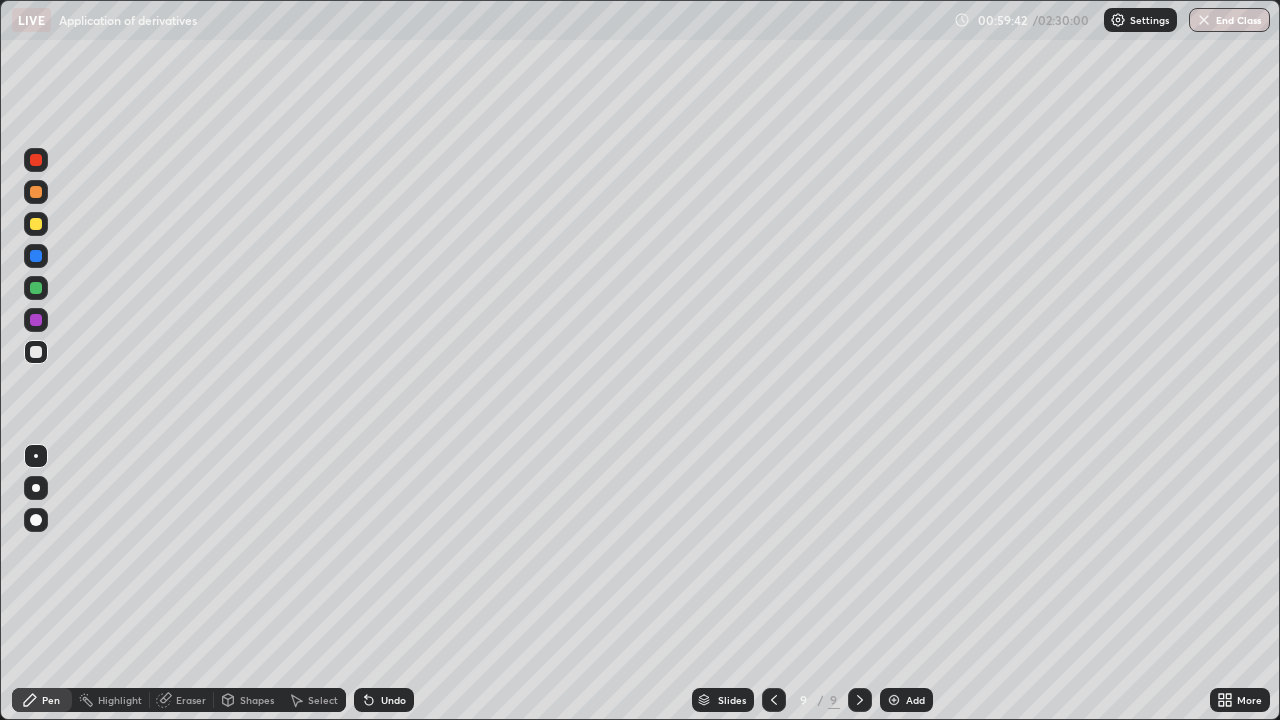 click at bounding box center (36, 352) 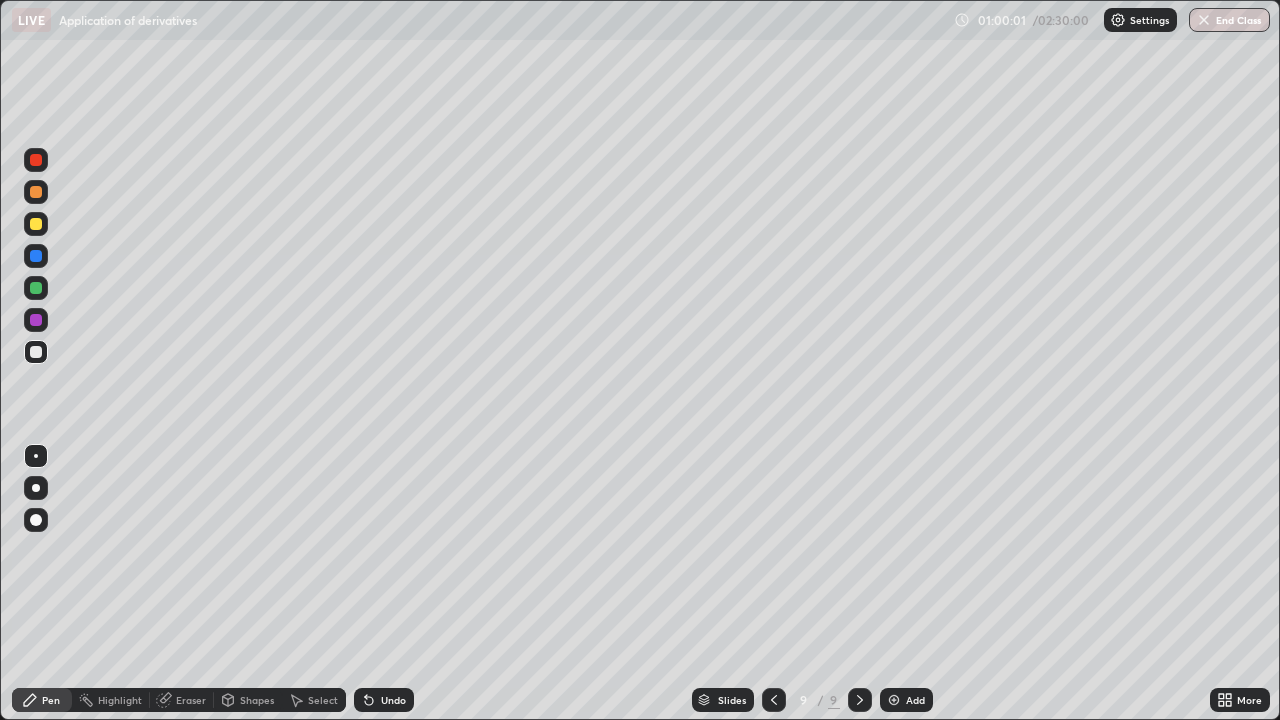 click at bounding box center [36, 352] 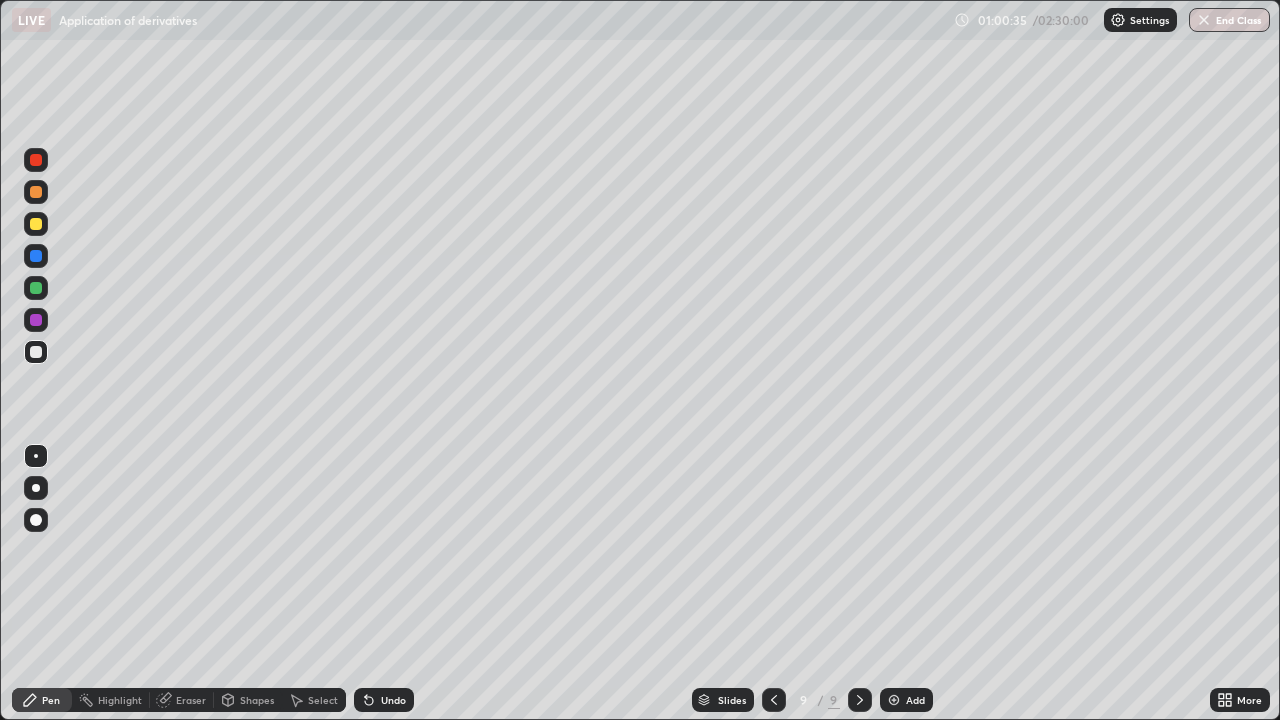 click at bounding box center (36, 352) 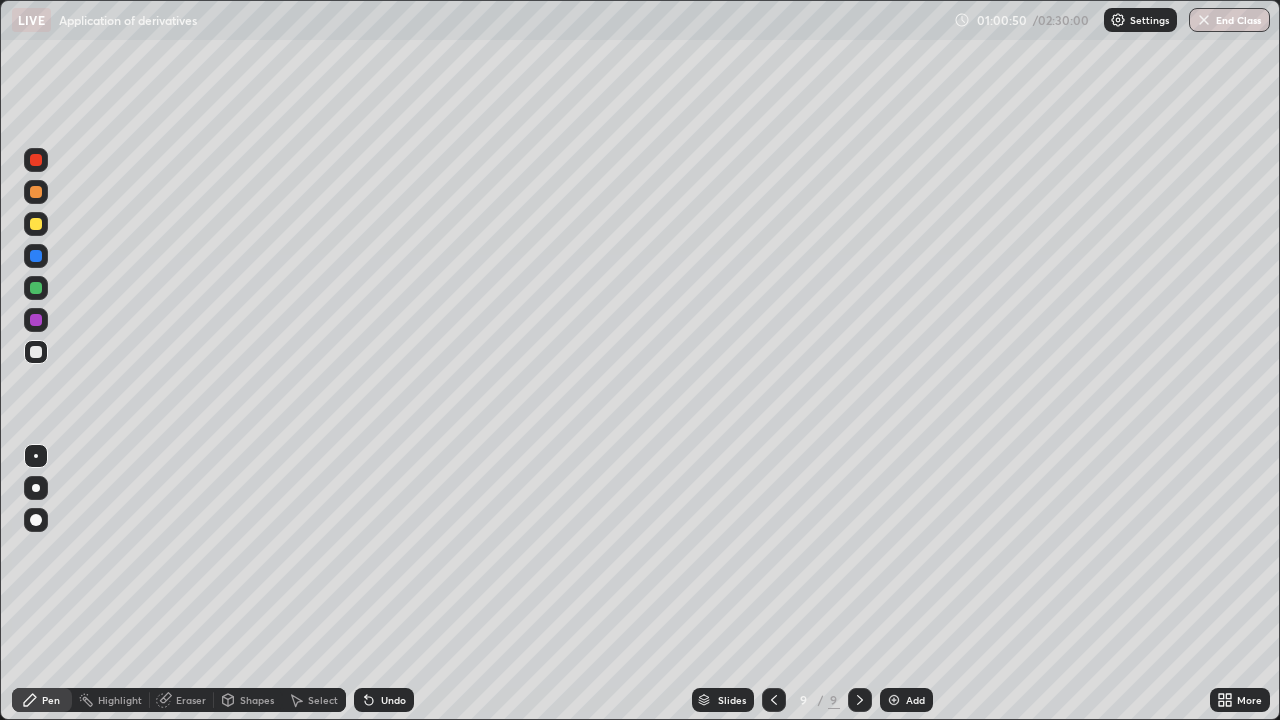 click on "Eraser" at bounding box center [182, 700] 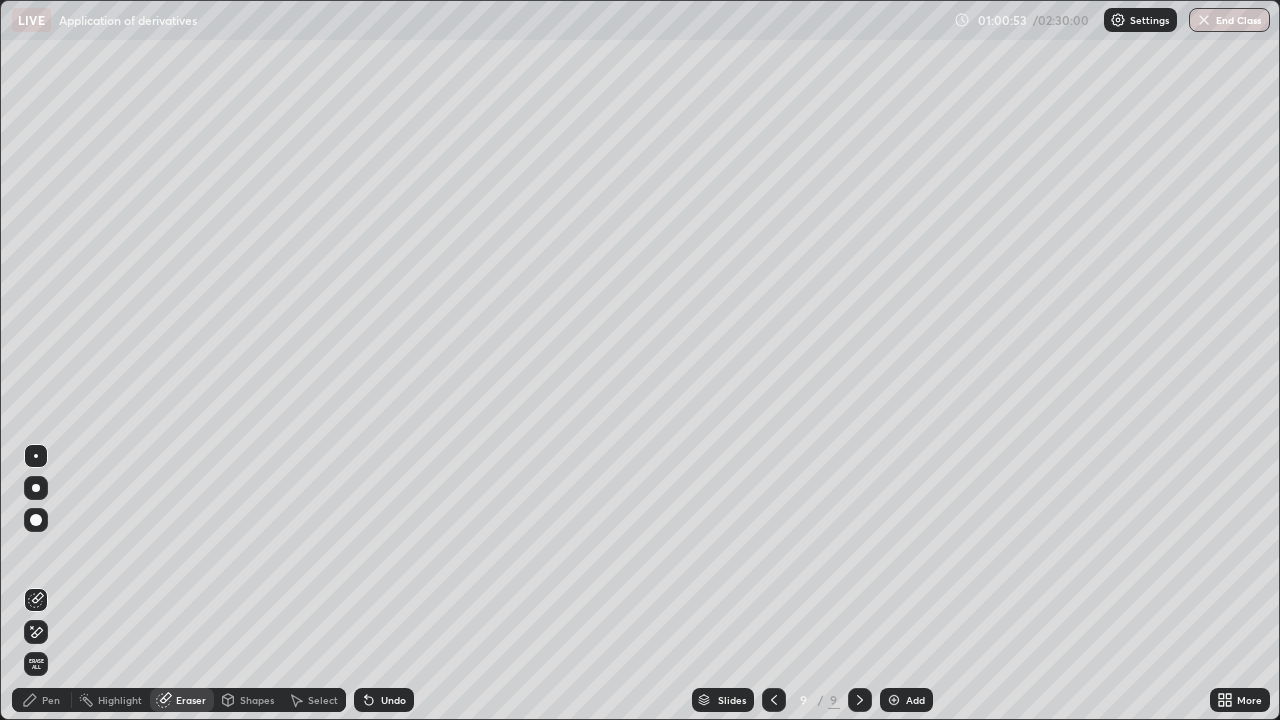 click on "Pen" at bounding box center [42, 700] 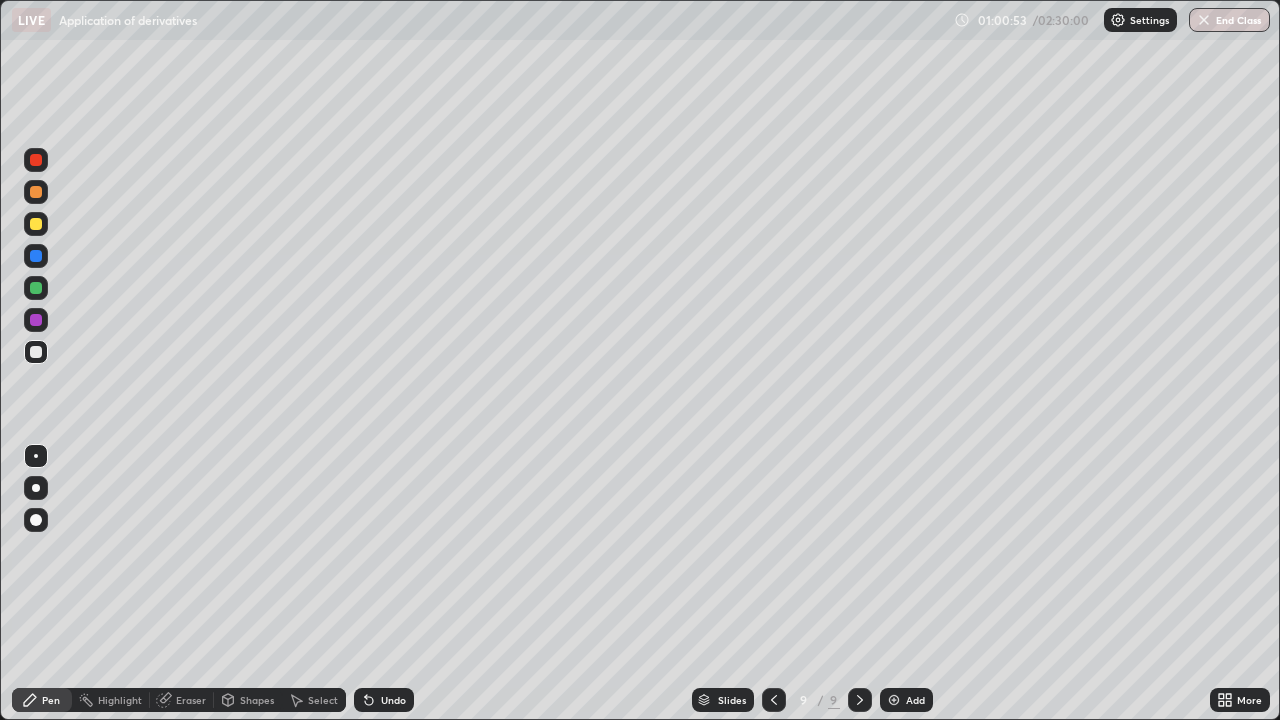 click at bounding box center [36, 352] 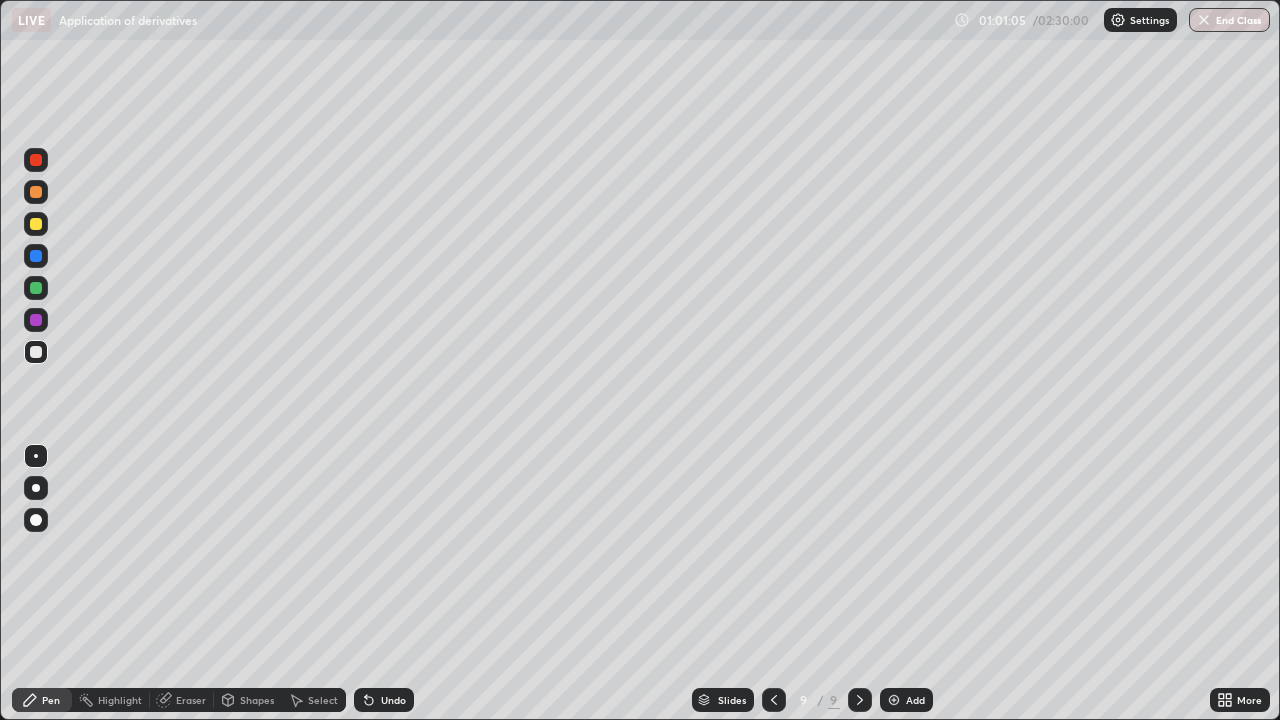 click at bounding box center [36, 224] 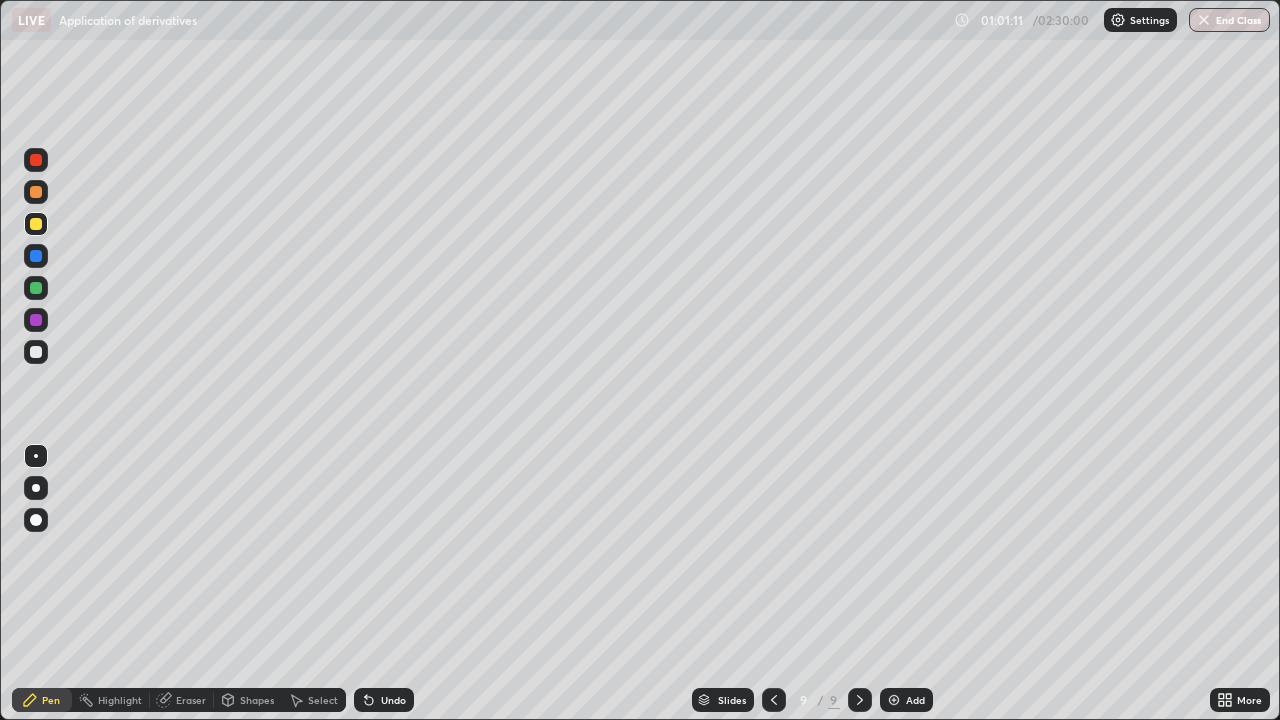 click at bounding box center (36, 352) 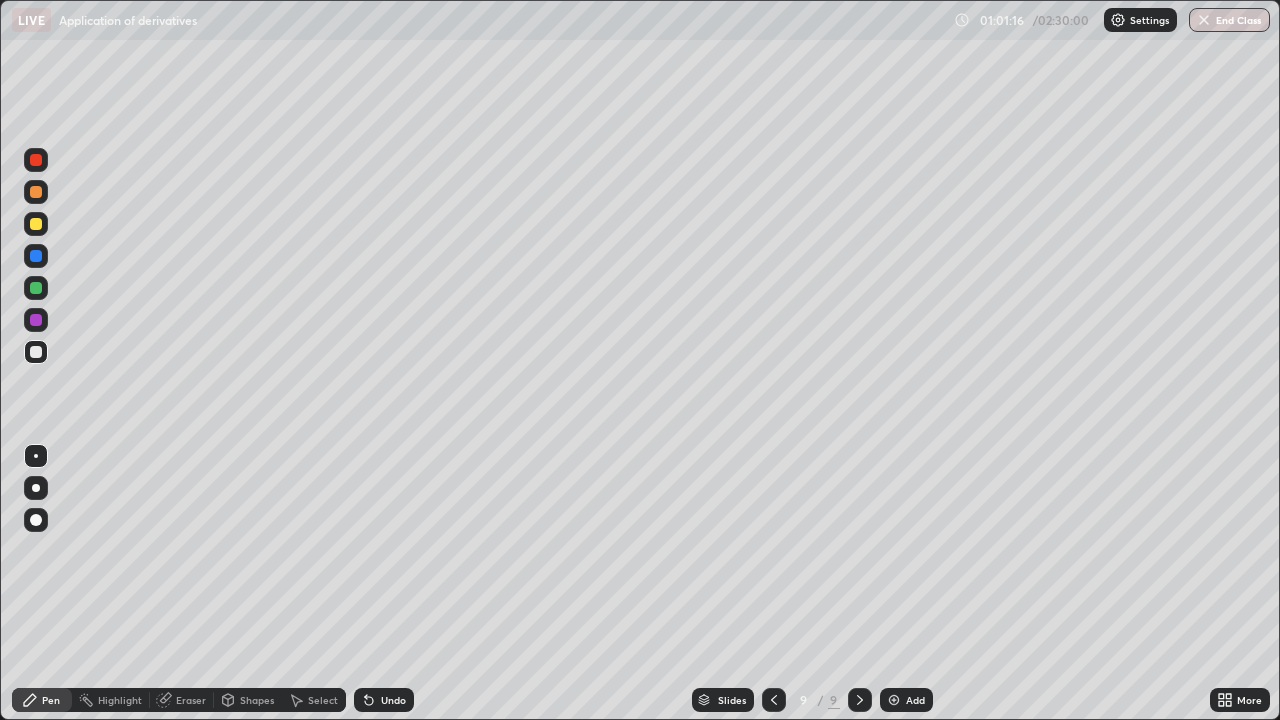 click at bounding box center [36, 320] 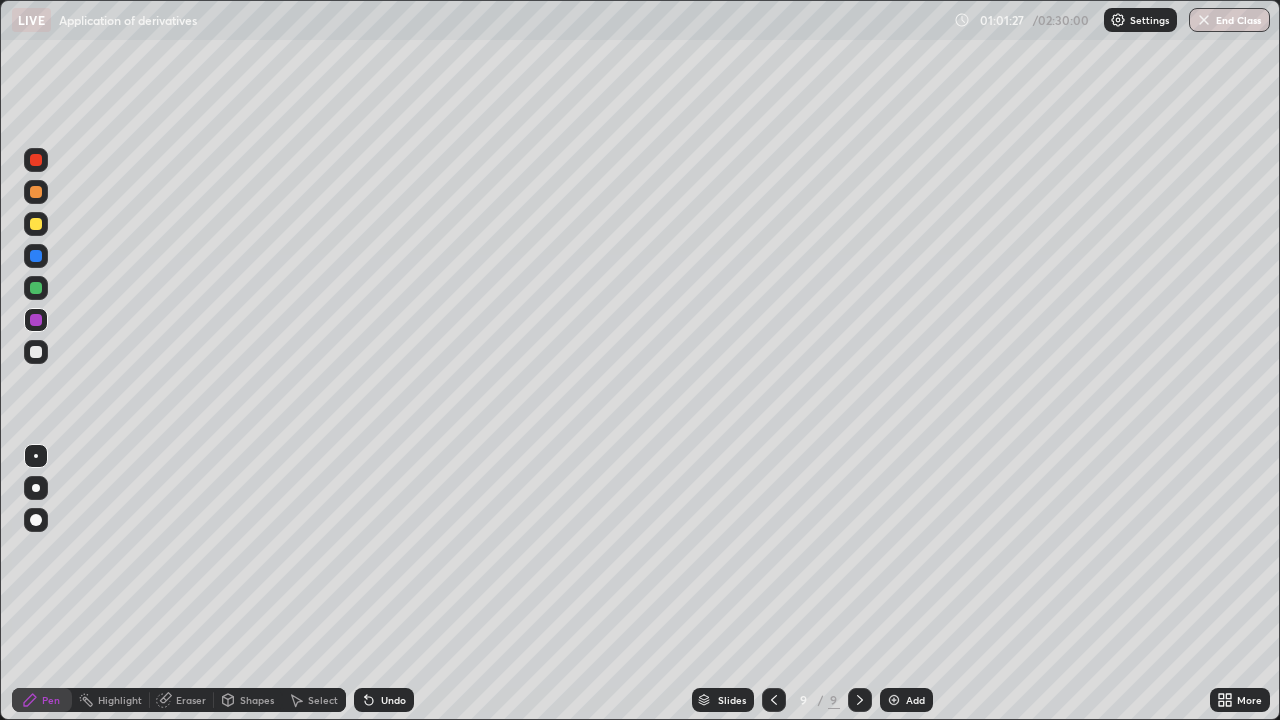 click at bounding box center [36, 352] 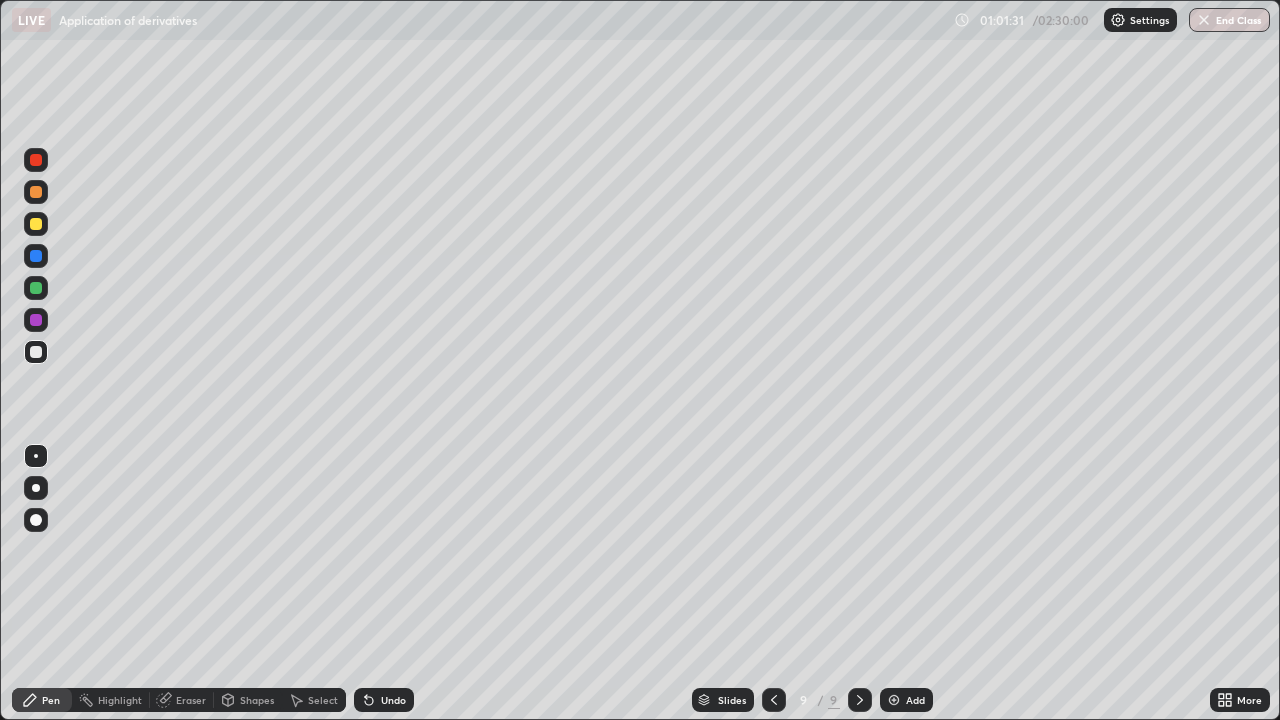 click on "Eraser" at bounding box center (182, 700) 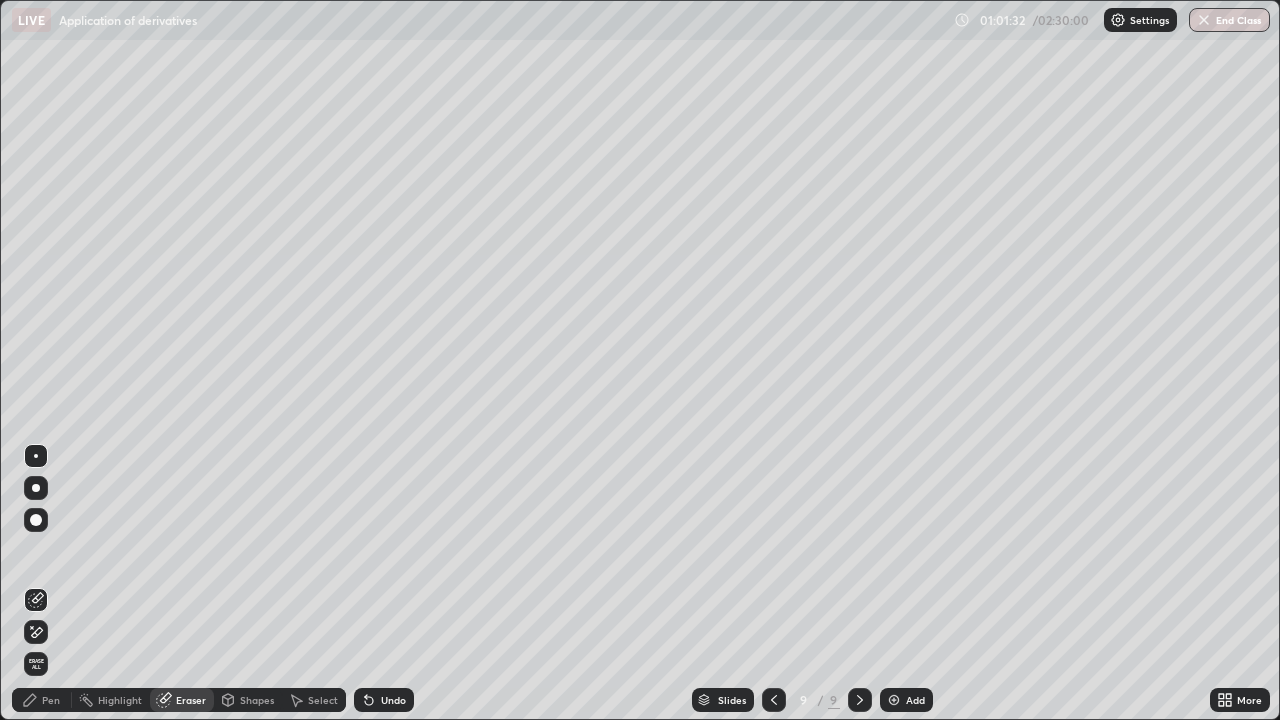 click on "Pen" at bounding box center (42, 700) 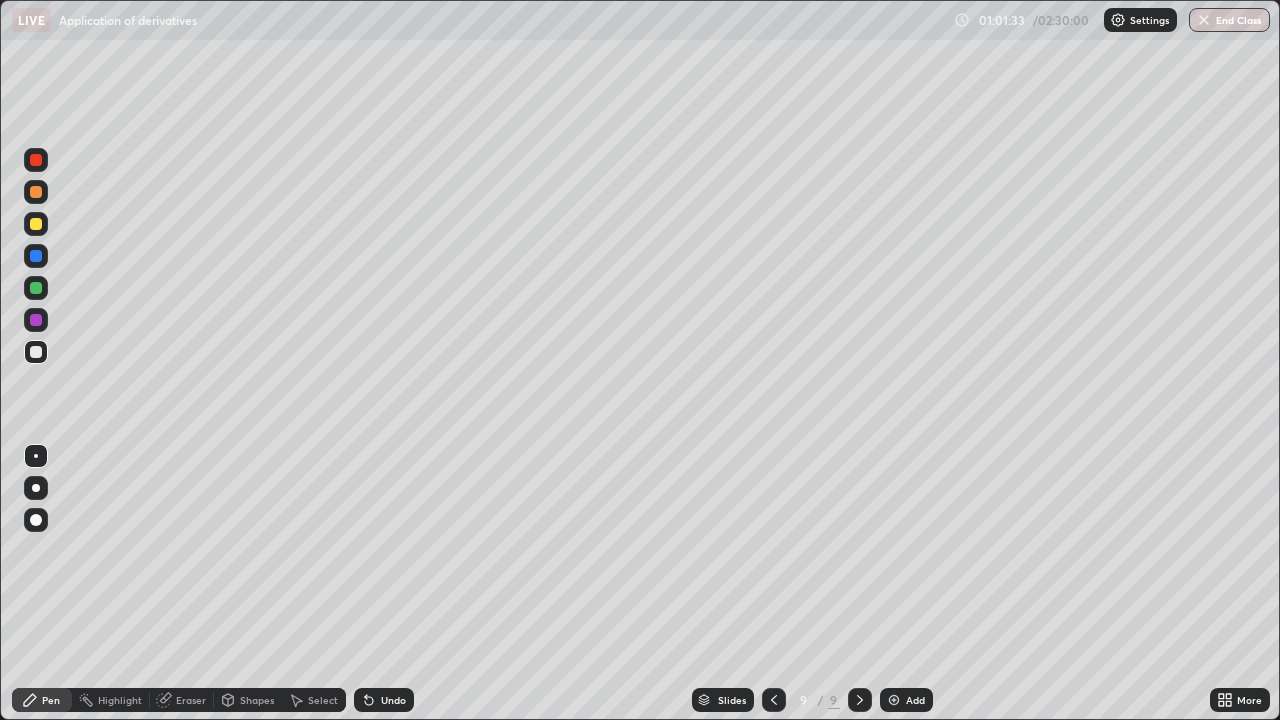 click at bounding box center [36, 352] 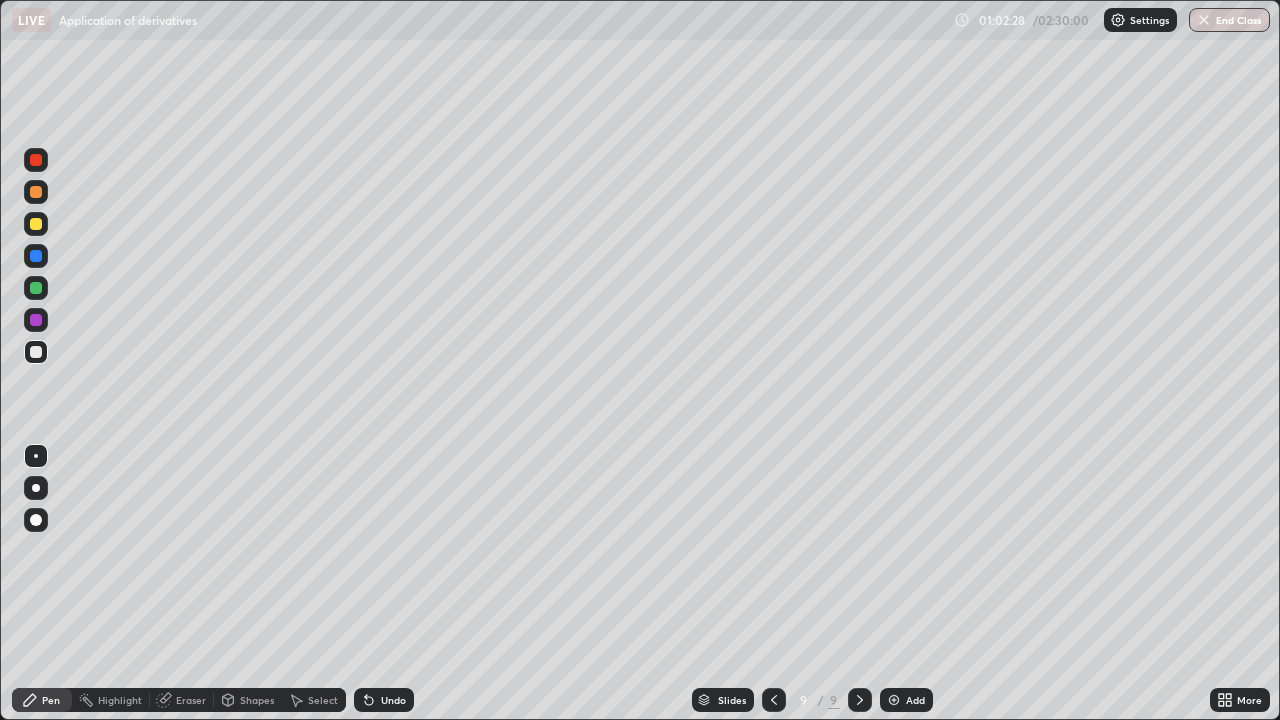 click at bounding box center (36, 224) 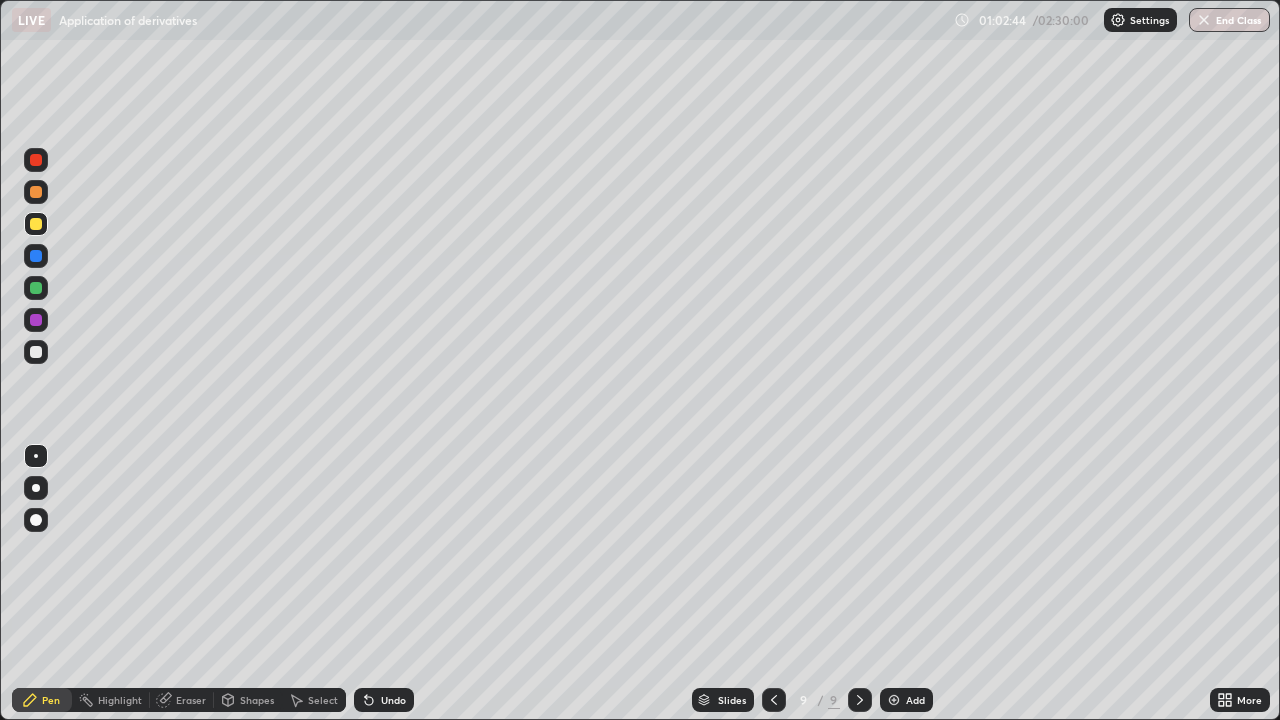 click at bounding box center [36, 352] 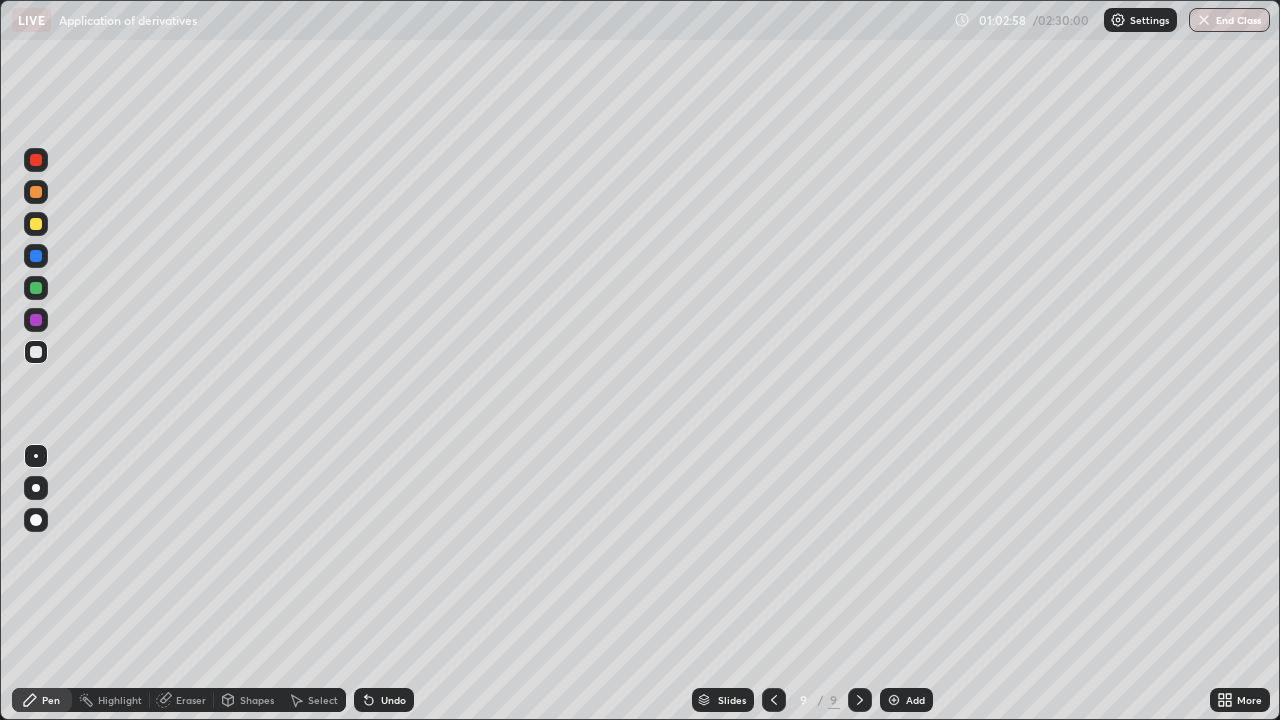 click at bounding box center [36, 224] 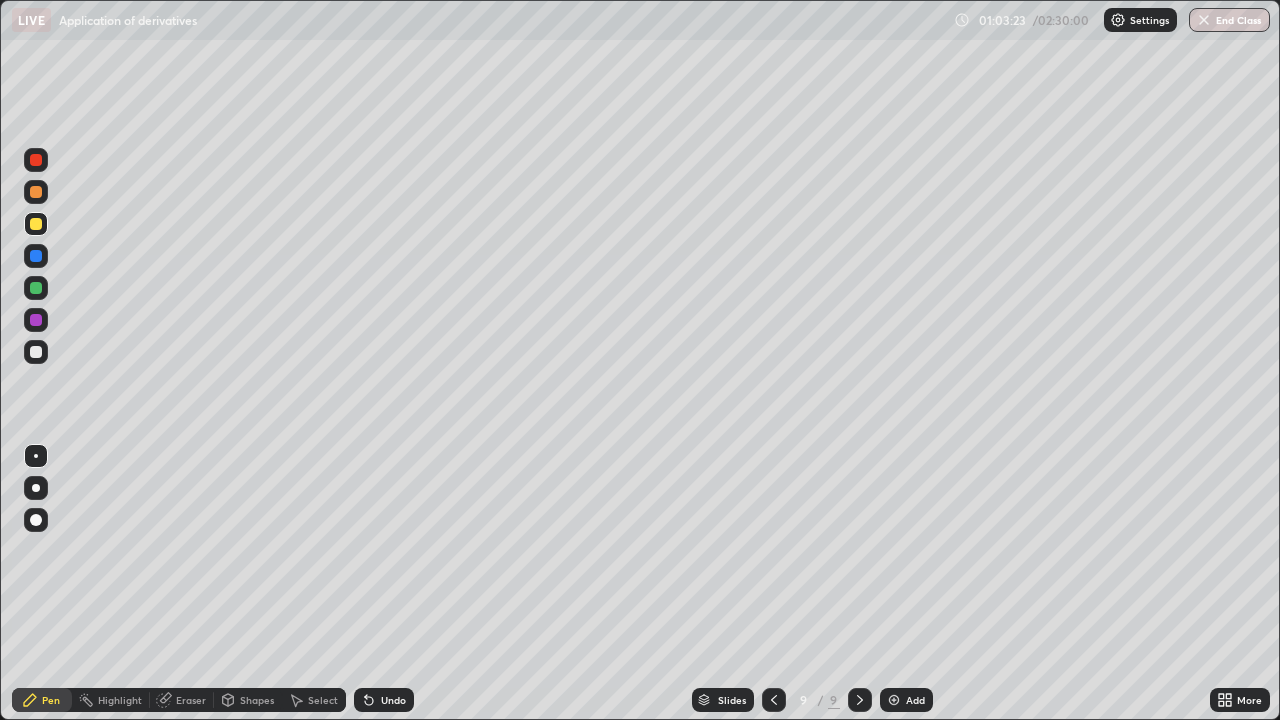 click at bounding box center [36, 288] 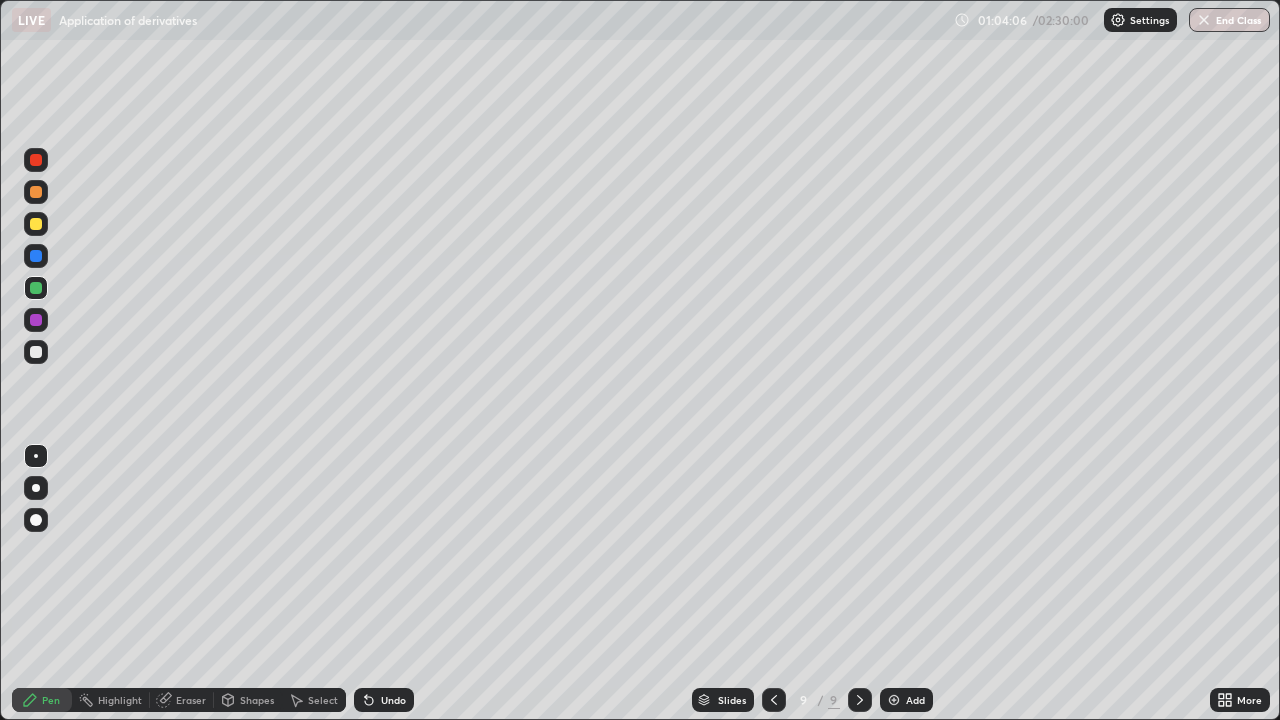 click at bounding box center [36, 192] 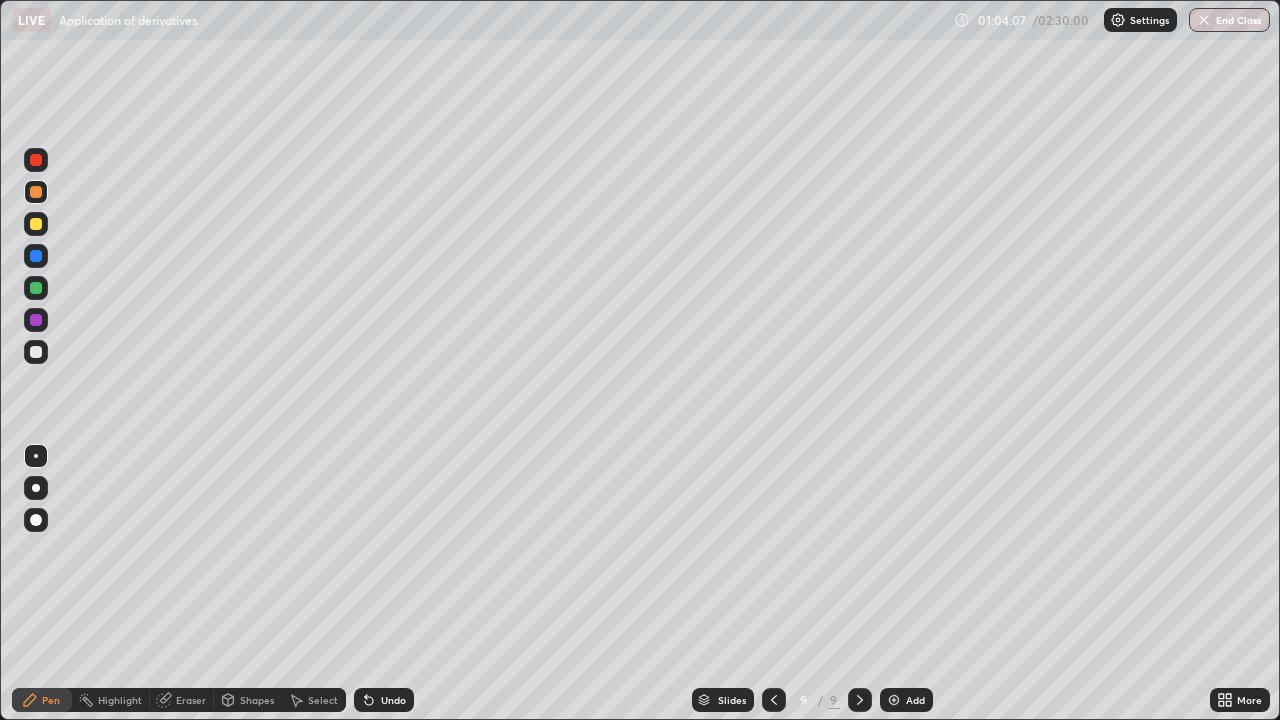 click at bounding box center (36, 192) 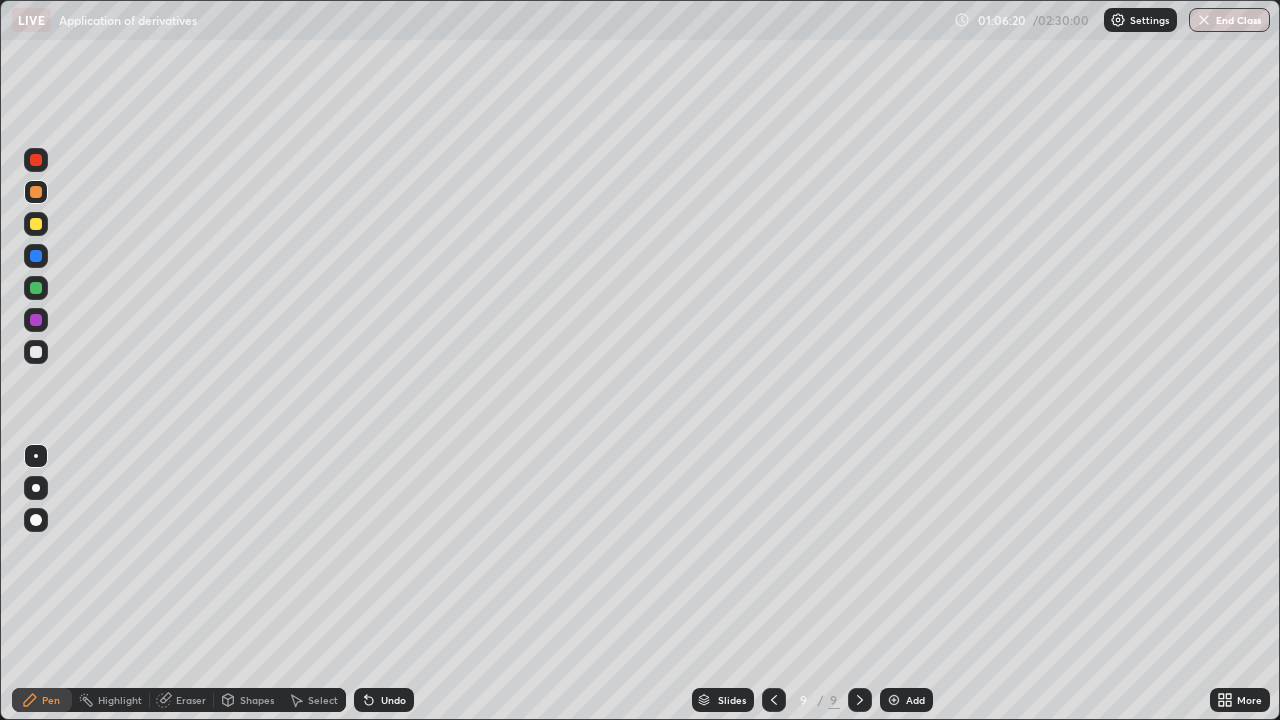 click on "Add" at bounding box center (906, 700) 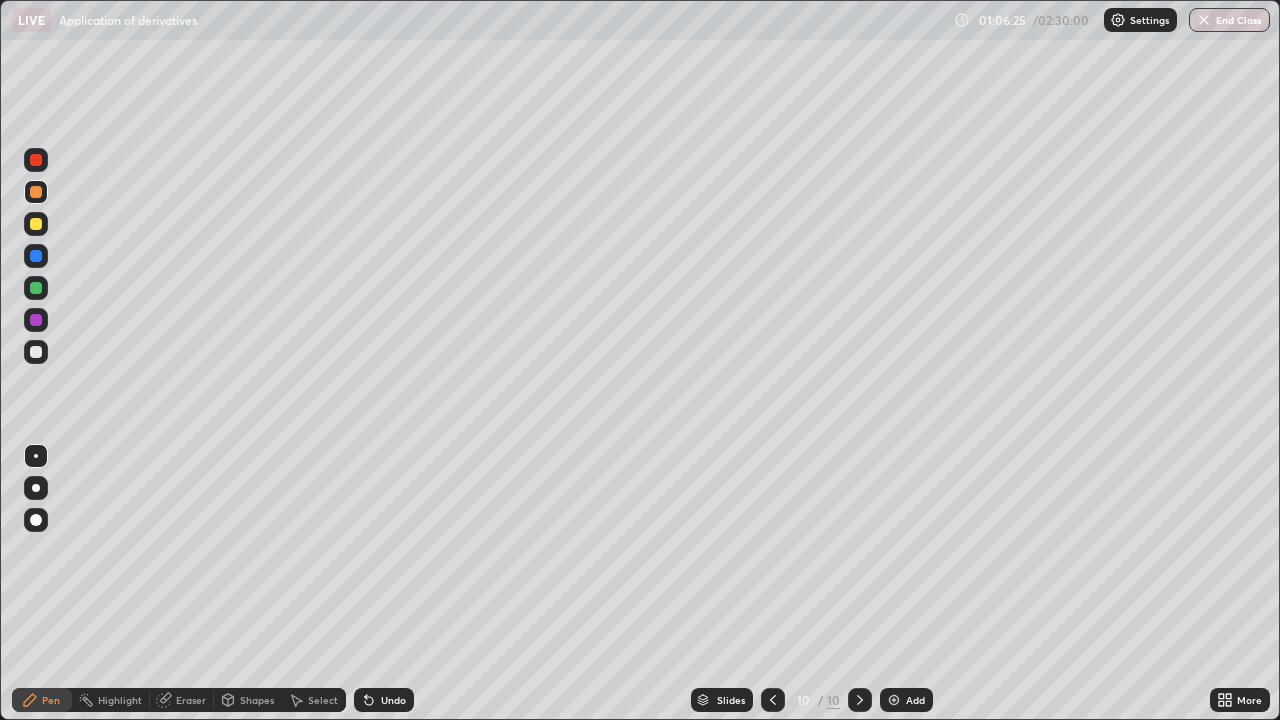 click at bounding box center (36, 352) 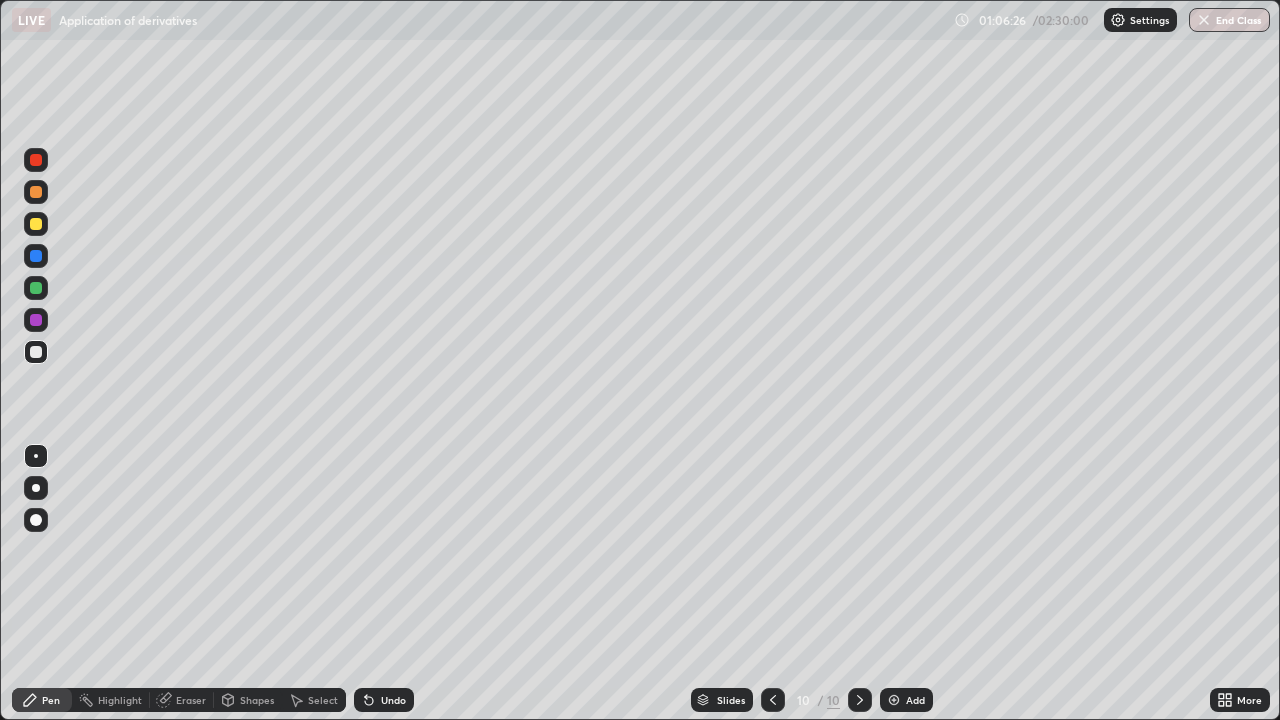 click at bounding box center (36, 192) 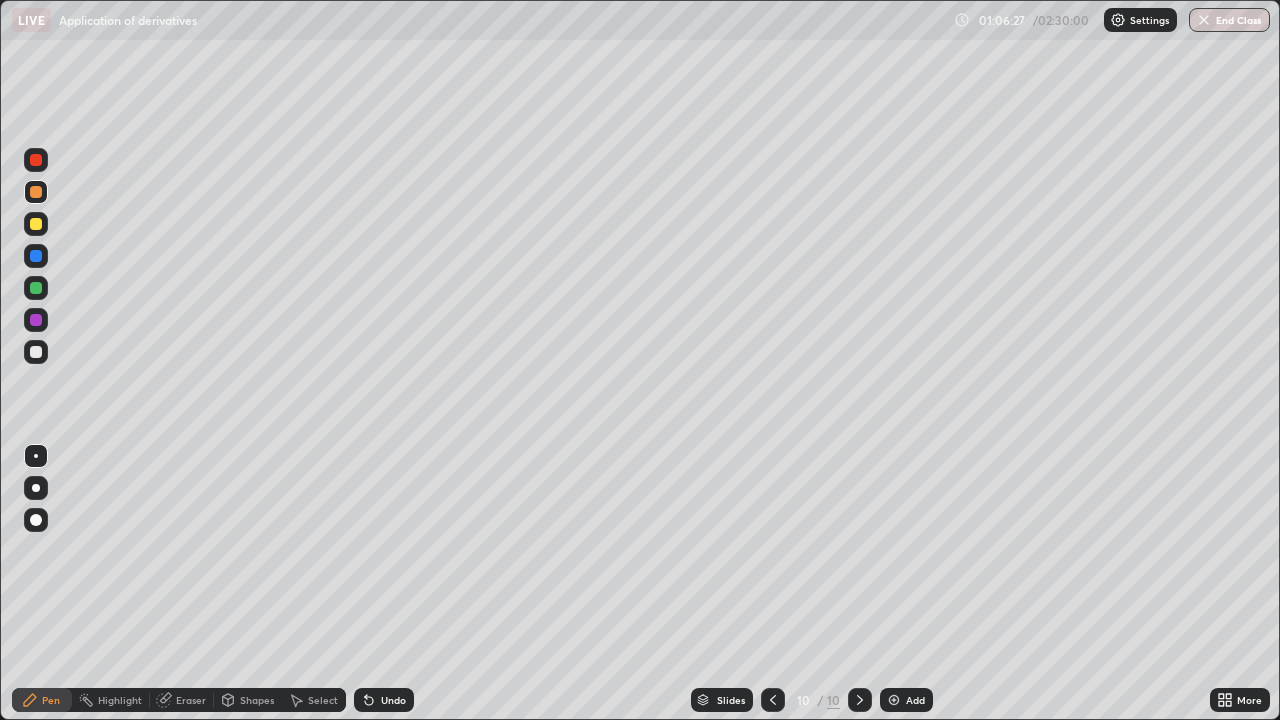 click at bounding box center (36, 192) 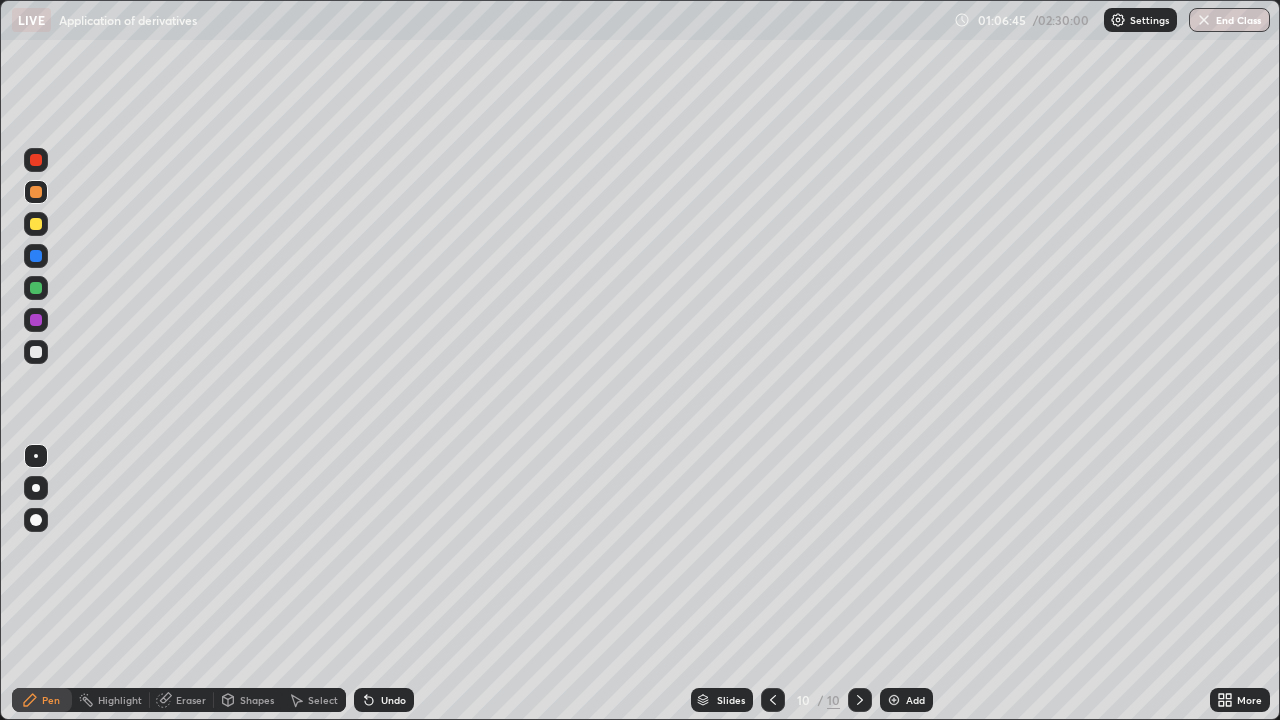 click at bounding box center (36, 224) 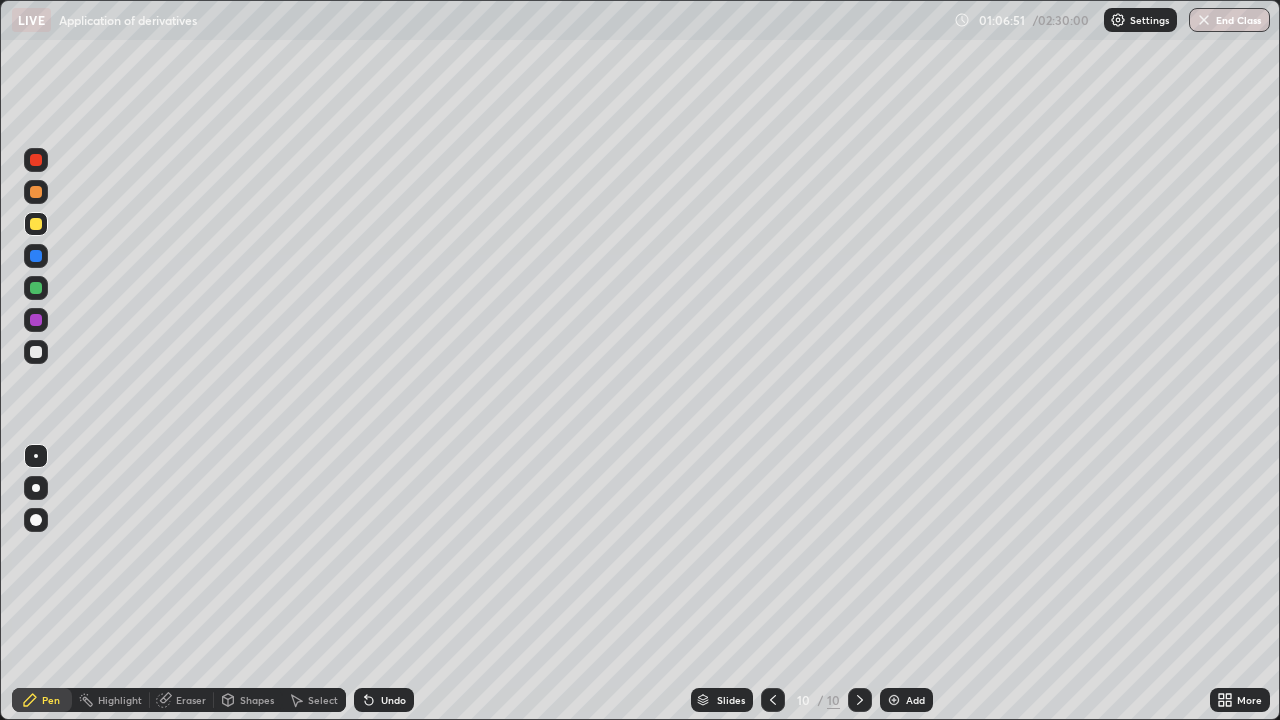 click at bounding box center (36, 352) 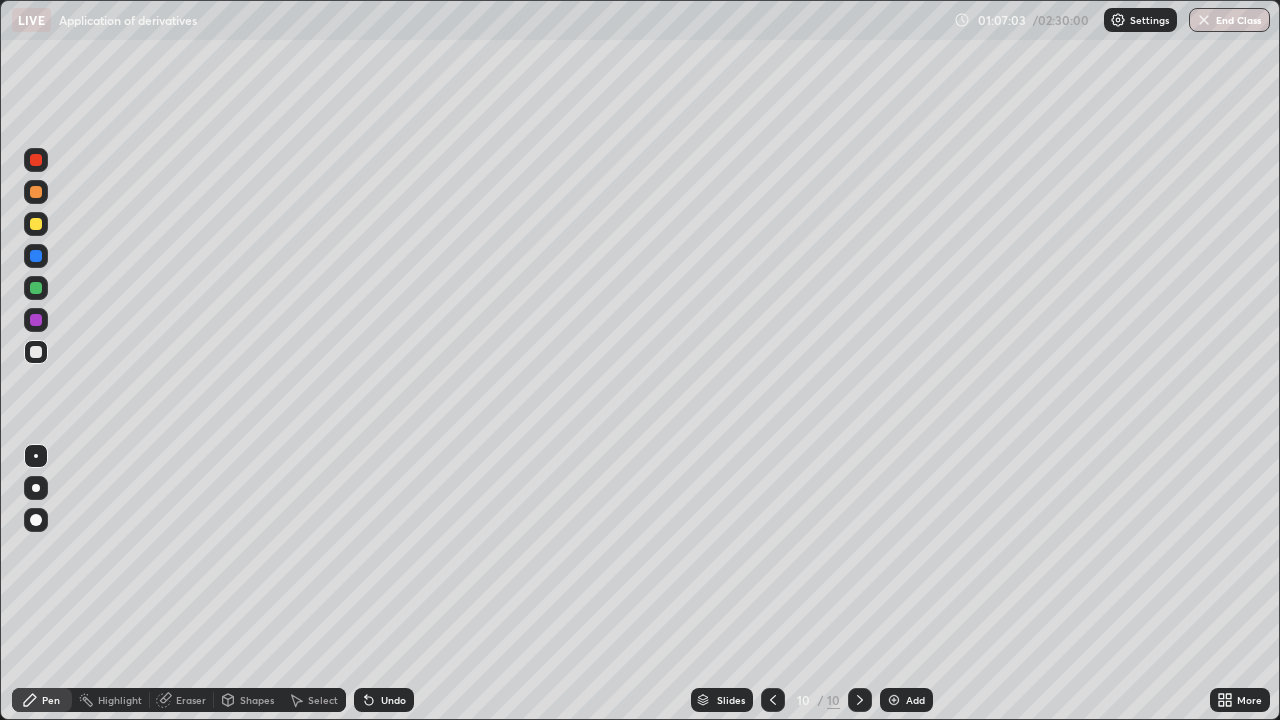 click at bounding box center [36, 352] 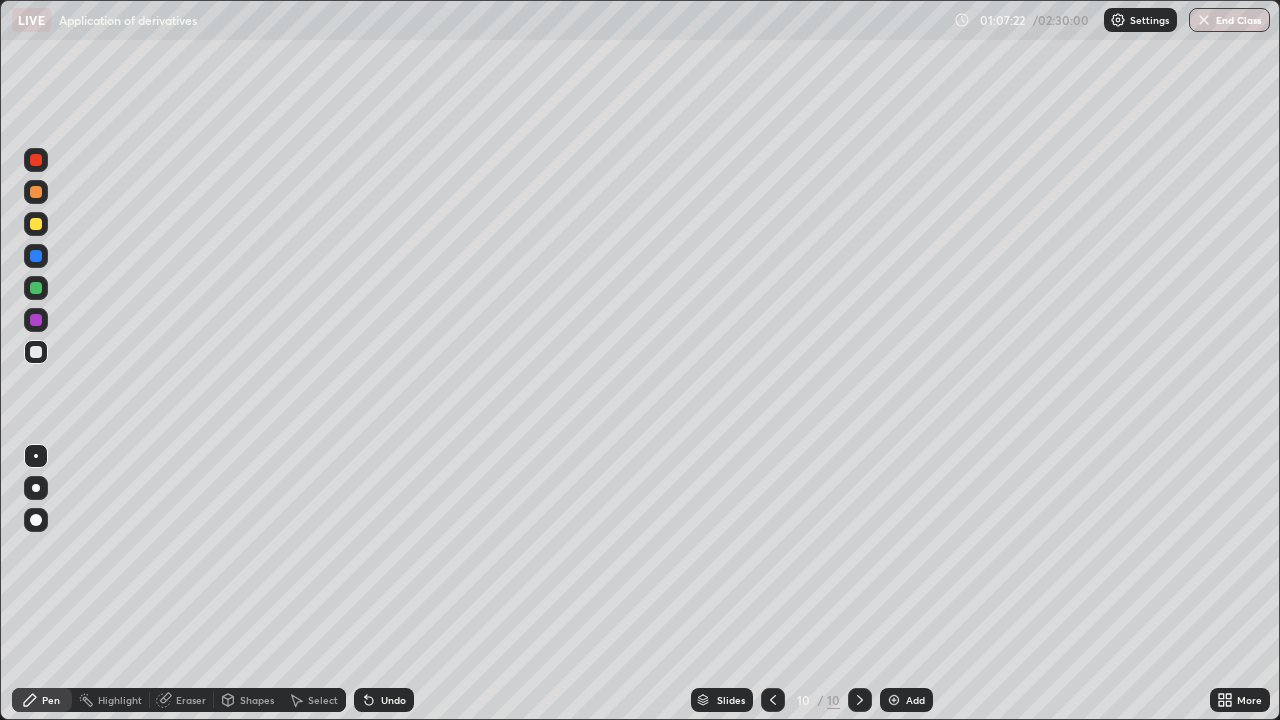 click at bounding box center (36, 352) 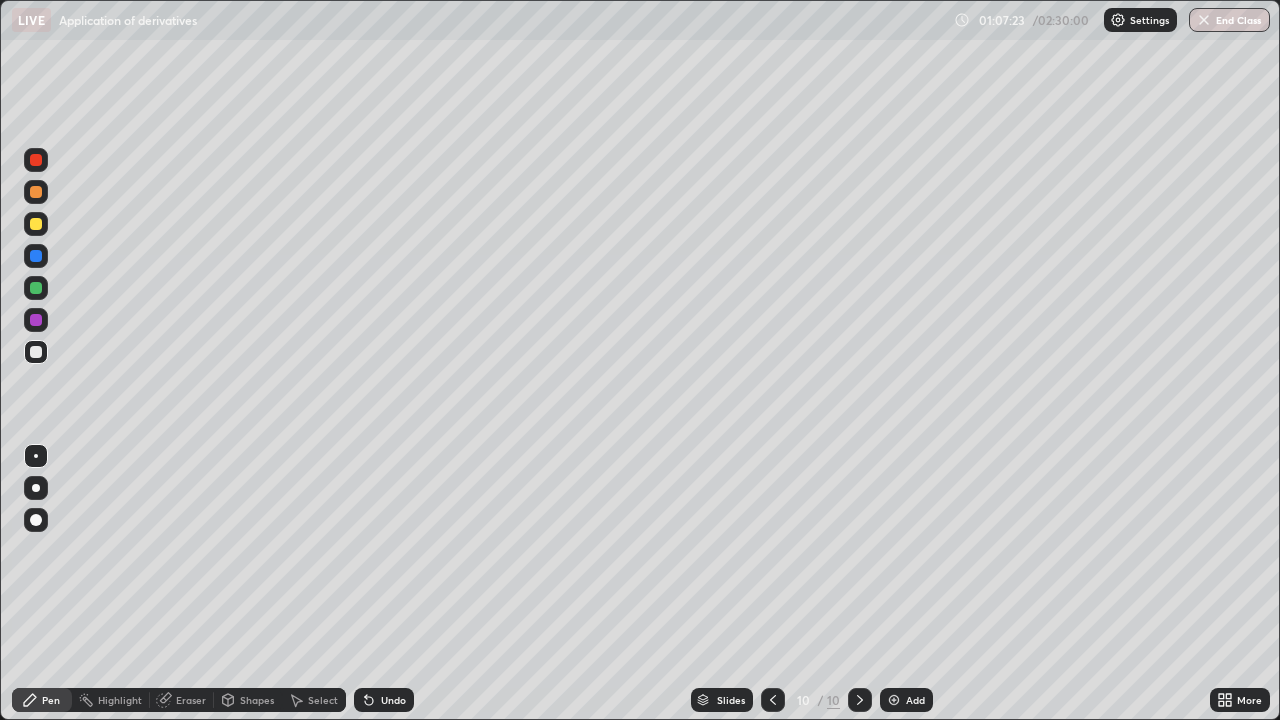 click at bounding box center [36, 352] 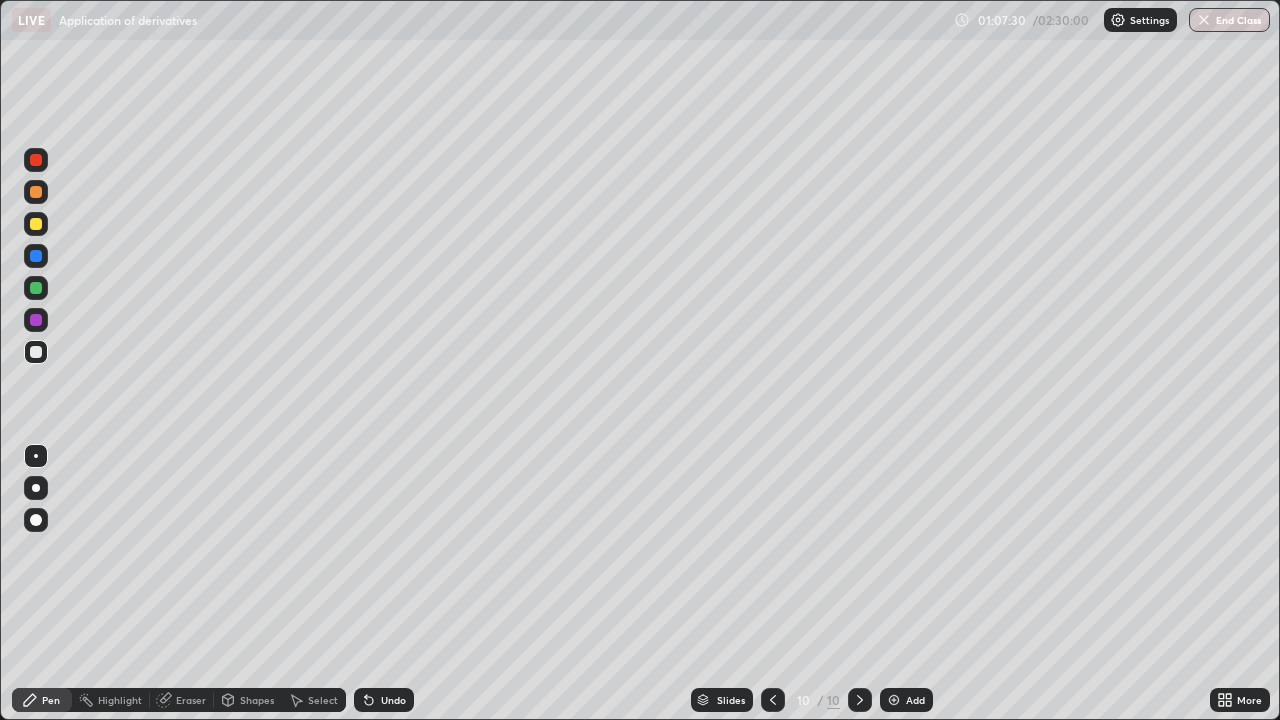 click at bounding box center [36, 352] 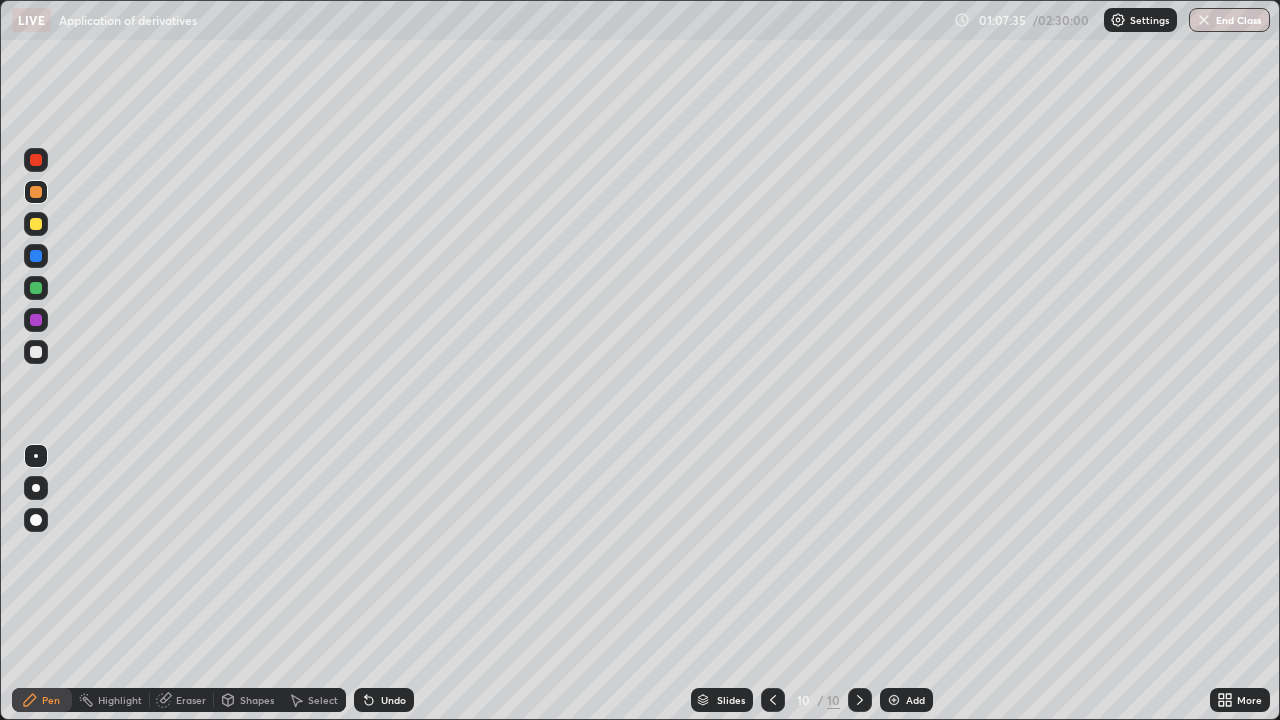 click on "Eraser" at bounding box center [191, 700] 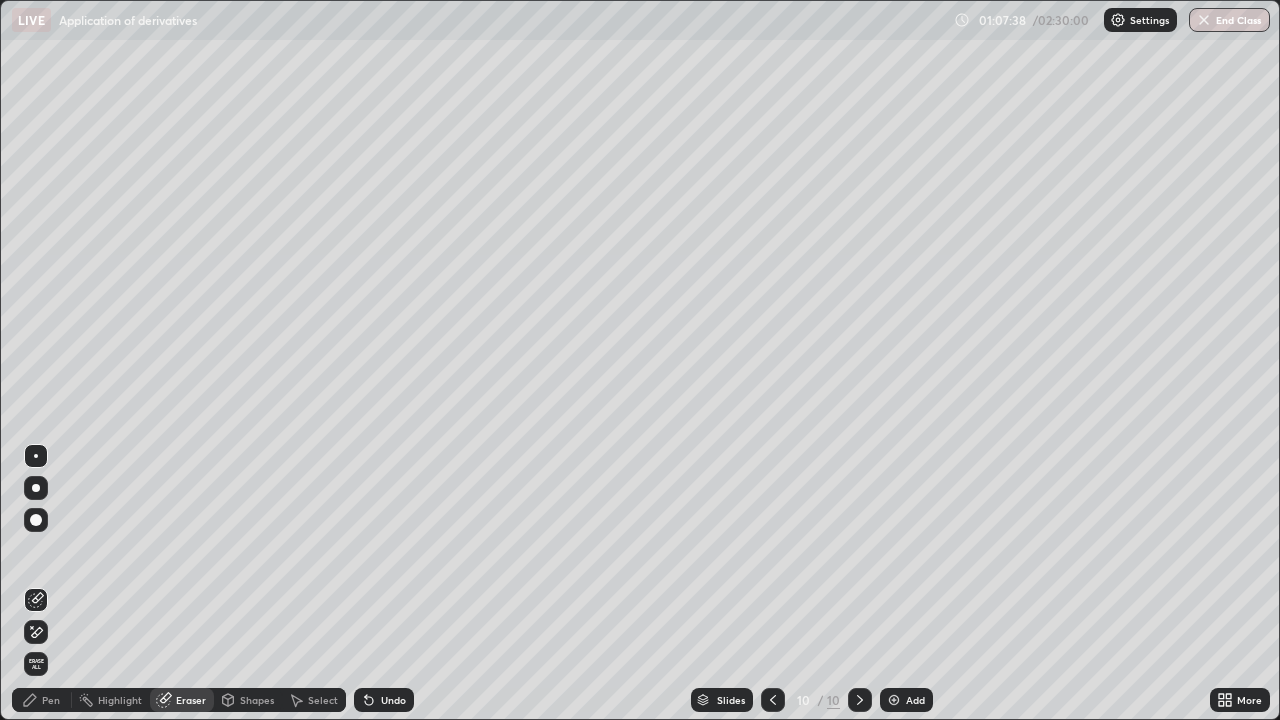 click on "Pen" at bounding box center (51, 700) 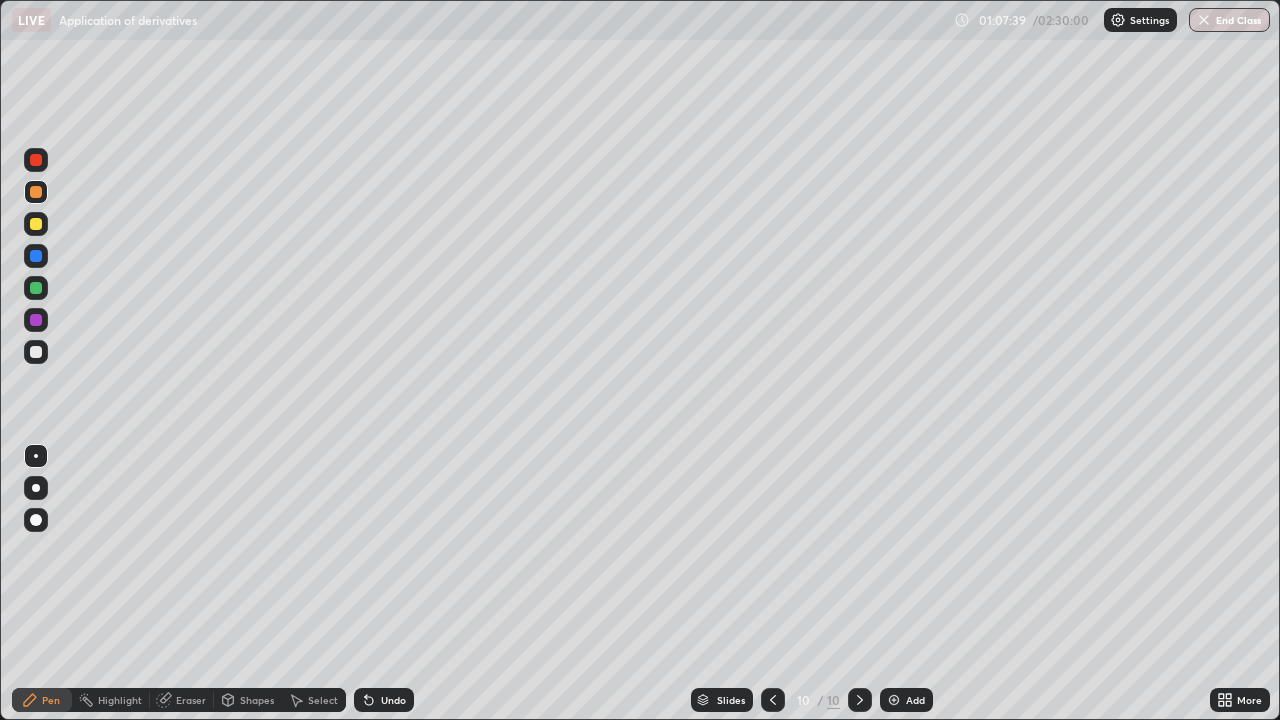 click at bounding box center [36, 288] 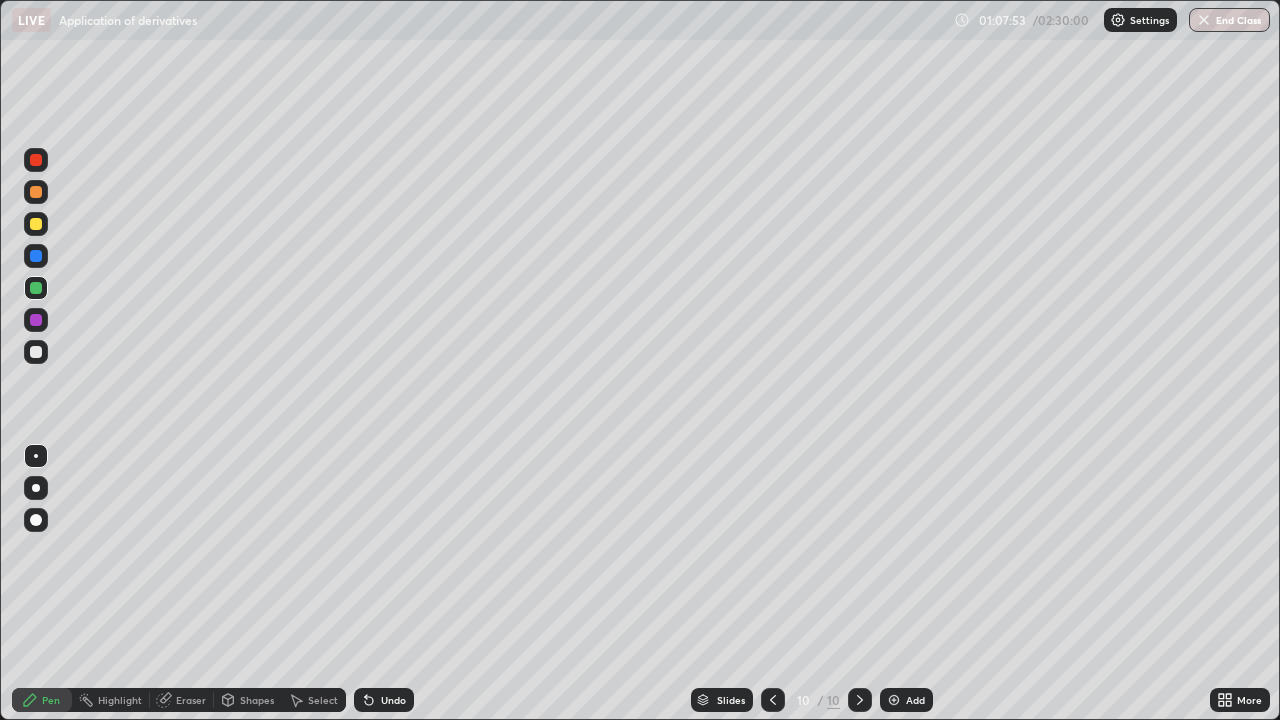 click at bounding box center [36, 192] 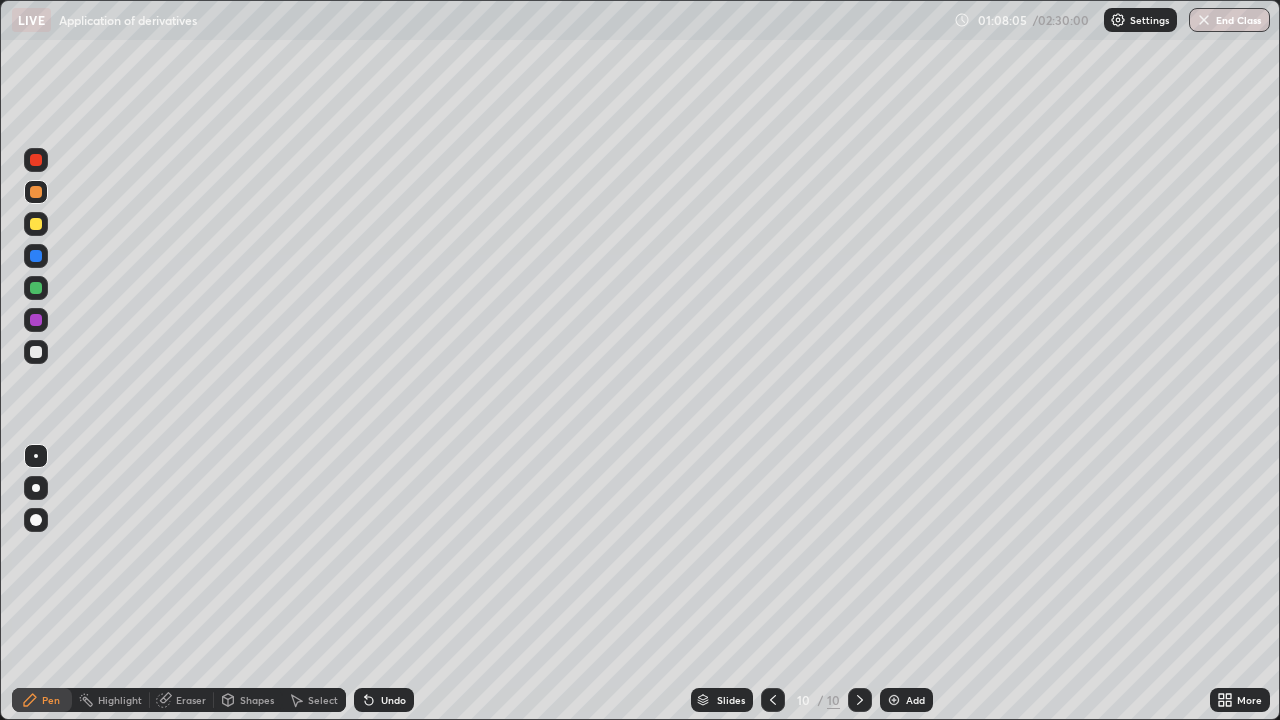 click on "Eraser" at bounding box center [182, 700] 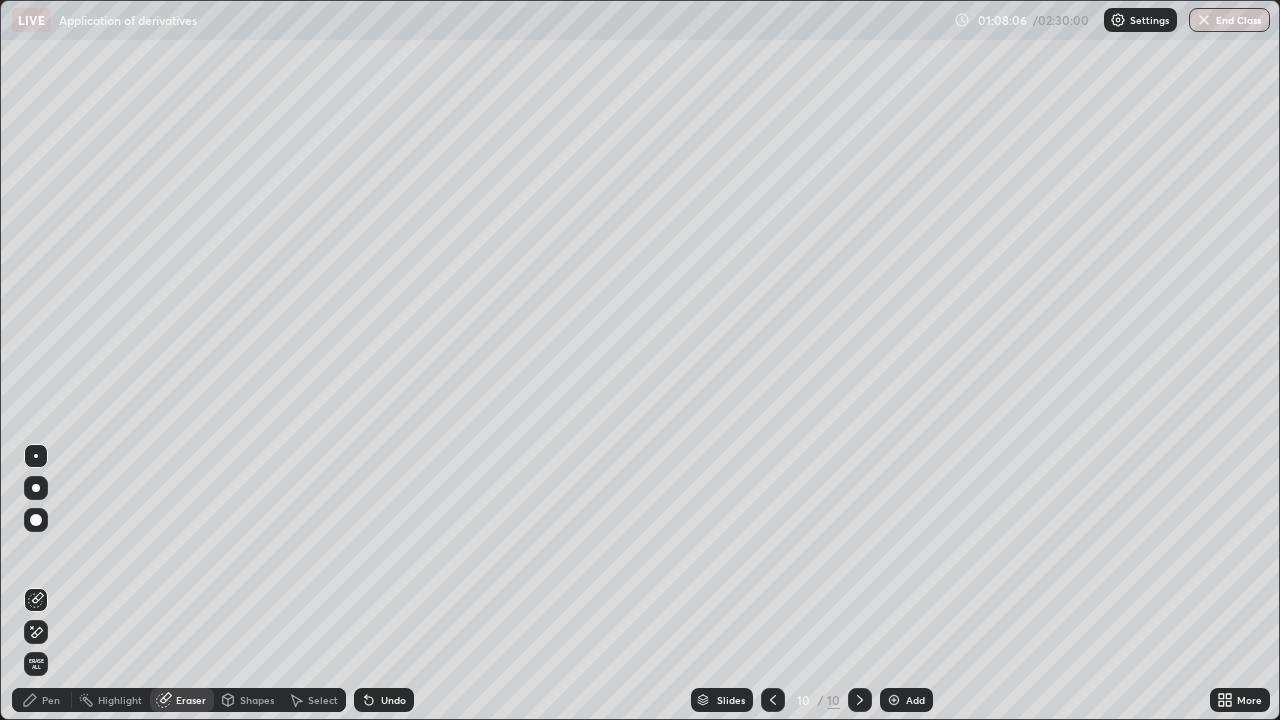 click on "Pen" at bounding box center (42, 700) 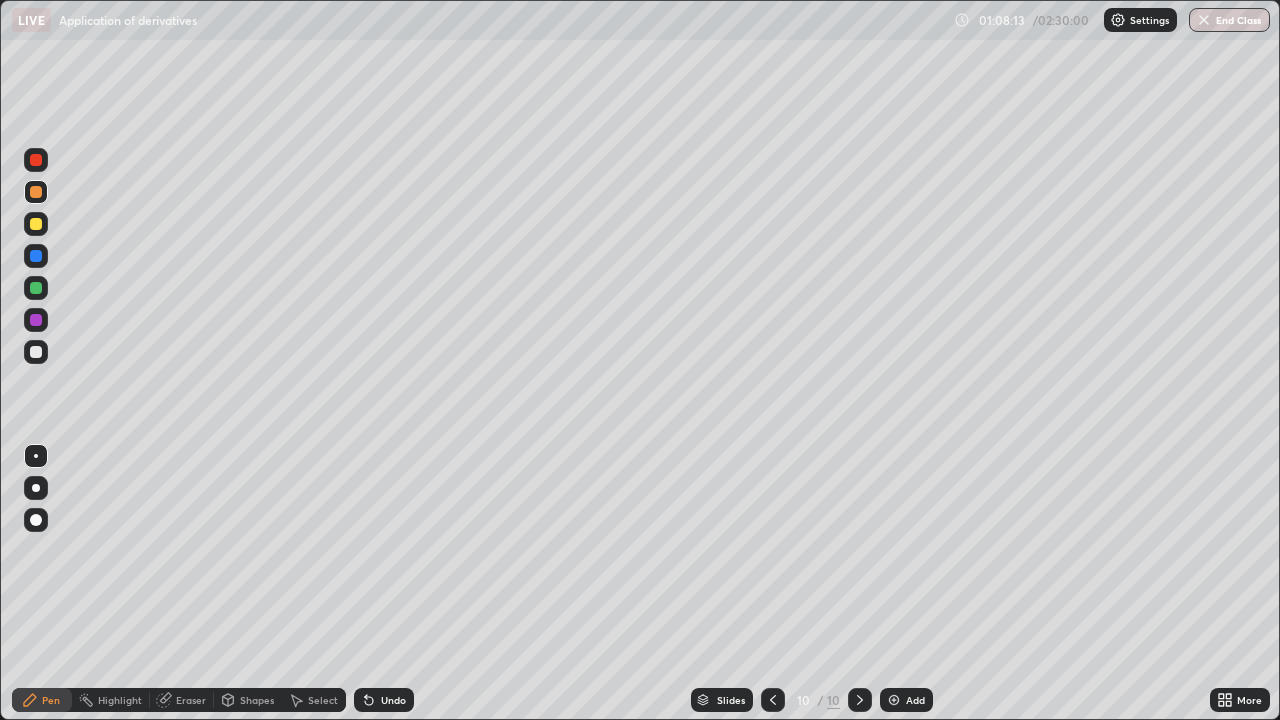 click on "Eraser" at bounding box center [182, 700] 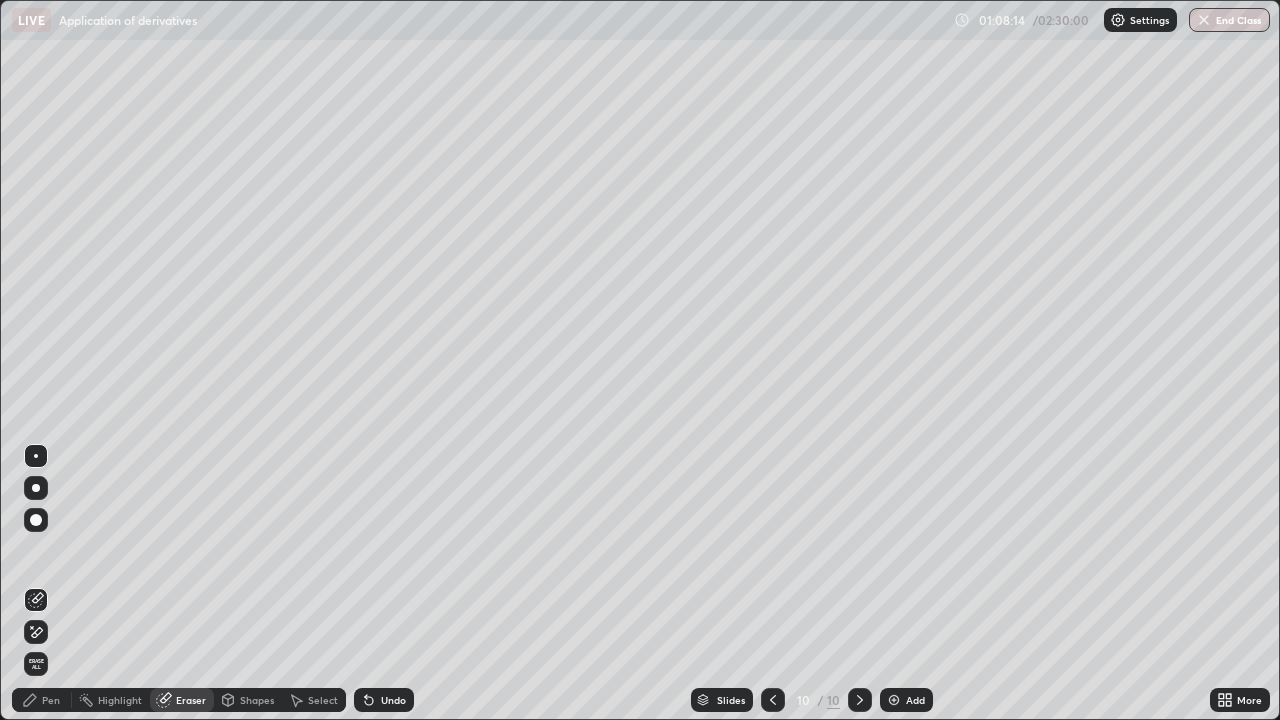 click on "Pen" at bounding box center (51, 700) 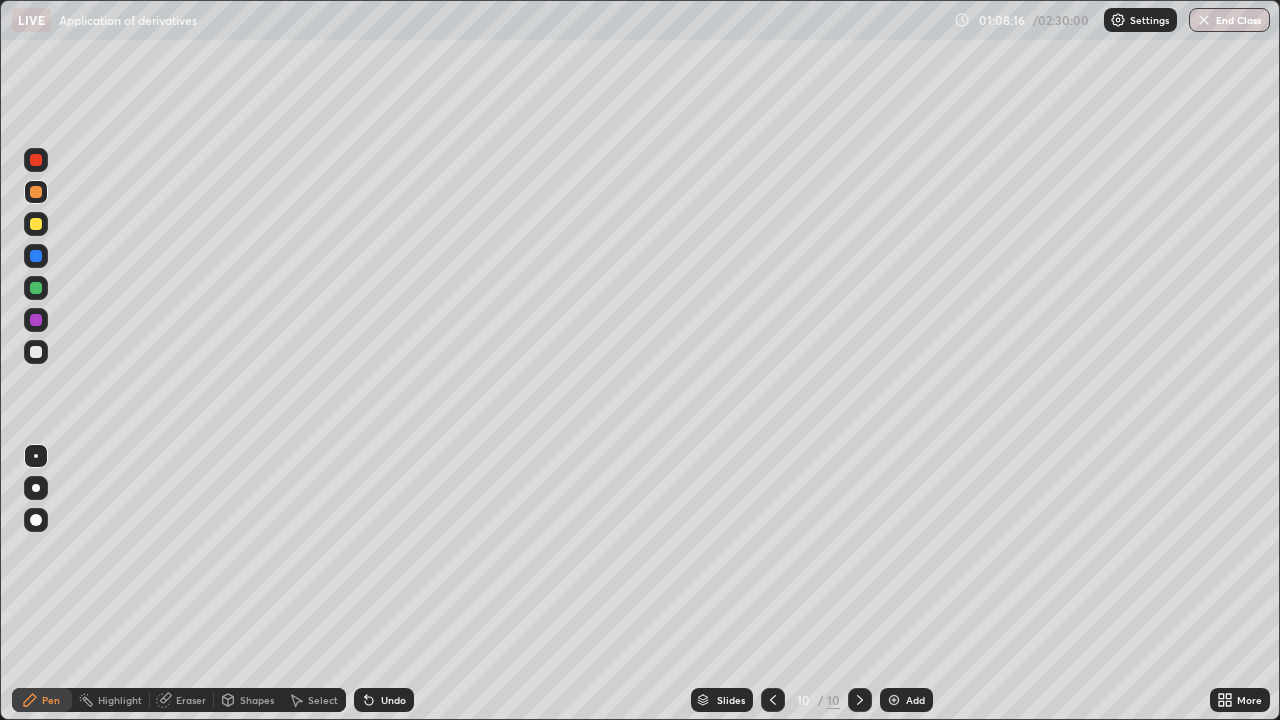click at bounding box center [36, 160] 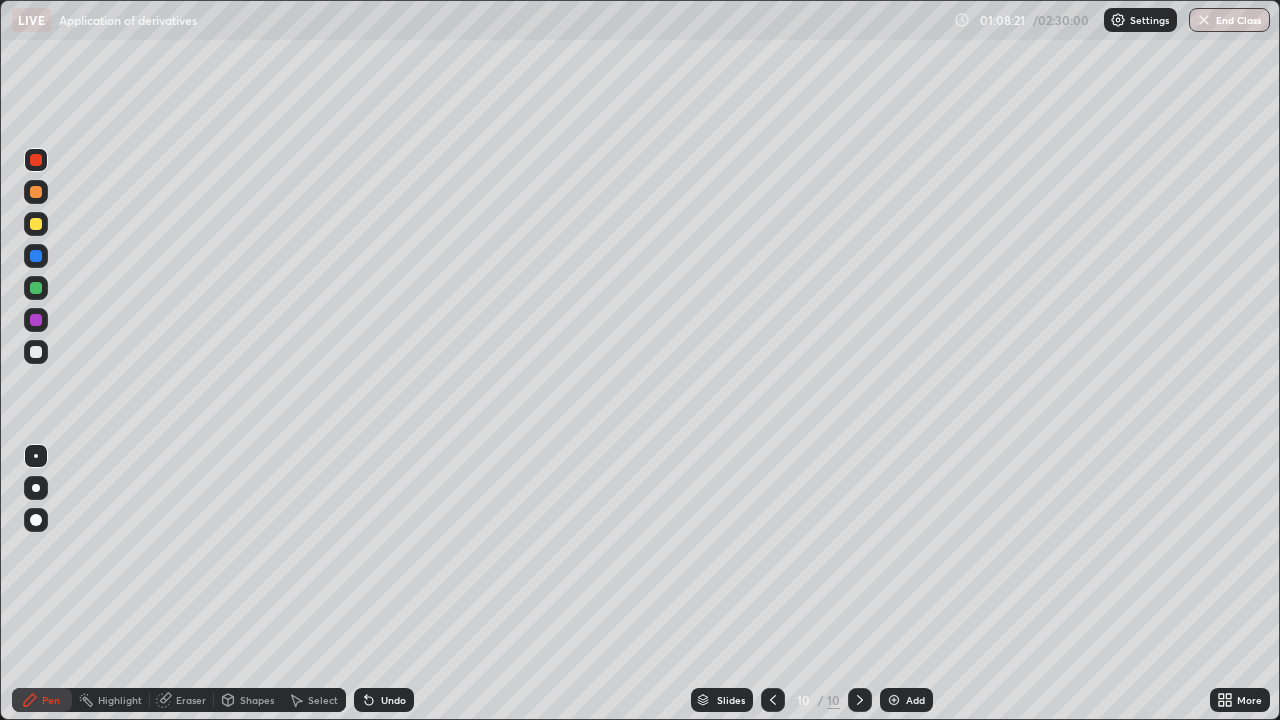 click on "Eraser" at bounding box center [182, 700] 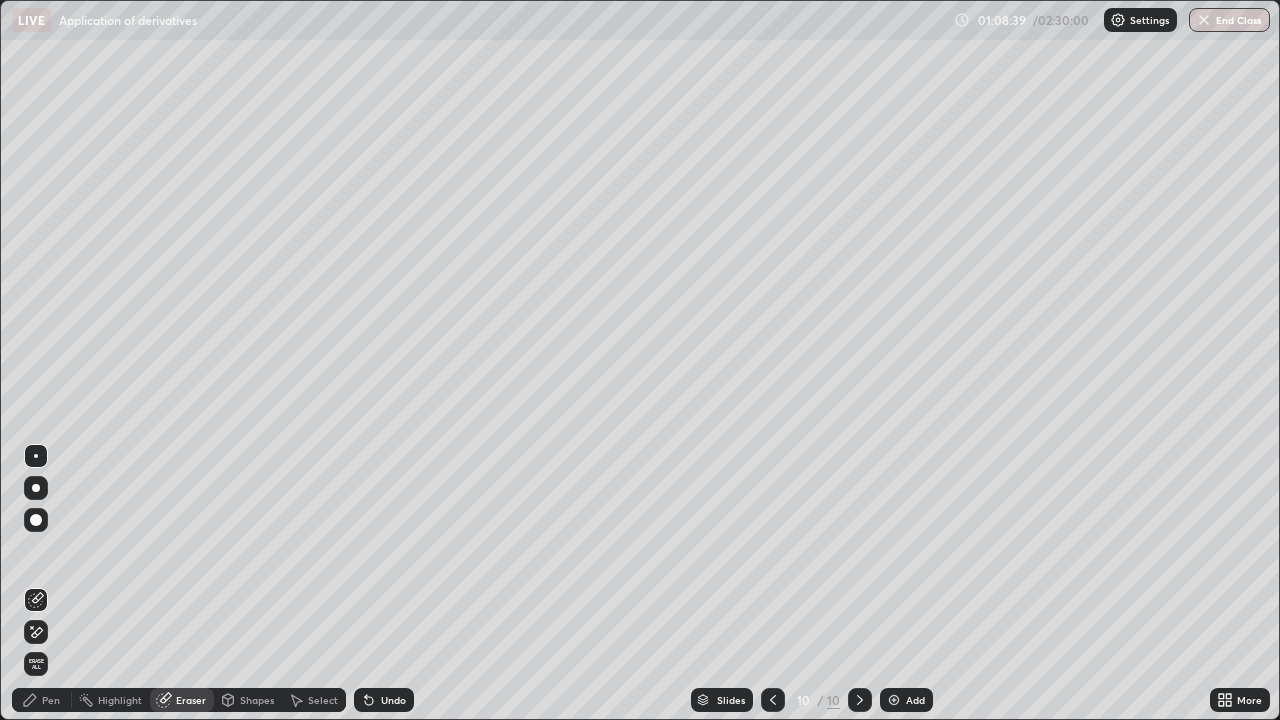 click on "Pen" at bounding box center [42, 700] 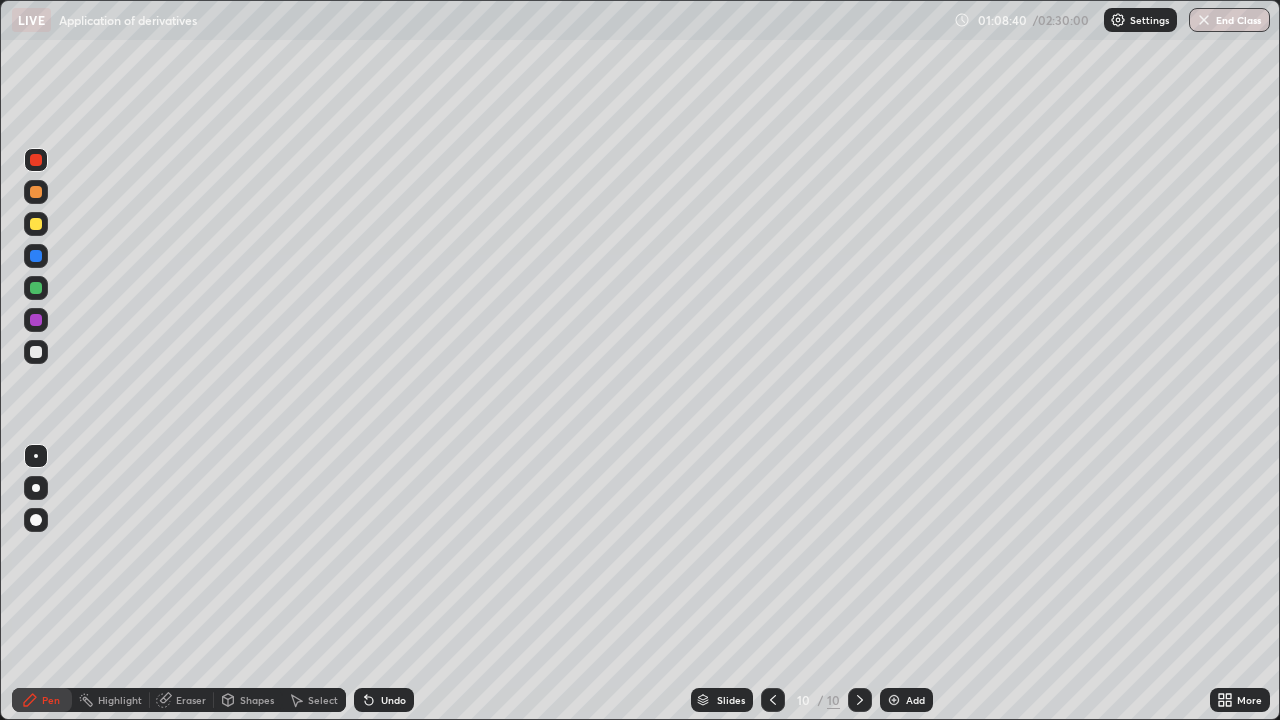 click at bounding box center [36, 352] 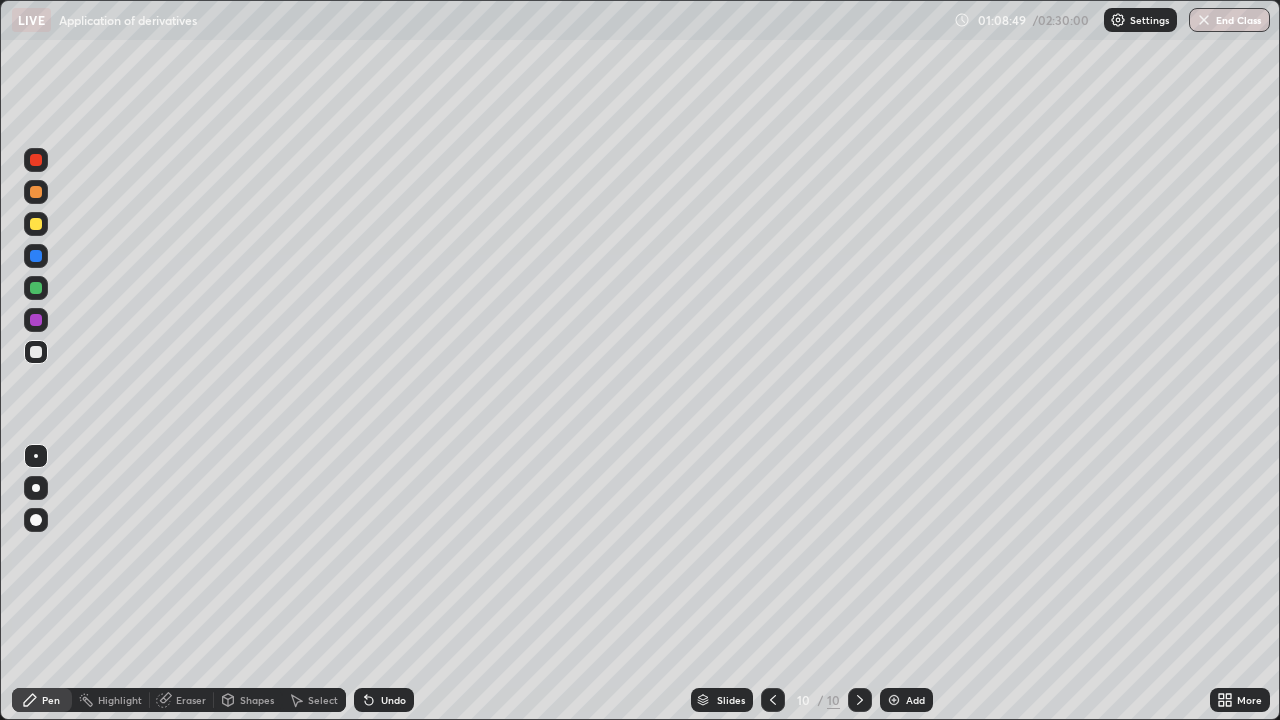 click on "Slides" at bounding box center (731, 700) 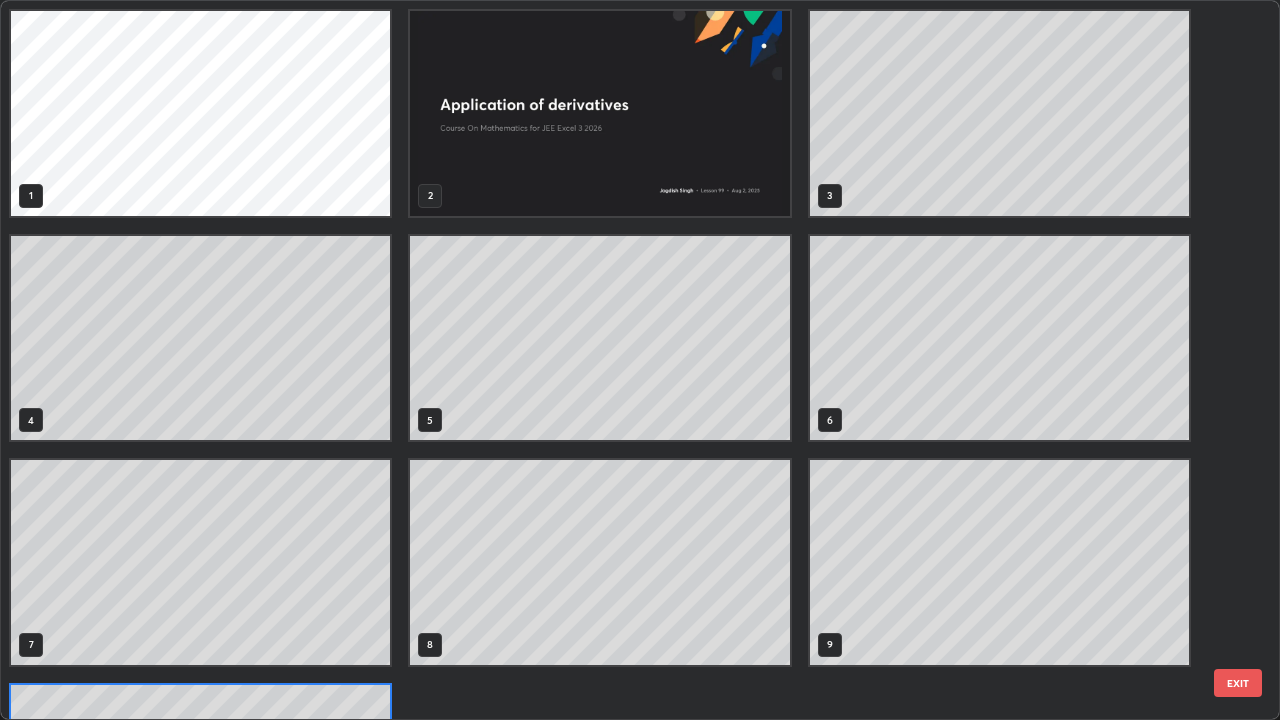 scroll, scrollTop: 180, scrollLeft: 0, axis: vertical 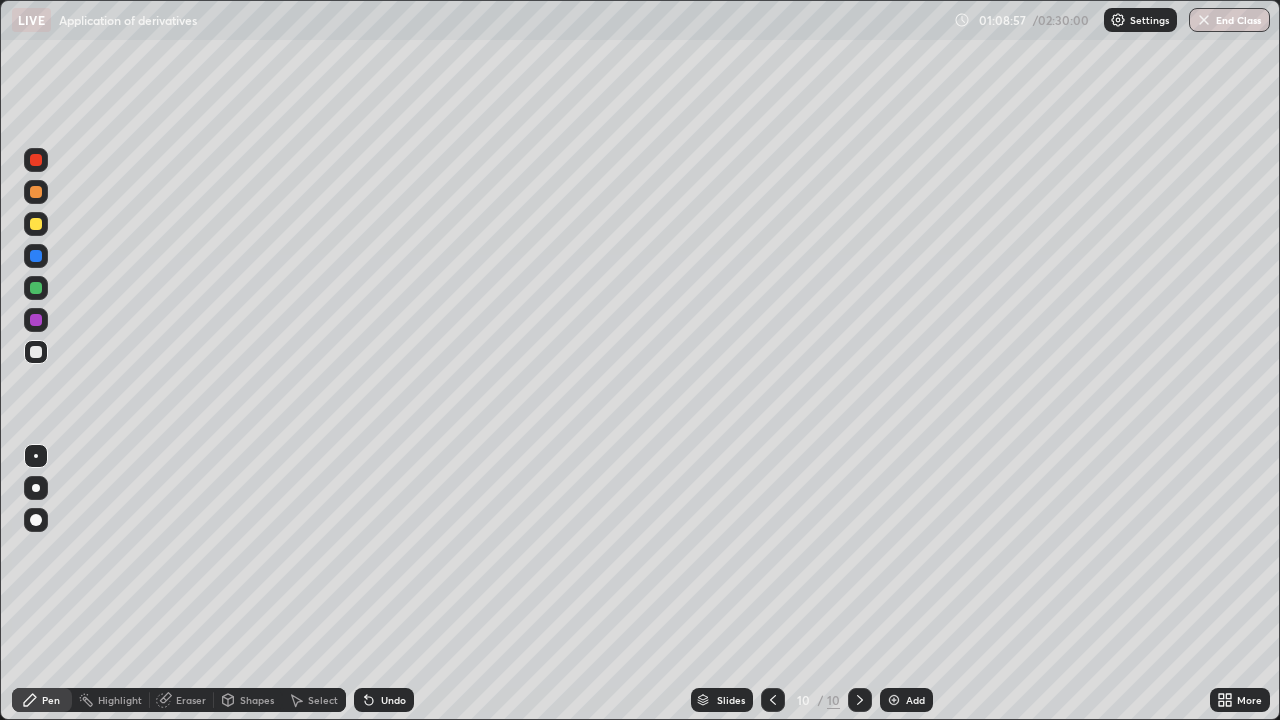 click at bounding box center [36, 352] 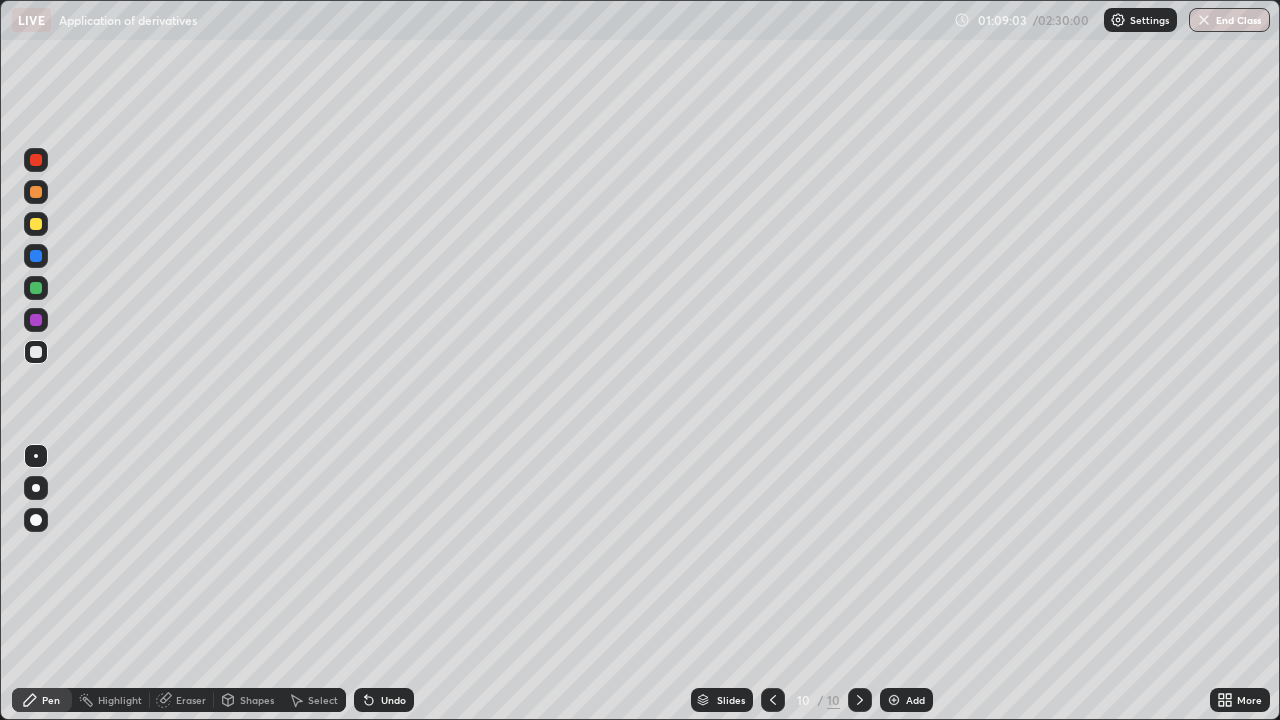 click at bounding box center [36, 192] 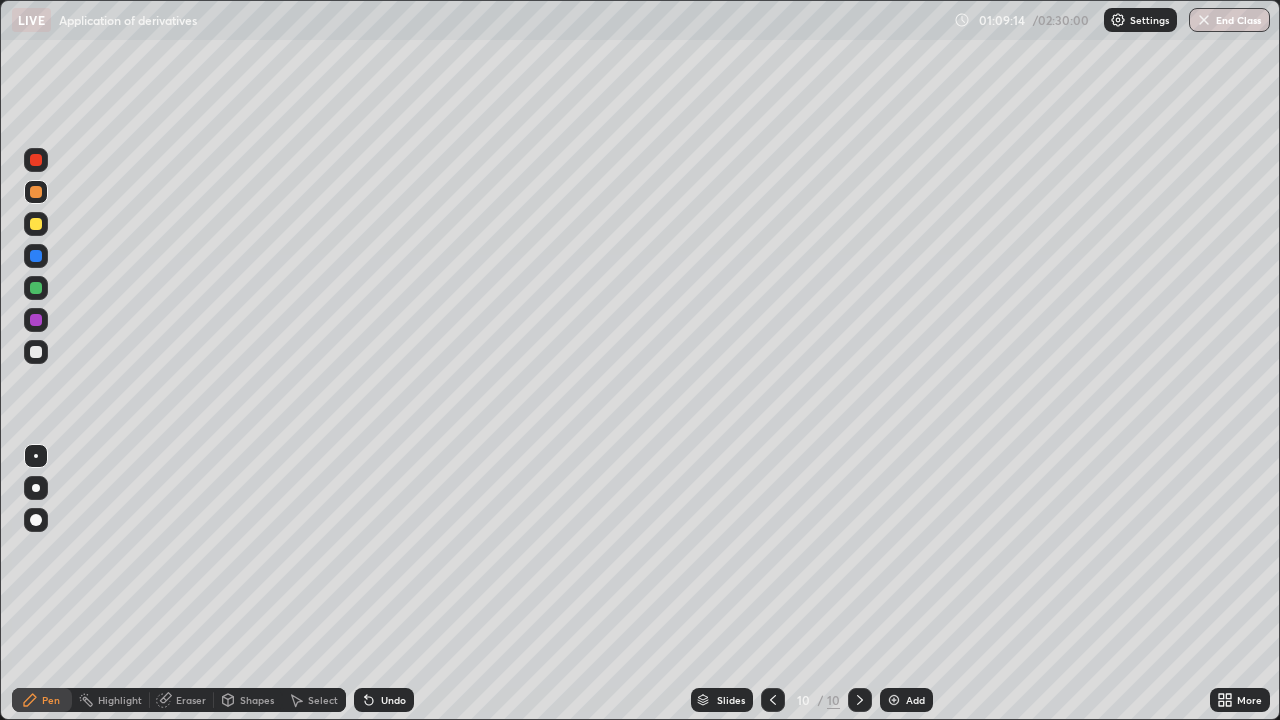 click at bounding box center [36, 352] 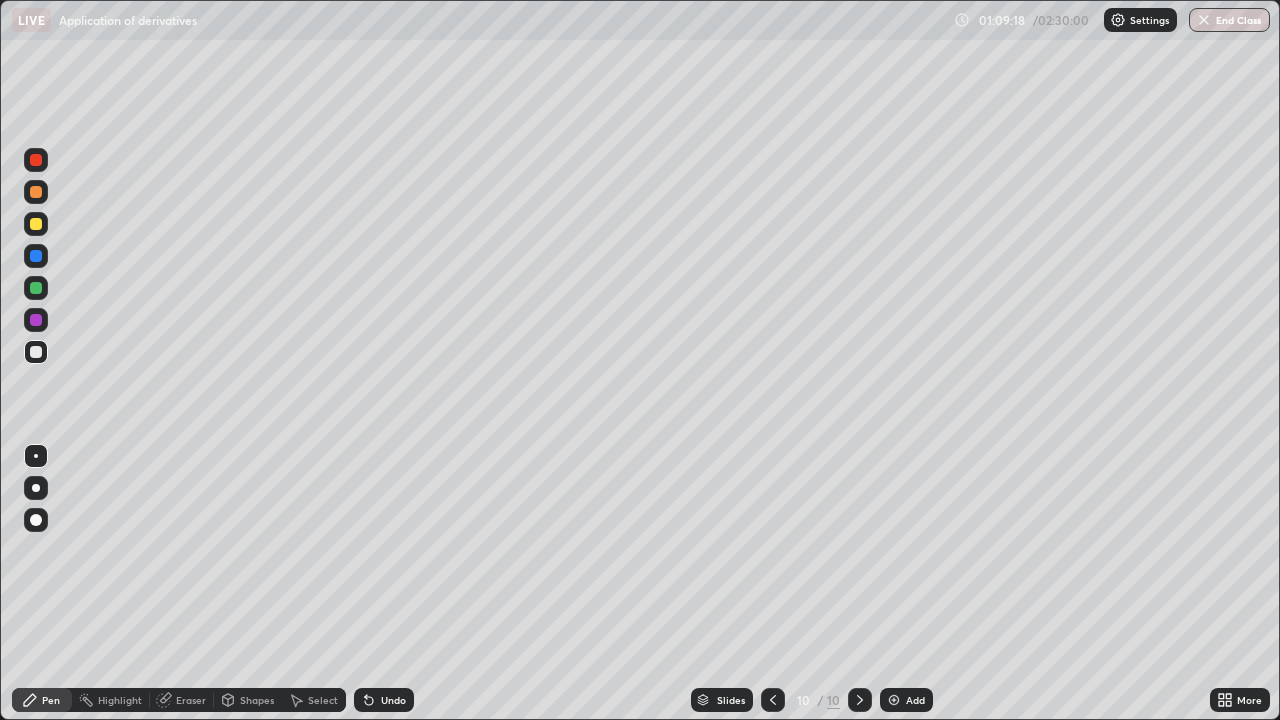 click at bounding box center (36, 288) 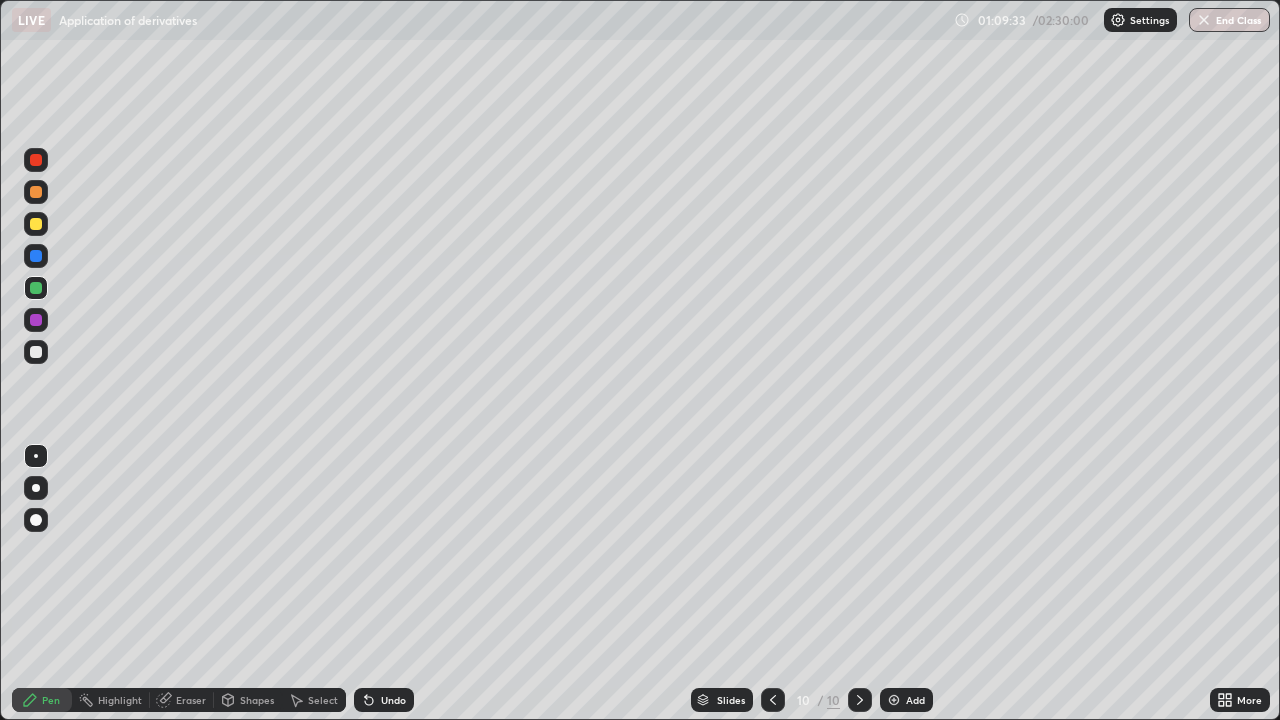 click at bounding box center (36, 192) 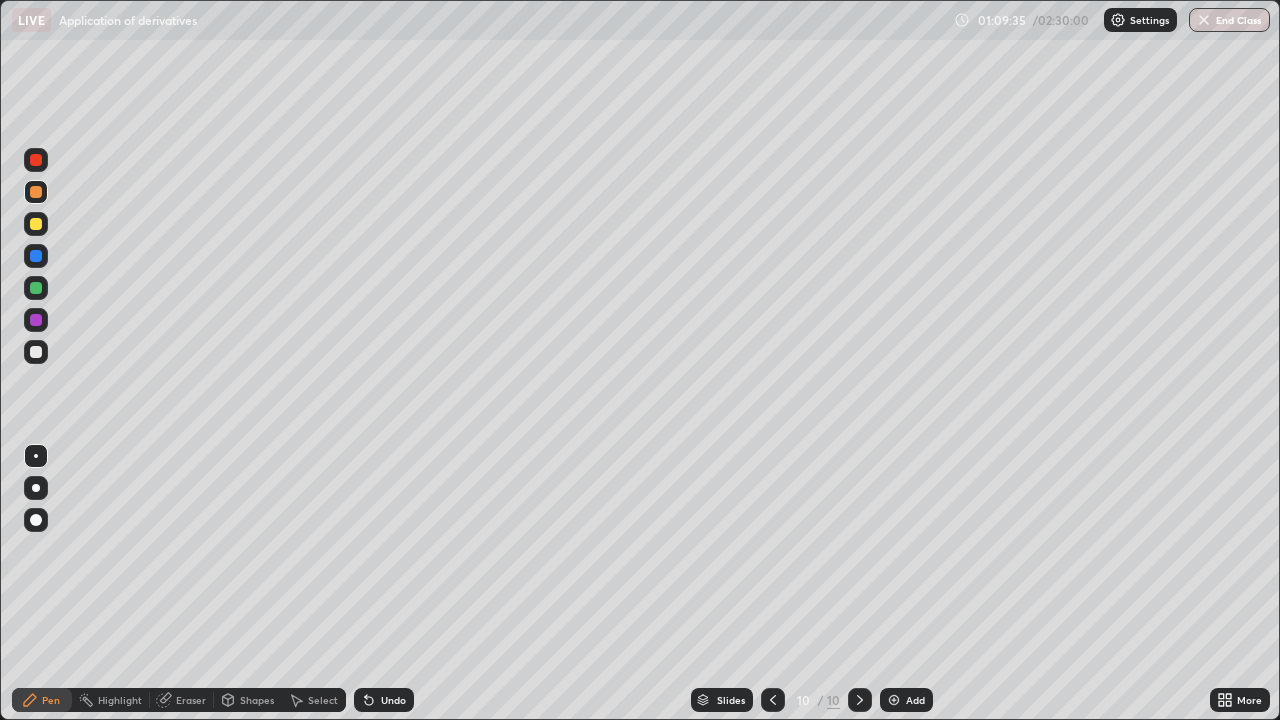 click at bounding box center [36, 256] 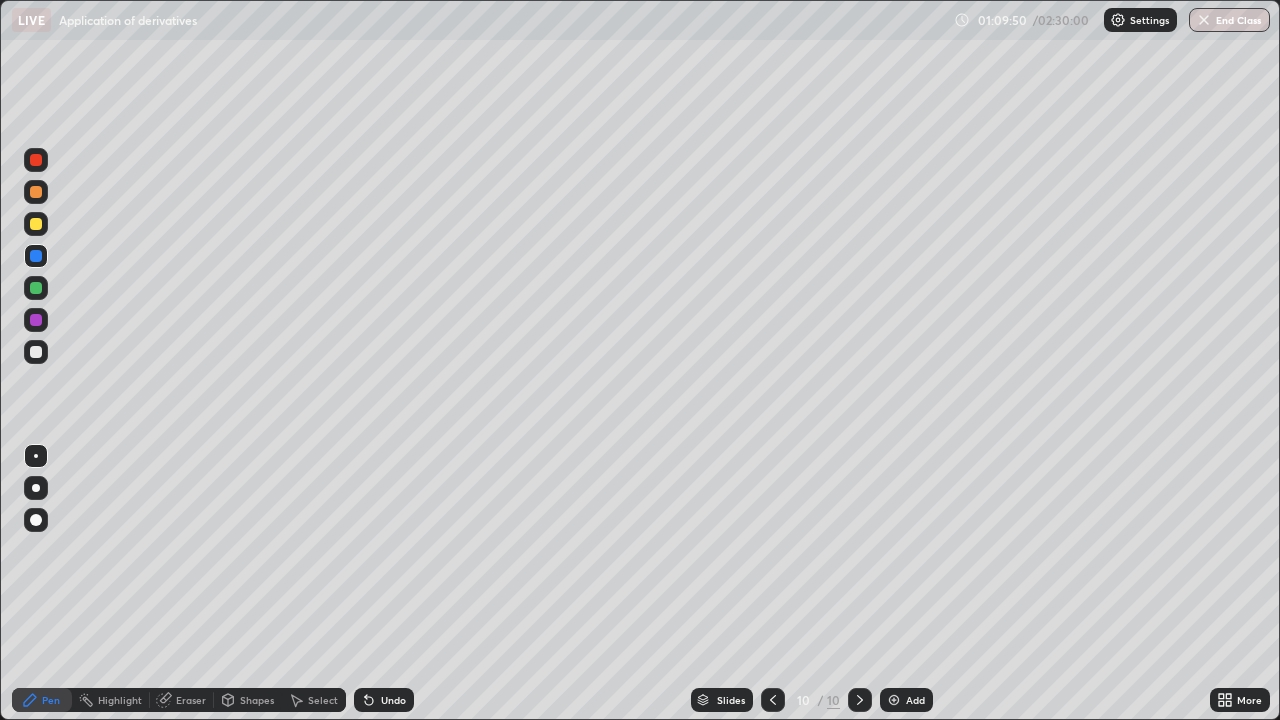 click at bounding box center [36, 288] 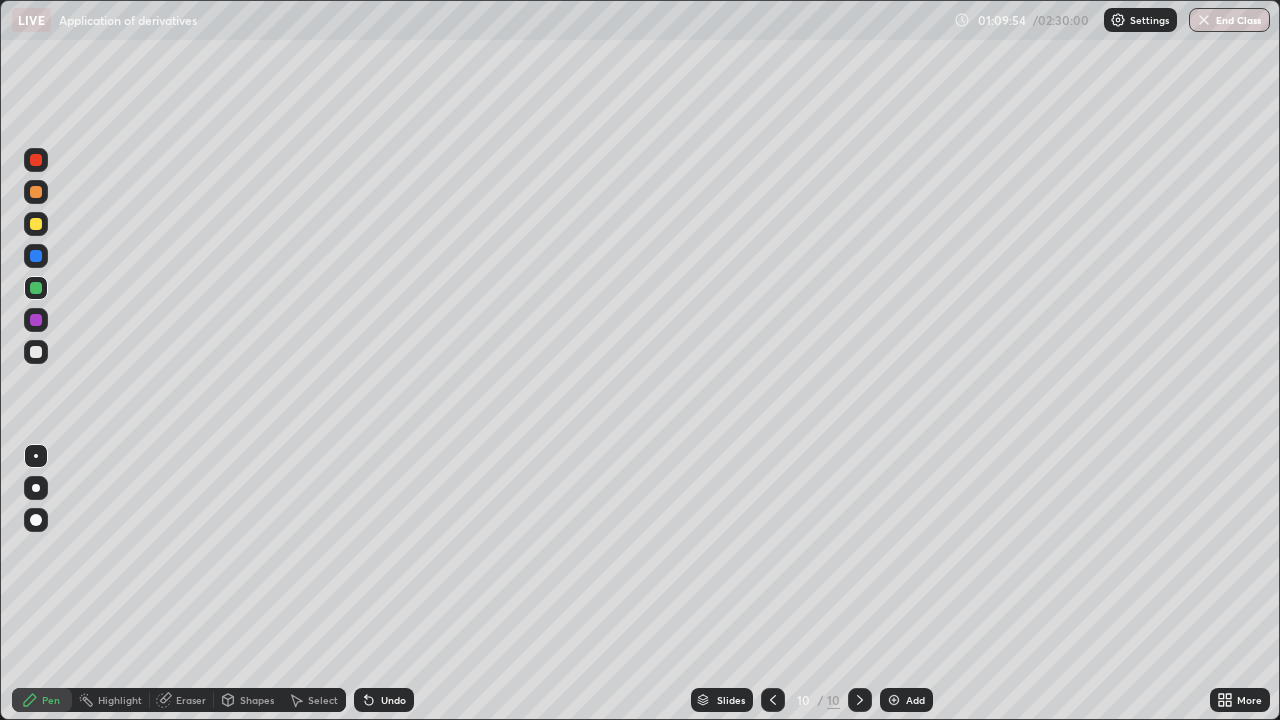 click at bounding box center (36, 352) 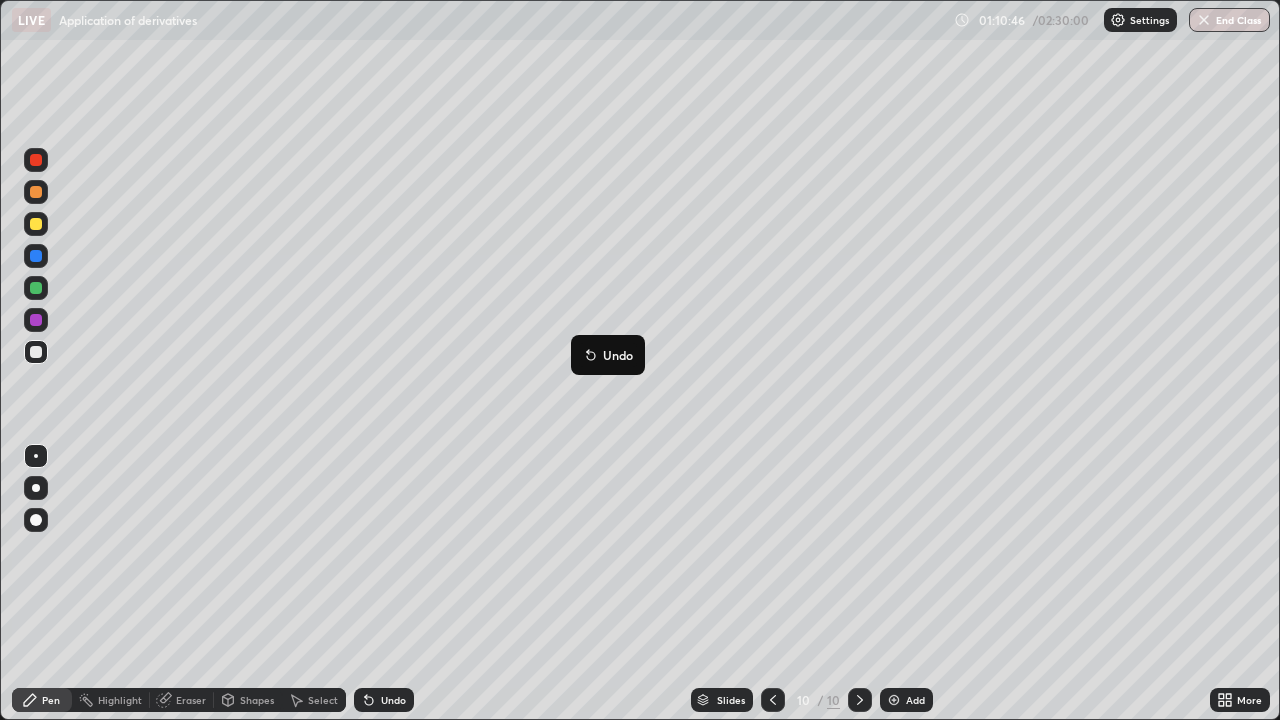 click on "Undo" at bounding box center [608, 355] 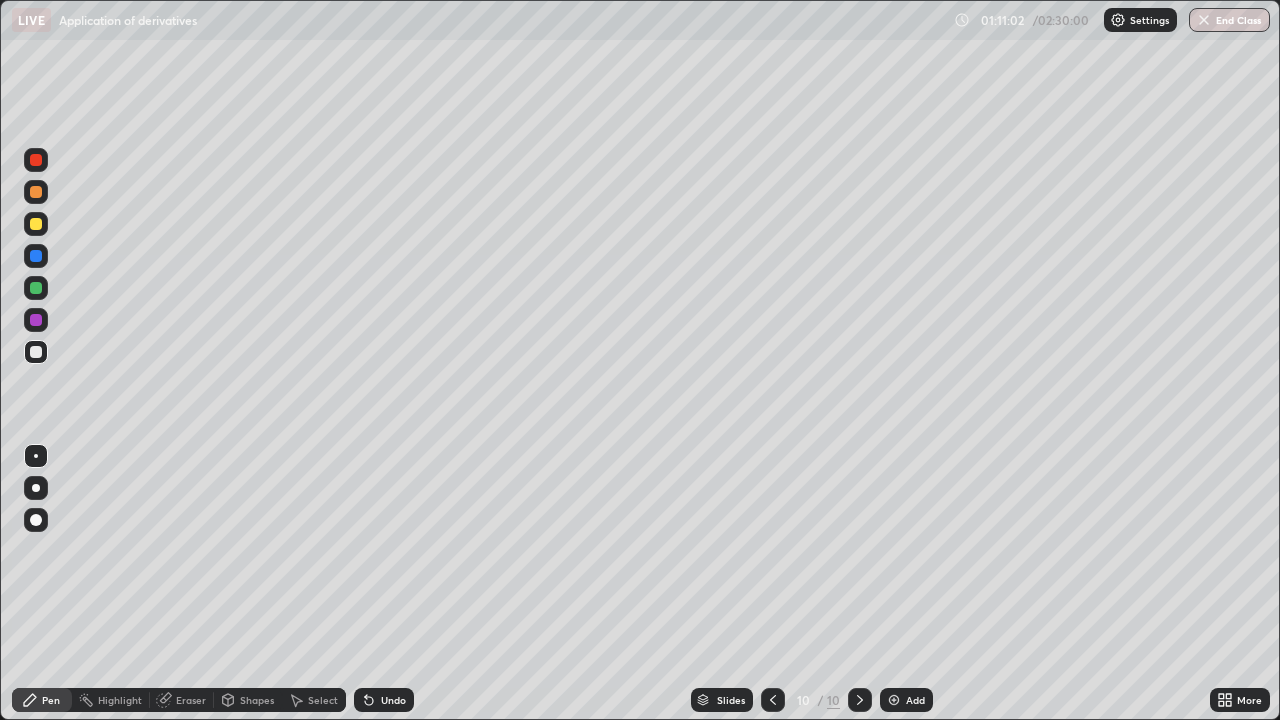 click at bounding box center (36, 192) 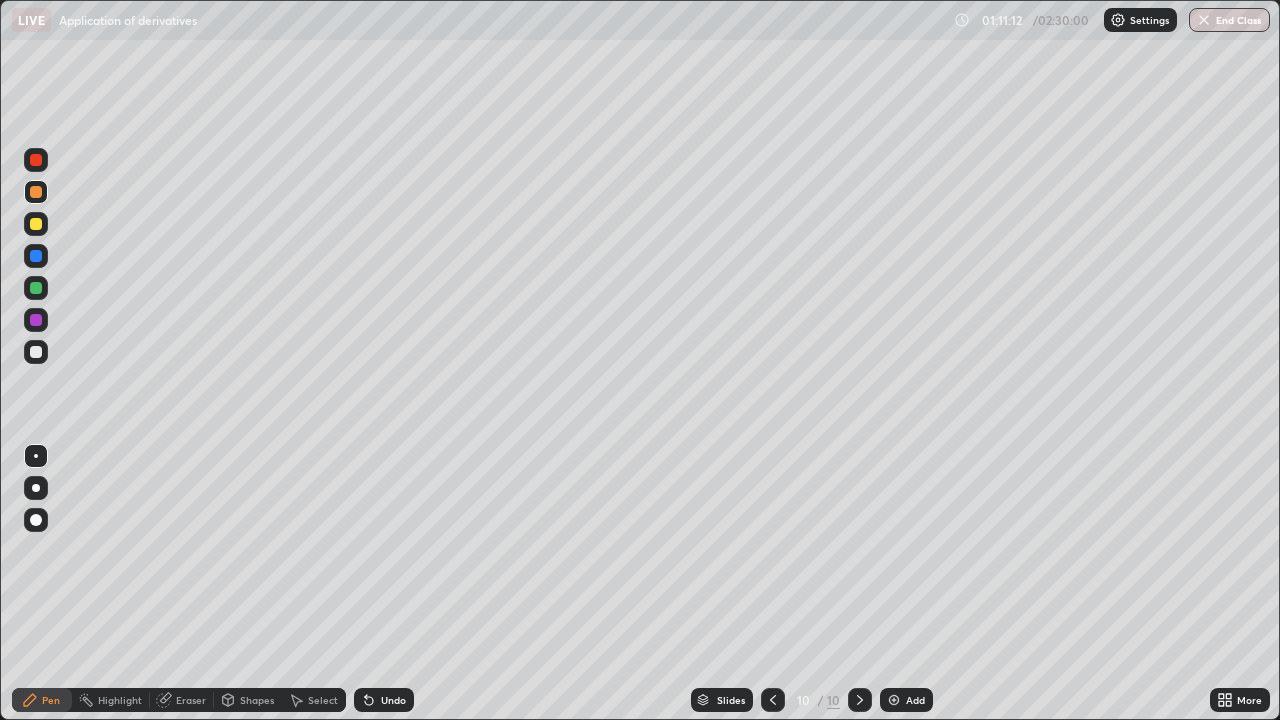click at bounding box center (36, 352) 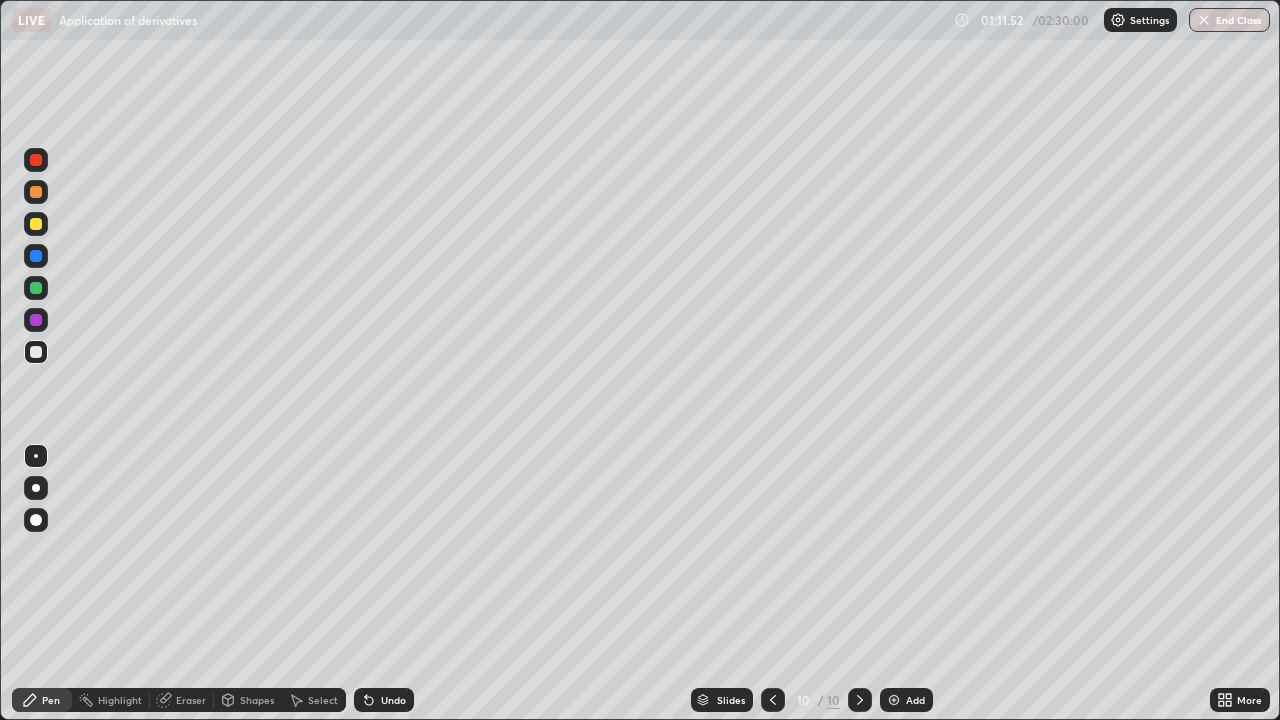 click at bounding box center (36, 288) 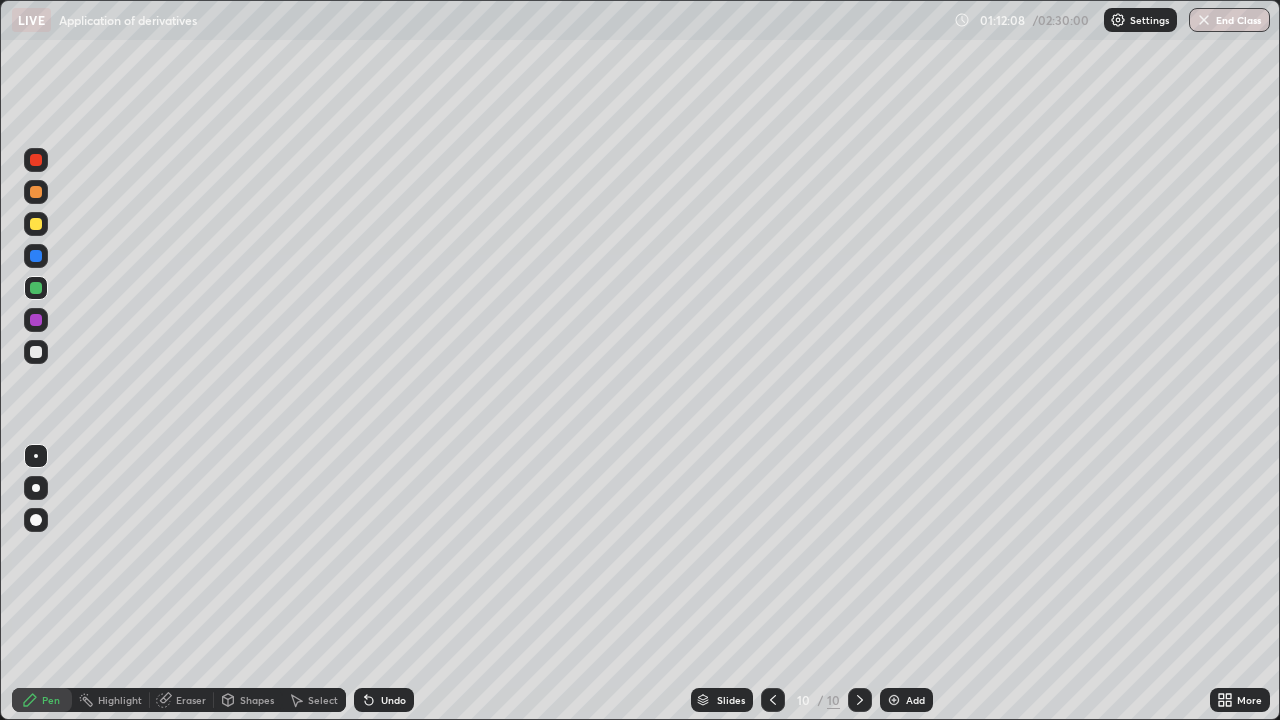 click at bounding box center [36, 224] 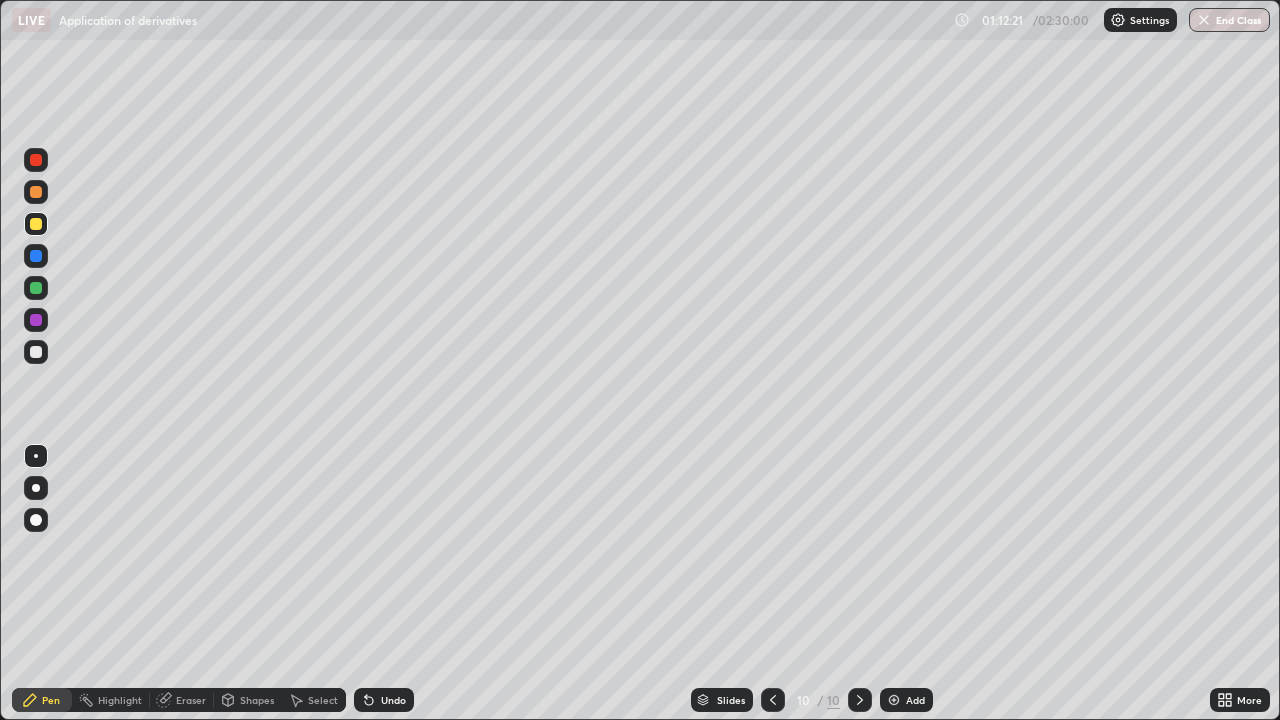 click at bounding box center (36, 352) 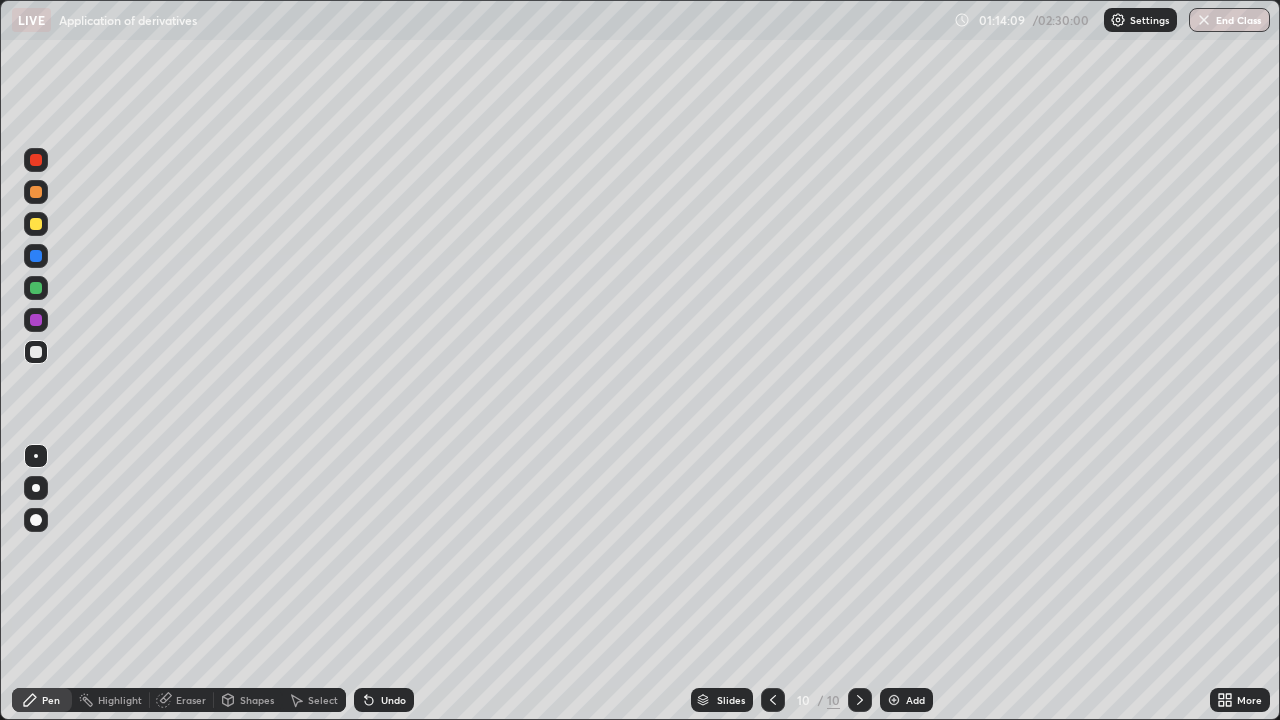 click at bounding box center (36, 352) 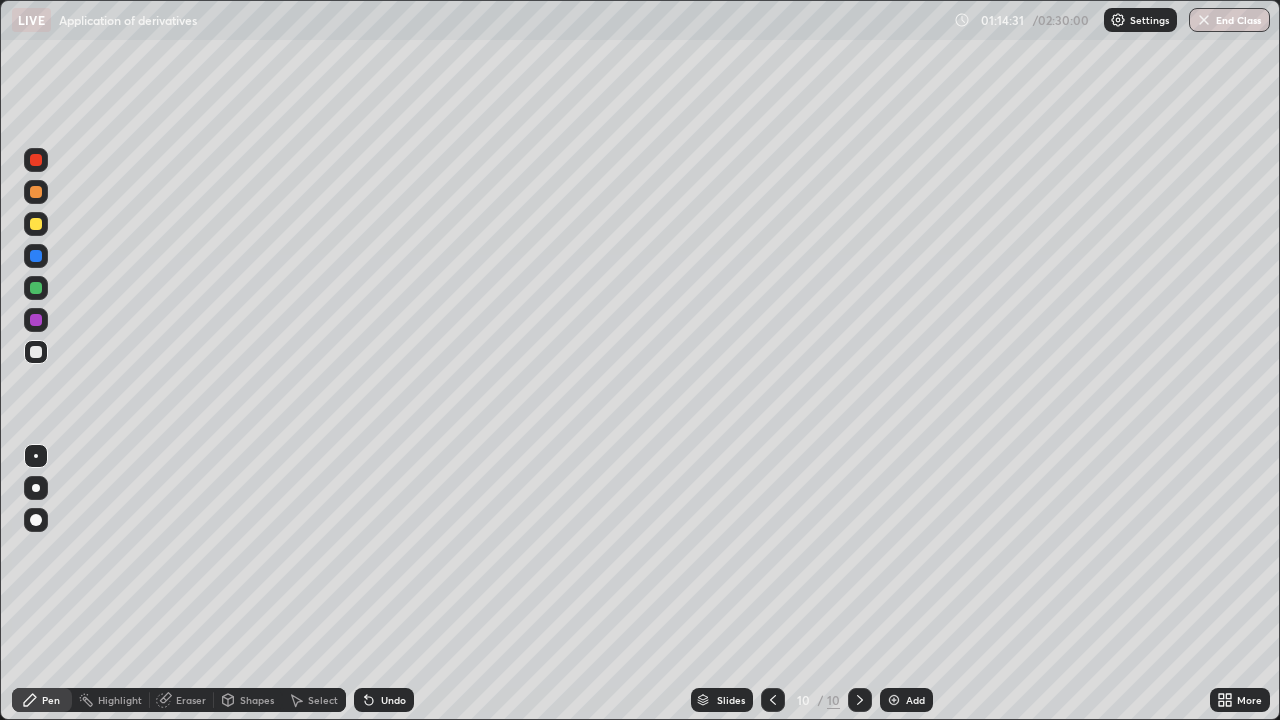 click at bounding box center [36, 352] 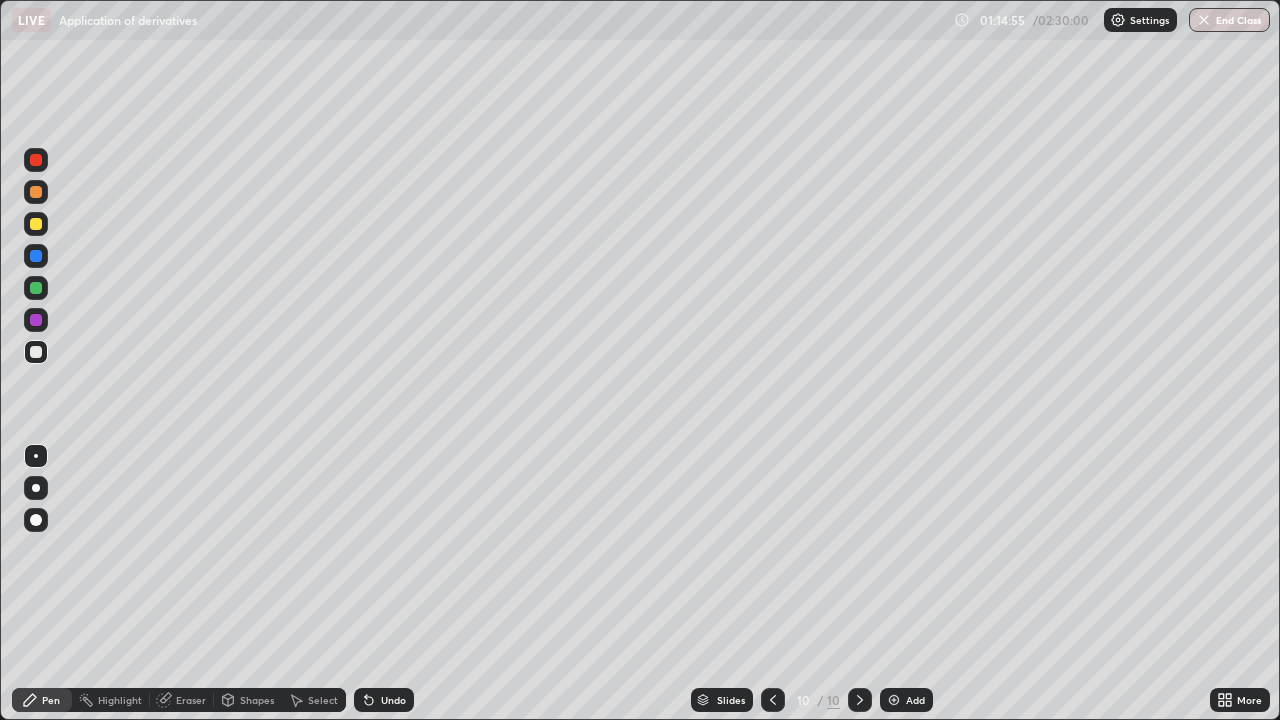 click at bounding box center (36, 352) 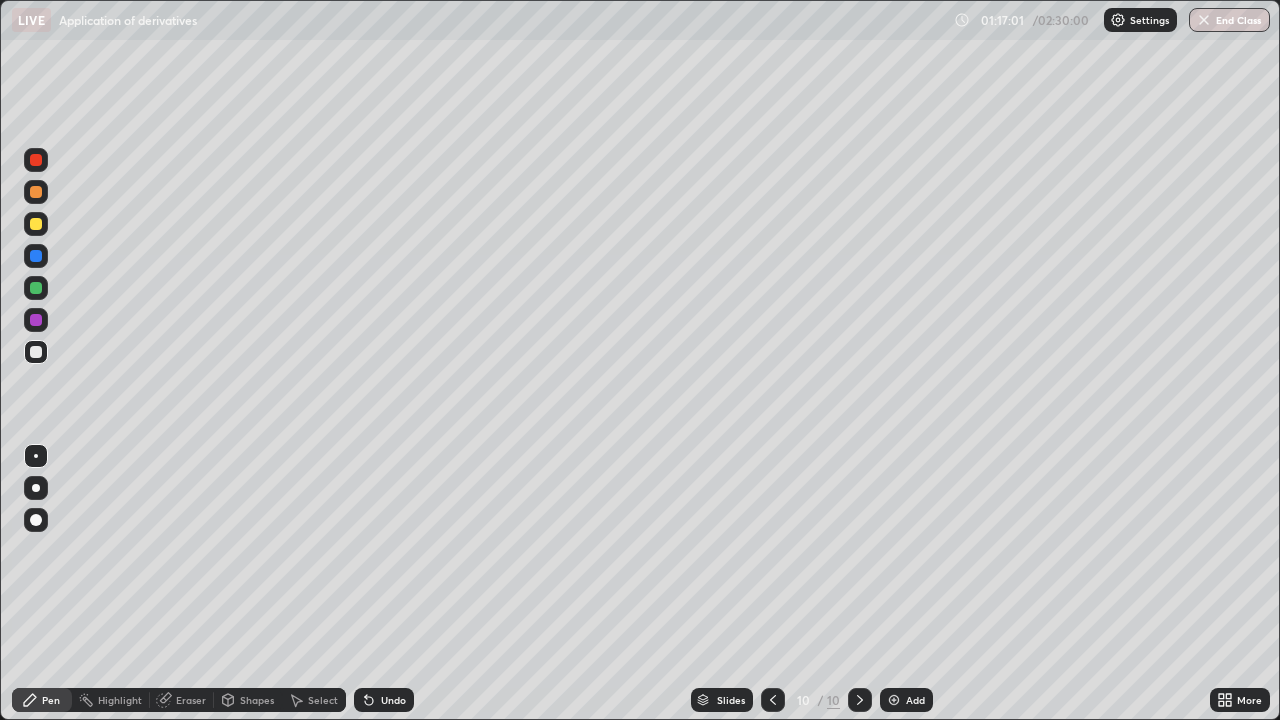 click on "Add" at bounding box center [906, 700] 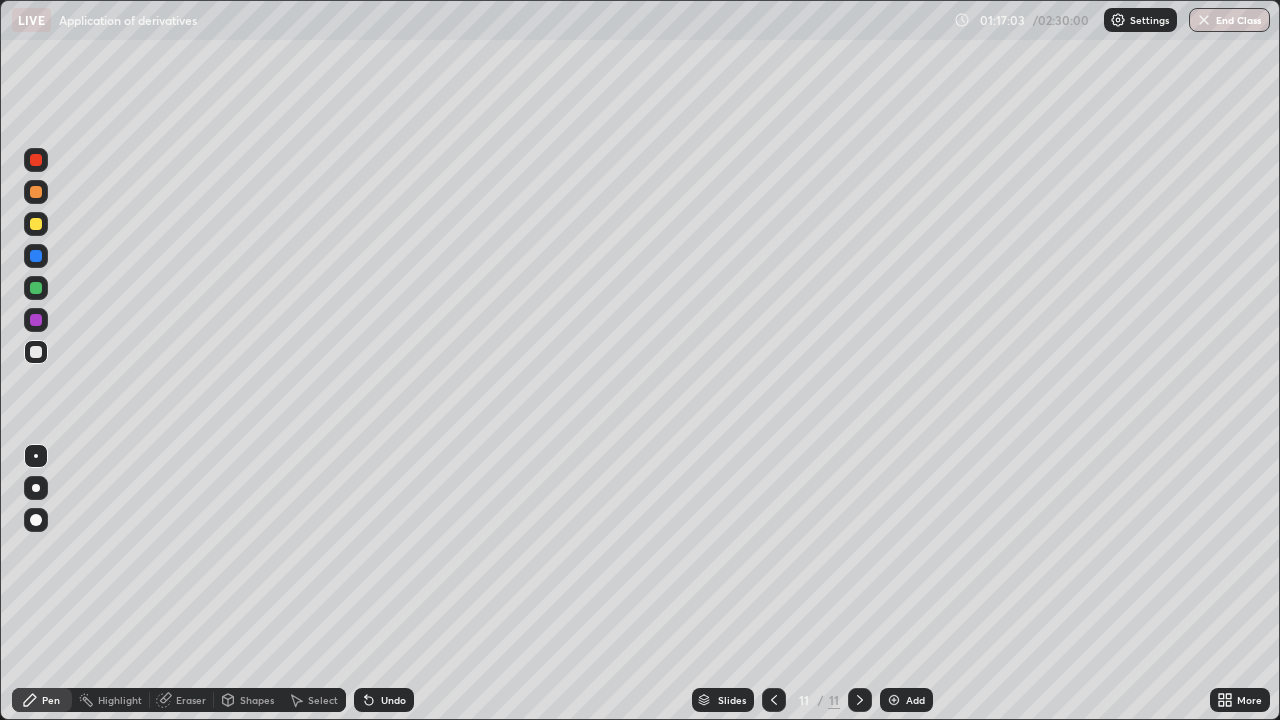 click at bounding box center (36, 352) 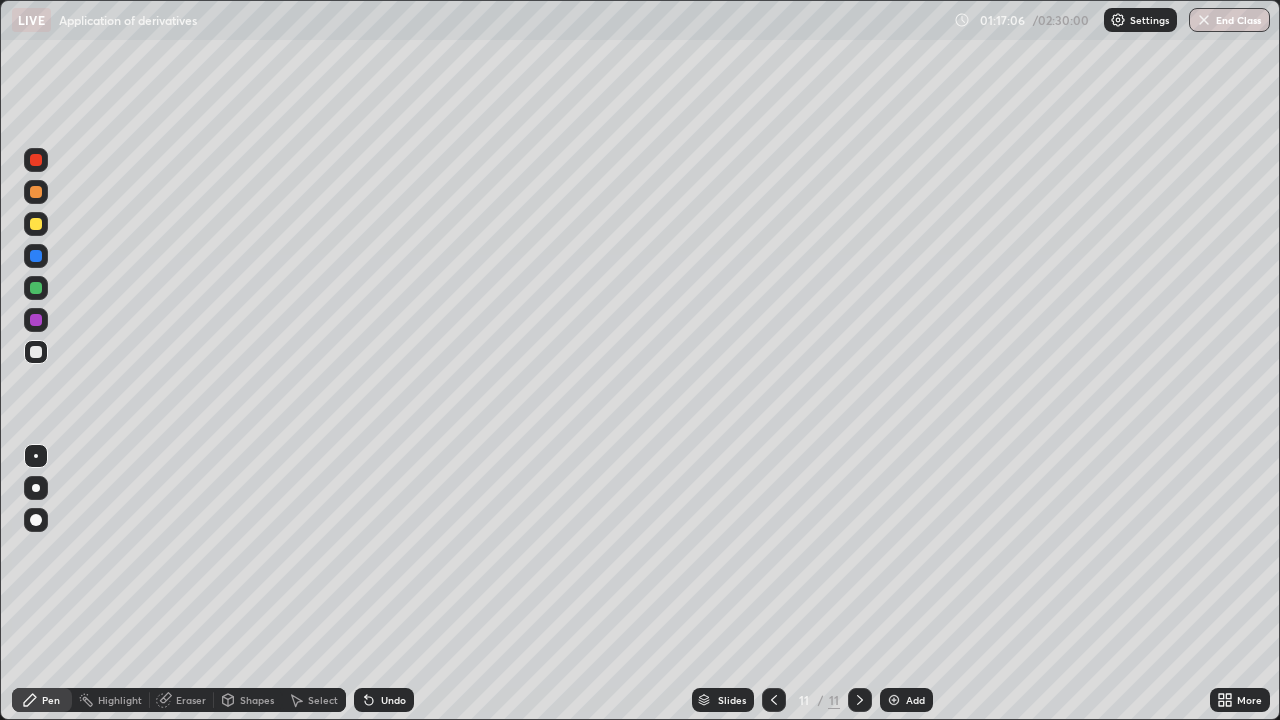 click at bounding box center (36, 352) 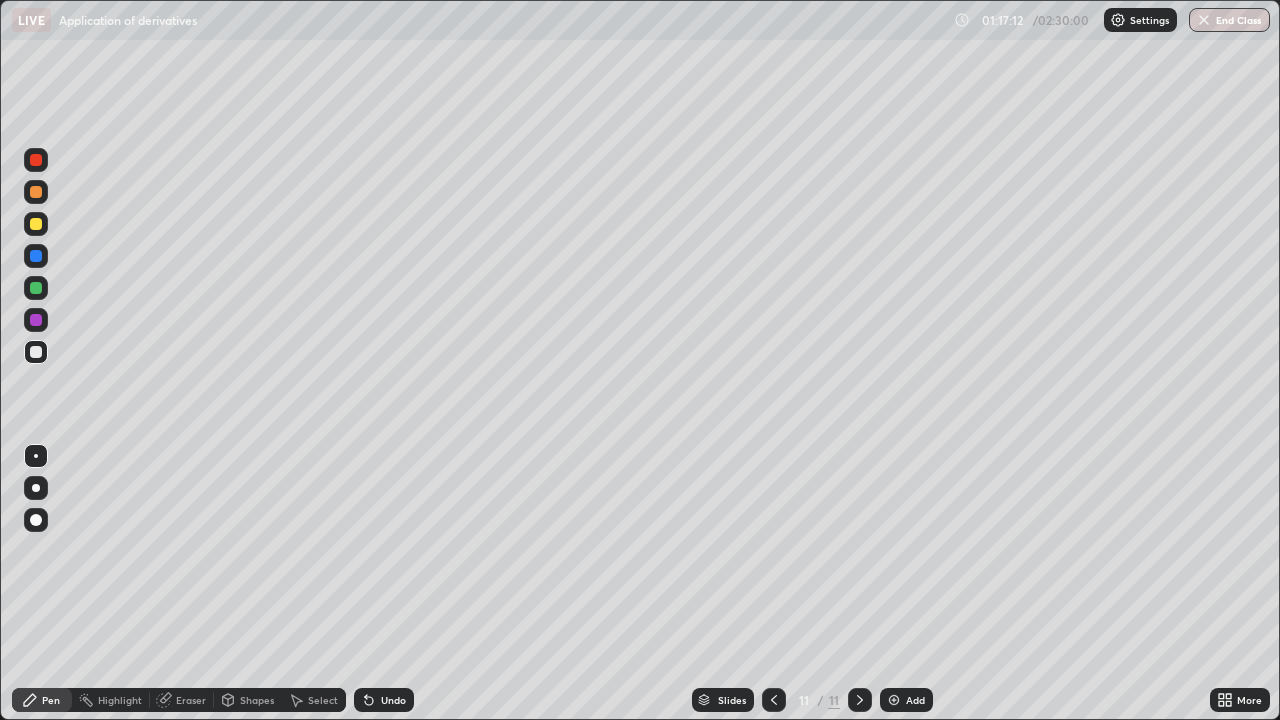click at bounding box center [36, 352] 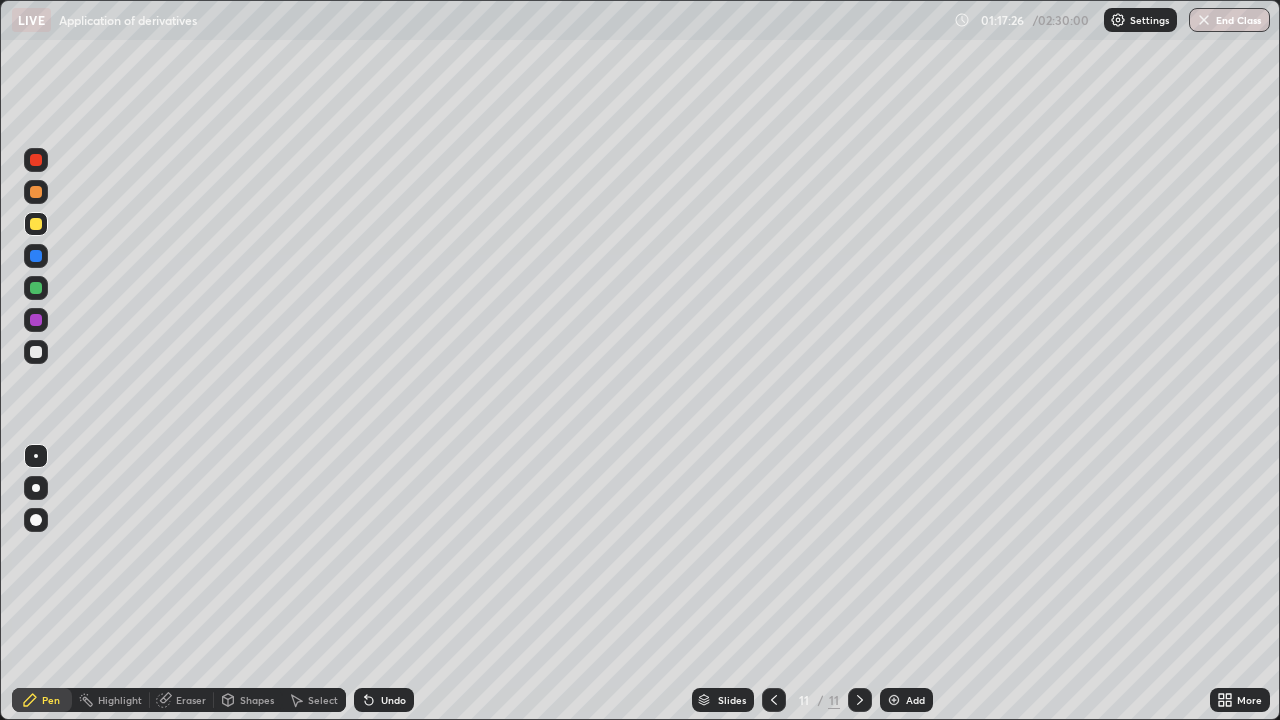 click at bounding box center [36, 320] 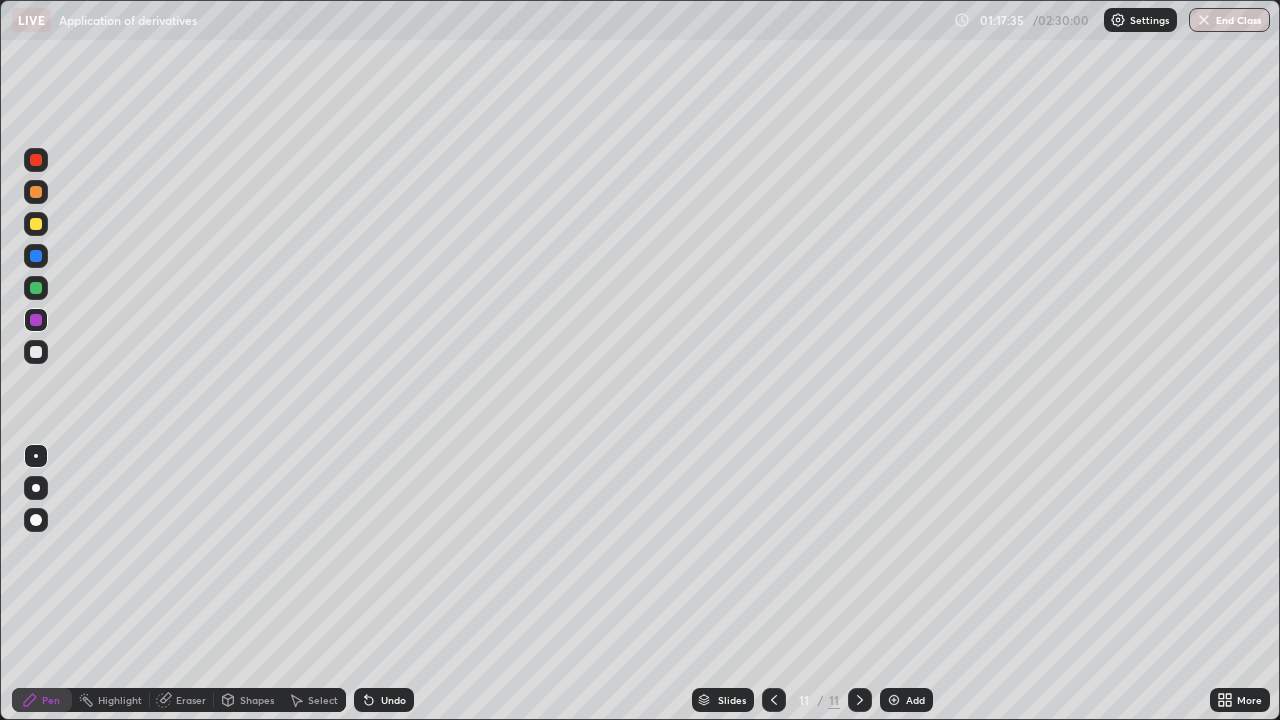 click at bounding box center [36, 352] 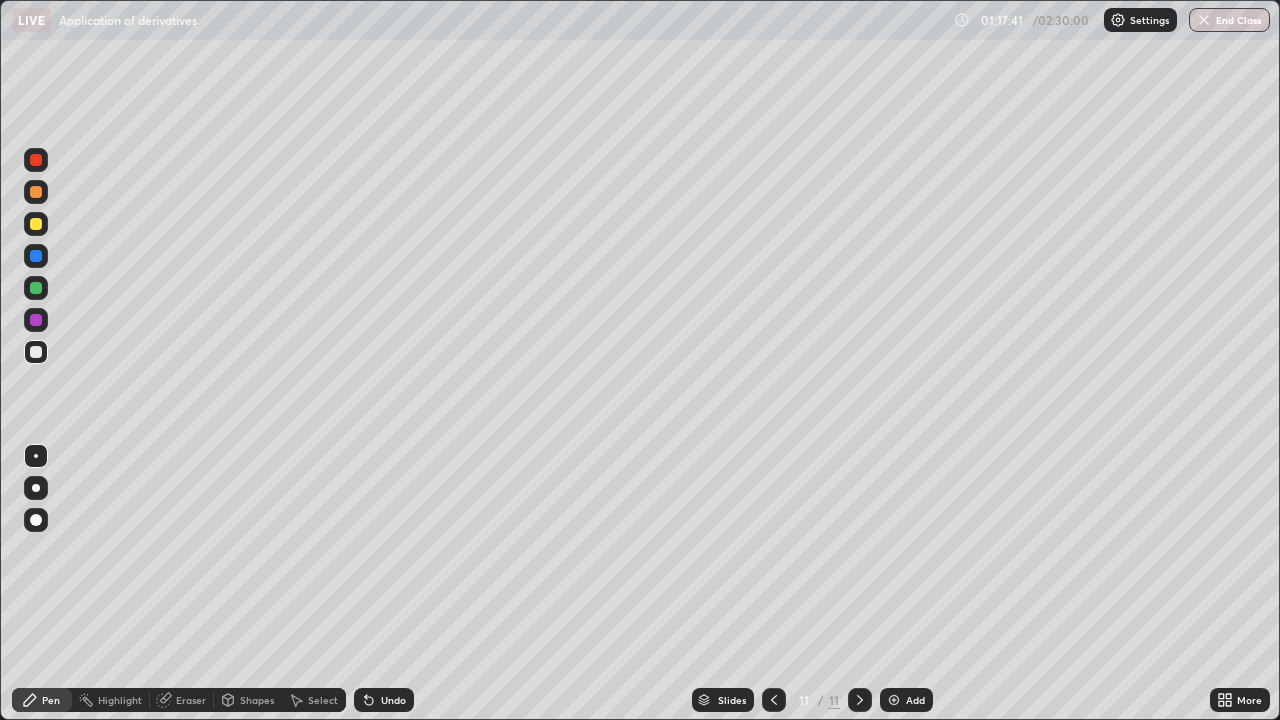 click at bounding box center (36, 352) 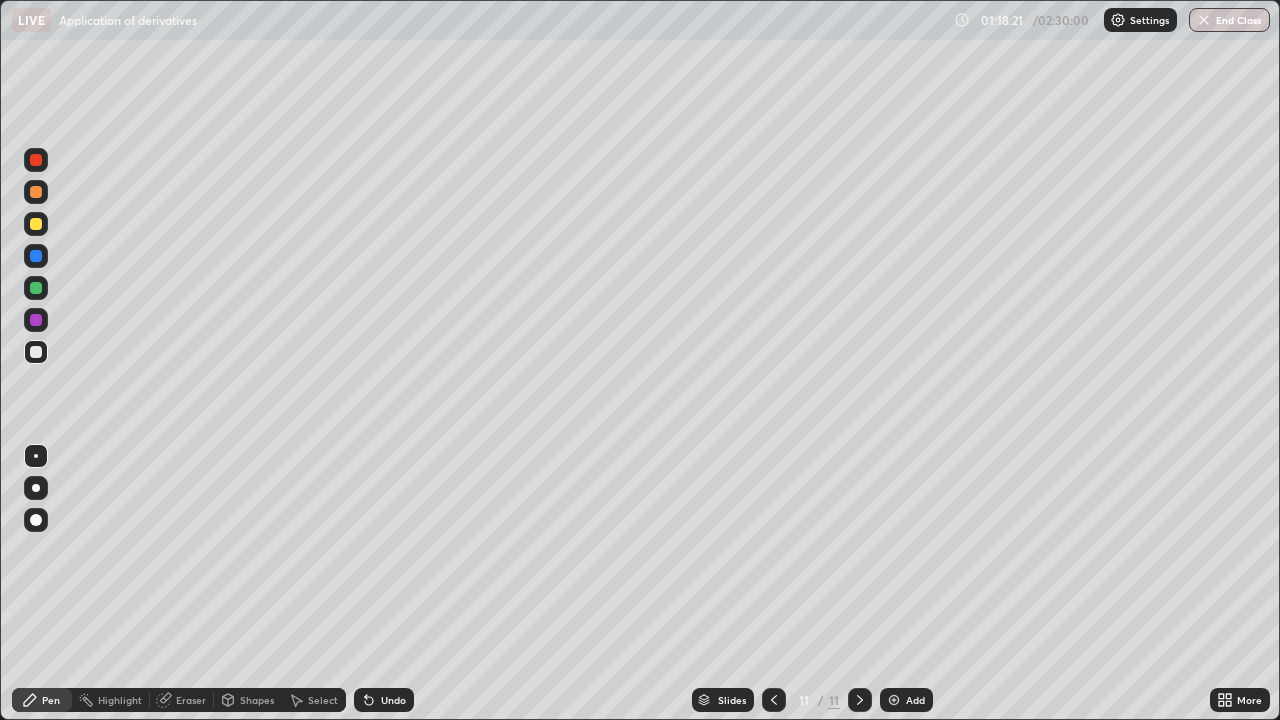 click at bounding box center [36, 488] 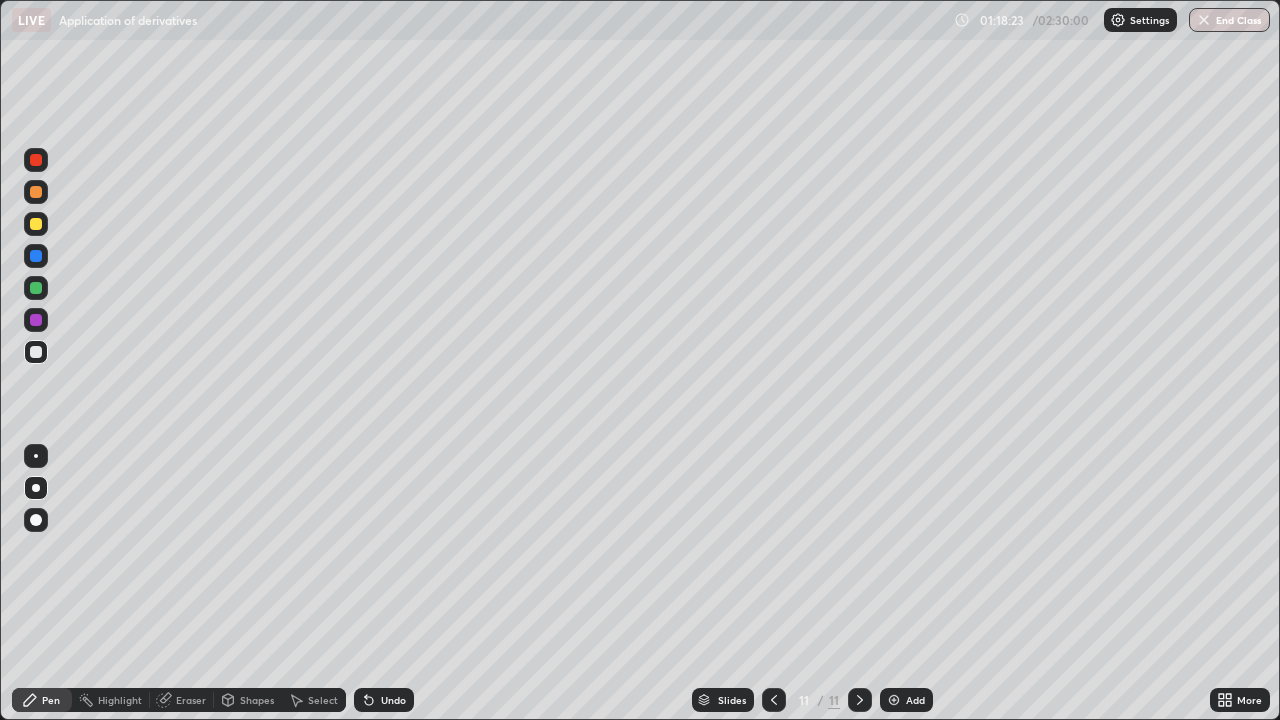 click at bounding box center (36, 488) 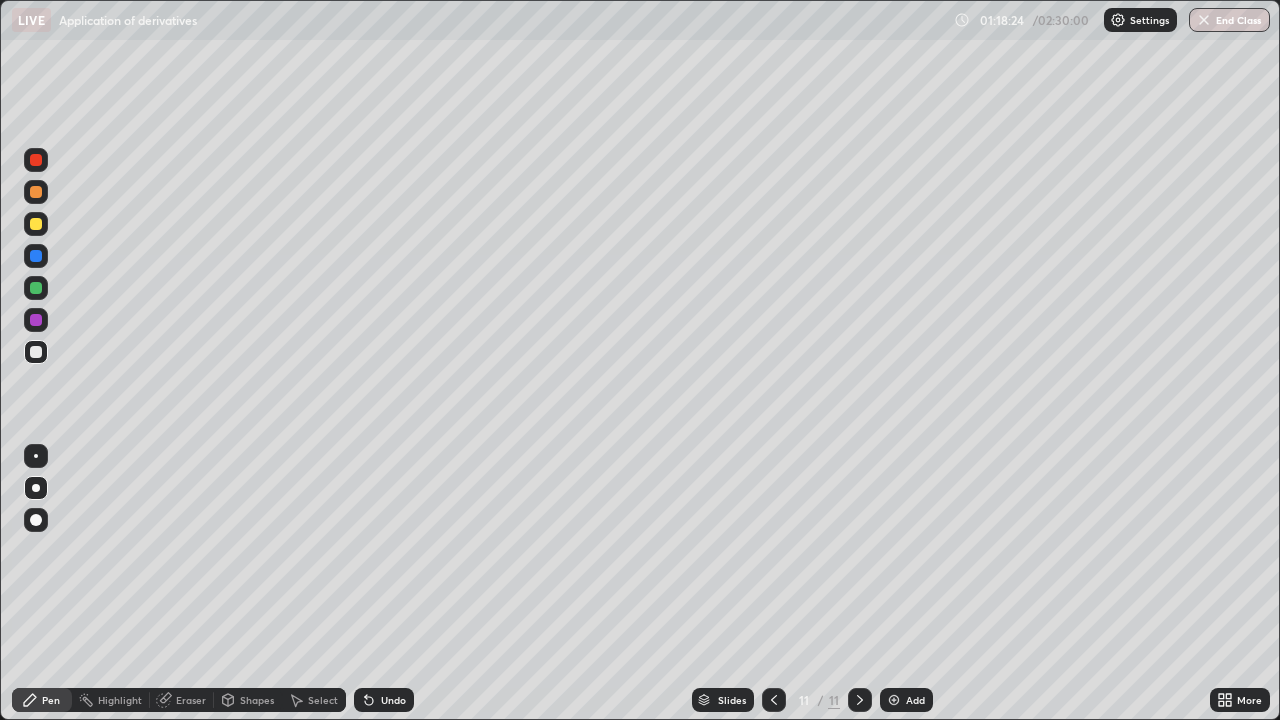 click at bounding box center (36, 456) 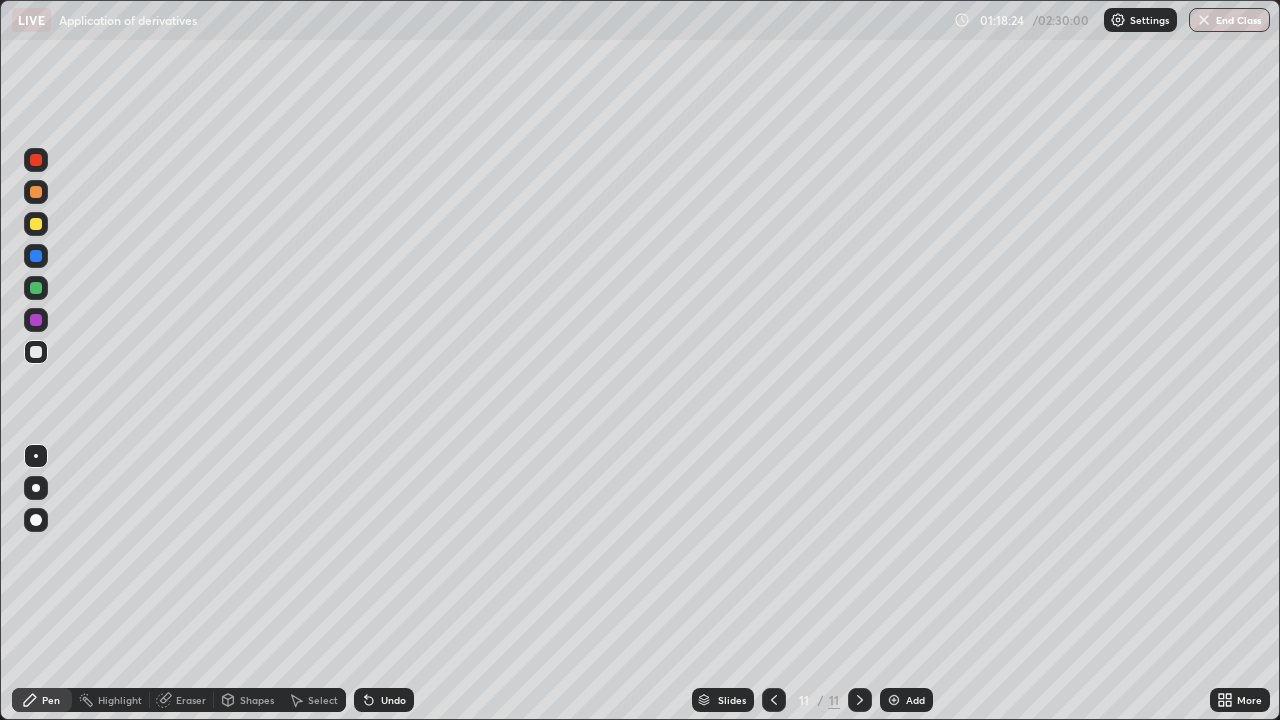 click at bounding box center (36, 488) 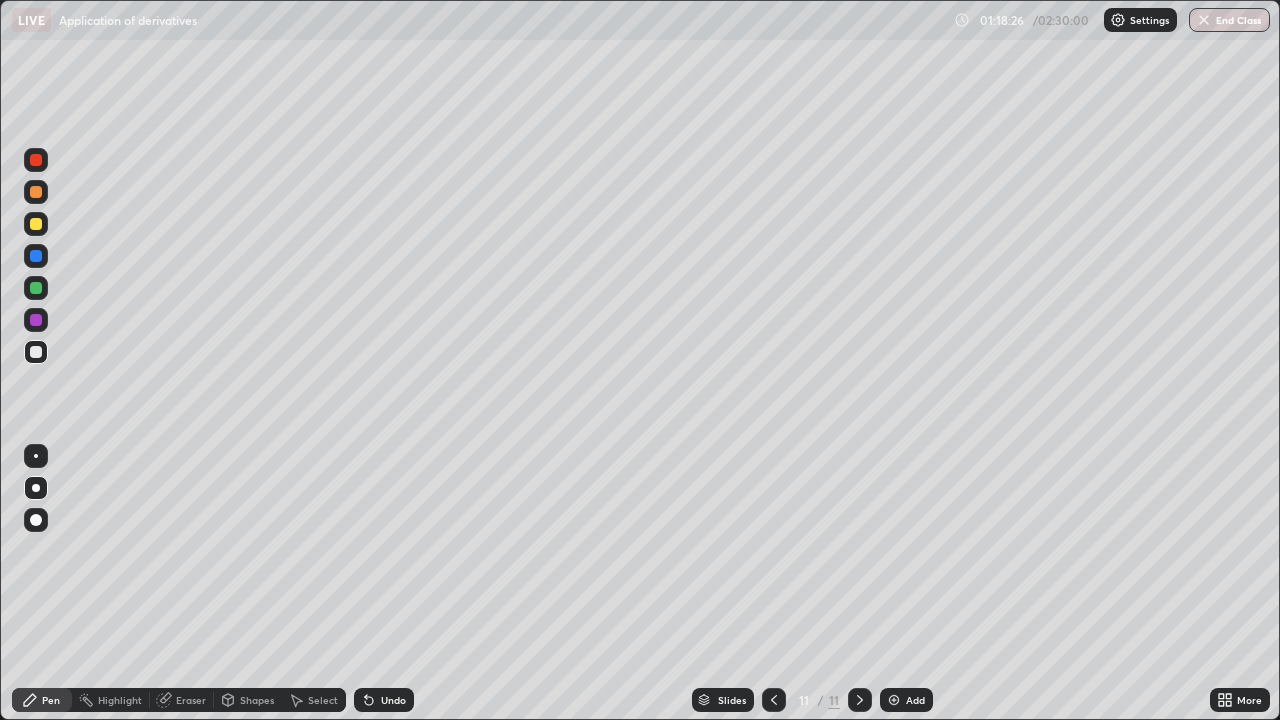 click at bounding box center [36, 456] 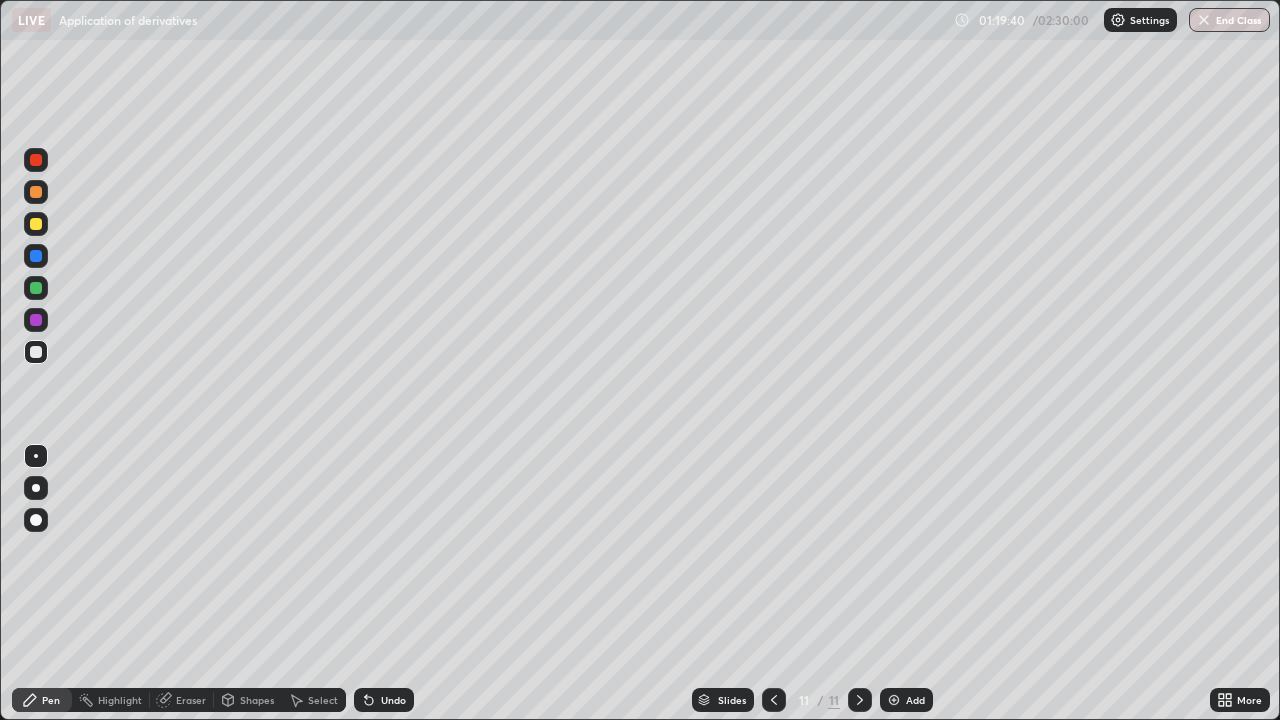 click at bounding box center [36, 352] 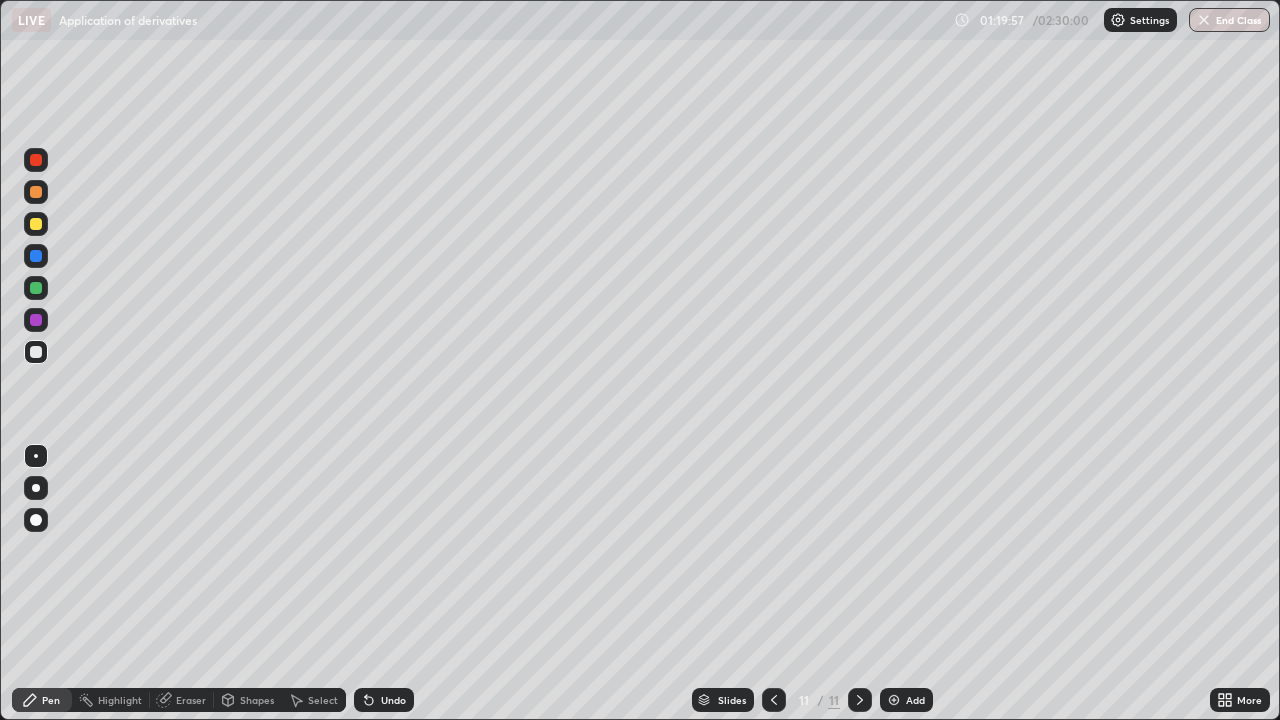 click at bounding box center (36, 288) 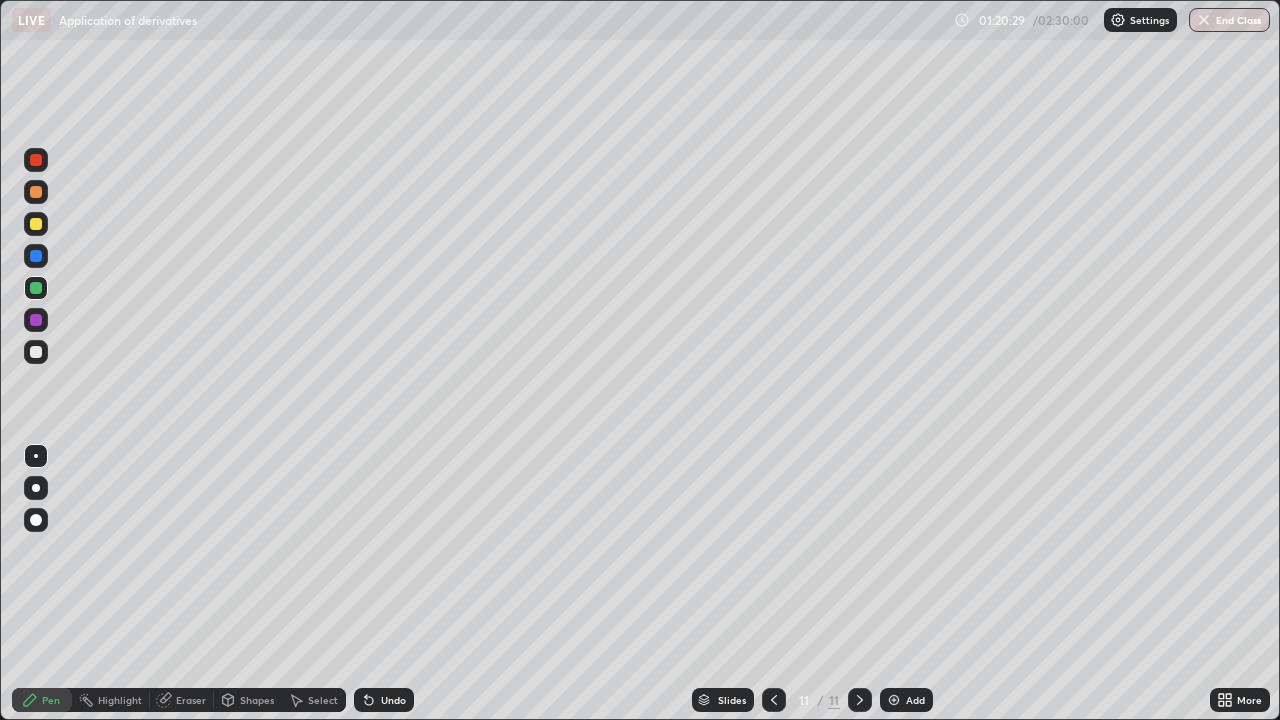 click at bounding box center [36, 320] 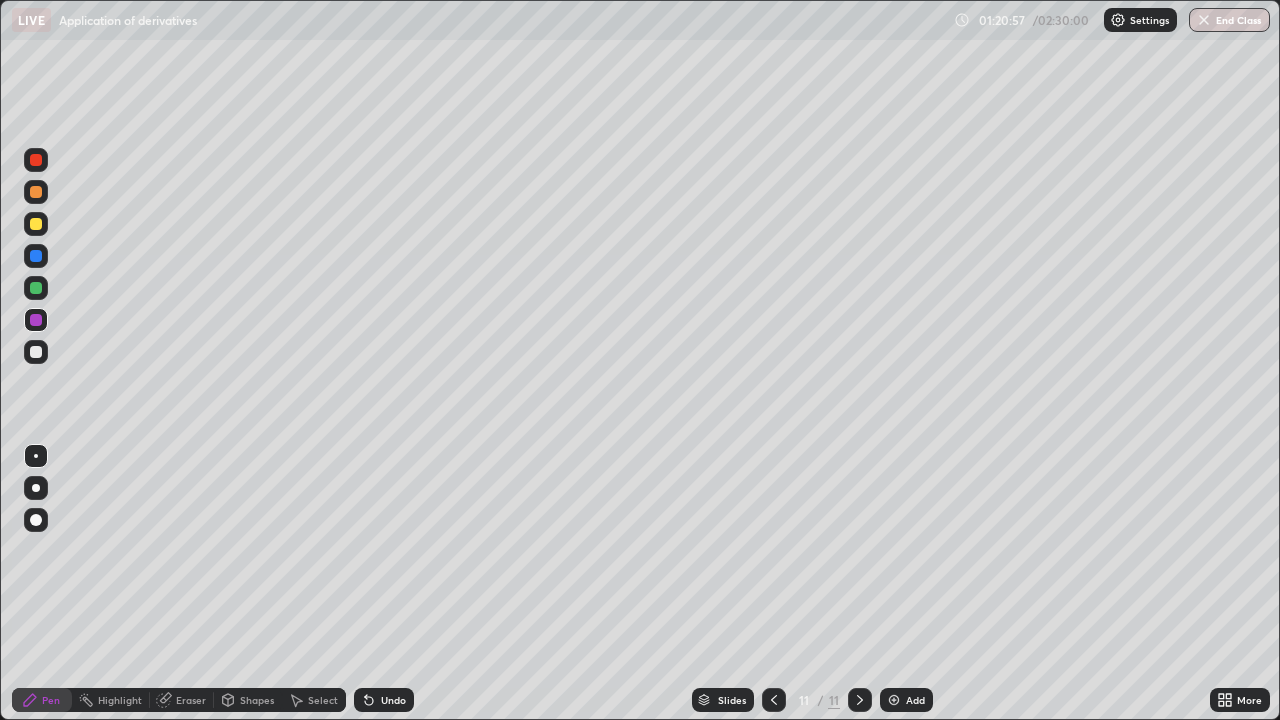 click at bounding box center (36, 352) 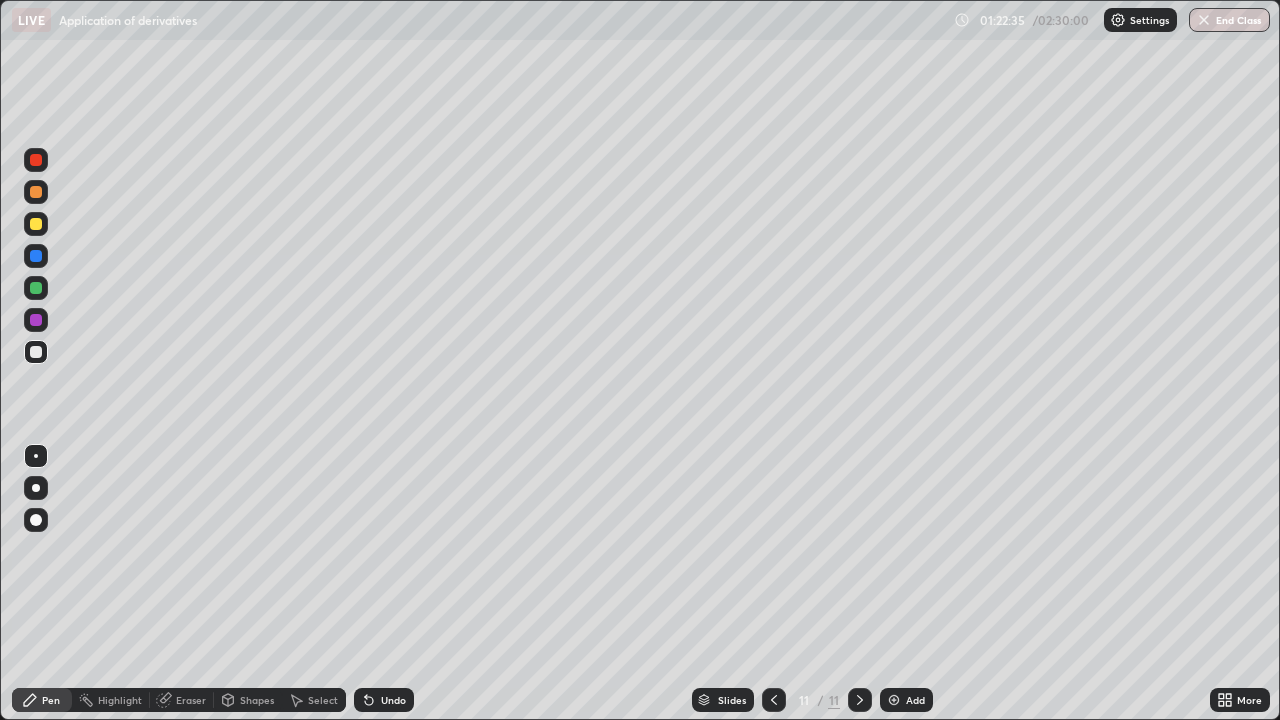 click at bounding box center [36, 352] 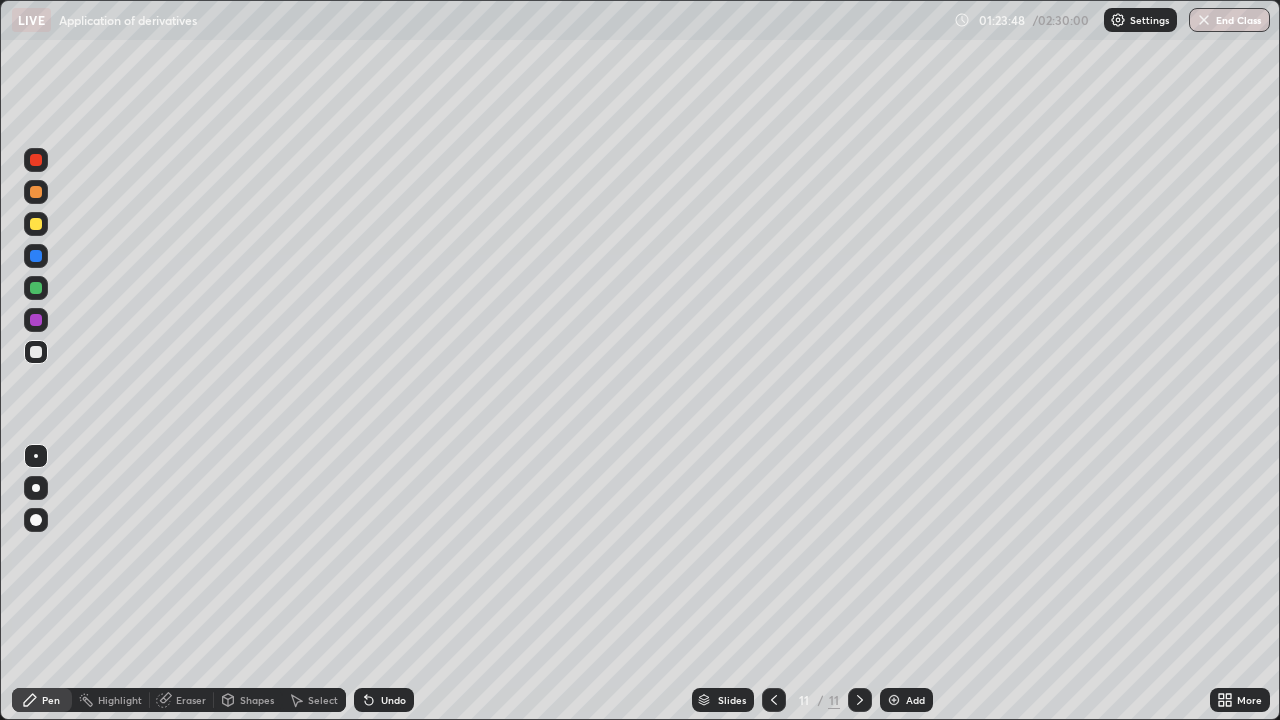 click at bounding box center [36, 352] 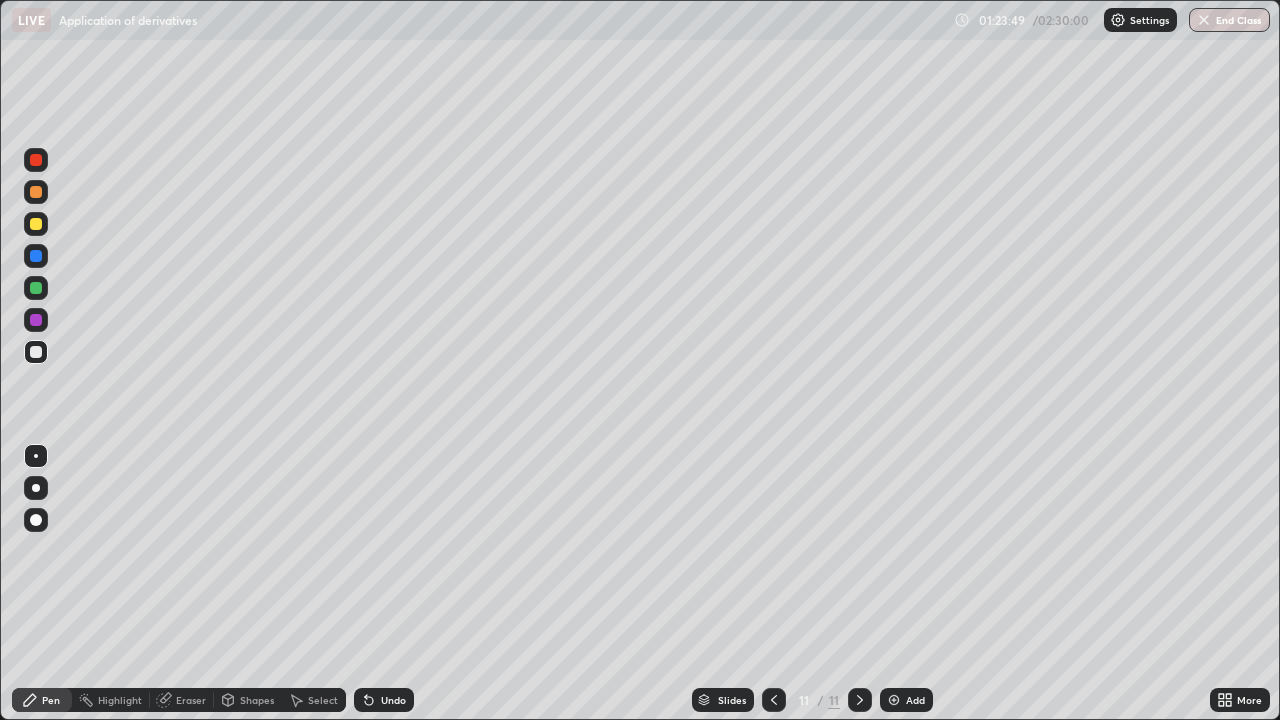 click on "Add" at bounding box center (906, 700) 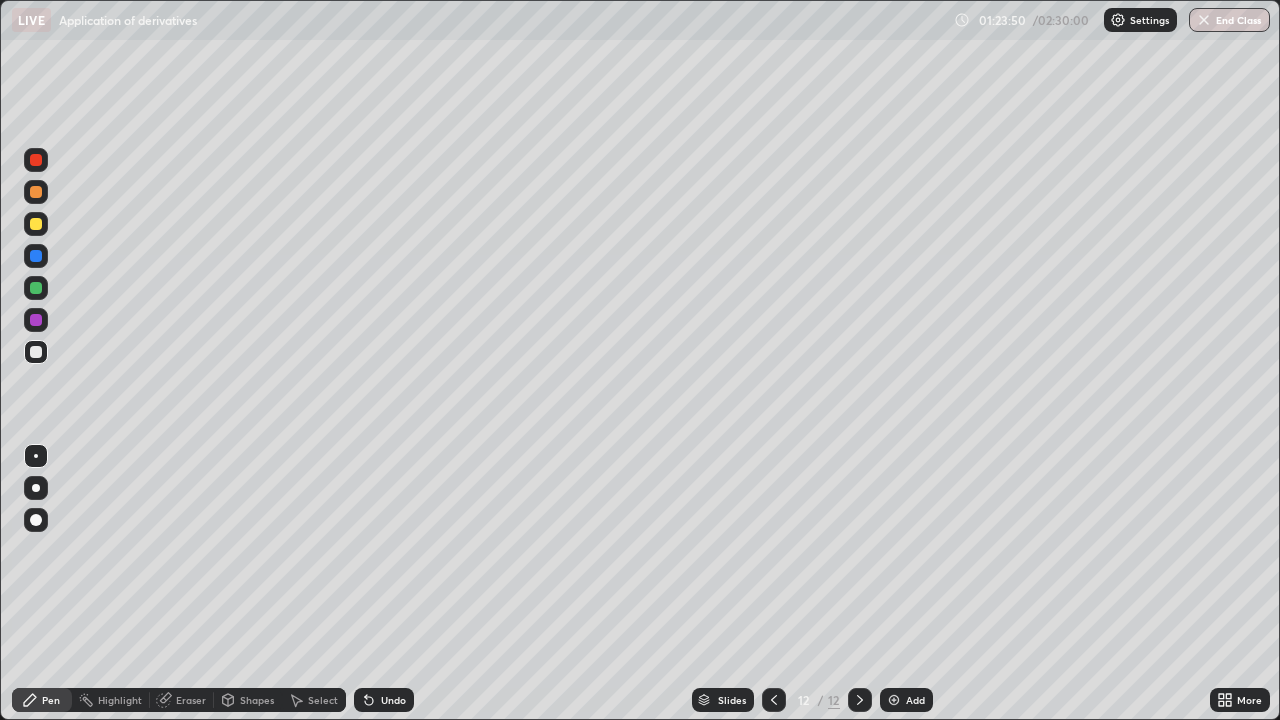 click at bounding box center [36, 352] 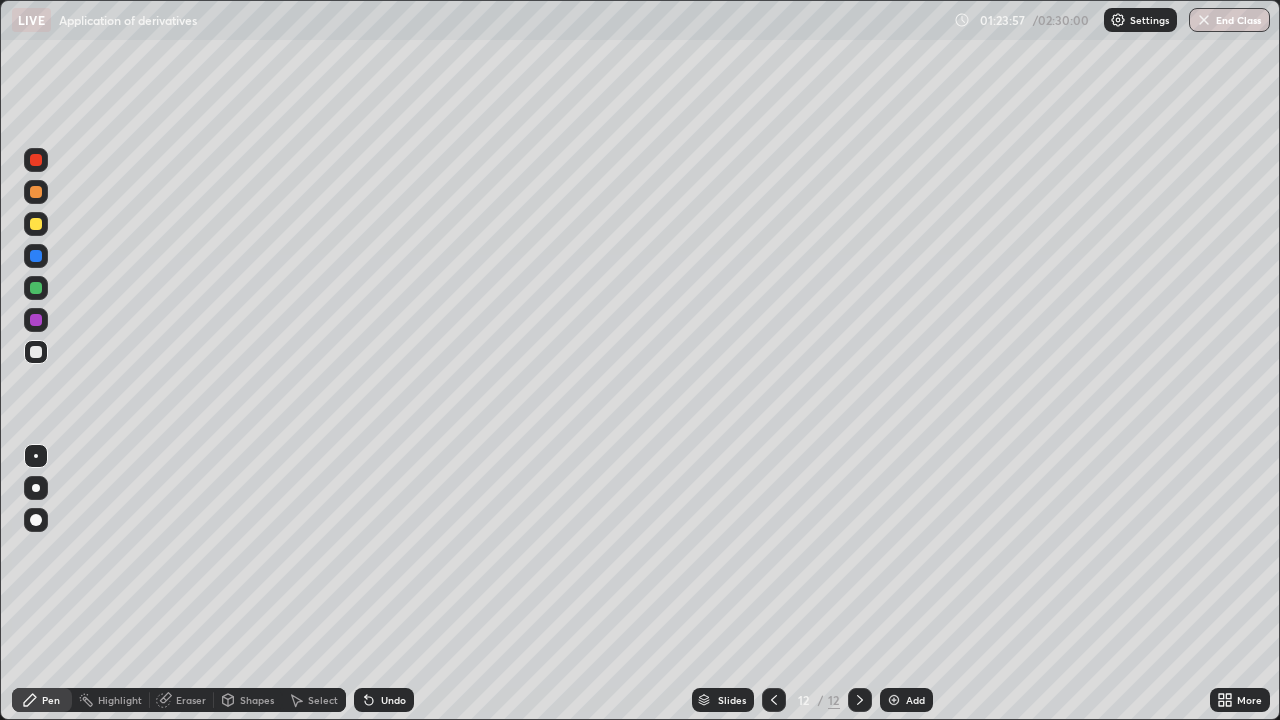 click at bounding box center [36, 192] 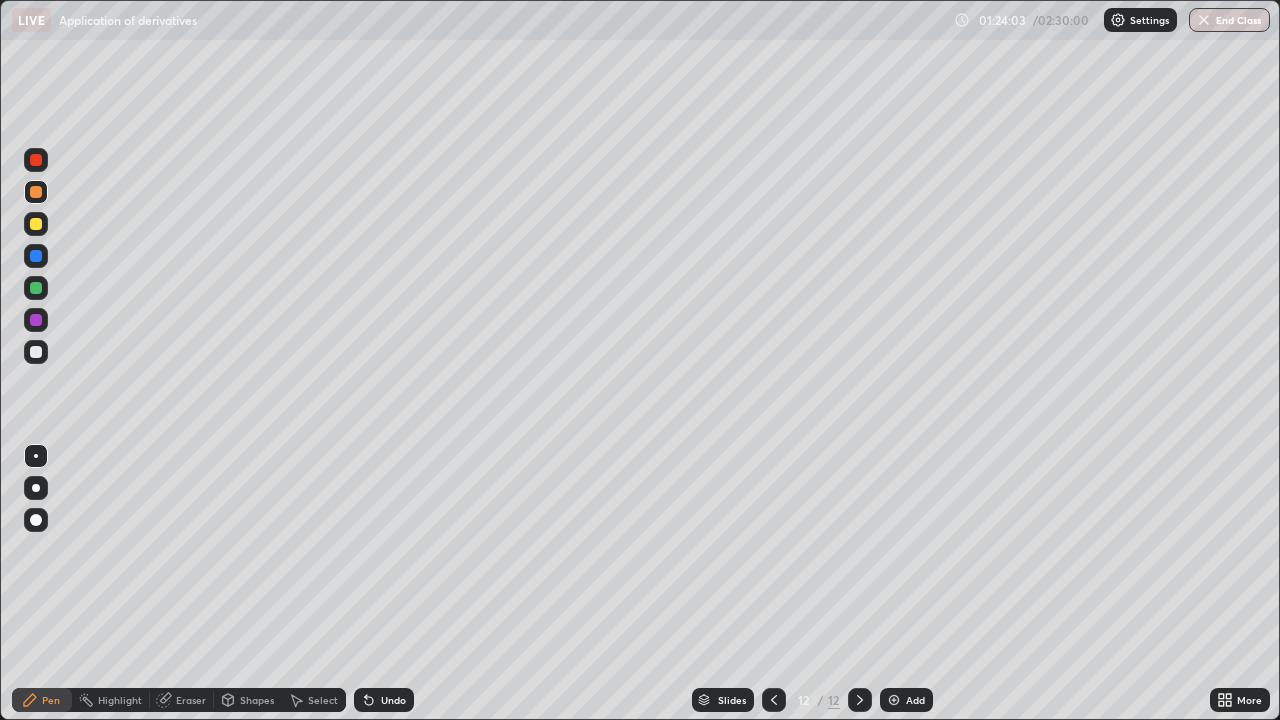 click at bounding box center [36, 352] 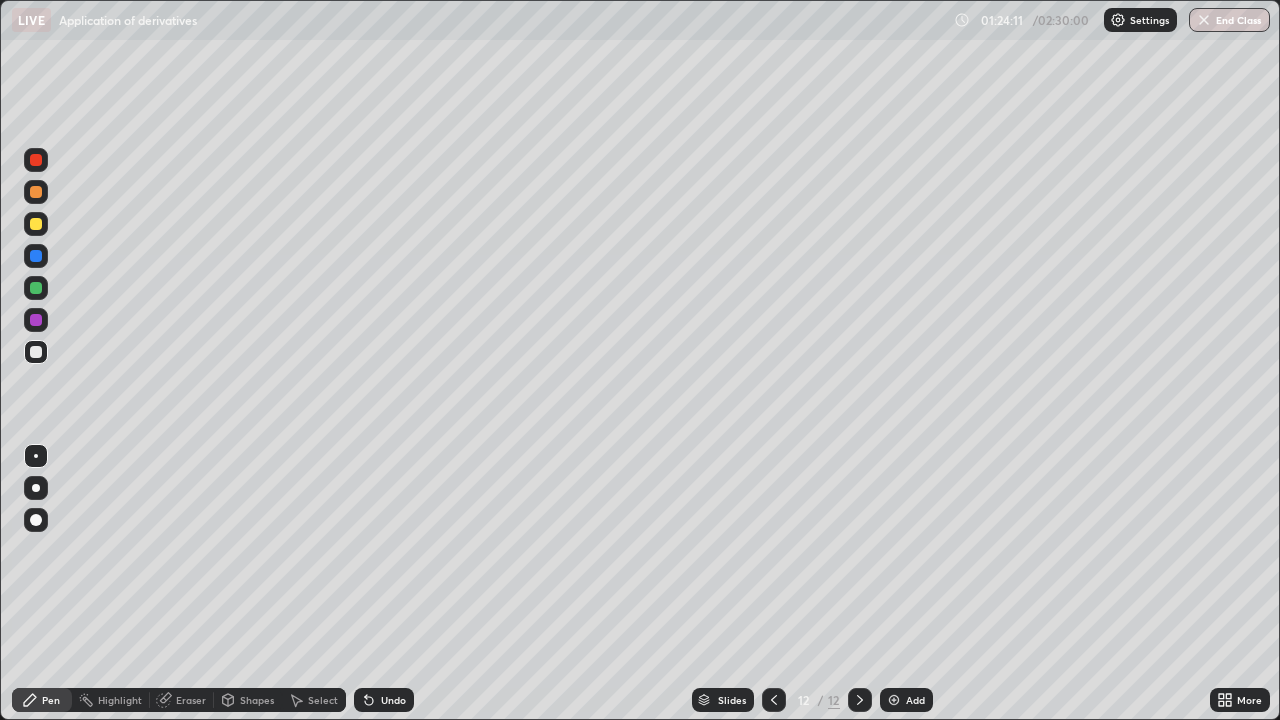 click at bounding box center [36, 320] 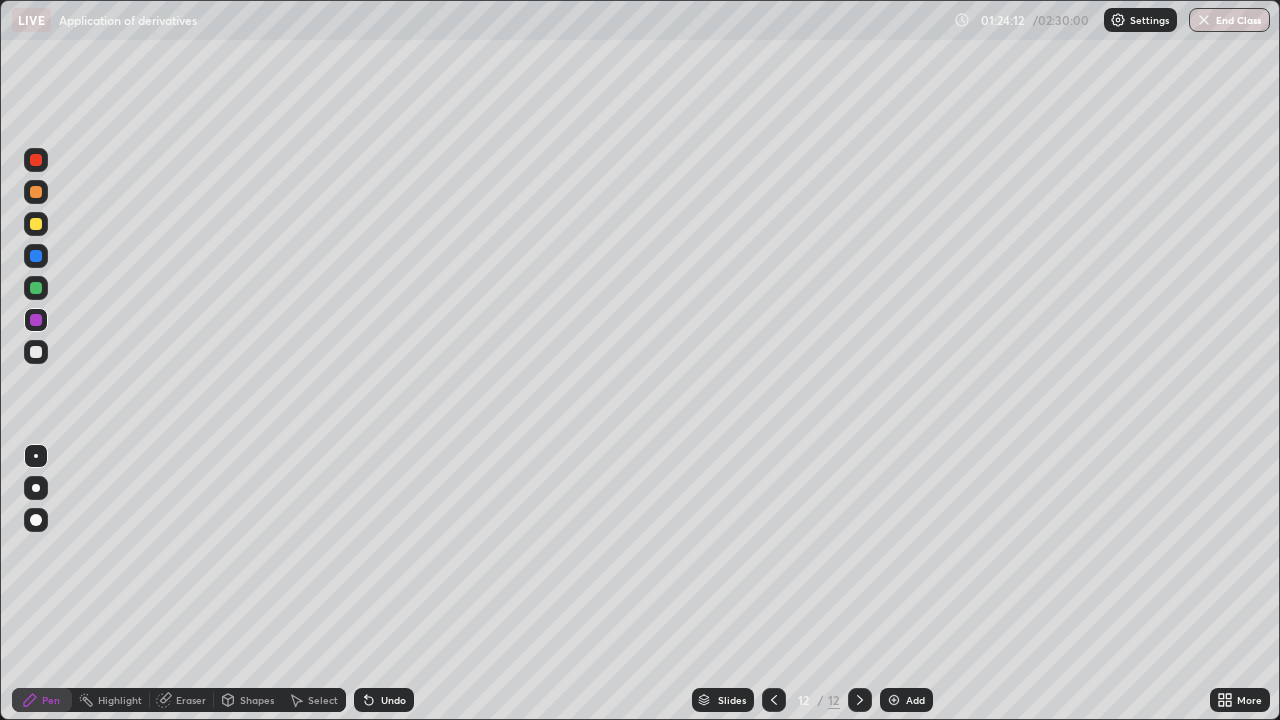 click at bounding box center [36, 320] 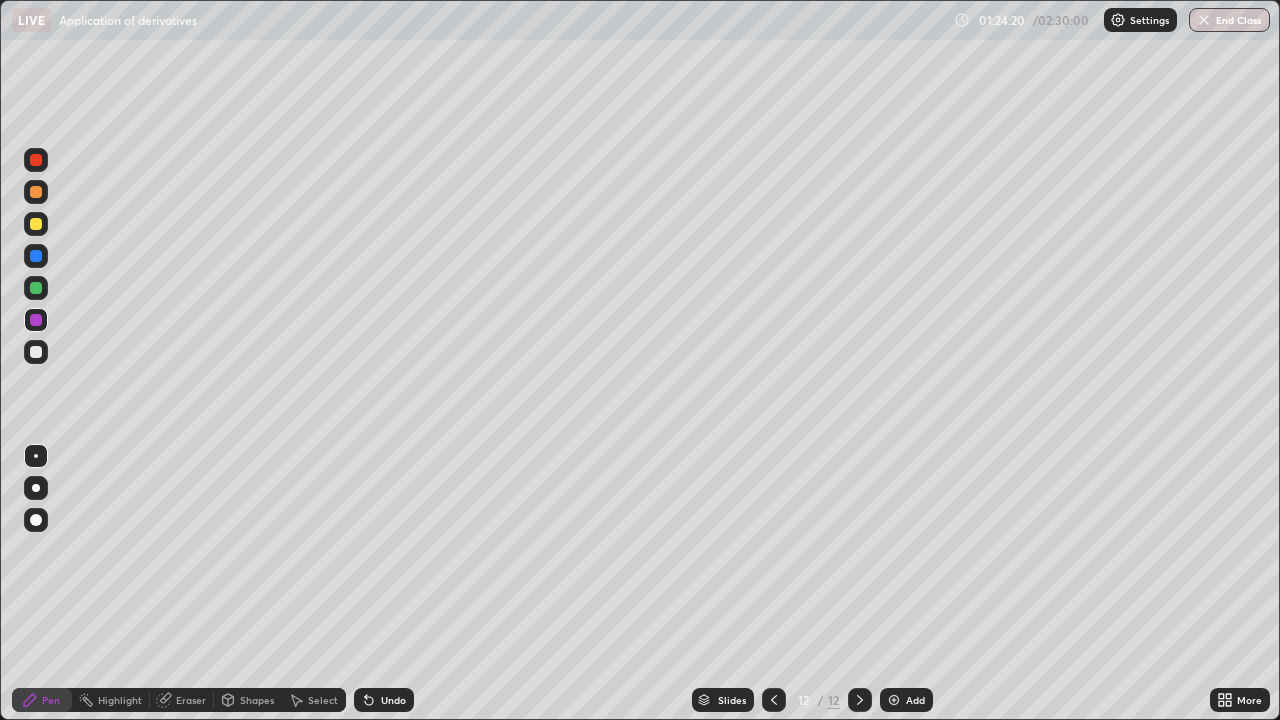 click at bounding box center (36, 352) 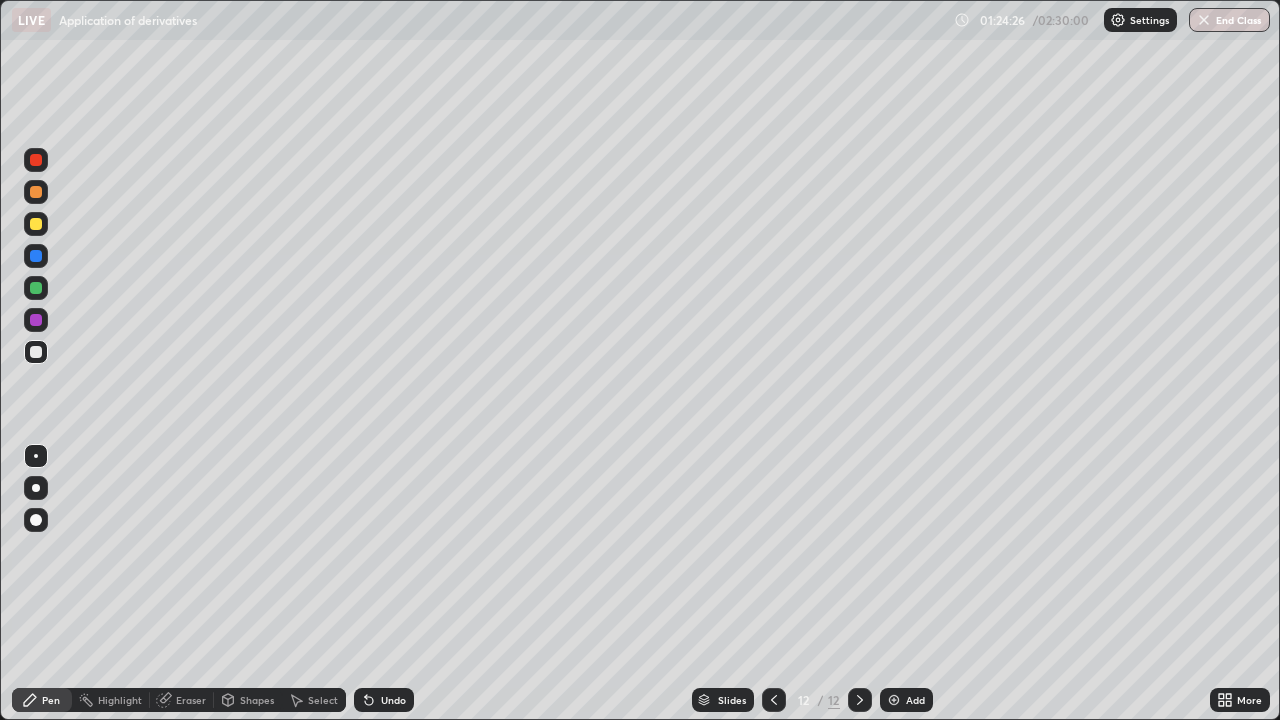 click on "Eraser" at bounding box center (182, 700) 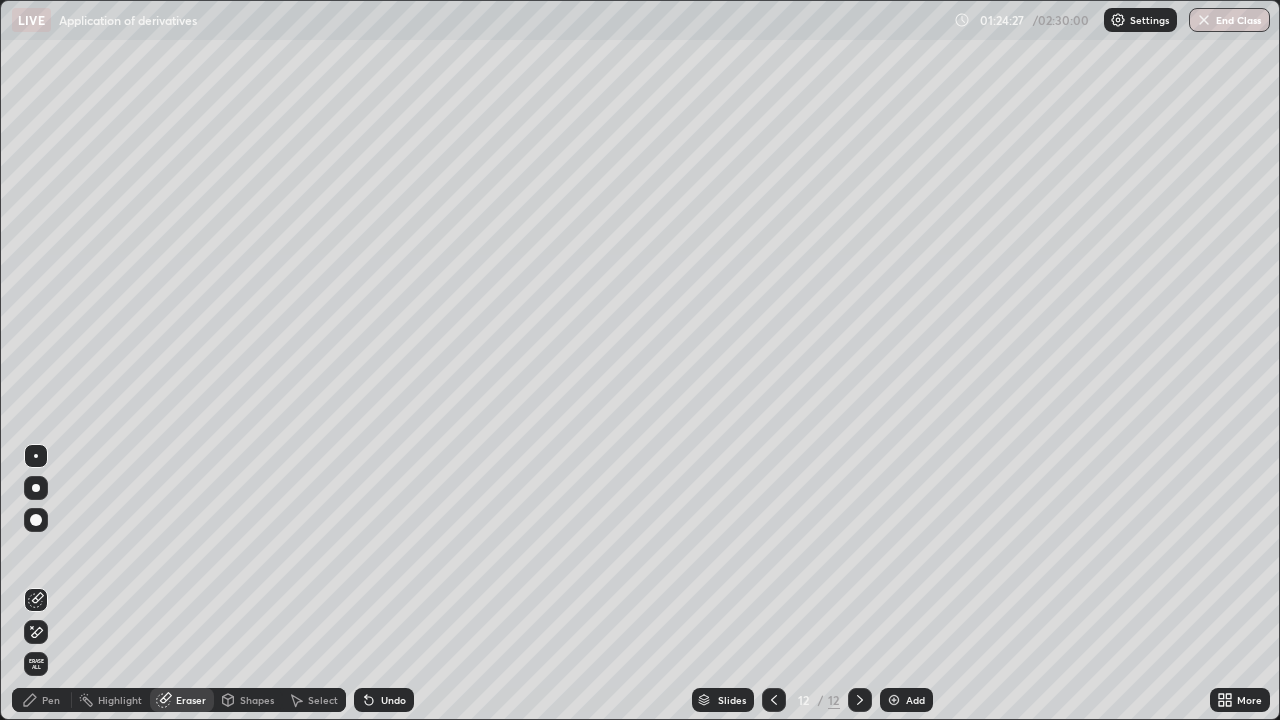 click on "Pen" at bounding box center (42, 700) 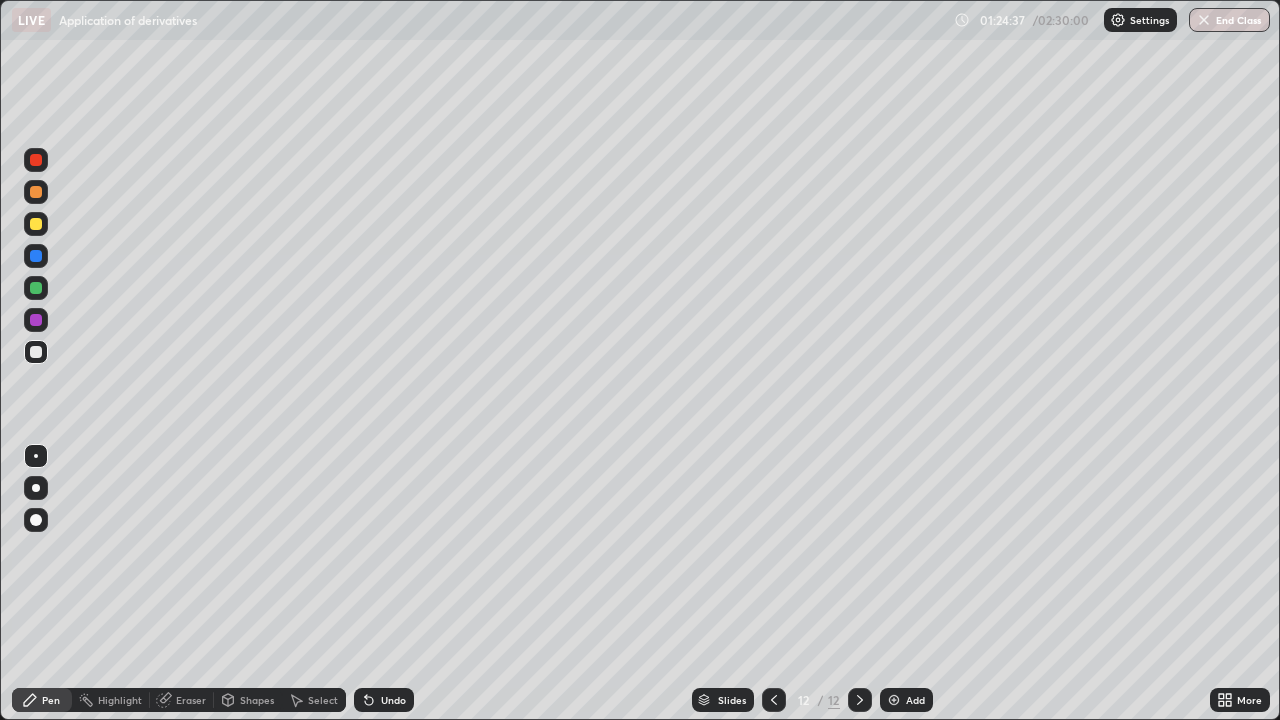 click on "Eraser" at bounding box center (182, 700) 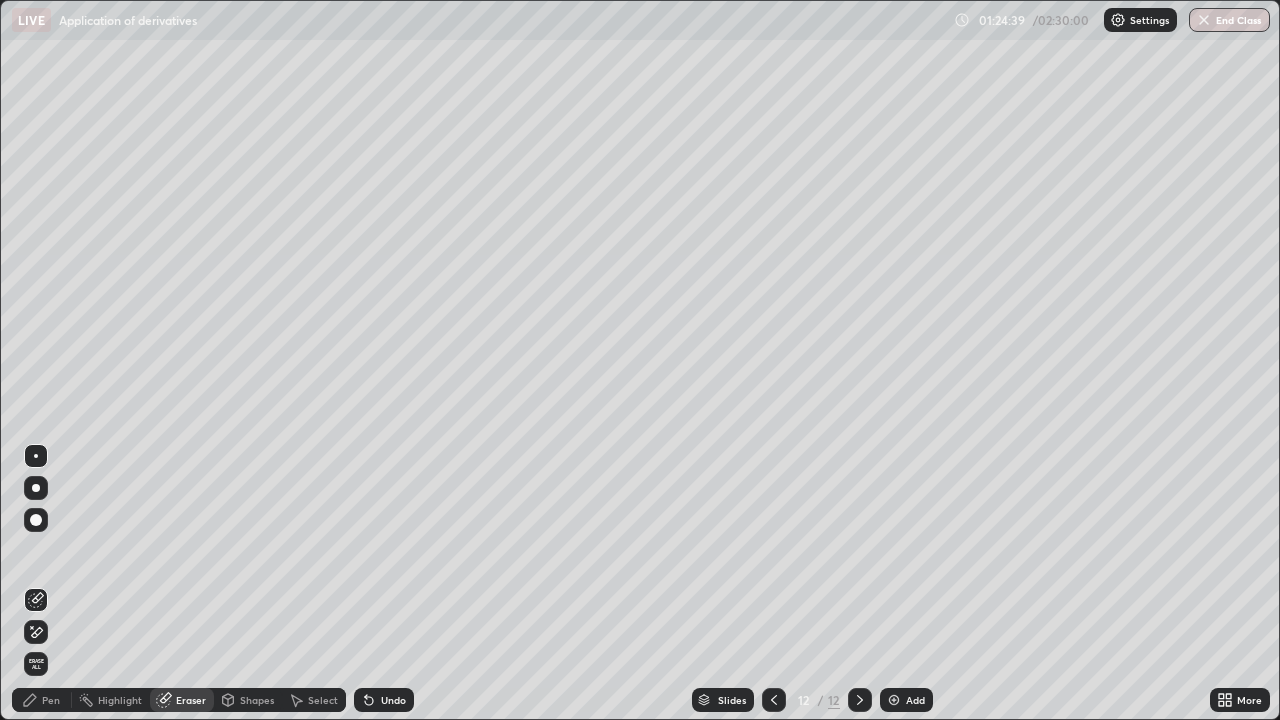 click on "Pen" at bounding box center (42, 700) 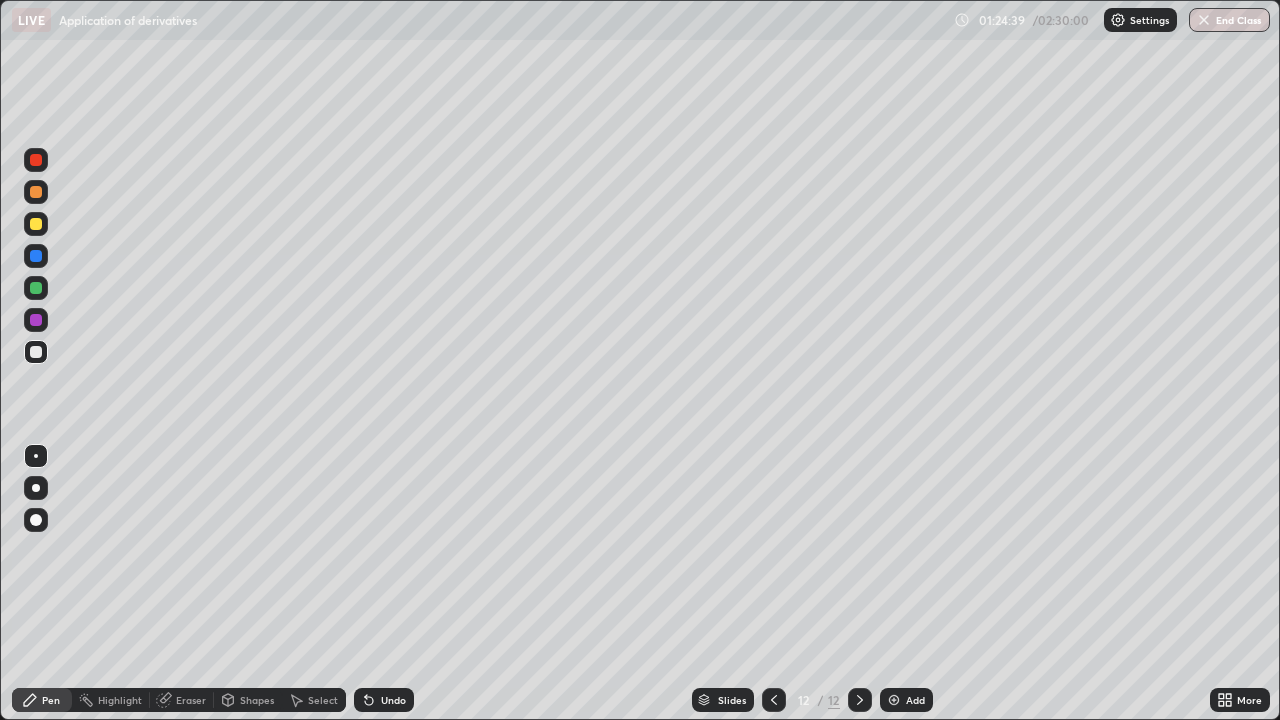 click at bounding box center (36, 320) 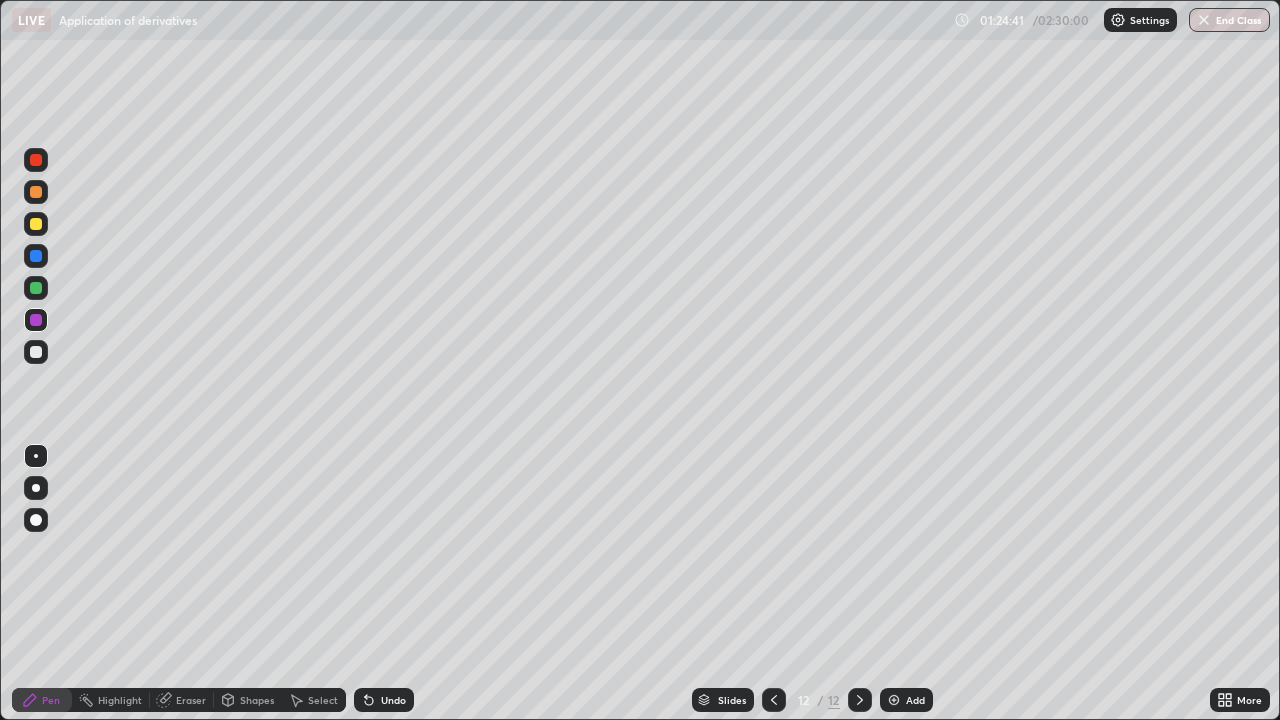 click at bounding box center (36, 192) 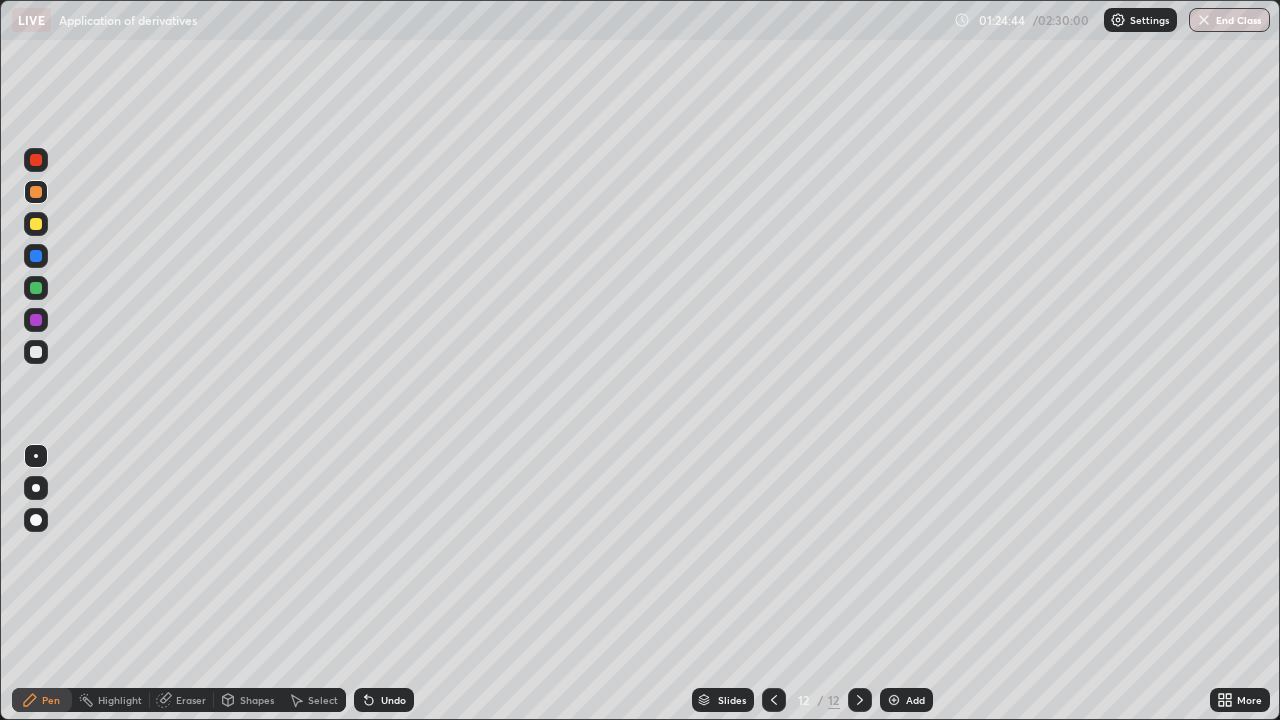 click at bounding box center [36, 352] 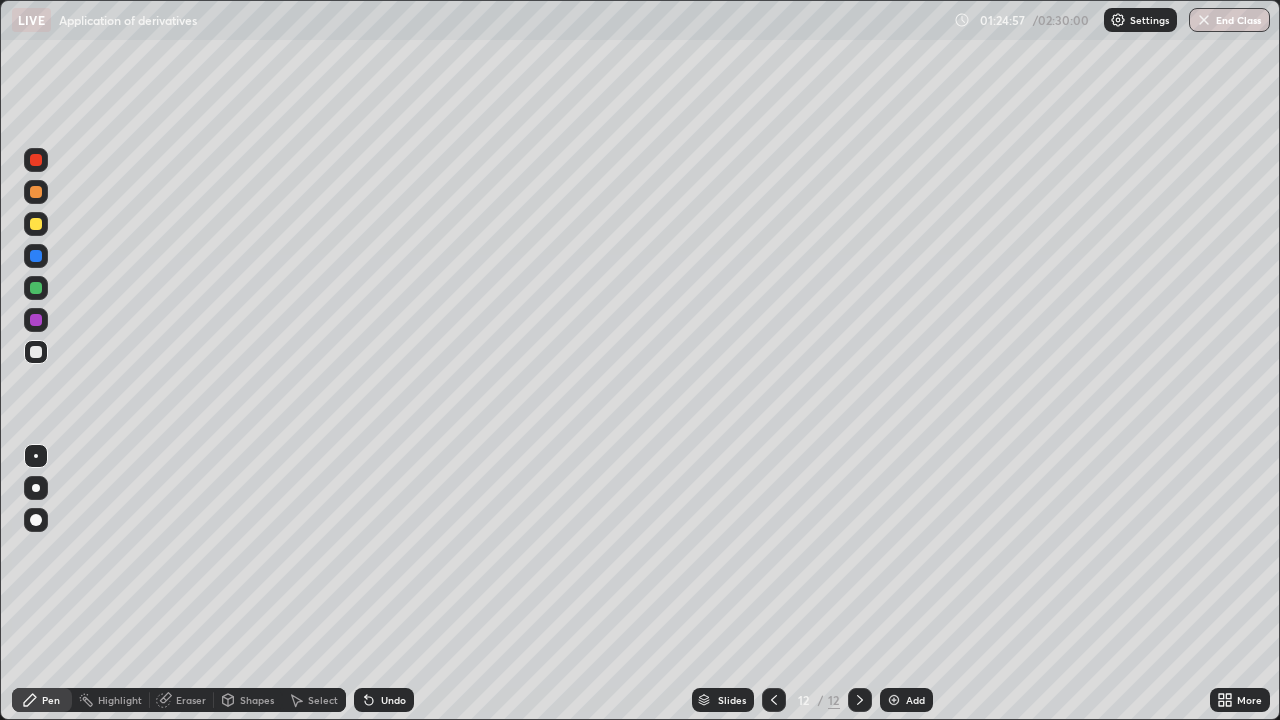 click at bounding box center (36, 352) 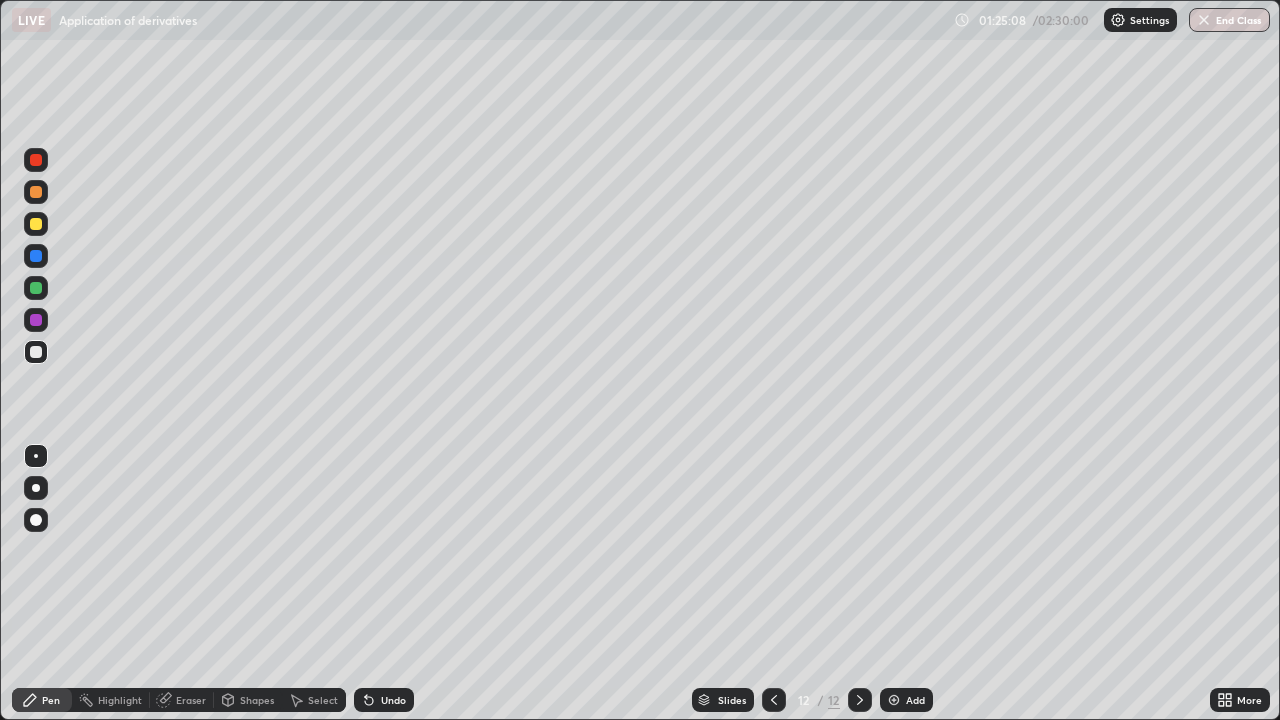 click at bounding box center (36, 352) 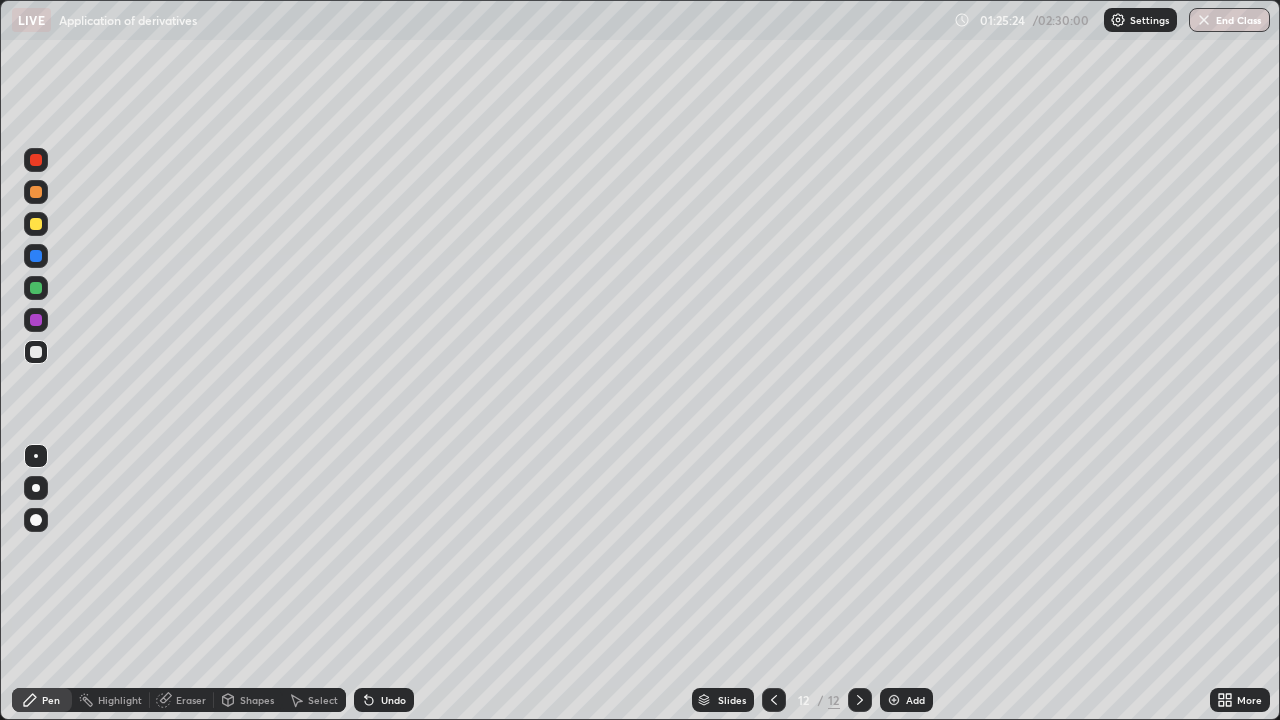 click at bounding box center (36, 288) 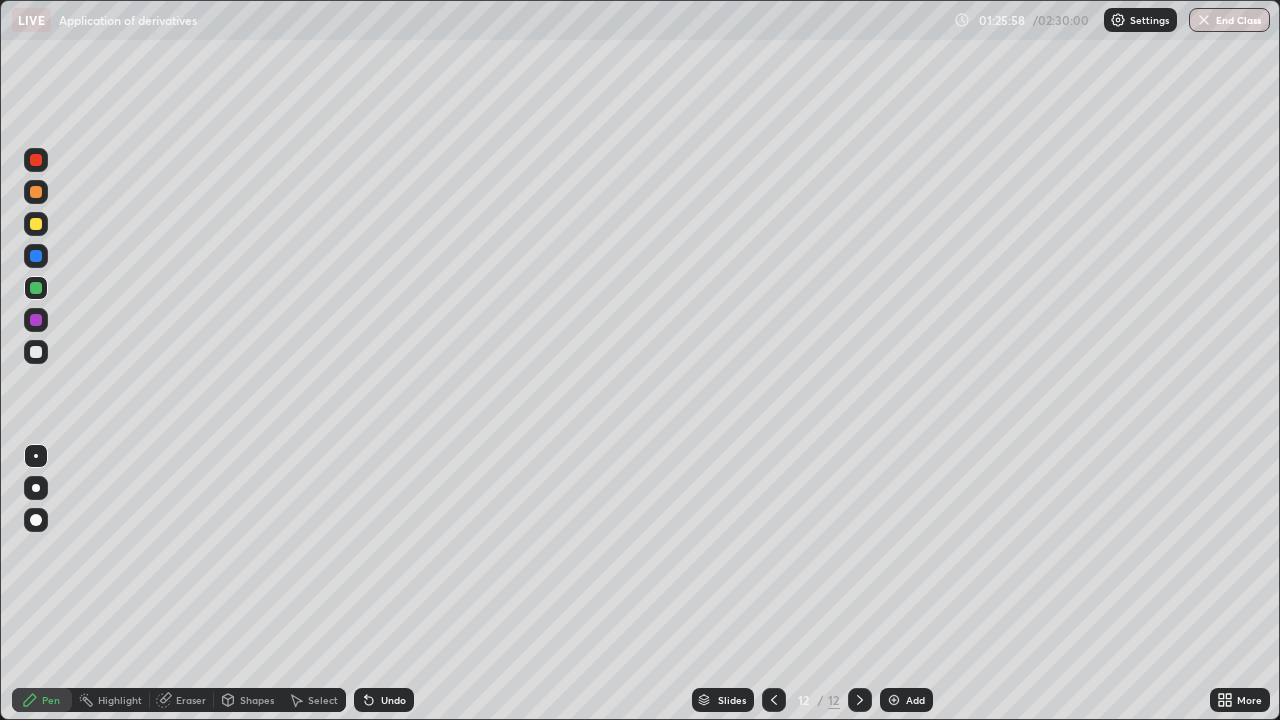click at bounding box center (36, 352) 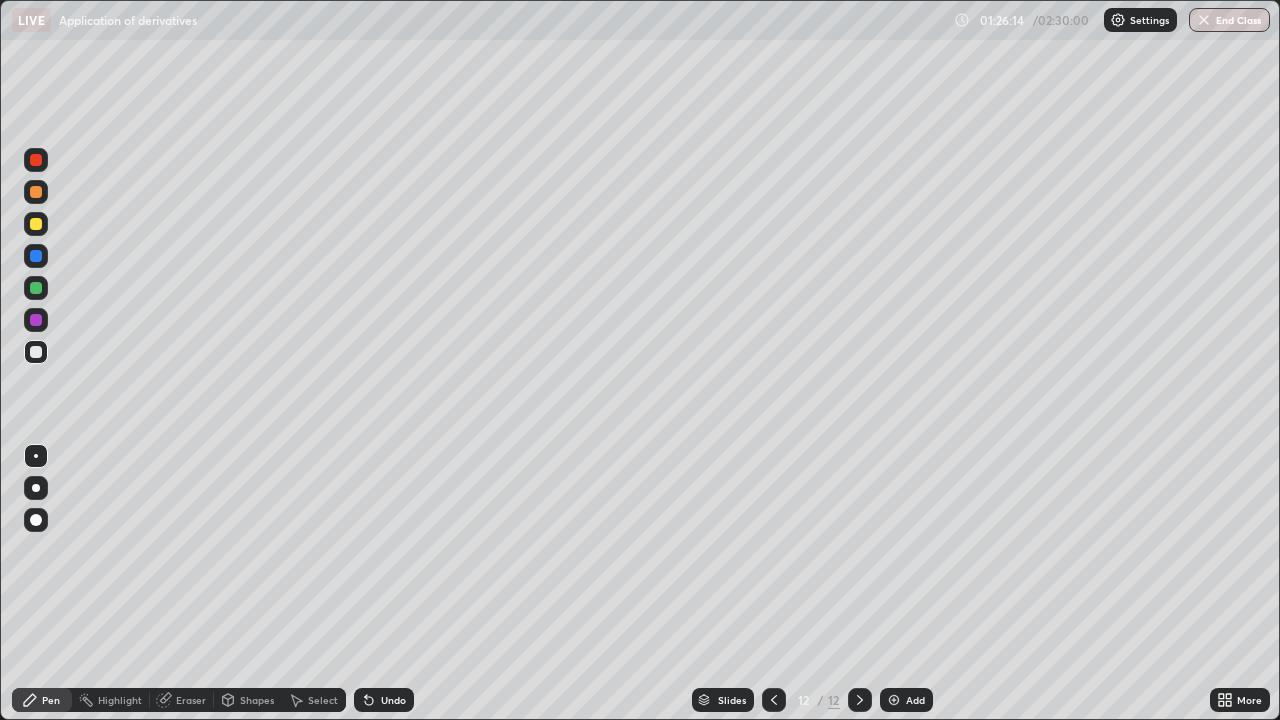 click at bounding box center (36, 256) 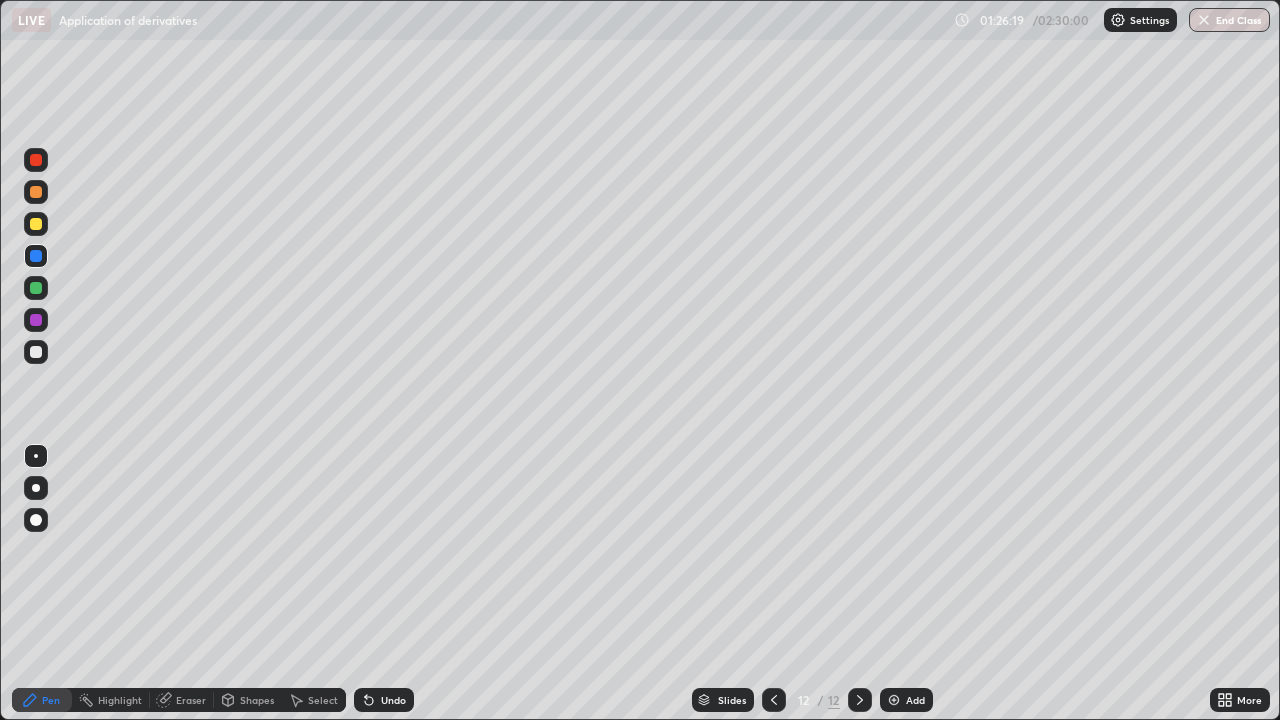 click at bounding box center [36, 352] 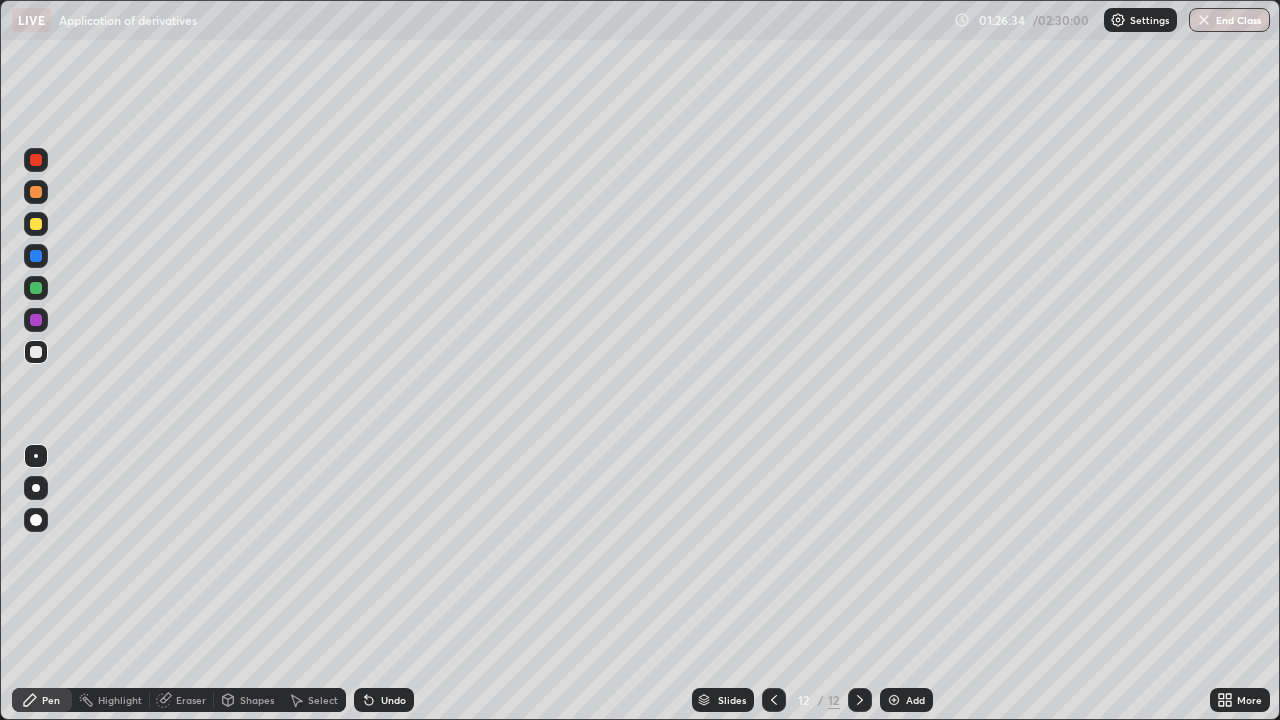click at bounding box center (36, 288) 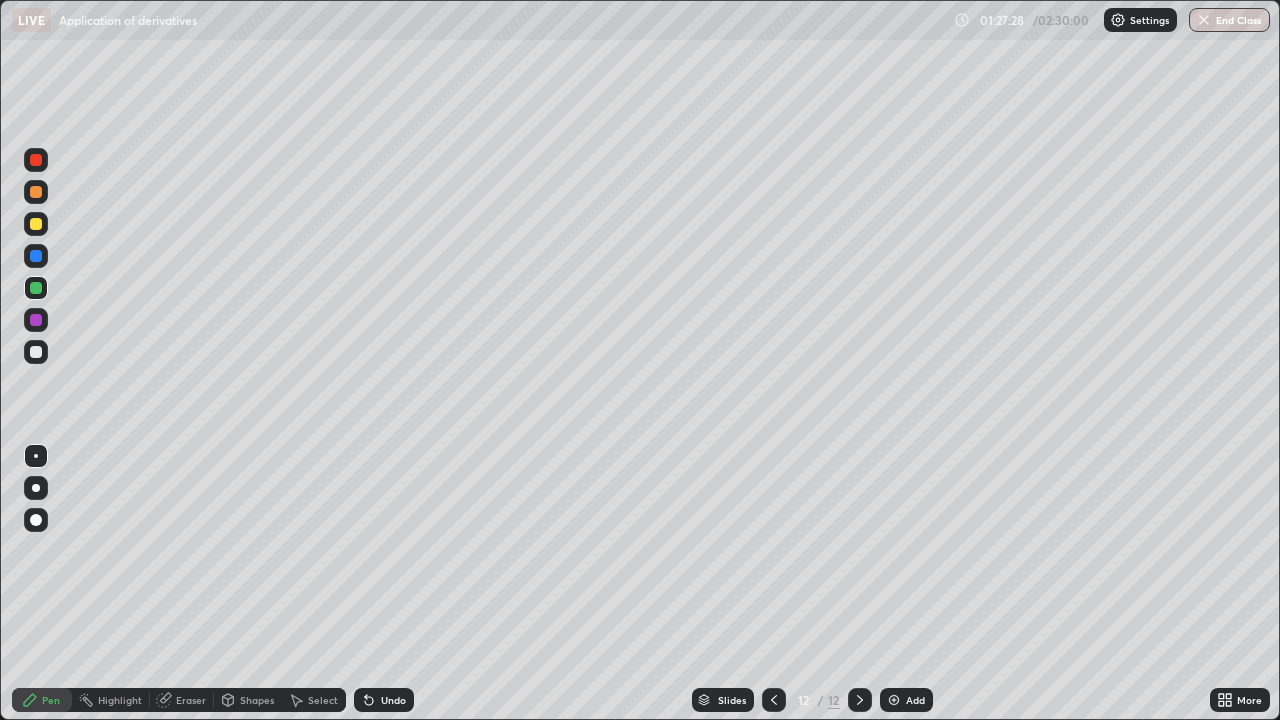 click at bounding box center [36, 352] 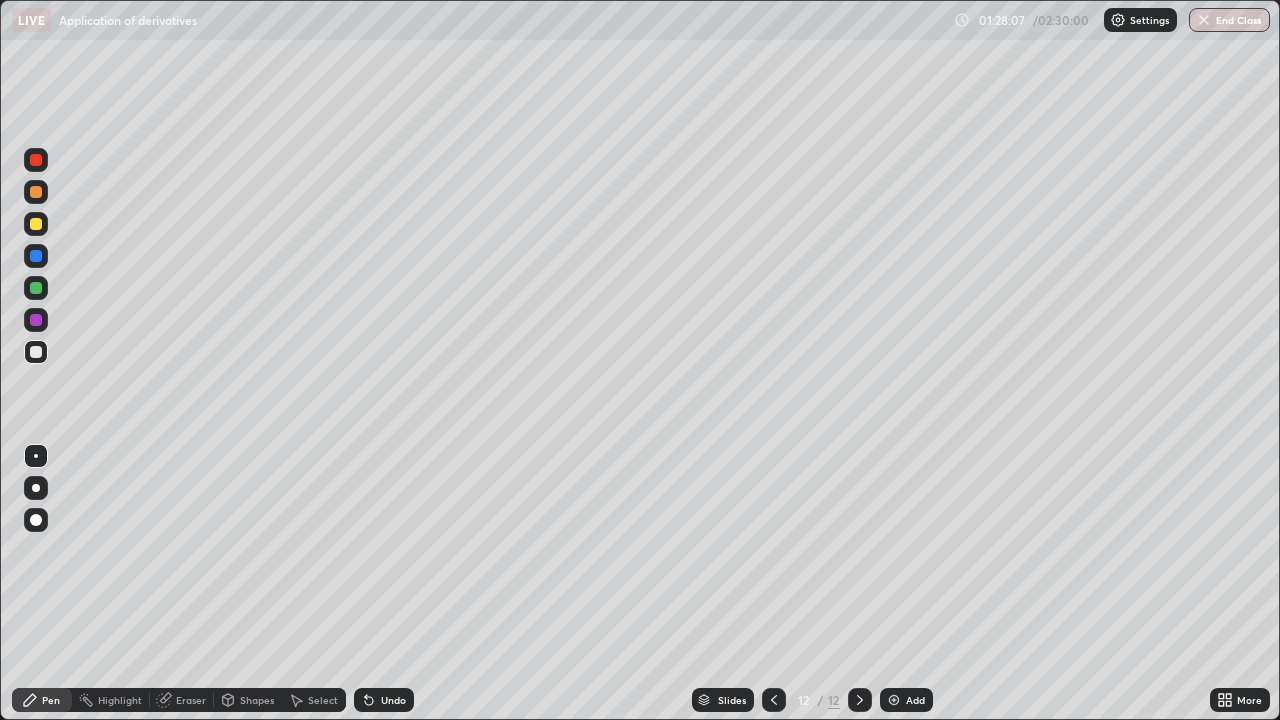 click at bounding box center [36, 352] 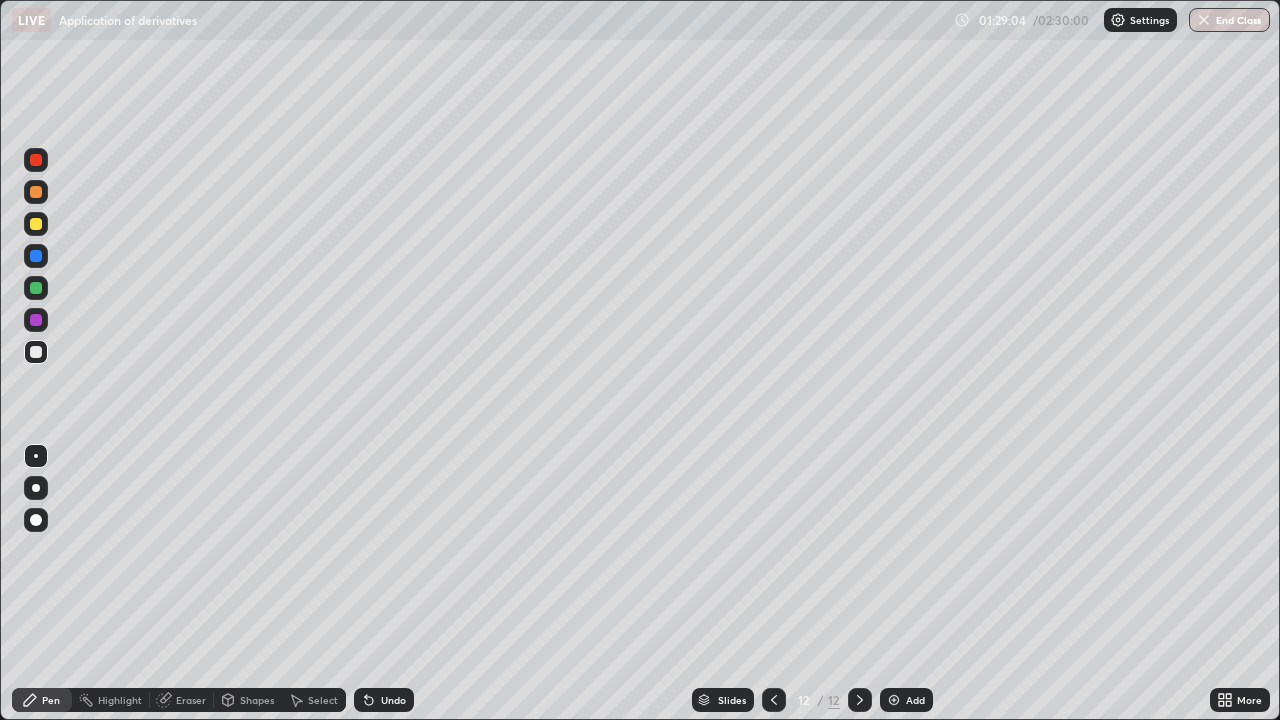 click at bounding box center [36, 320] 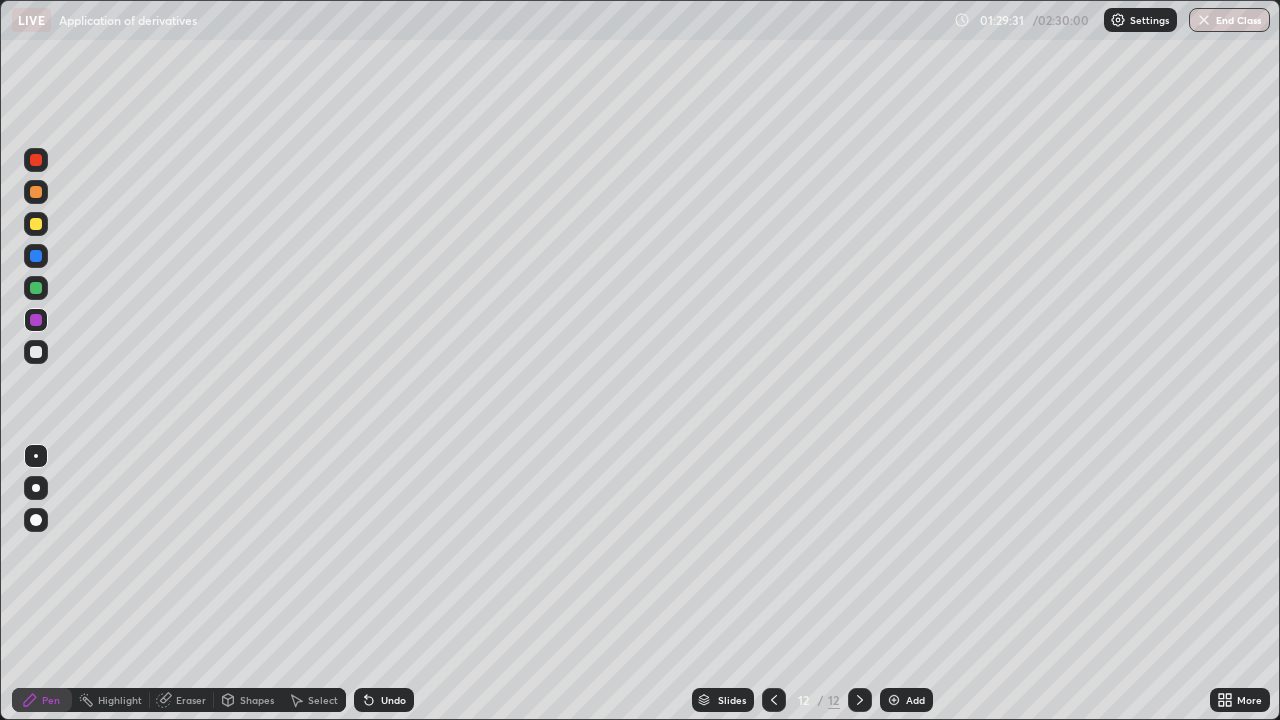 click at bounding box center (36, 352) 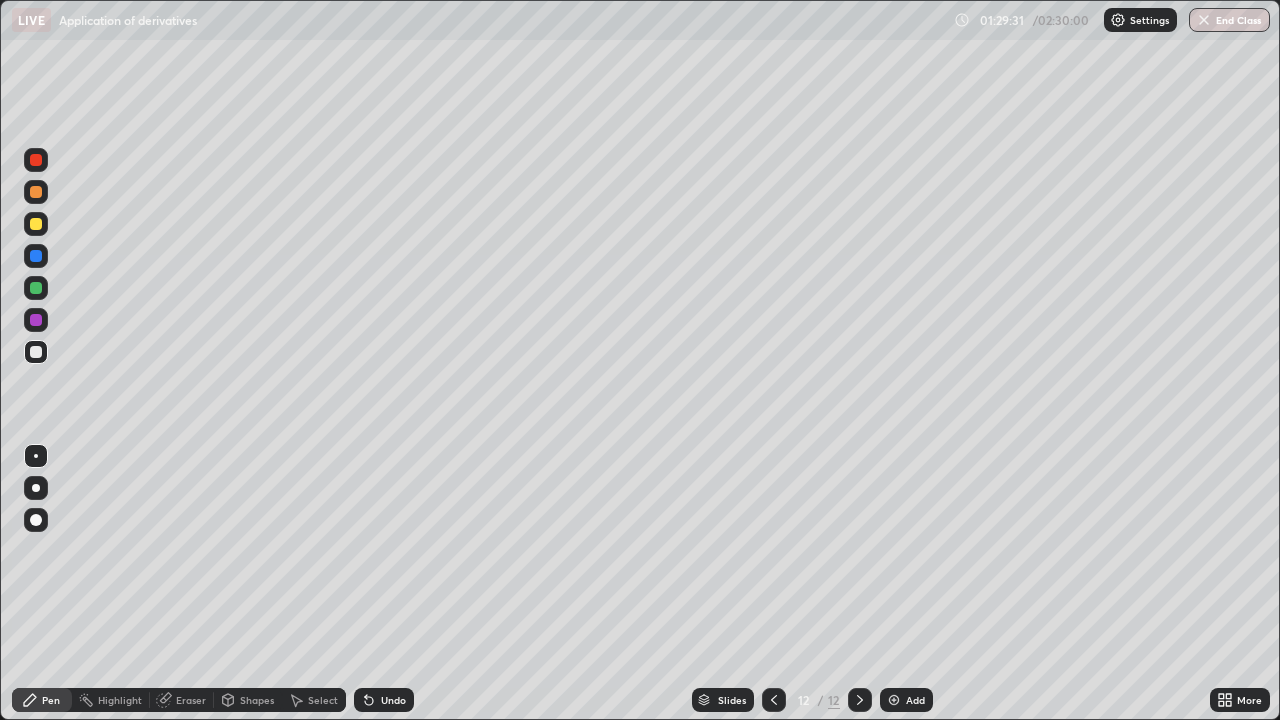 click at bounding box center [36, 352] 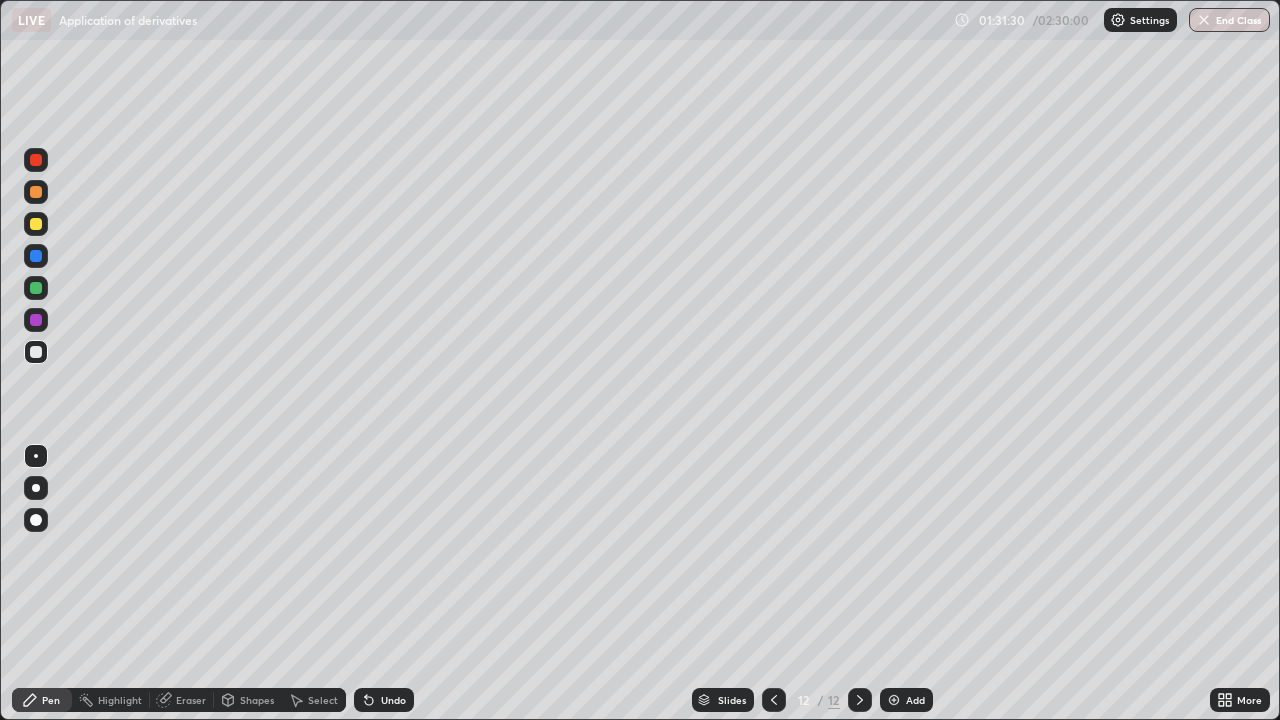 click on "Add" at bounding box center [906, 700] 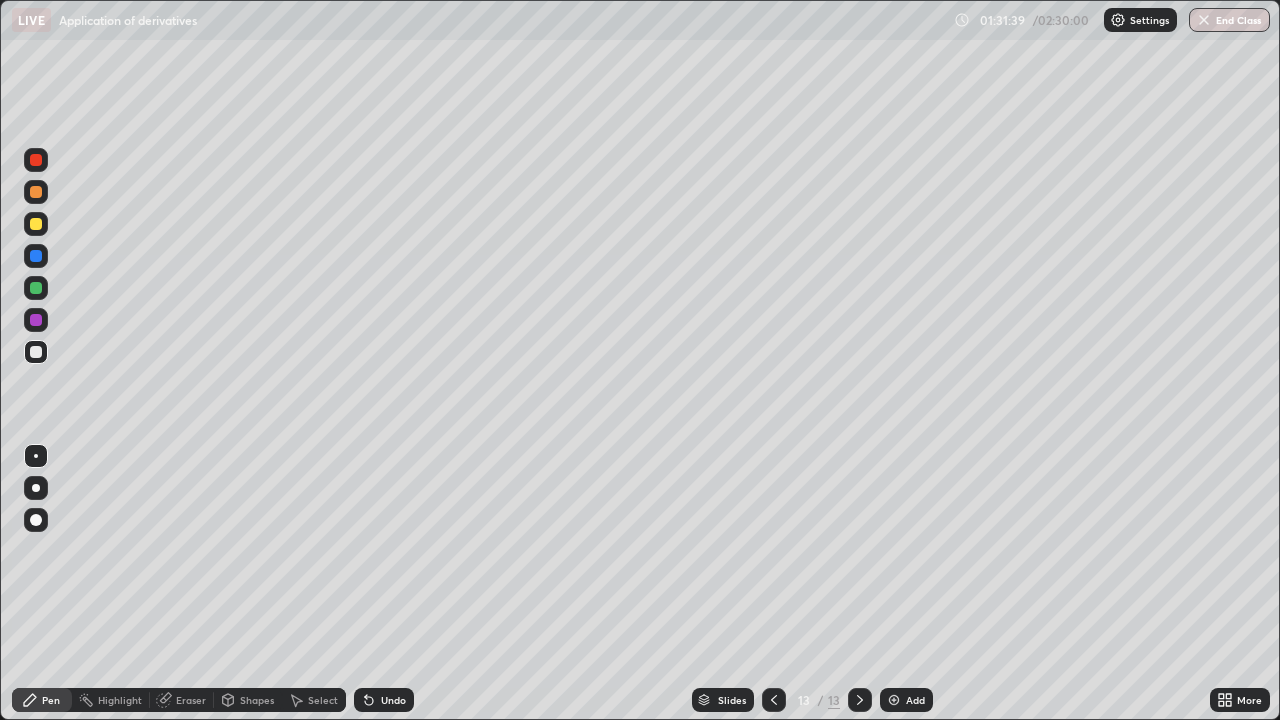 click at bounding box center [36, 352] 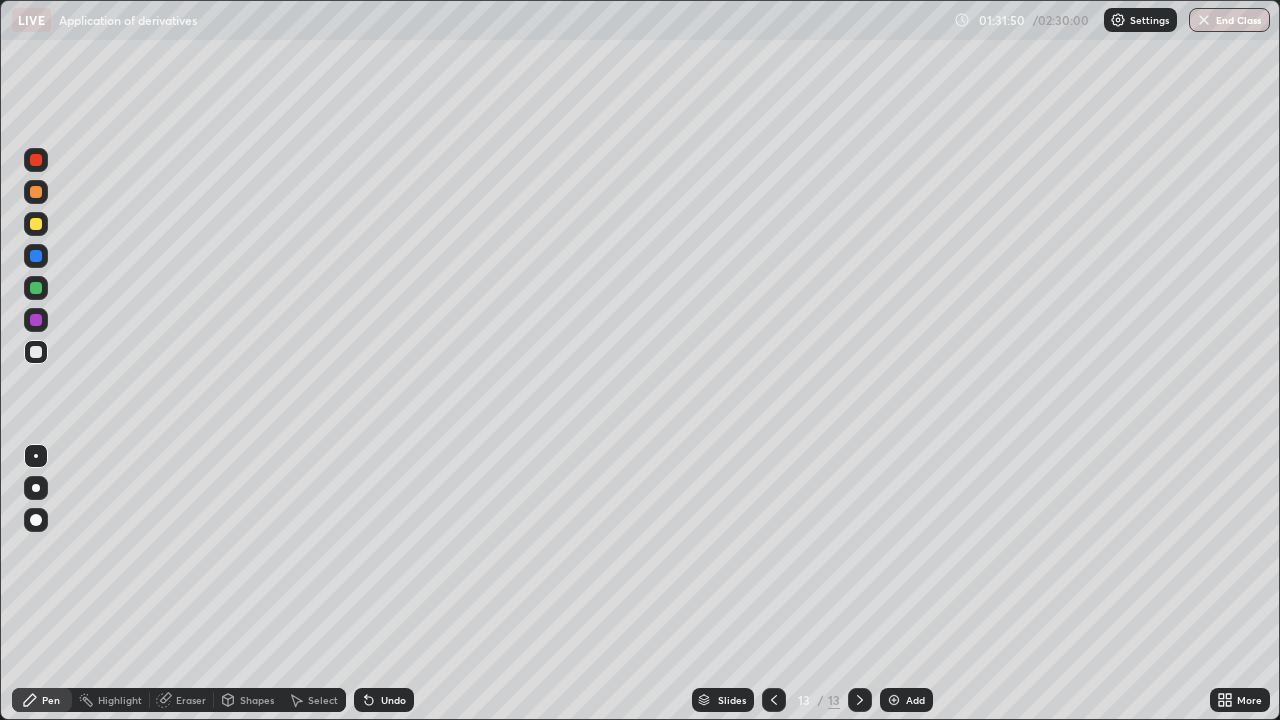 click at bounding box center [36, 352] 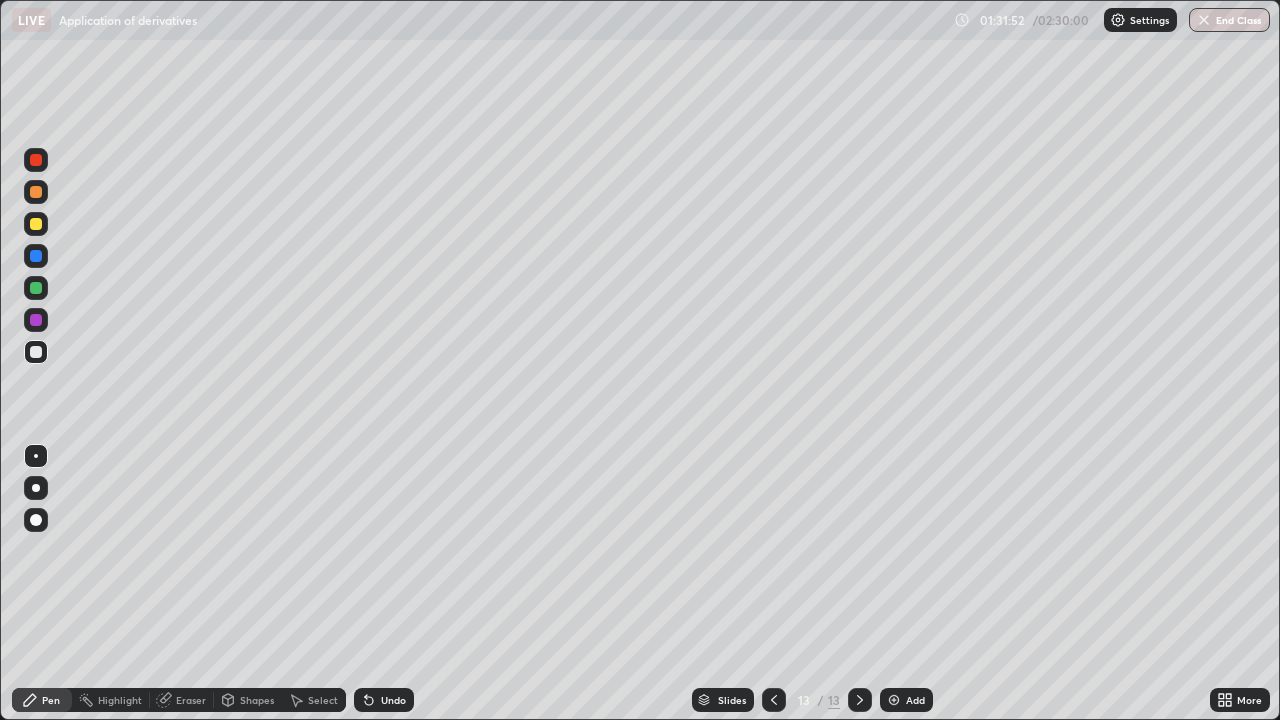 click at bounding box center (36, 352) 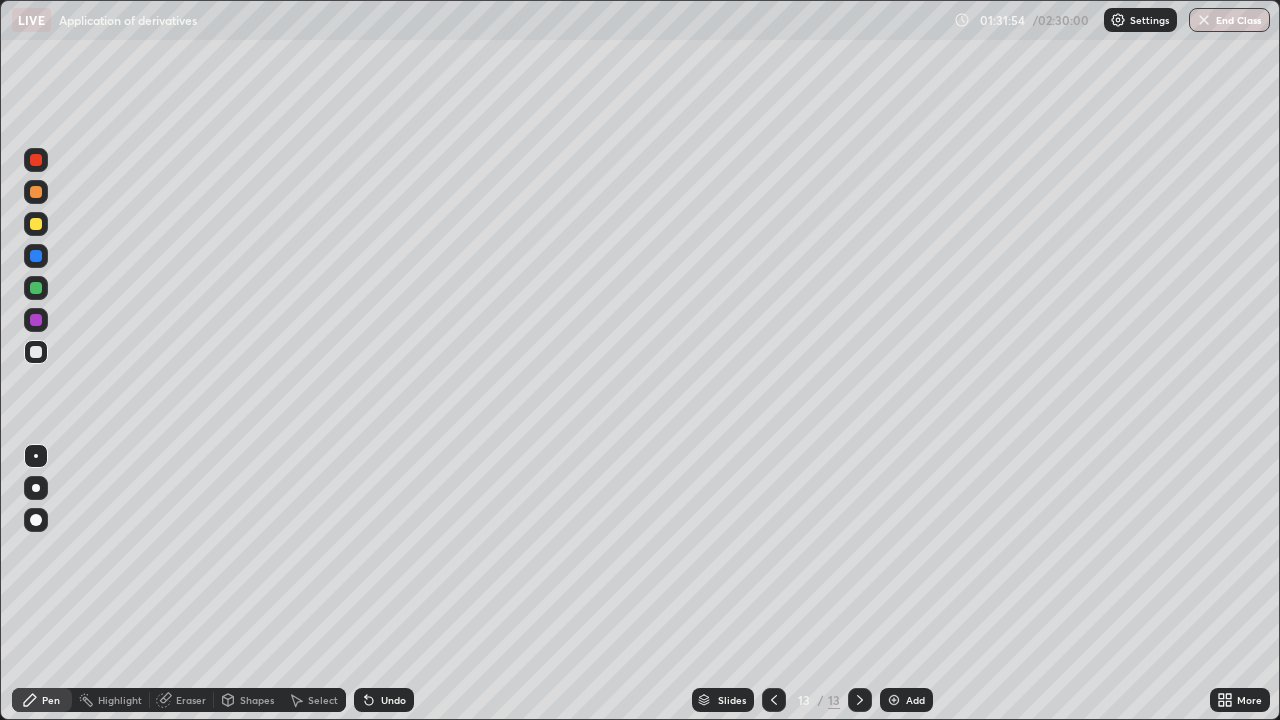 click at bounding box center [36, 352] 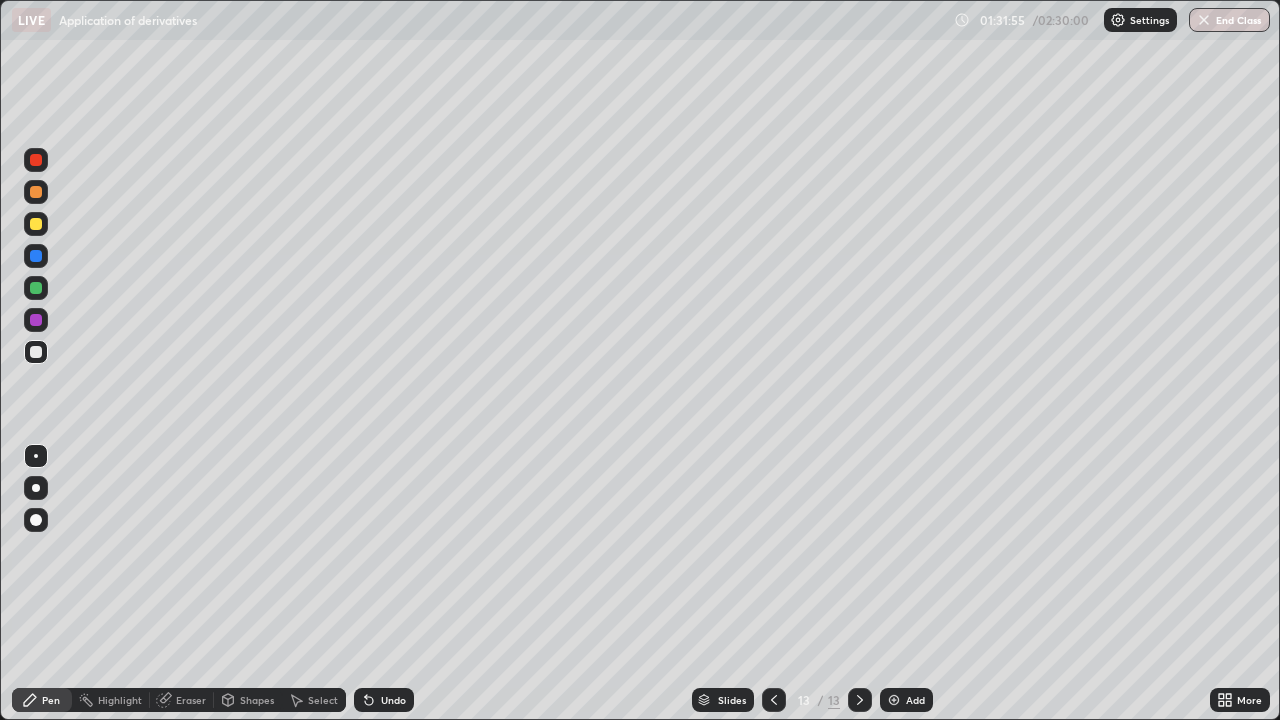 click at bounding box center [36, 352] 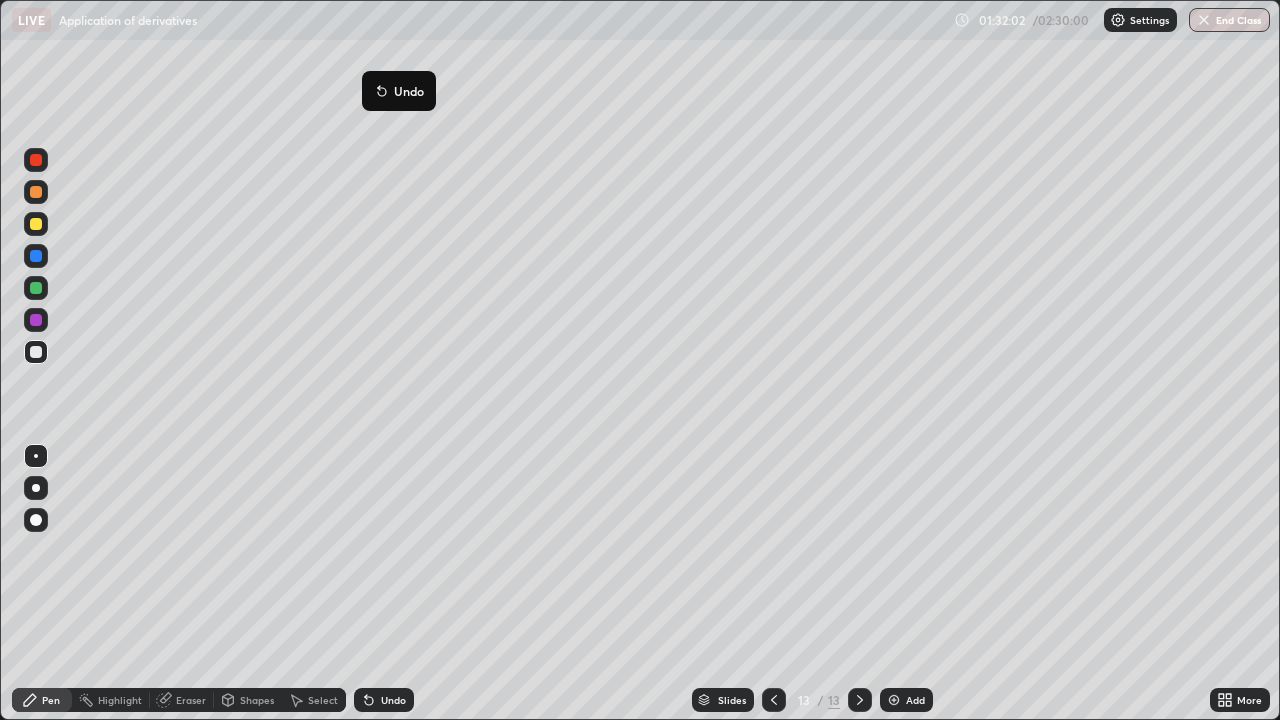 click on "Undo" at bounding box center [399, 91] 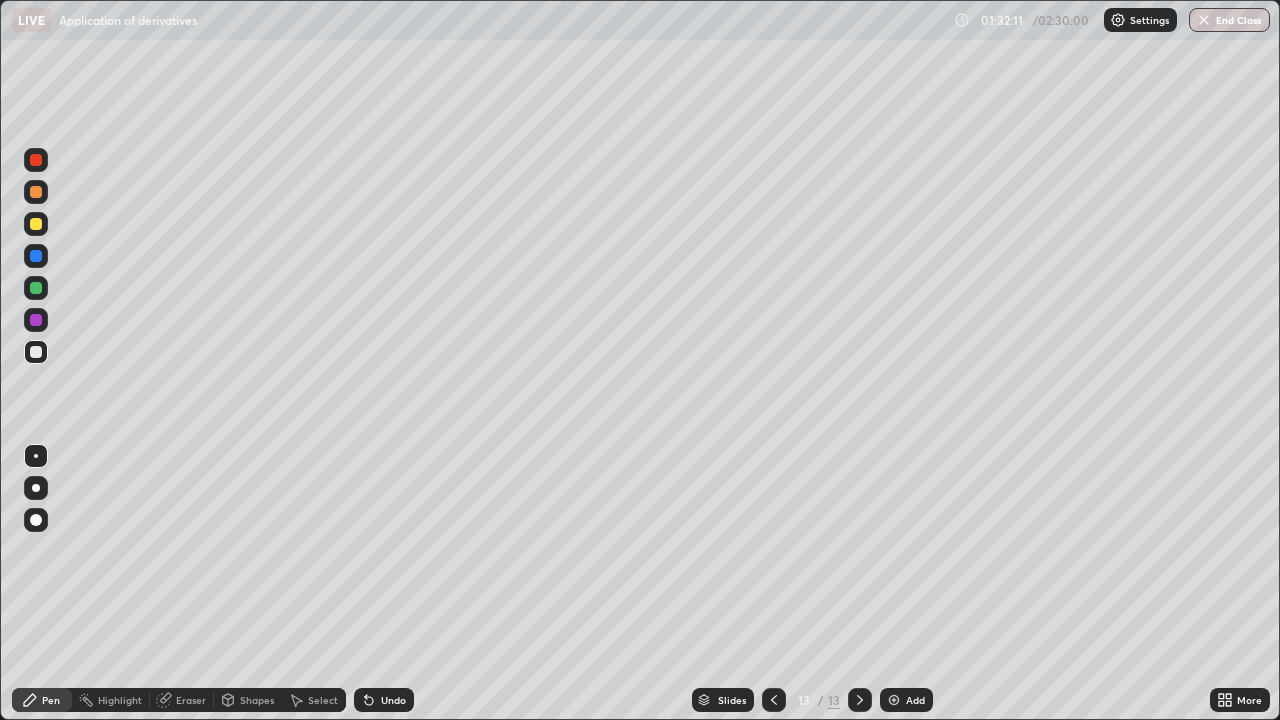 click at bounding box center (36, 352) 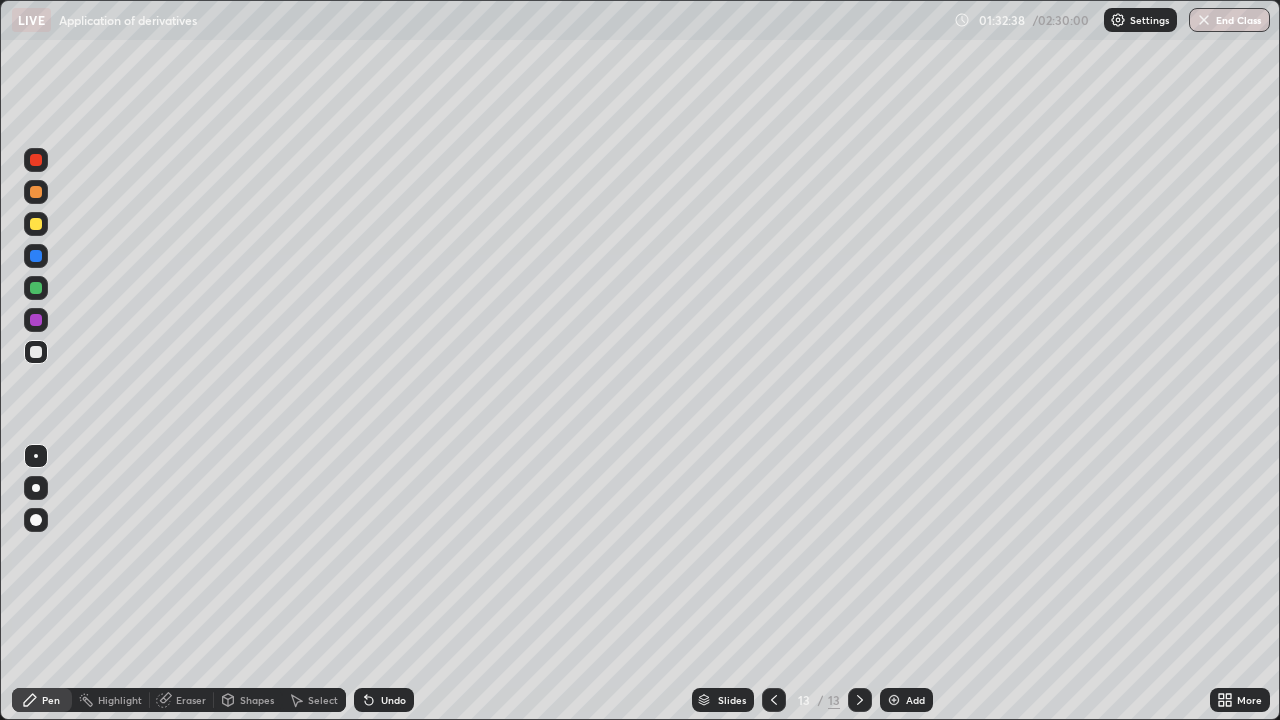 click at bounding box center [36, 224] 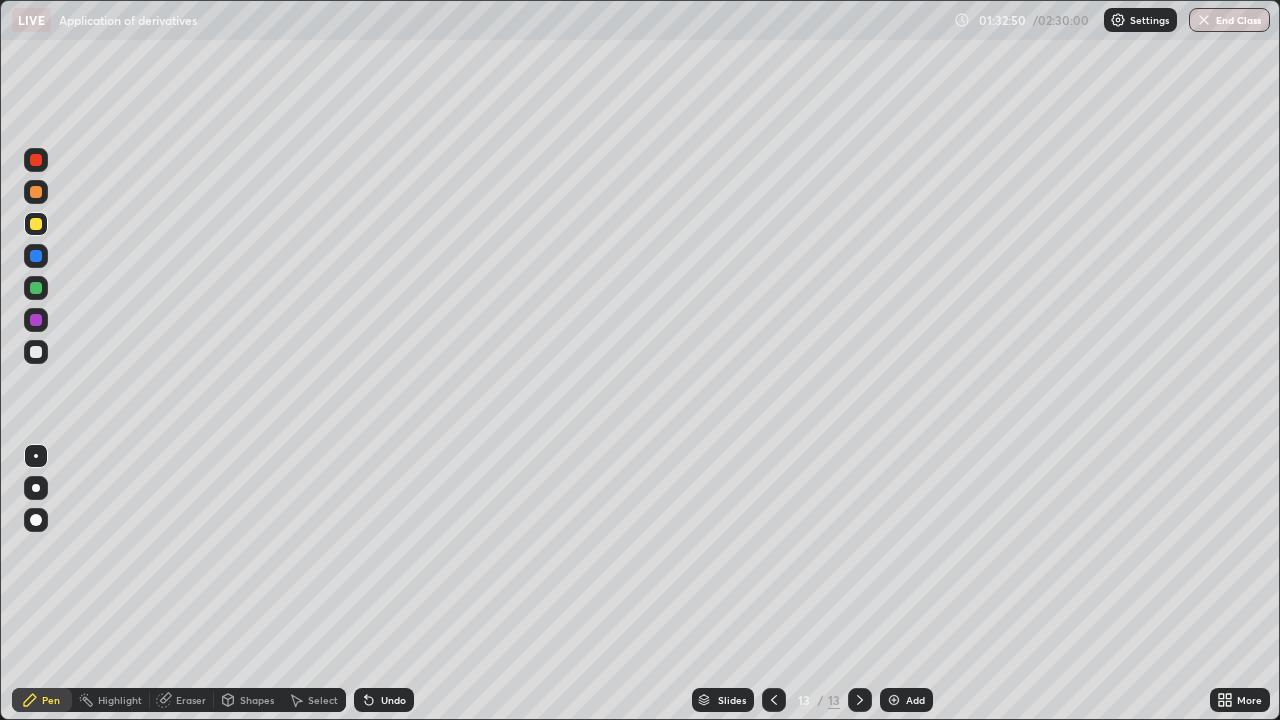 click at bounding box center [36, 352] 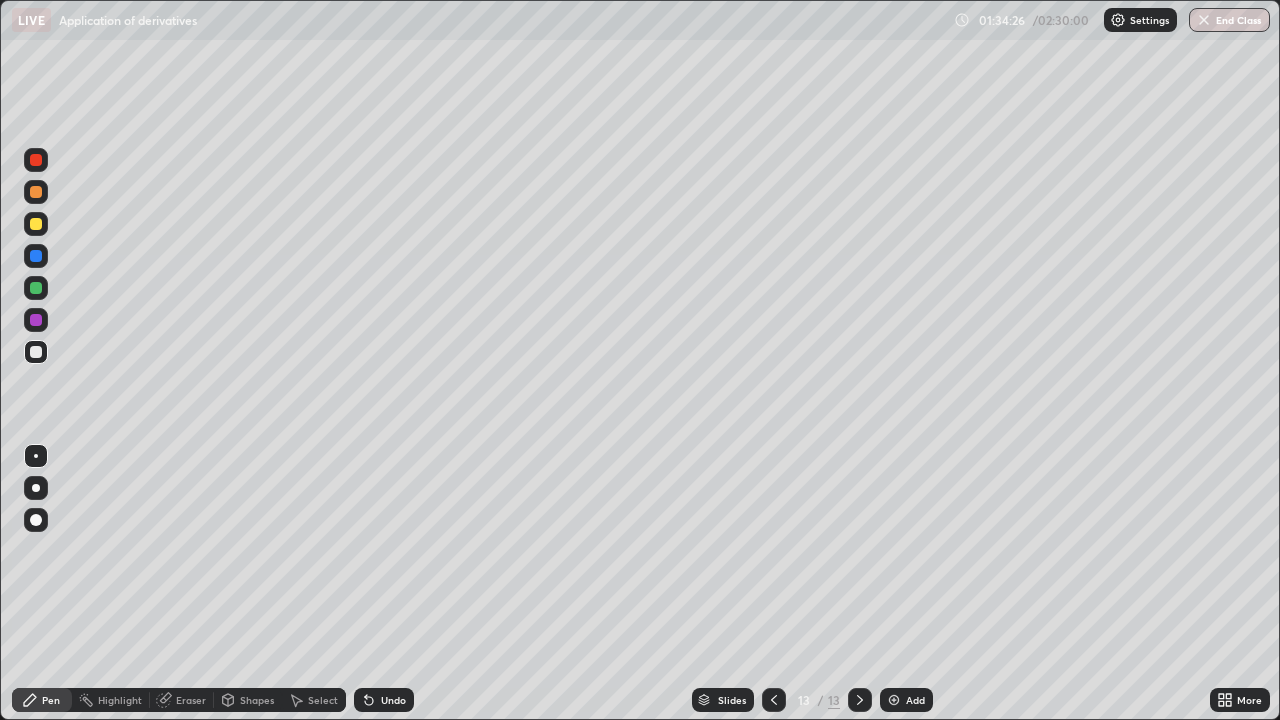 click on "Eraser" at bounding box center [191, 700] 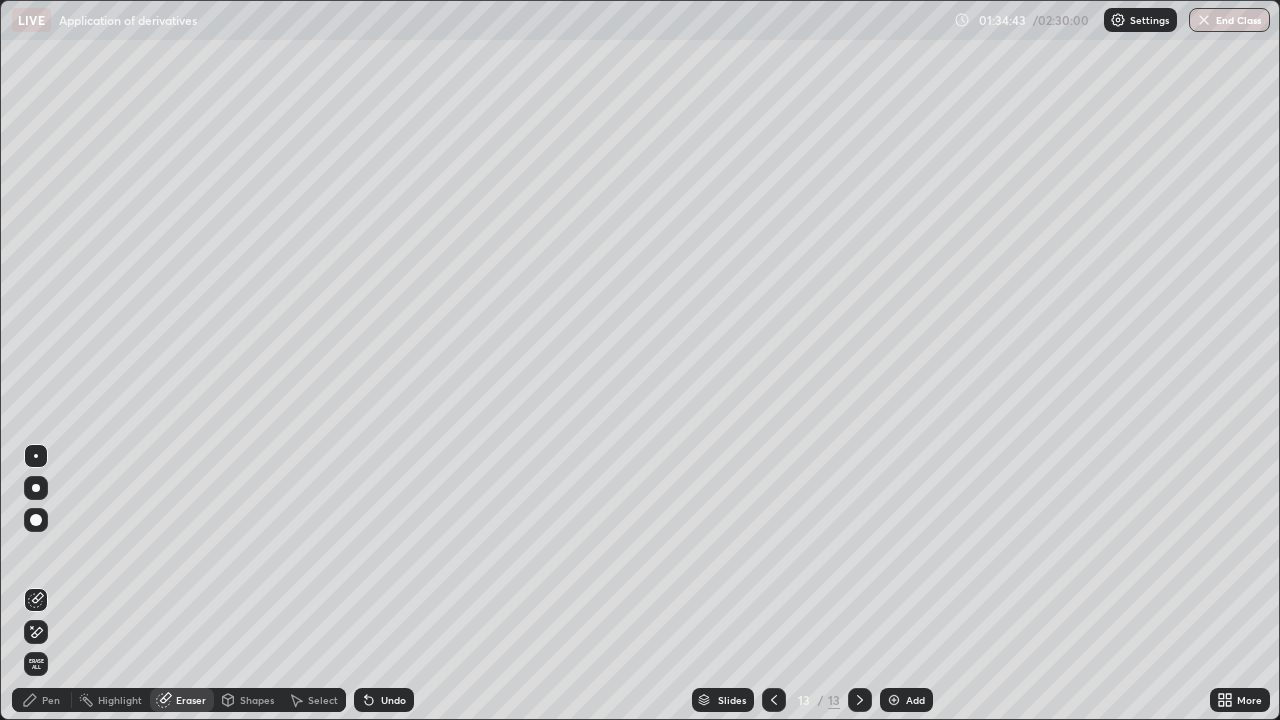 click on "Pen" at bounding box center (42, 700) 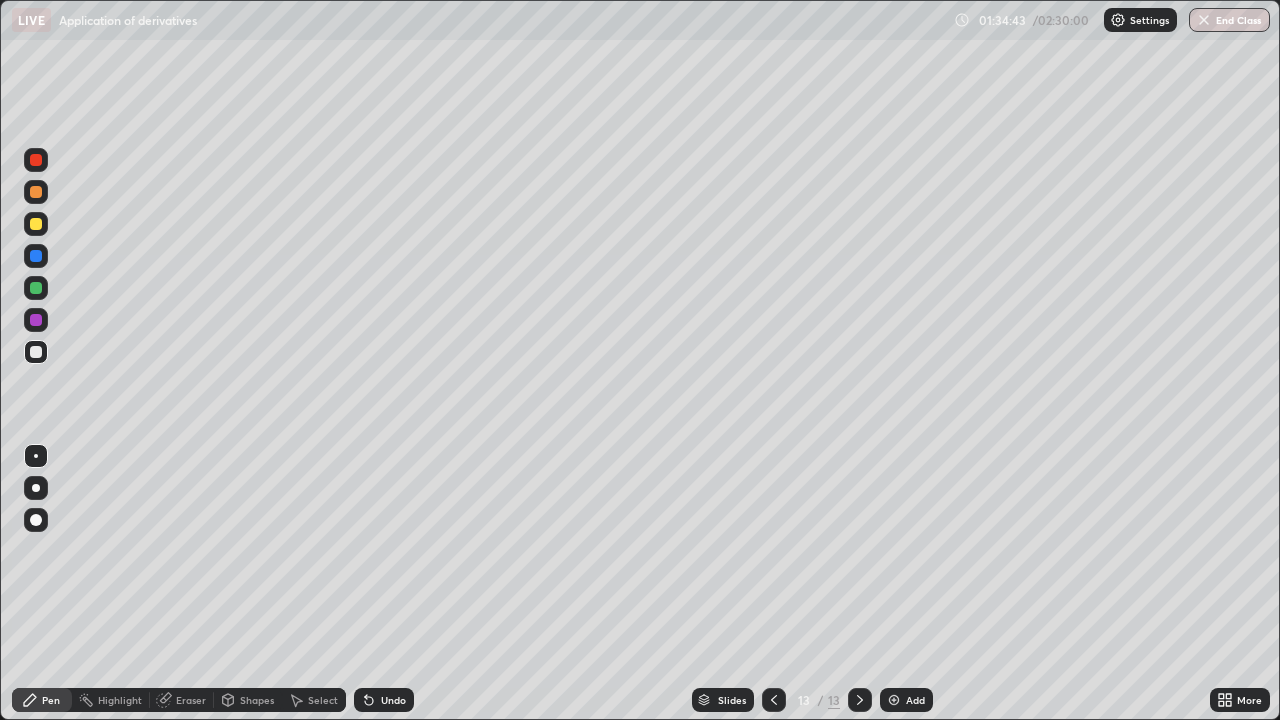 click at bounding box center [36, 352] 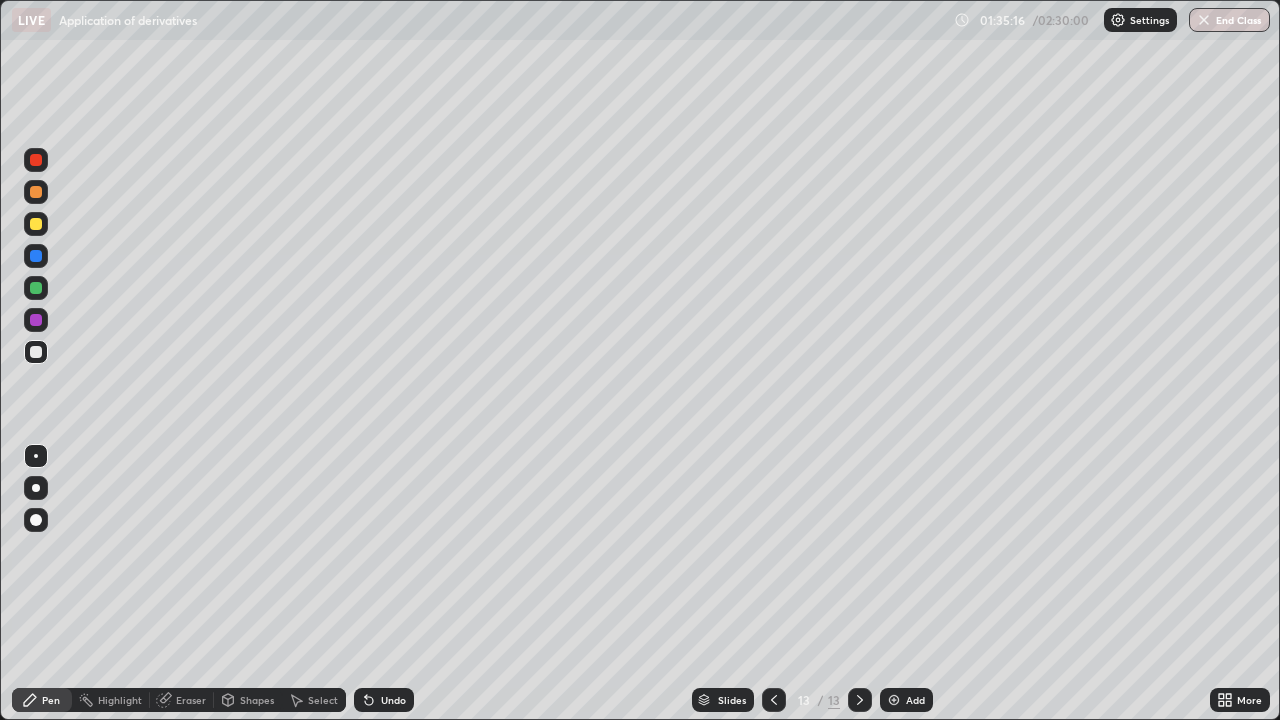 click at bounding box center [36, 352] 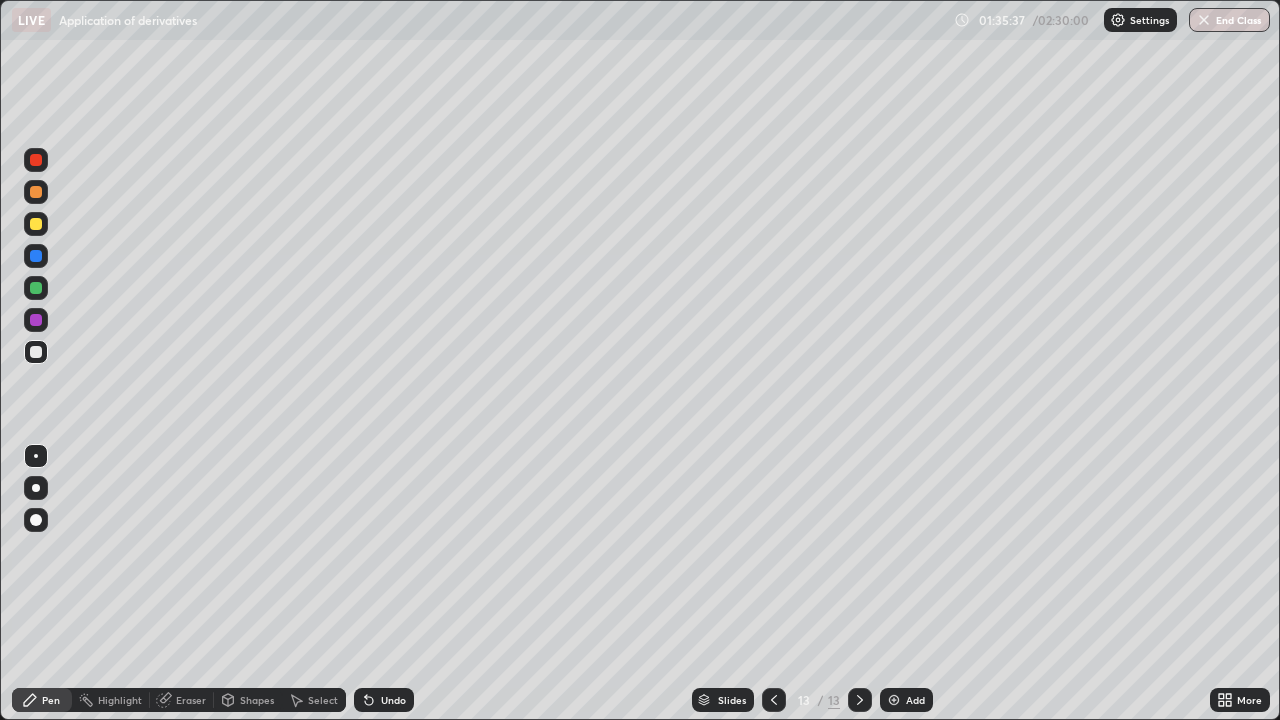 click at bounding box center (36, 288) 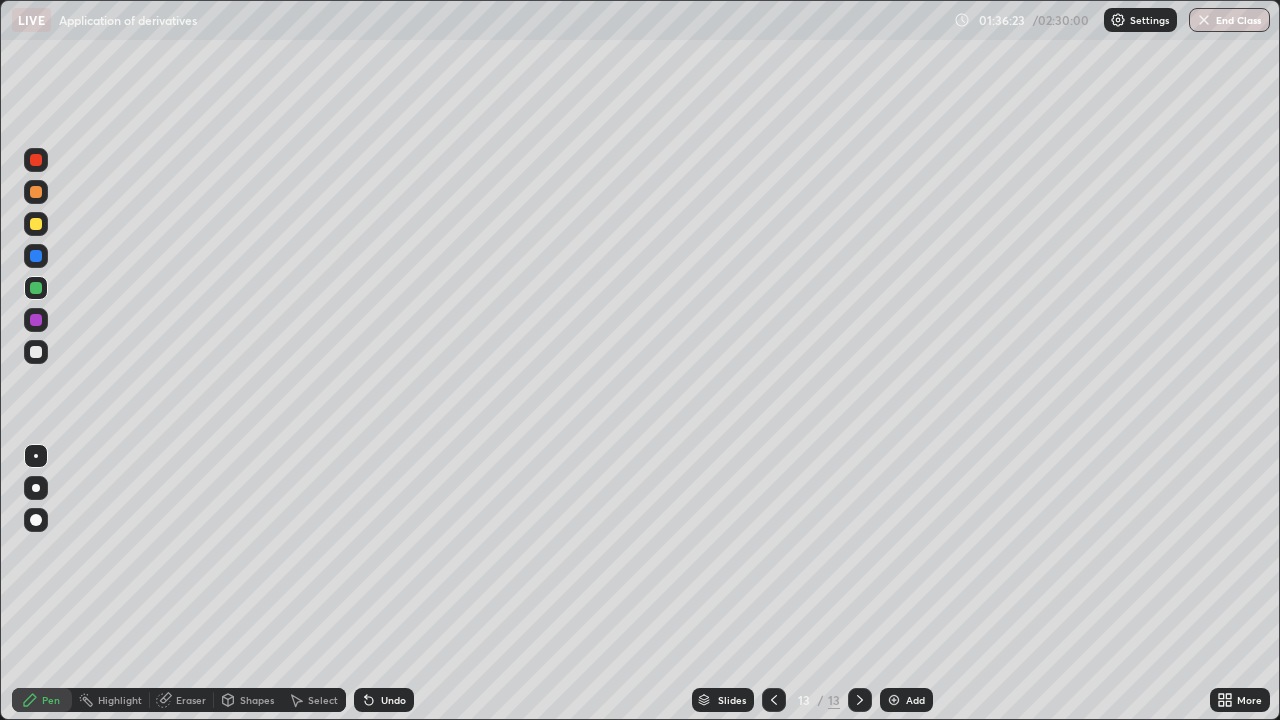 click at bounding box center (36, 352) 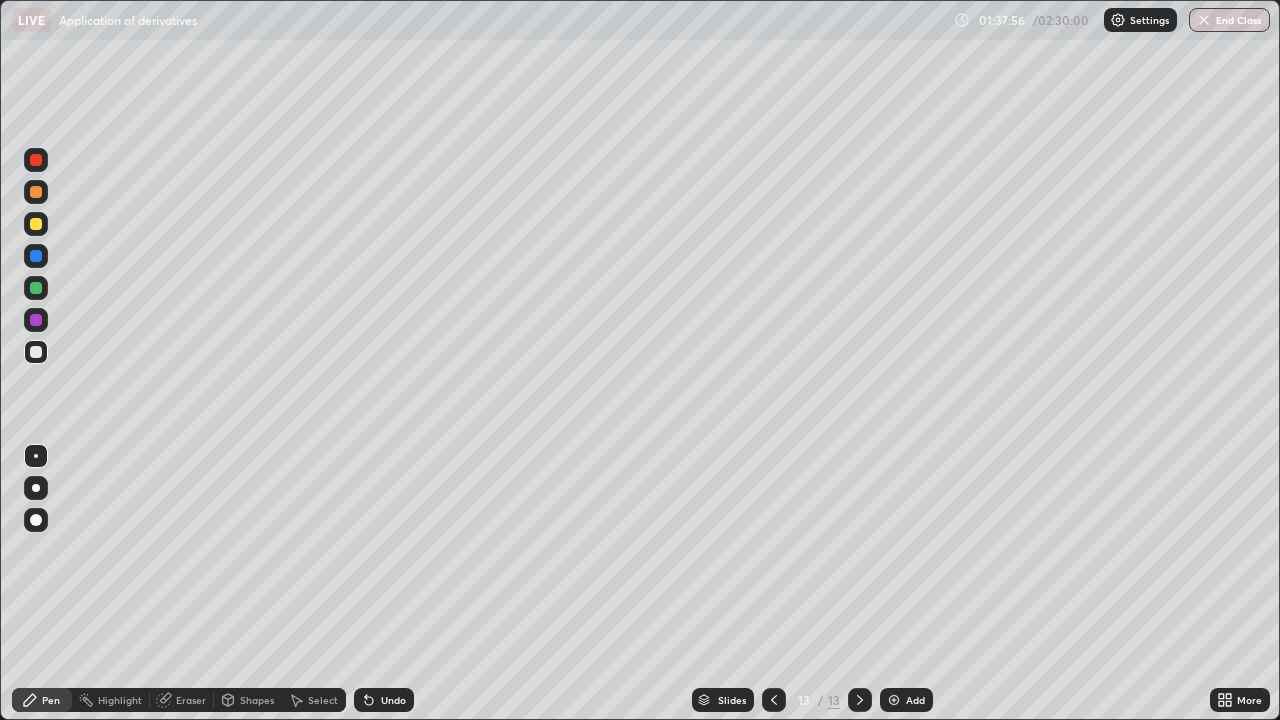 click on "Add" at bounding box center [906, 700] 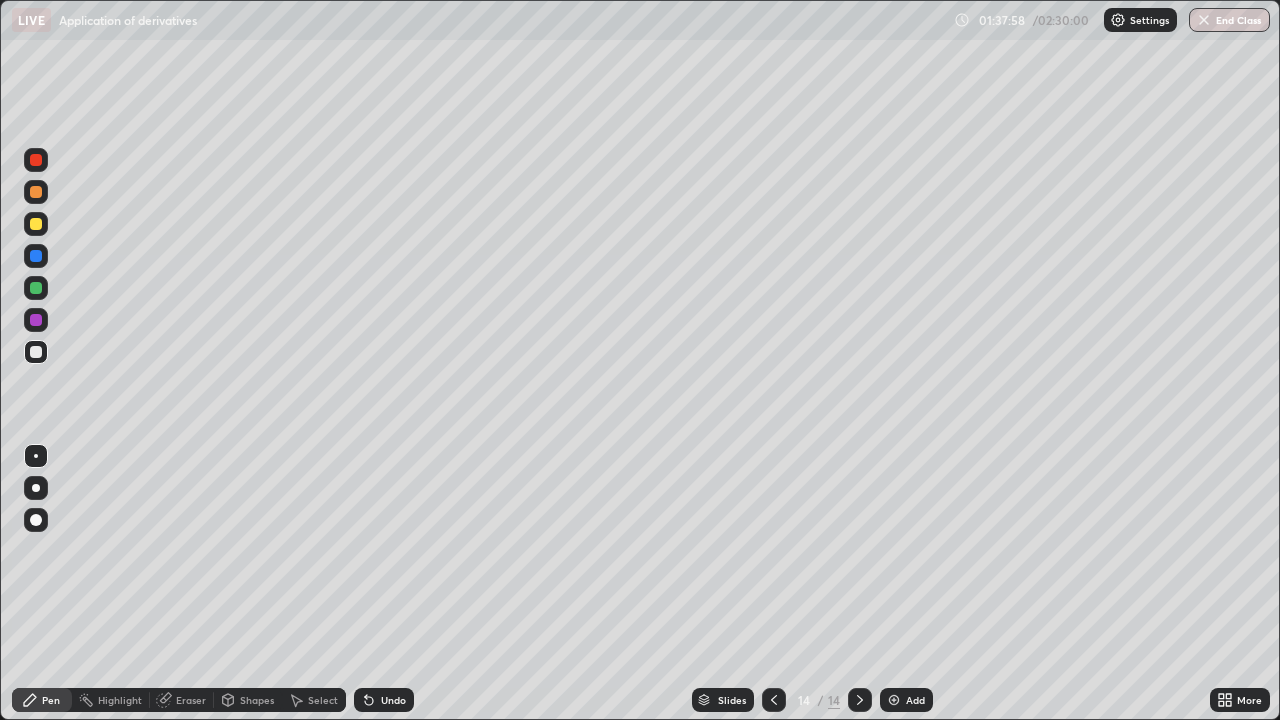 click at bounding box center [36, 352] 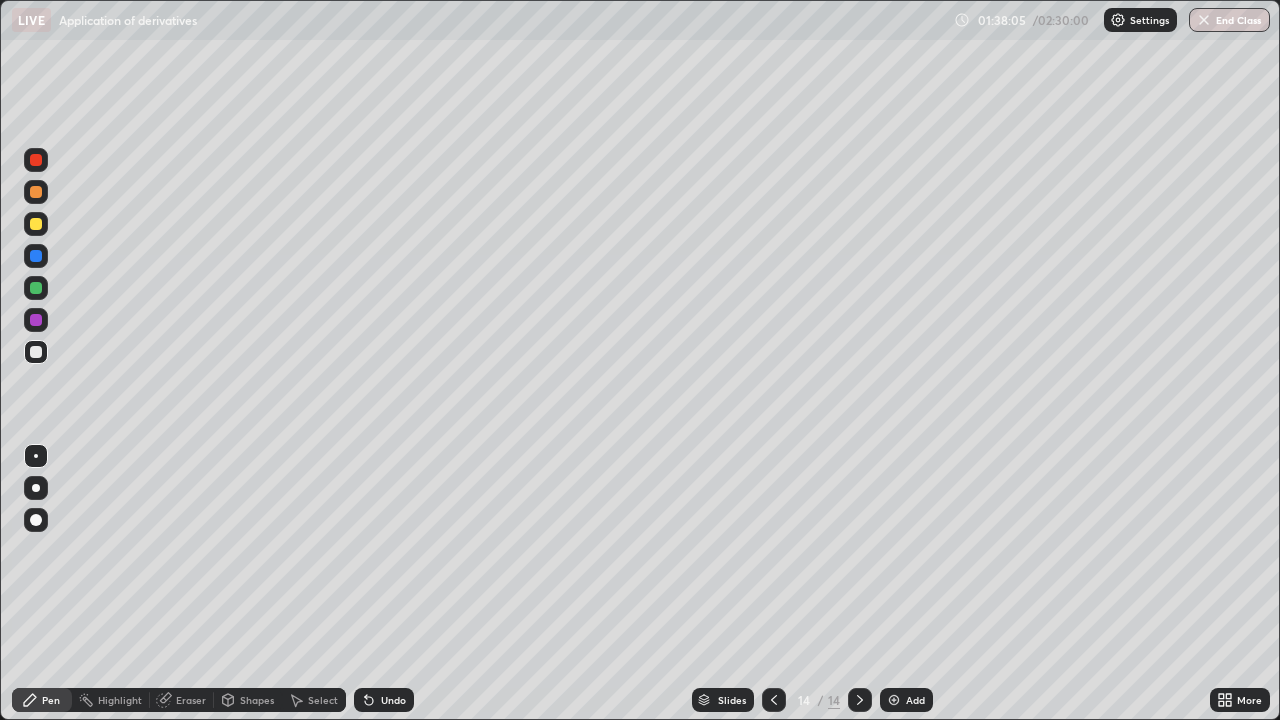 click at bounding box center [36, 352] 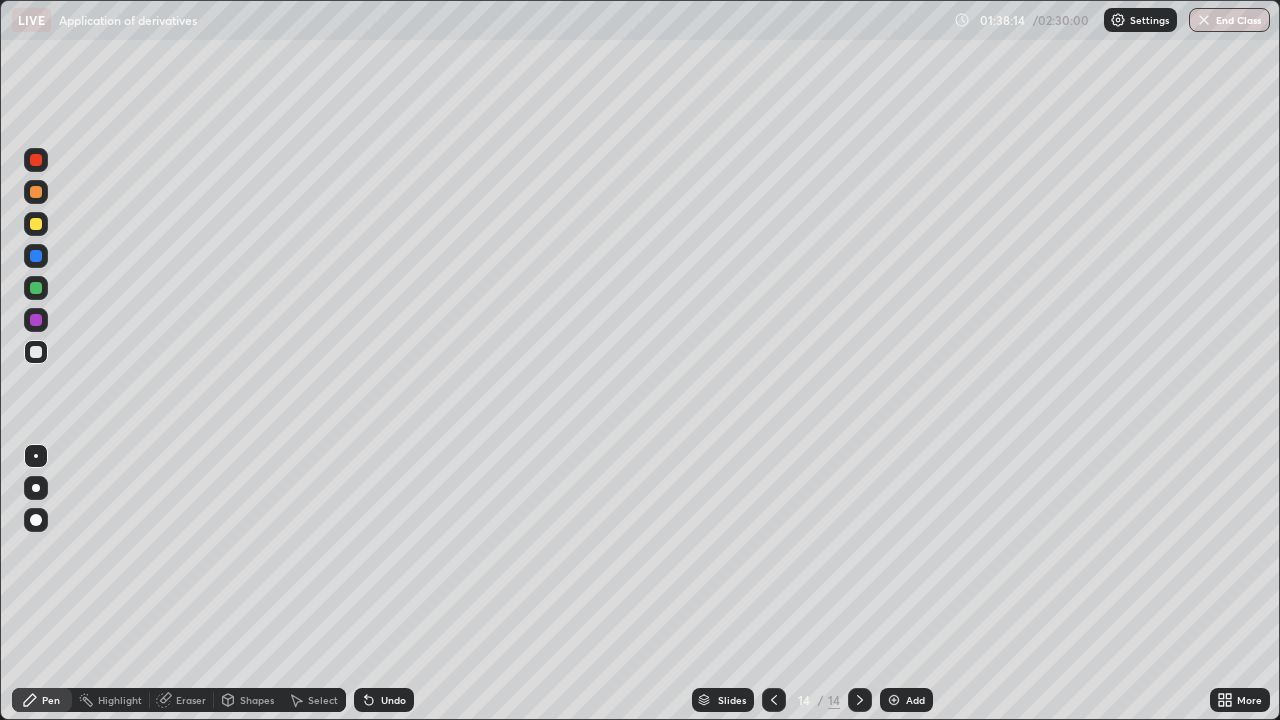 click at bounding box center [36, 224] 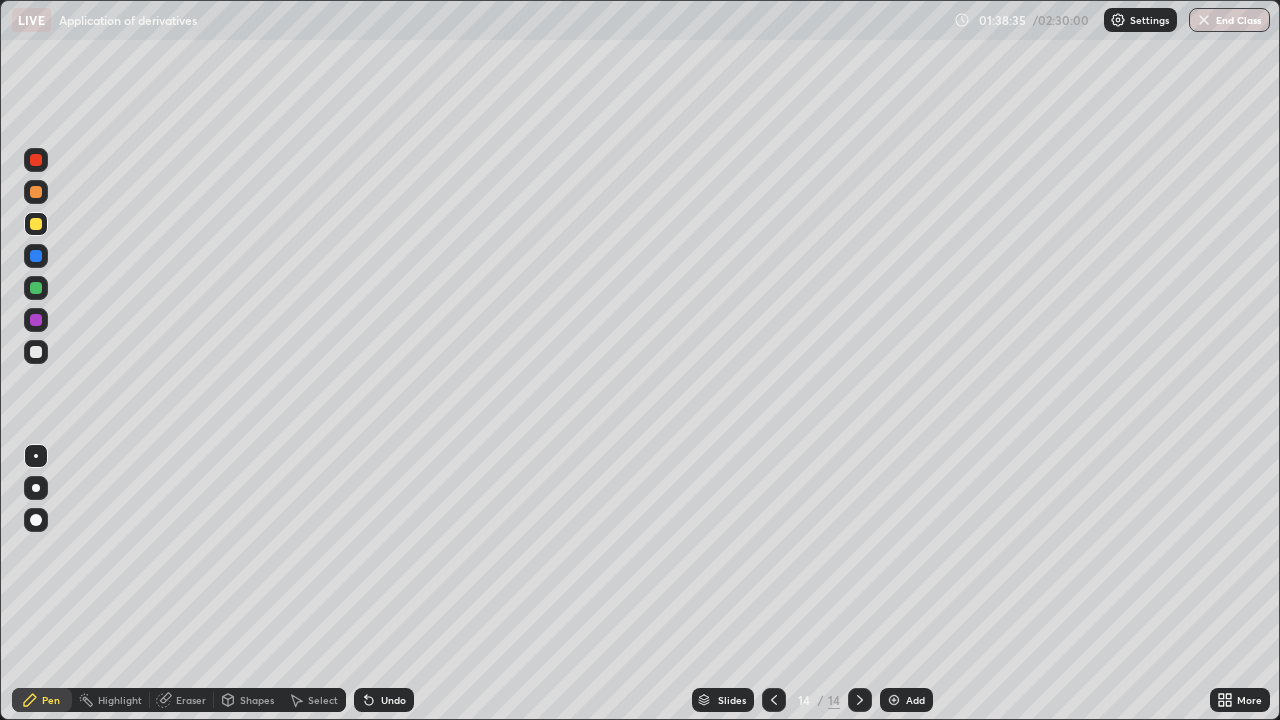click at bounding box center [36, 352] 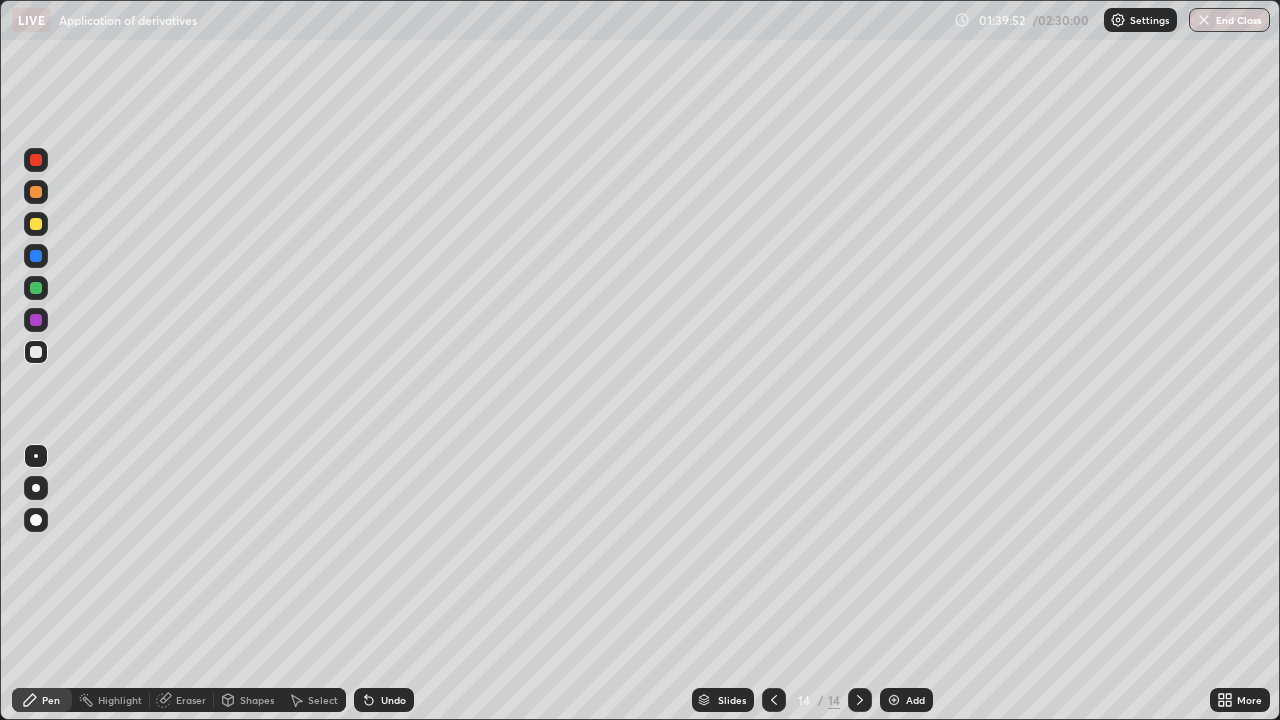 click at bounding box center [36, 352] 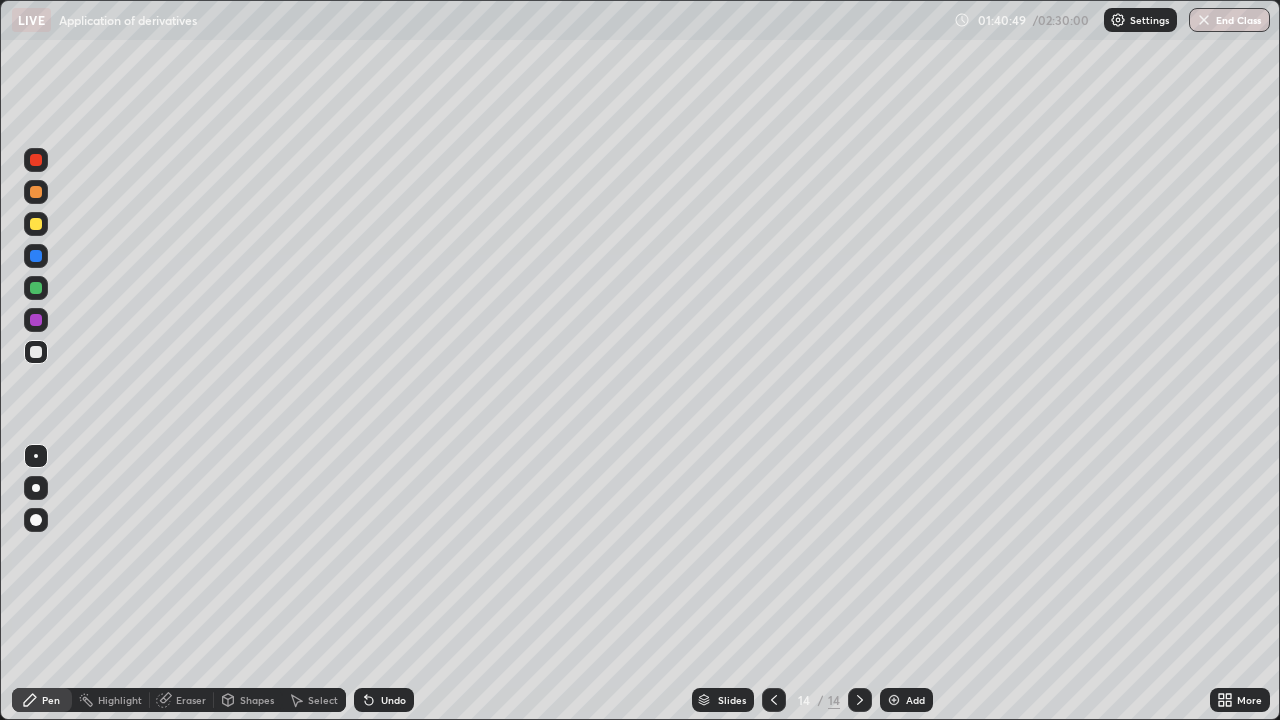 click on "Eraser" at bounding box center (191, 700) 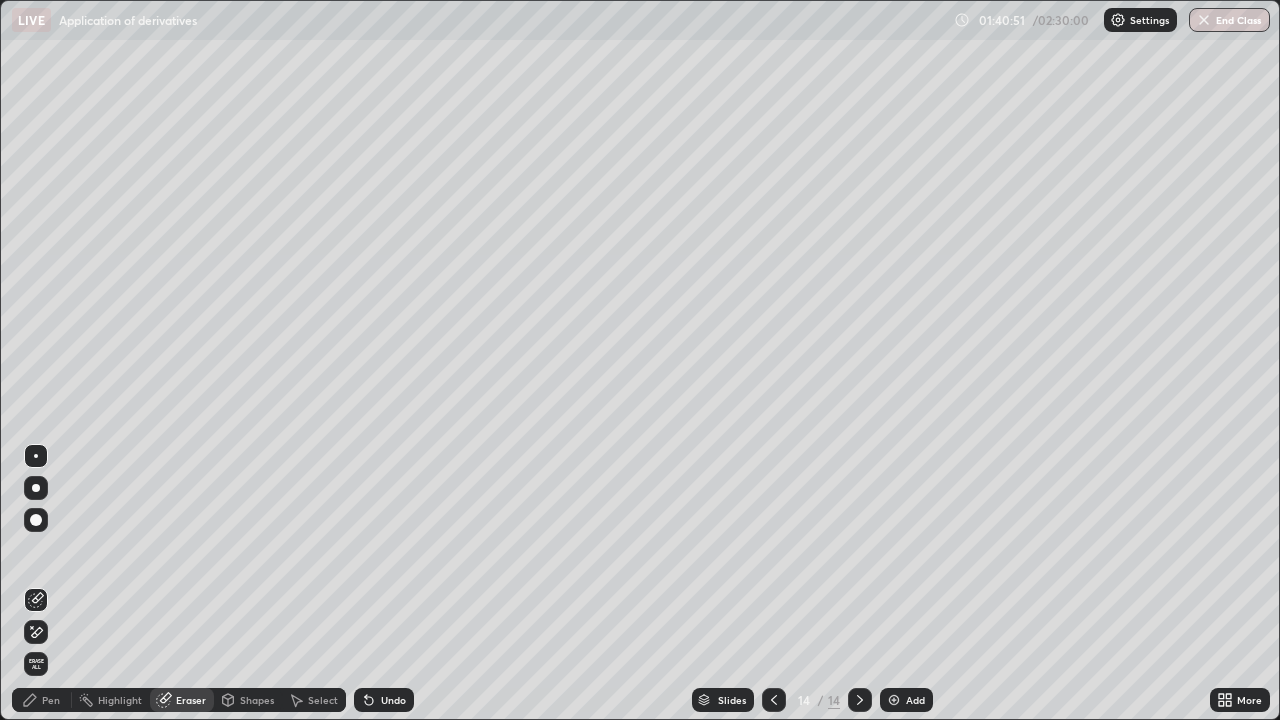 click on "Pen" at bounding box center [51, 700] 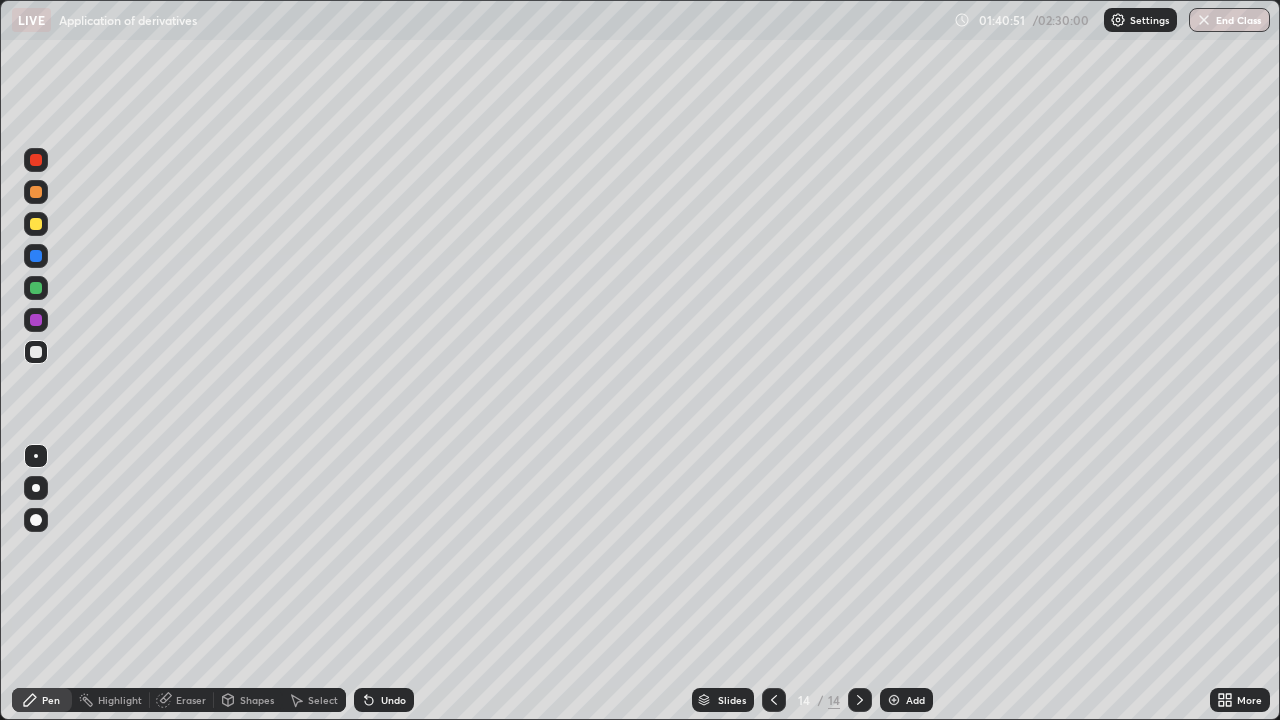 click at bounding box center (36, 352) 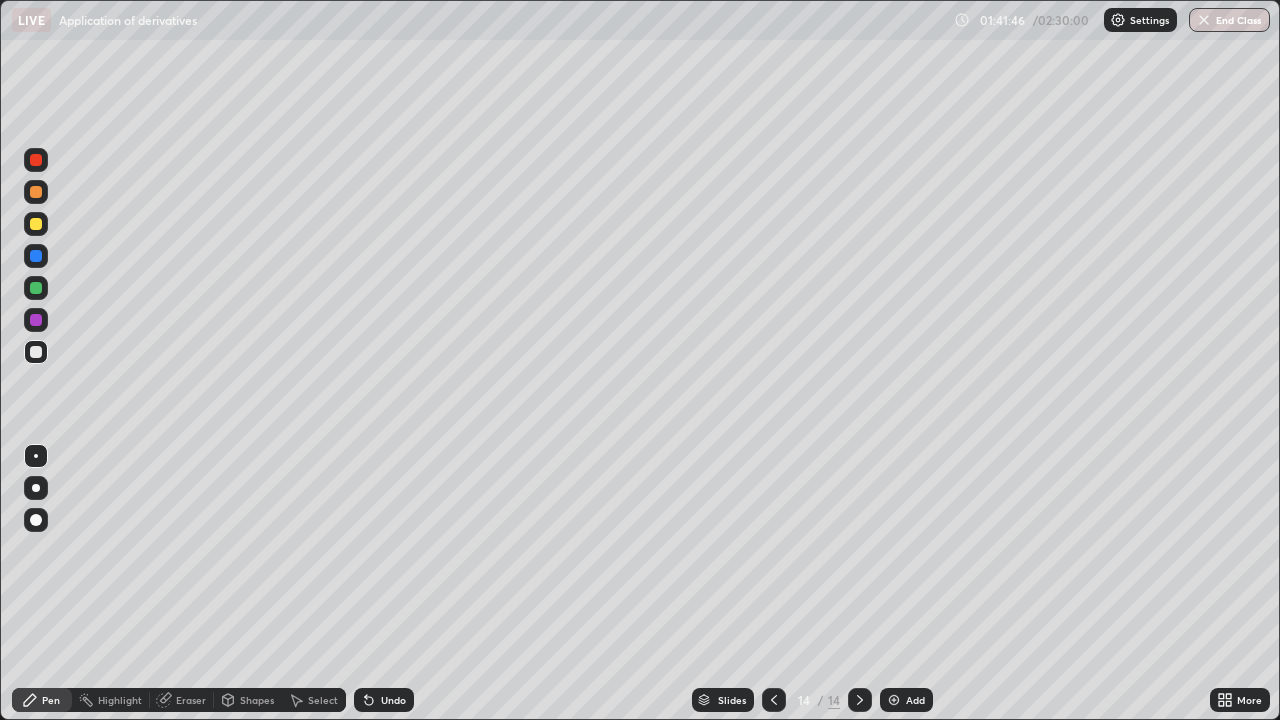 click at bounding box center (36, 352) 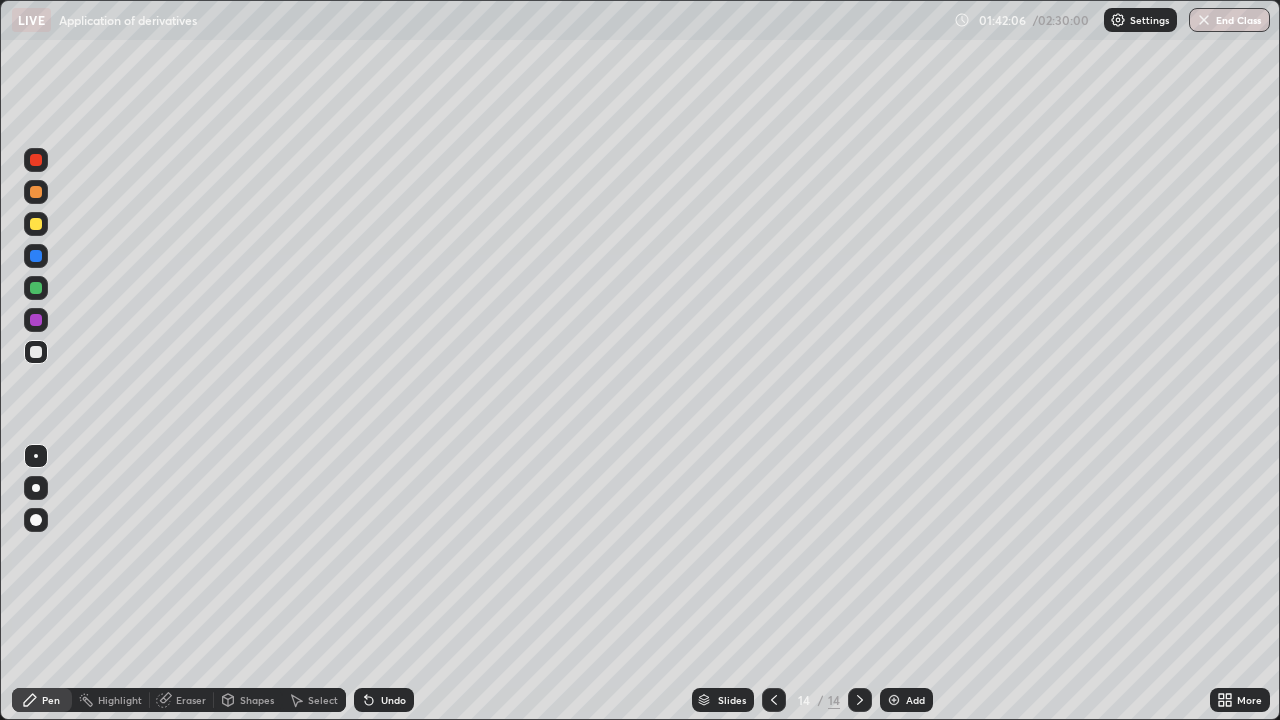 click at bounding box center [36, 288] 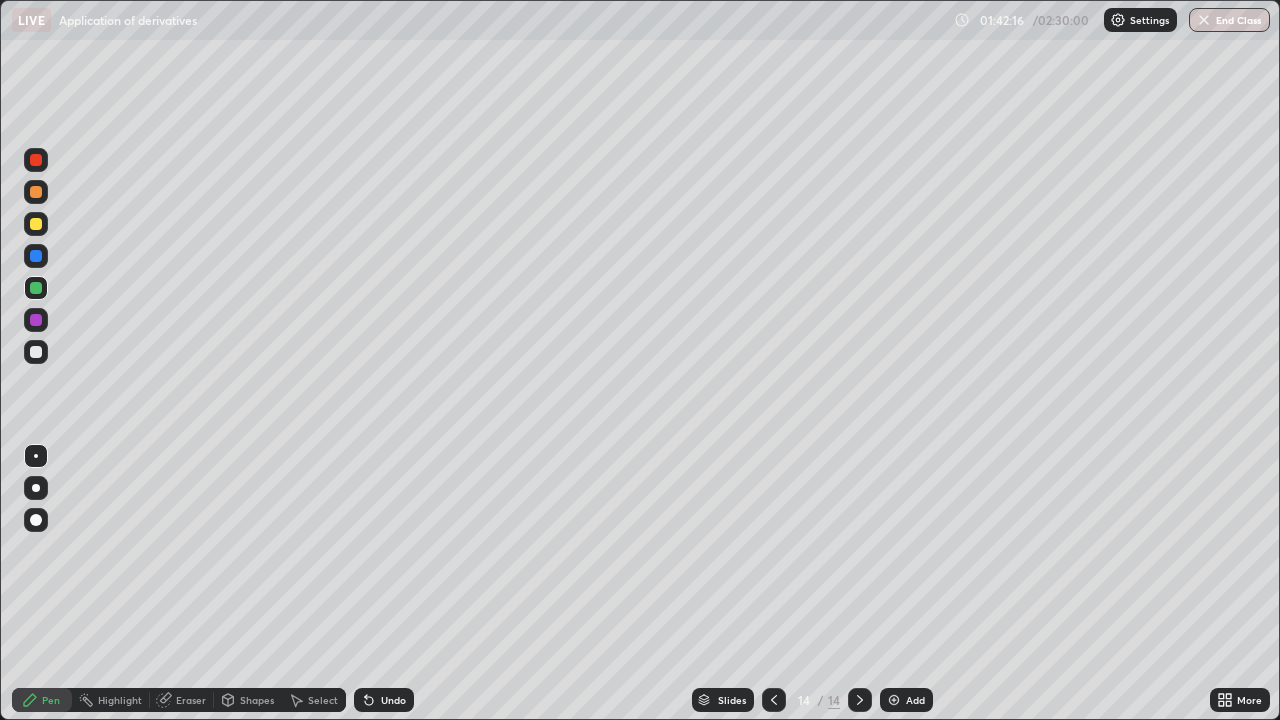 click at bounding box center (36, 352) 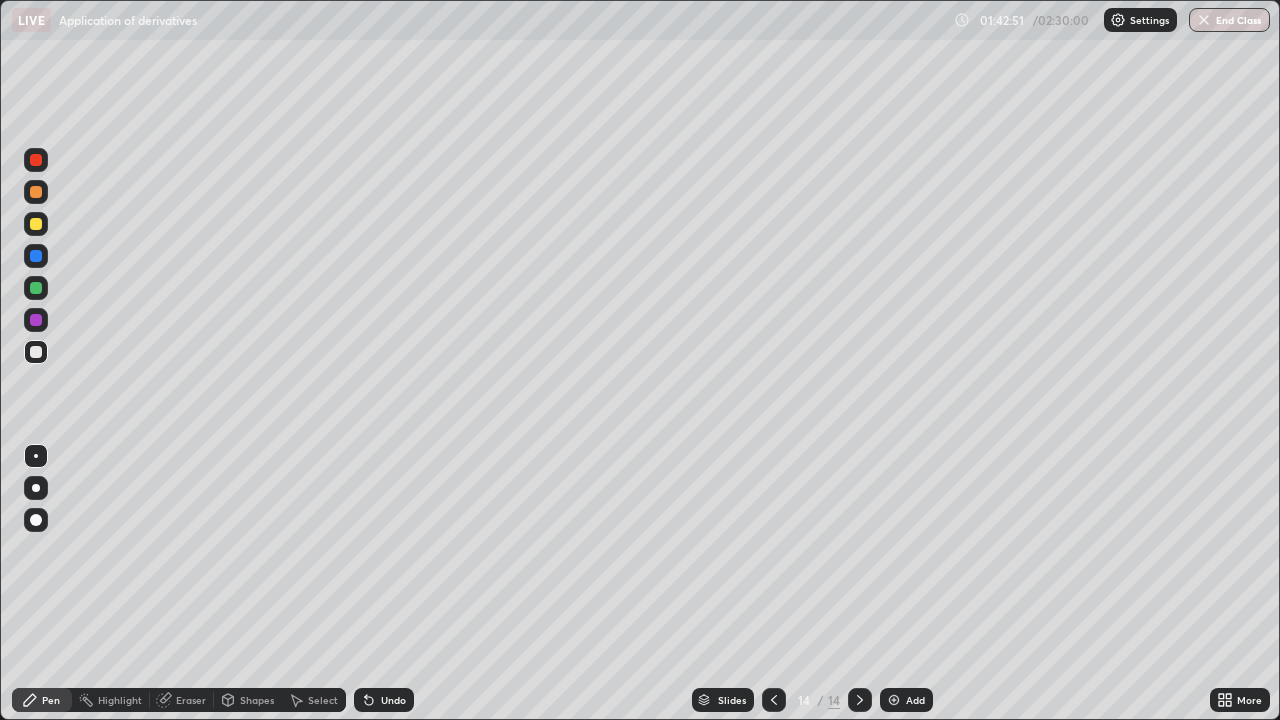 click on "Eraser" at bounding box center [182, 700] 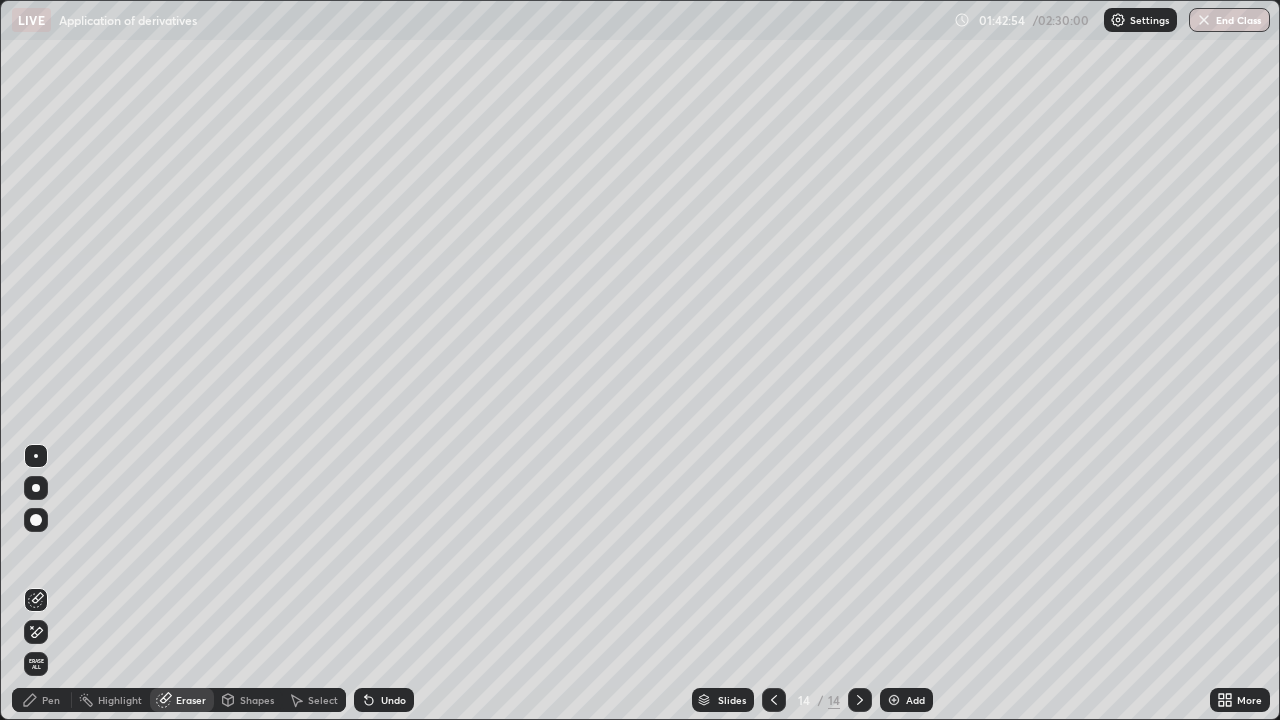 click on "Pen" at bounding box center (42, 700) 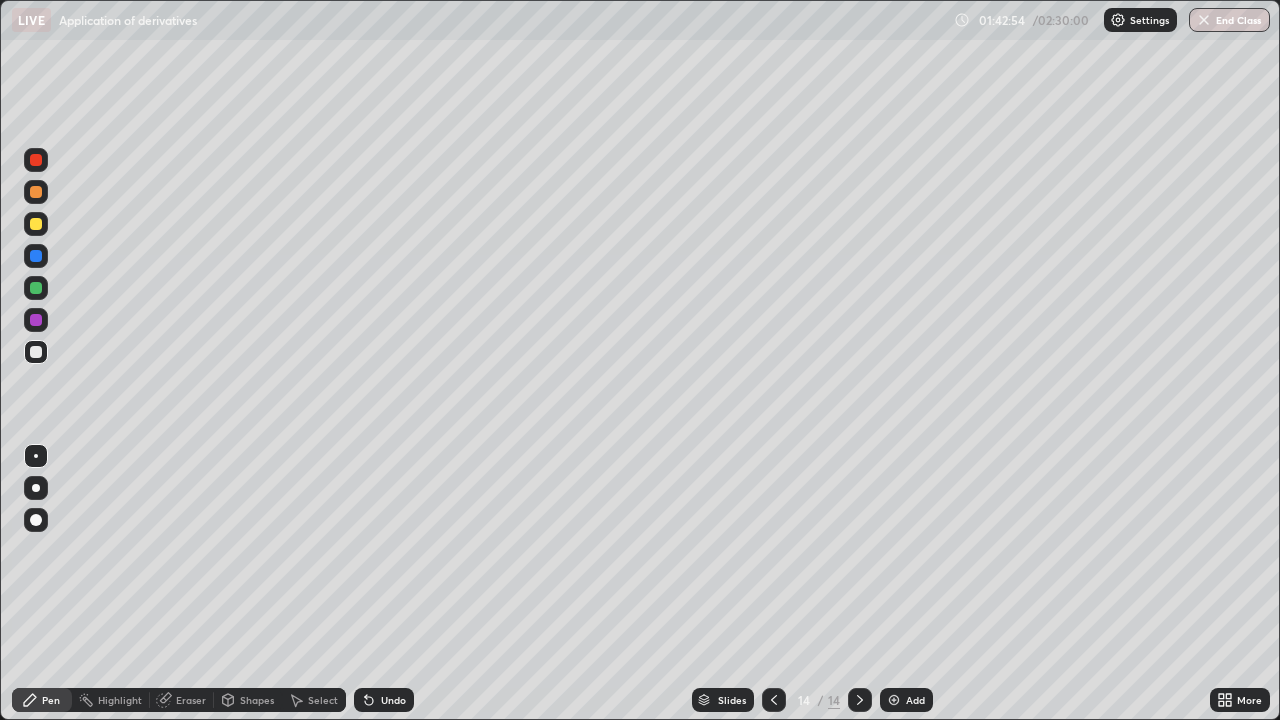 click at bounding box center (36, 224) 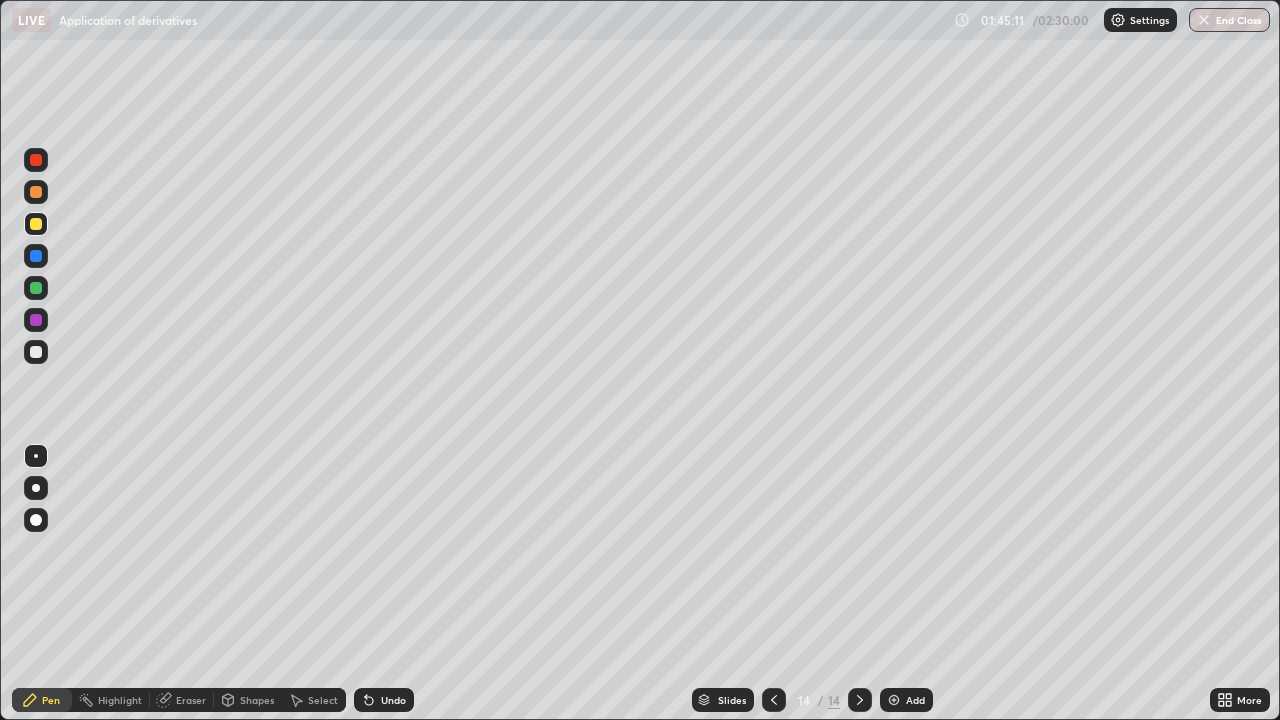 click at bounding box center (894, 700) 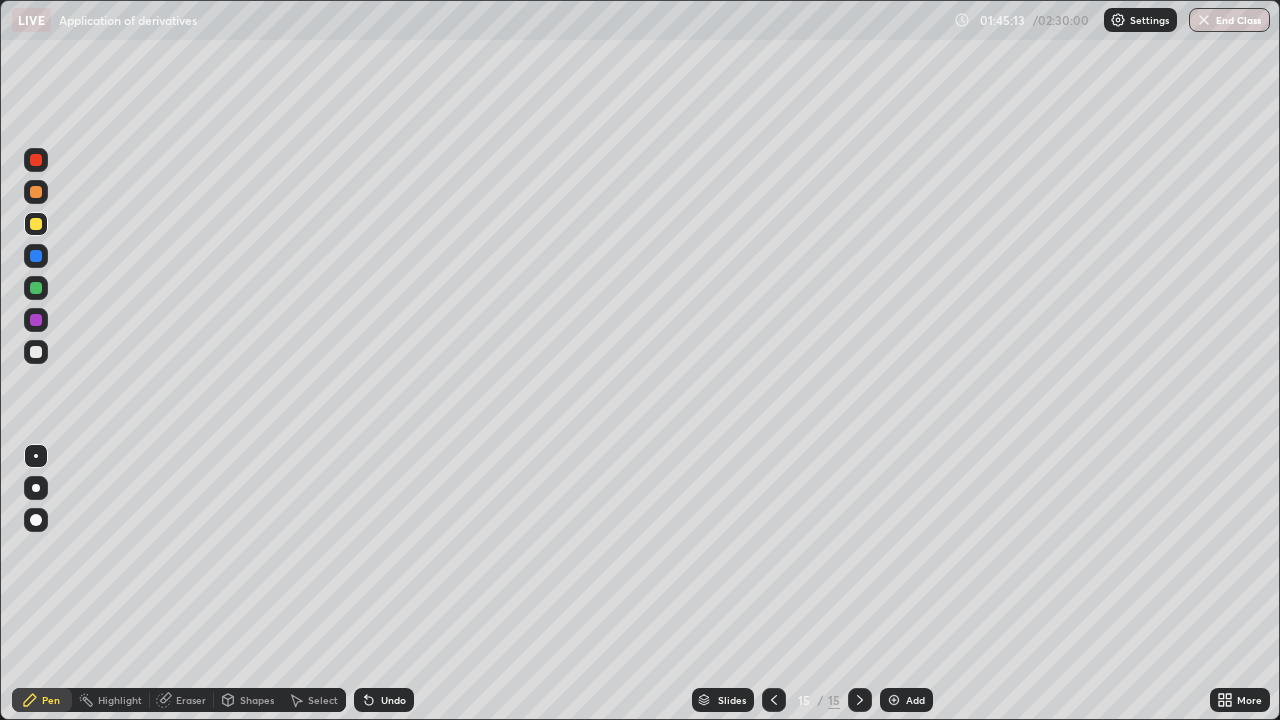 click at bounding box center (36, 352) 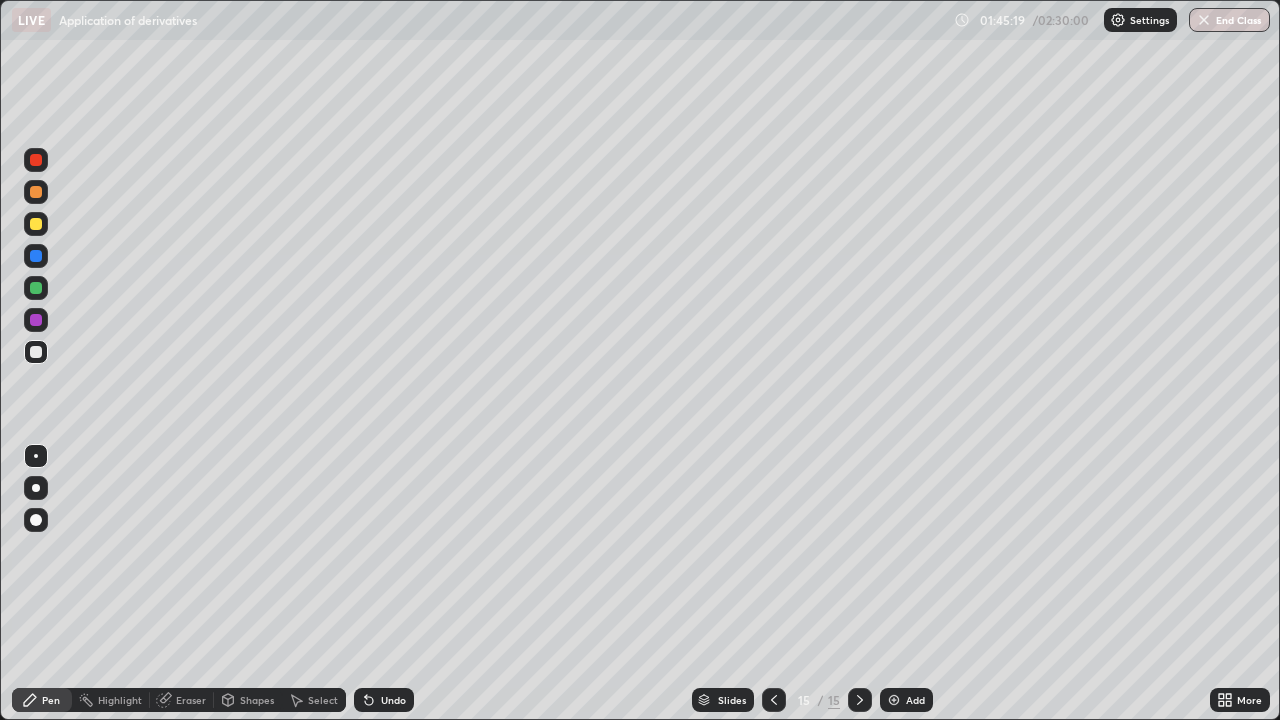 click at bounding box center [36, 224] 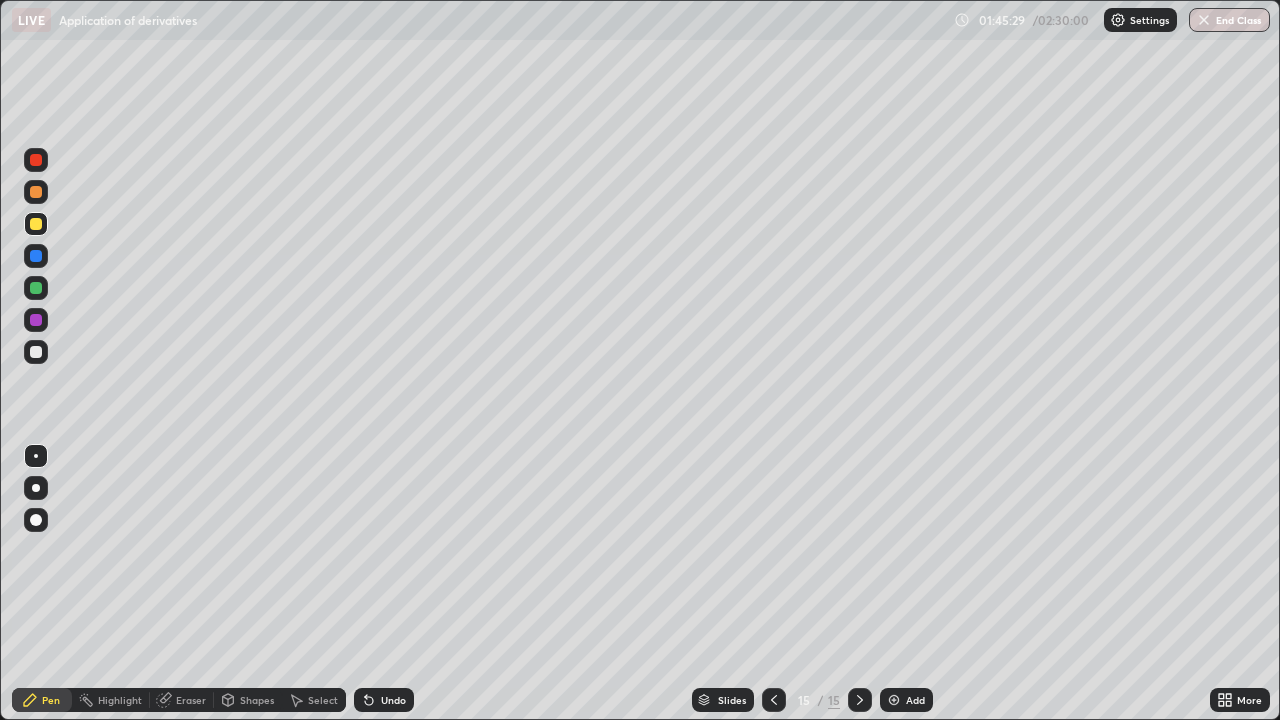 click at bounding box center (36, 352) 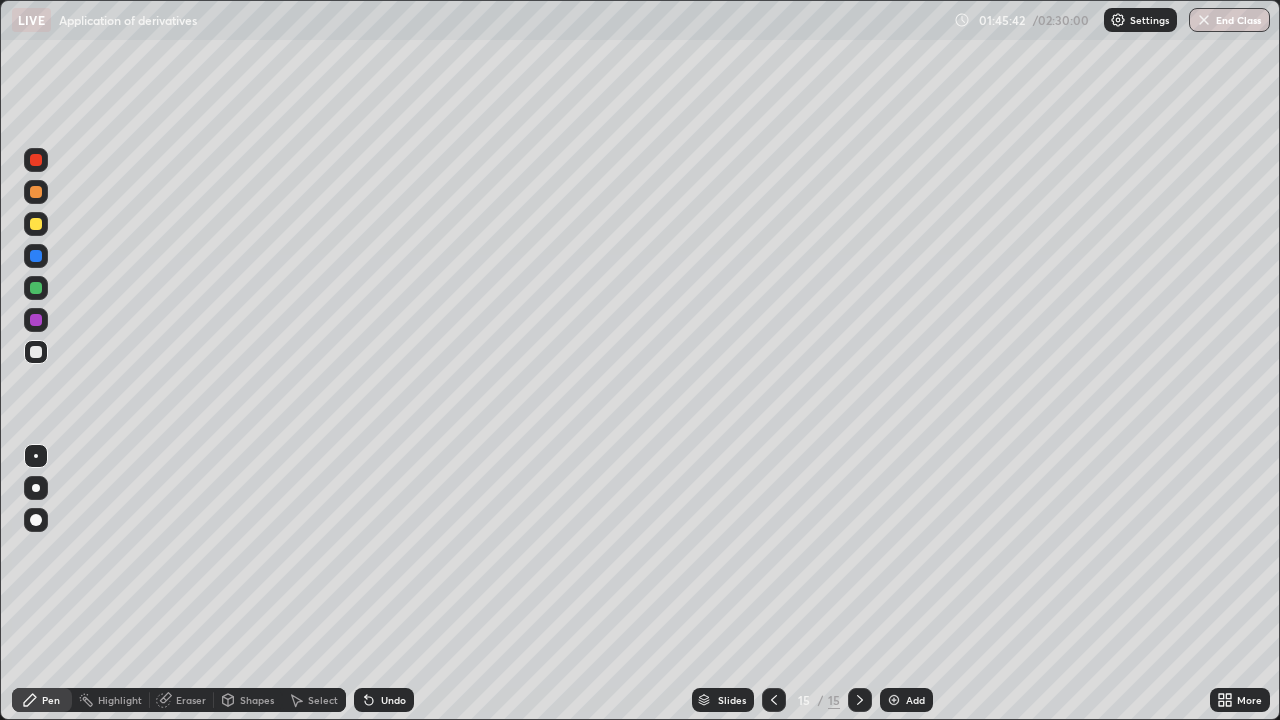 click at bounding box center [36, 192] 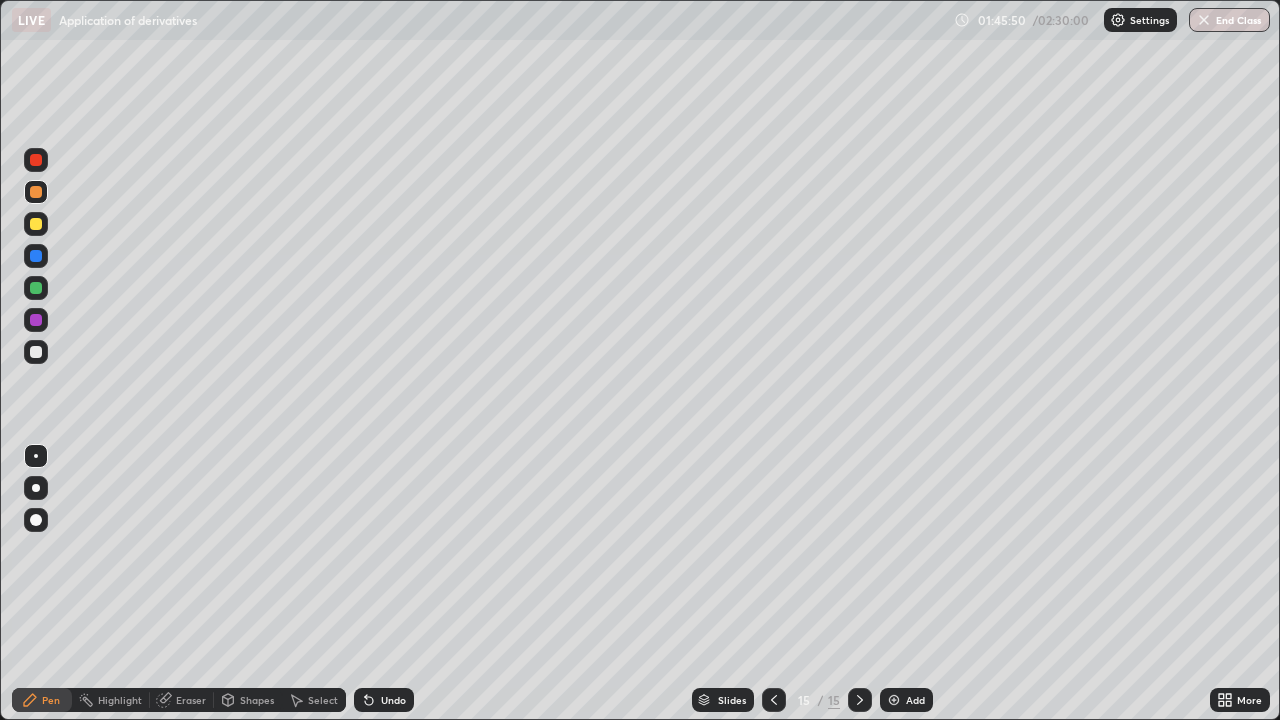 click at bounding box center (36, 352) 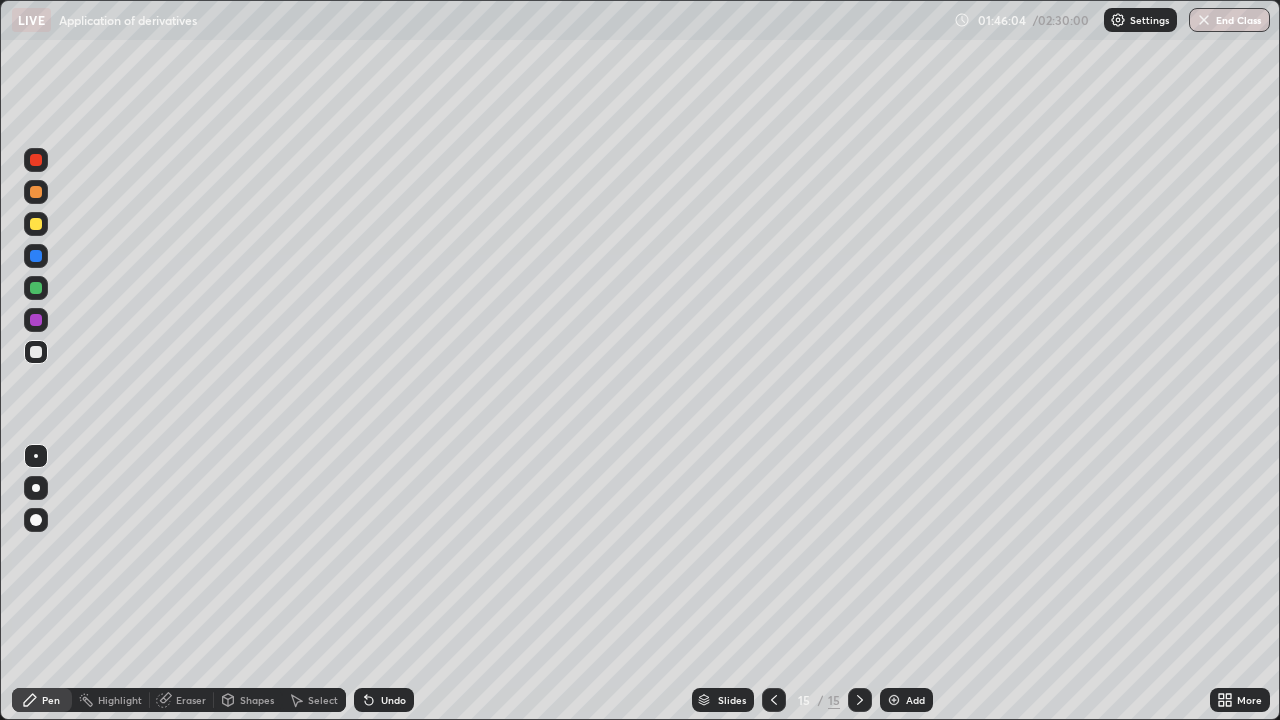 click at bounding box center (36, 352) 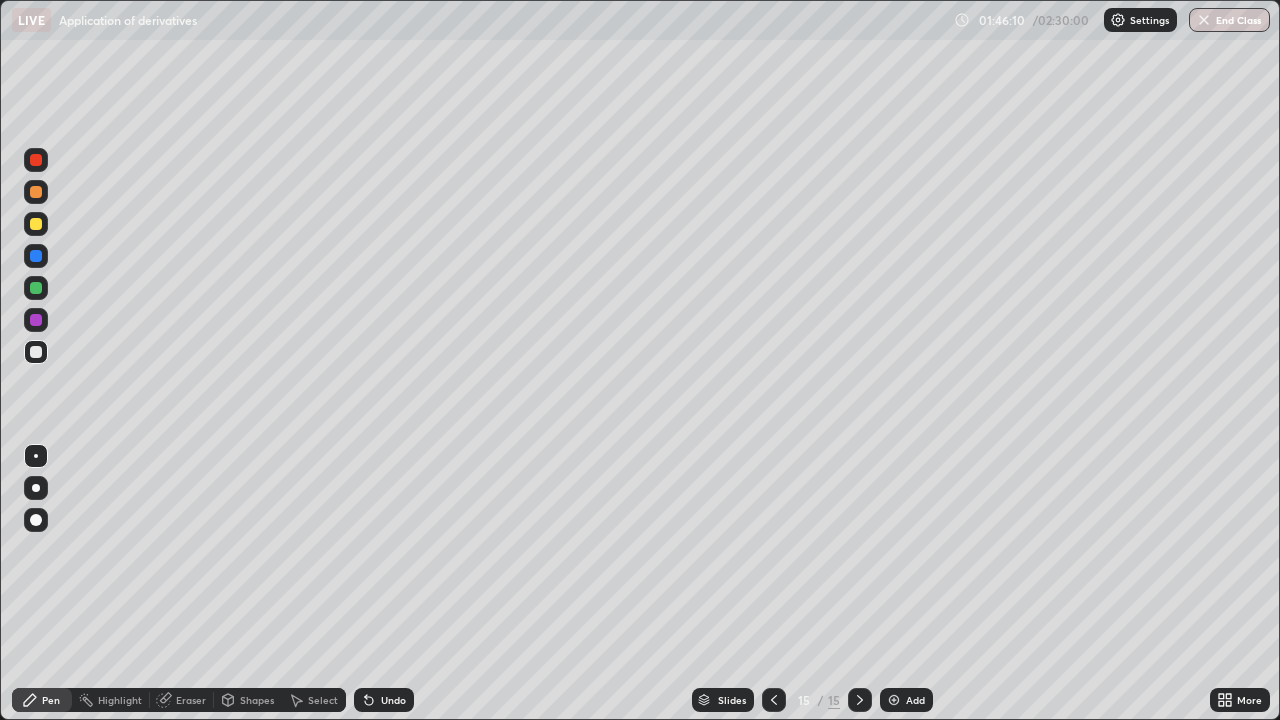 click at bounding box center [36, 224] 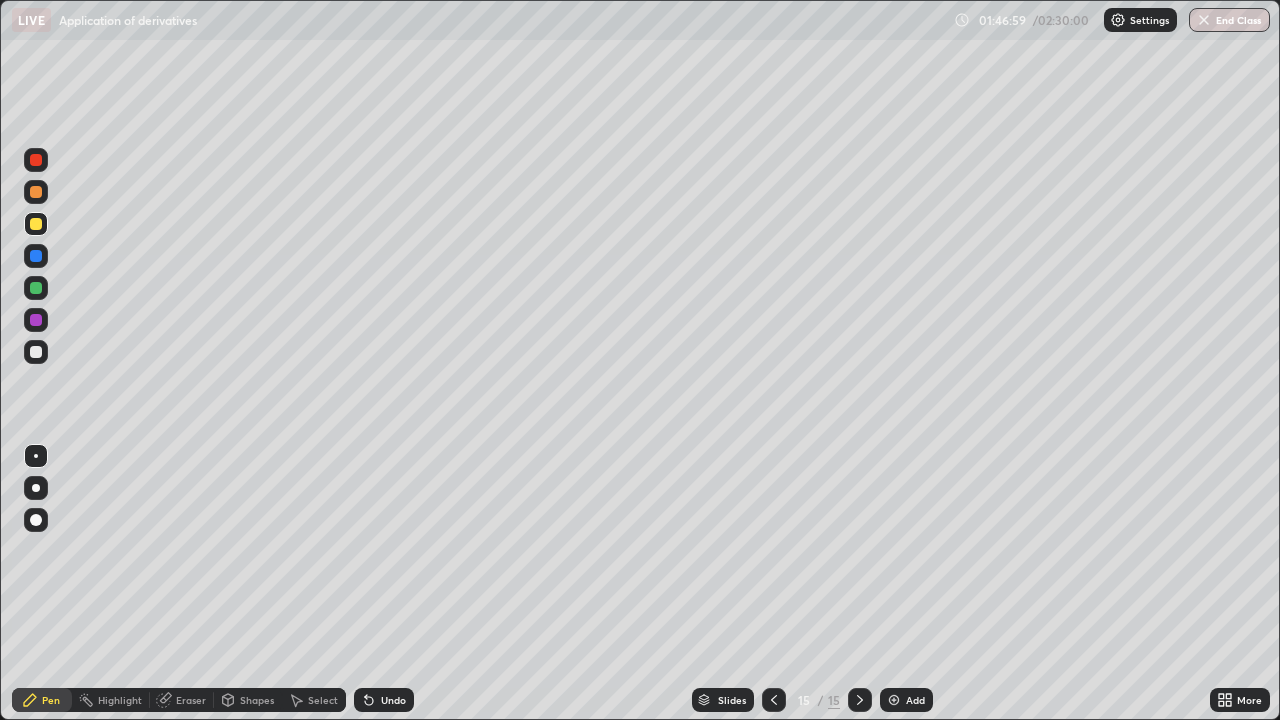 click on "[TIME] /  [TIME] Settings End Class" at bounding box center (1112, 20) 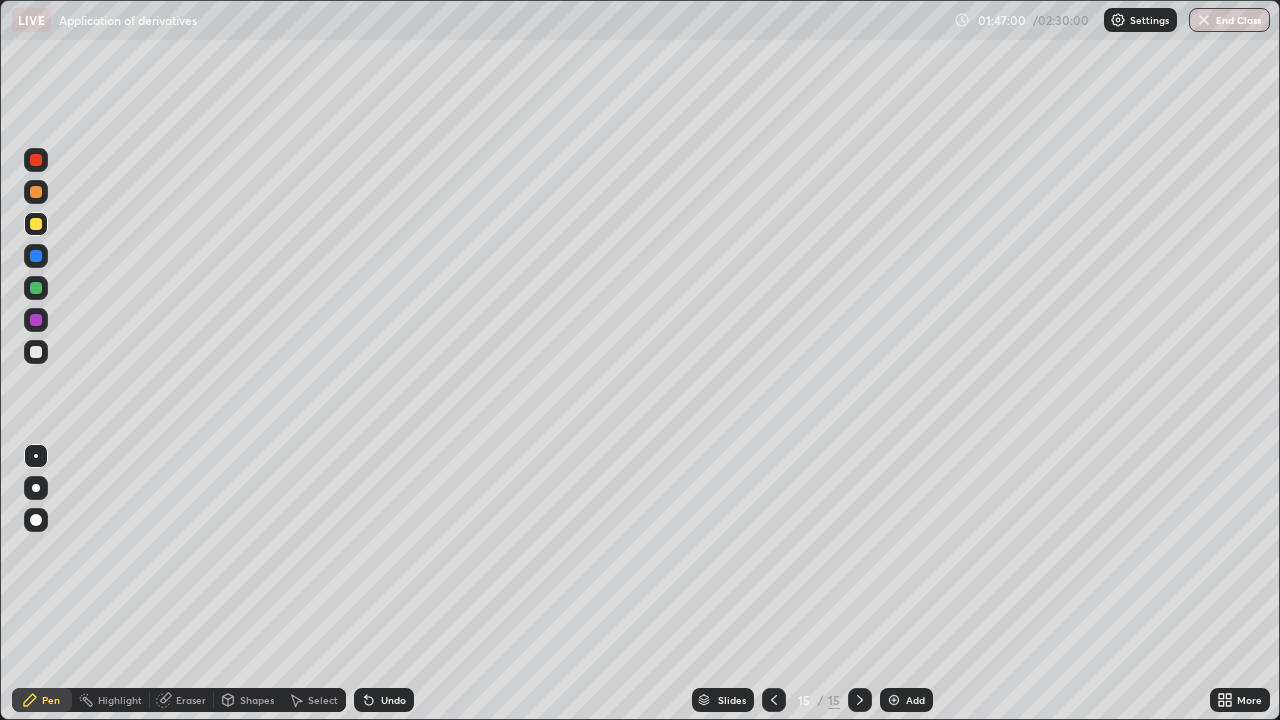 click on "[TIME] /  [TIME] Settings End Class" at bounding box center (1112, 20) 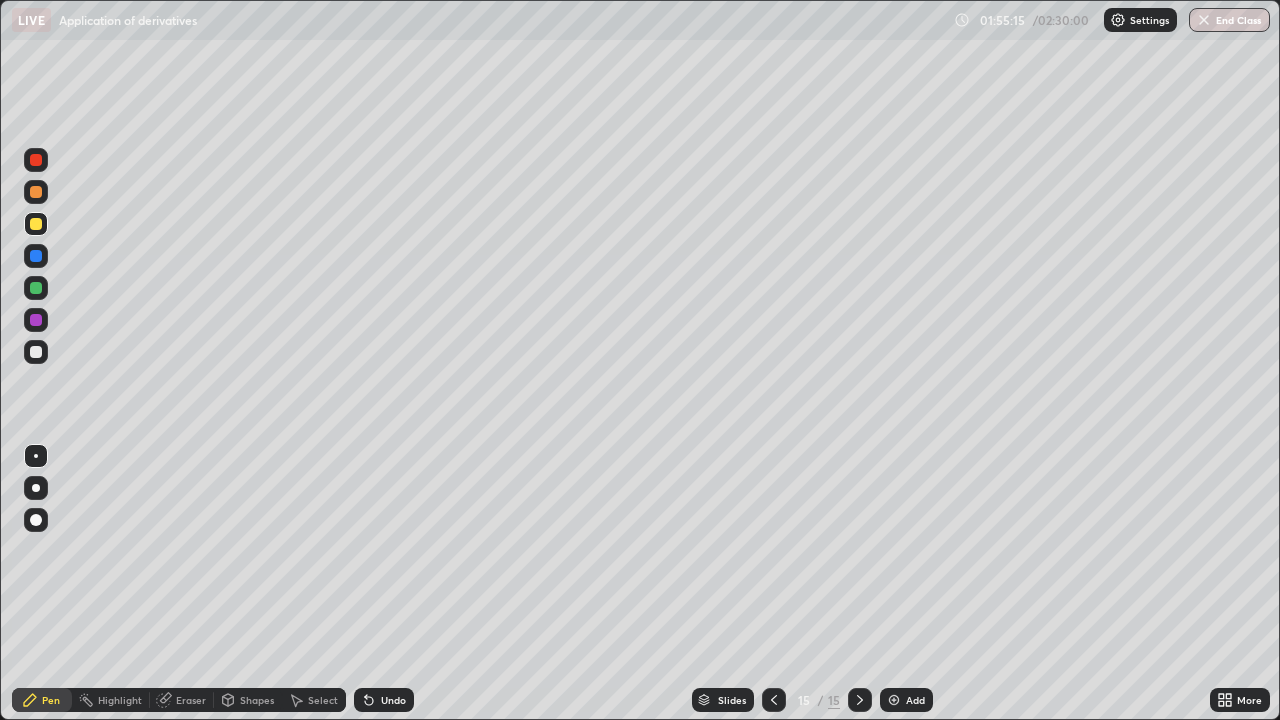 click on "Undo" at bounding box center (393, 700) 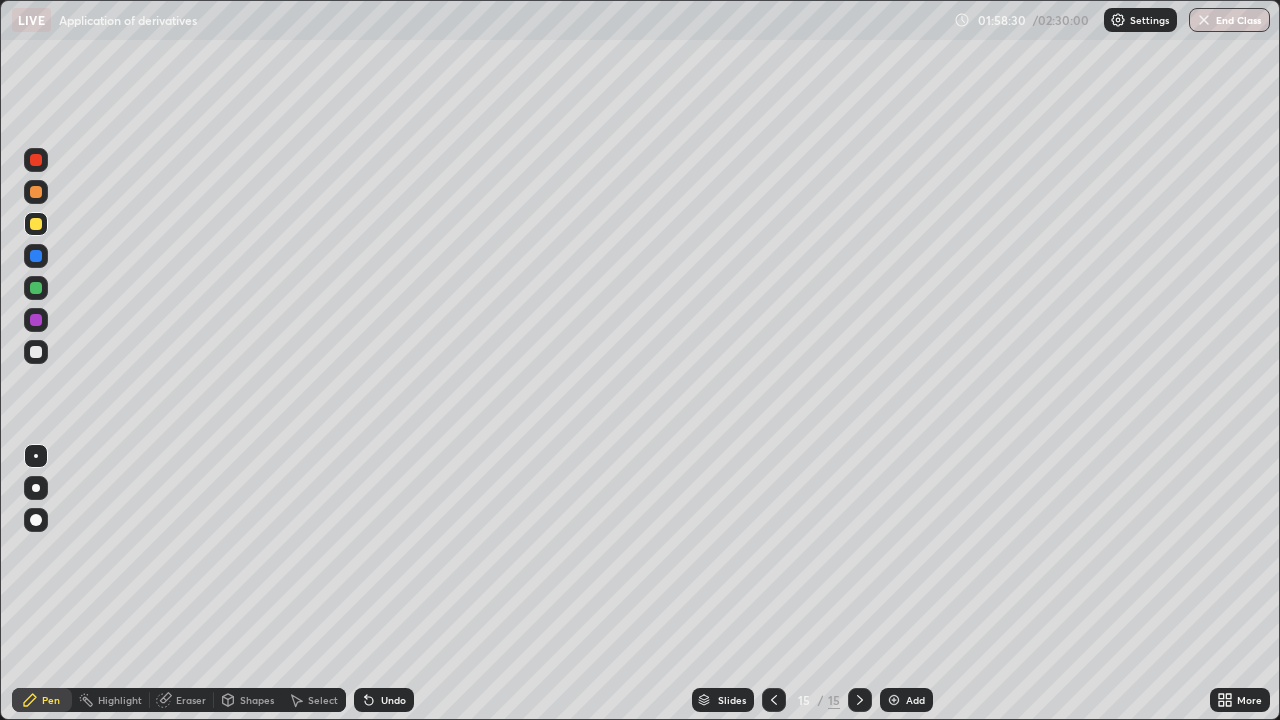 click at bounding box center [36, 288] 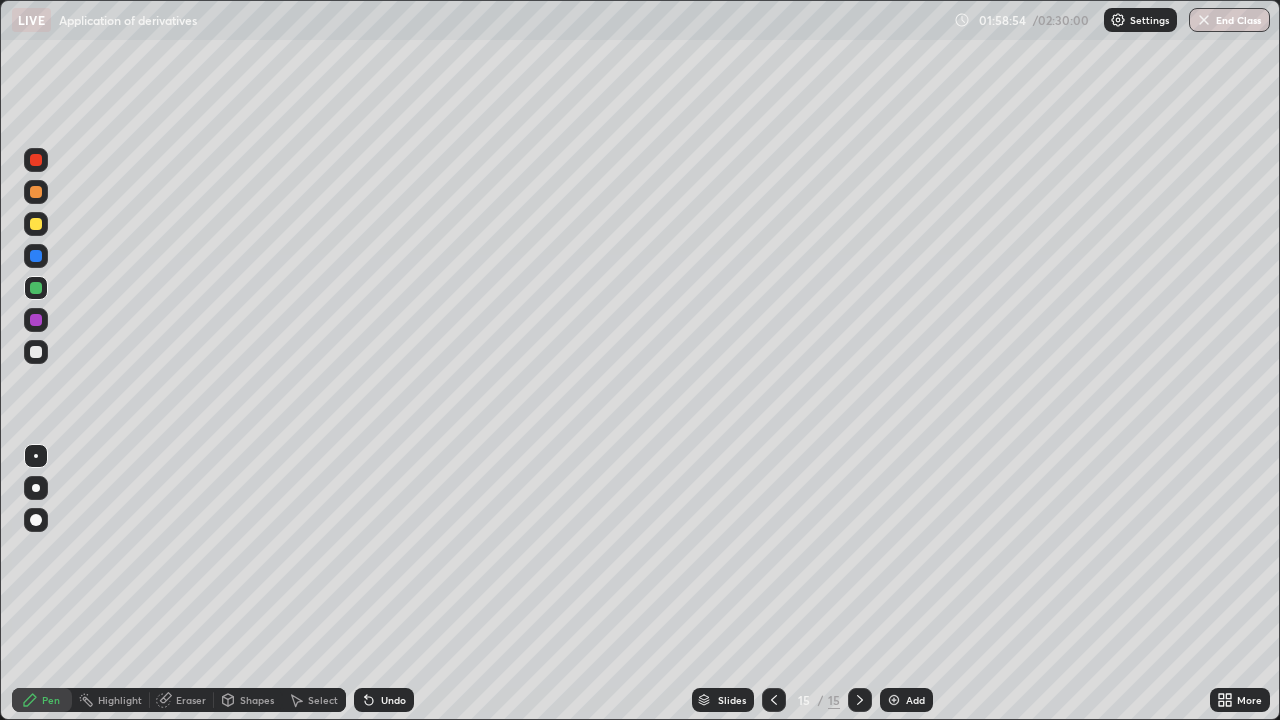 click on "Eraser" at bounding box center (191, 700) 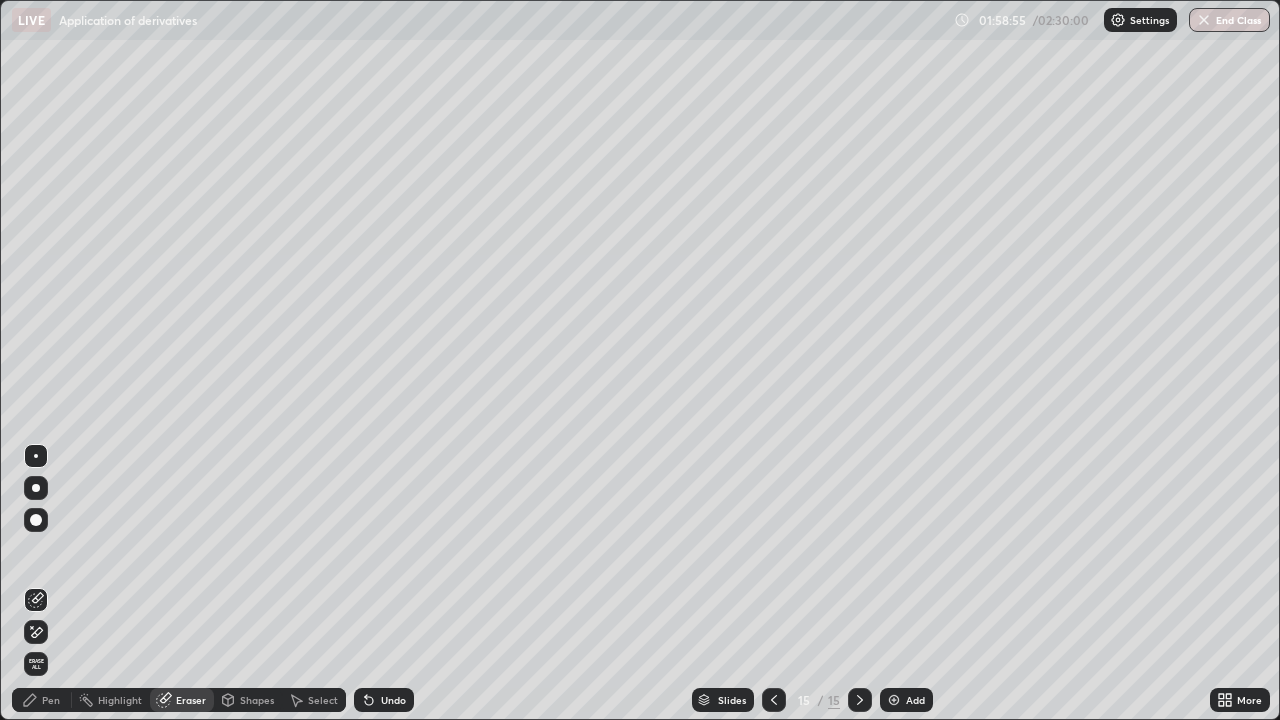 click on "Eraser" at bounding box center [191, 700] 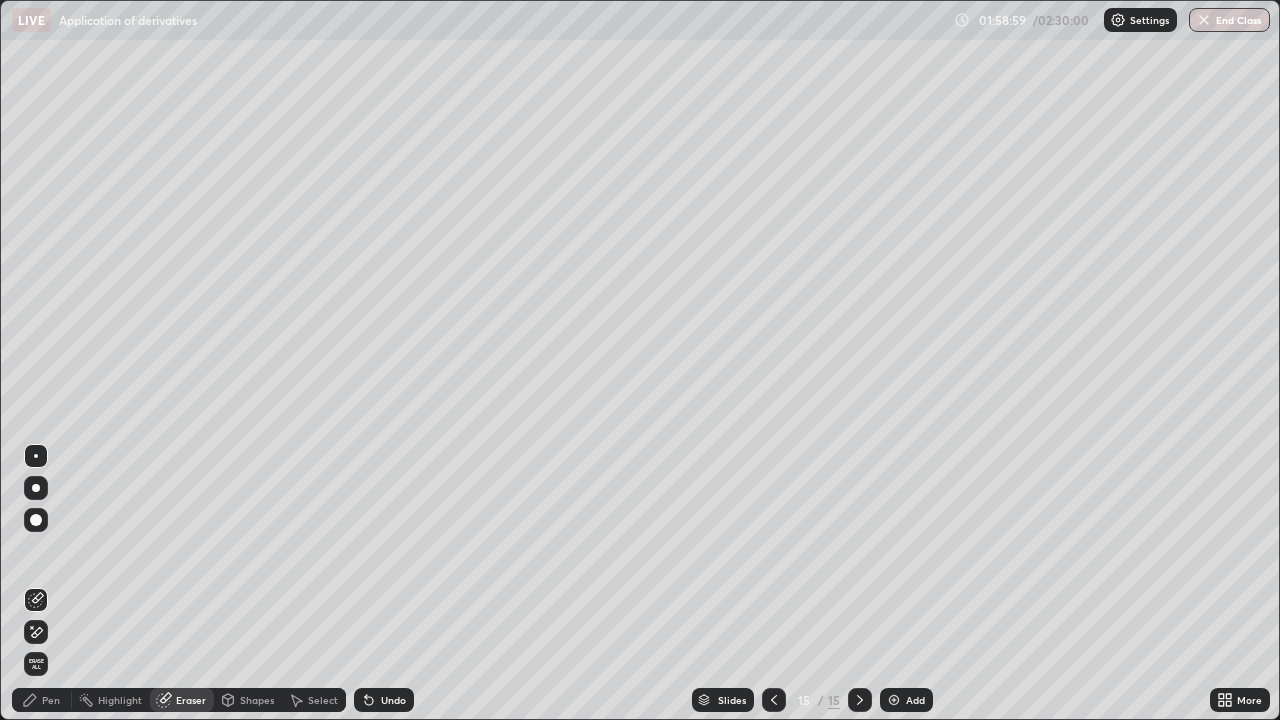 click on "Pen" at bounding box center (42, 700) 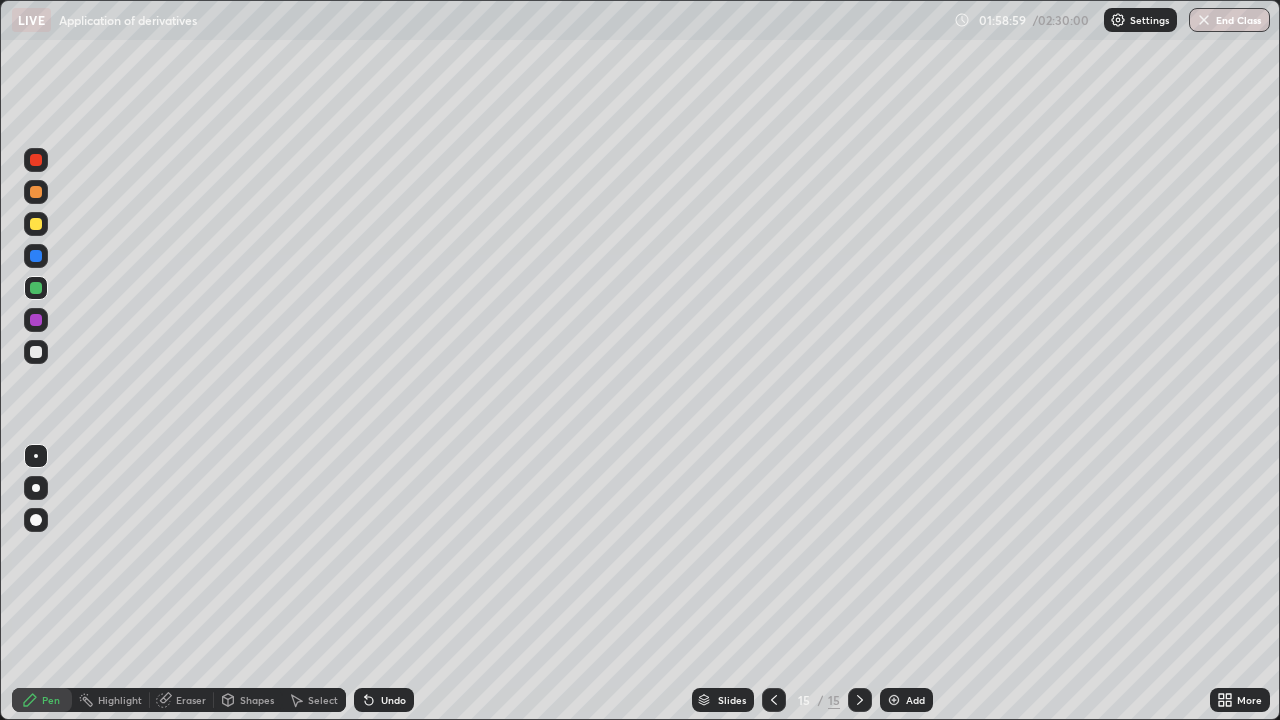 click at bounding box center [36, 352] 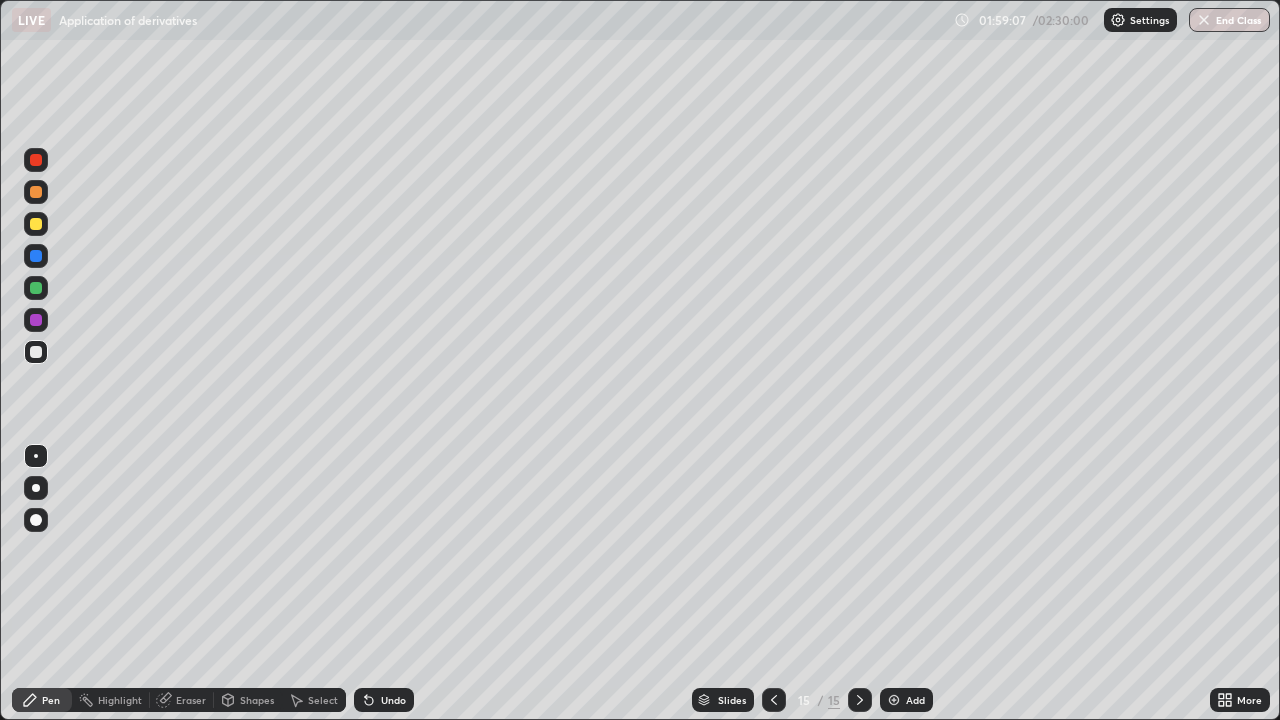 click at bounding box center [36, 224] 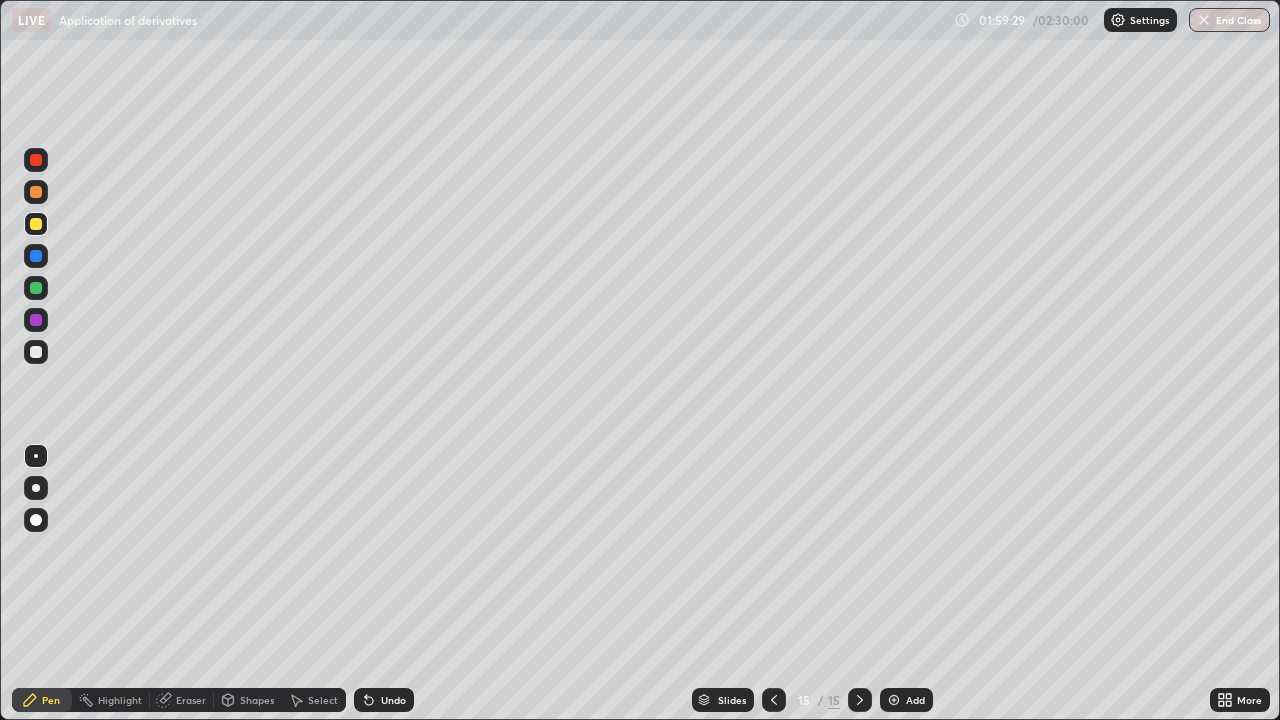 click at bounding box center (36, 320) 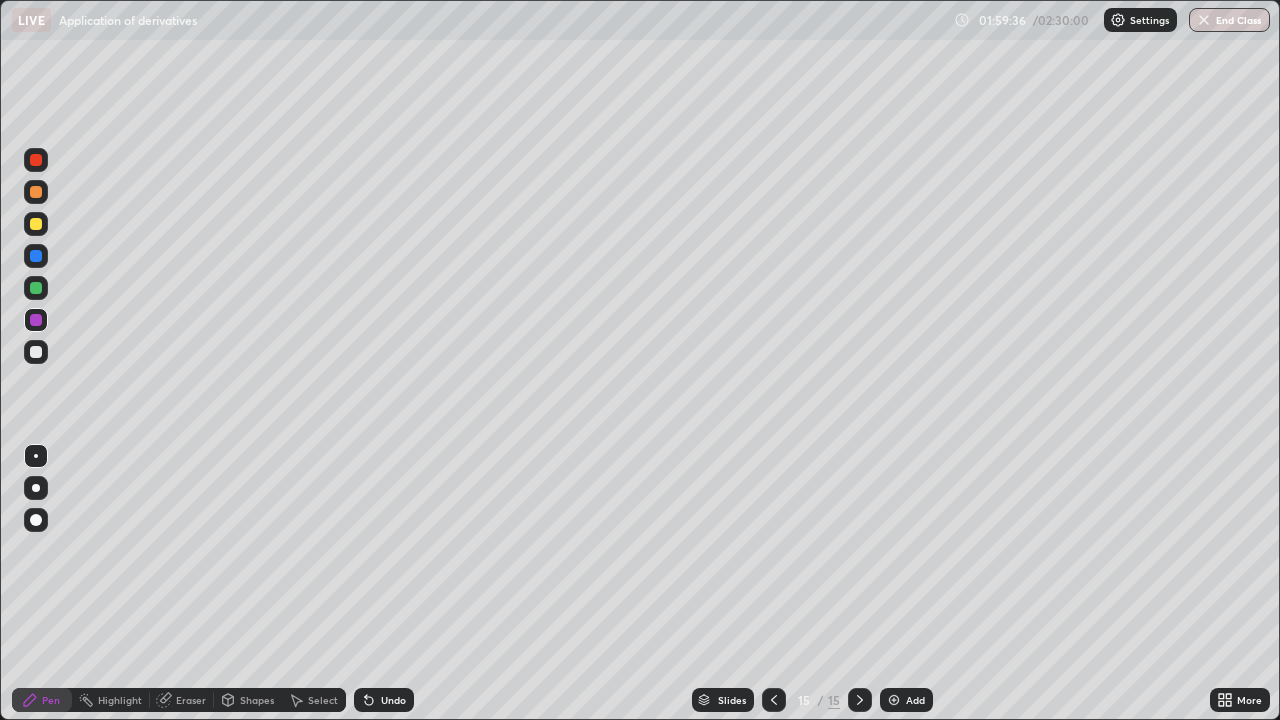 click at bounding box center [36, 352] 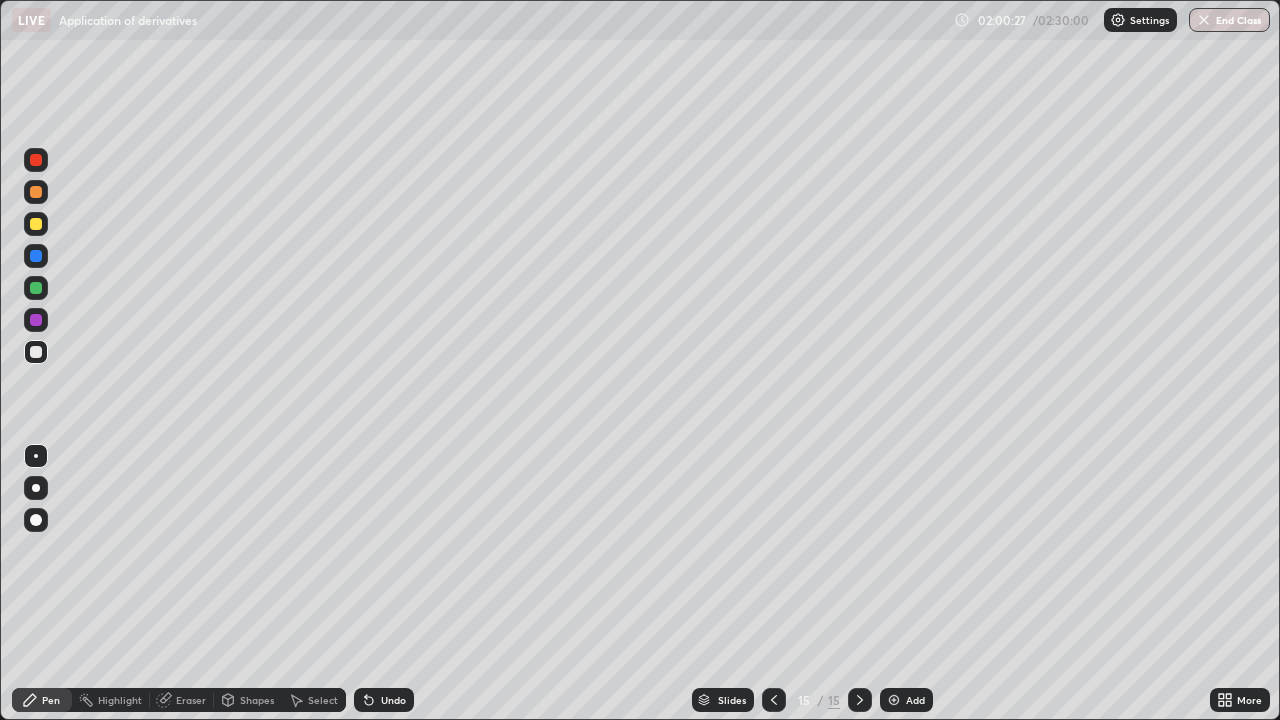 click at bounding box center (36, 352) 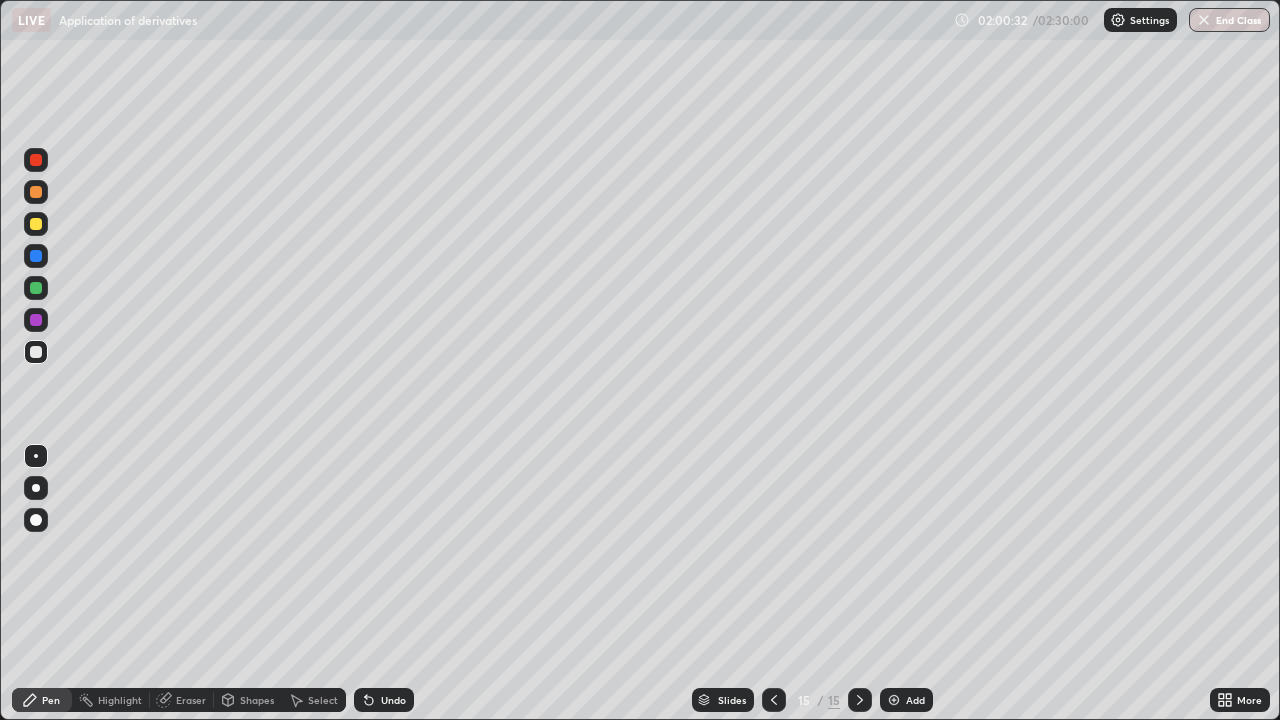 click on "Eraser" at bounding box center (182, 700) 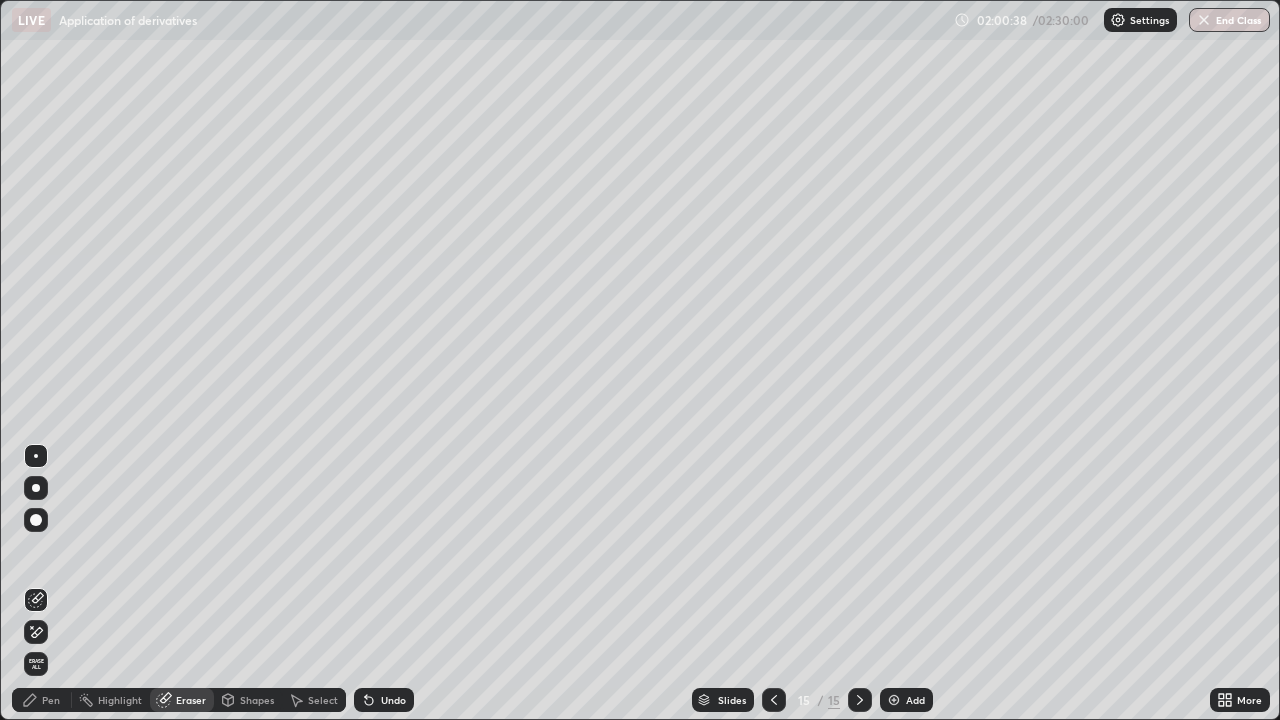 click on "Pen" at bounding box center (42, 700) 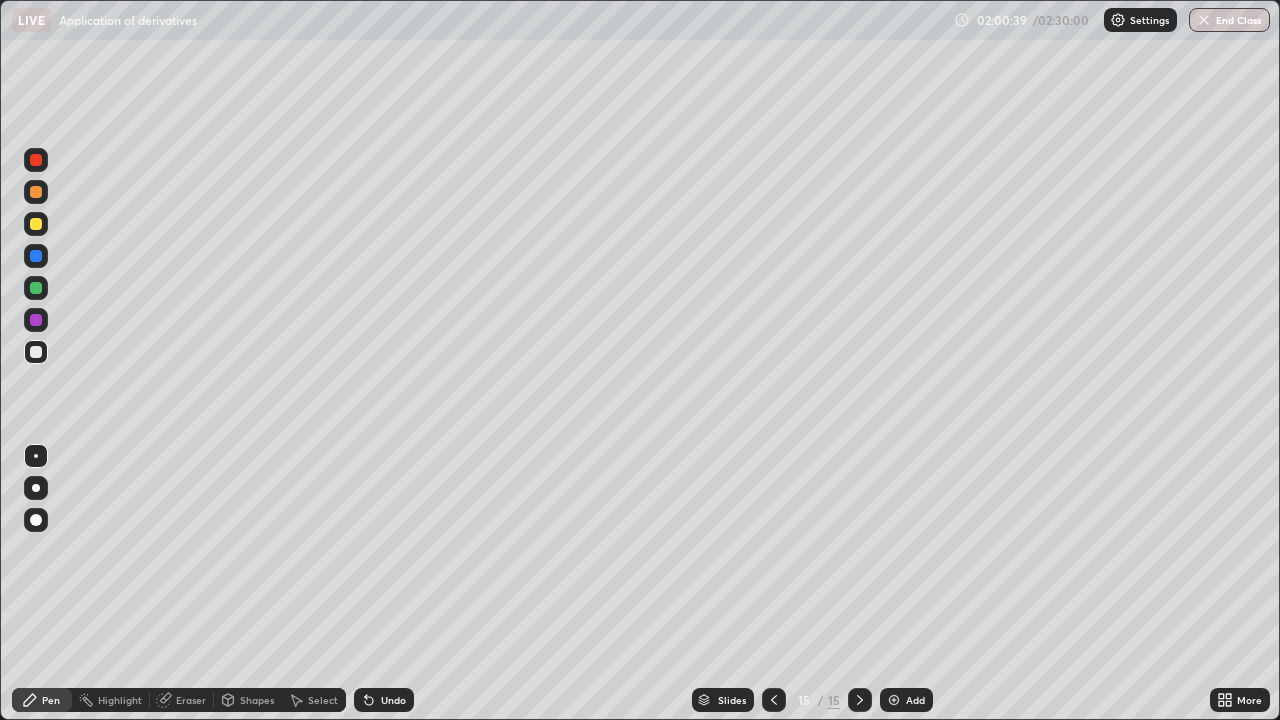 click at bounding box center [36, 352] 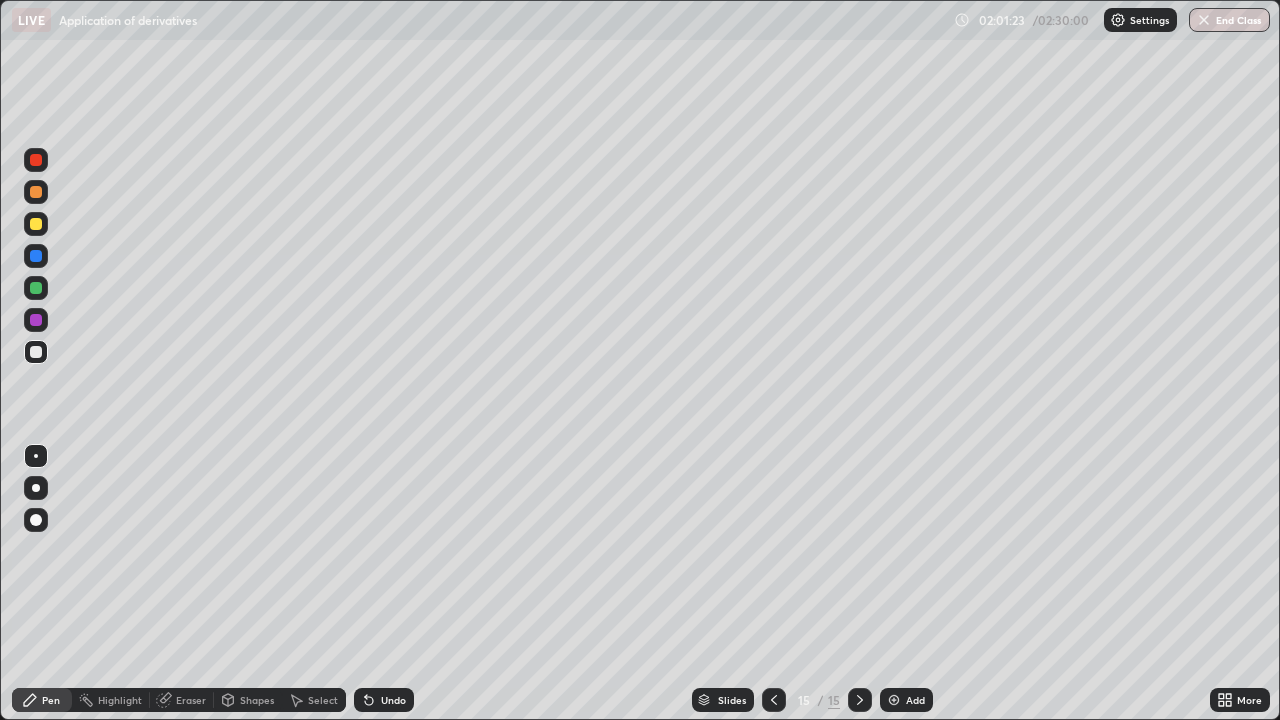 click on "Eraser" at bounding box center (191, 700) 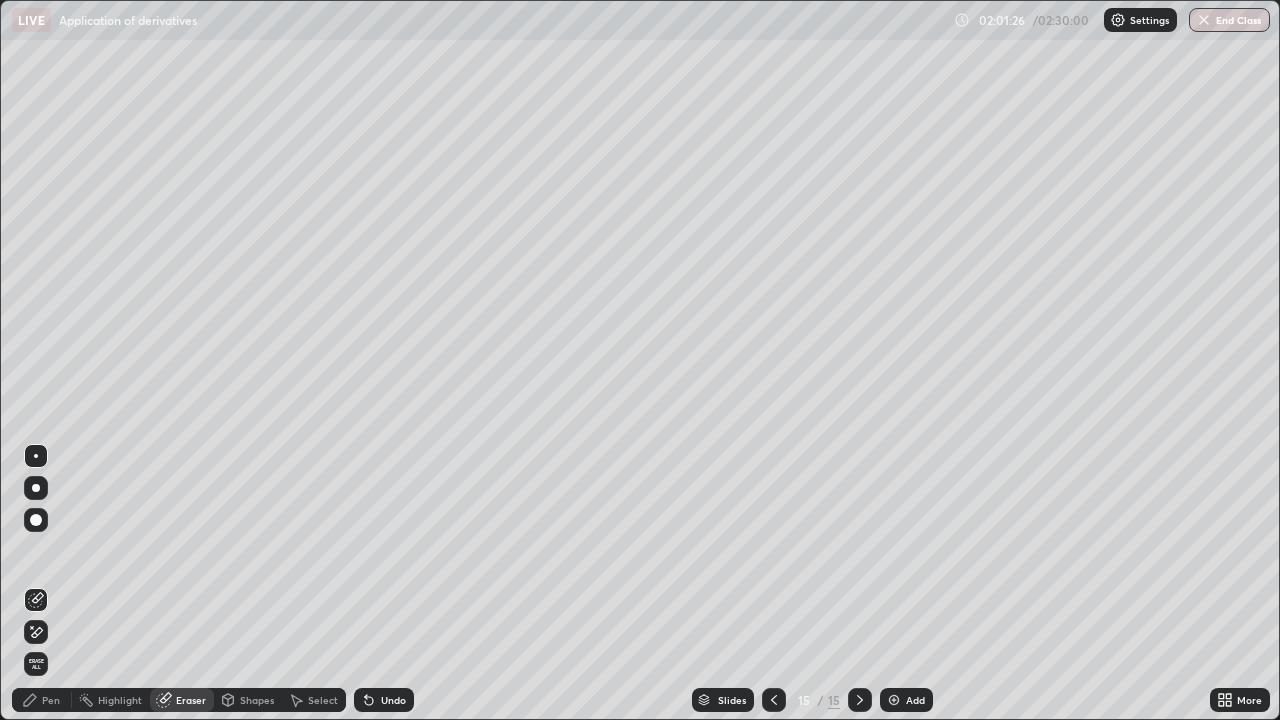 click on "Pen" at bounding box center (42, 700) 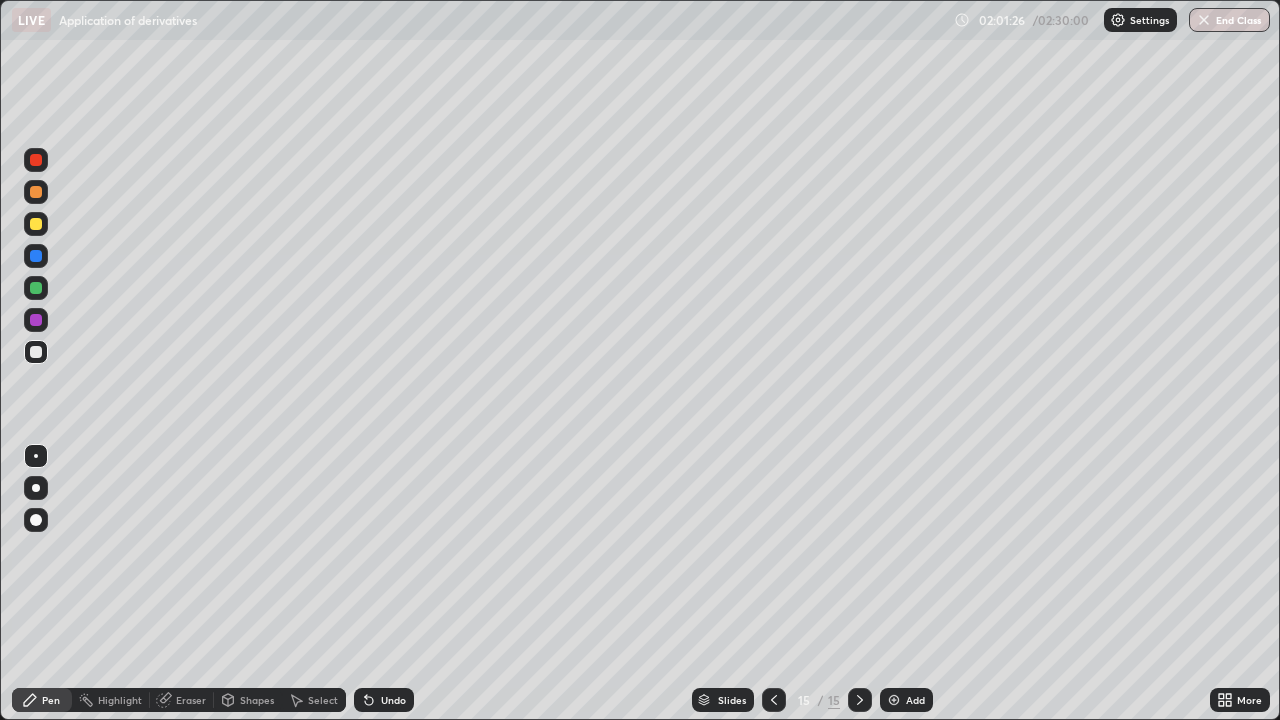 click at bounding box center (36, 352) 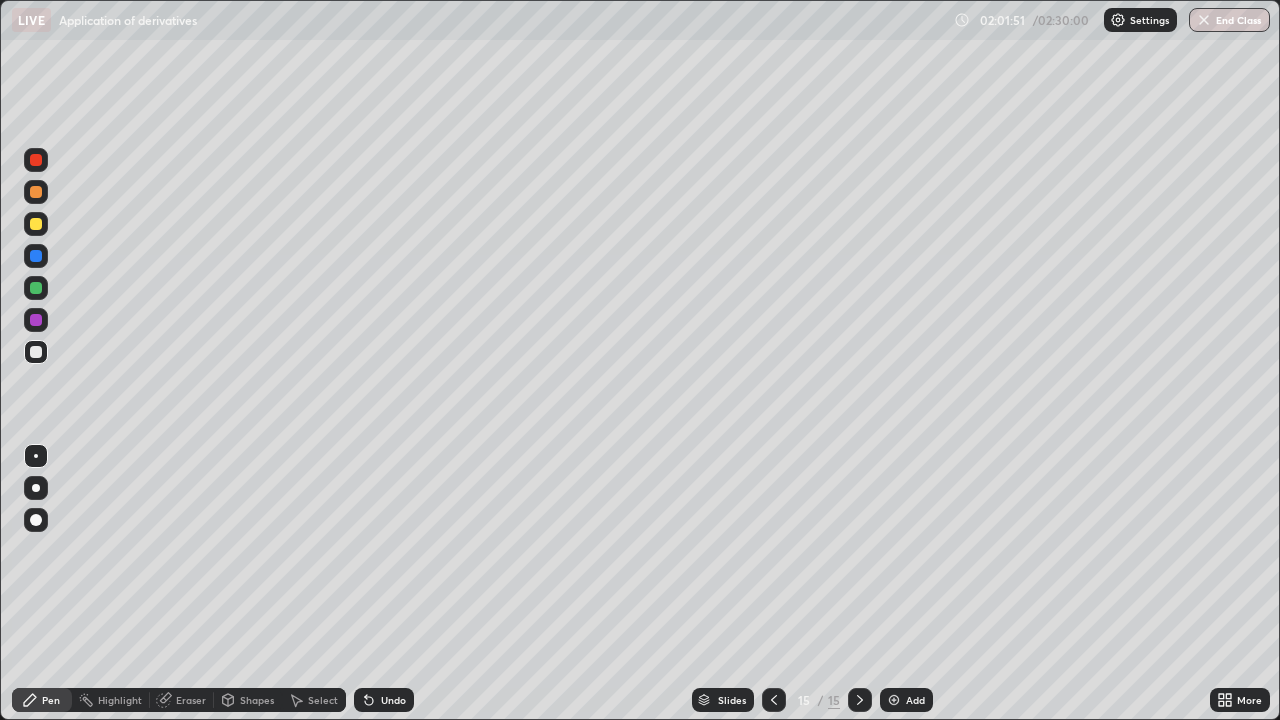 click at bounding box center [36, 288] 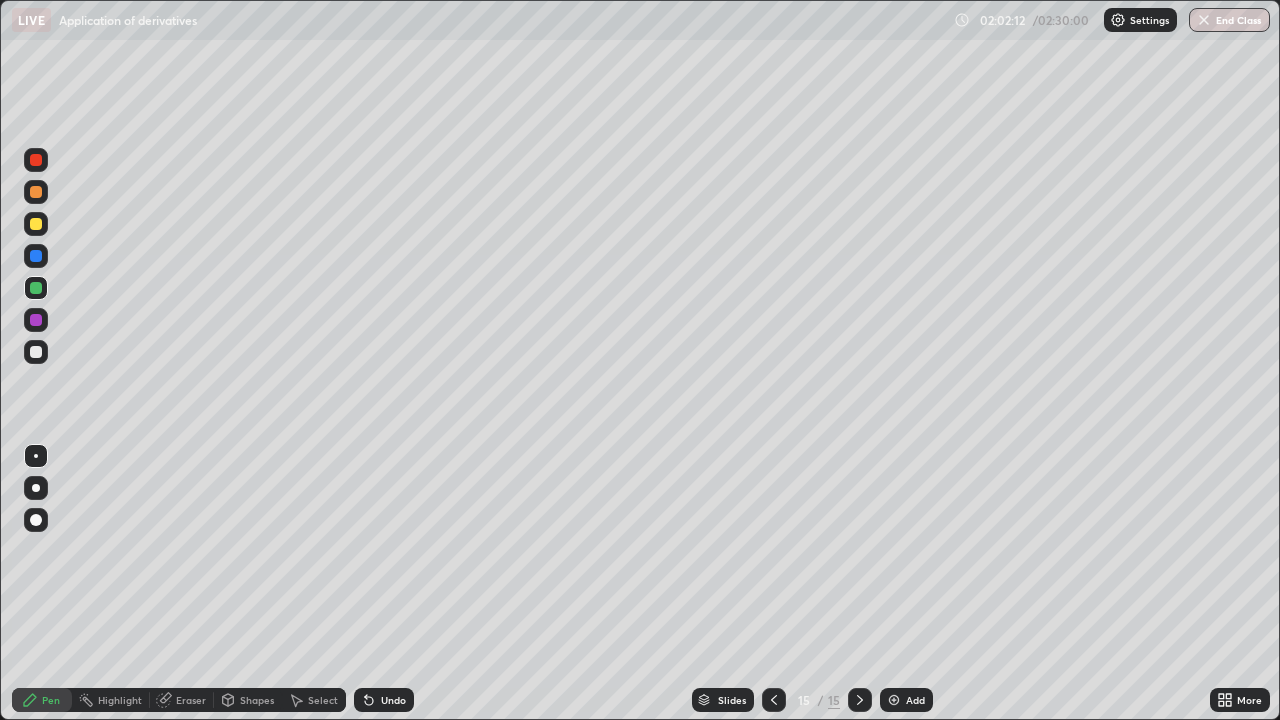 click at bounding box center (36, 320) 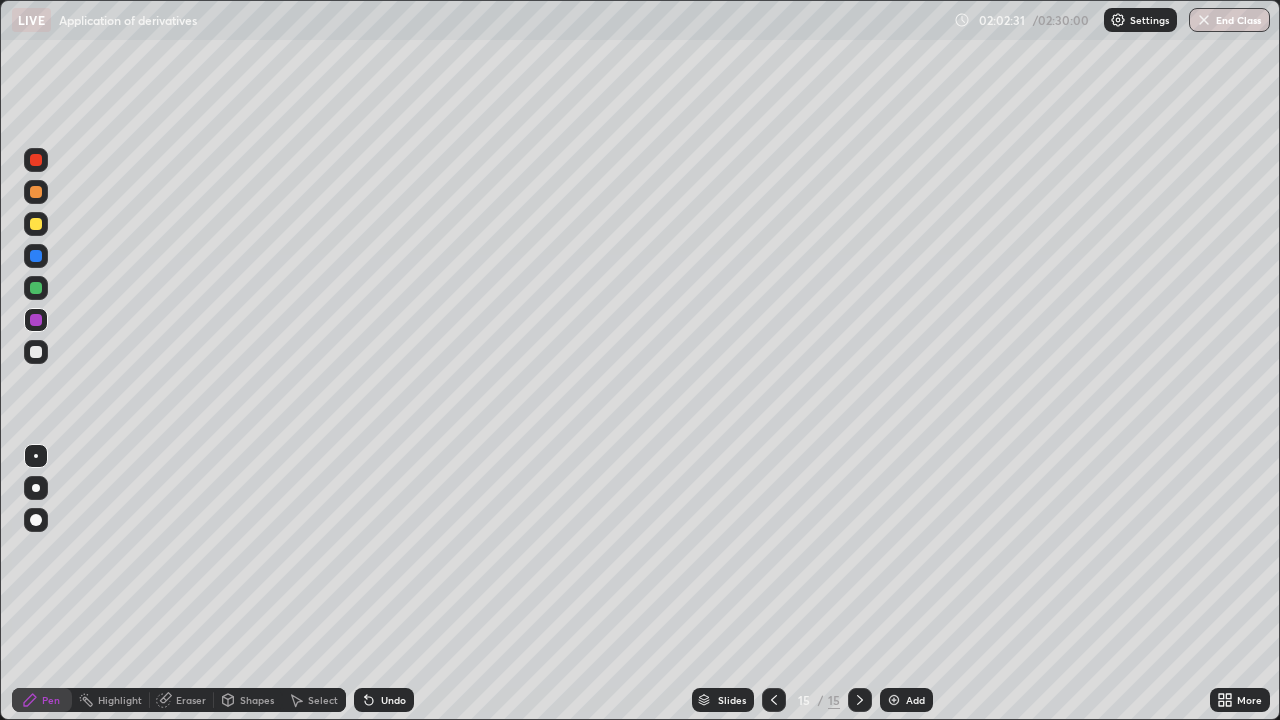 click at bounding box center (36, 192) 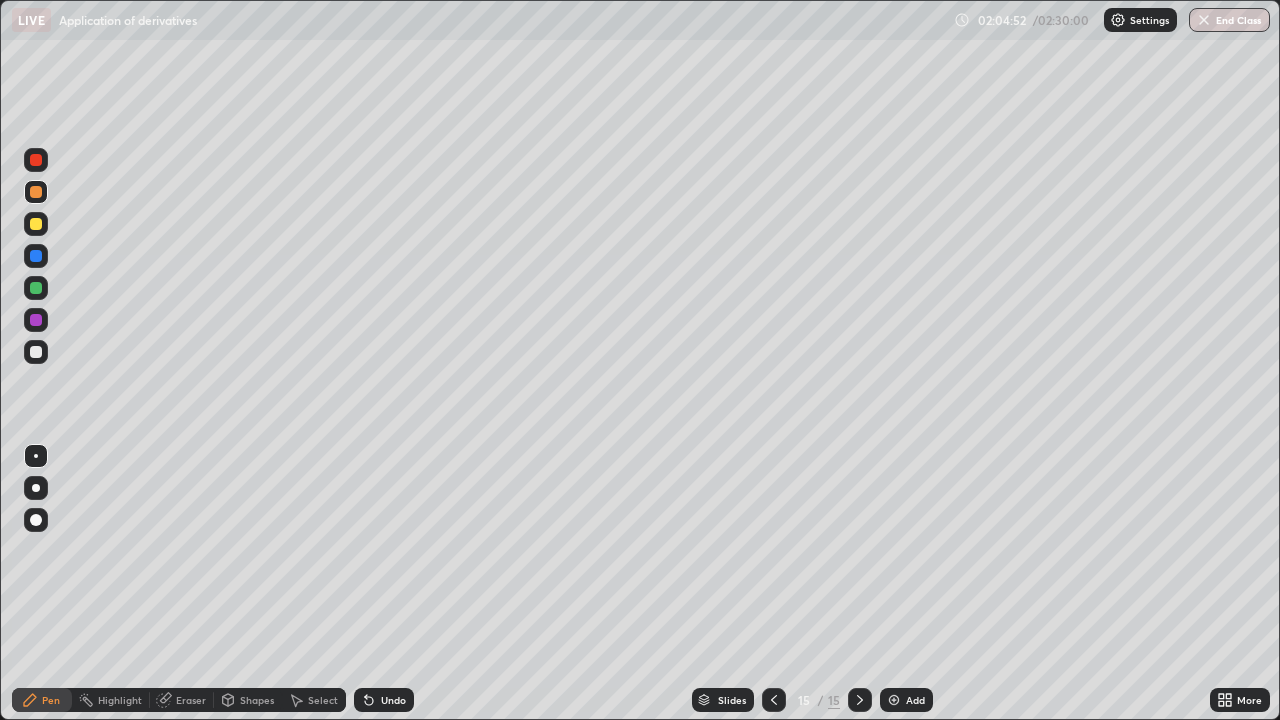 click on "Eraser" at bounding box center (182, 700) 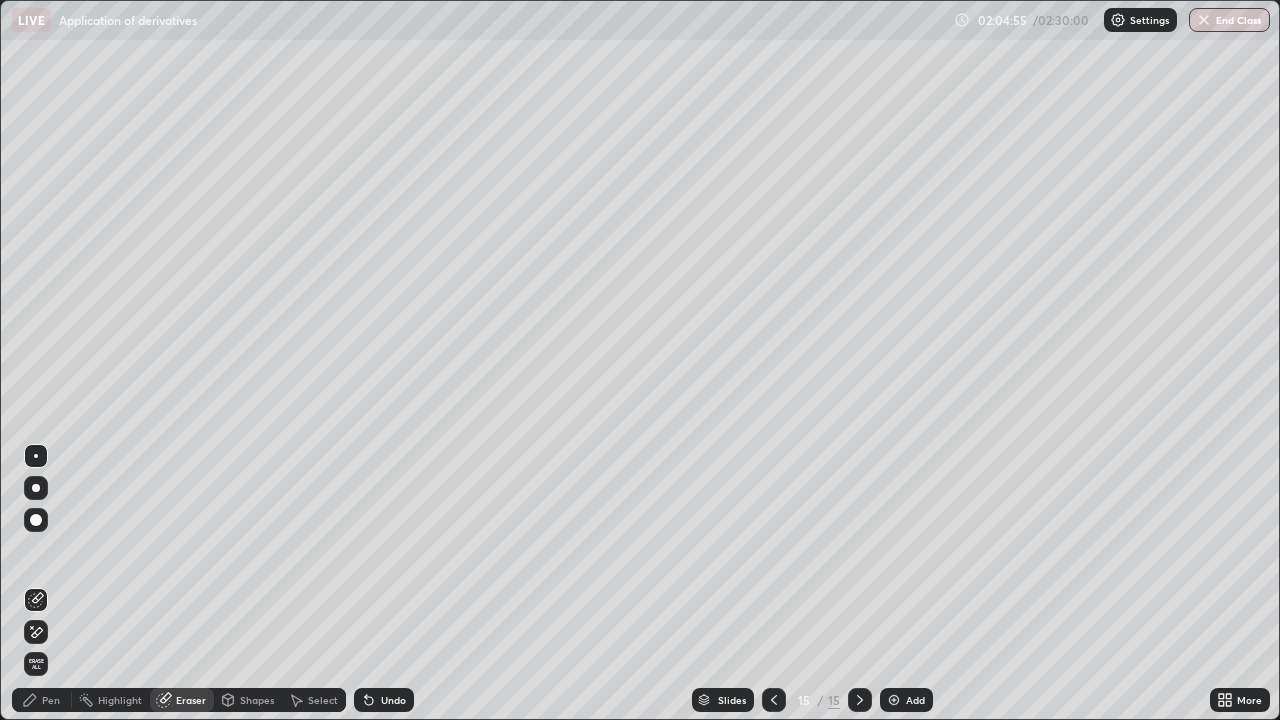 click on "Pen" at bounding box center (51, 700) 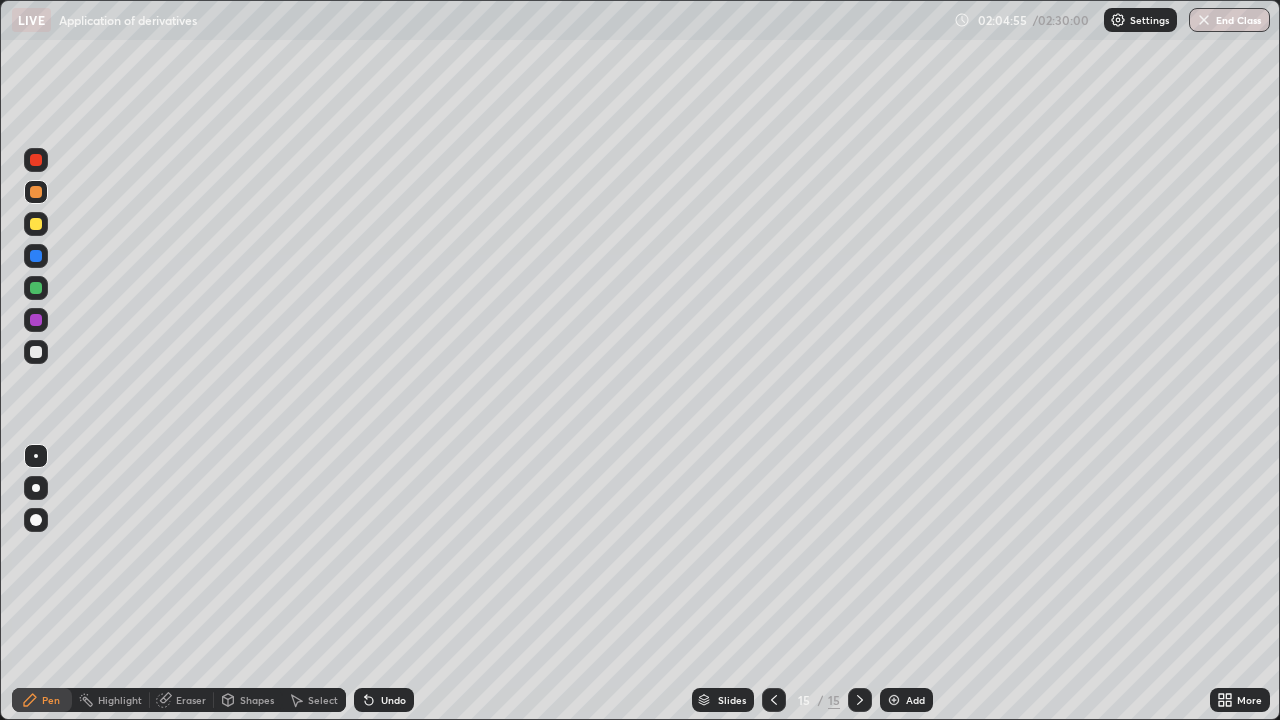 click at bounding box center (36, 352) 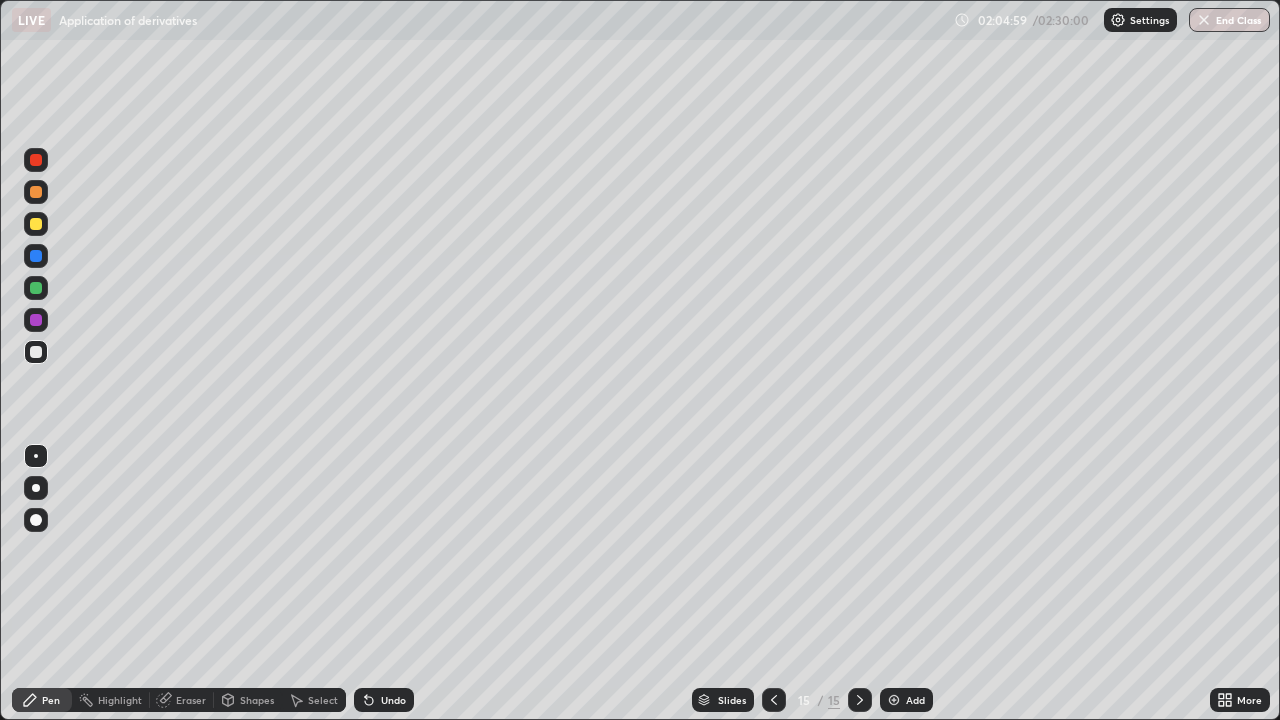 click at bounding box center [894, 700] 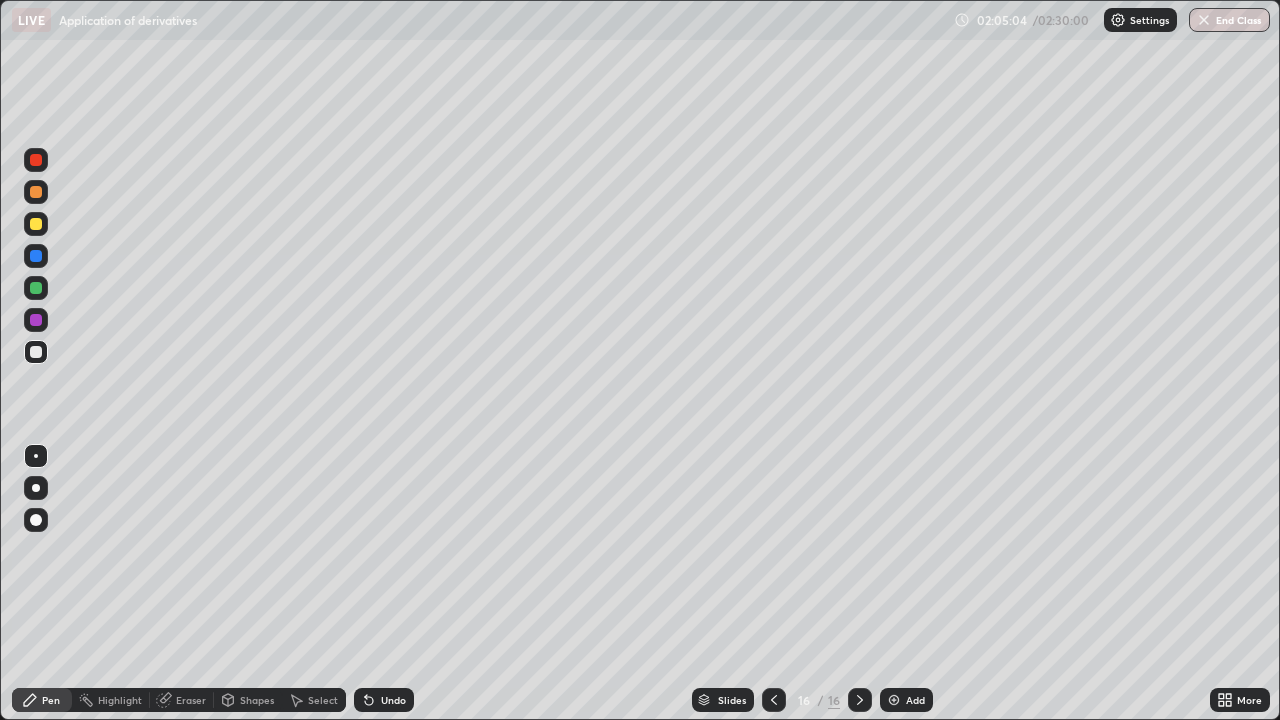 click at bounding box center [36, 224] 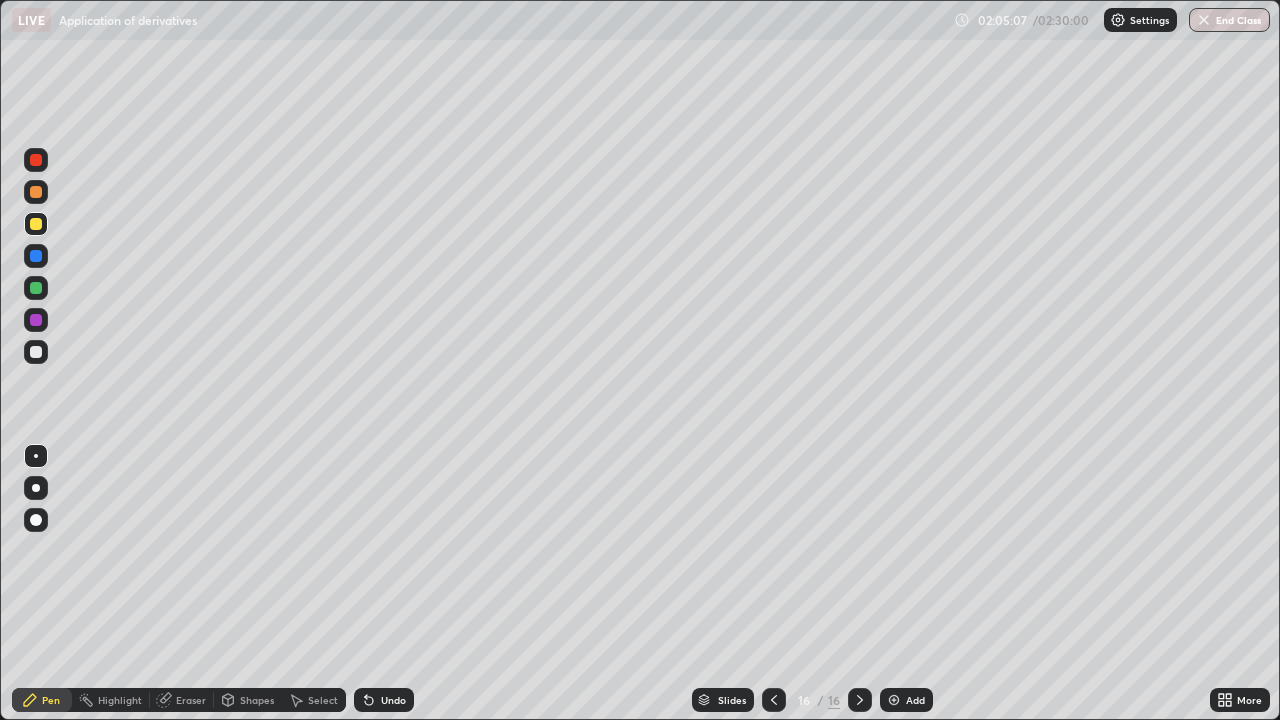 click at bounding box center (774, 700) 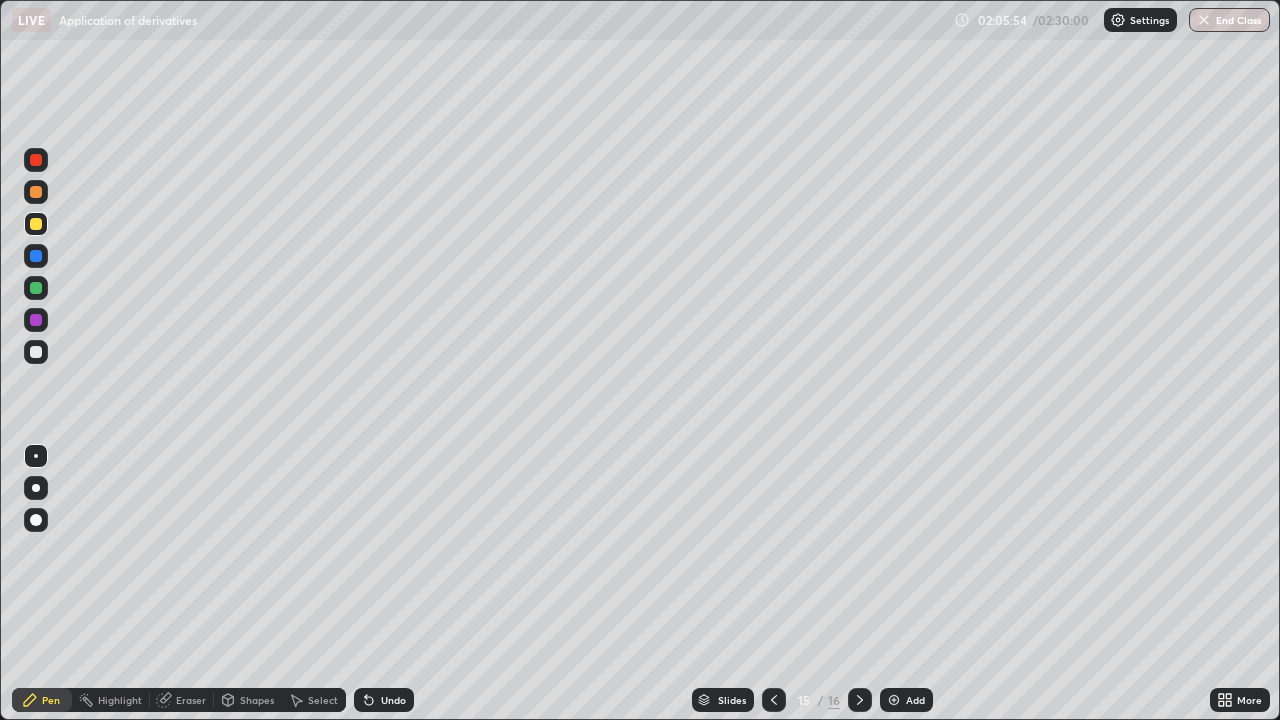 click at bounding box center [36, 352] 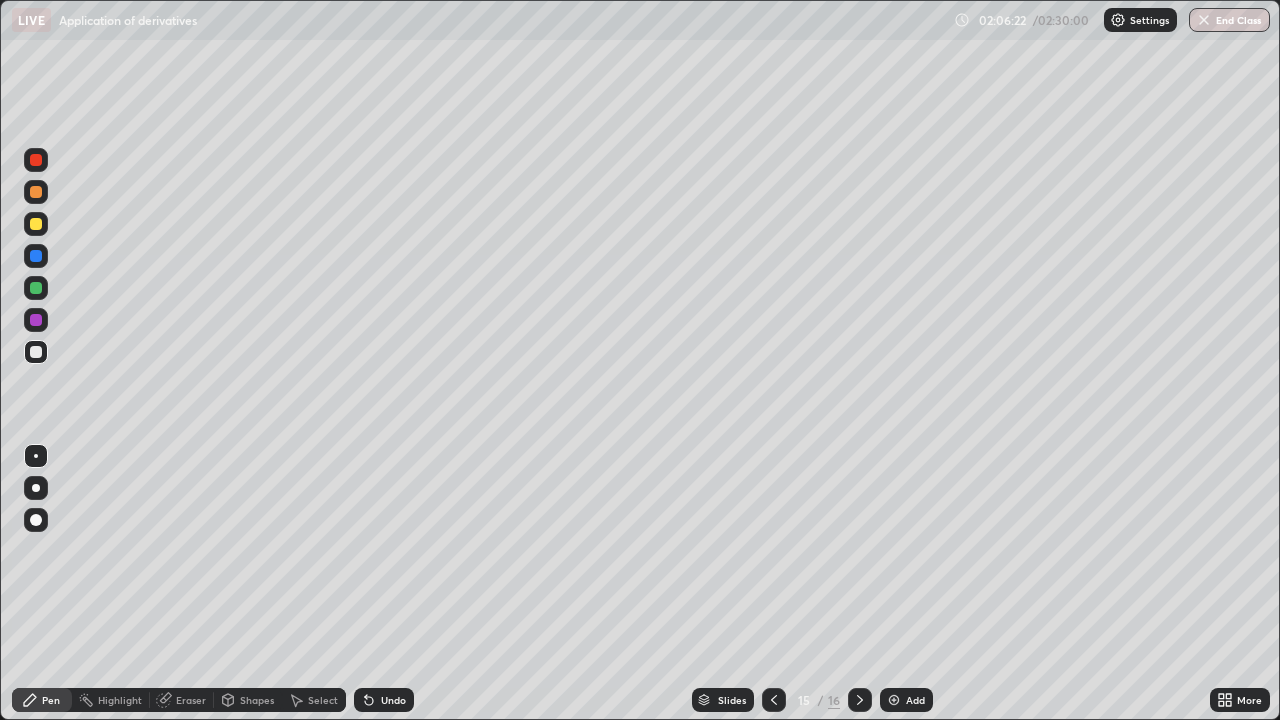 click at bounding box center [860, 700] 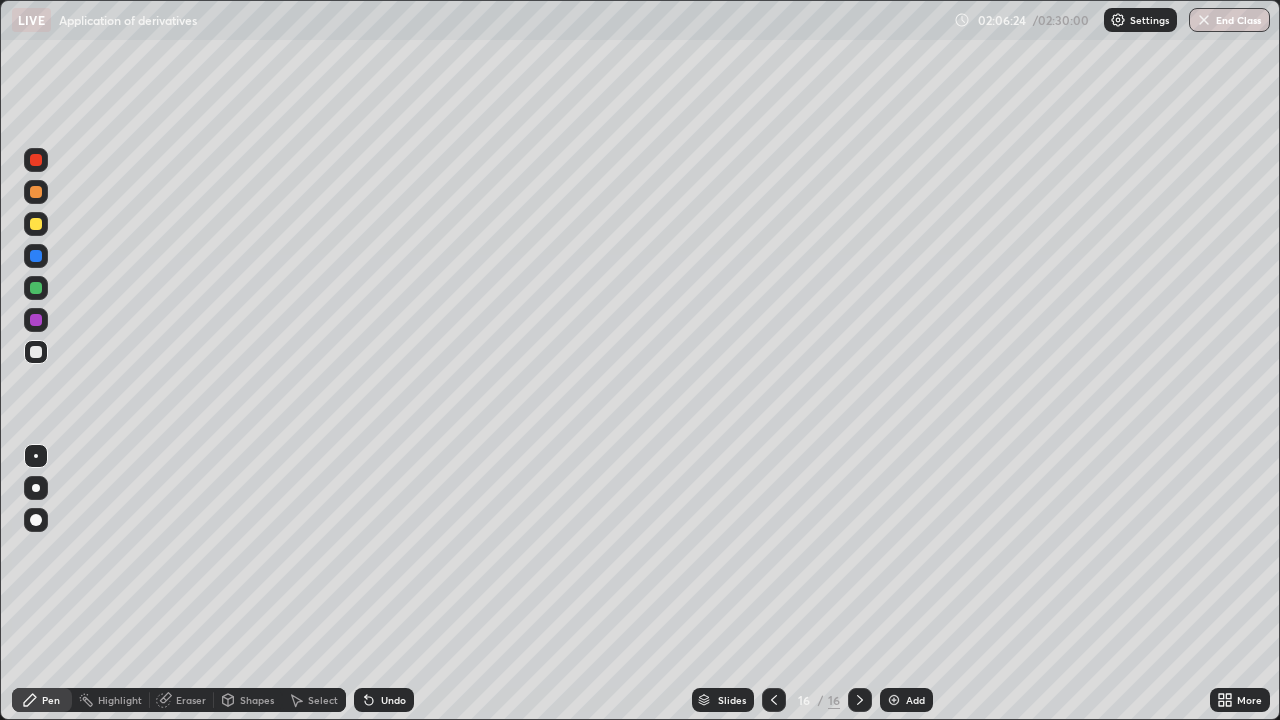 click at bounding box center (36, 352) 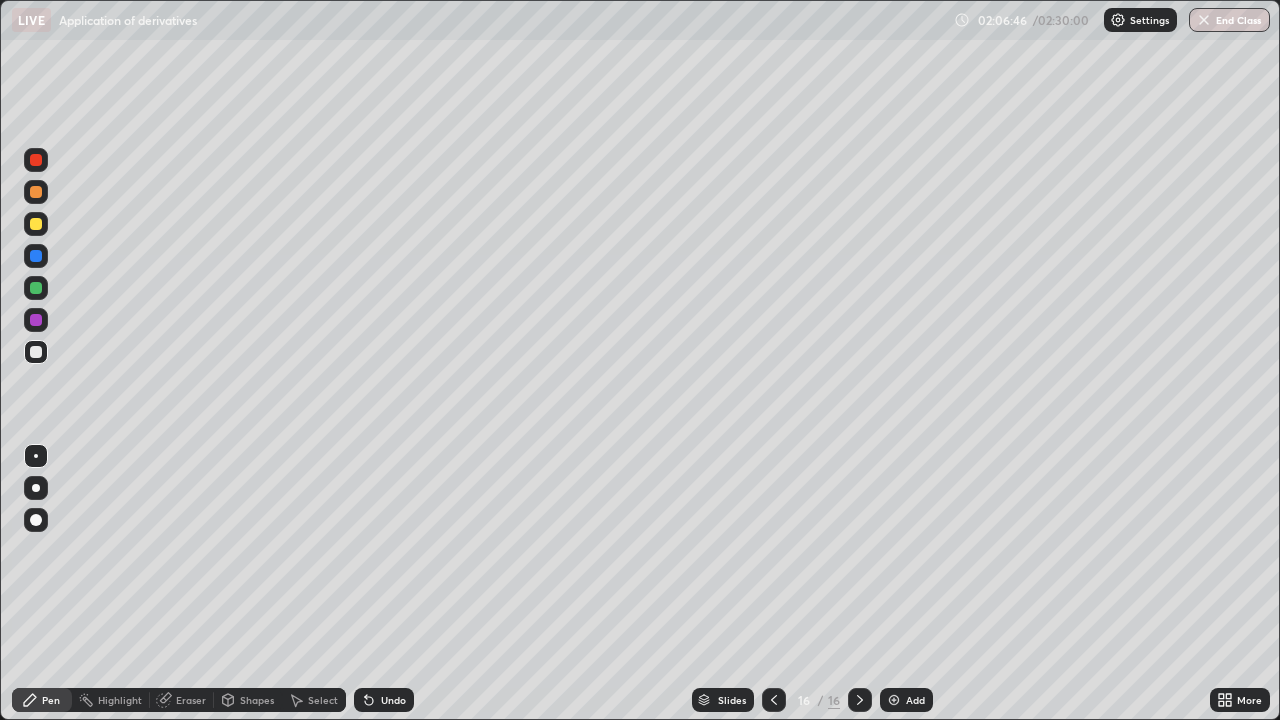 click on "Eraser" at bounding box center [182, 700] 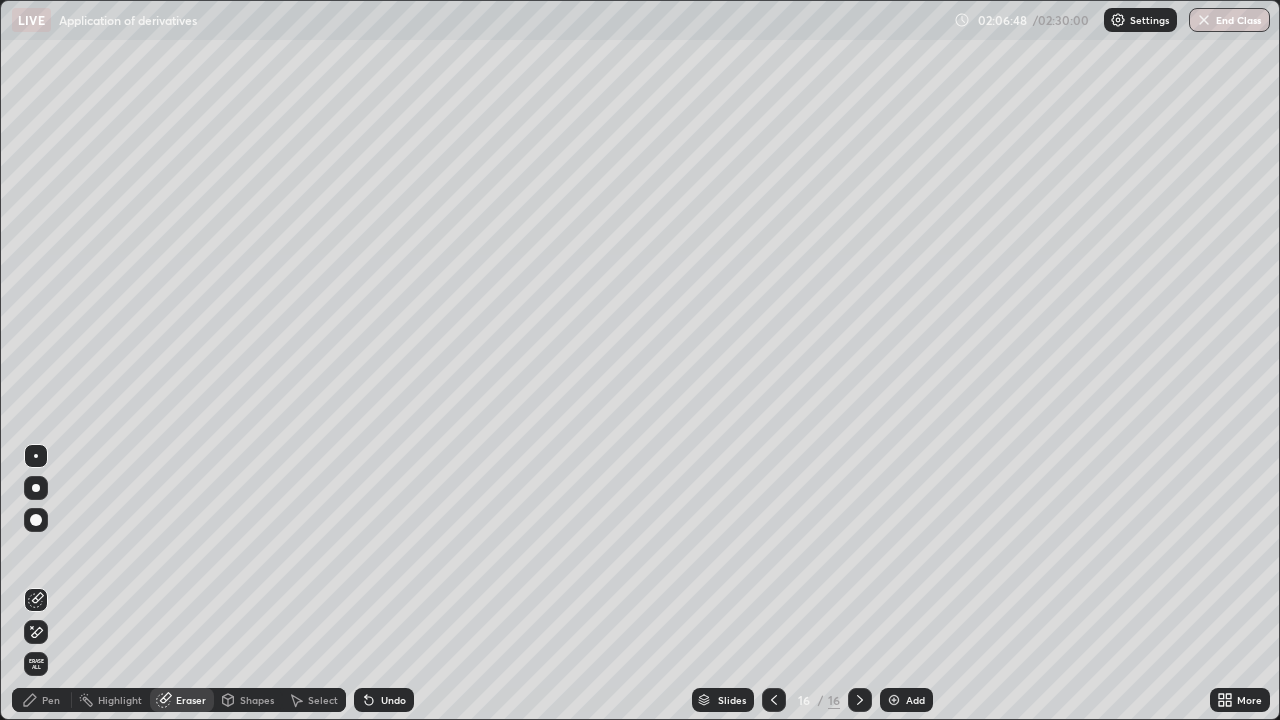 click on "Pen" at bounding box center [42, 700] 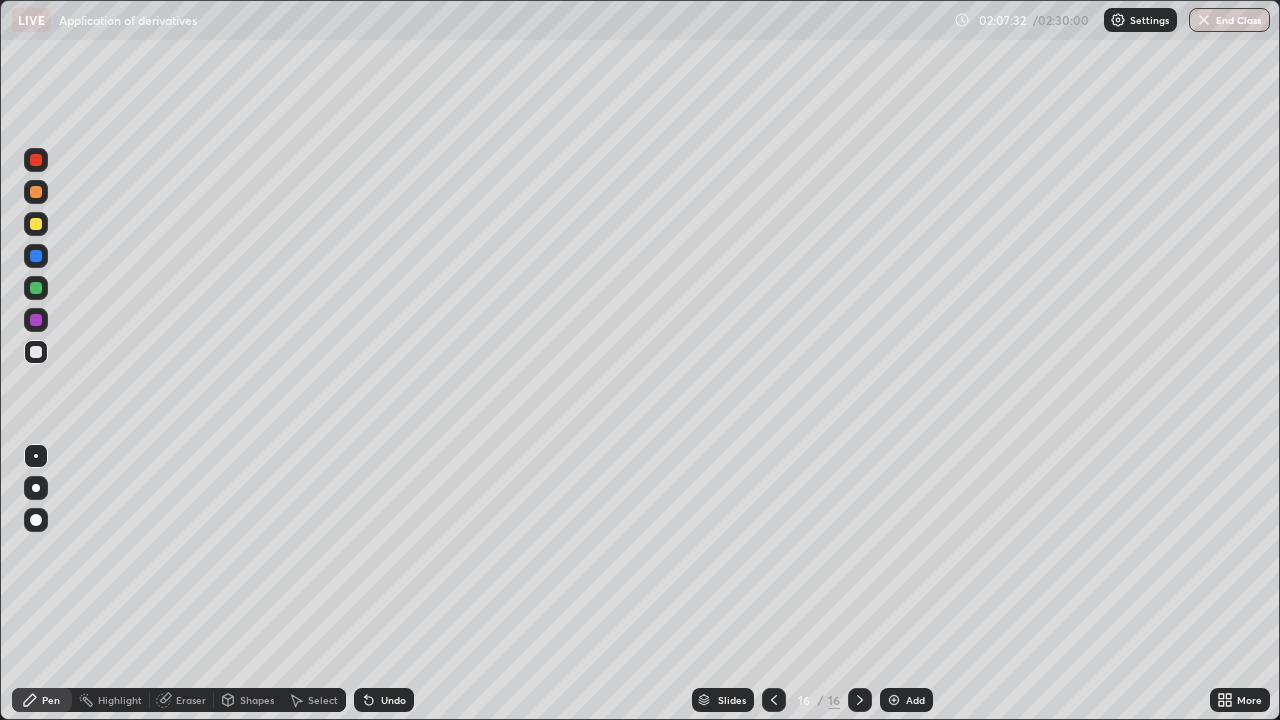 click at bounding box center [36, 352] 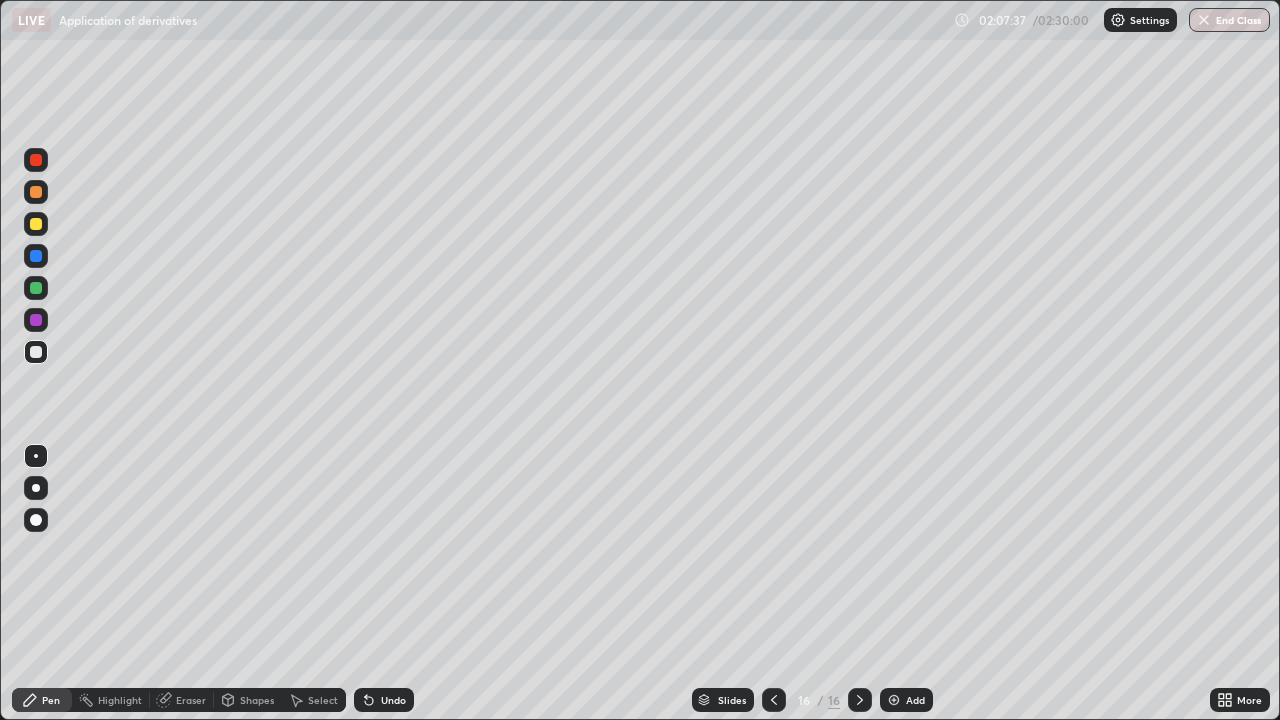 click at bounding box center [36, 224] 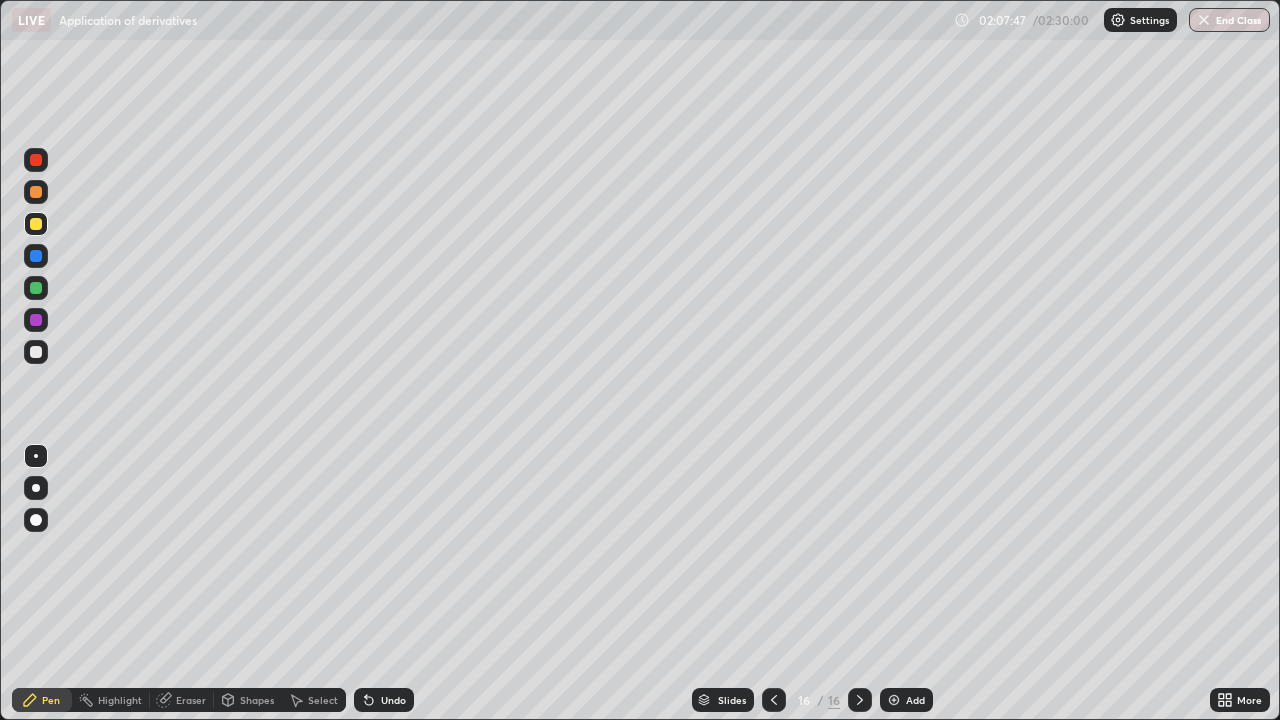 click on "Shapes" at bounding box center (248, 700) 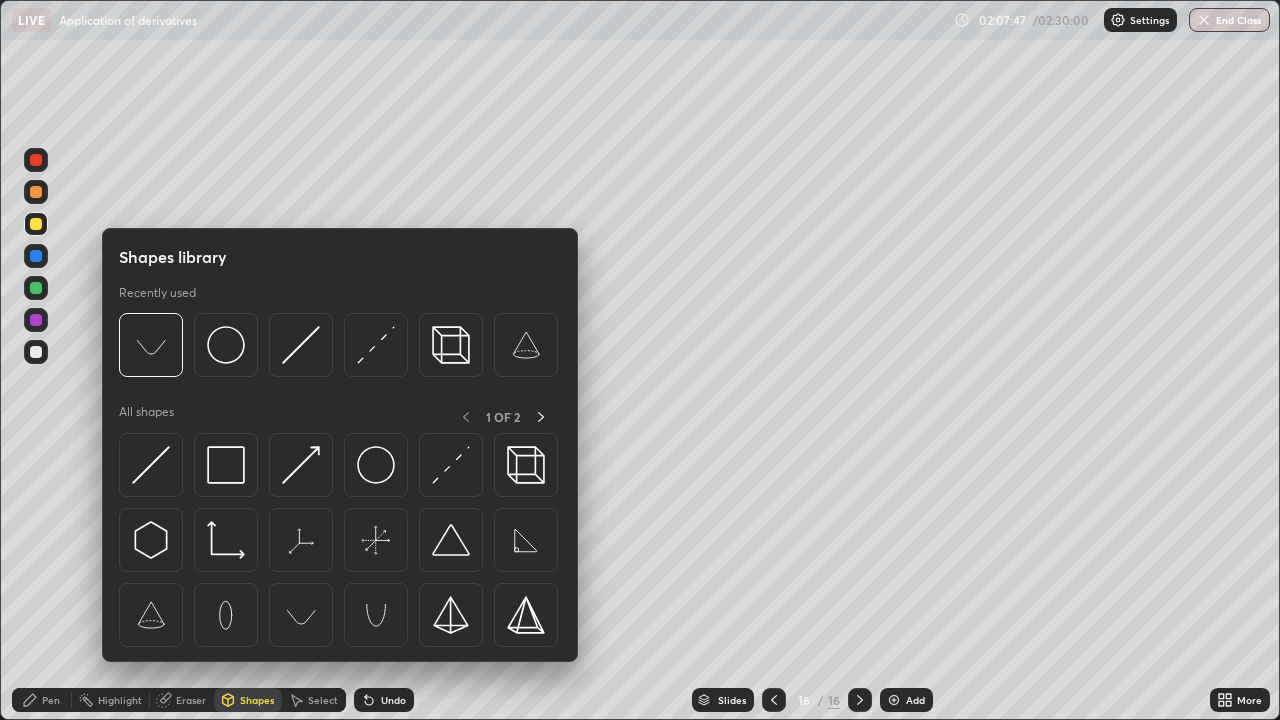 click on "Eraser" at bounding box center [182, 700] 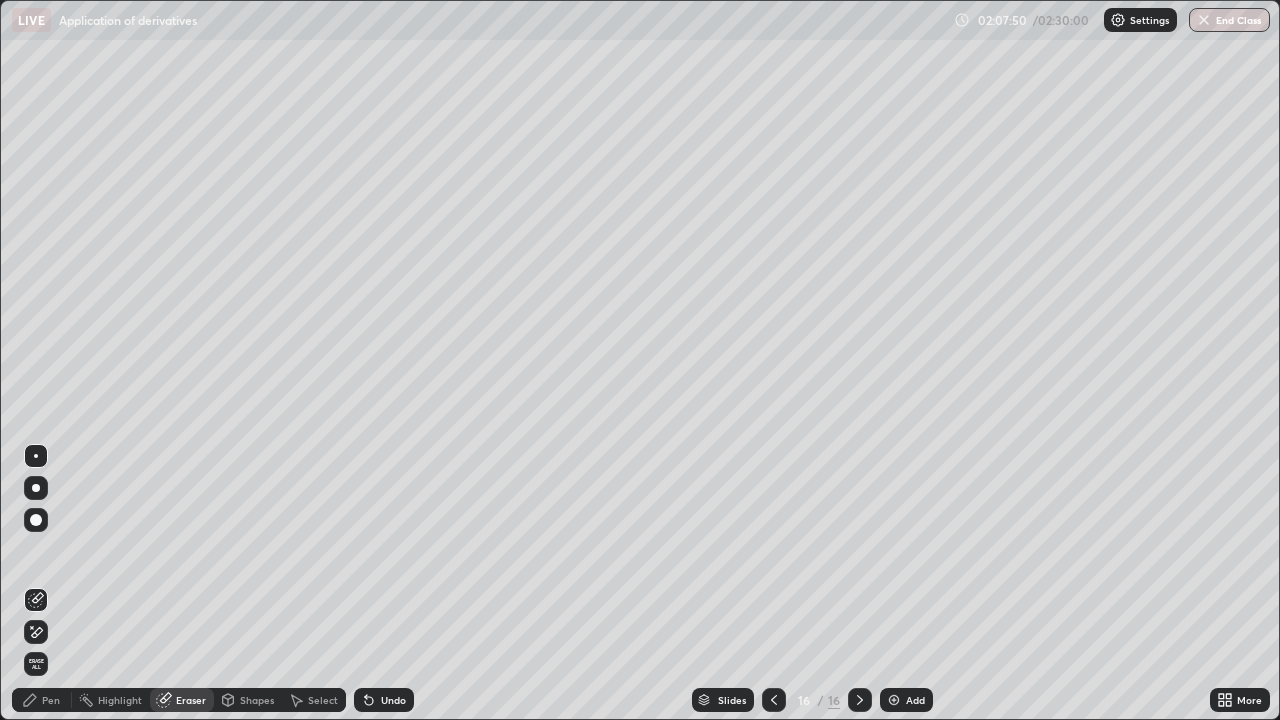 click on "Pen" at bounding box center (42, 700) 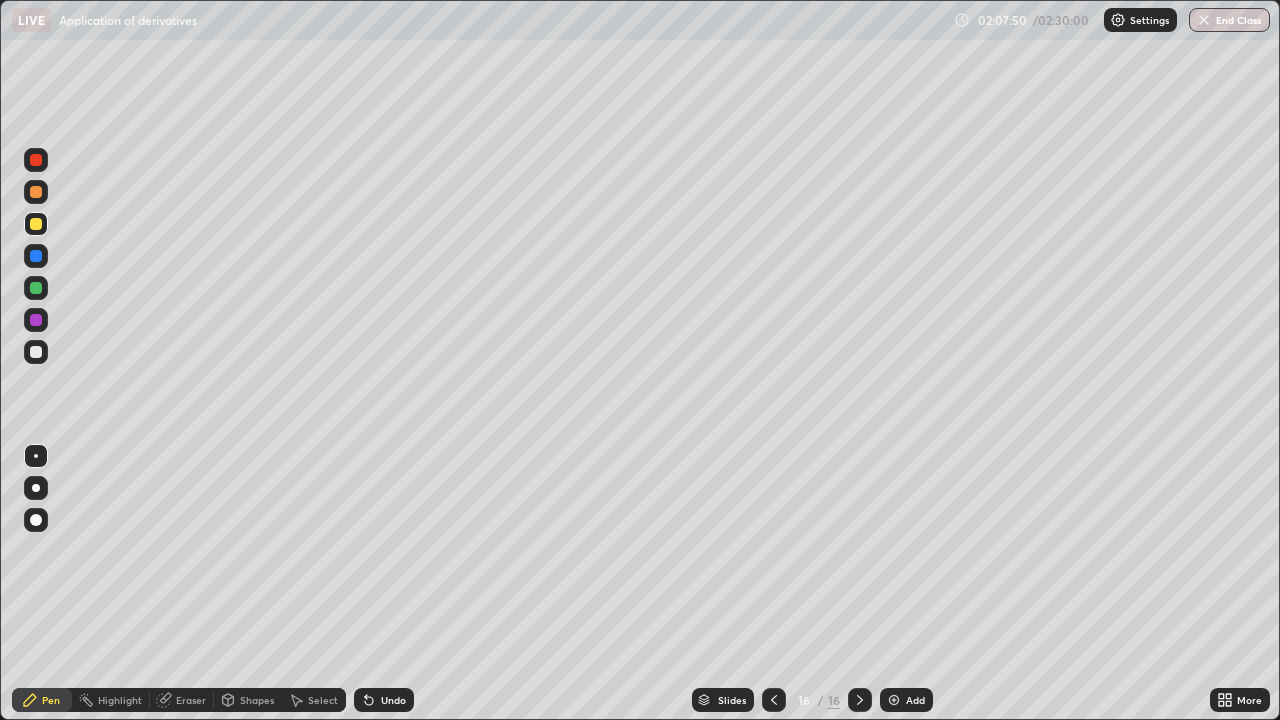 click at bounding box center [36, 352] 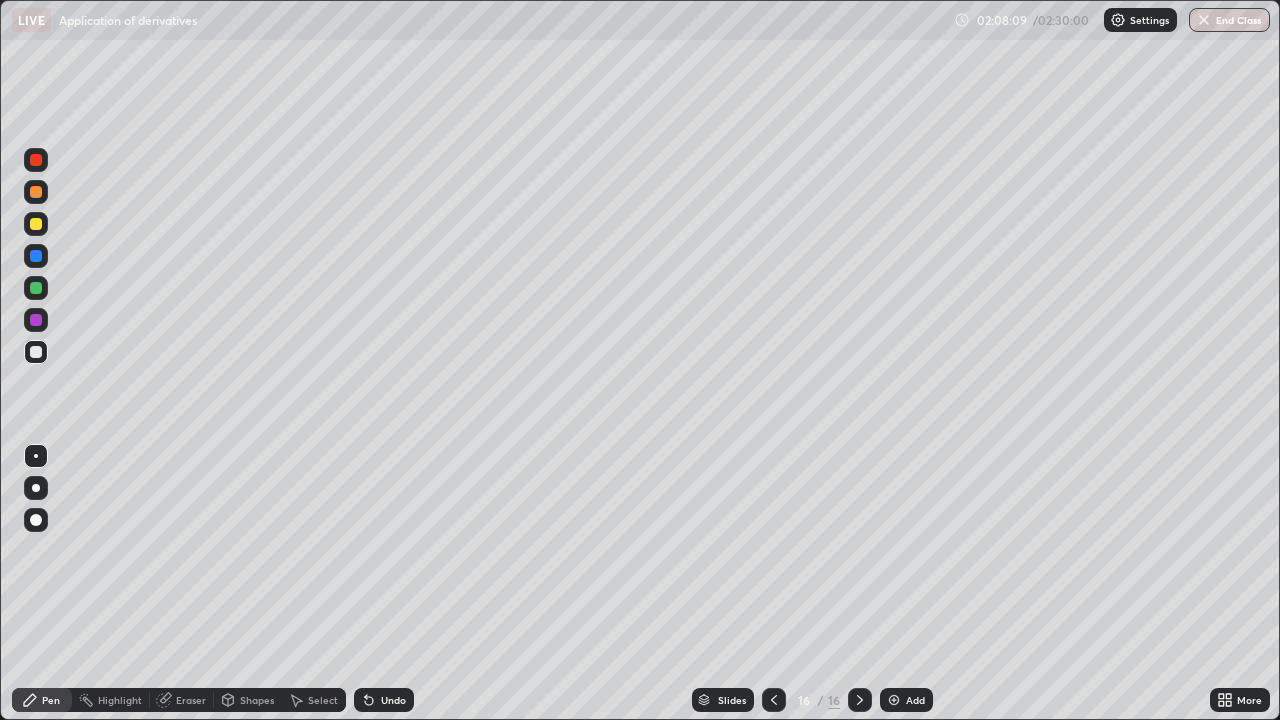 click at bounding box center (36, 352) 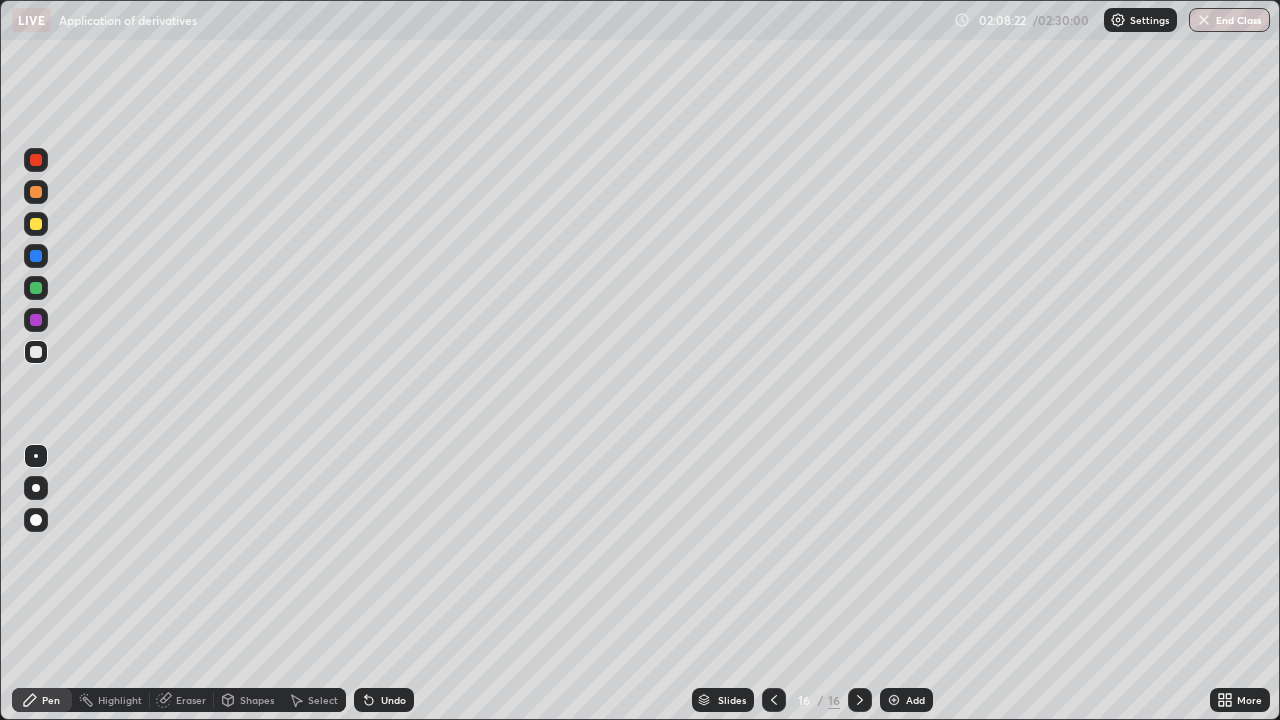click at bounding box center [36, 224] 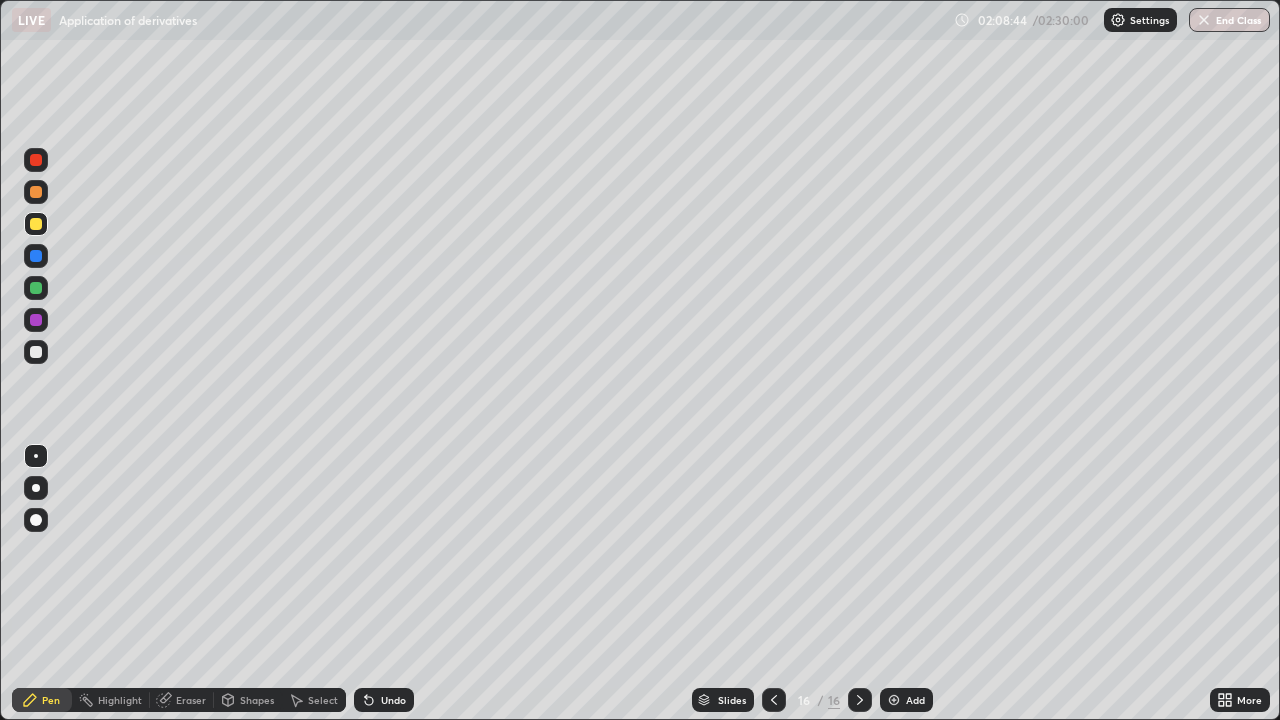 click at bounding box center (36, 352) 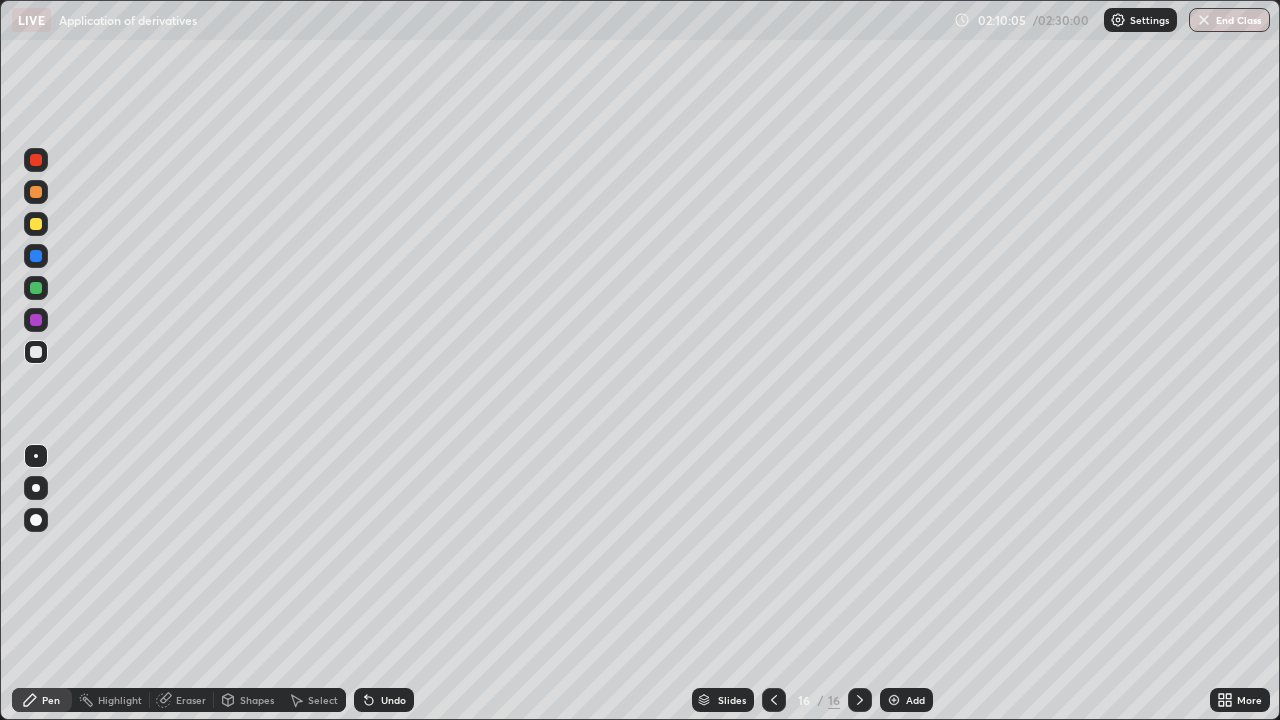 click at bounding box center [36, 352] 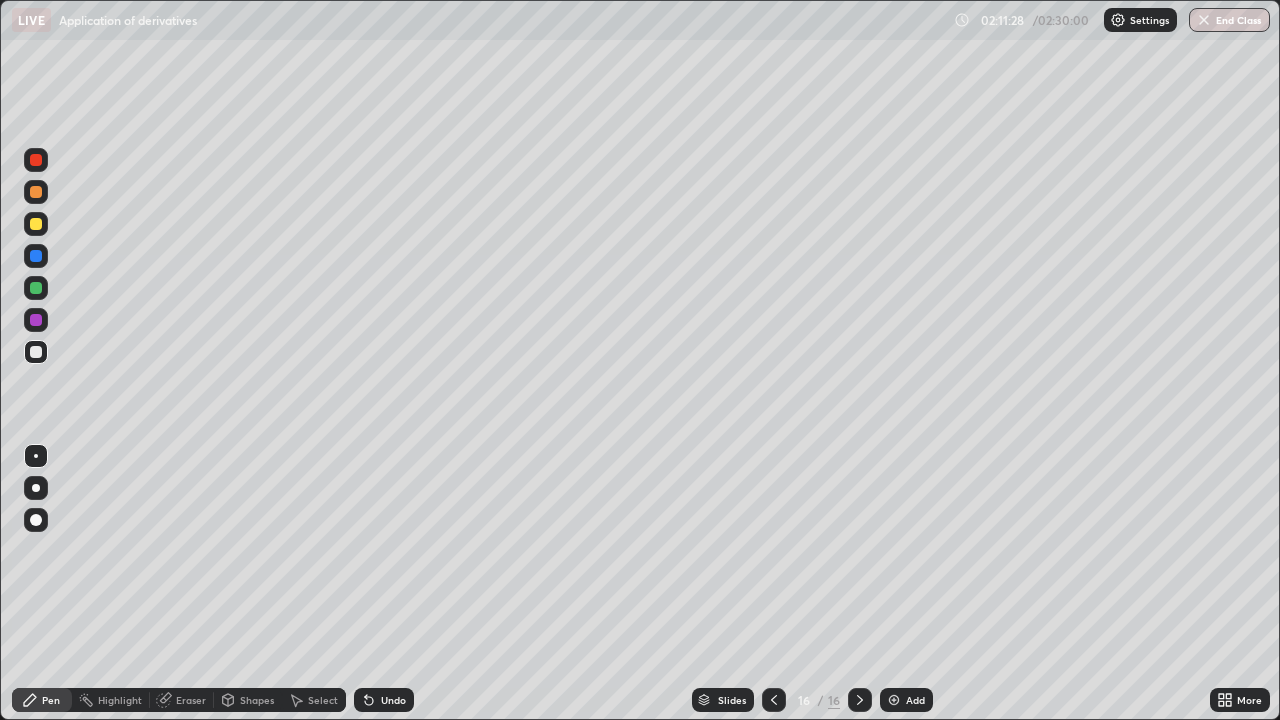 click at bounding box center [36, 352] 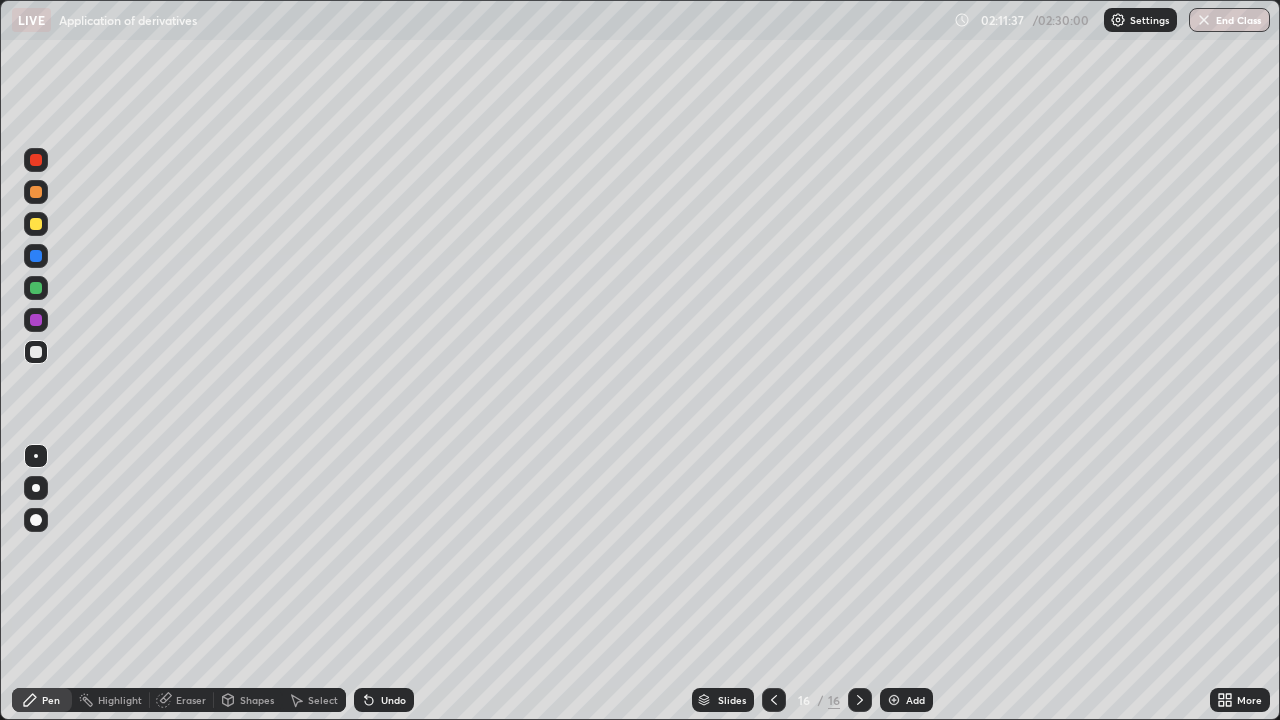click at bounding box center [894, 700] 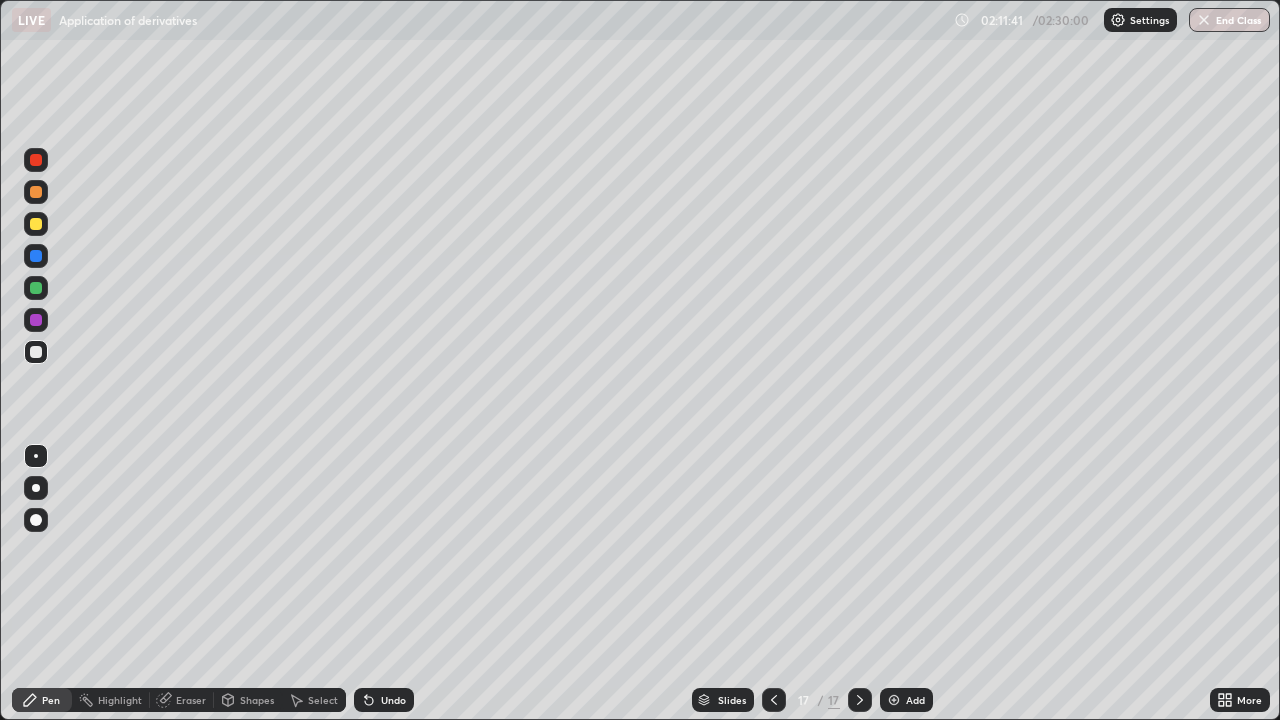 click at bounding box center (36, 352) 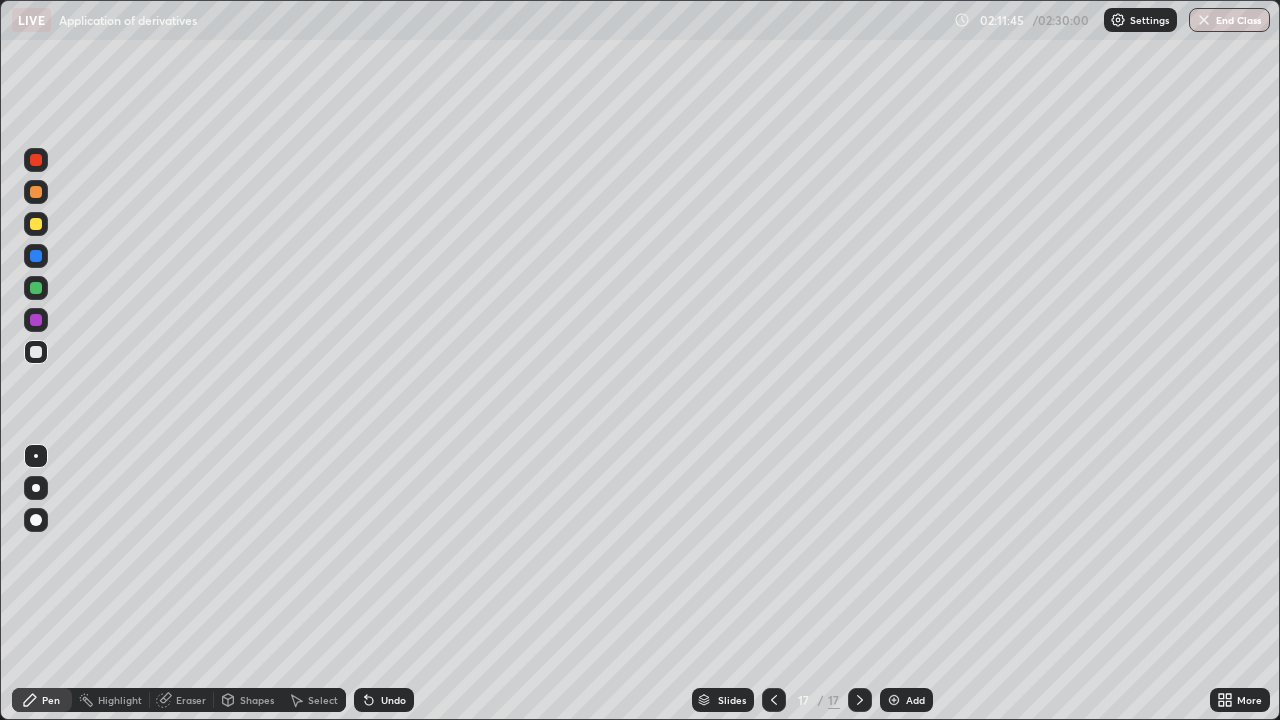click at bounding box center [36, 224] 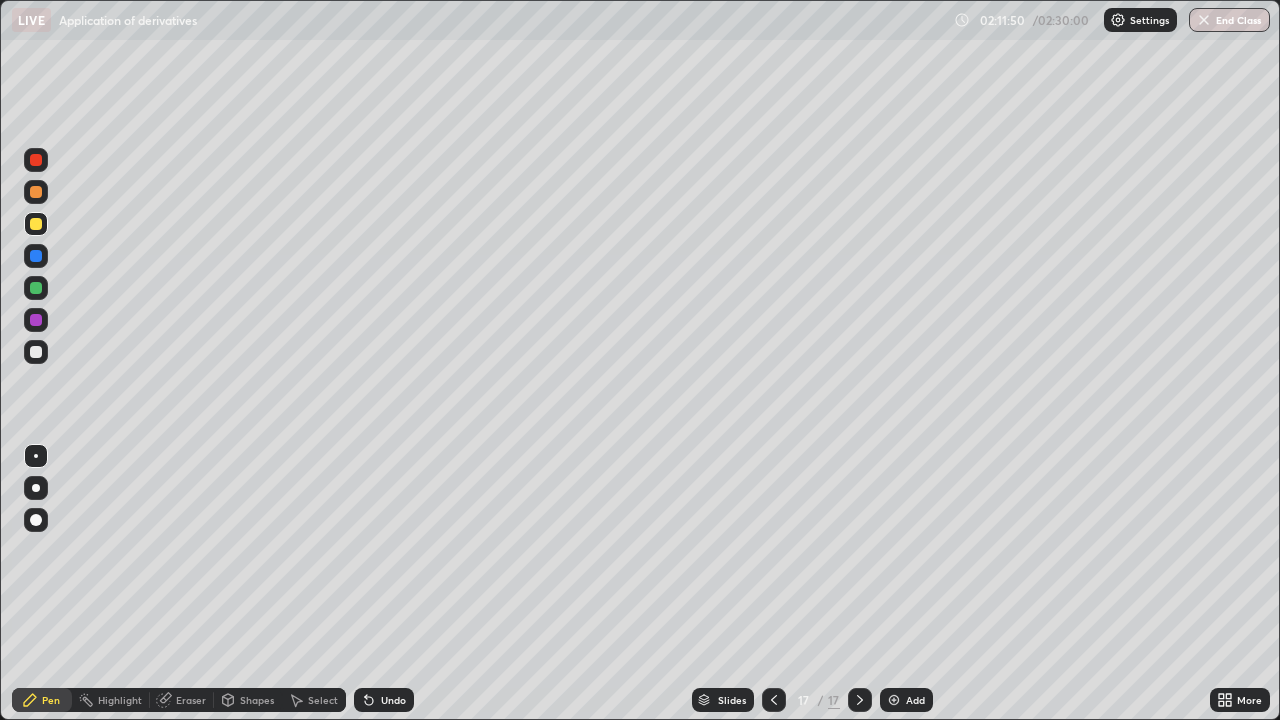 click at bounding box center [36, 352] 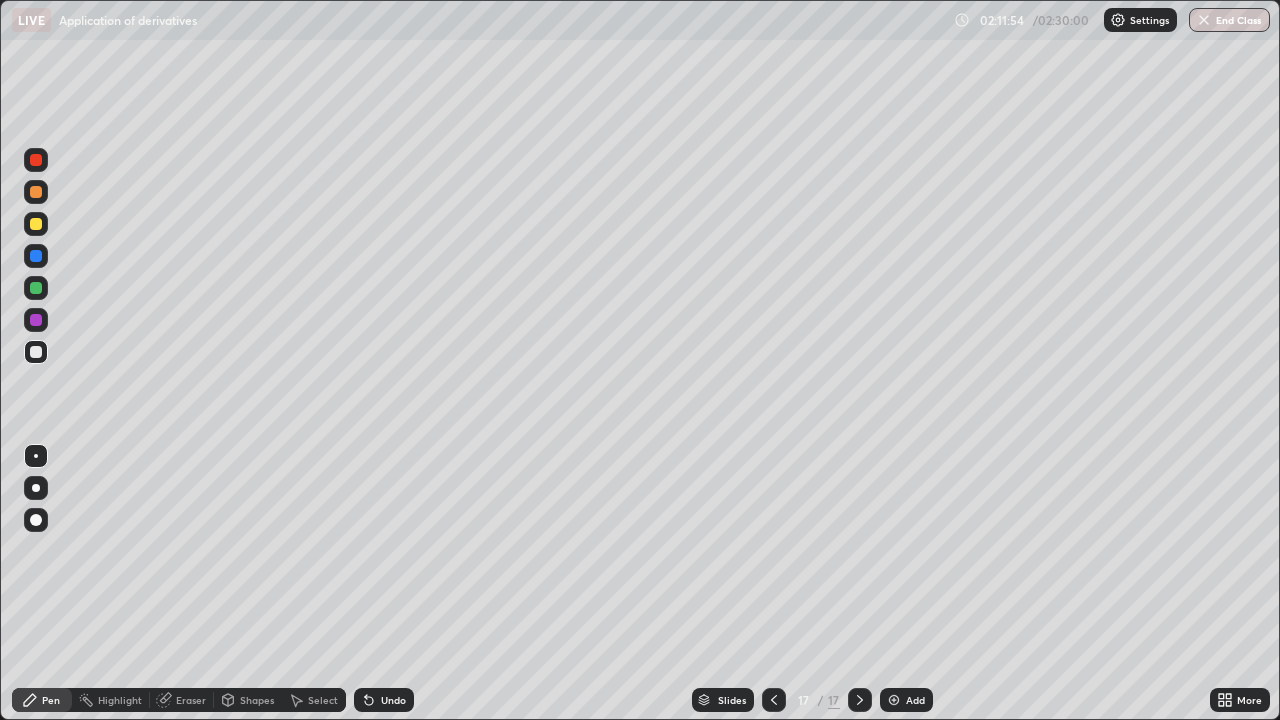 click 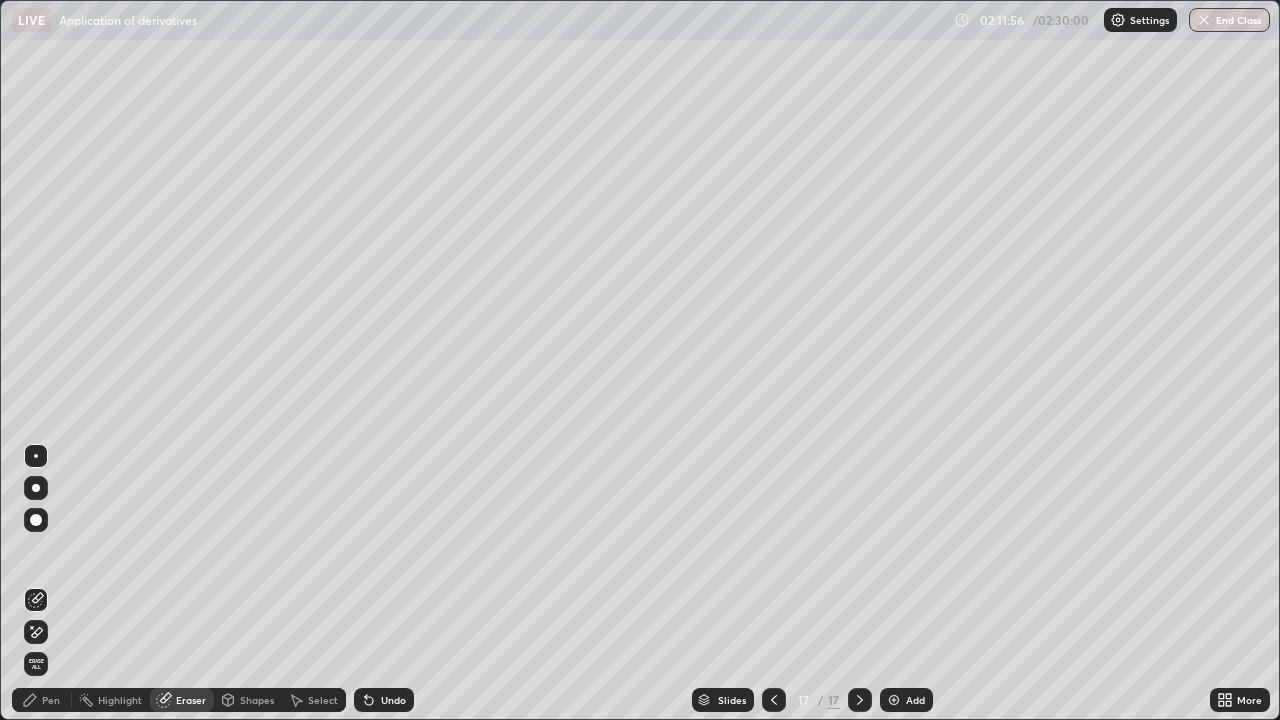 click on "Pen" at bounding box center (42, 700) 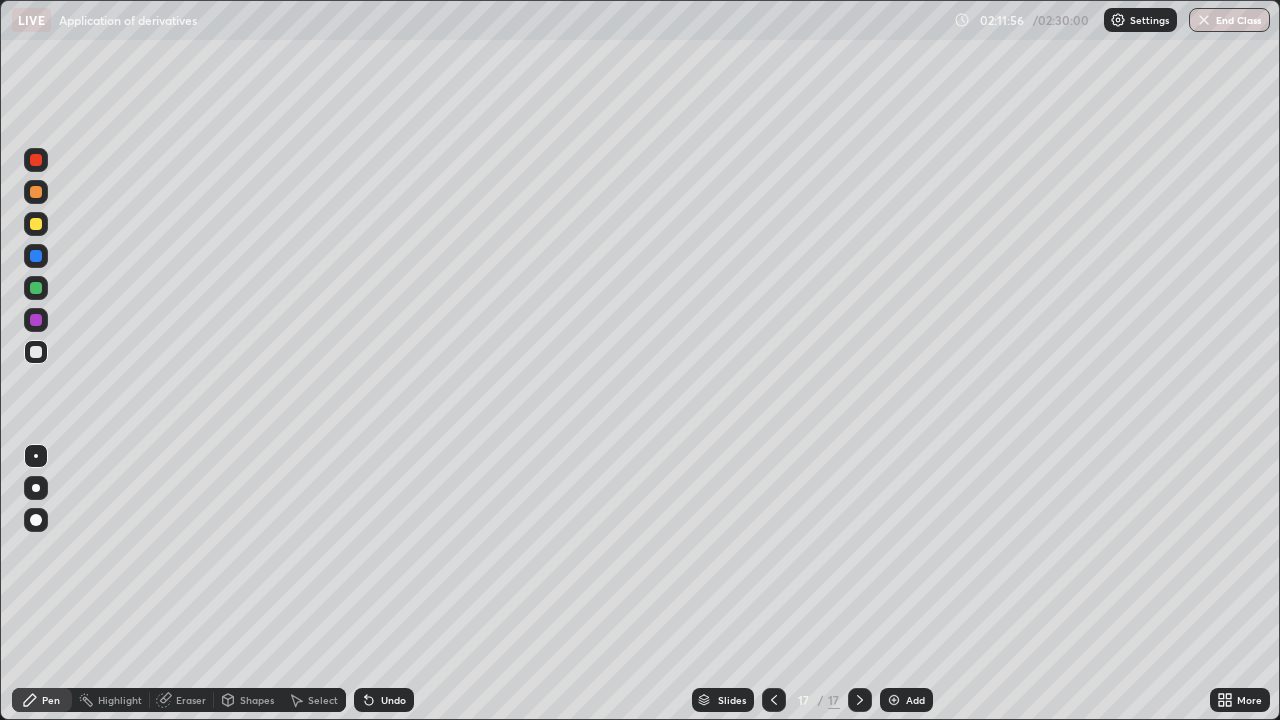 click at bounding box center (36, 352) 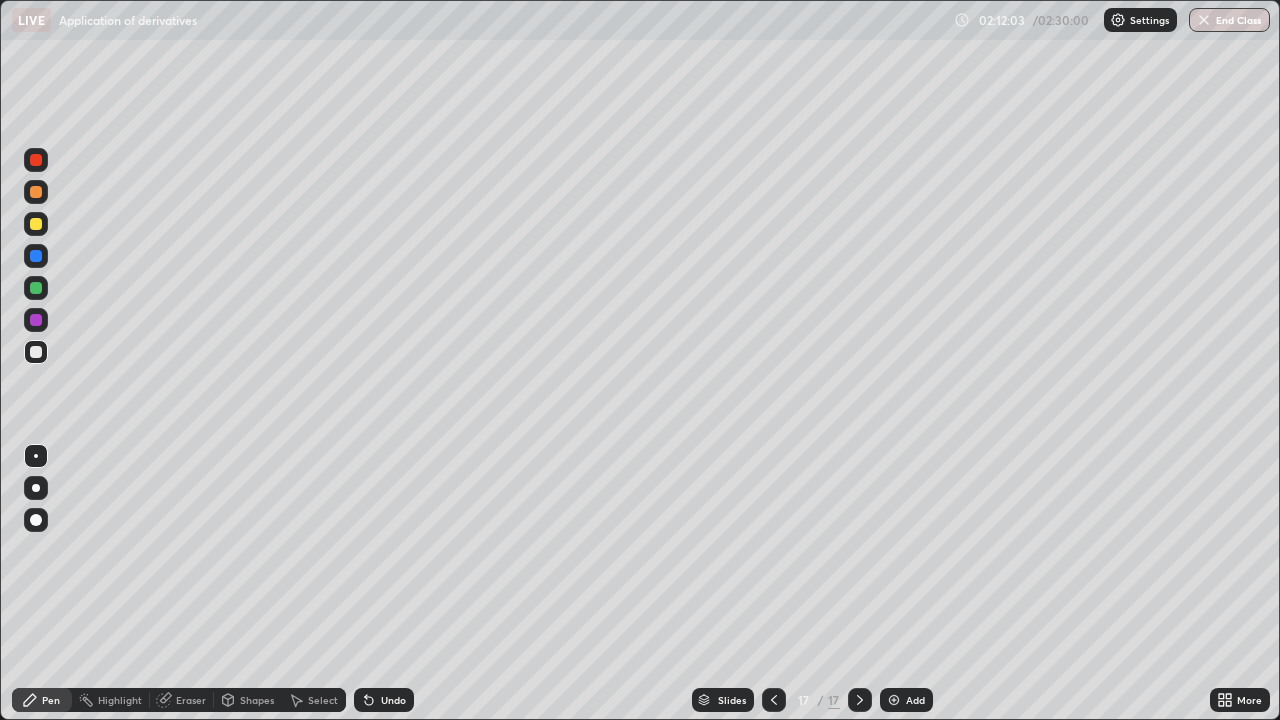 click at bounding box center [36, 320] 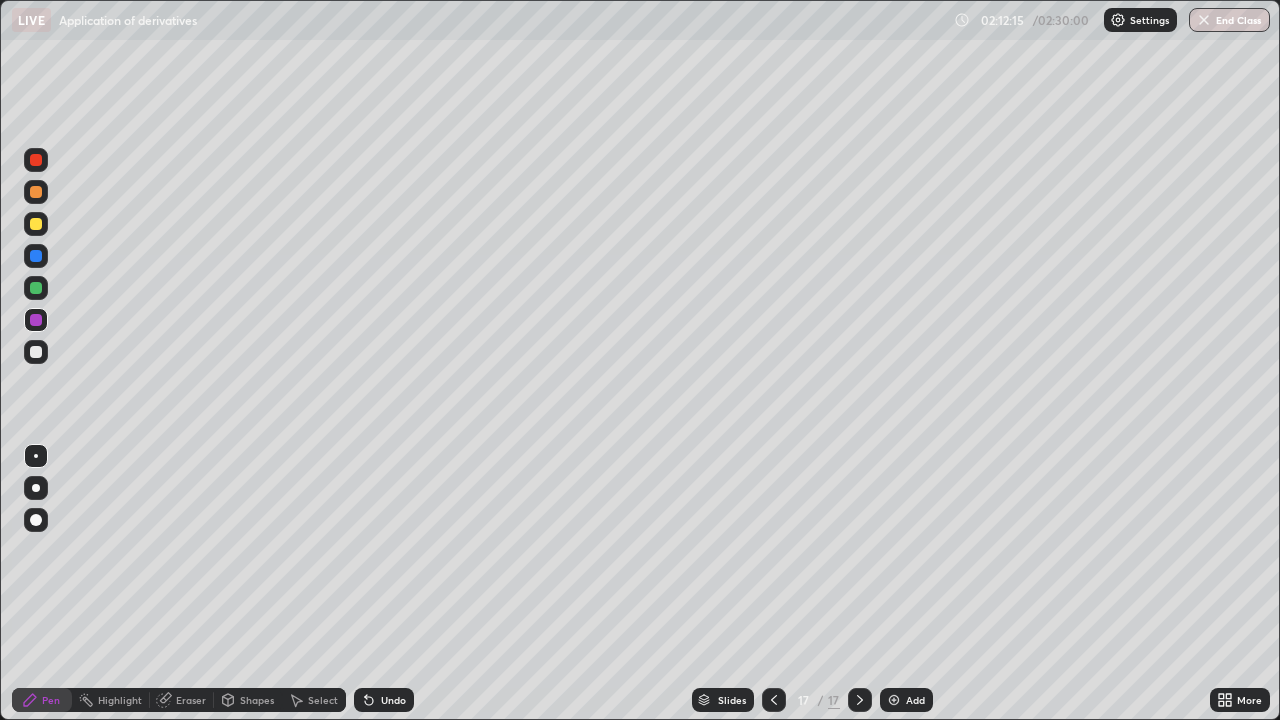 click at bounding box center (36, 352) 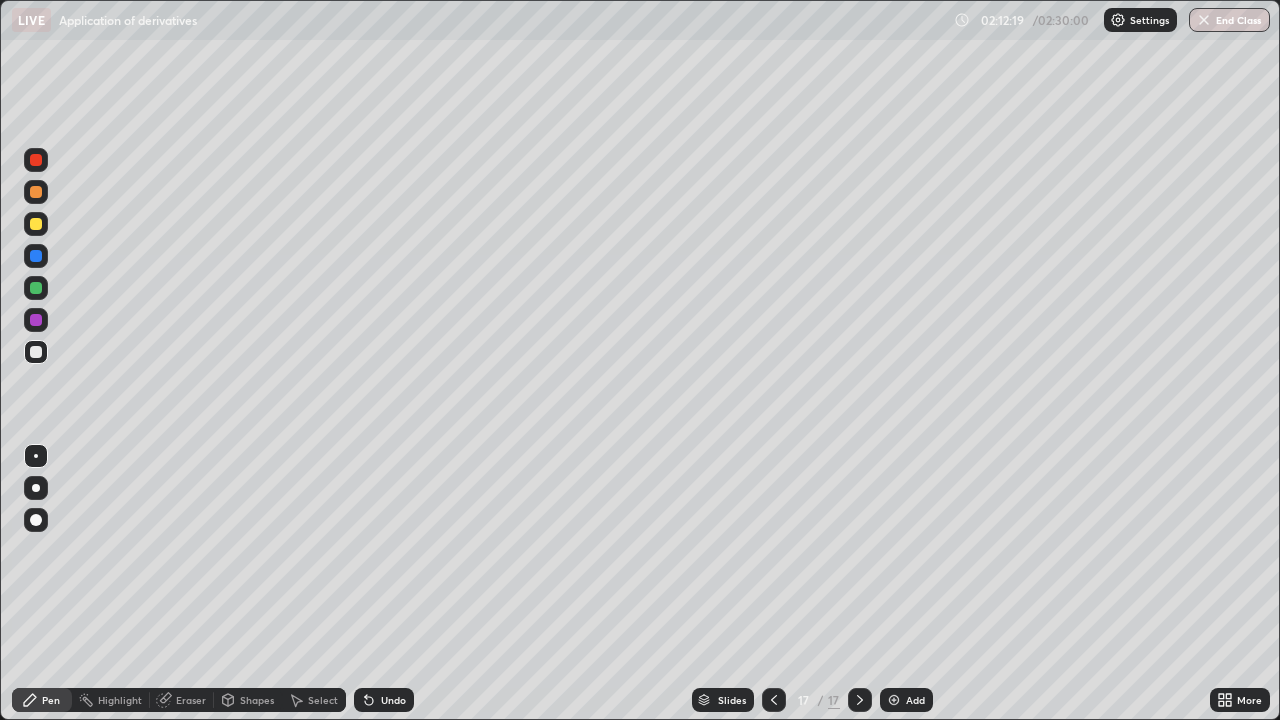 click at bounding box center (774, 700) 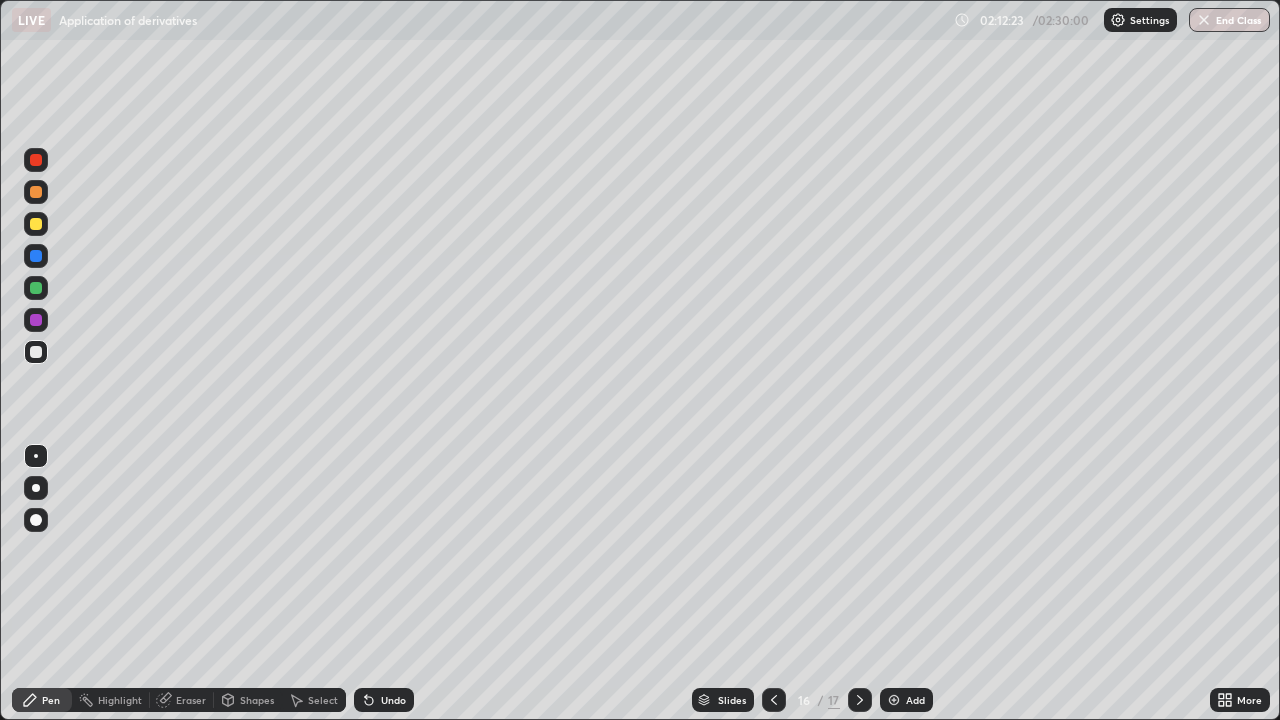 click at bounding box center [36, 256] 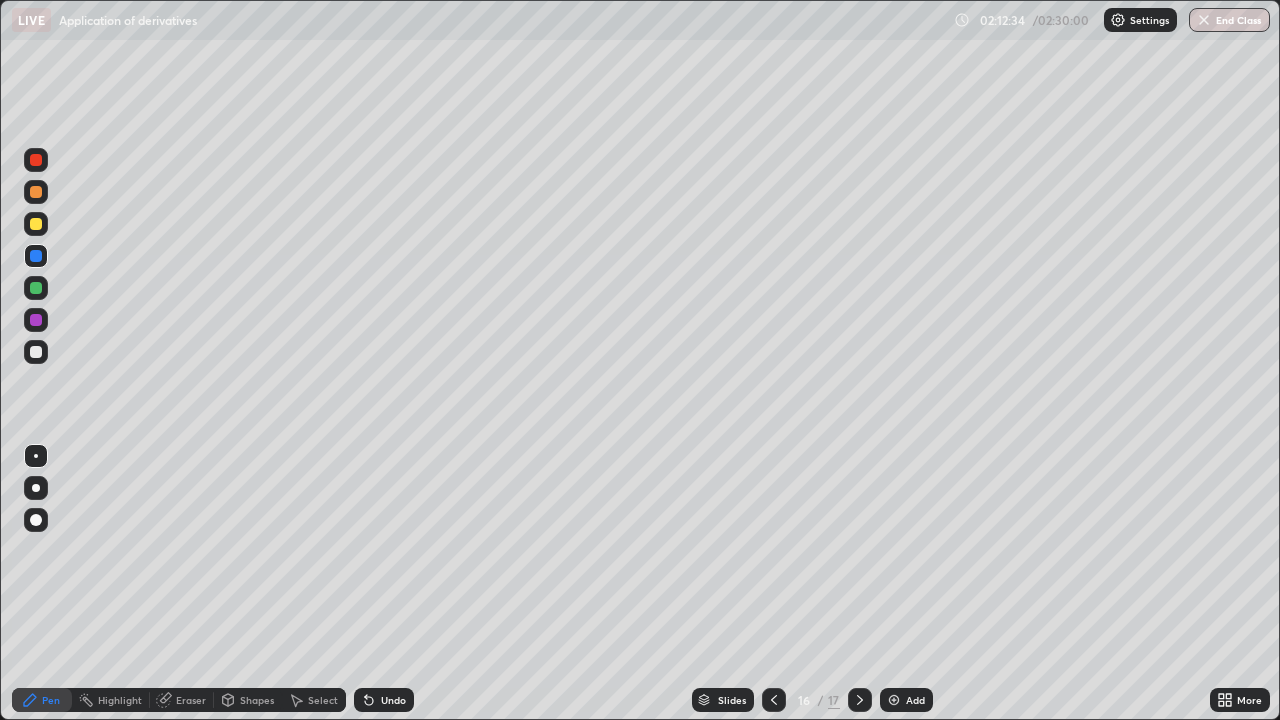 click 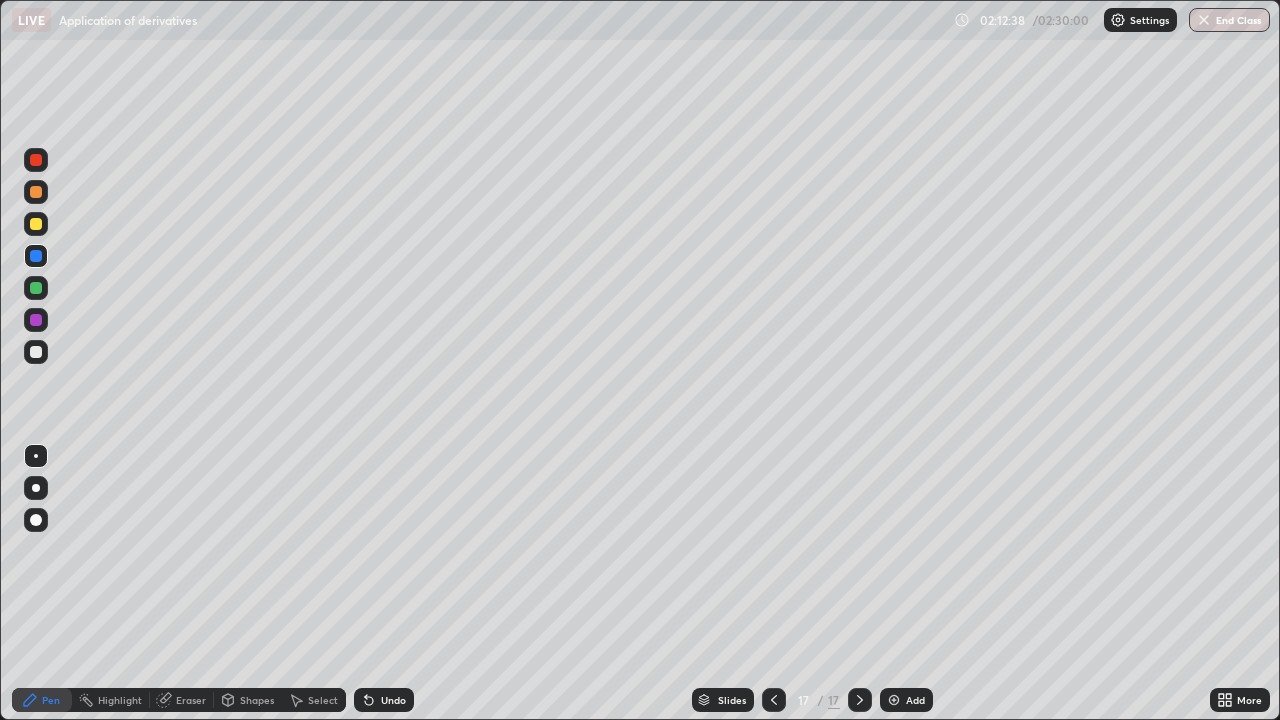 click at bounding box center [36, 352] 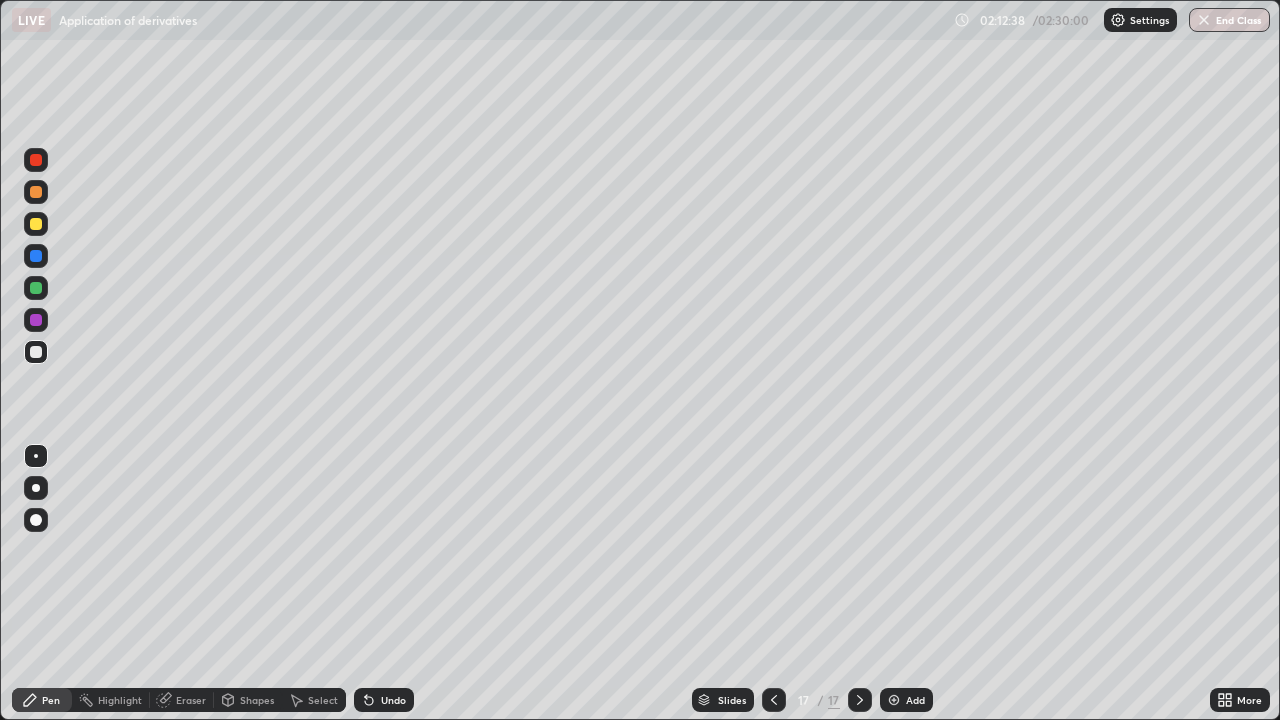 click at bounding box center [36, 352] 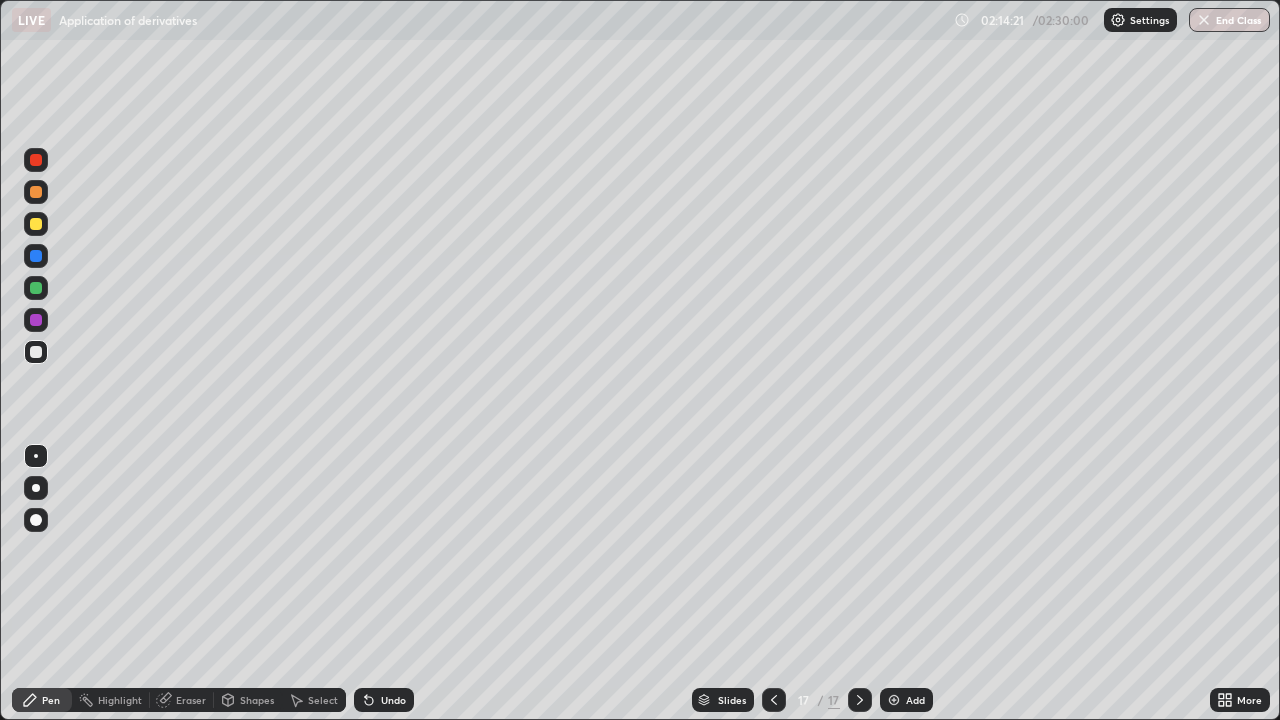 click at bounding box center [36, 320] 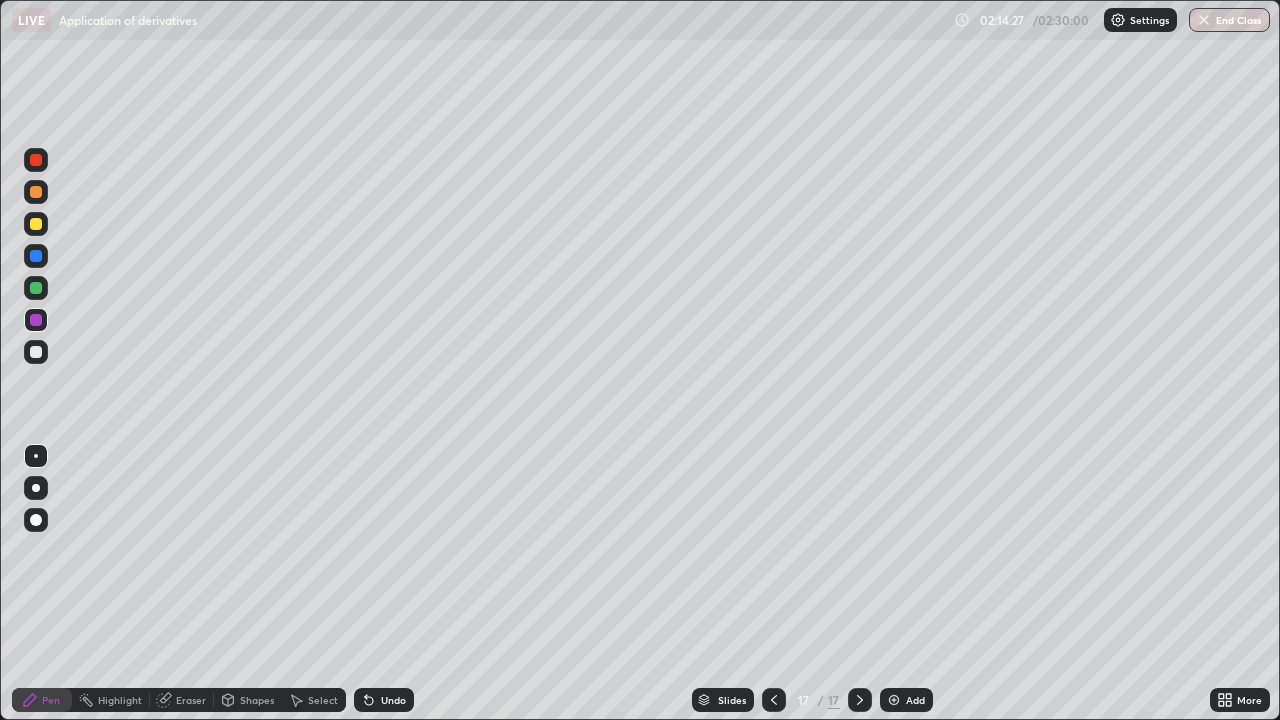 click at bounding box center (36, 160) 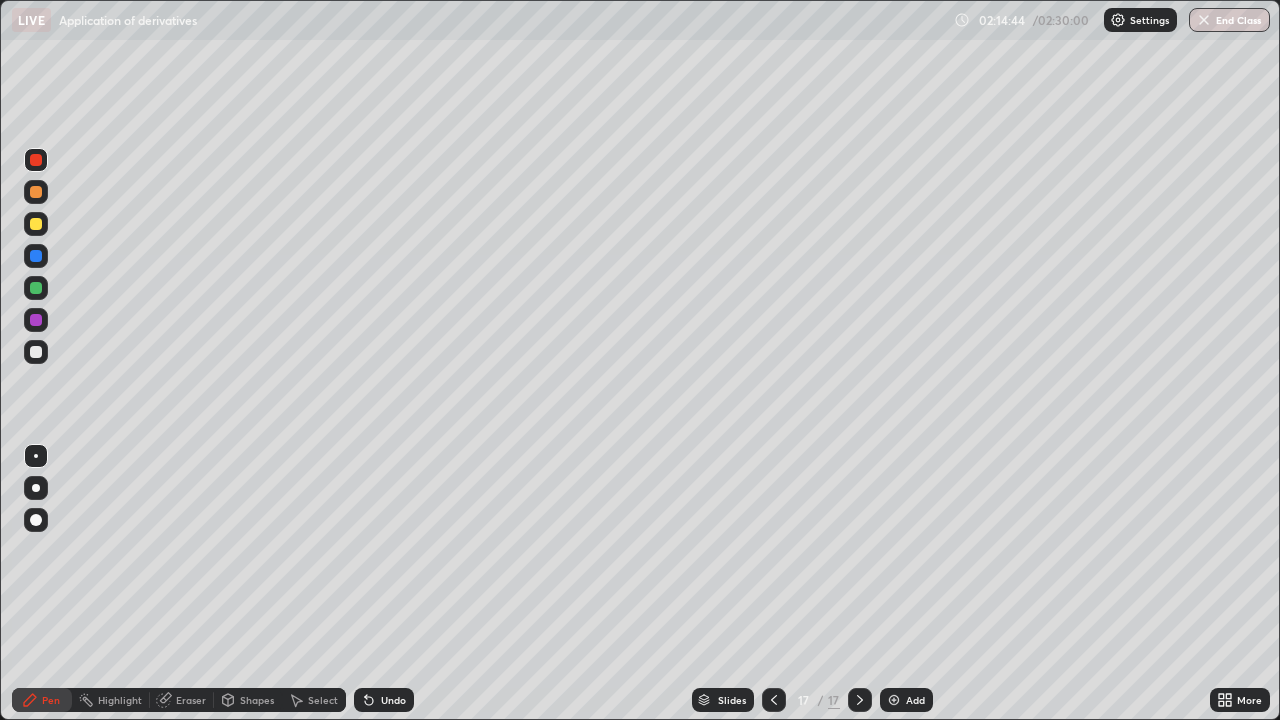 click at bounding box center (36, 352) 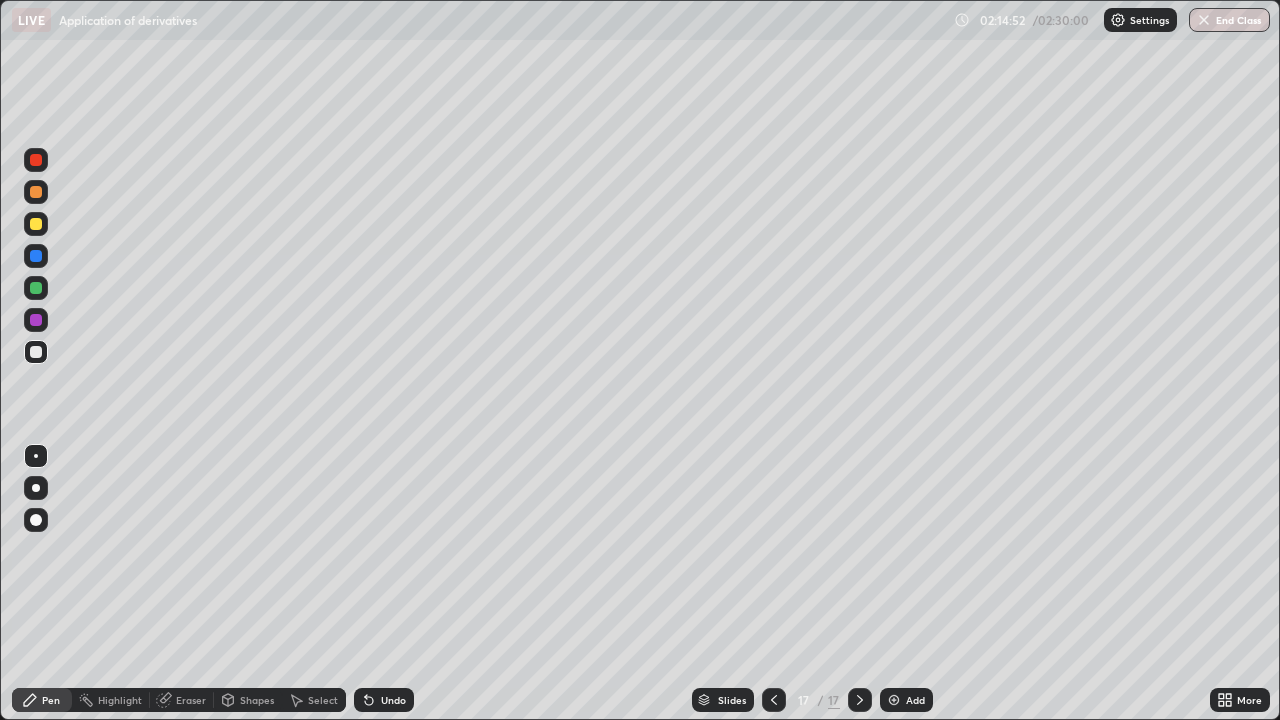click at bounding box center (36, 288) 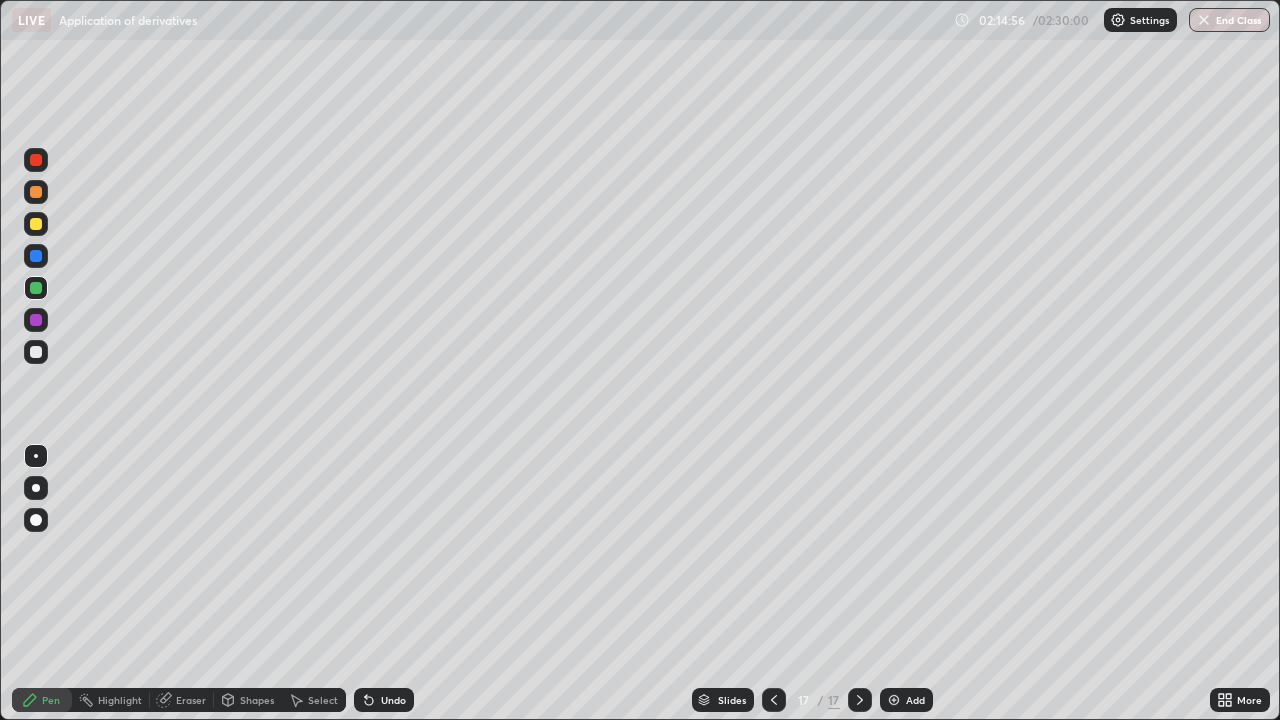 click at bounding box center (36, 352) 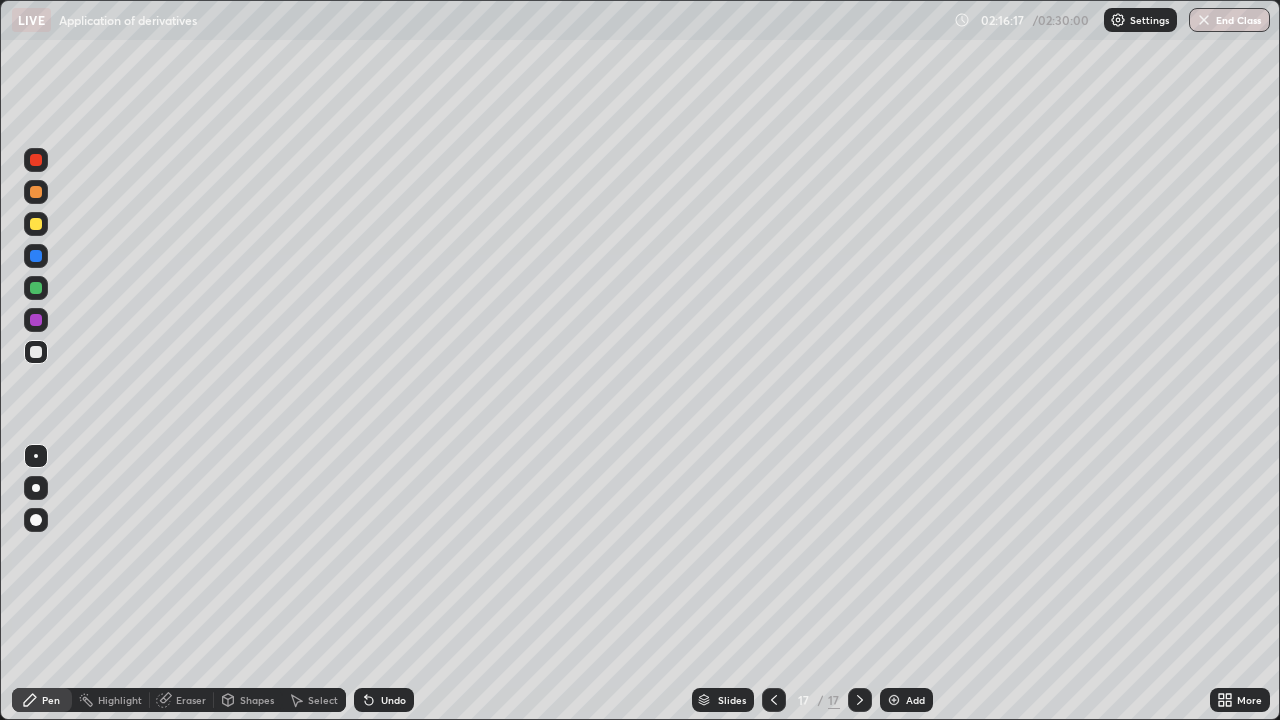 click at bounding box center [36, 352] 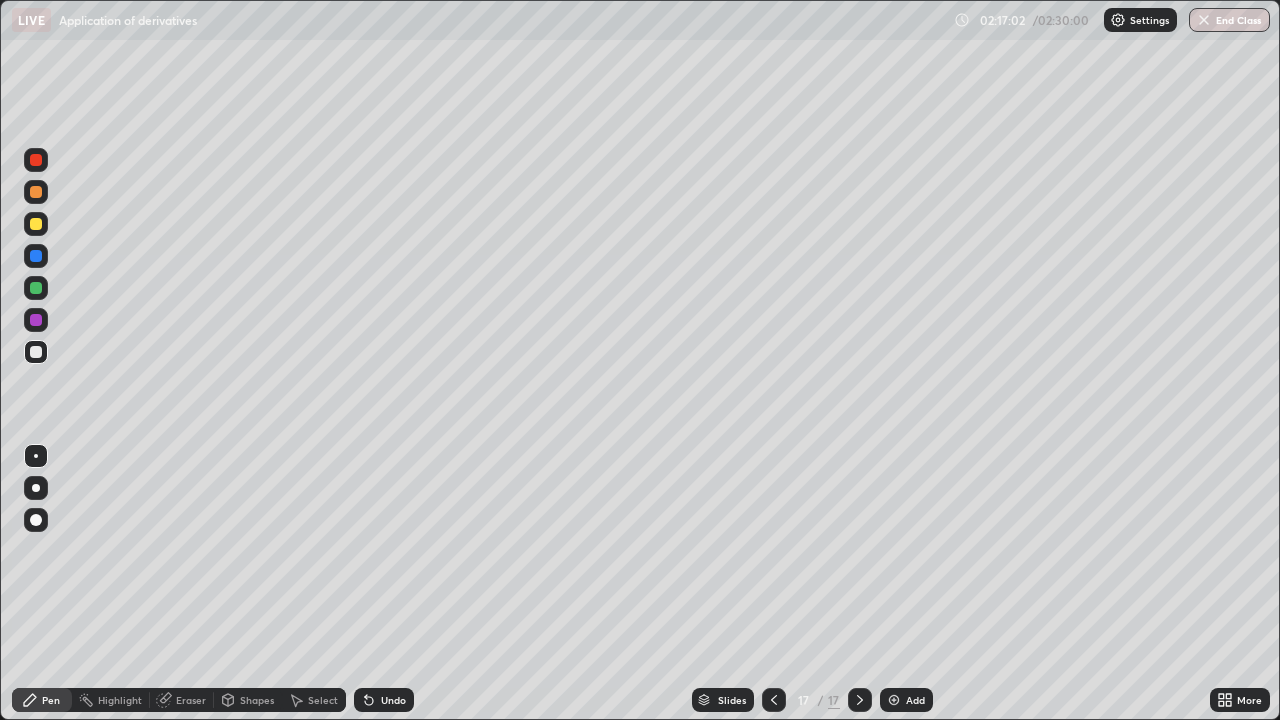 click at bounding box center (36, 352) 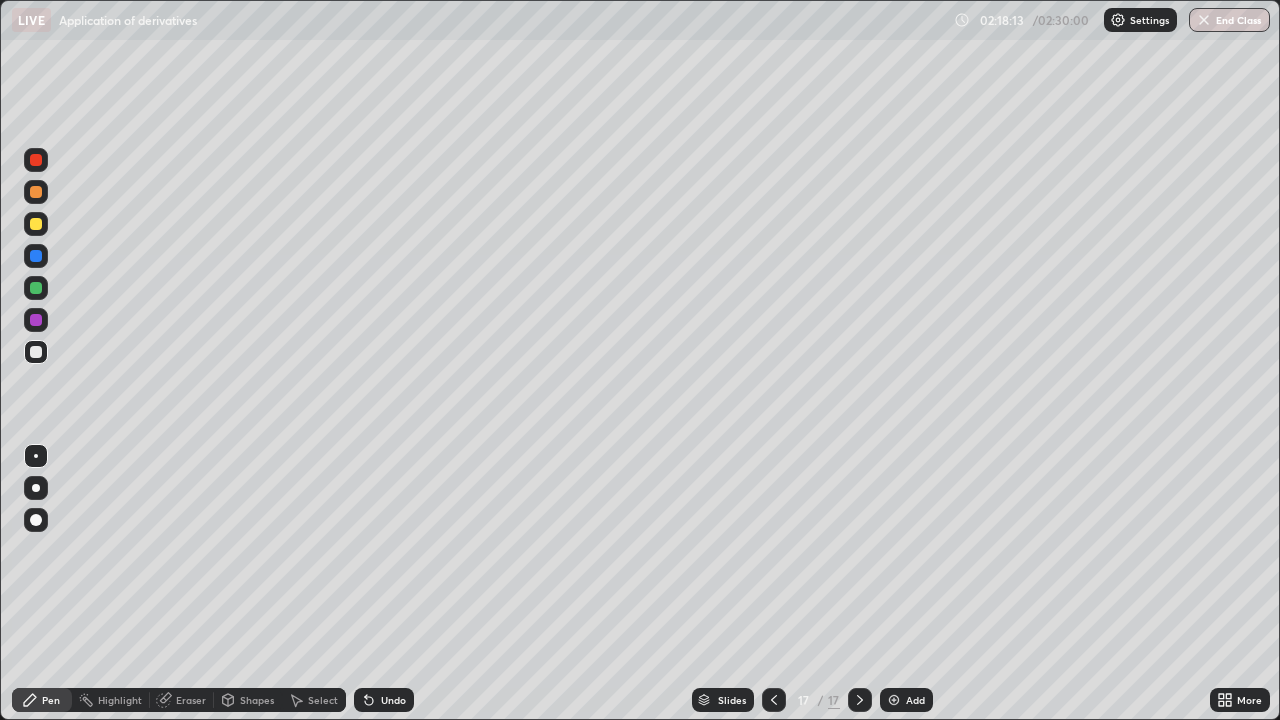 click at bounding box center (36, 352) 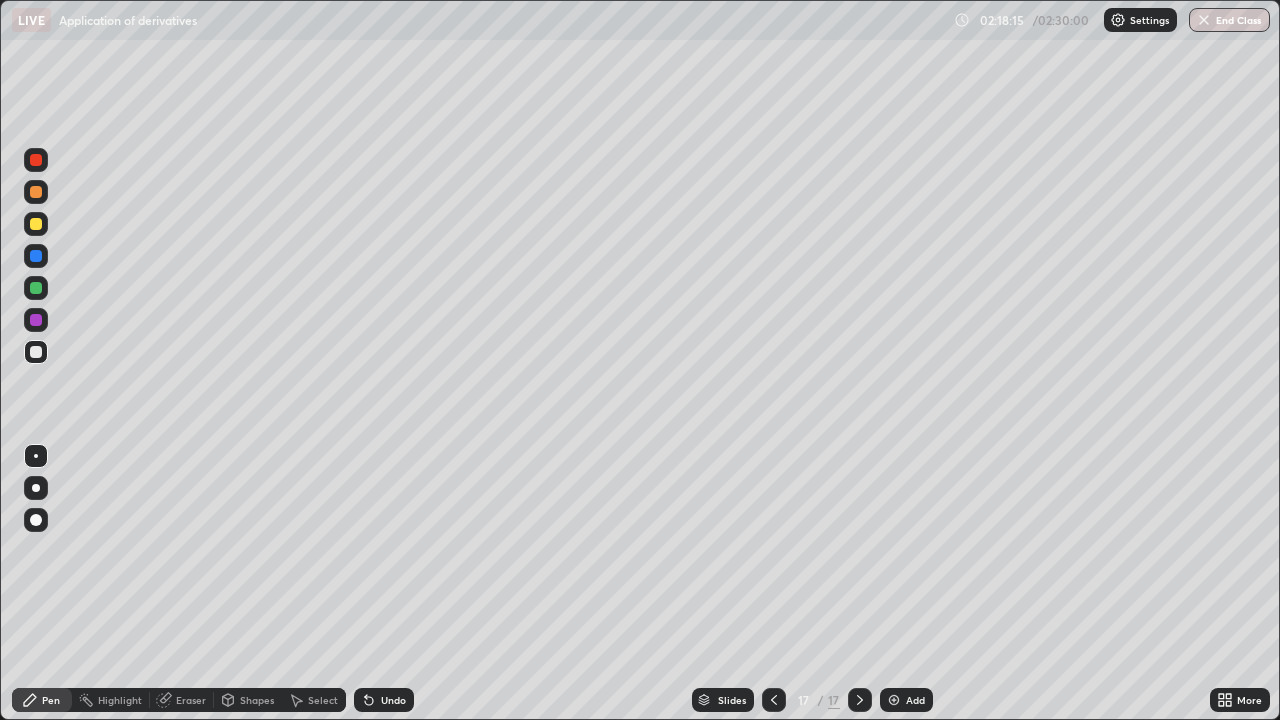 click at bounding box center [36, 352] 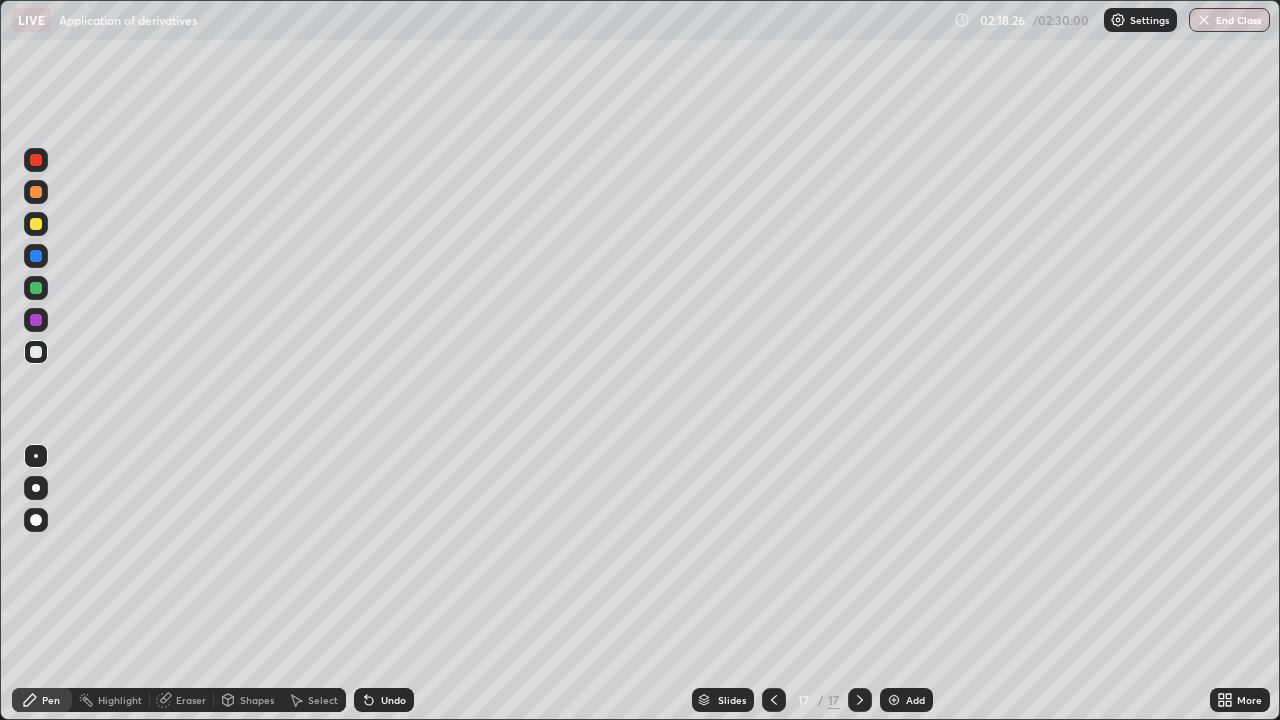 click on "Eraser" at bounding box center [191, 700] 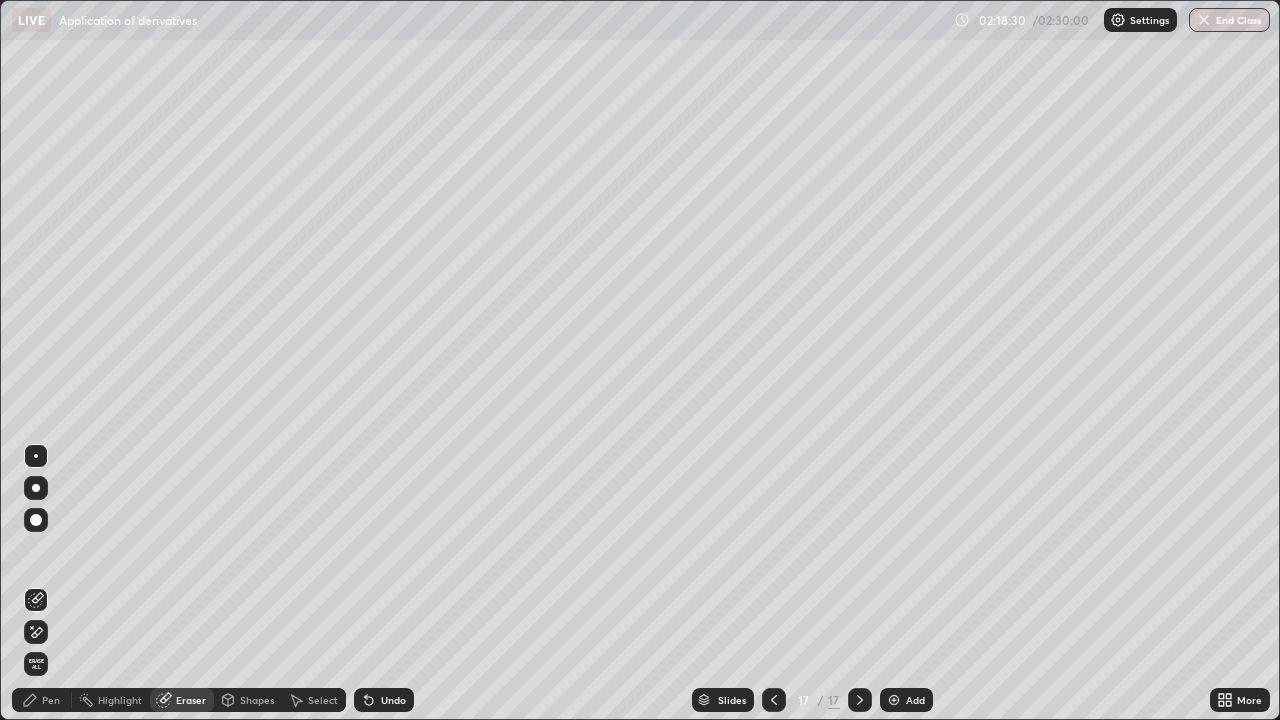 click on "Pen" at bounding box center [42, 700] 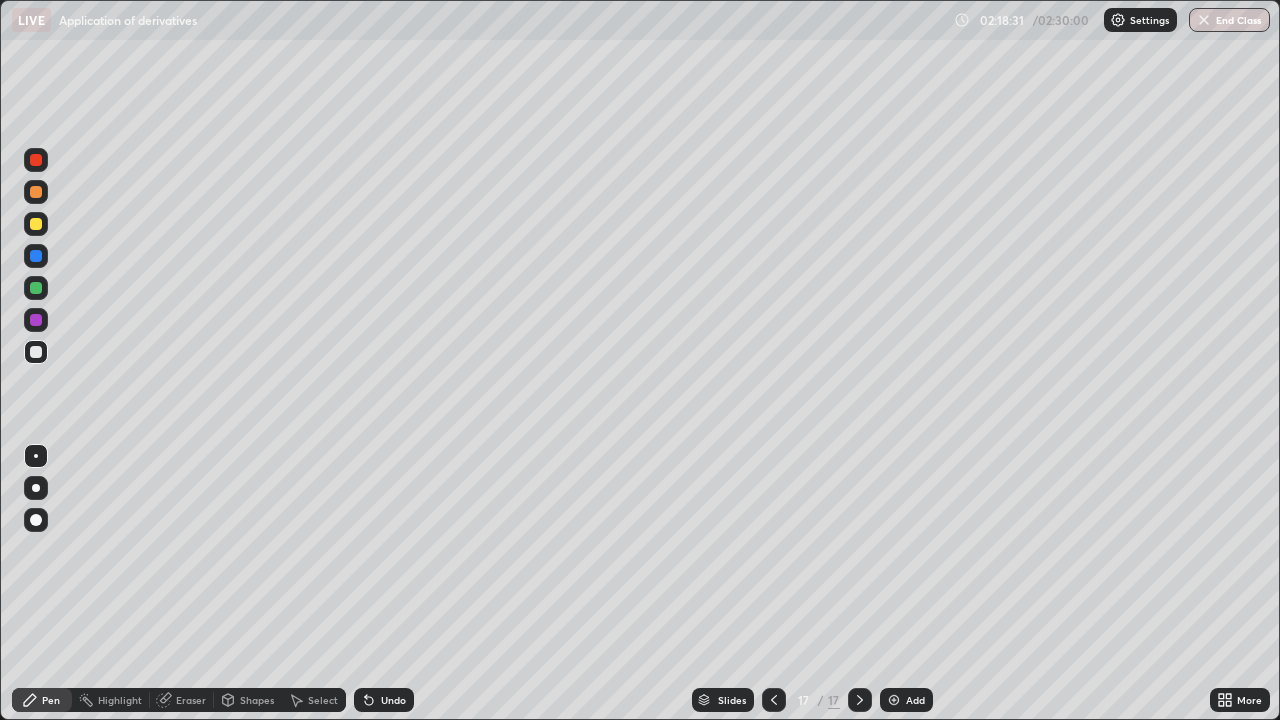 click at bounding box center [36, 288] 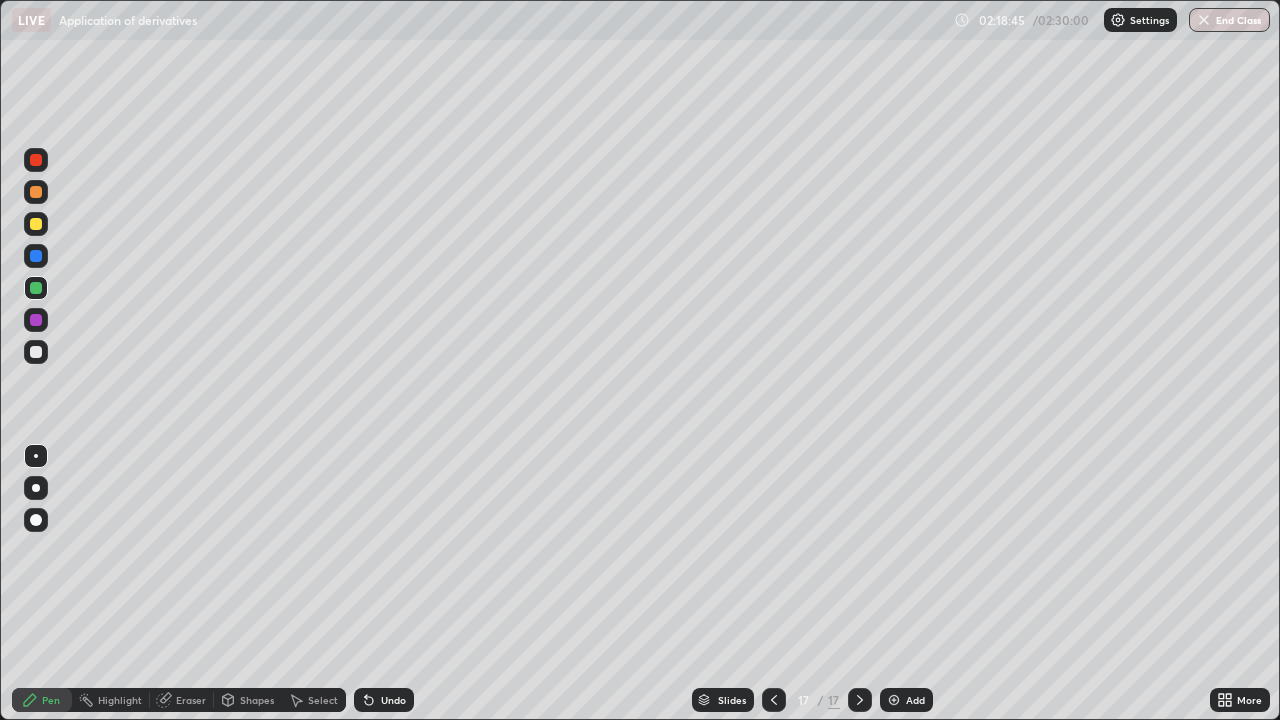 click at bounding box center (36, 352) 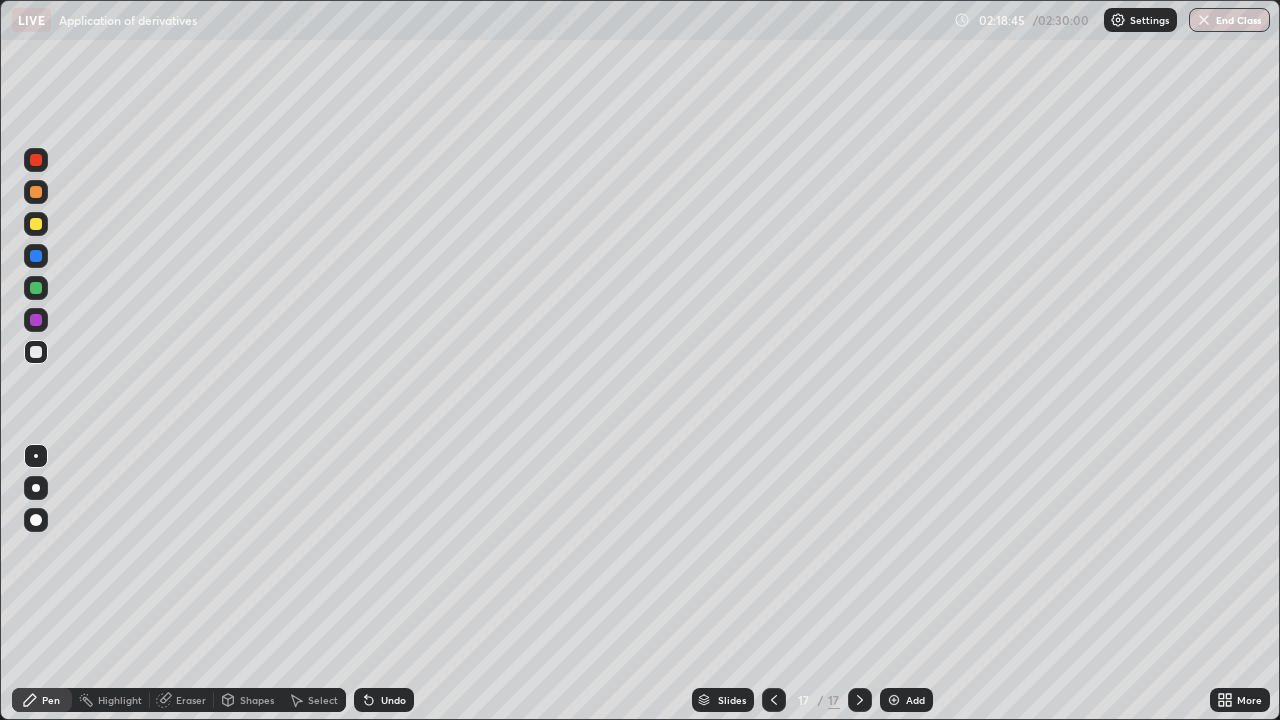 click at bounding box center [36, 352] 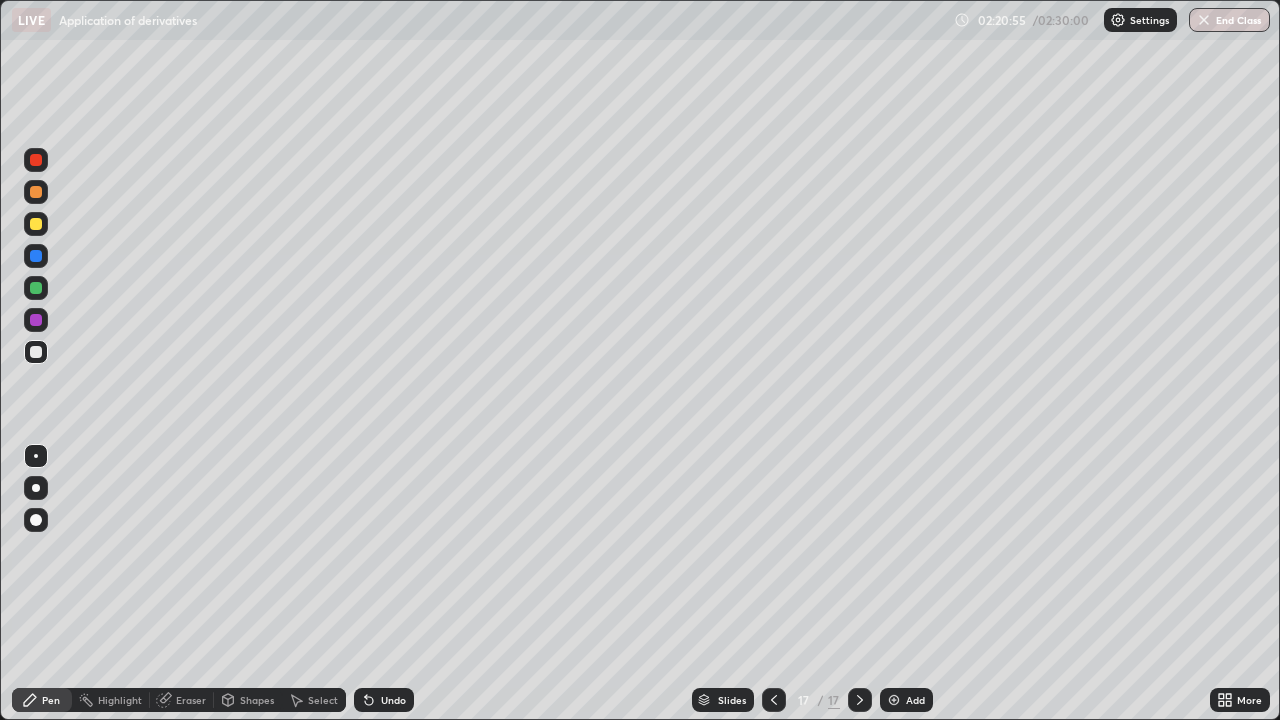 click on "Add" at bounding box center [906, 700] 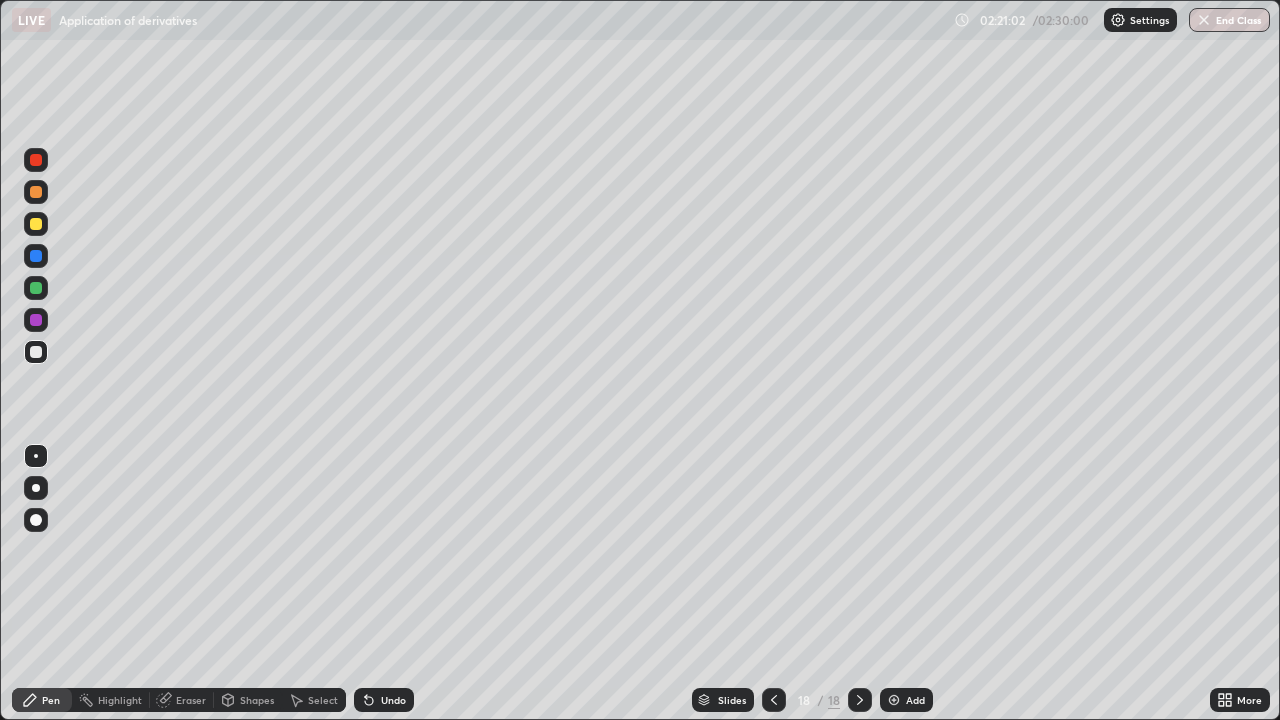 click at bounding box center [36, 352] 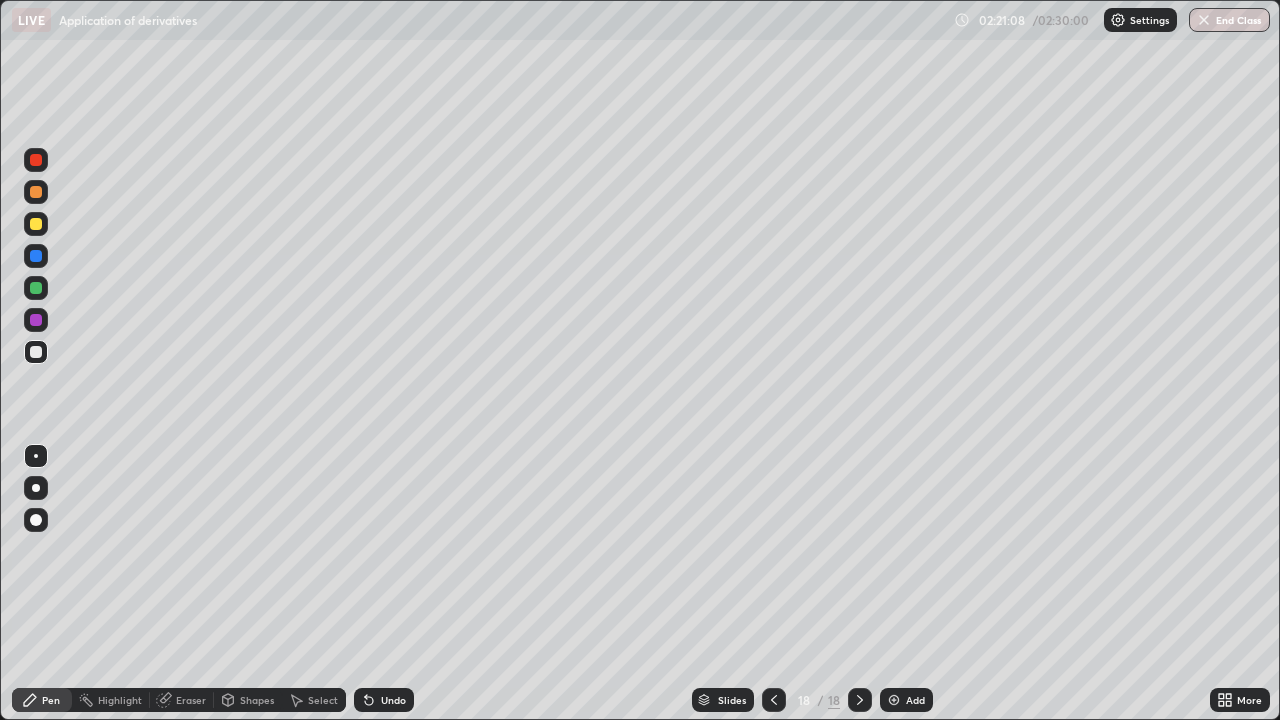 click at bounding box center (36, 224) 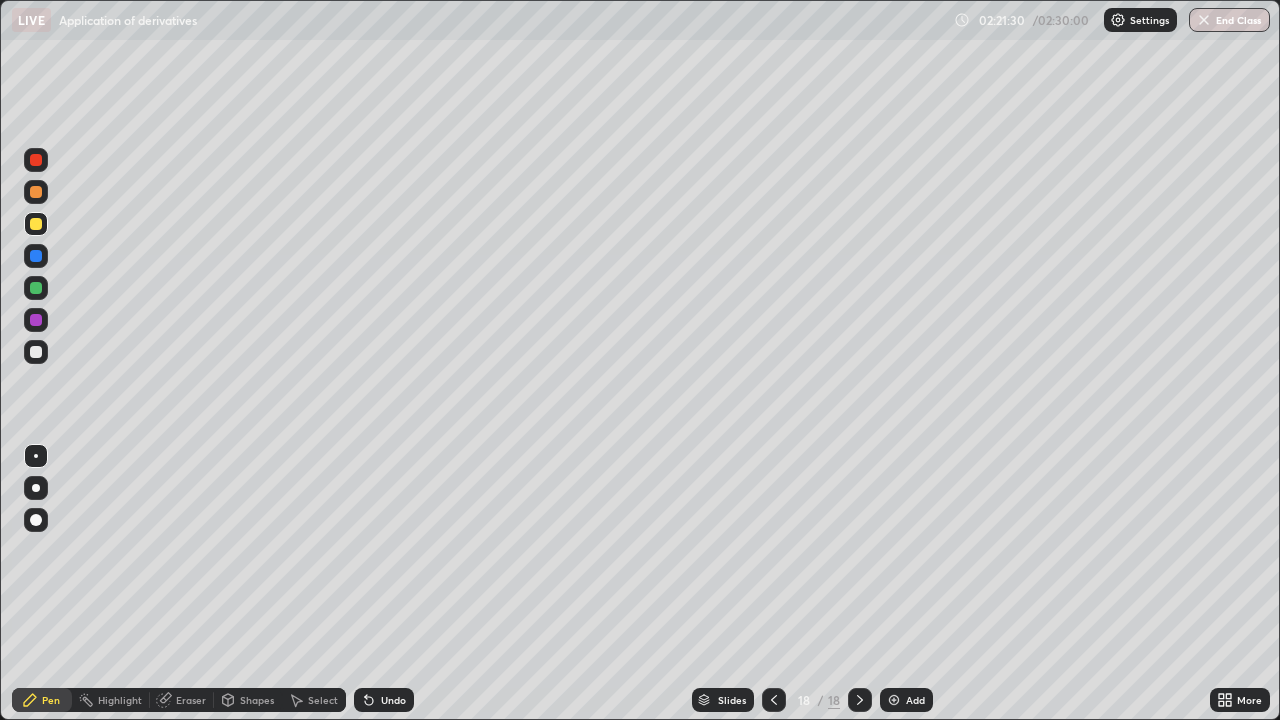 click at bounding box center [36, 320] 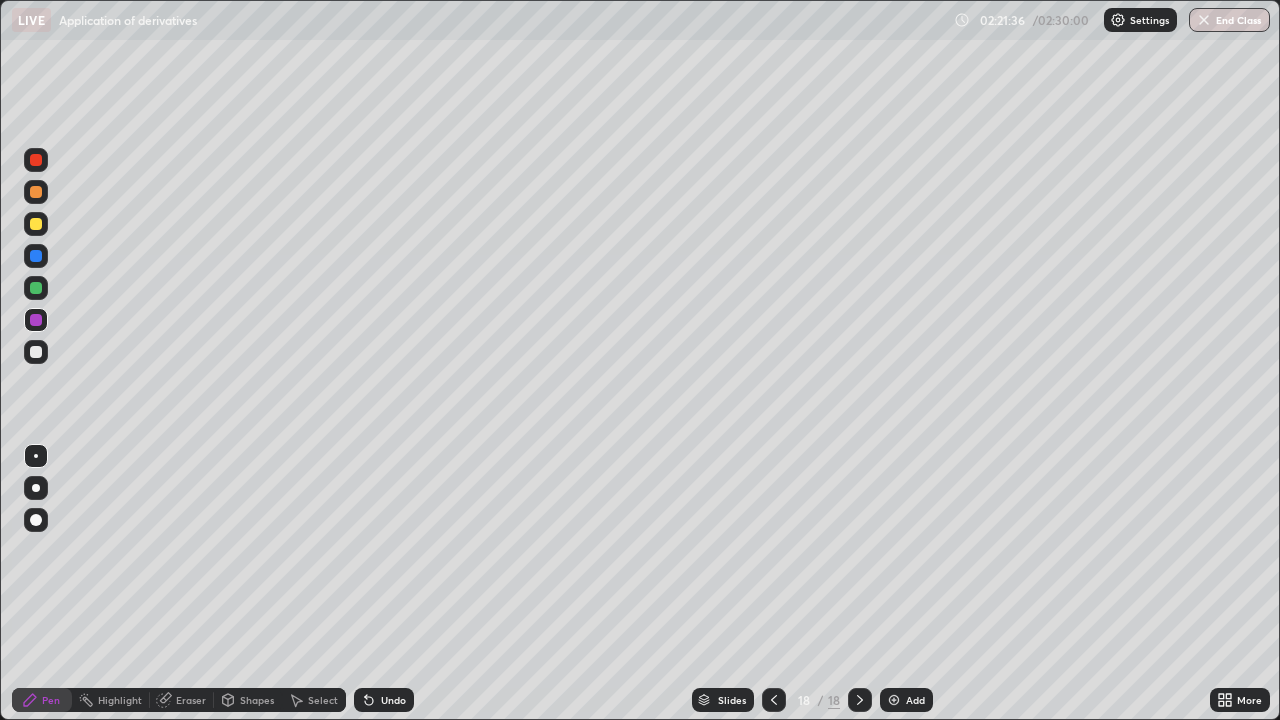 click at bounding box center (36, 288) 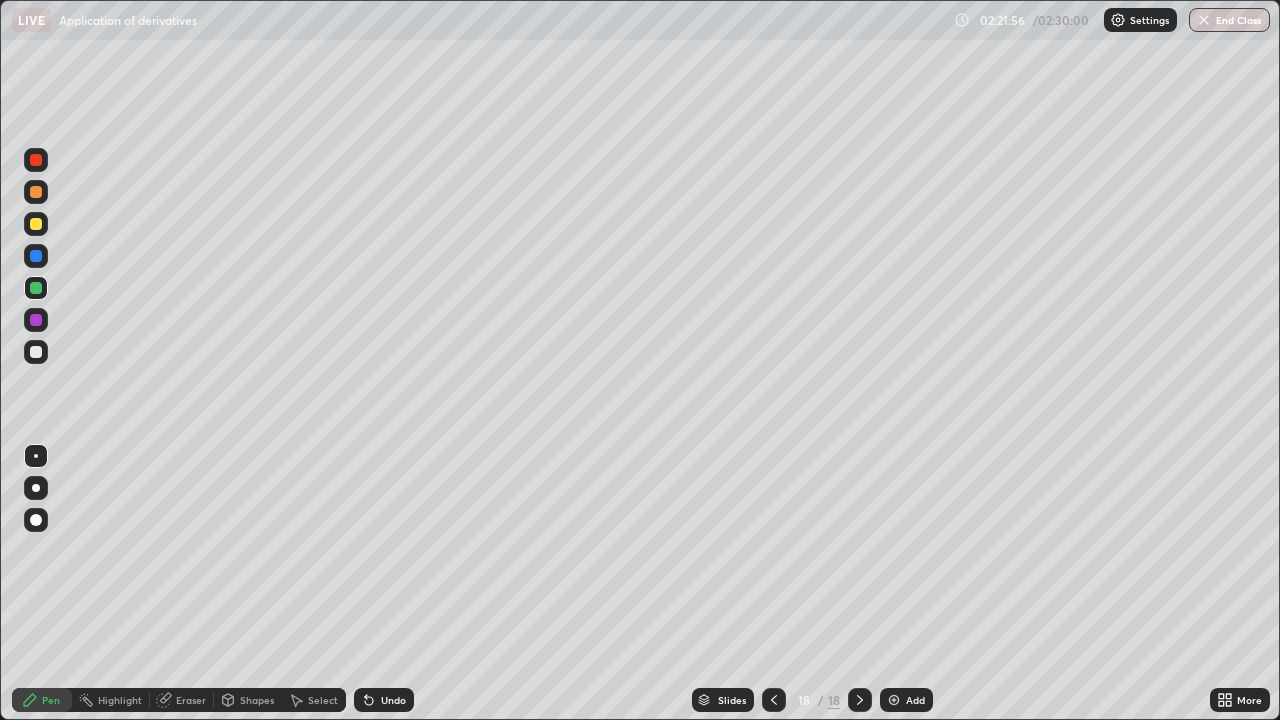 click at bounding box center (36, 352) 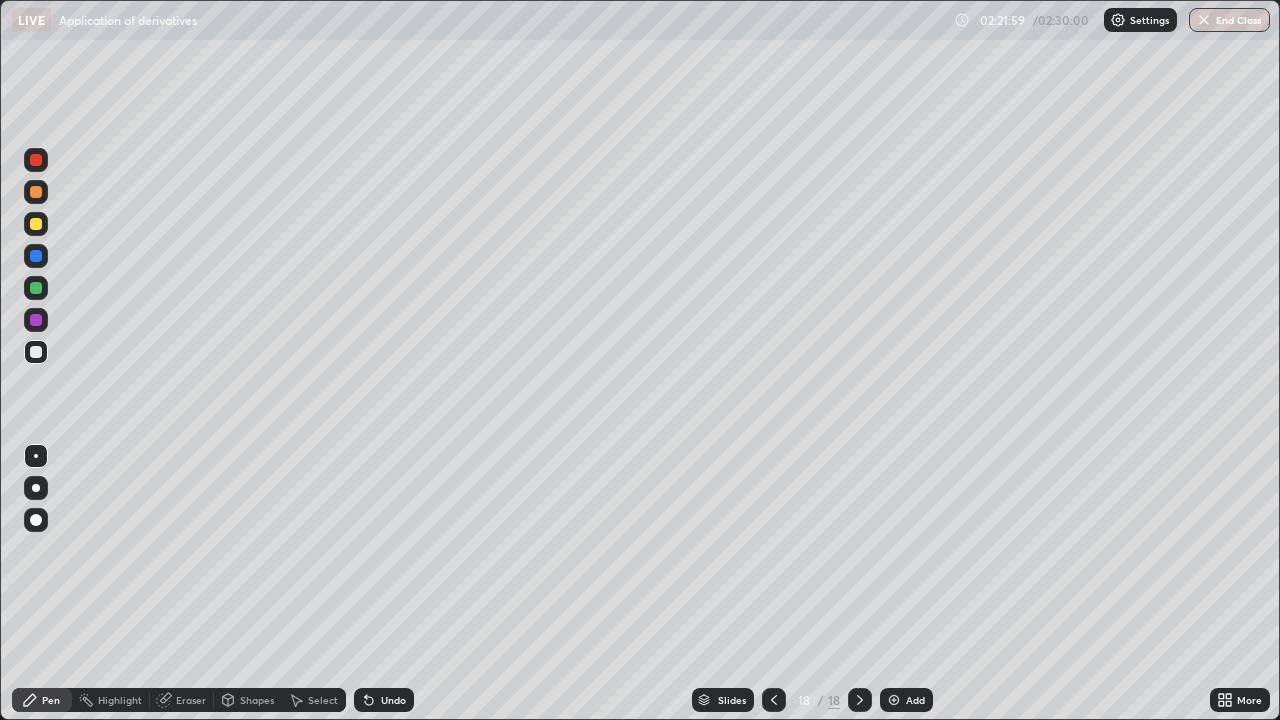 click on "Eraser" at bounding box center (182, 700) 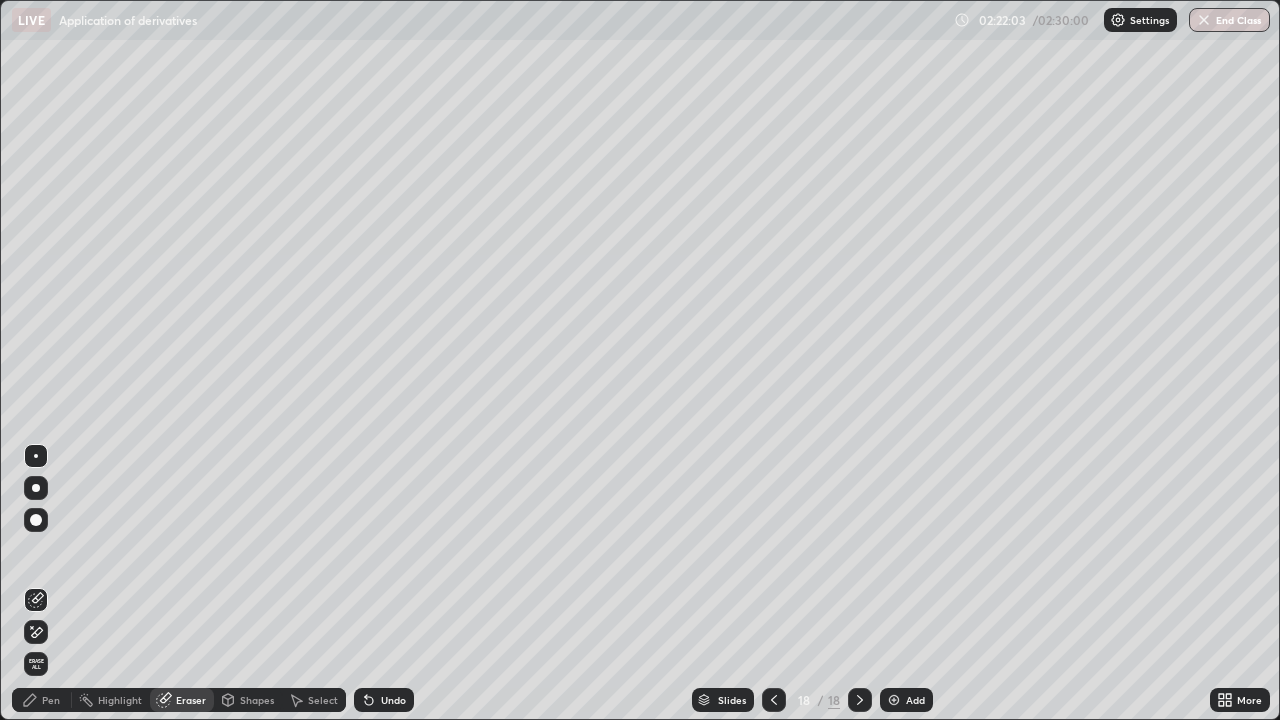 click on "Pen" at bounding box center (42, 700) 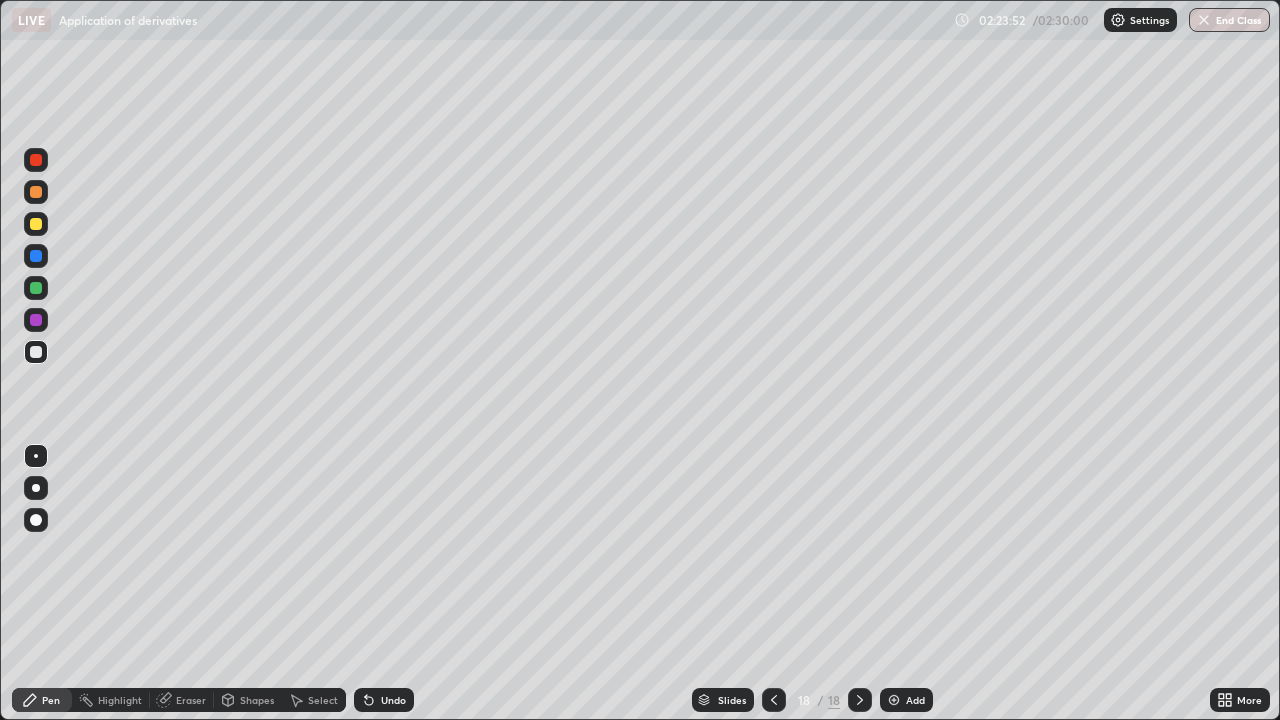 click at bounding box center (36, 160) 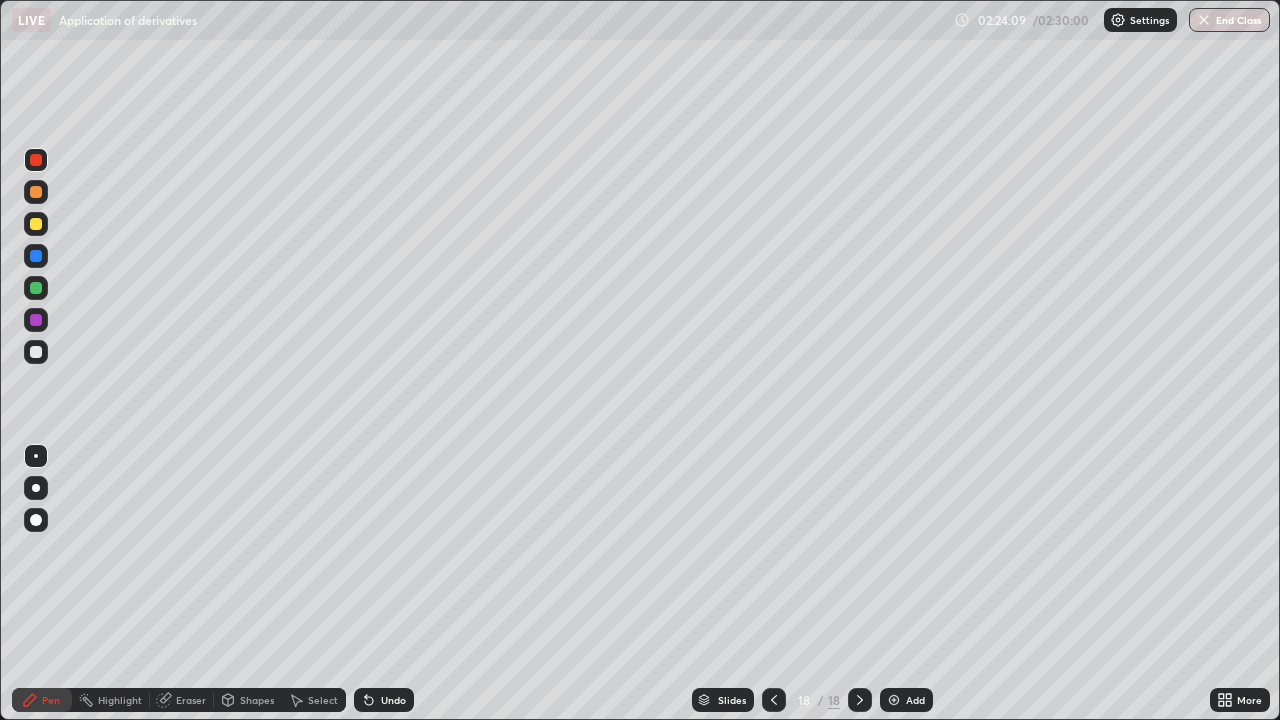 click at bounding box center [36, 352] 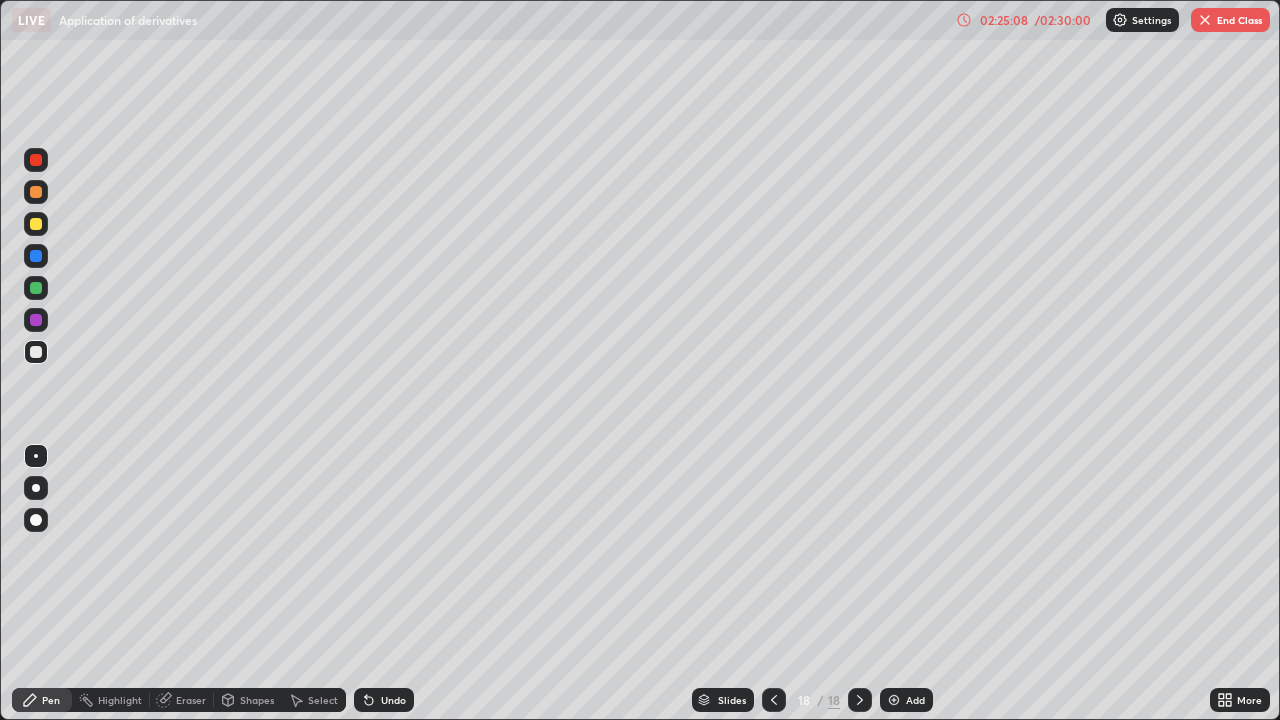 click on "Eraser" at bounding box center [191, 700] 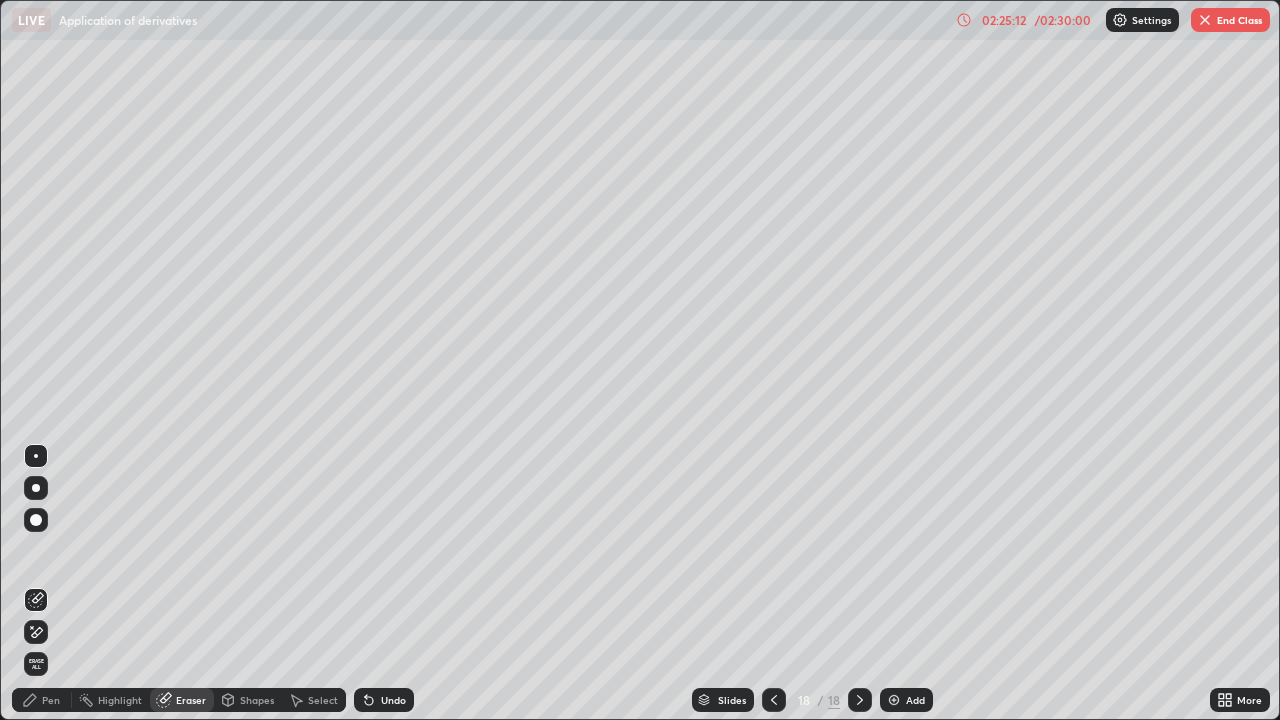 click on "Pen" at bounding box center (42, 700) 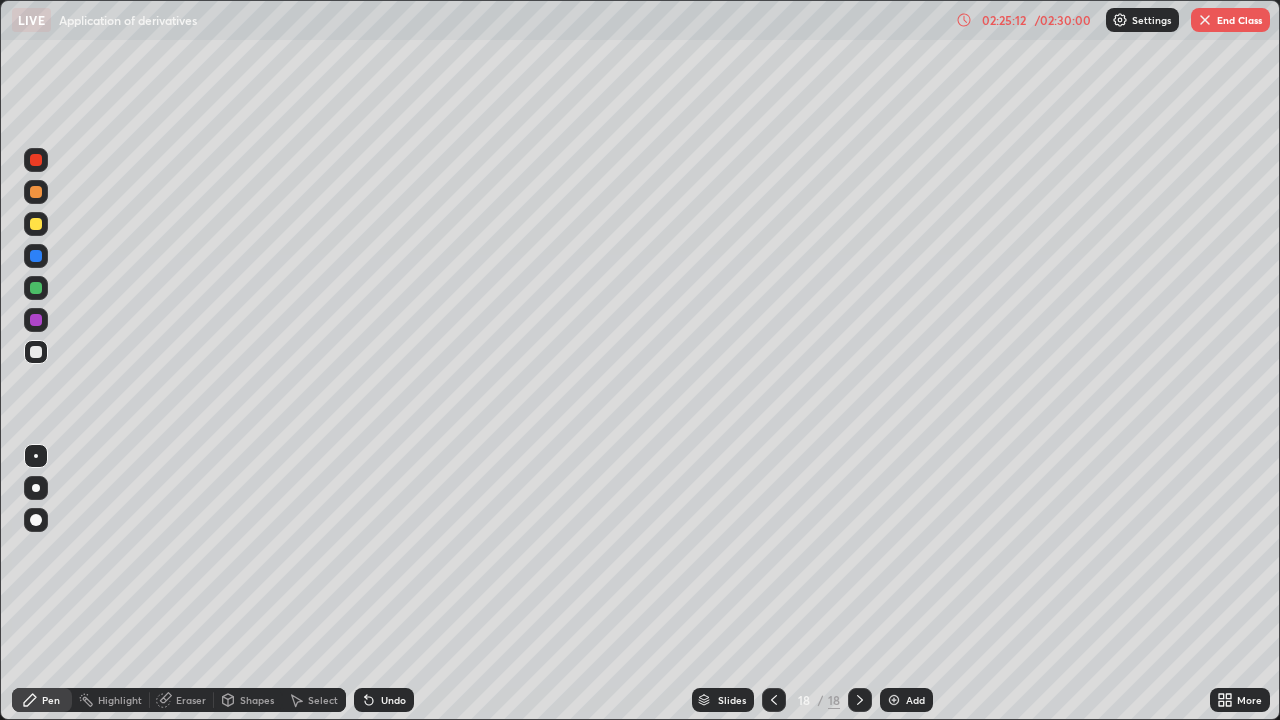 click at bounding box center [36, 352] 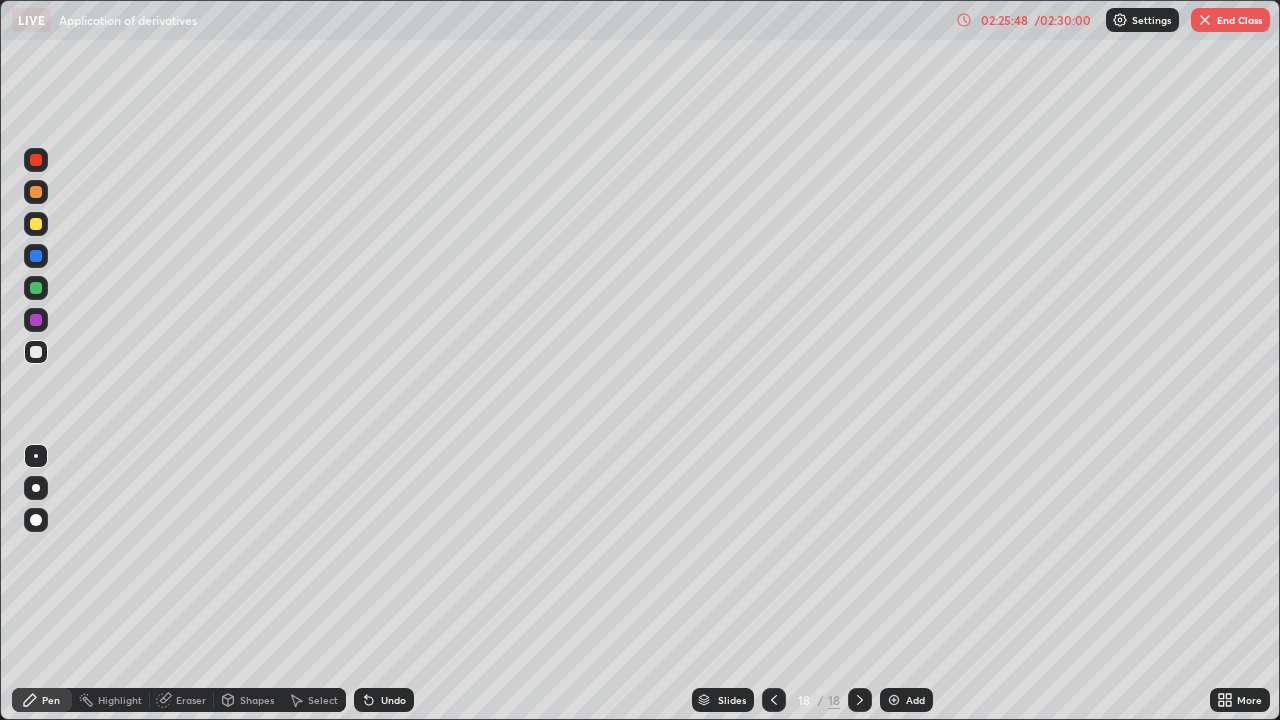click at bounding box center (36, 224) 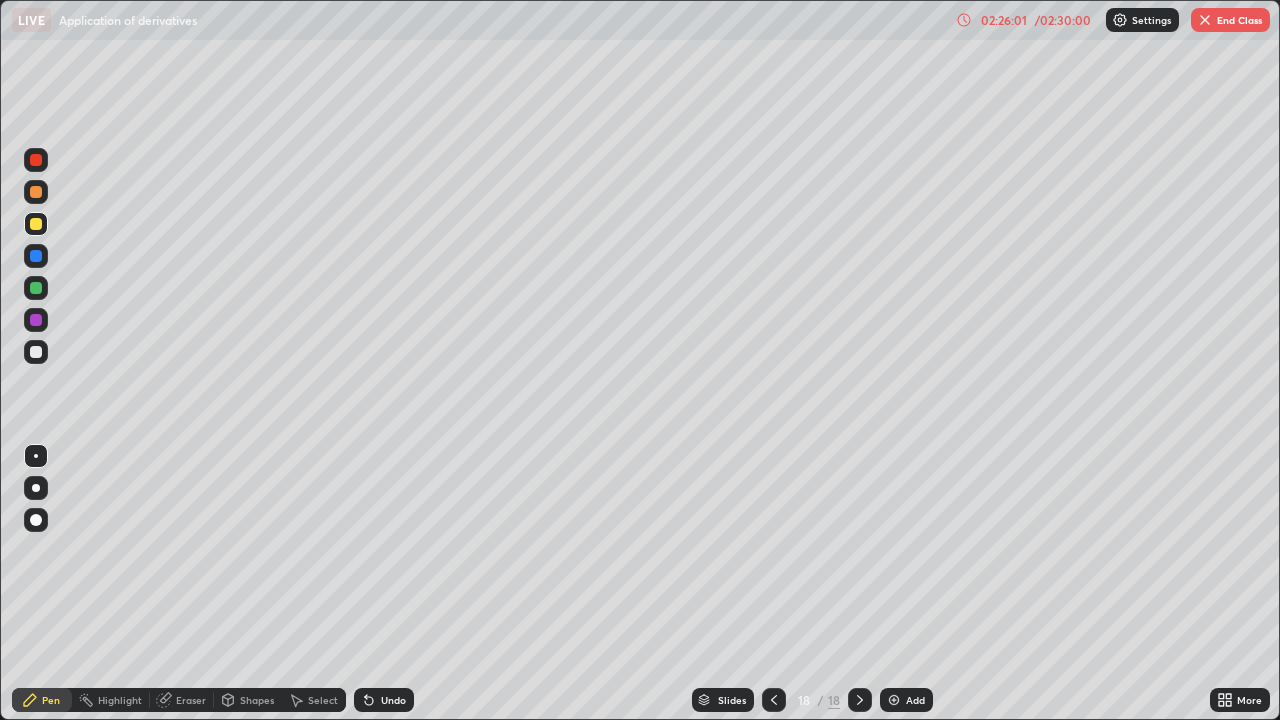 click on "Eraser" at bounding box center [191, 700] 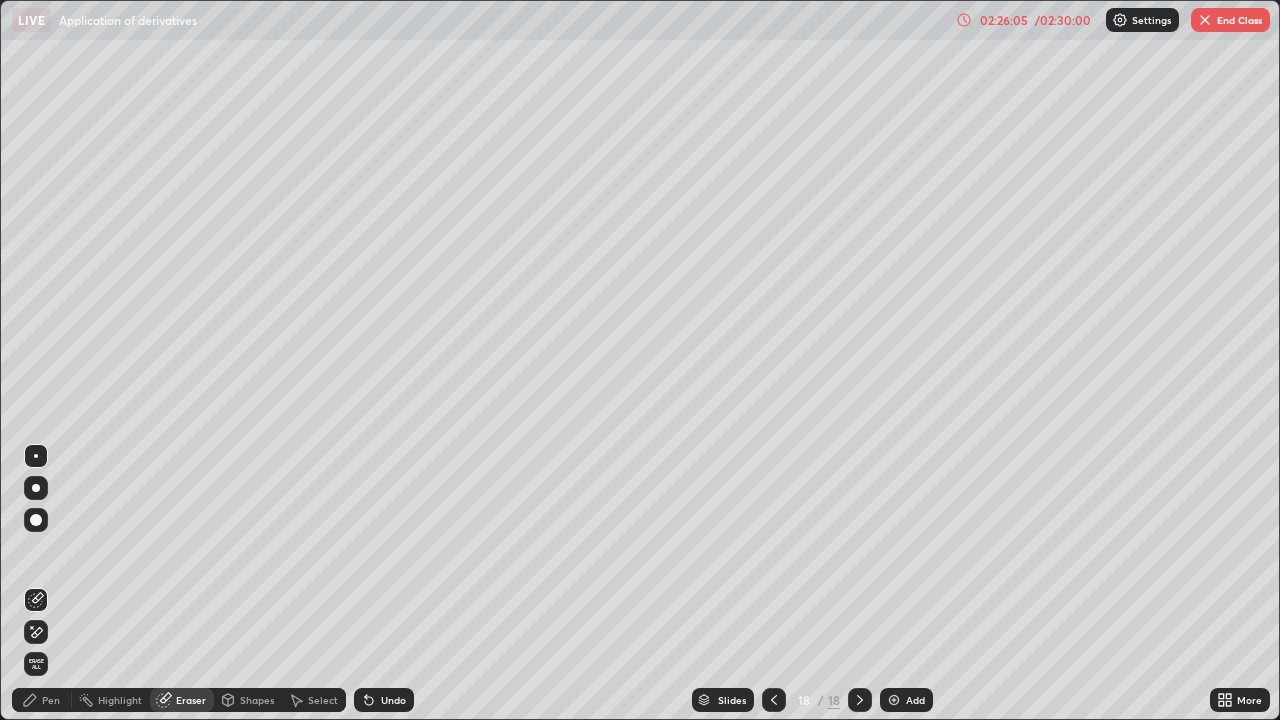 click on "Pen" at bounding box center [42, 700] 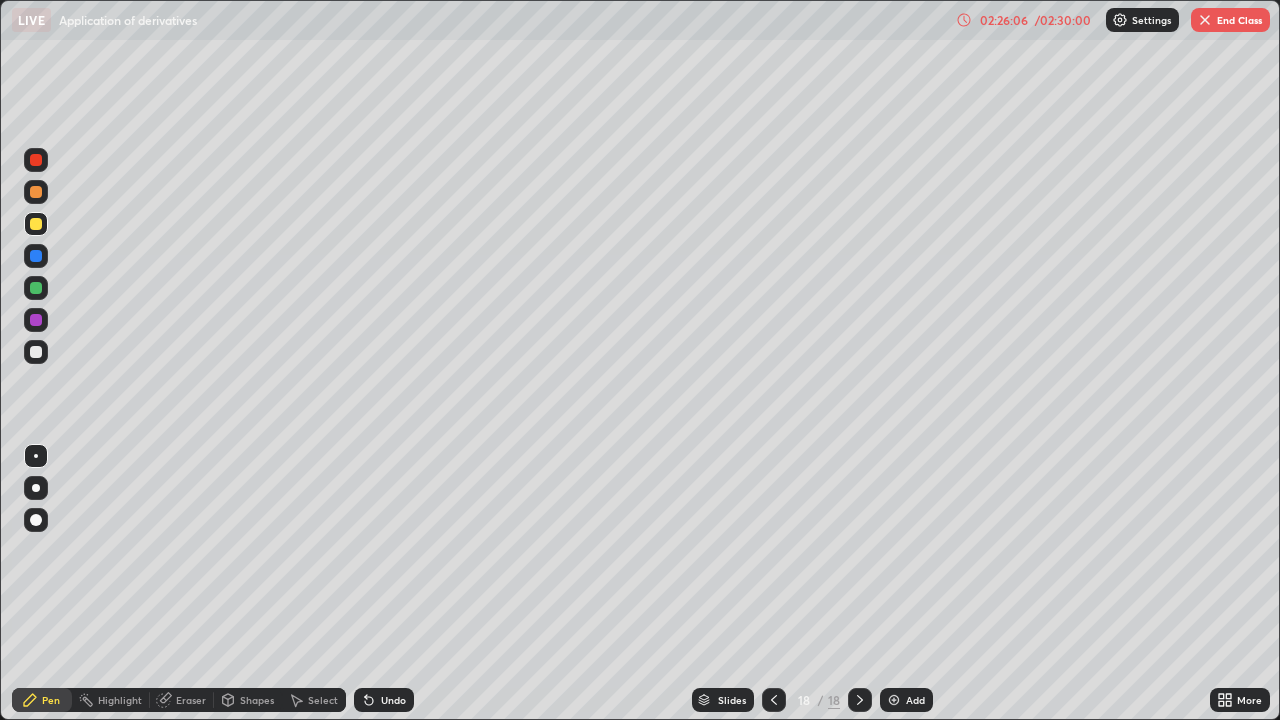 click at bounding box center [36, 192] 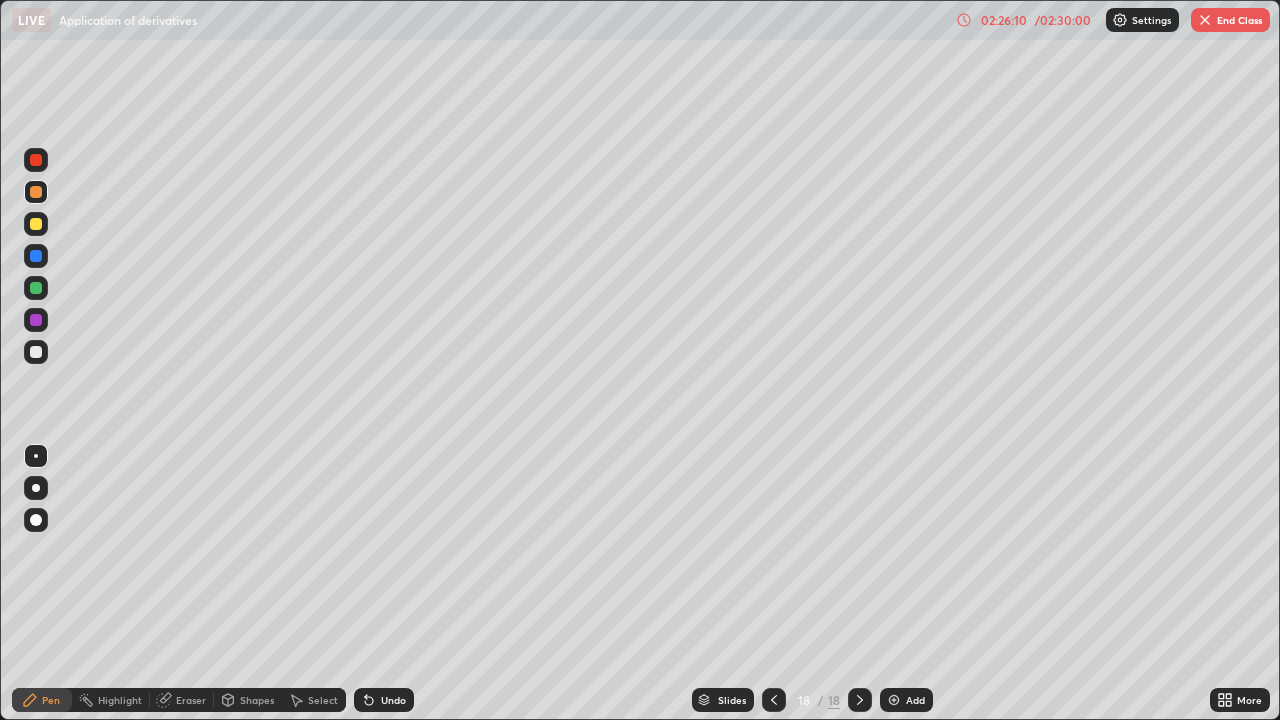 click at bounding box center [36, 352] 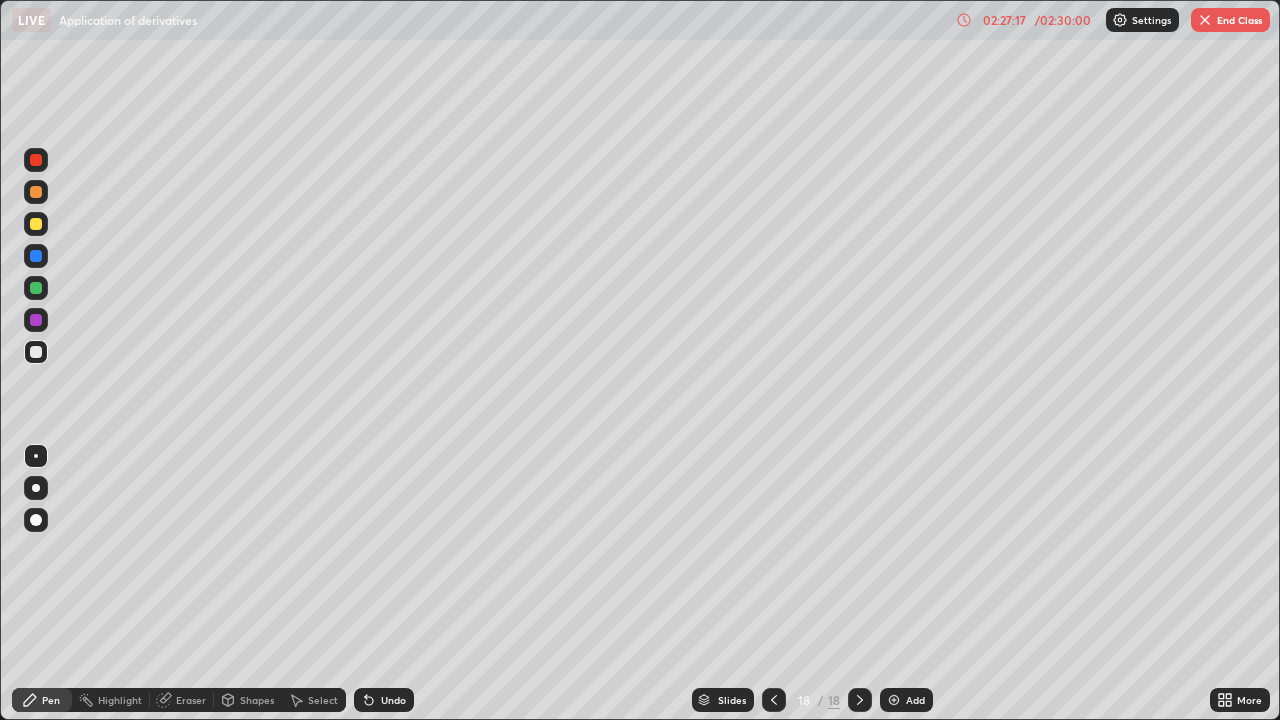 click at bounding box center (36, 352) 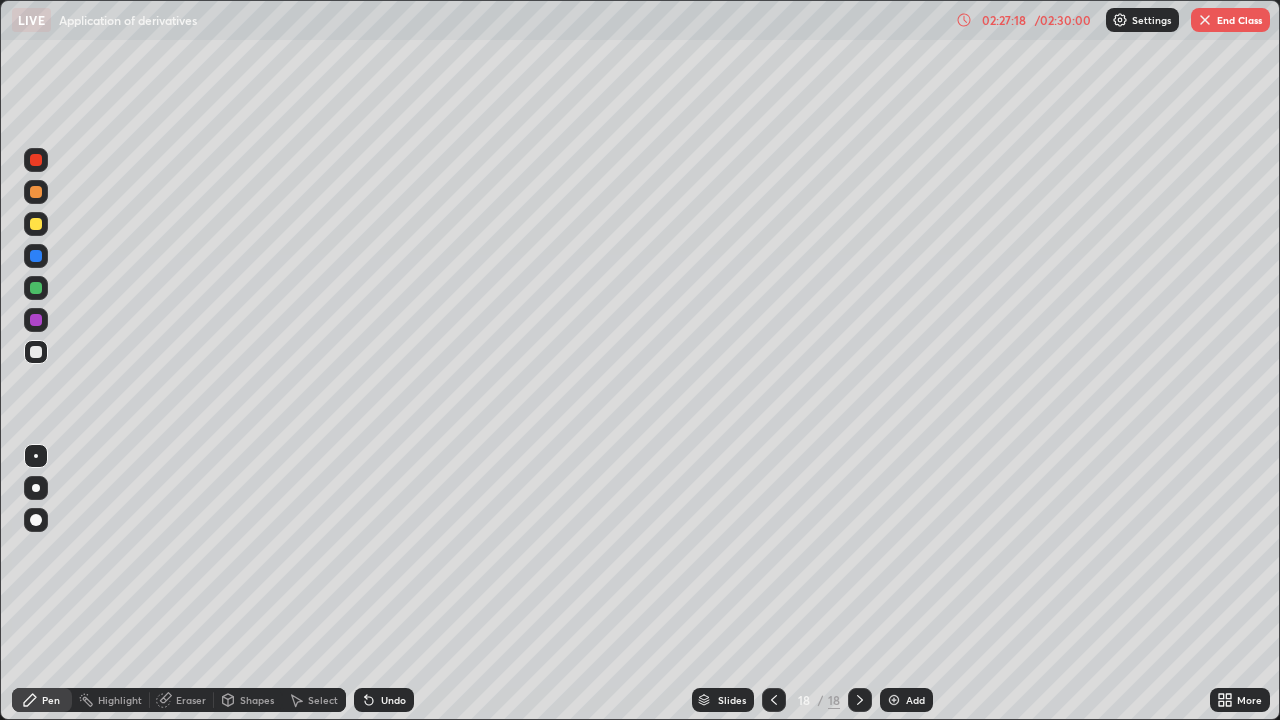 click at bounding box center [36, 352] 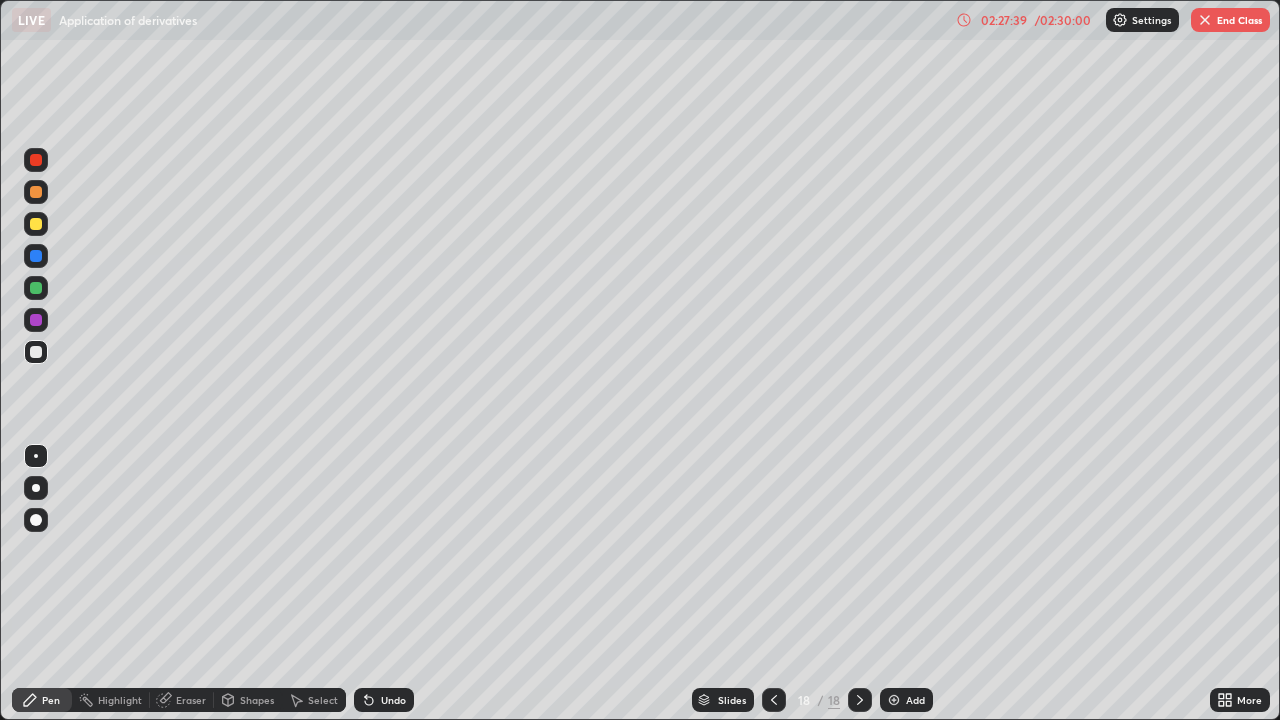 click at bounding box center (36, 352) 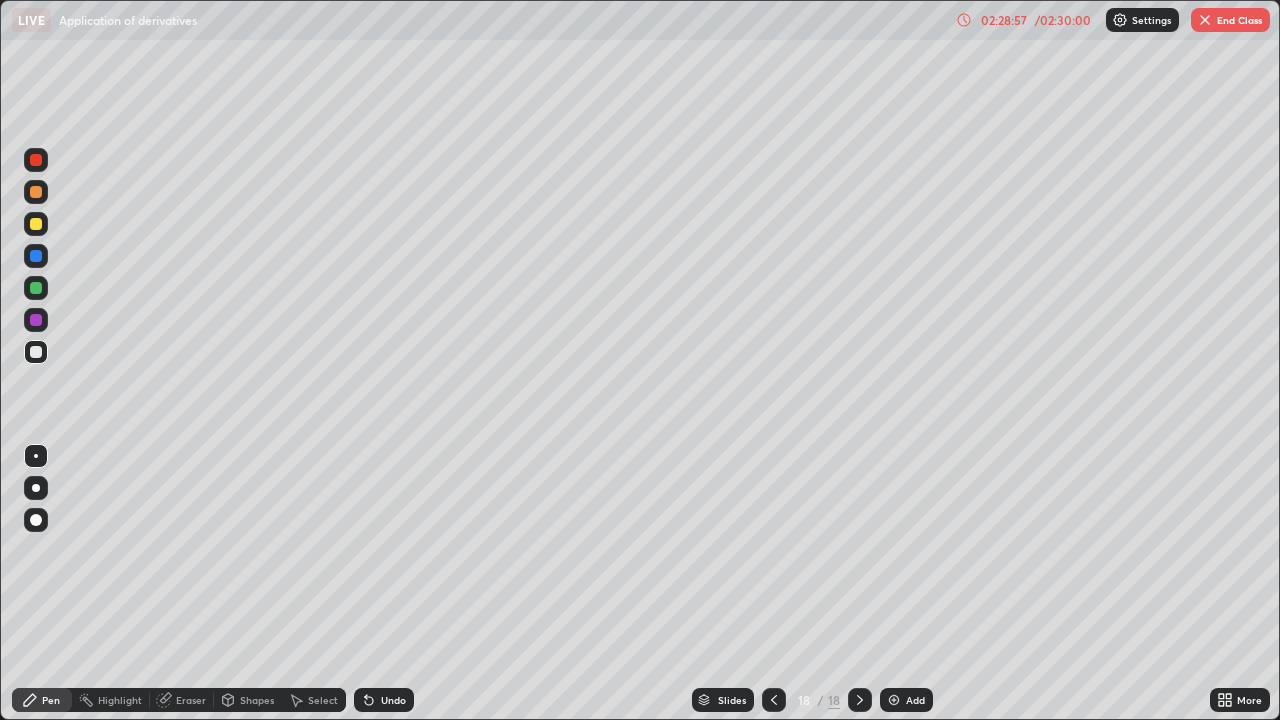 click on "Add" at bounding box center [906, 700] 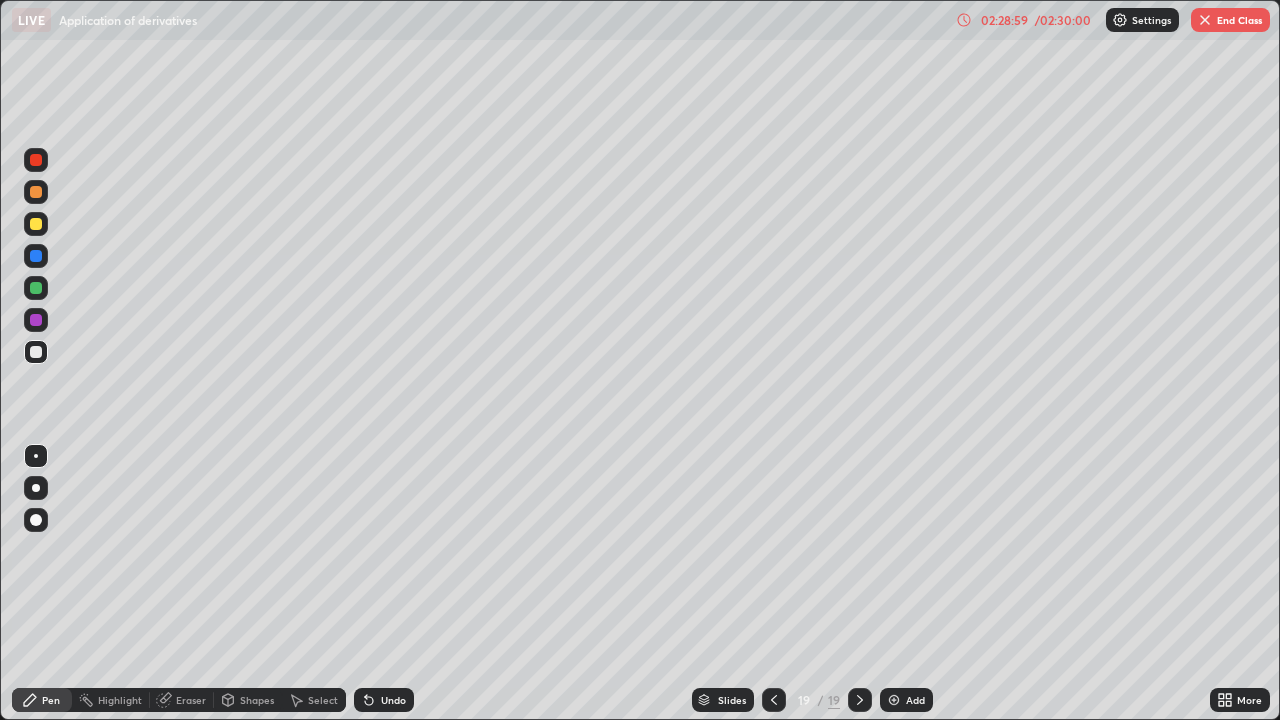 click at bounding box center (36, 352) 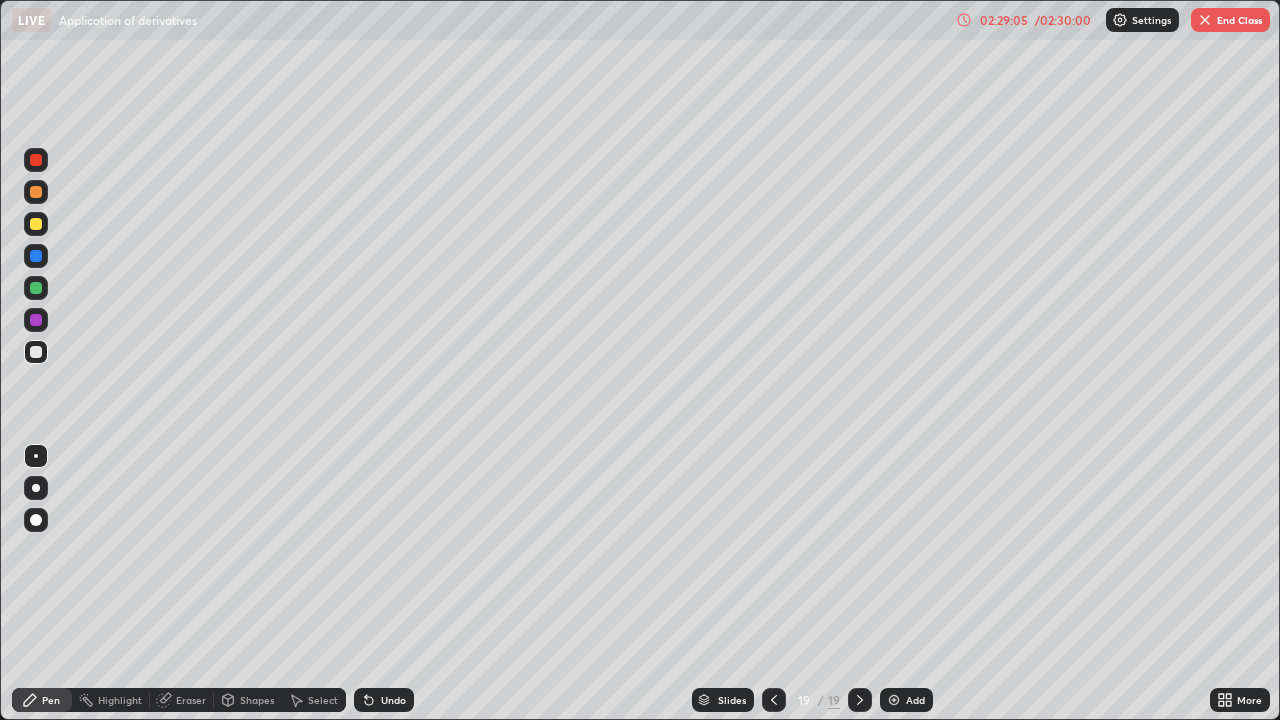 click at bounding box center (36, 224) 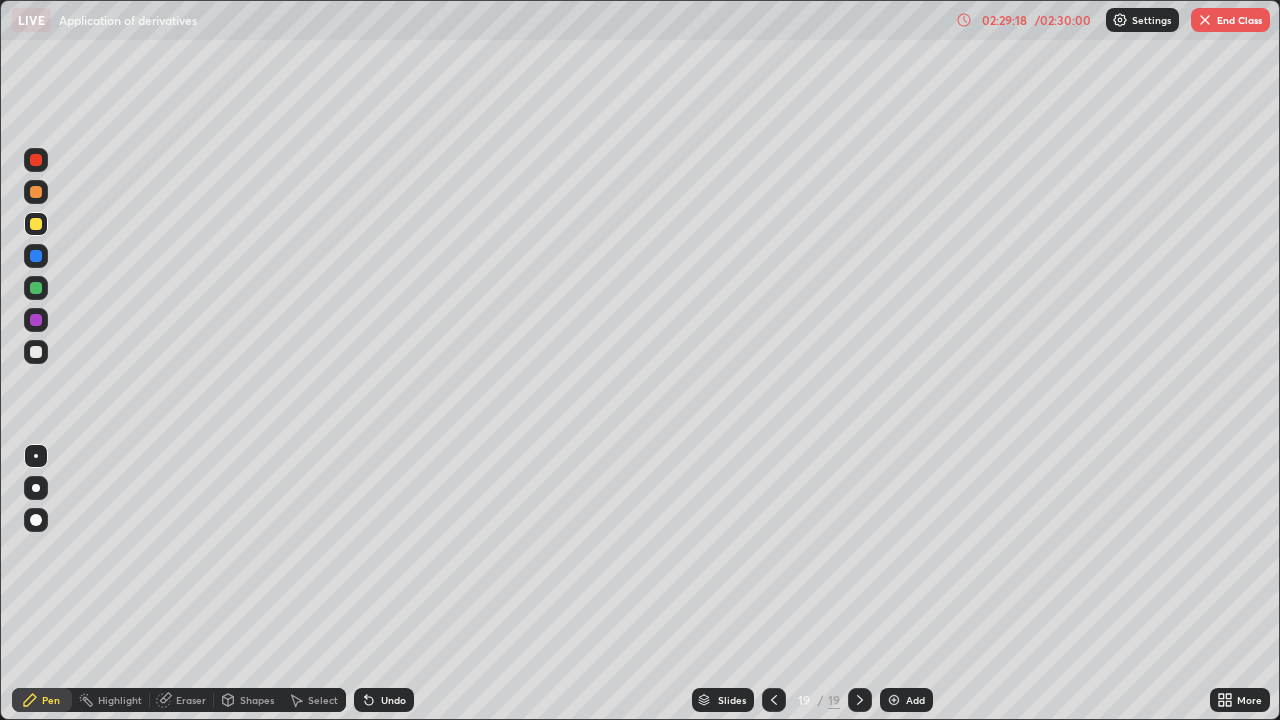 click at bounding box center [36, 352] 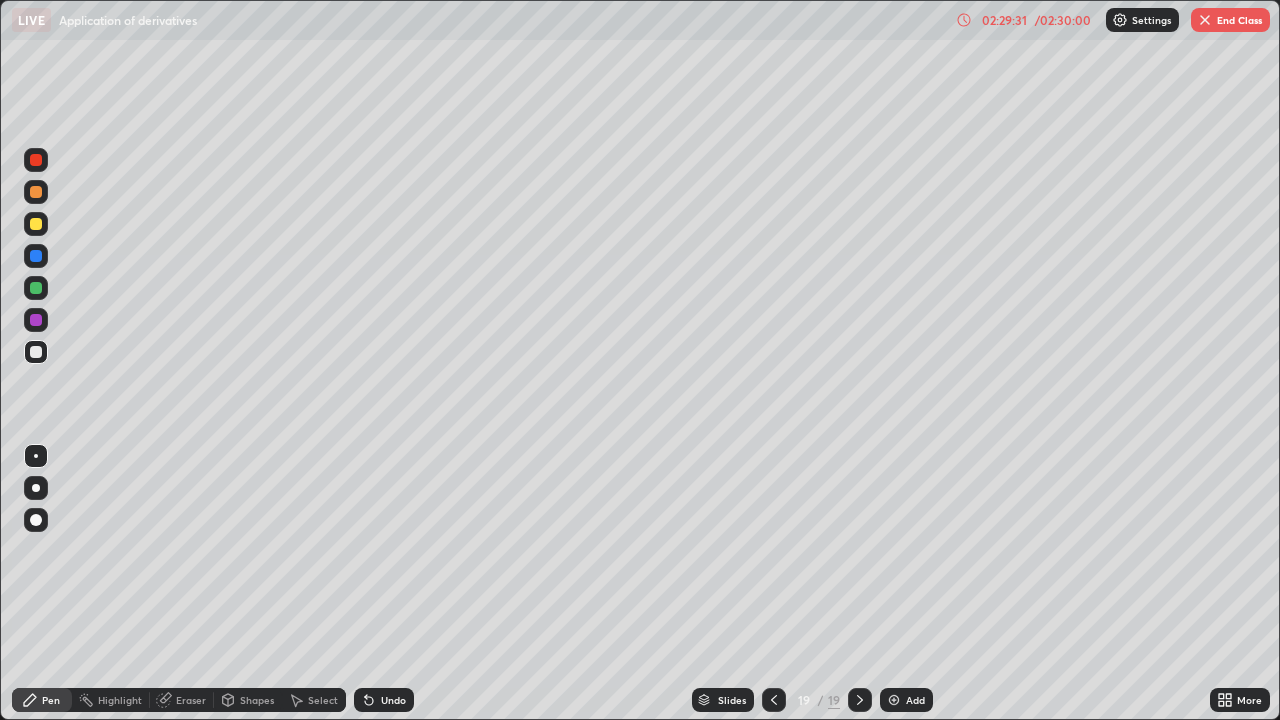 click at bounding box center (36, 320) 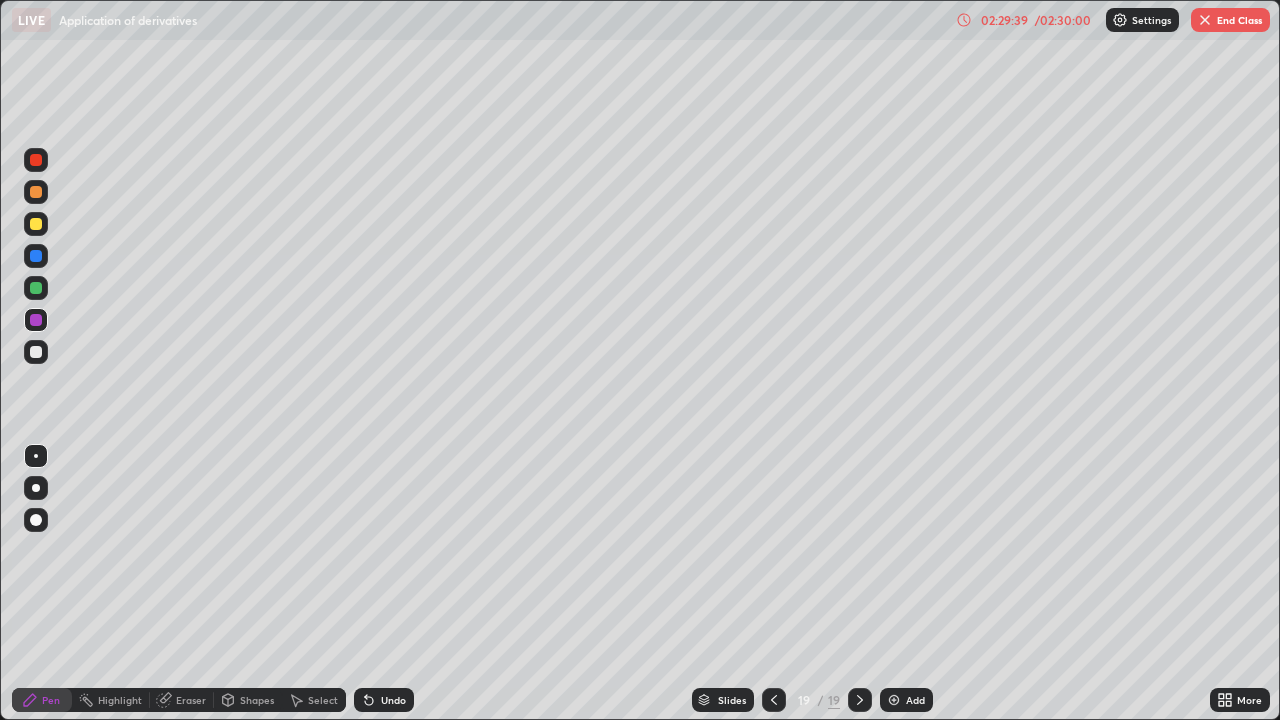 click at bounding box center [36, 352] 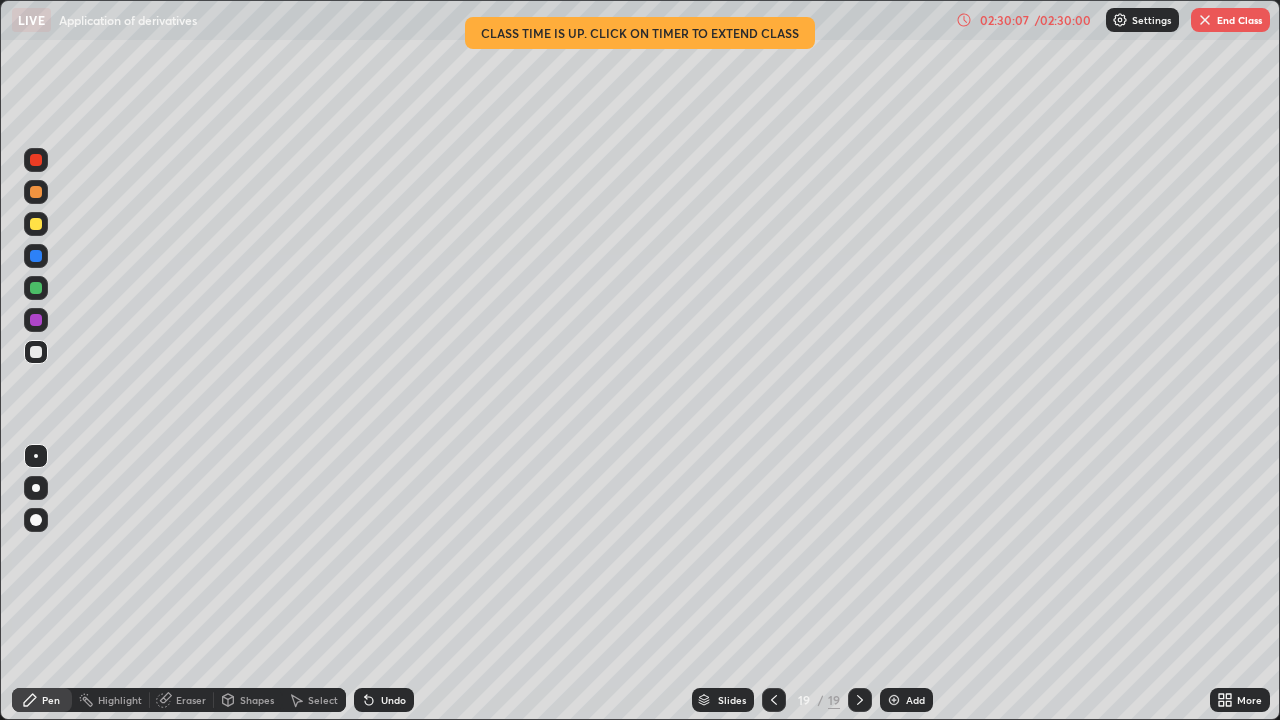 click on "02:30:07" at bounding box center (1004, 20) 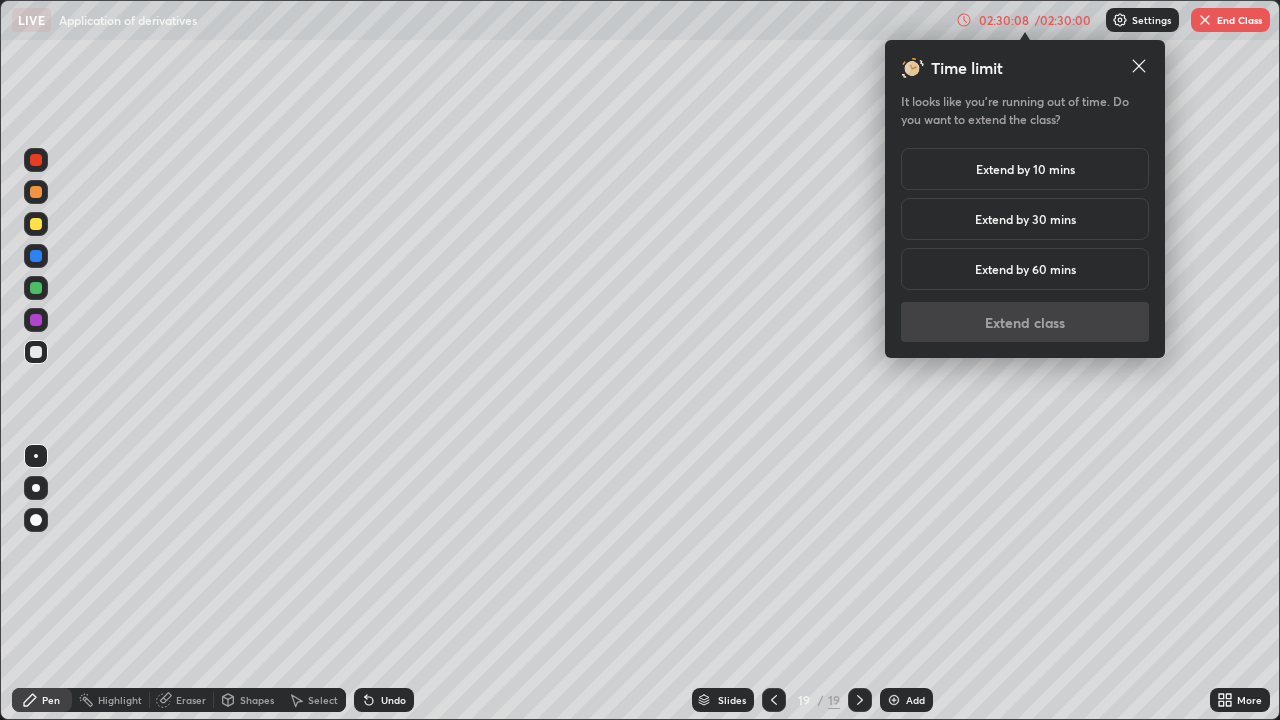 click on "Extend by 30 mins" at bounding box center [1025, 219] 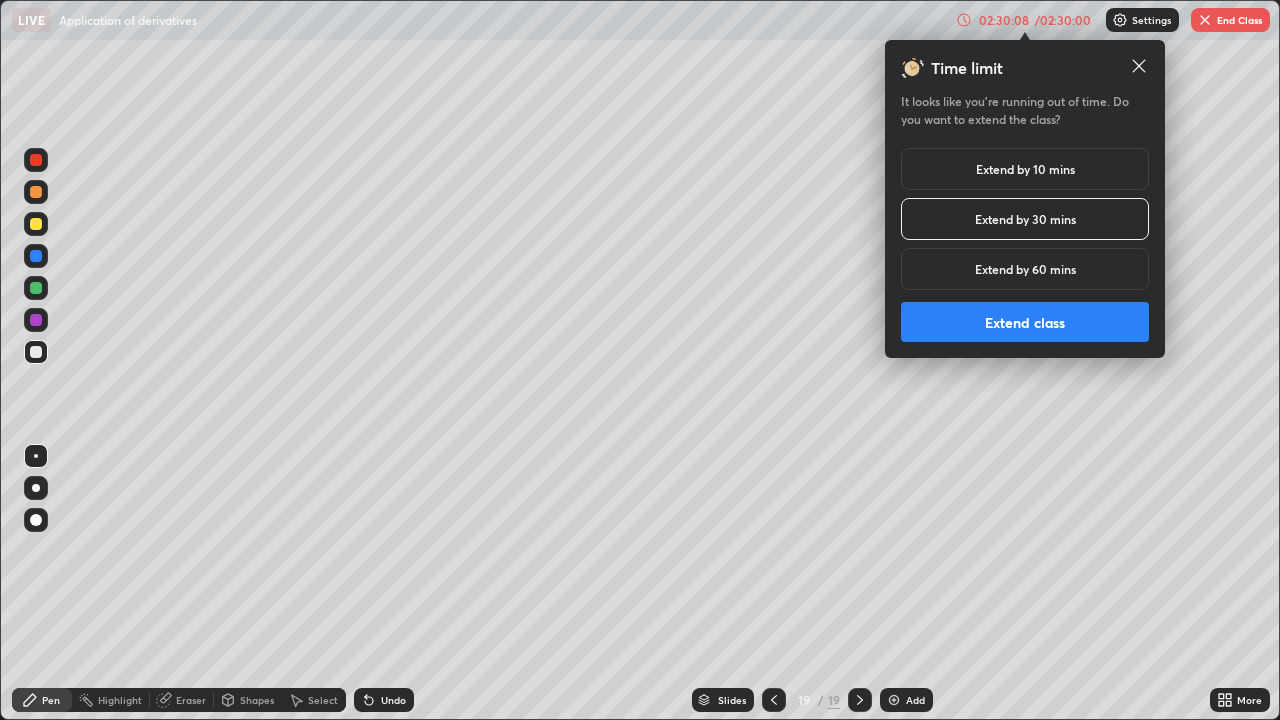 click on "Extend class" at bounding box center (1025, 322) 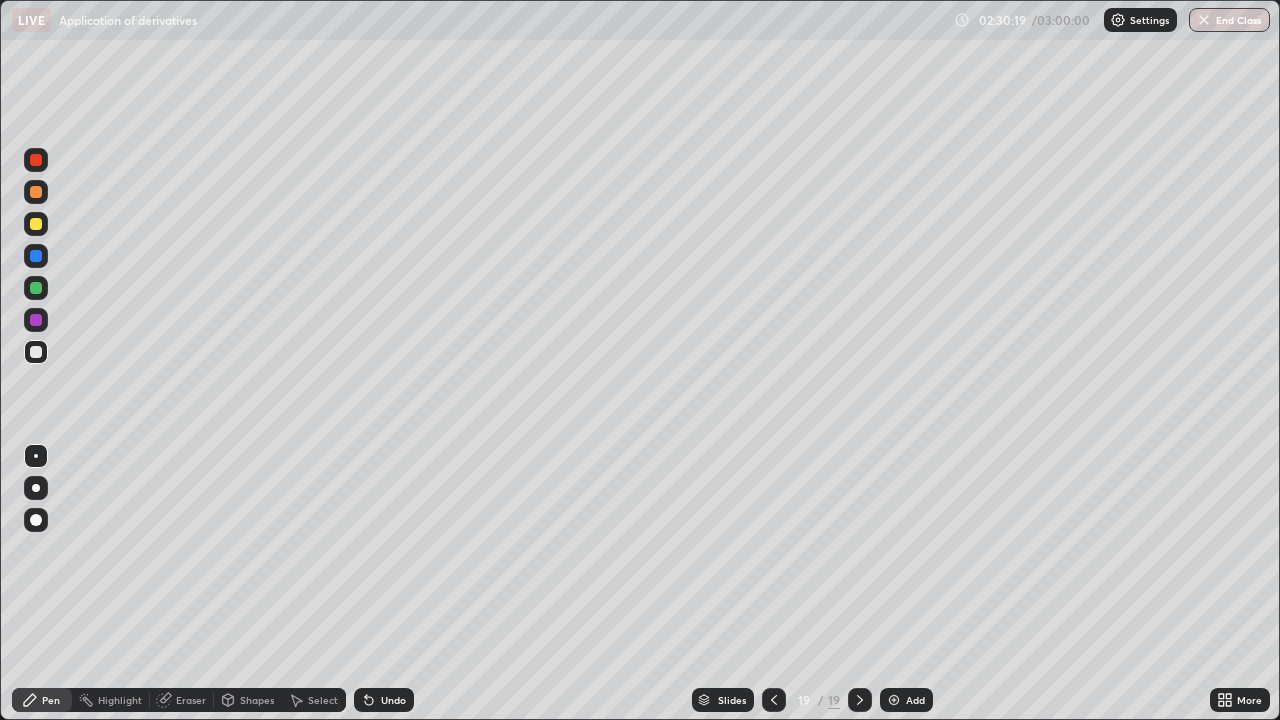 click at bounding box center [36, 352] 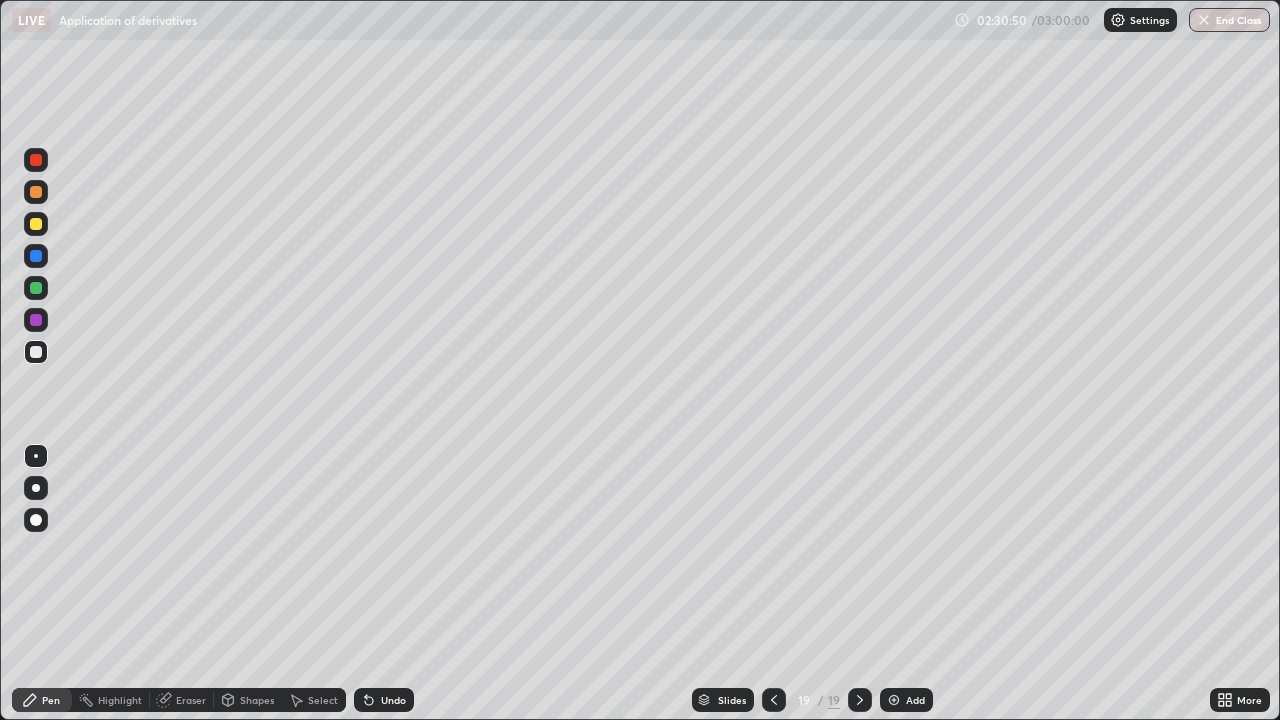 click at bounding box center [36, 352] 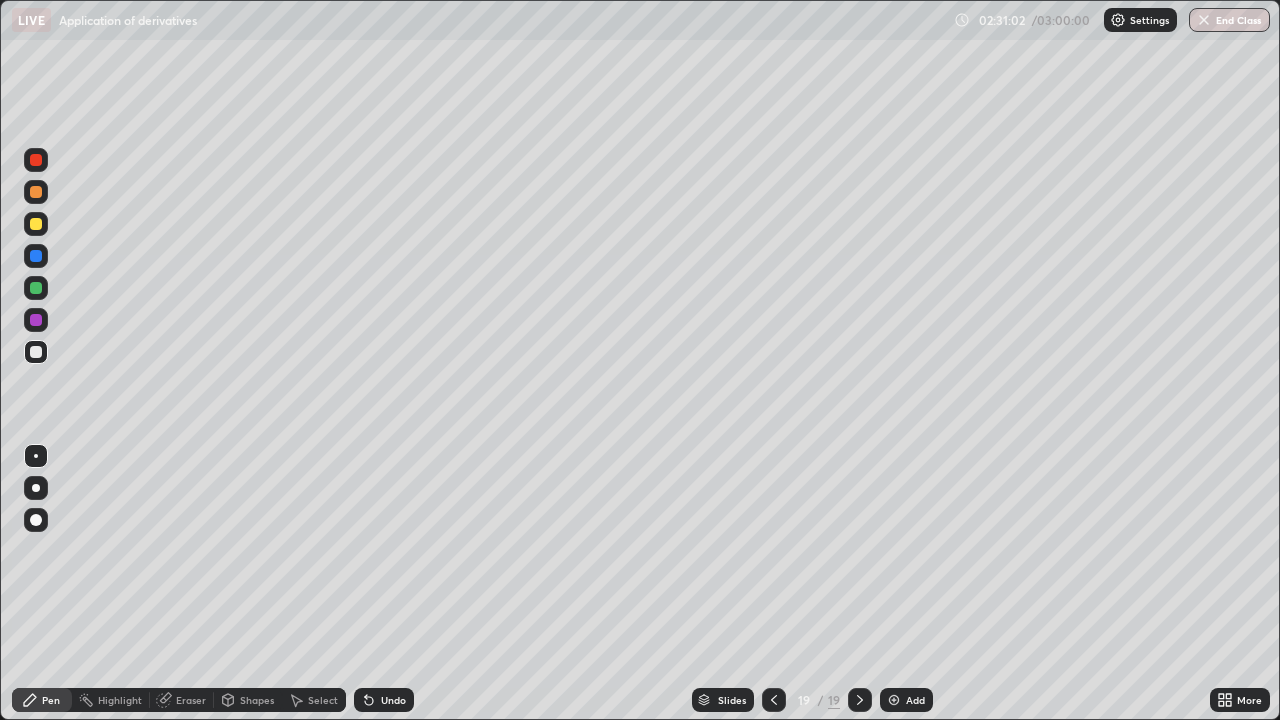click at bounding box center [36, 160] 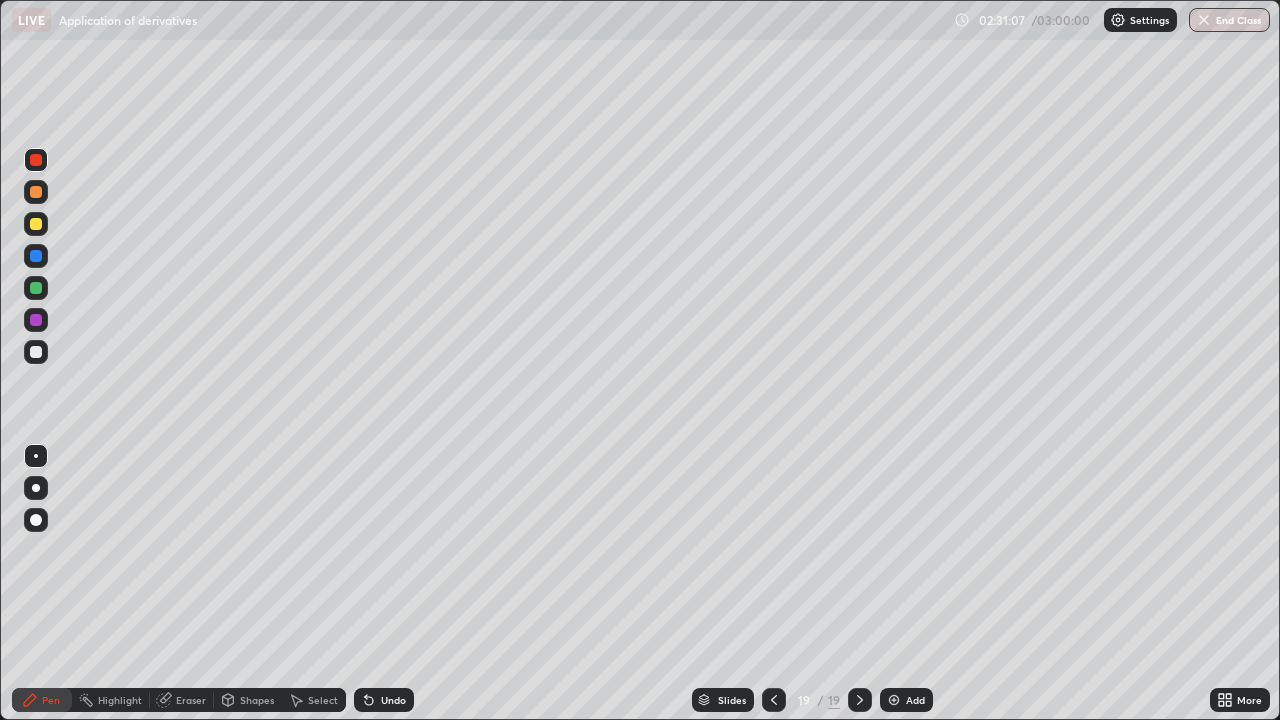 click at bounding box center [36, 352] 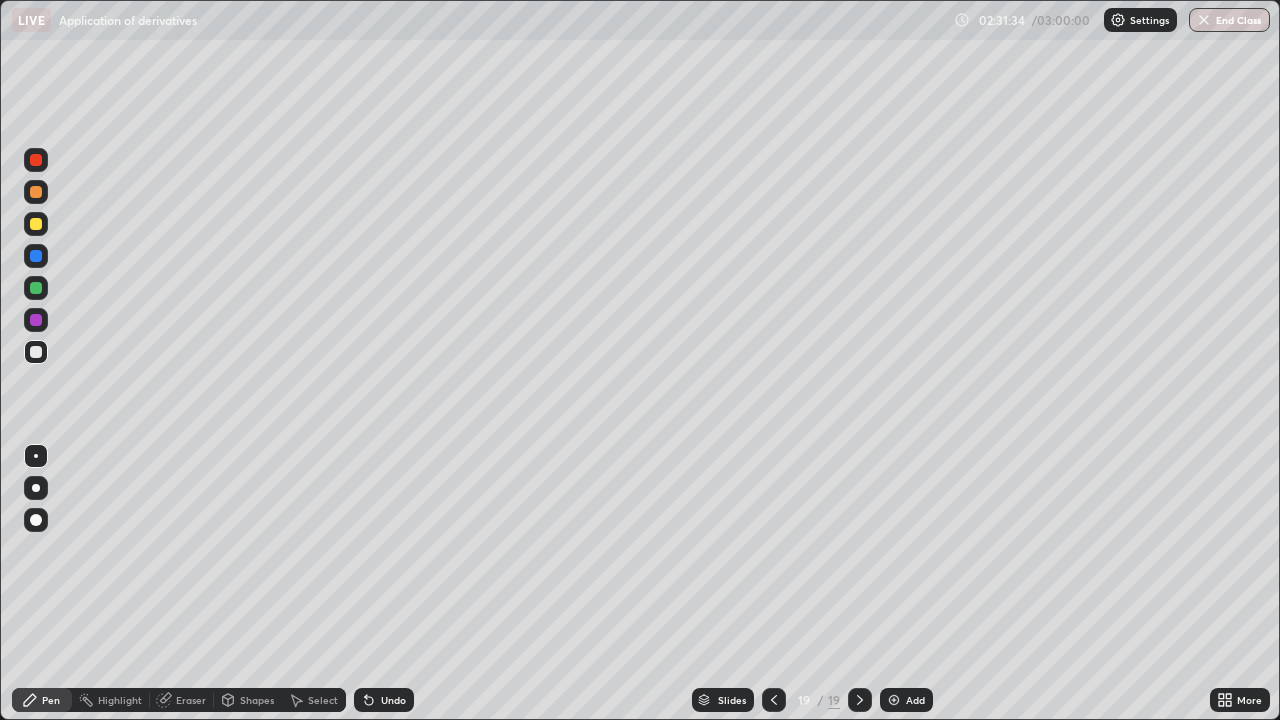 click on "Eraser" at bounding box center (182, 700) 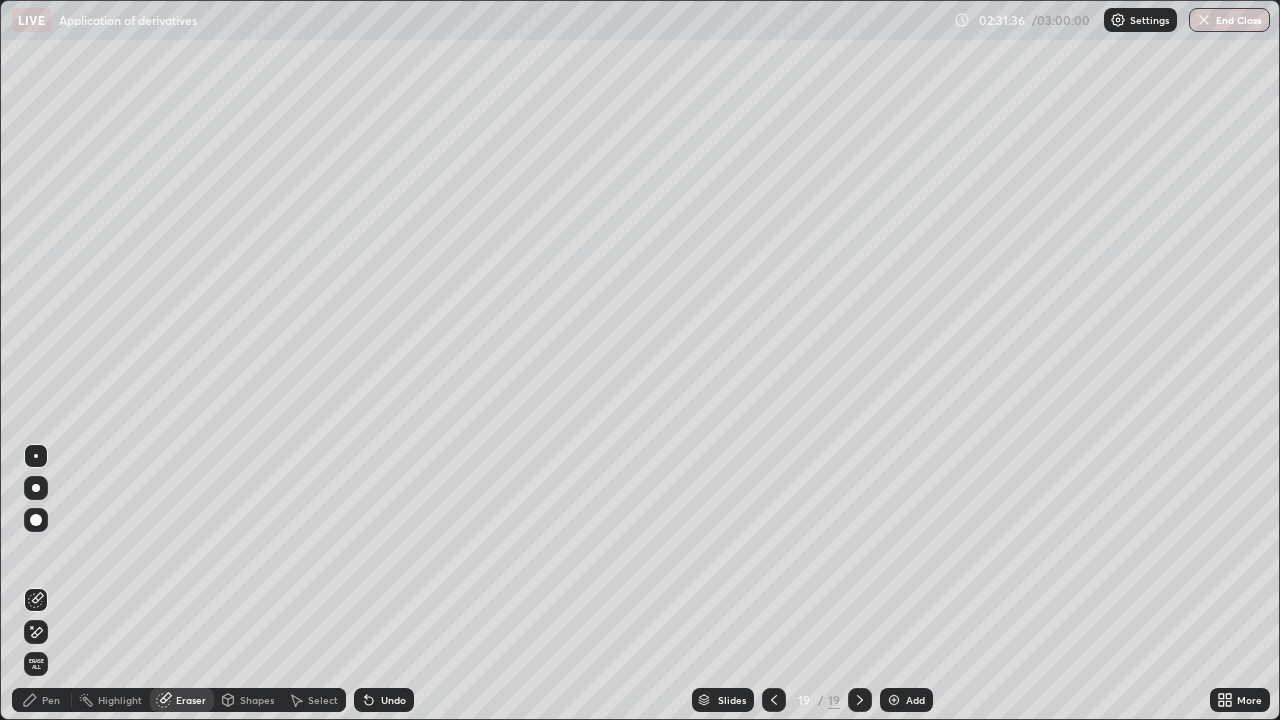 click on "Pen" at bounding box center [42, 700] 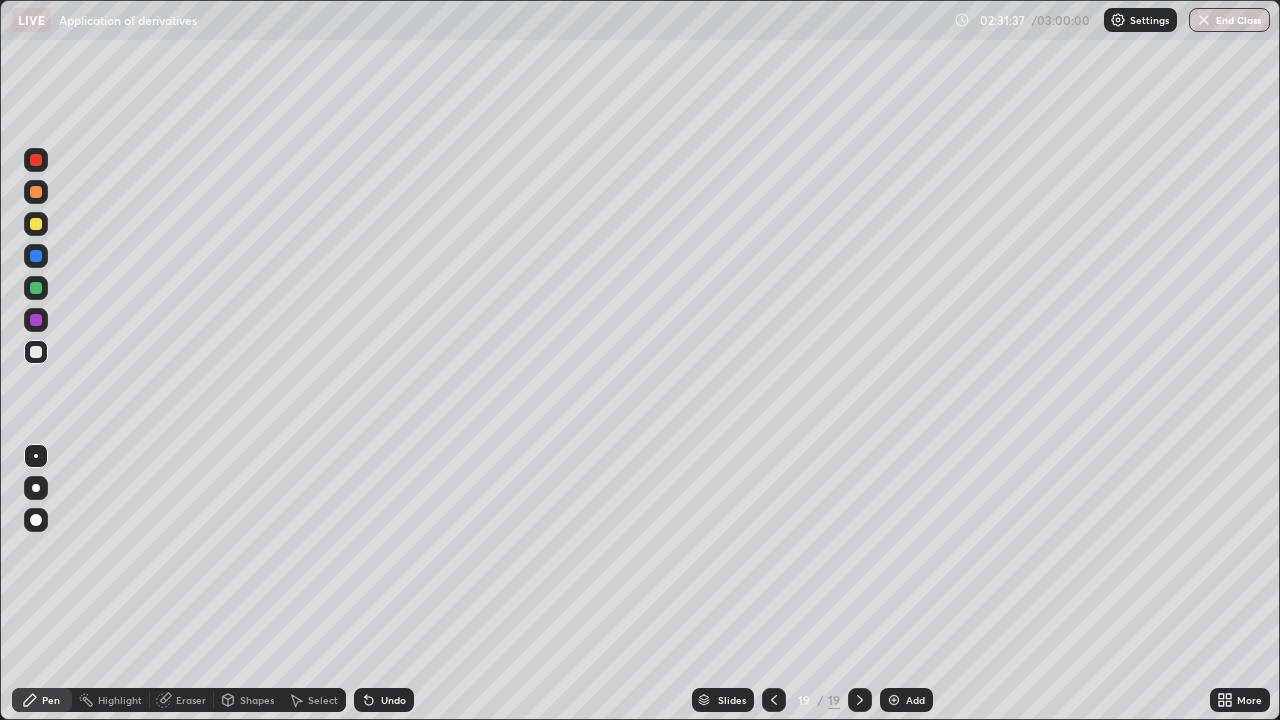 click at bounding box center (36, 352) 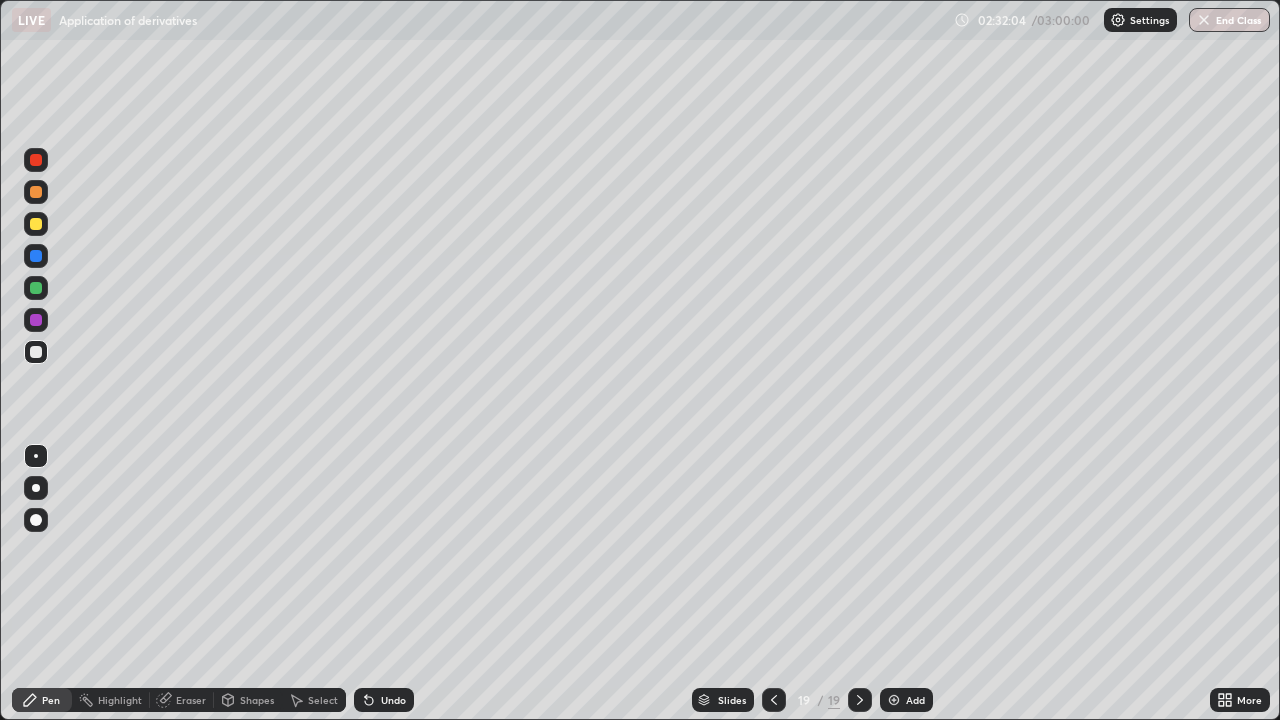 click at bounding box center (36, 224) 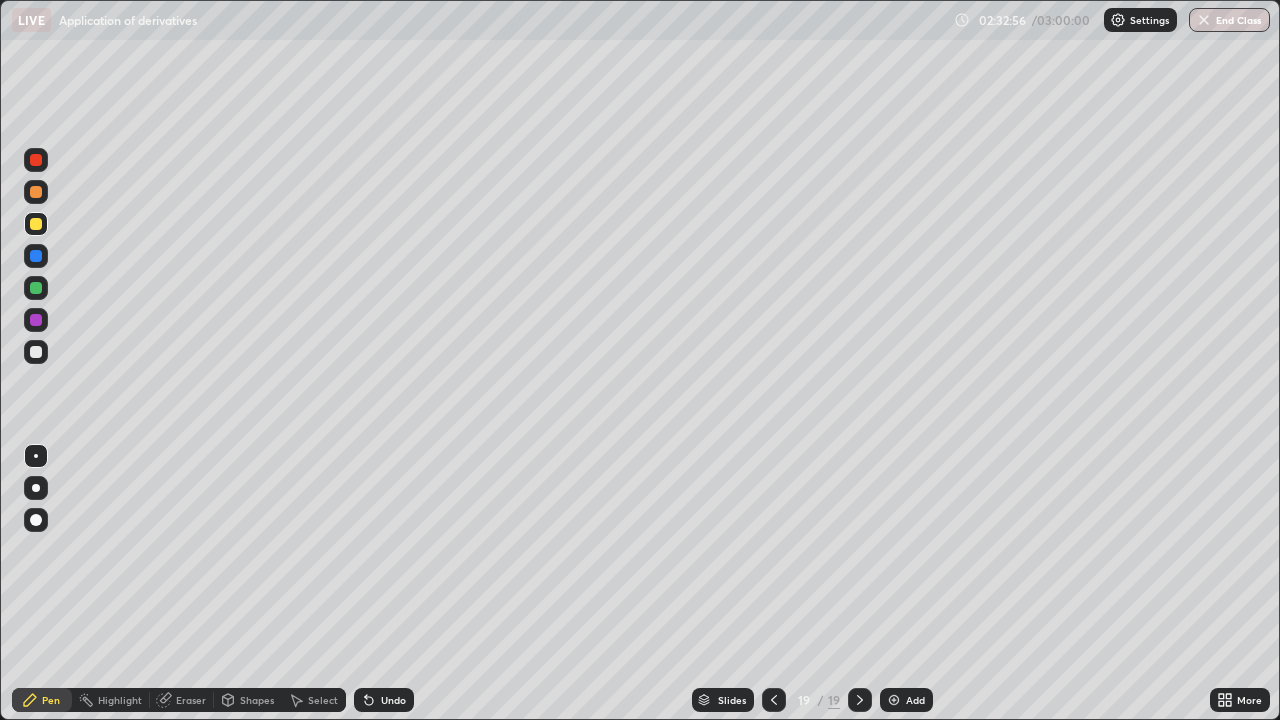 click at bounding box center (36, 352) 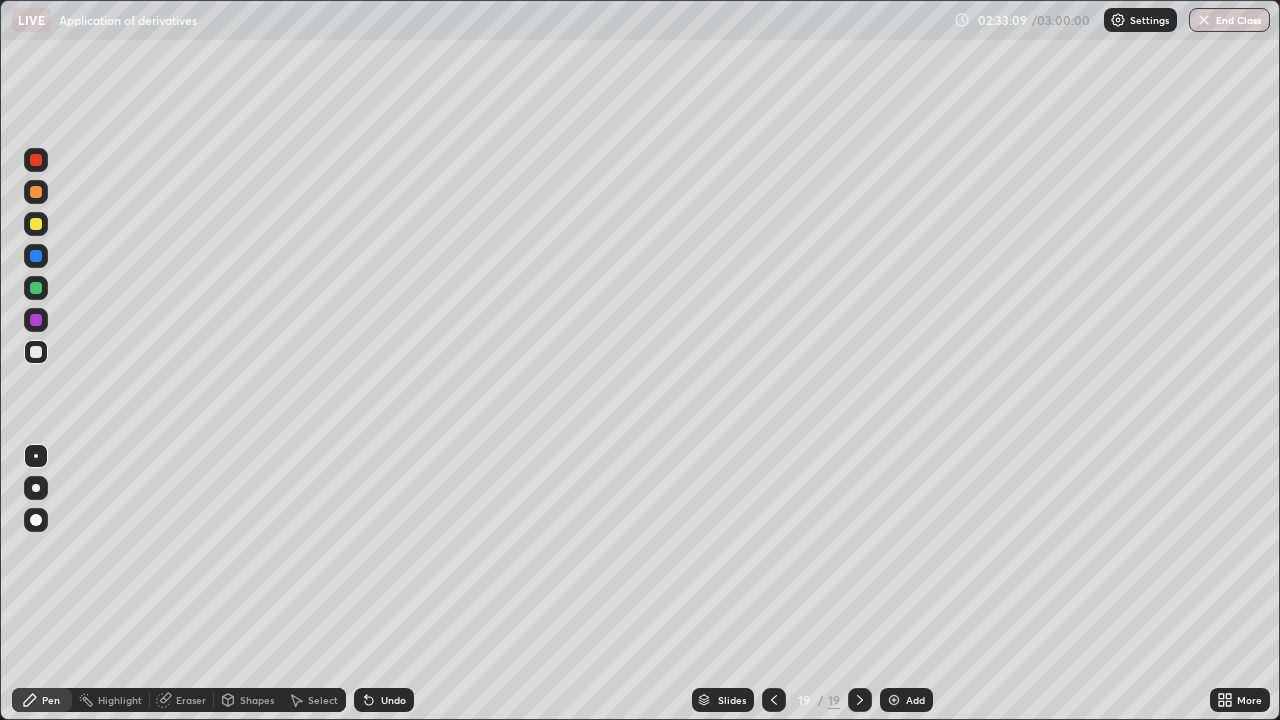 click at bounding box center [36, 352] 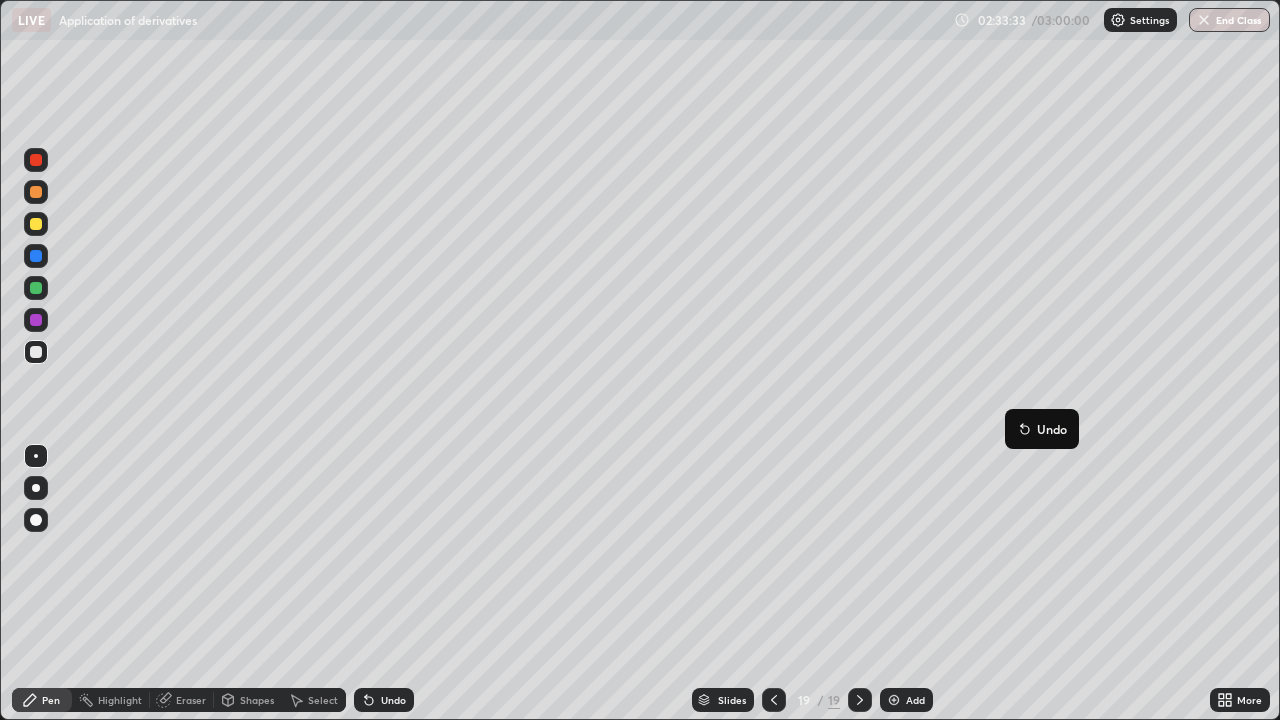 click on "Undo" at bounding box center [1052, 429] 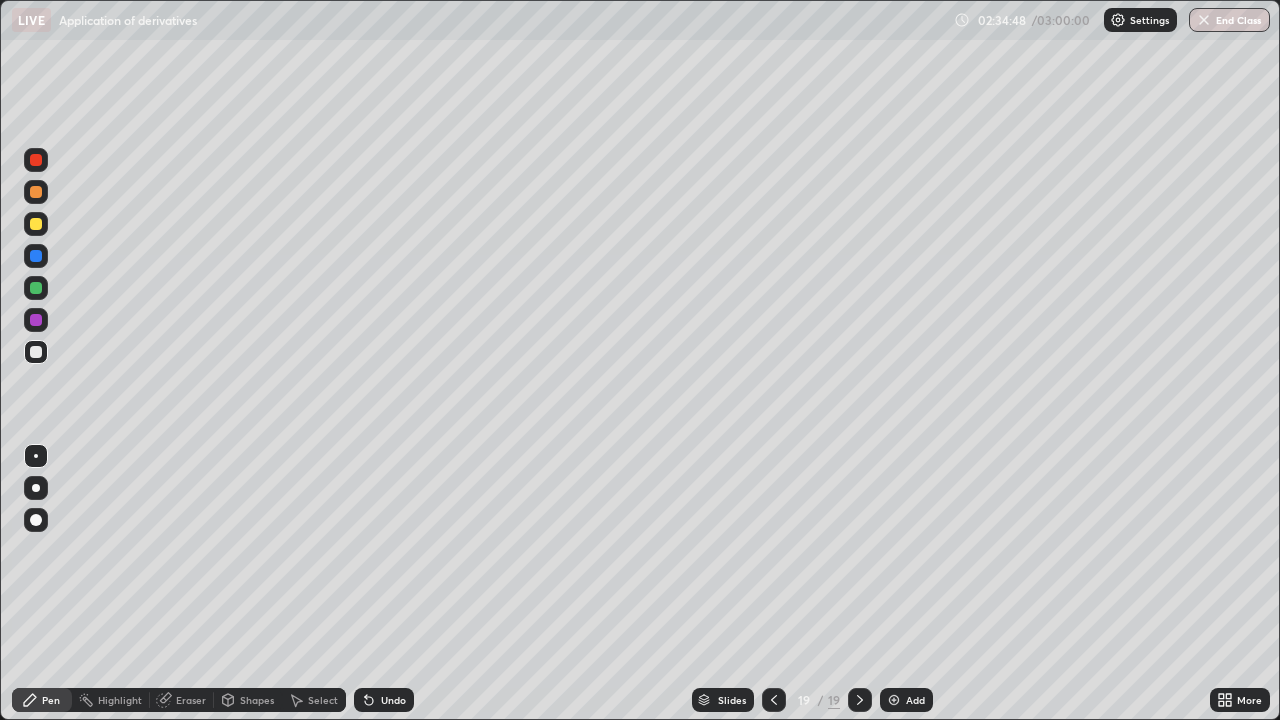 click at bounding box center (36, 352) 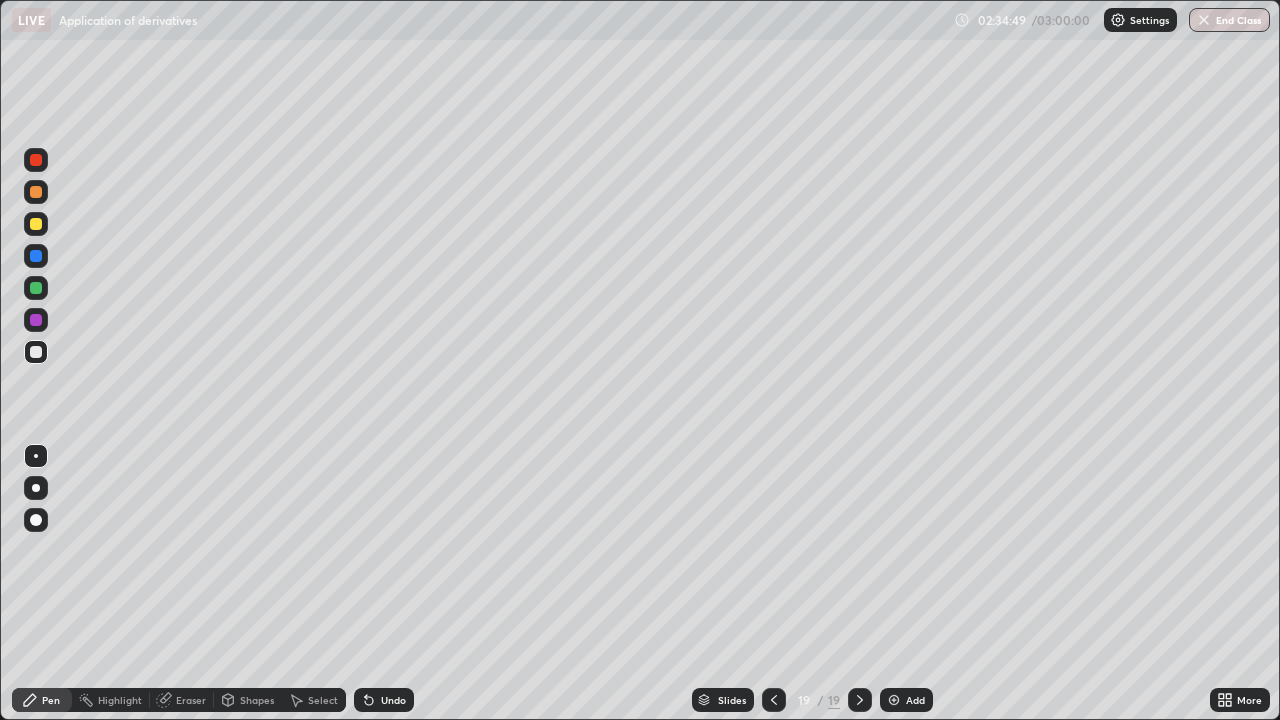 click at bounding box center (36, 352) 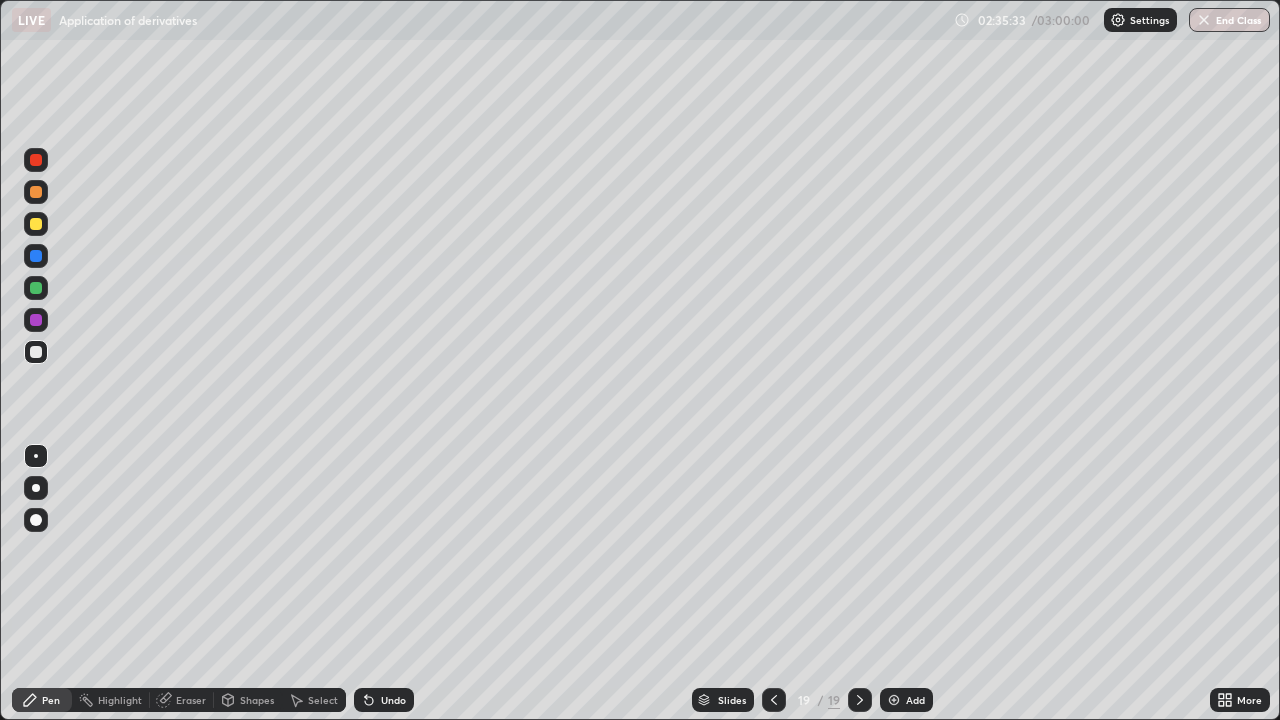 click at bounding box center [894, 700] 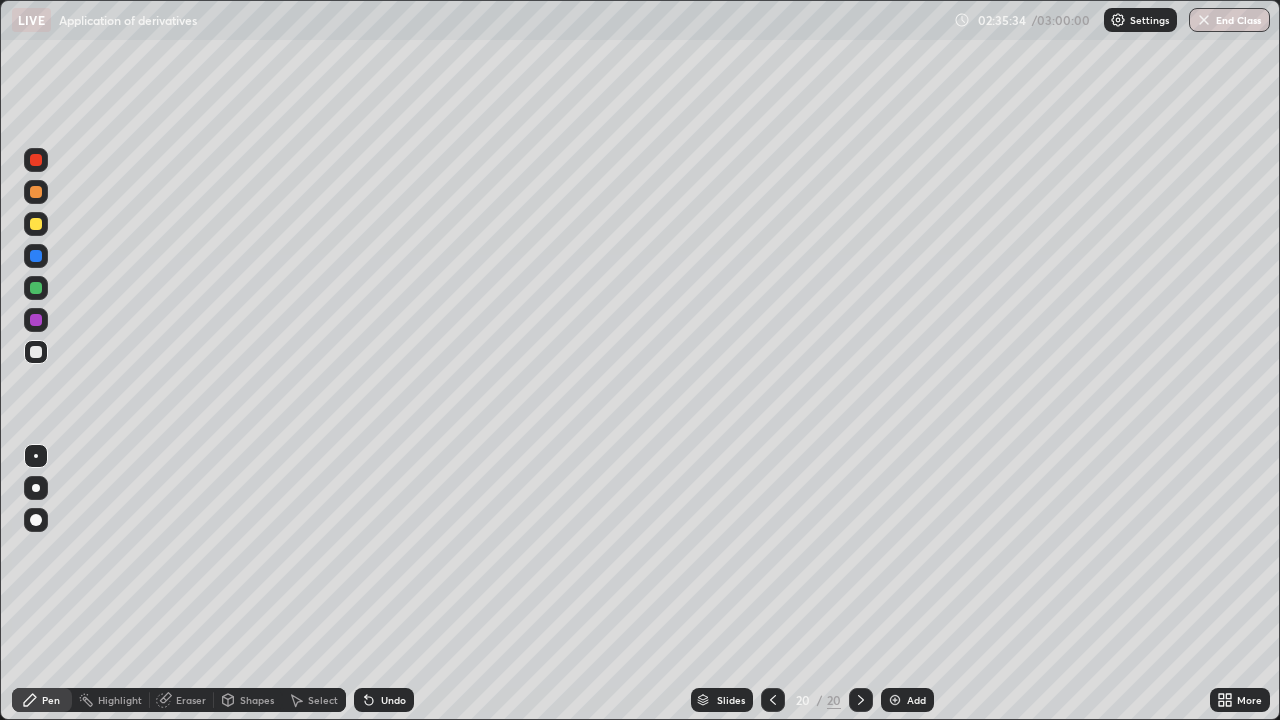 click at bounding box center (36, 352) 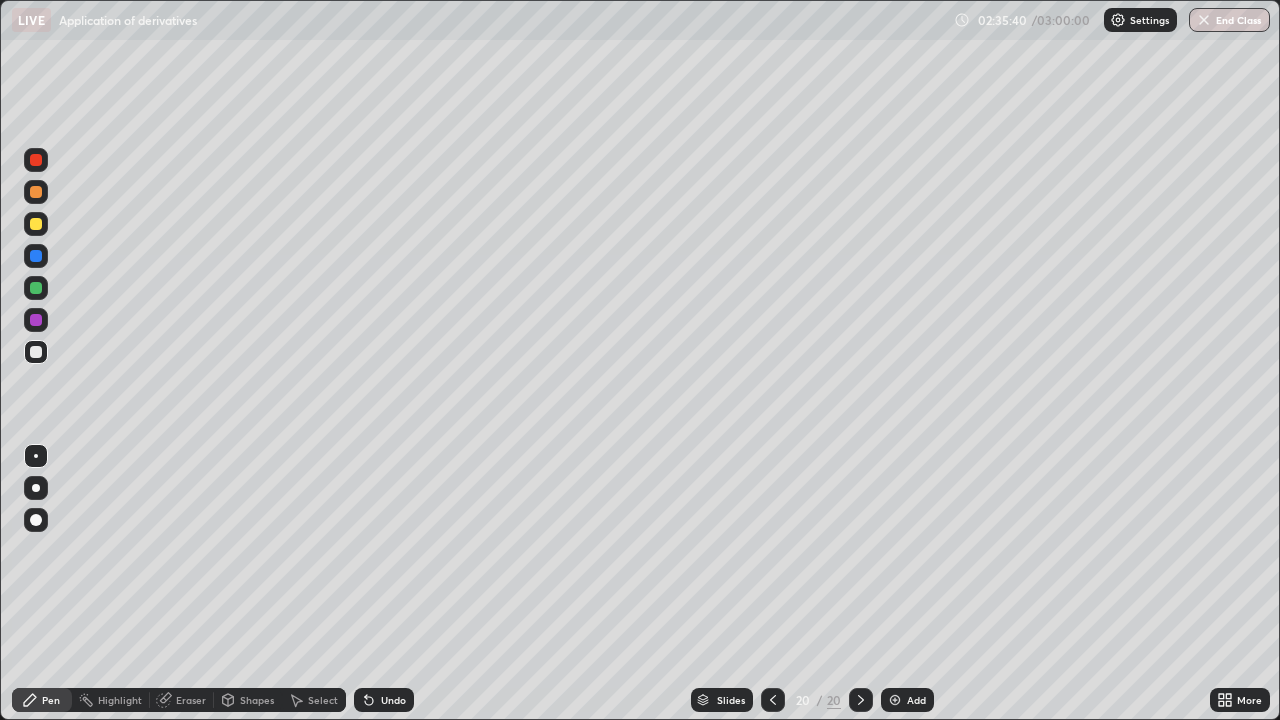click at bounding box center (36, 224) 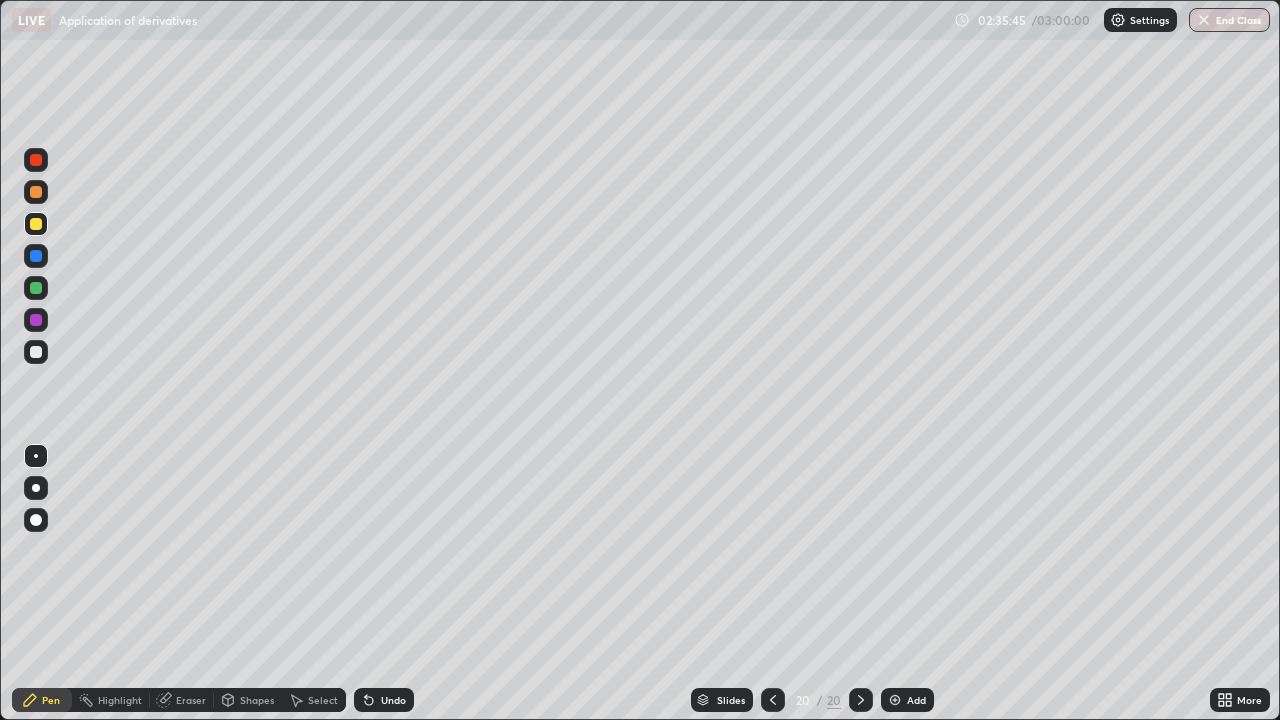 click at bounding box center [36, 352] 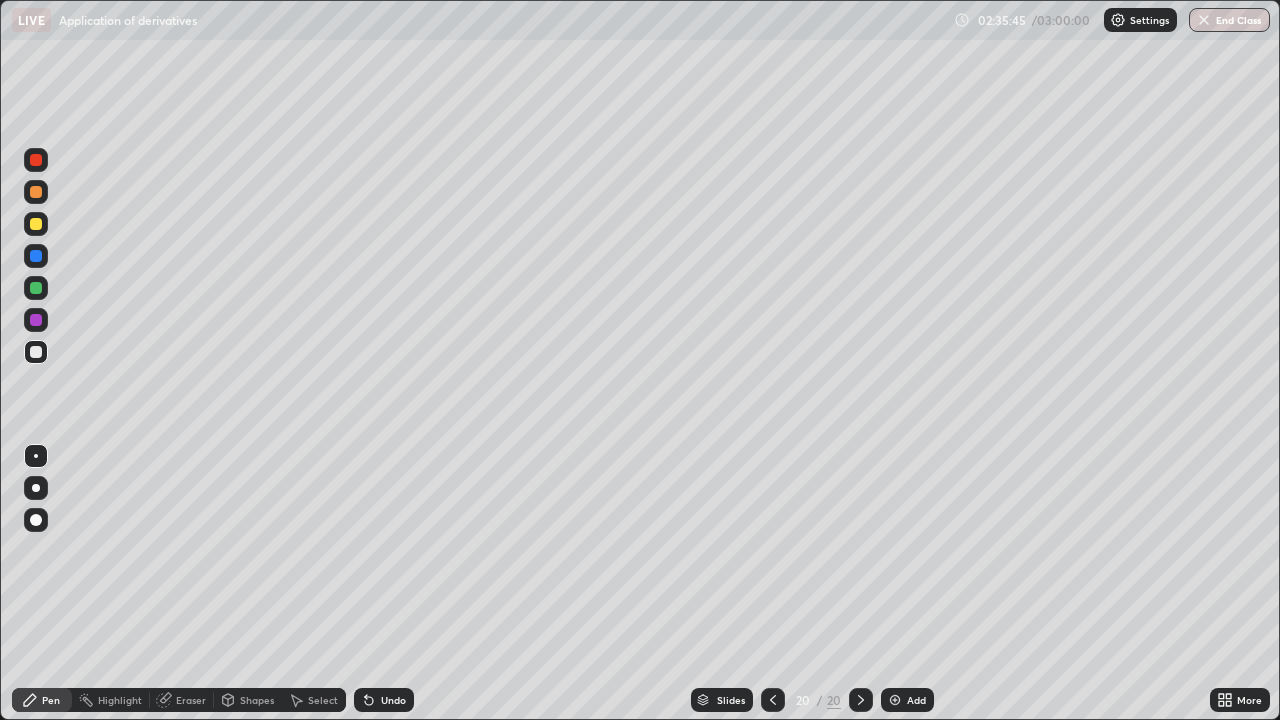 click at bounding box center [36, 352] 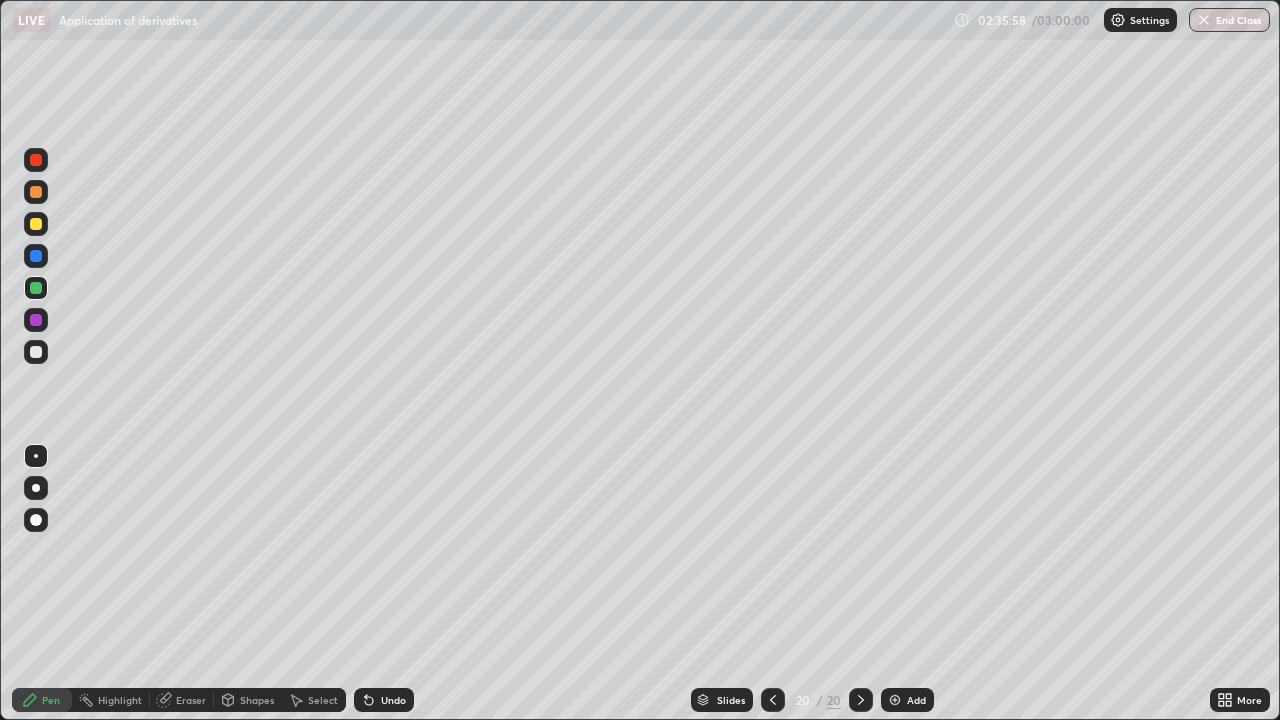 click at bounding box center (36, 352) 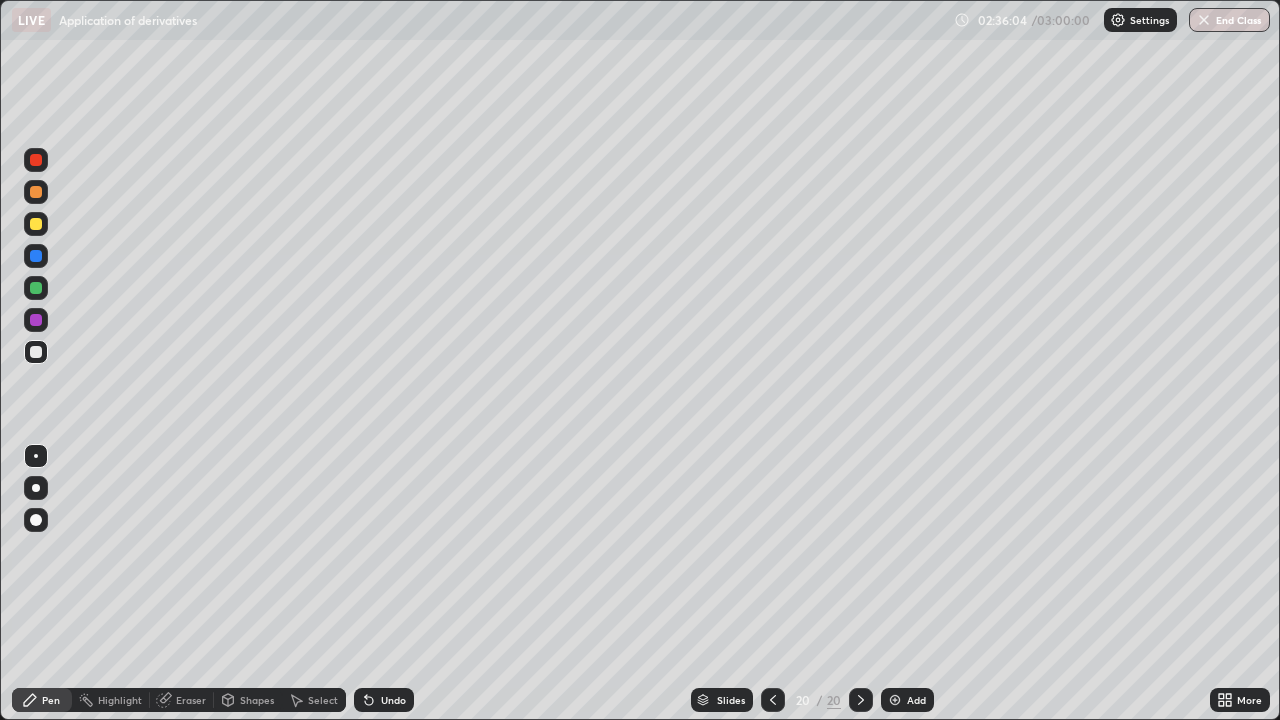 click at bounding box center (36, 256) 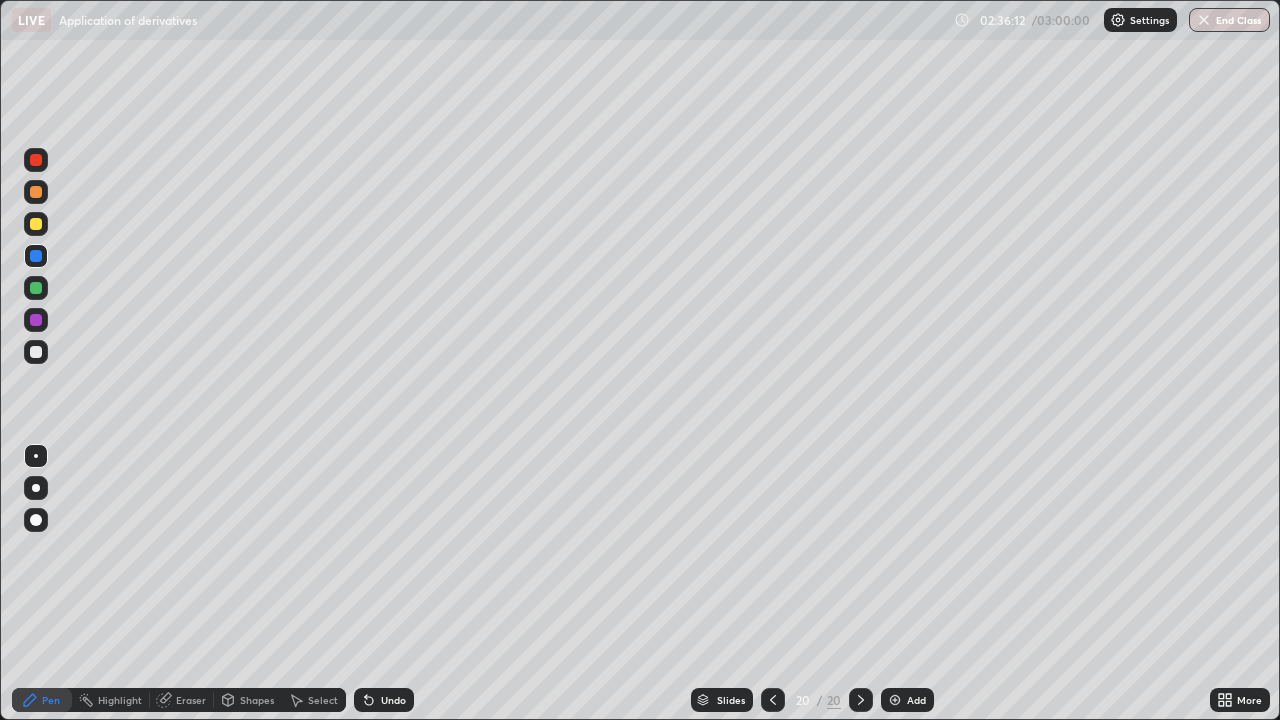 click at bounding box center [36, 224] 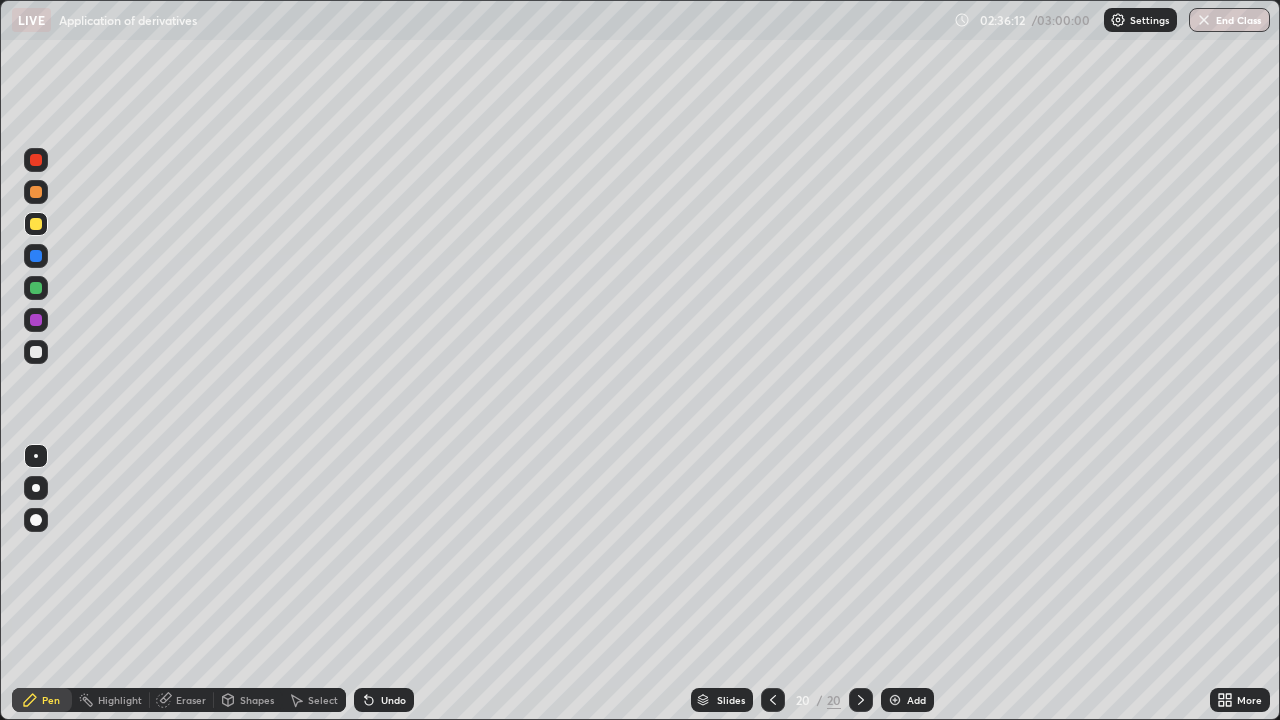 click at bounding box center (36, 224) 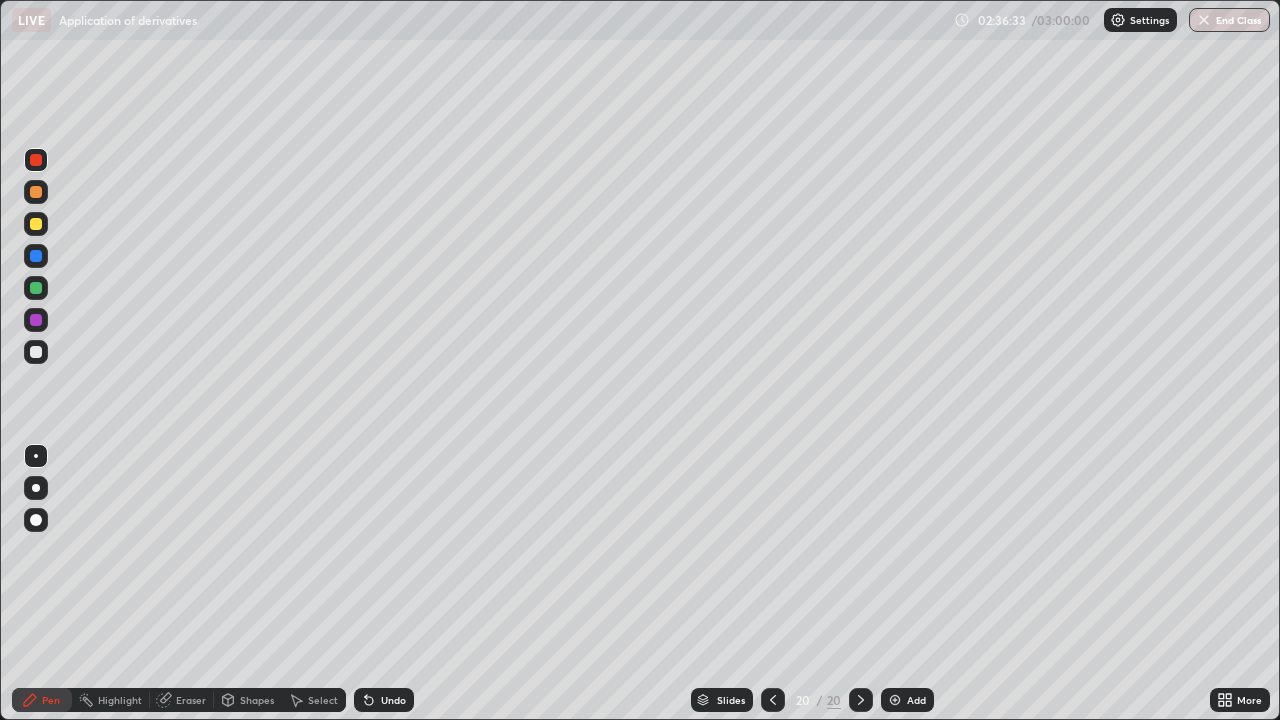 click at bounding box center (36, 352) 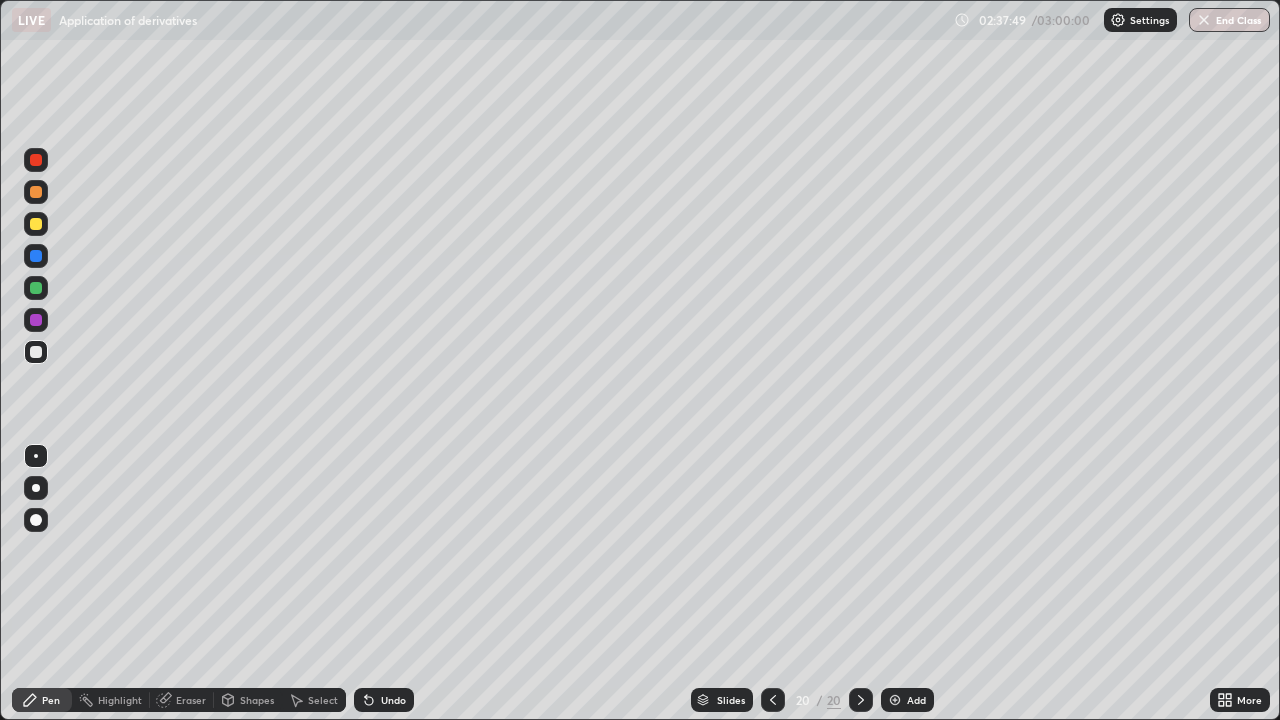 click at bounding box center (36, 256) 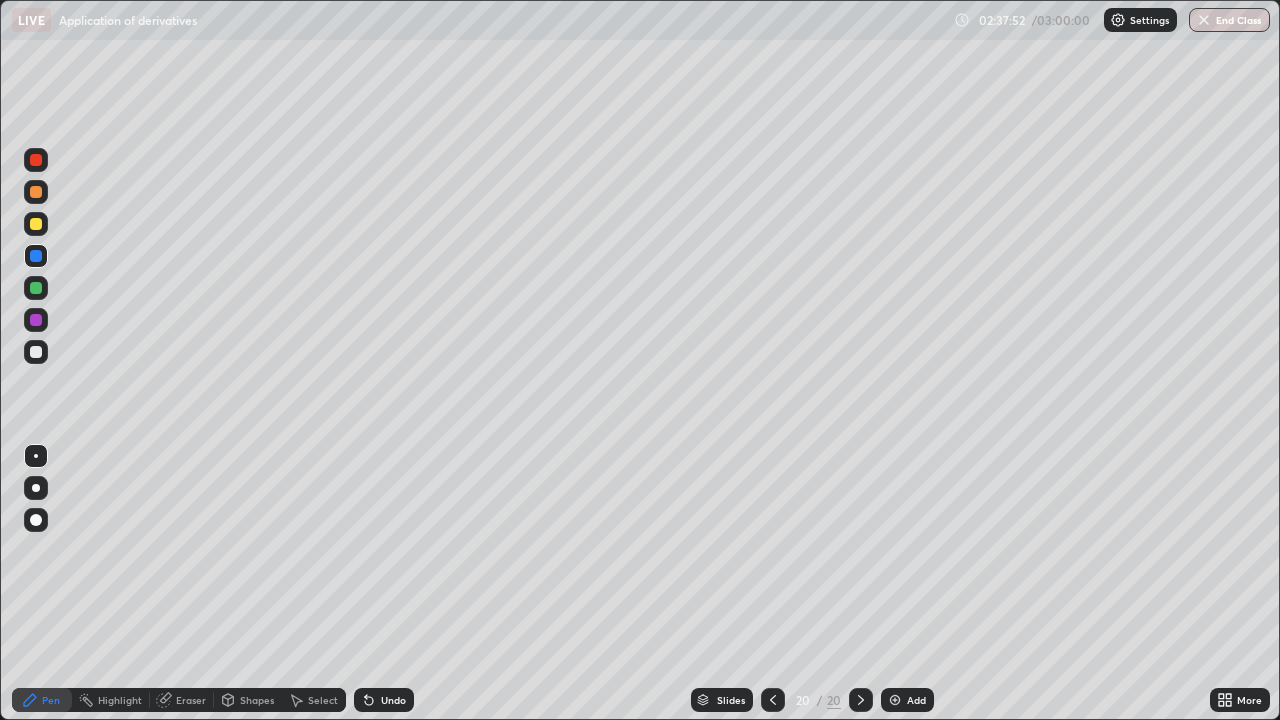 click at bounding box center (36, 192) 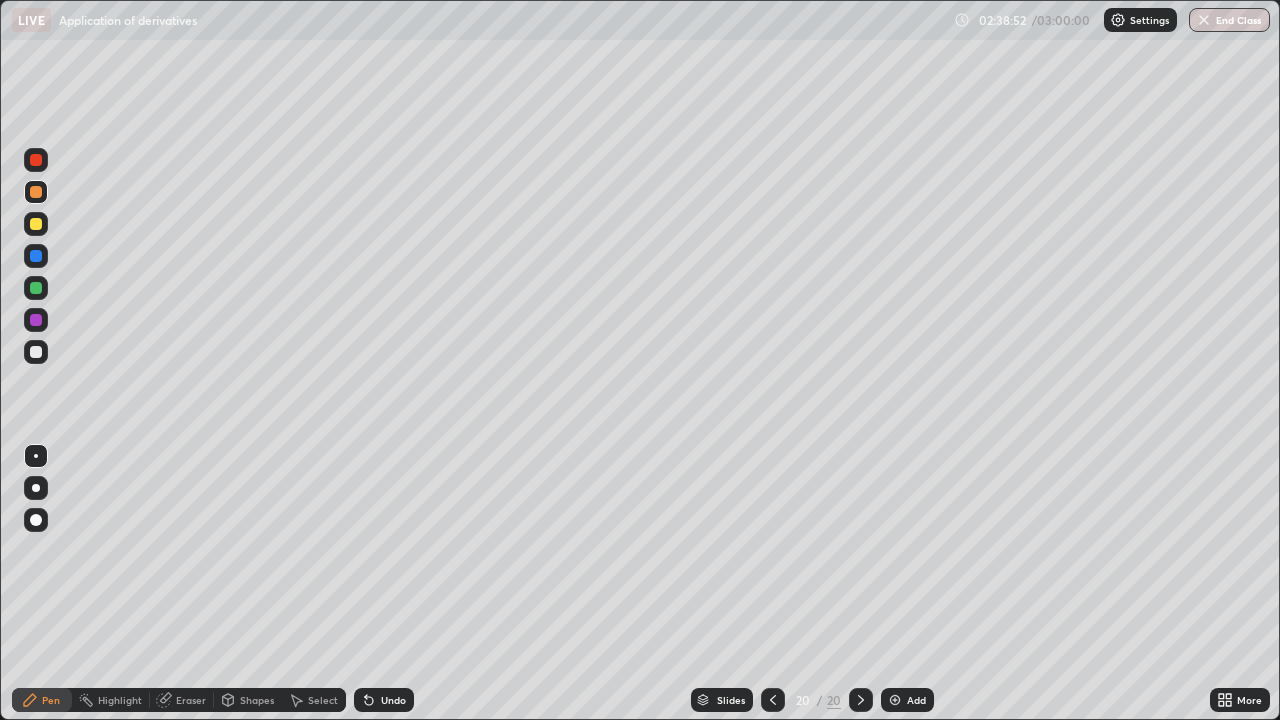 click at bounding box center (36, 352) 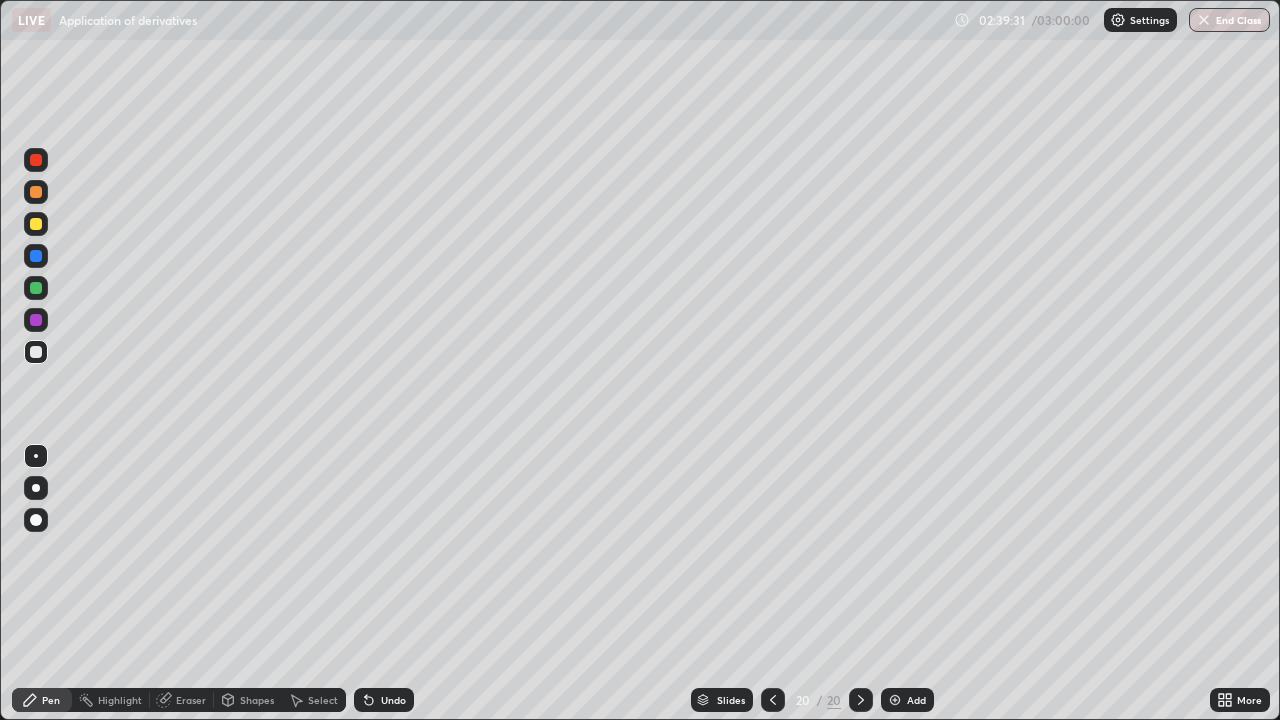 click at bounding box center (36, 352) 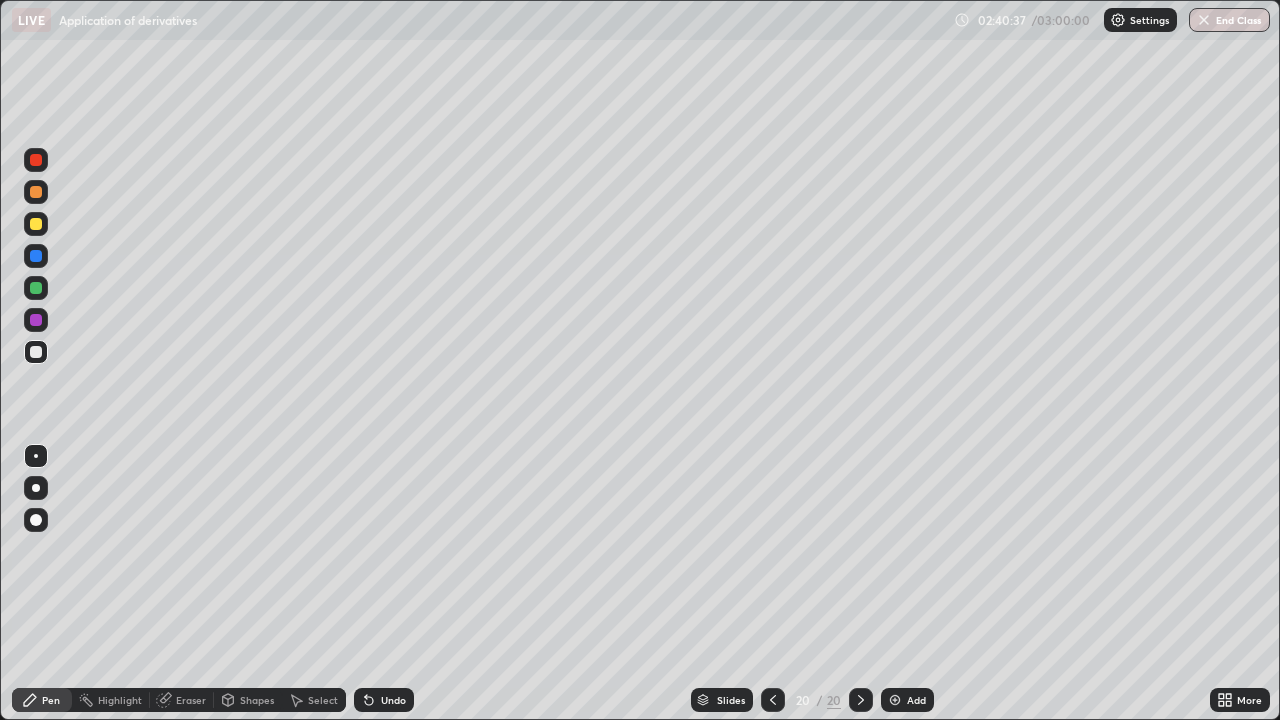 click at bounding box center (36, 352) 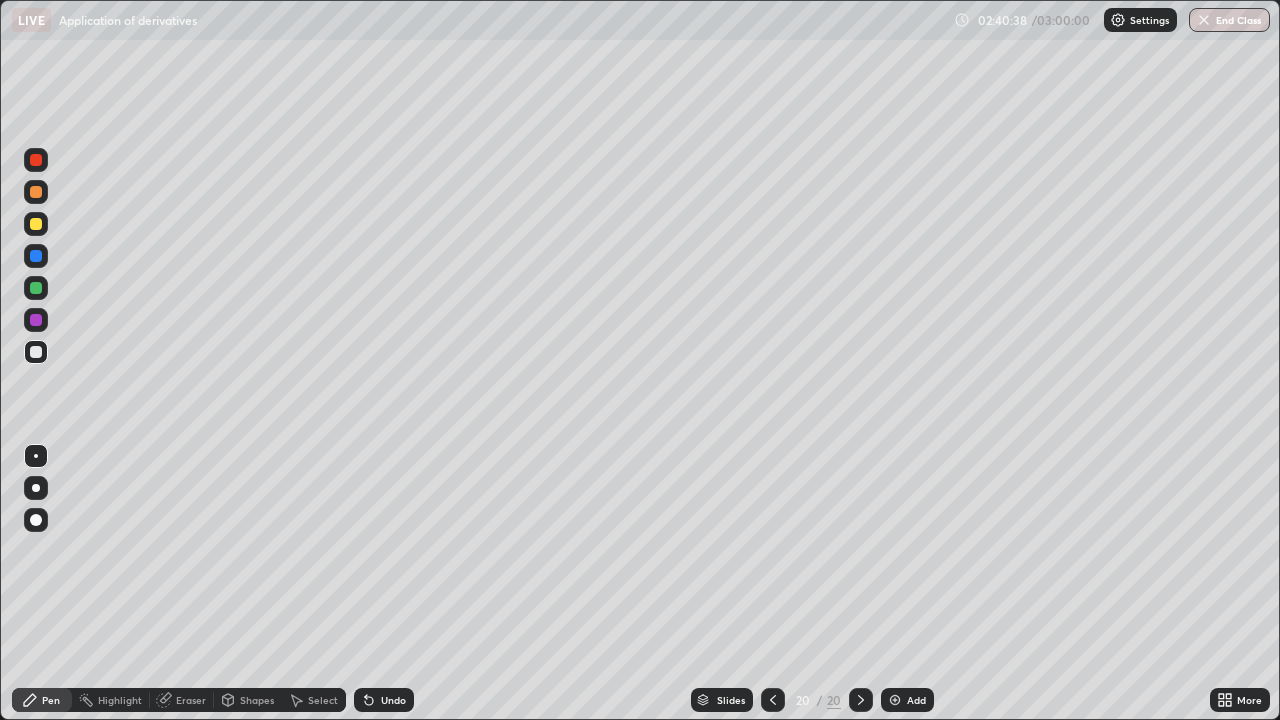 click at bounding box center [36, 352] 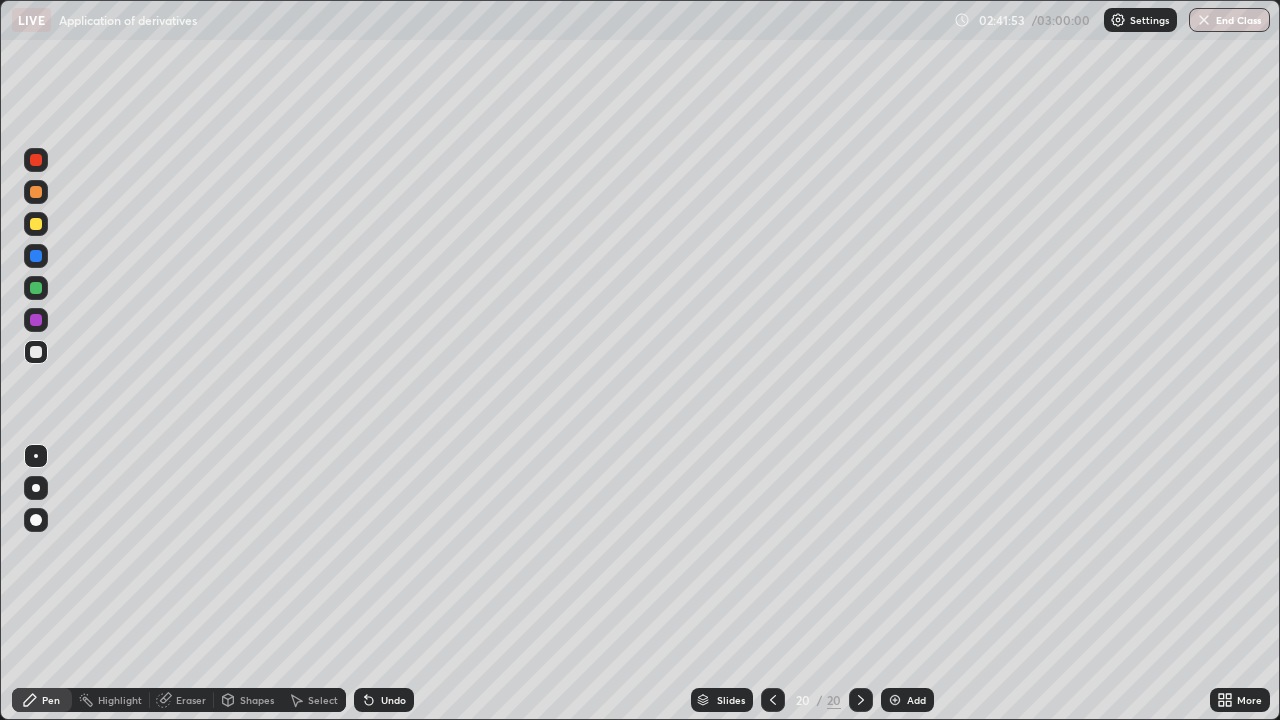 click at bounding box center [36, 352] 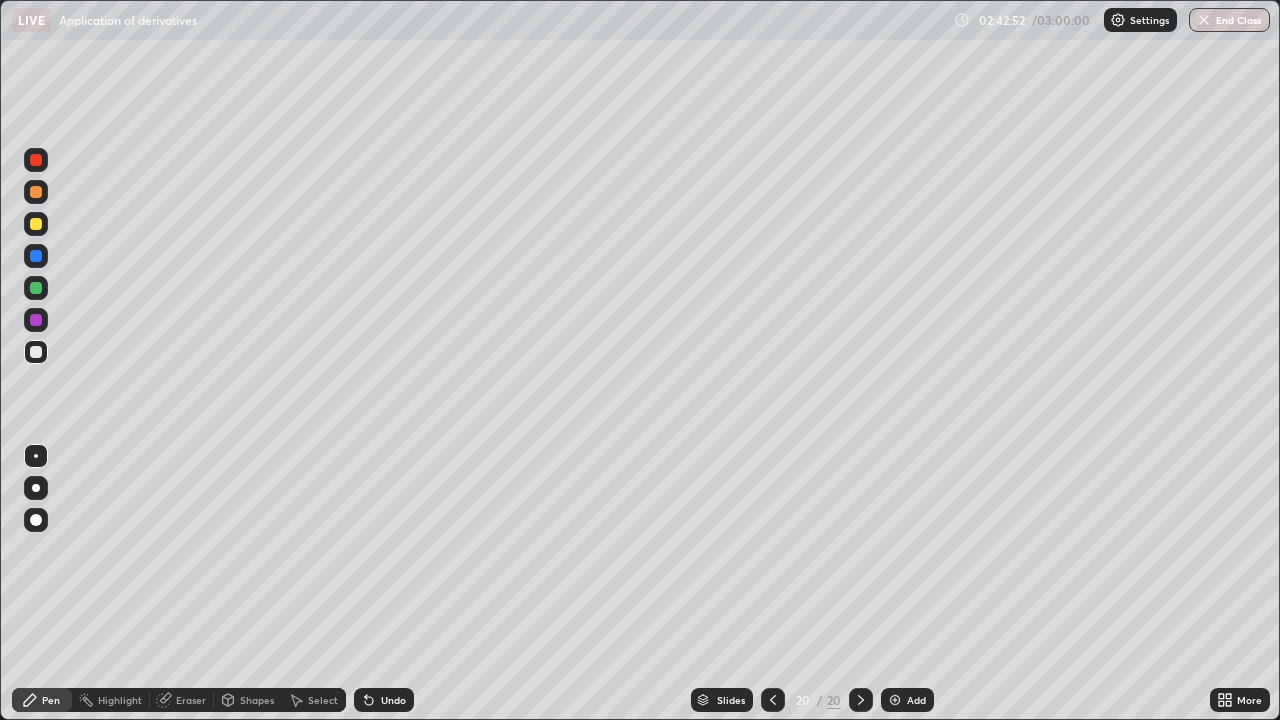 click at bounding box center [36, 352] 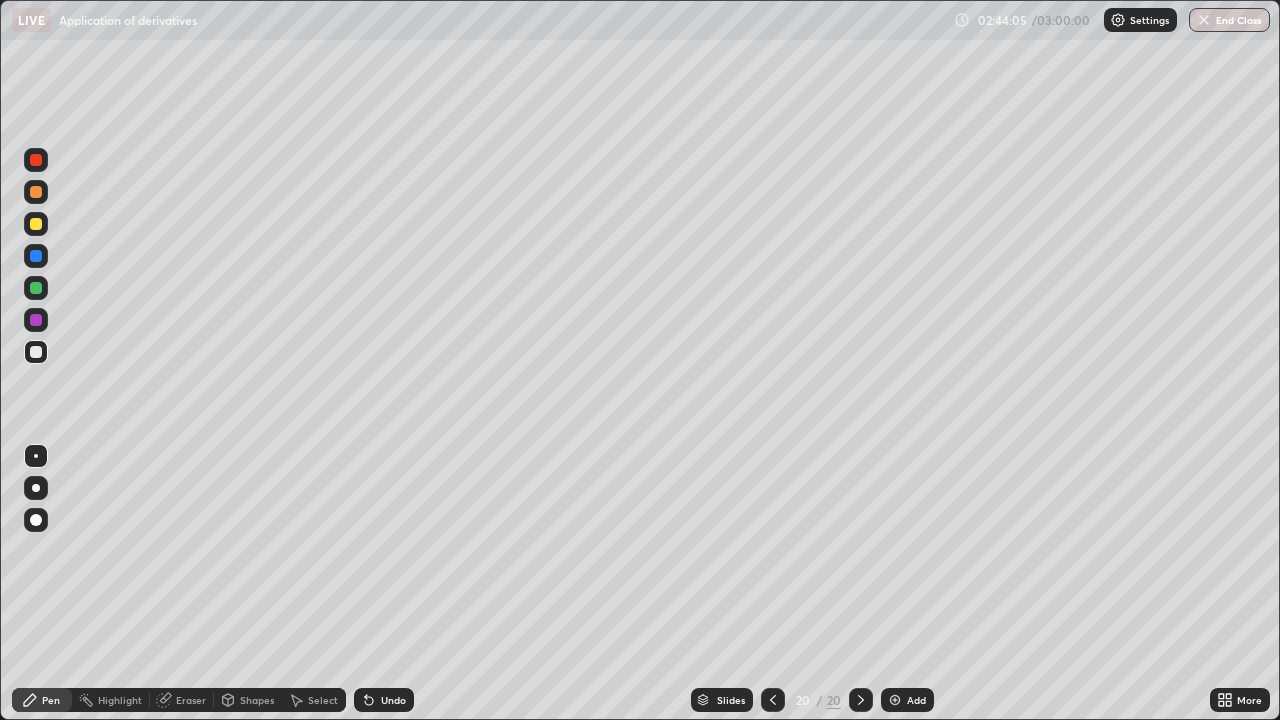 click at bounding box center [895, 700] 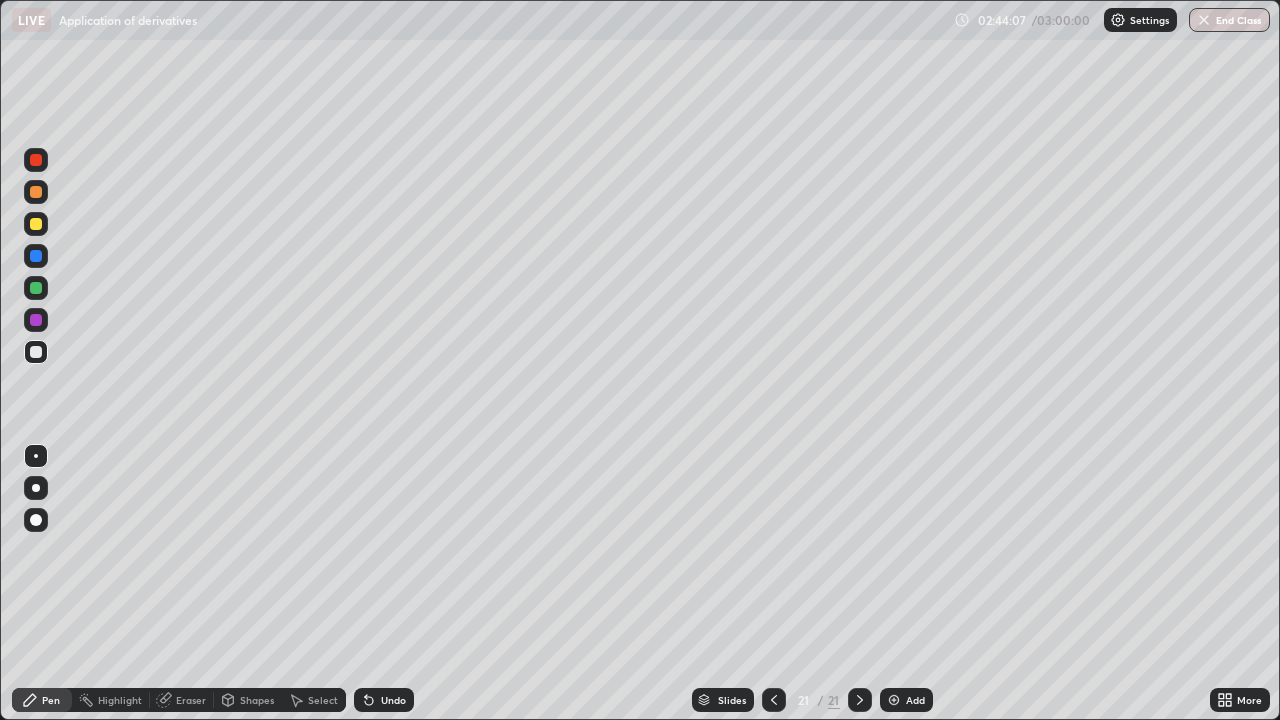 click at bounding box center (36, 352) 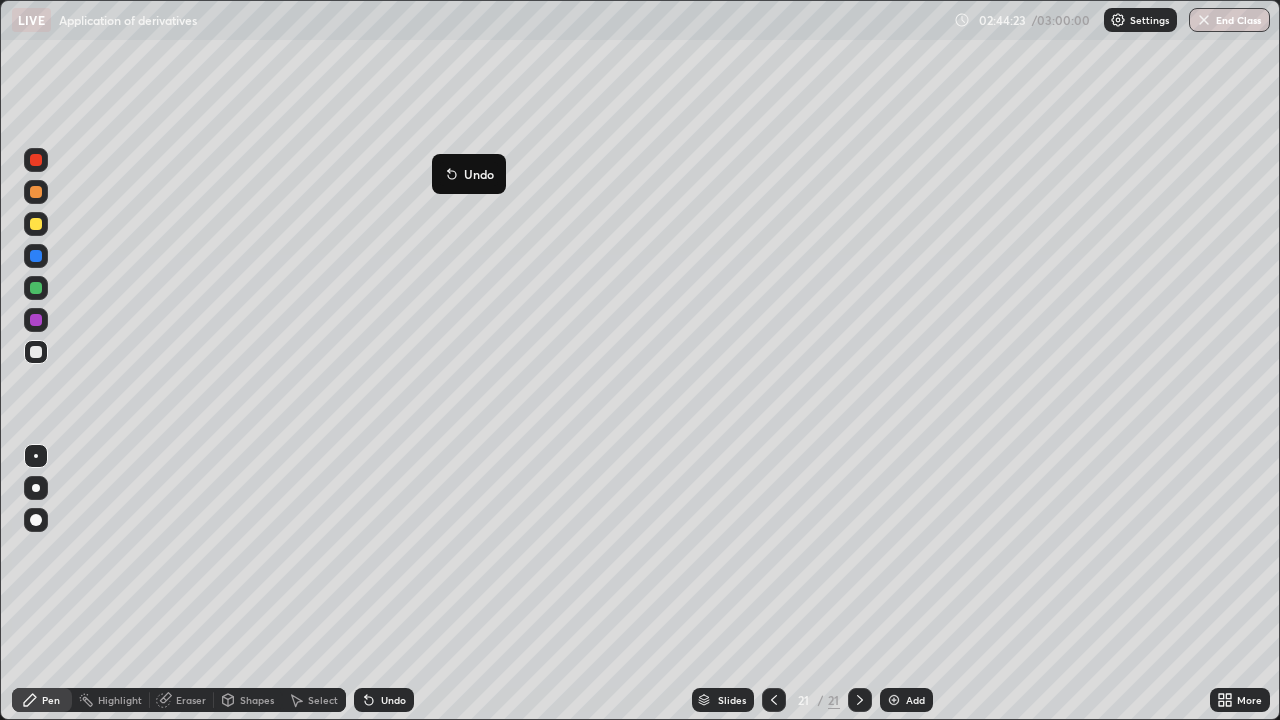 click on "Undo" at bounding box center (469, 174) 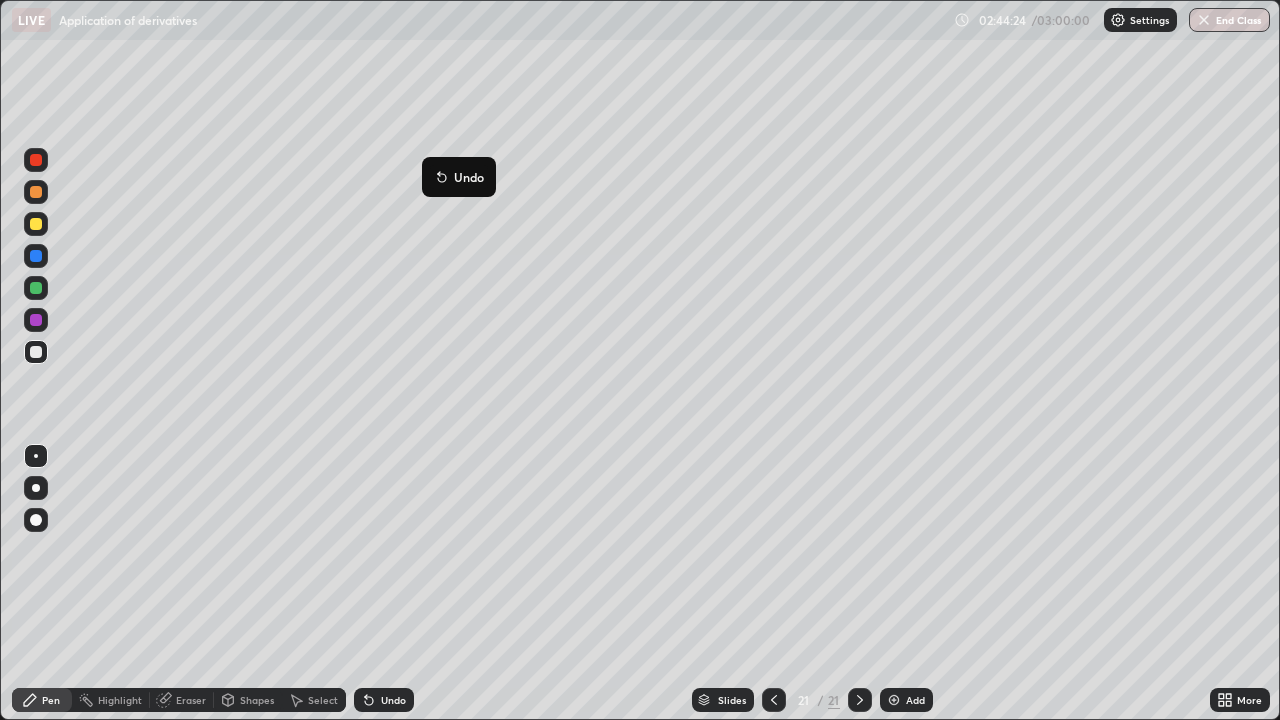 click on "Undo" at bounding box center (459, 177) 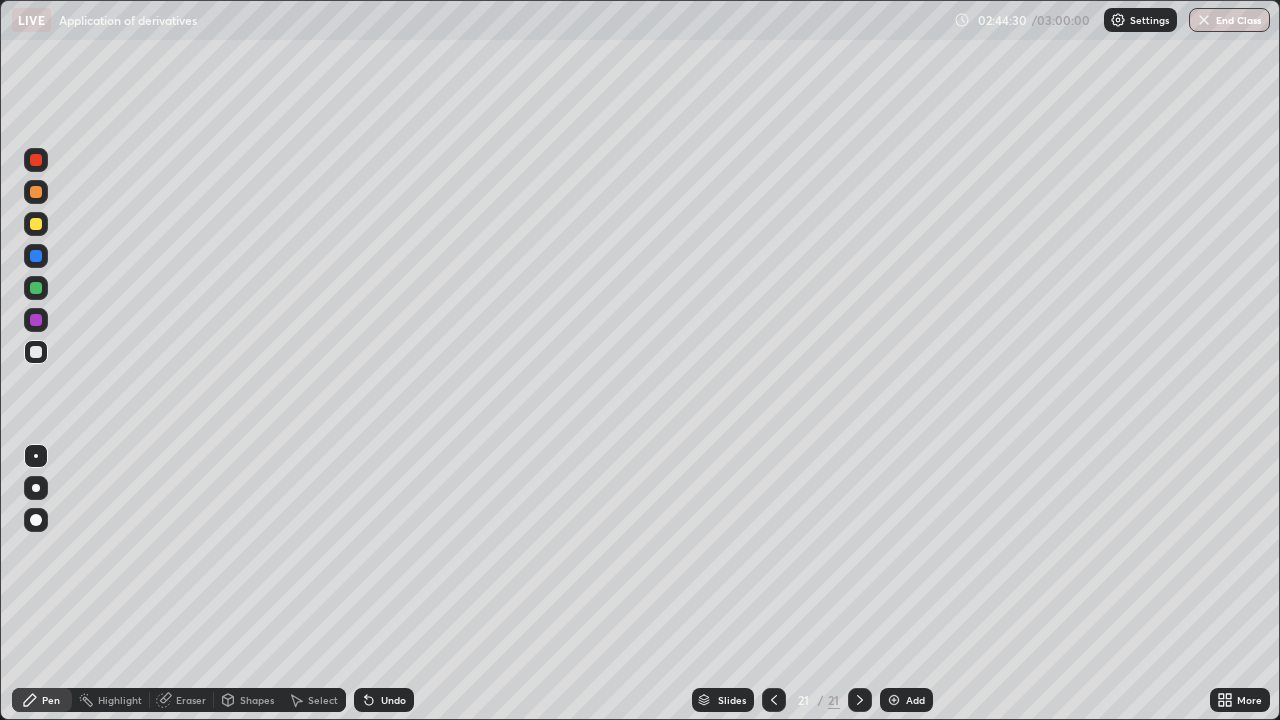 click at bounding box center [36, 352] 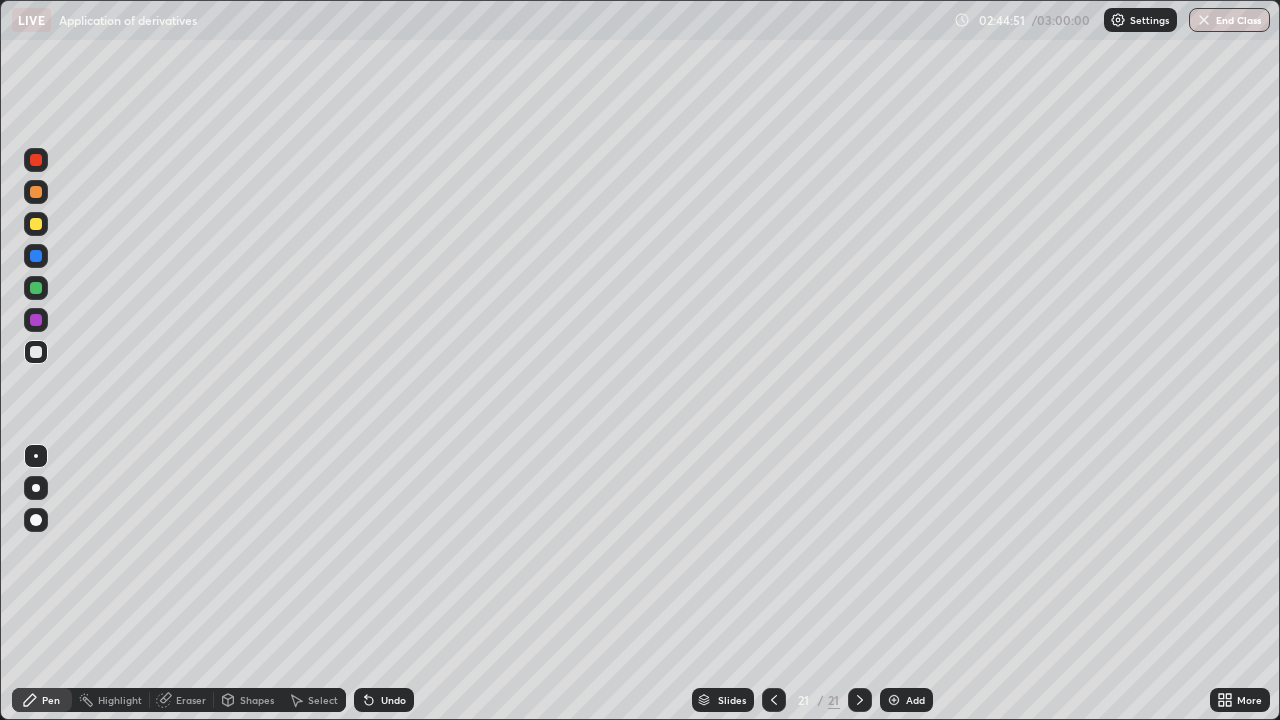 click at bounding box center [36, 224] 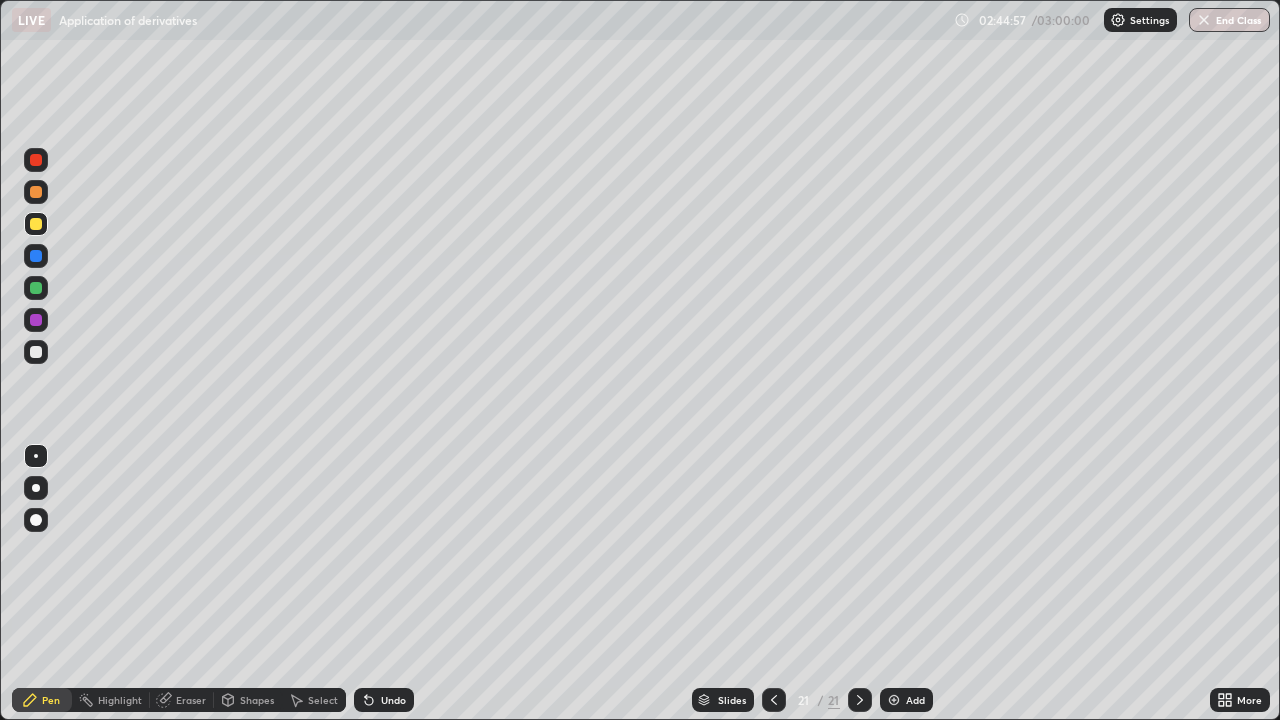 click at bounding box center (36, 352) 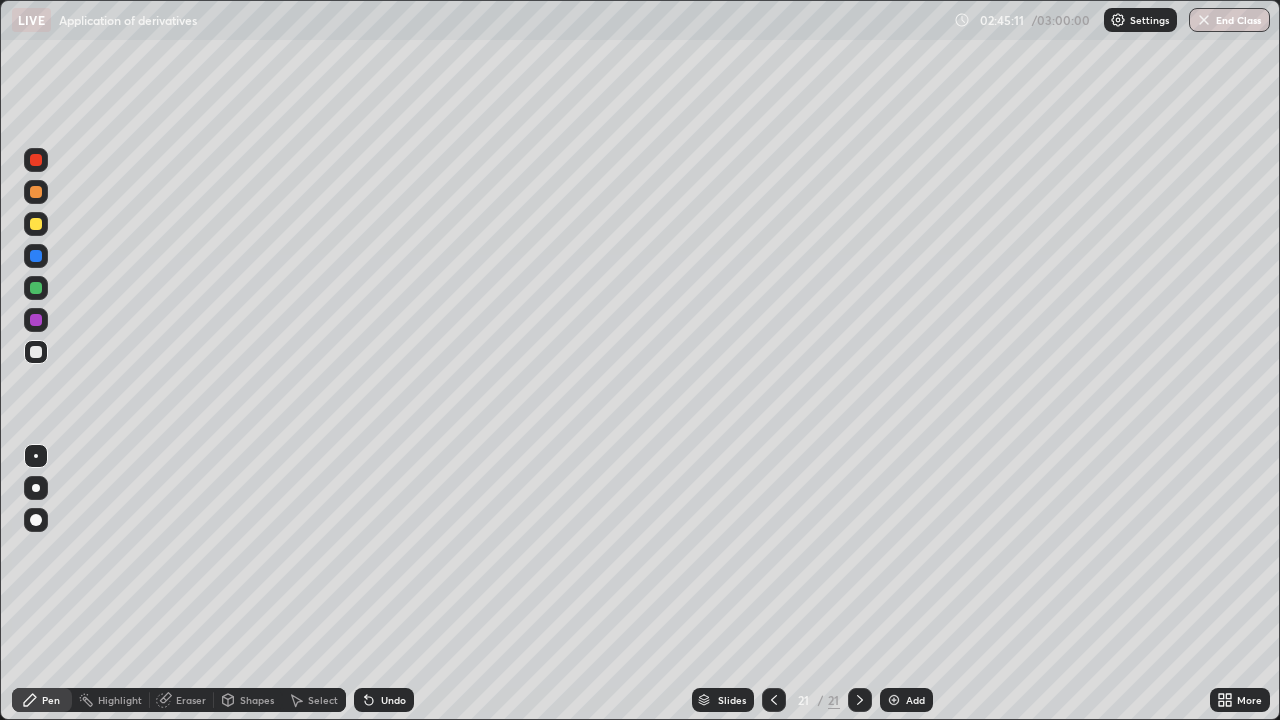 click at bounding box center [36, 352] 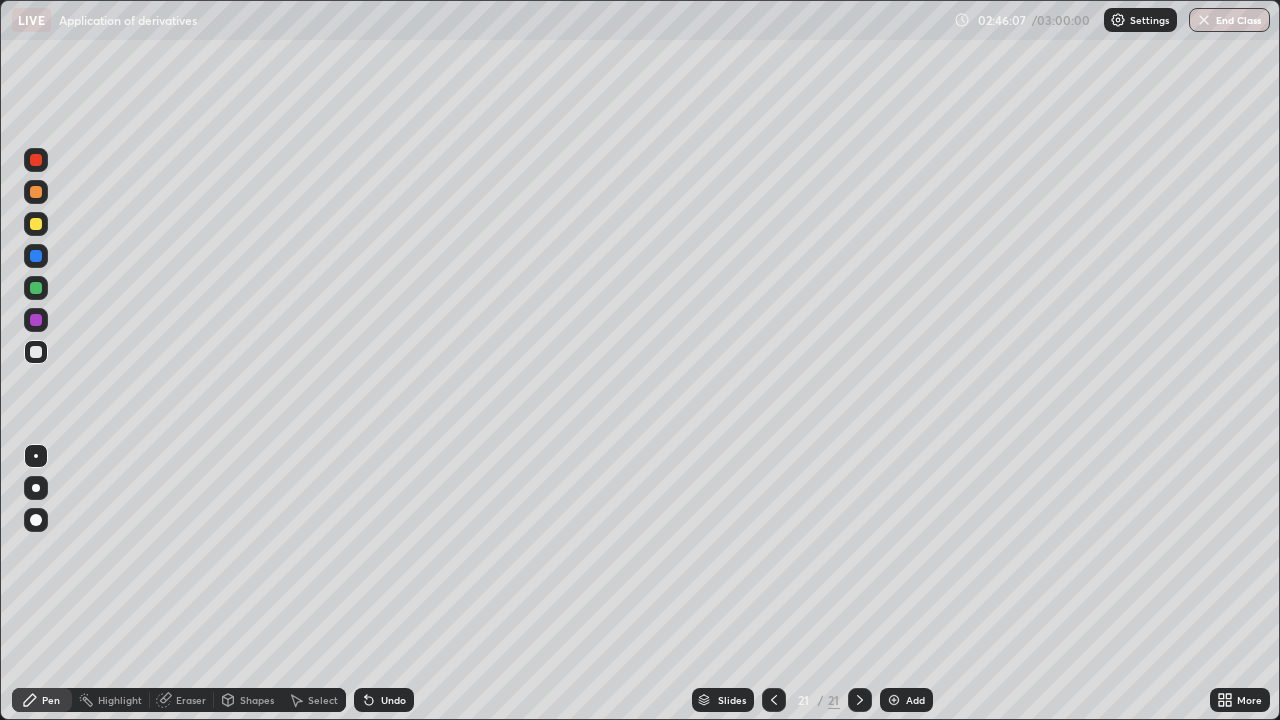click on "Eraser" at bounding box center [191, 700] 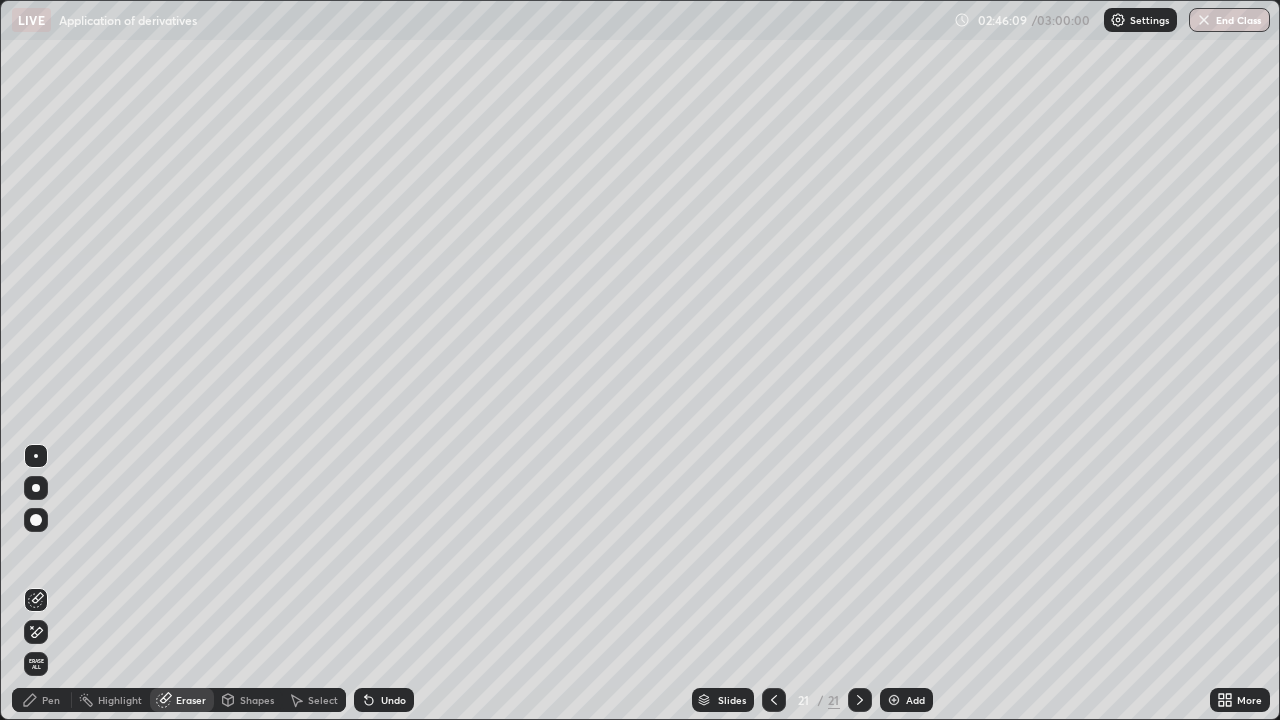 click on "Pen" at bounding box center (42, 700) 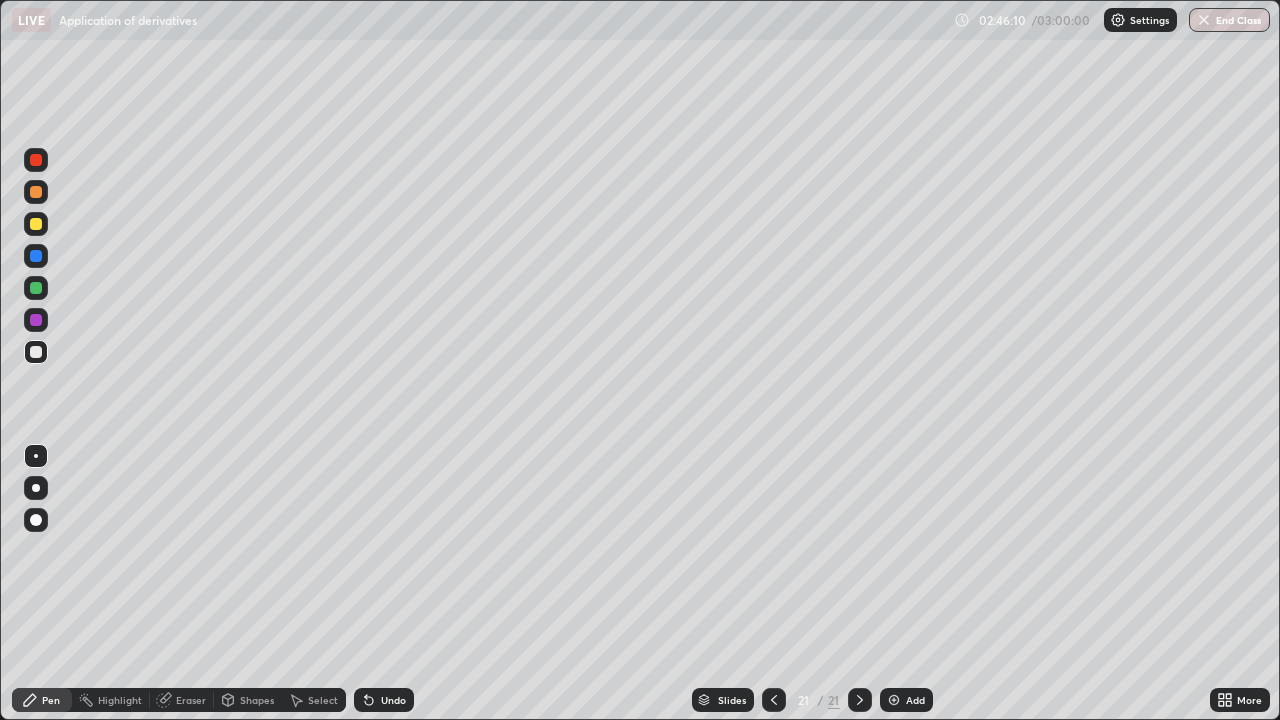 click at bounding box center (36, 352) 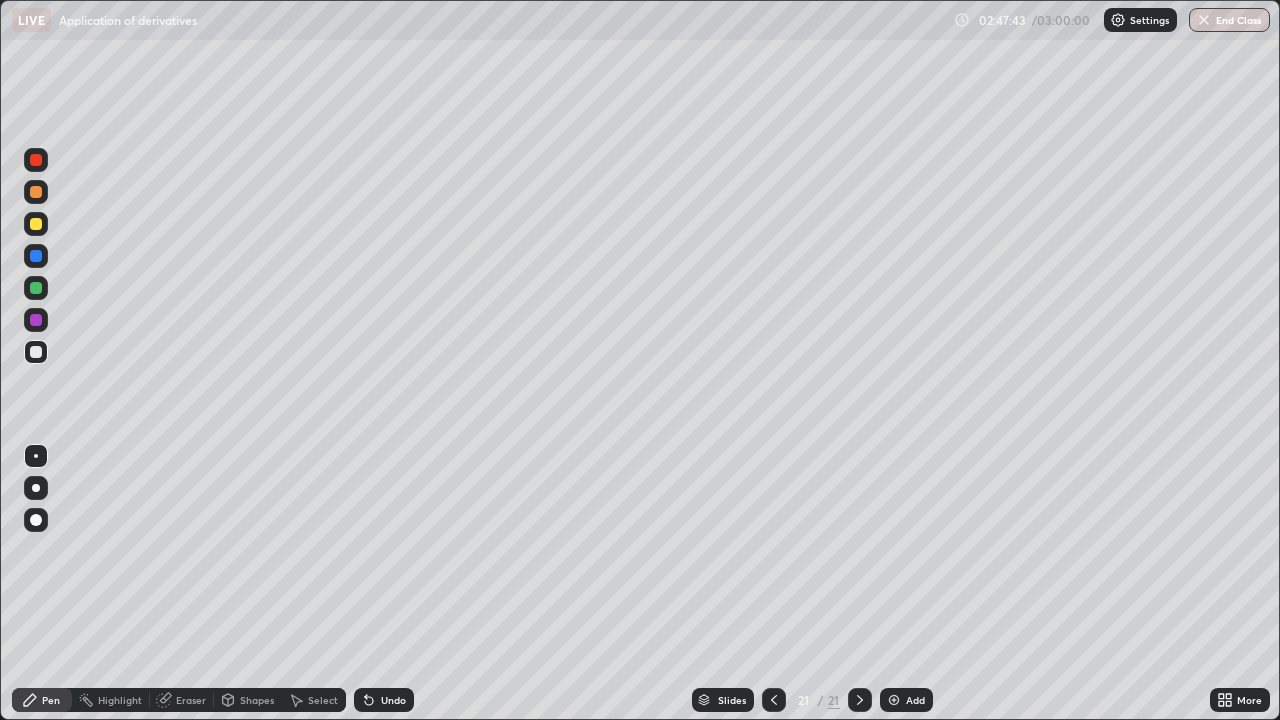 click at bounding box center [36, 224] 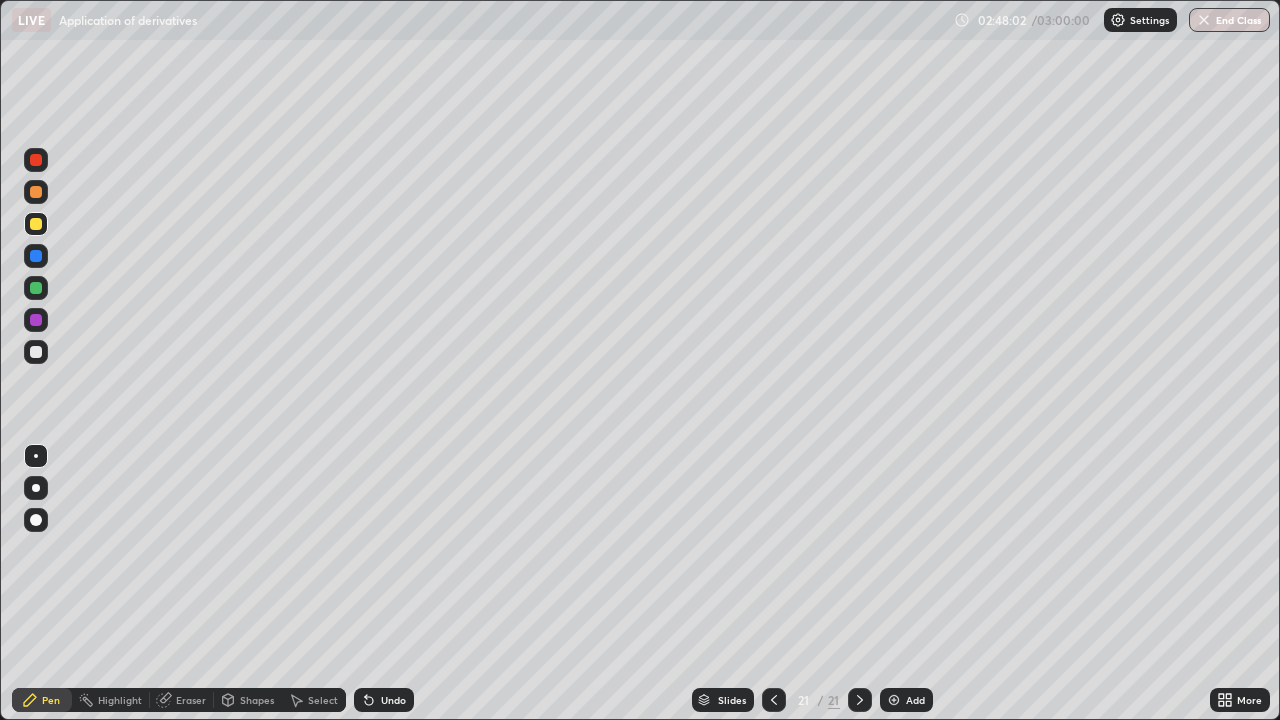 click at bounding box center (36, 320) 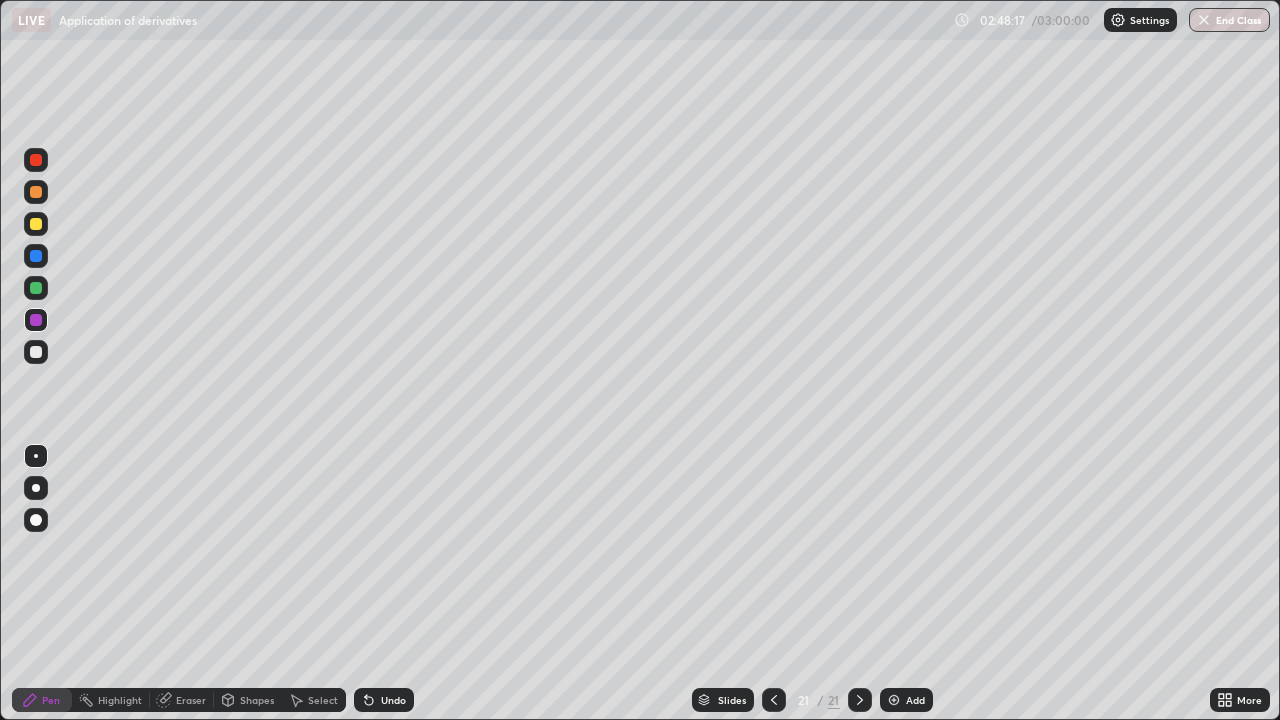 click at bounding box center [36, 352] 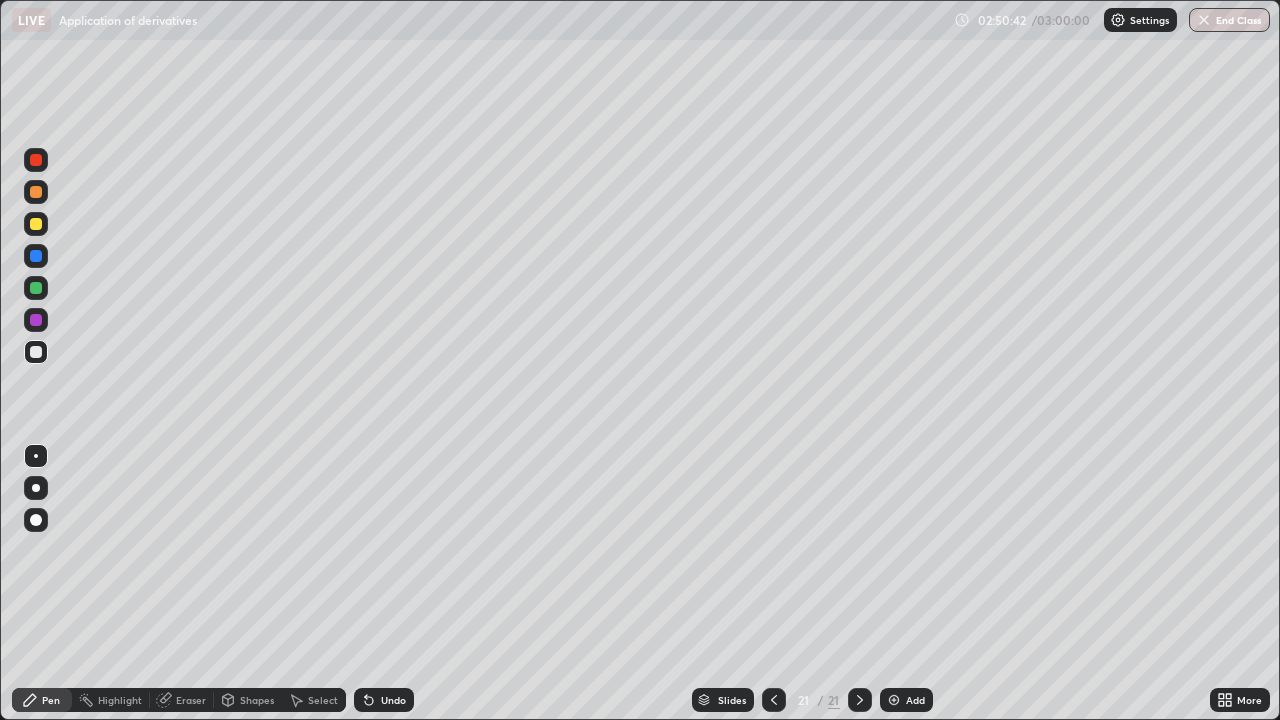click at bounding box center (36, 352) 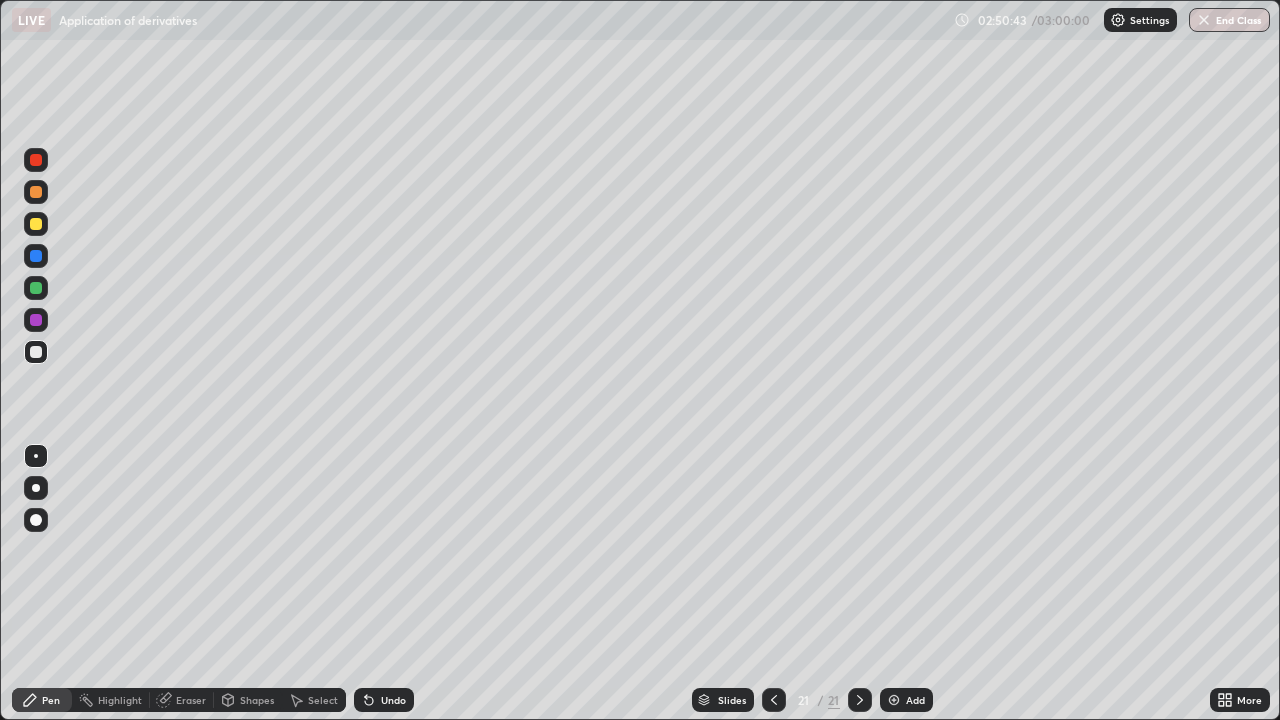 click at bounding box center (36, 352) 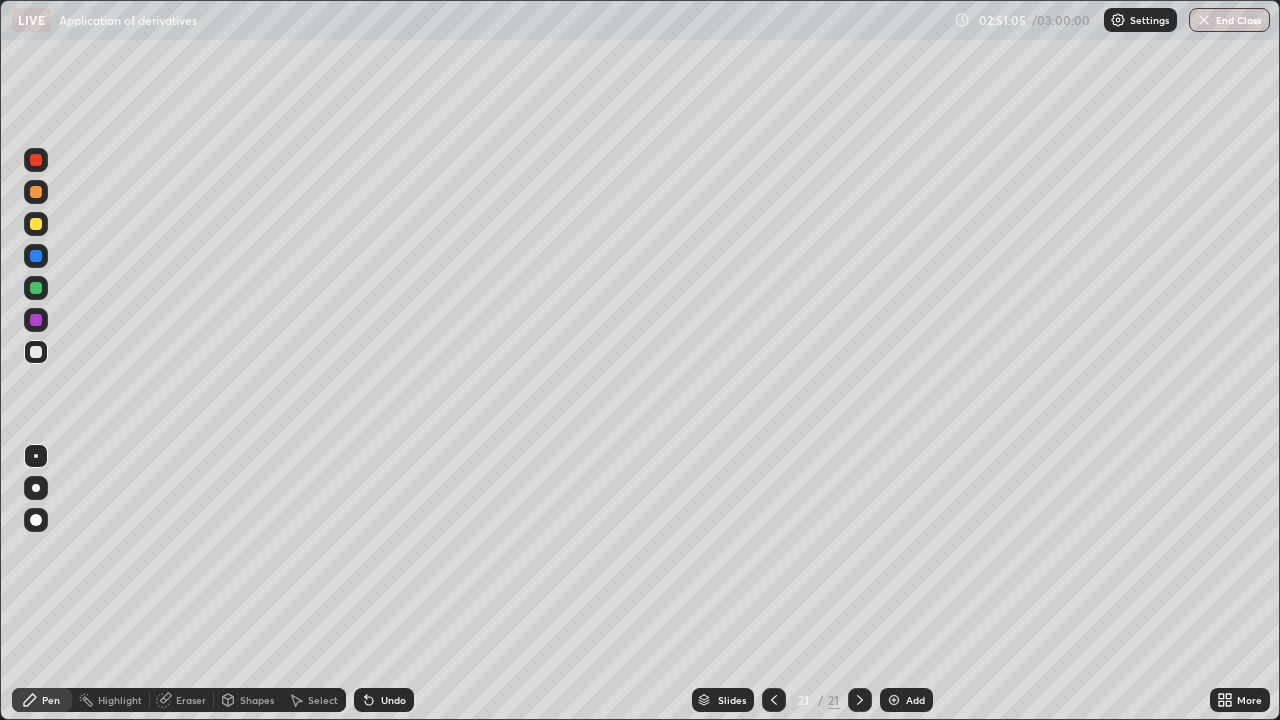 click at bounding box center [894, 700] 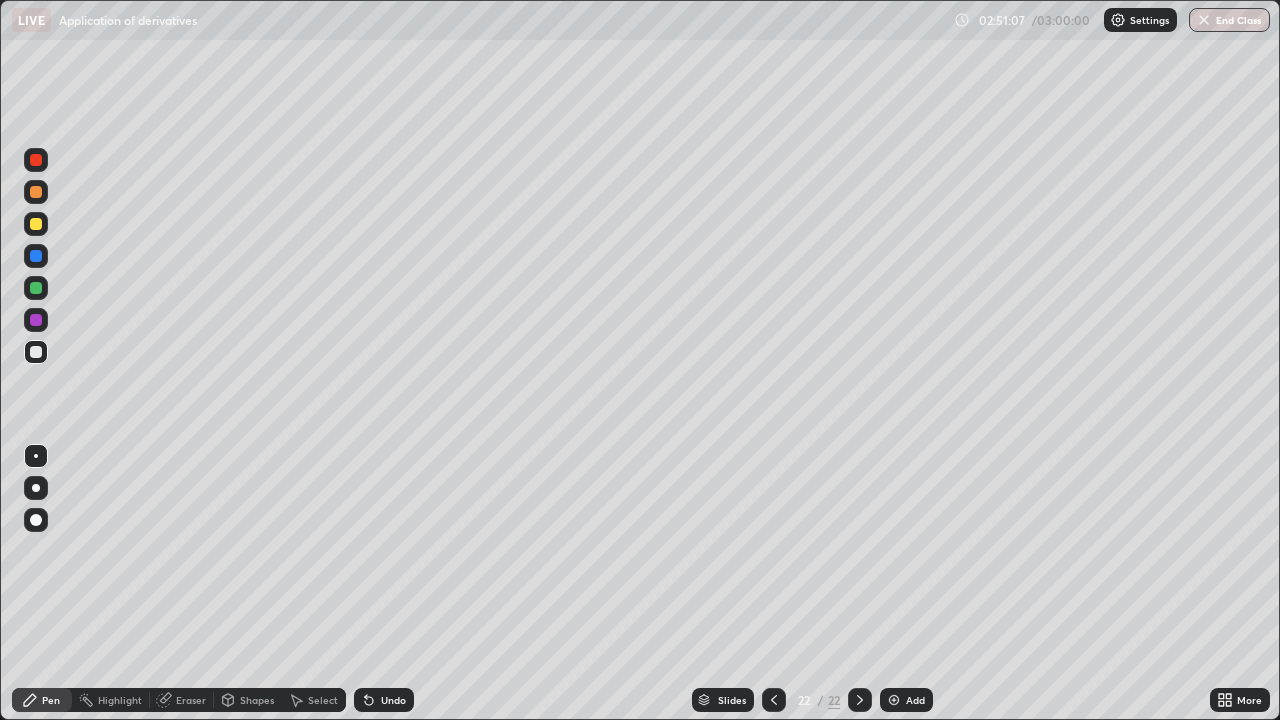 click at bounding box center (36, 352) 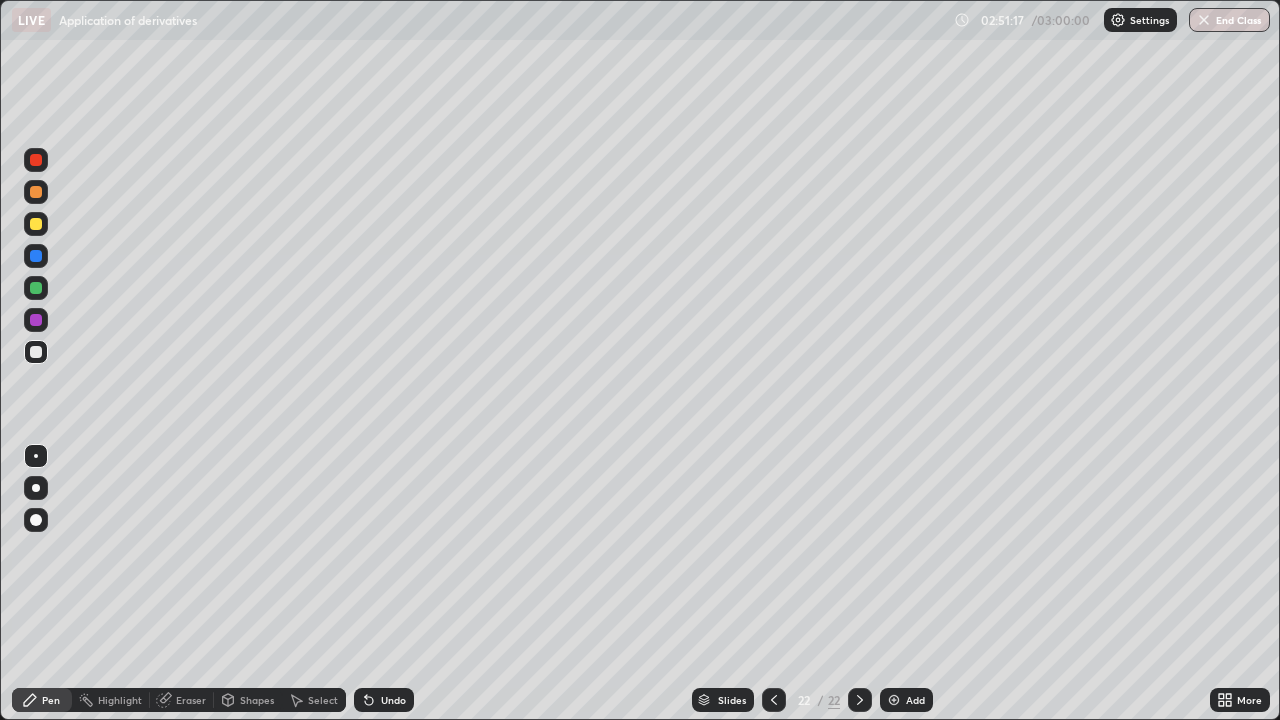 click at bounding box center (36, 352) 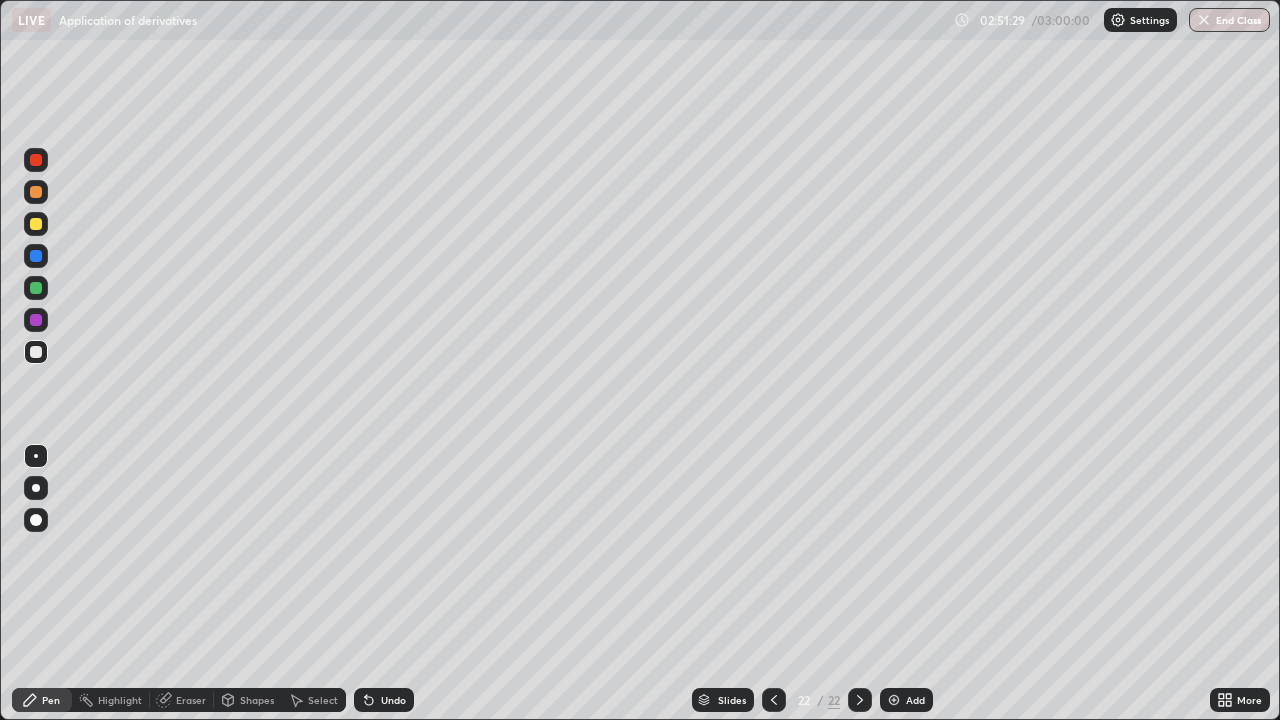 click at bounding box center (36, 224) 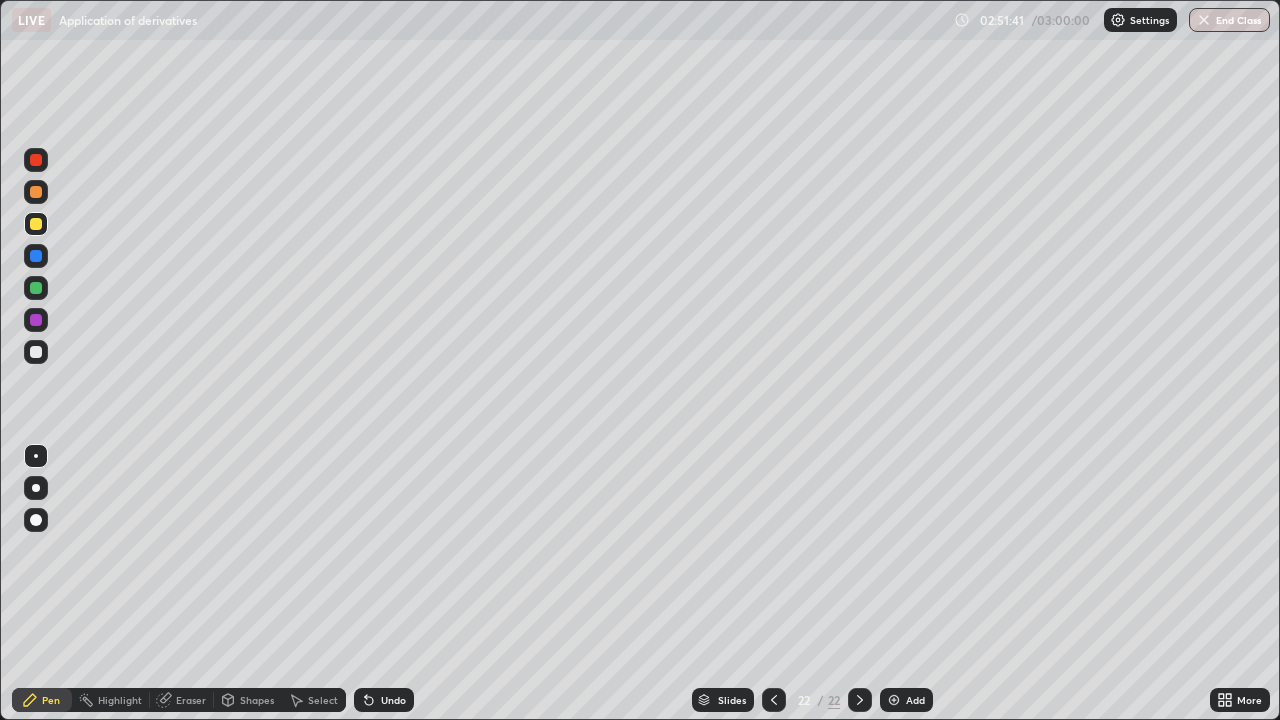 click at bounding box center (36, 352) 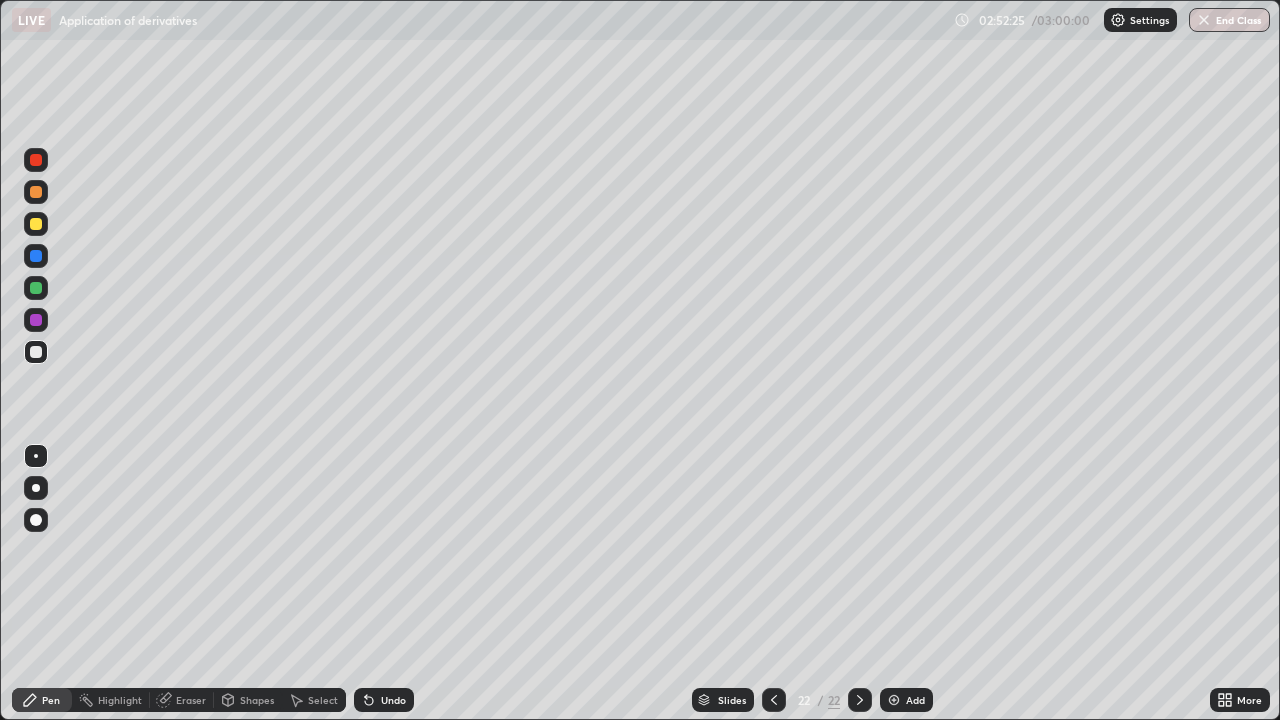 click at bounding box center (36, 288) 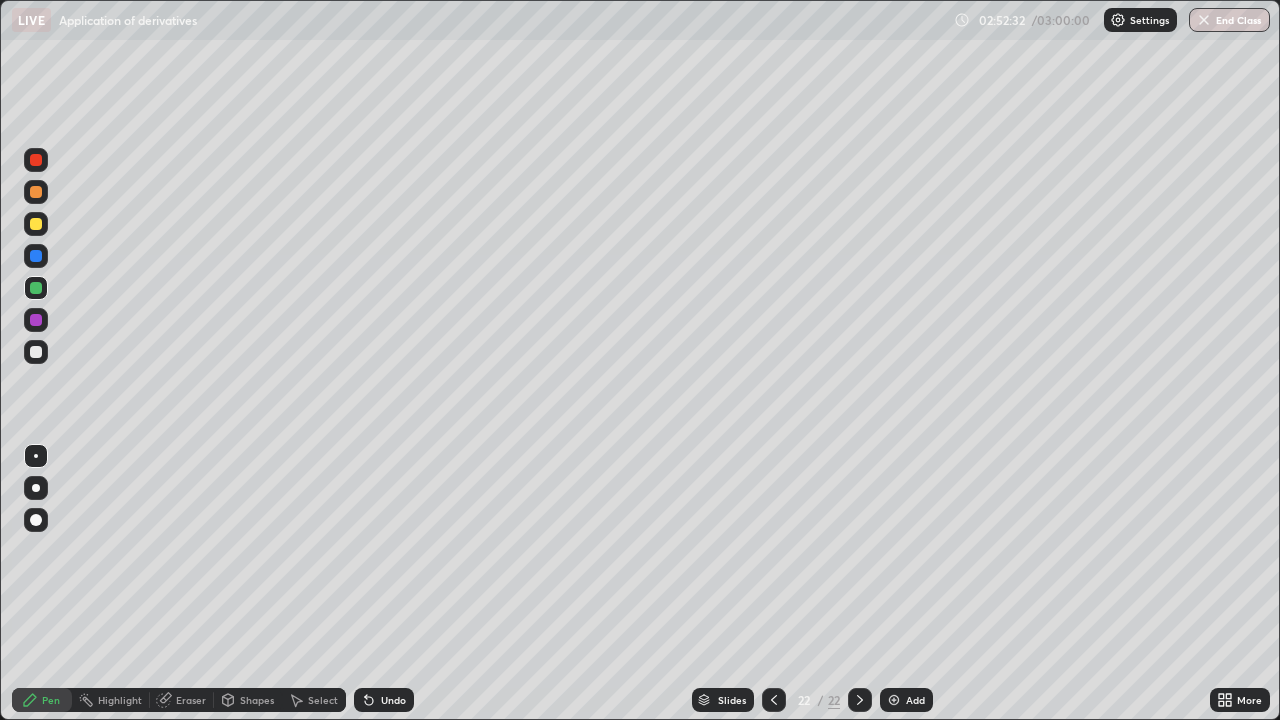 click at bounding box center [36, 320] 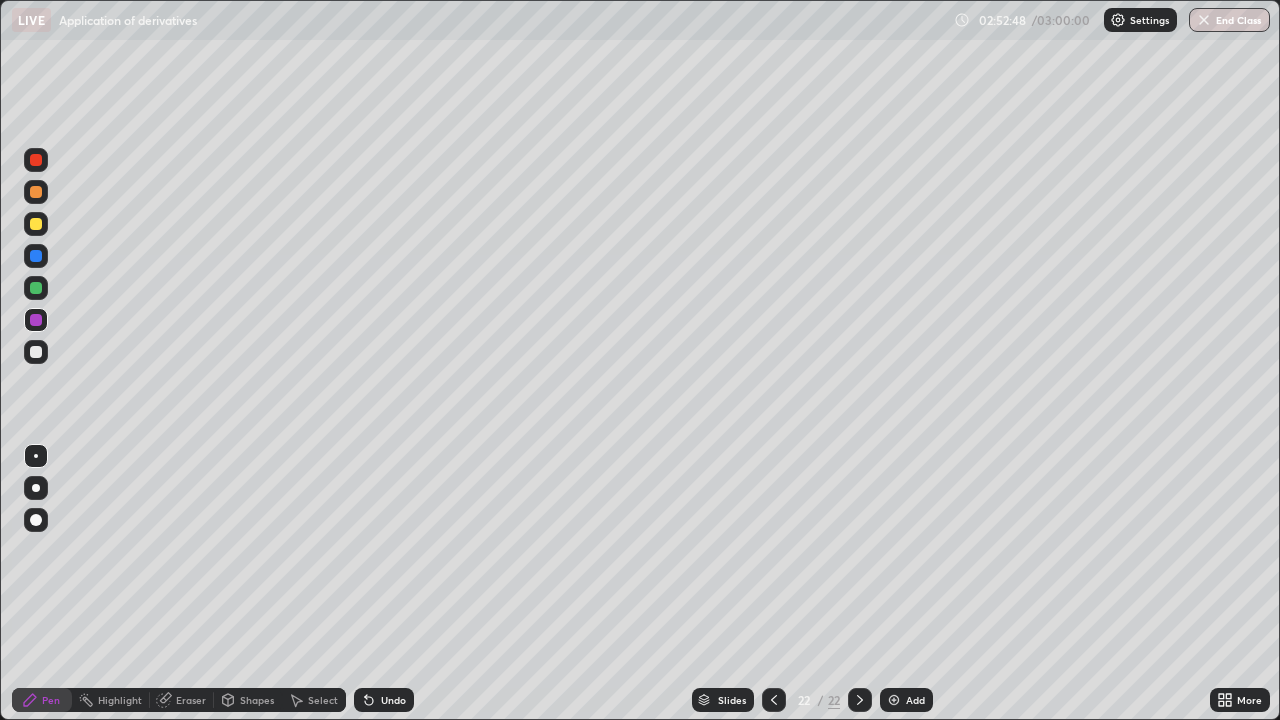 click at bounding box center [36, 352] 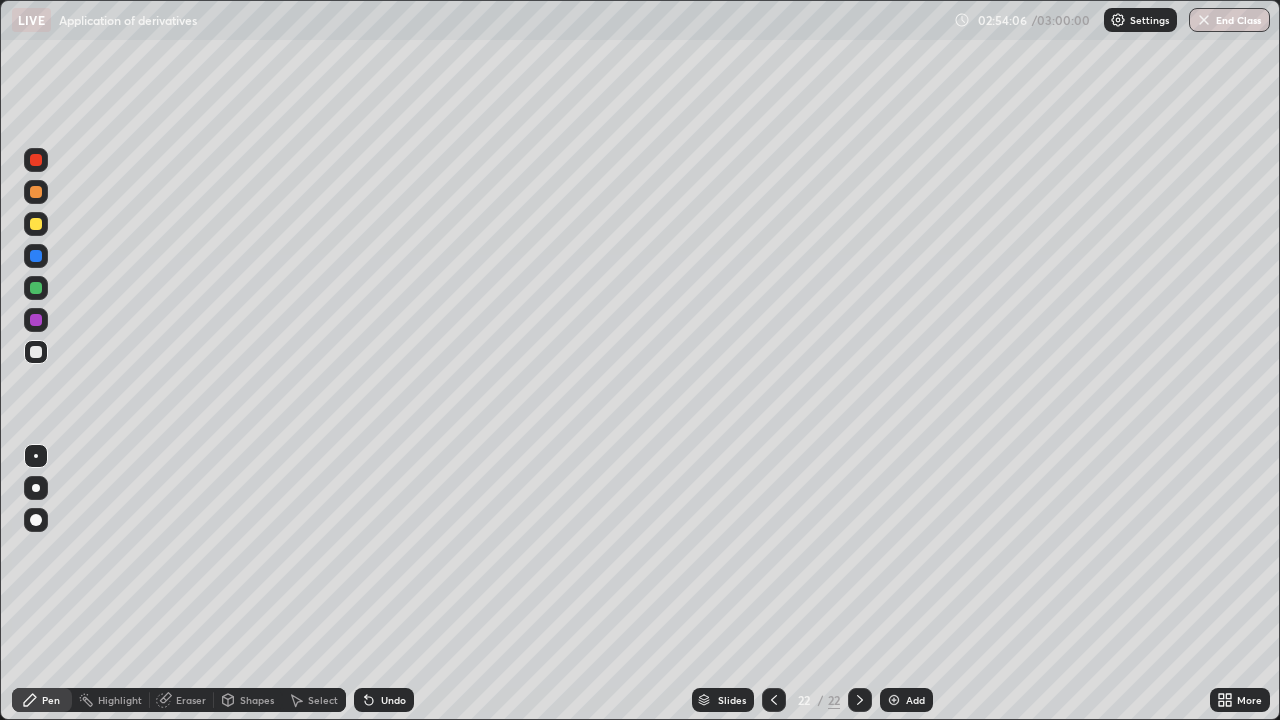 click at bounding box center (36, 288) 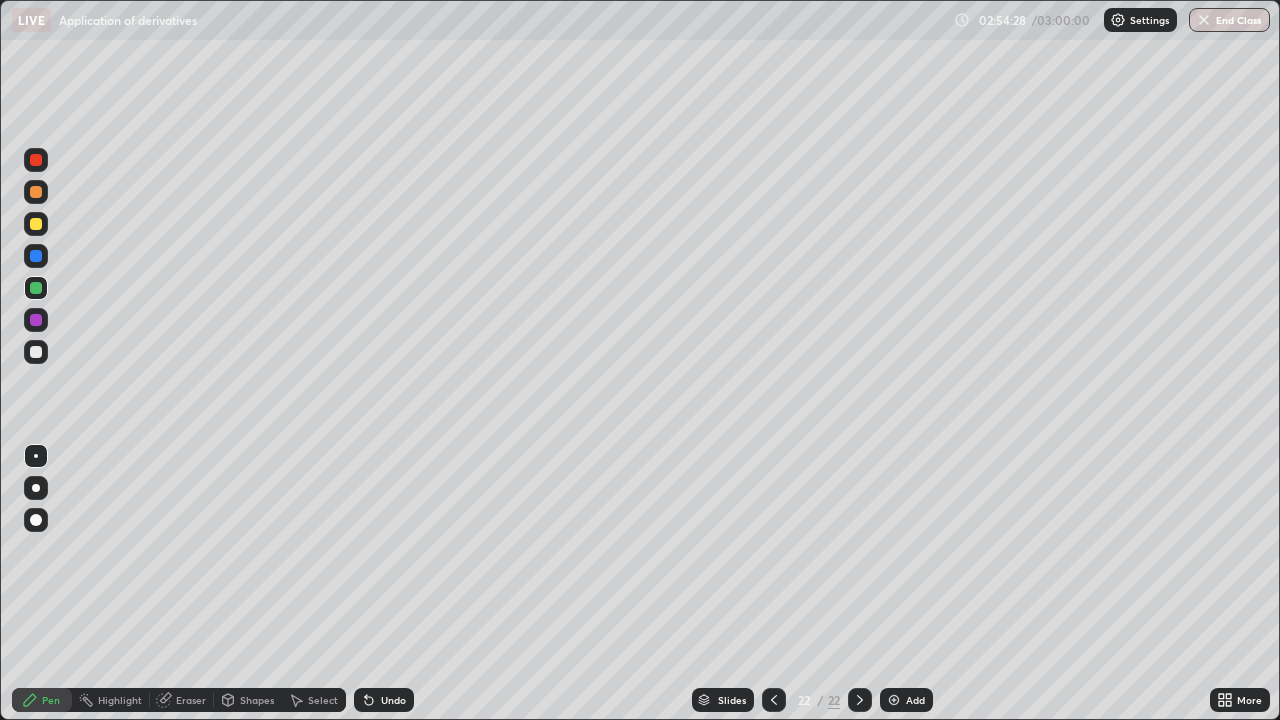 click at bounding box center [36, 352] 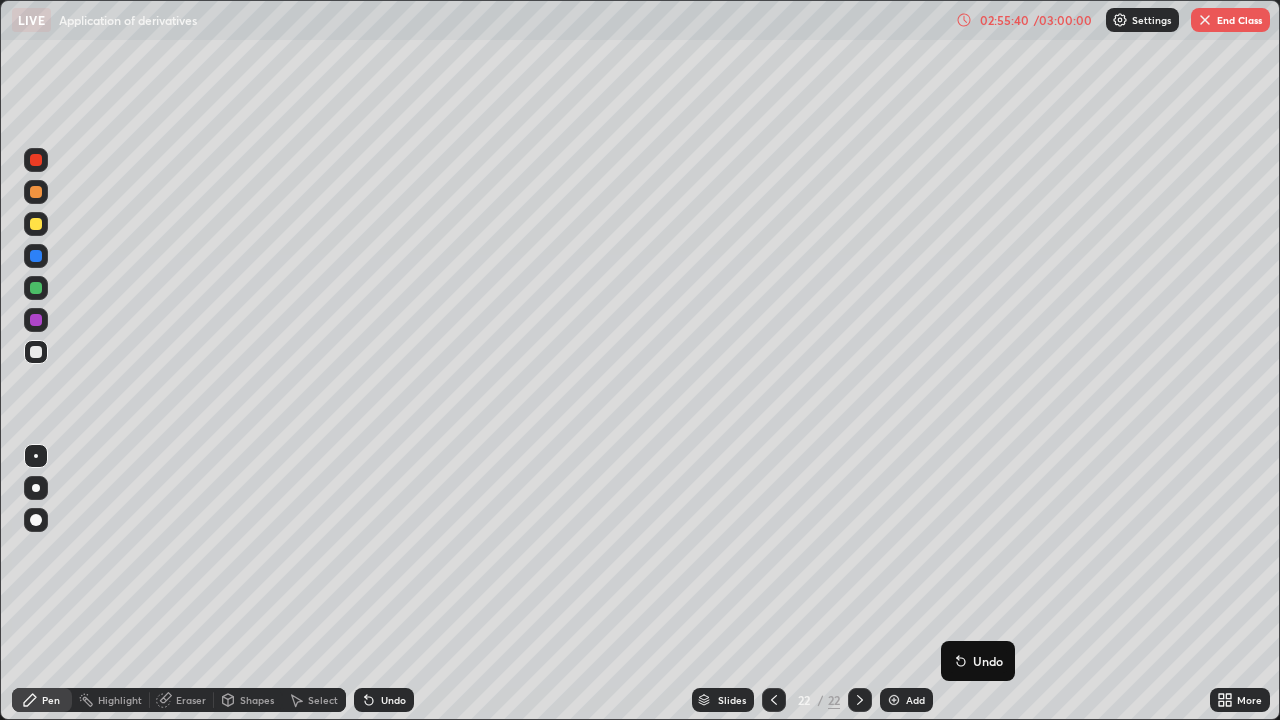 click on "Undo" at bounding box center (978, 661) 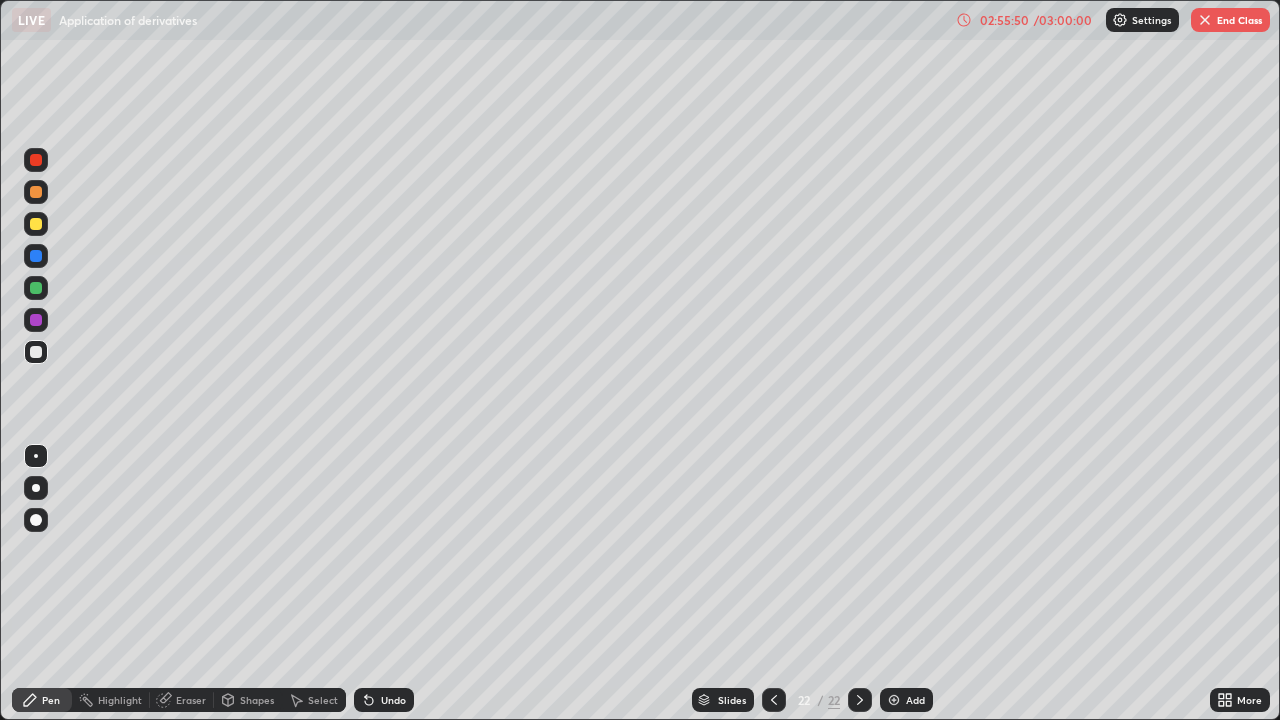 click at bounding box center [36, 352] 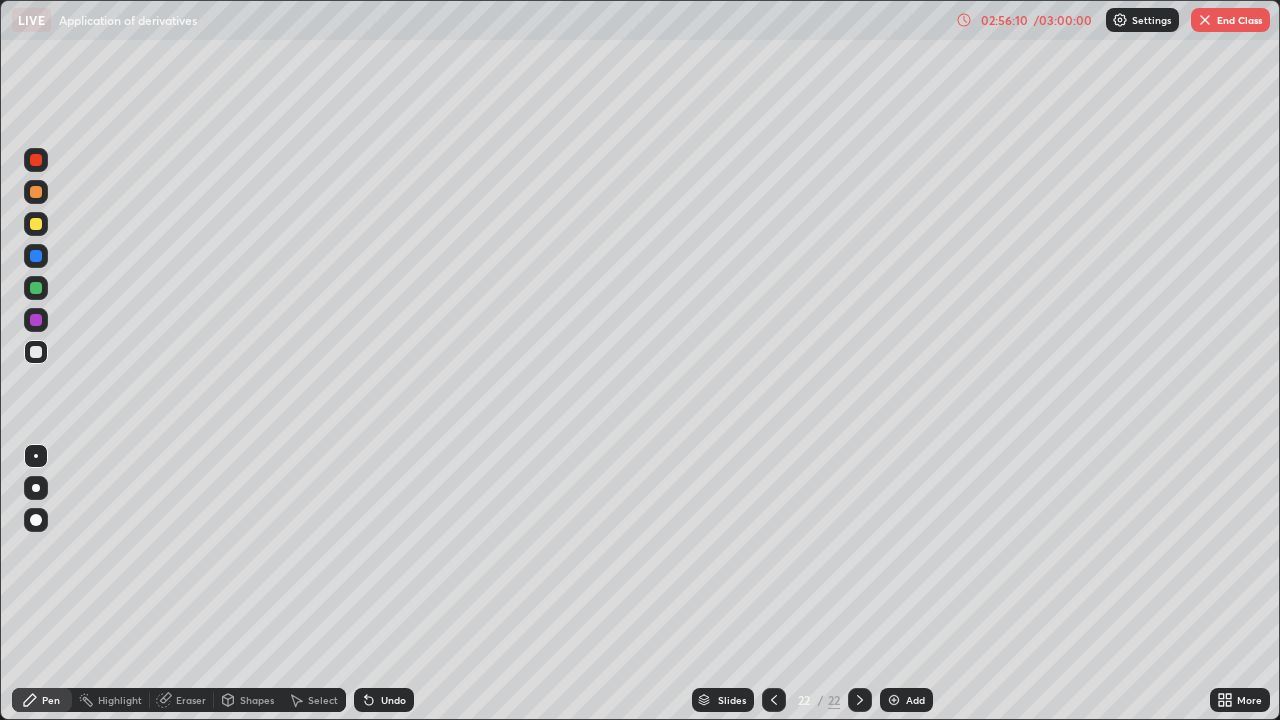 click at bounding box center [36, 352] 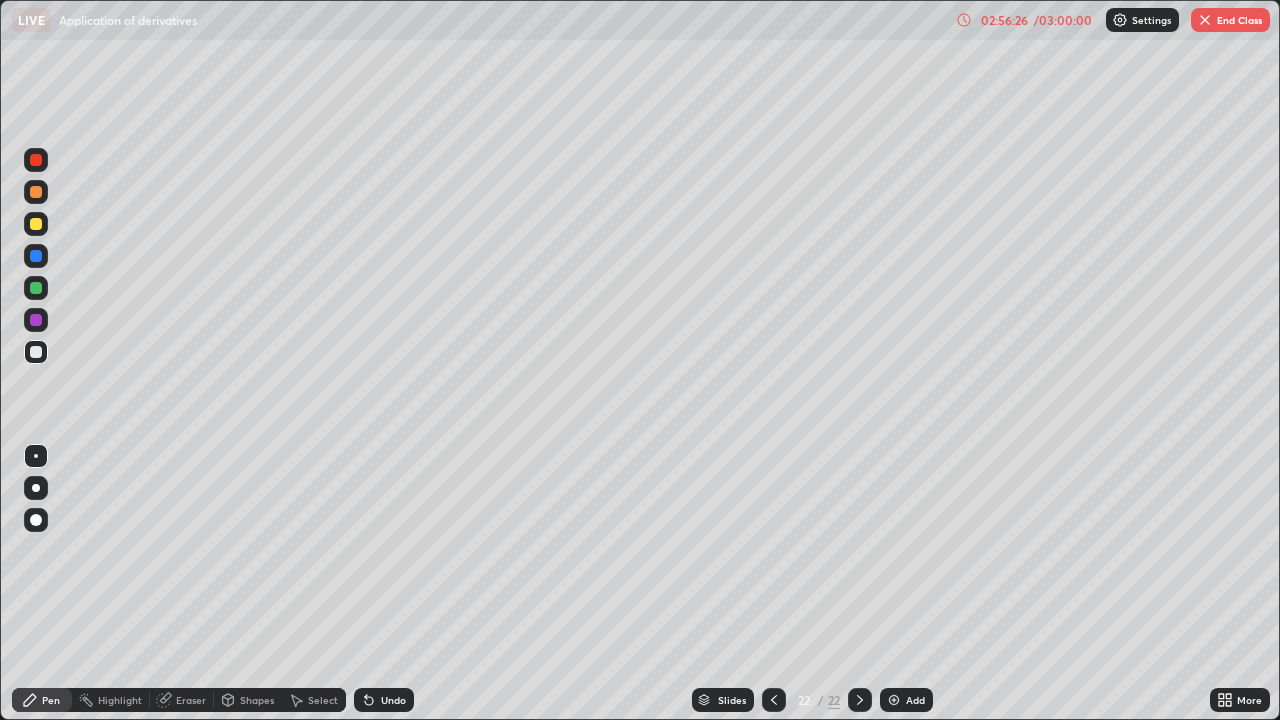click at bounding box center (894, 700) 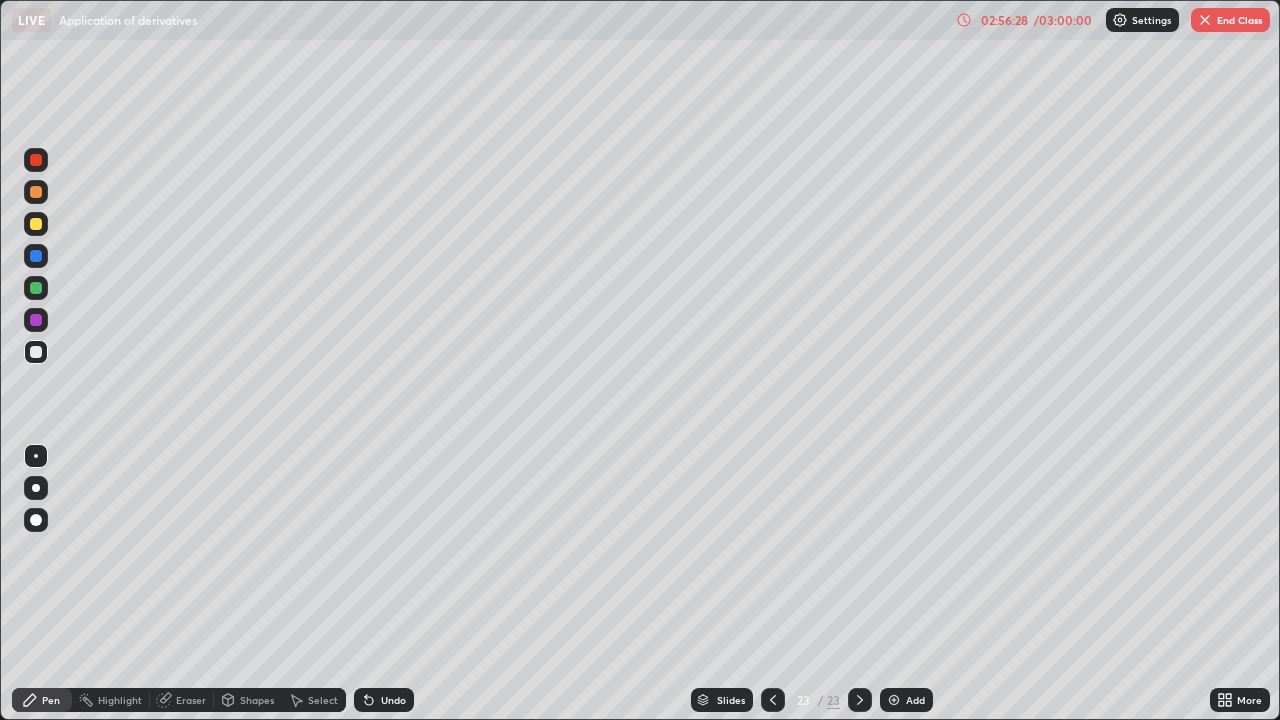 click at bounding box center [36, 352] 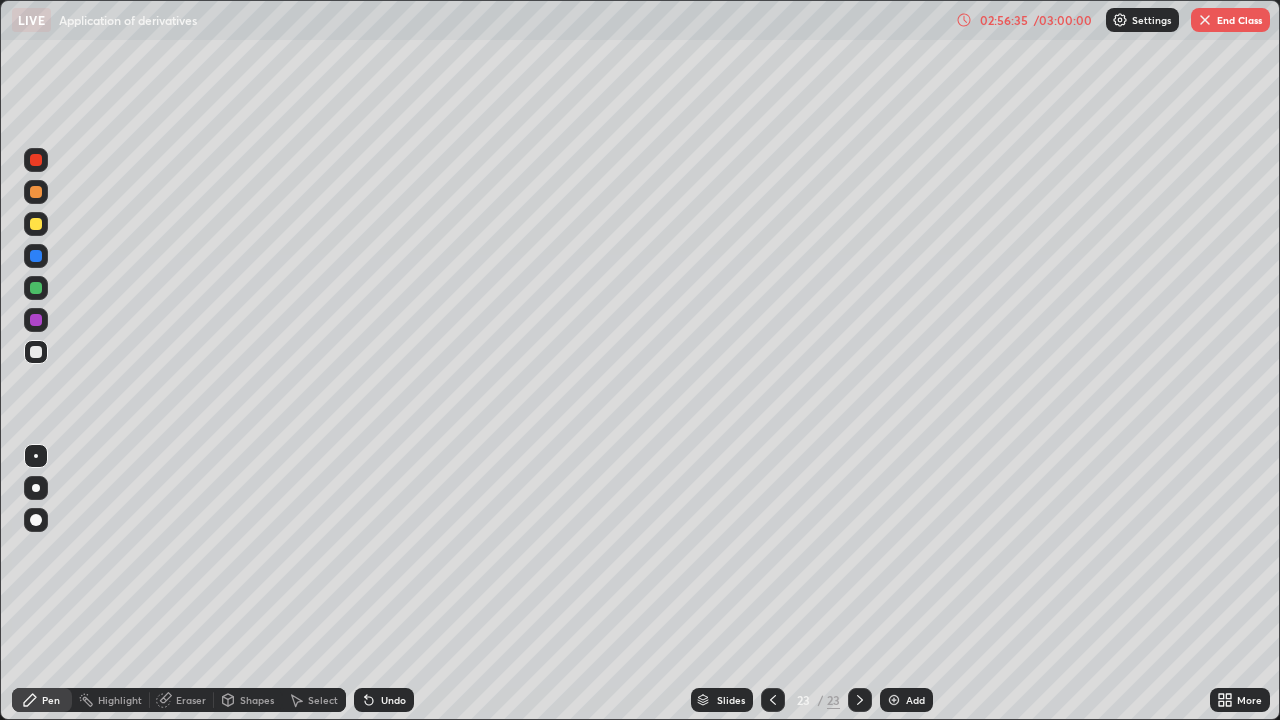 click at bounding box center (36, 224) 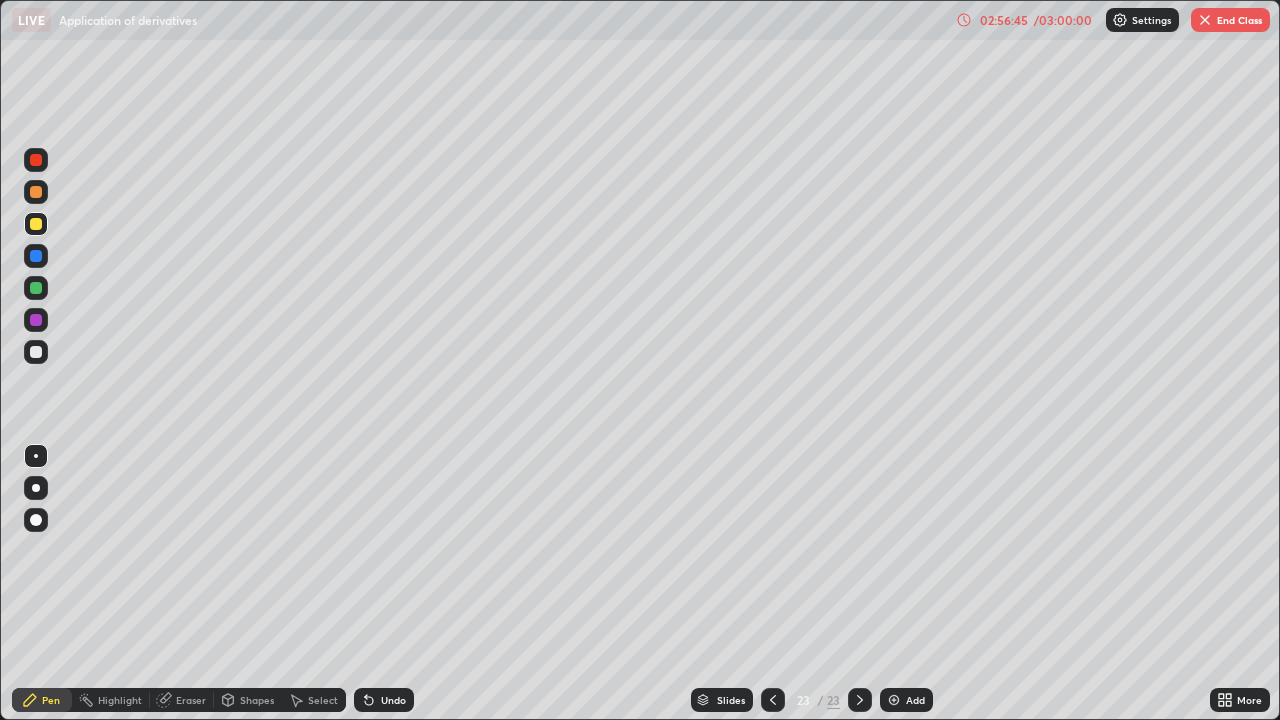 click at bounding box center [36, 352] 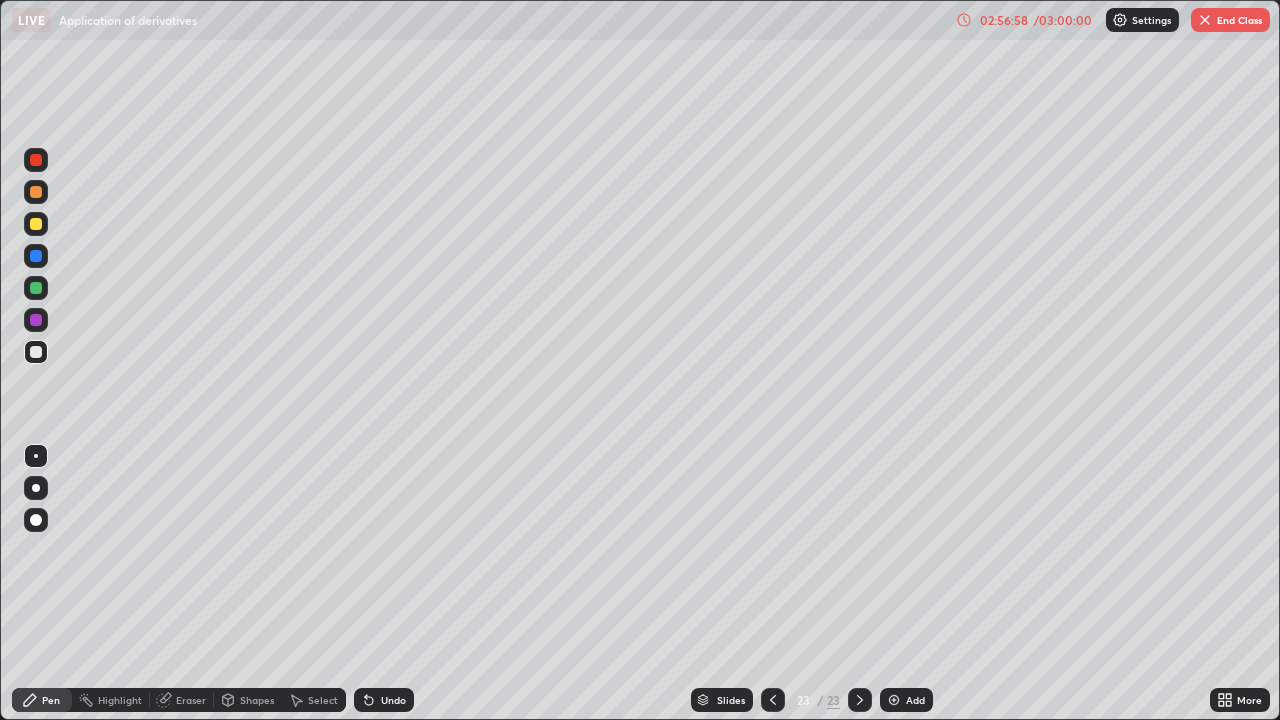 click at bounding box center (36, 352) 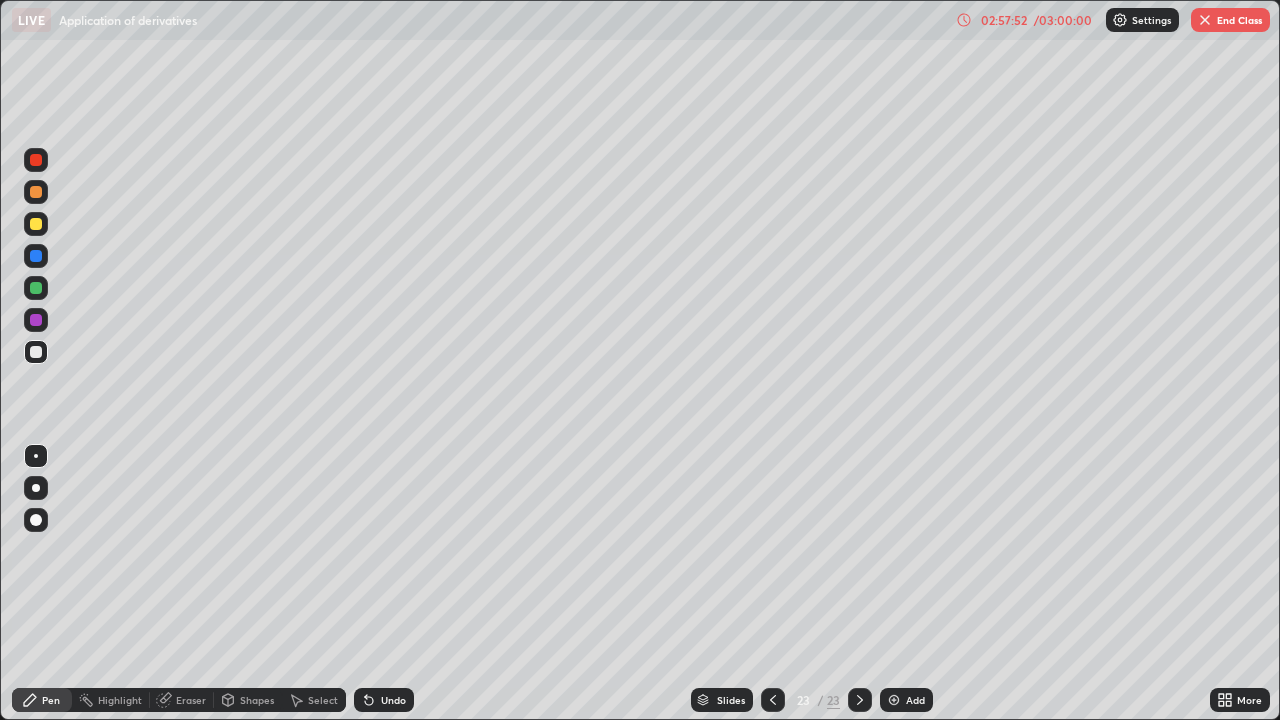 click at bounding box center [36, 352] 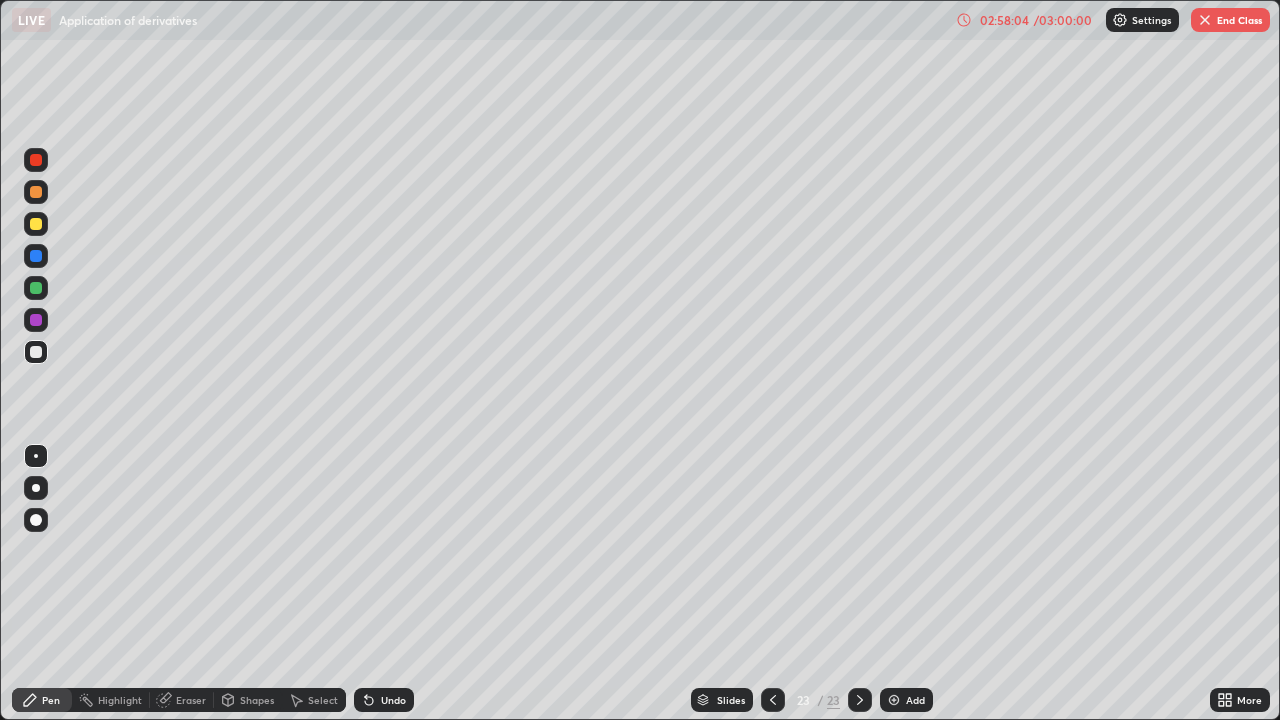 click at bounding box center [36, 288] 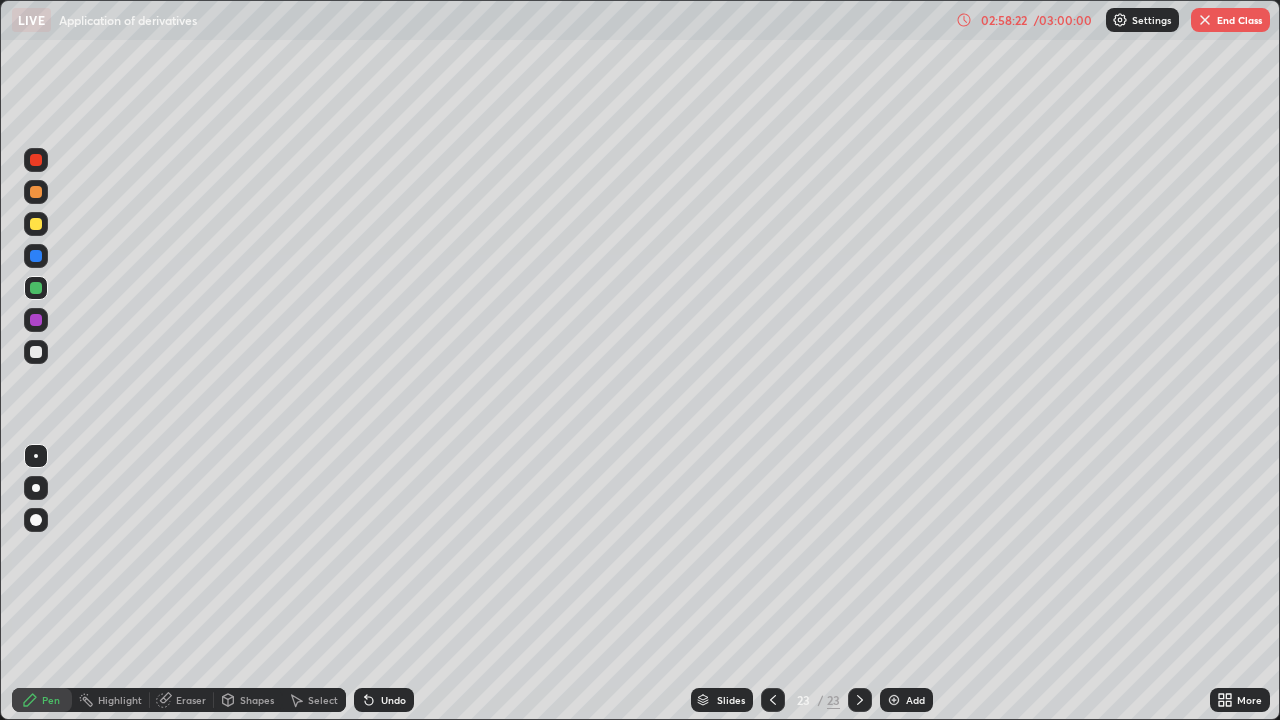 click at bounding box center (36, 224) 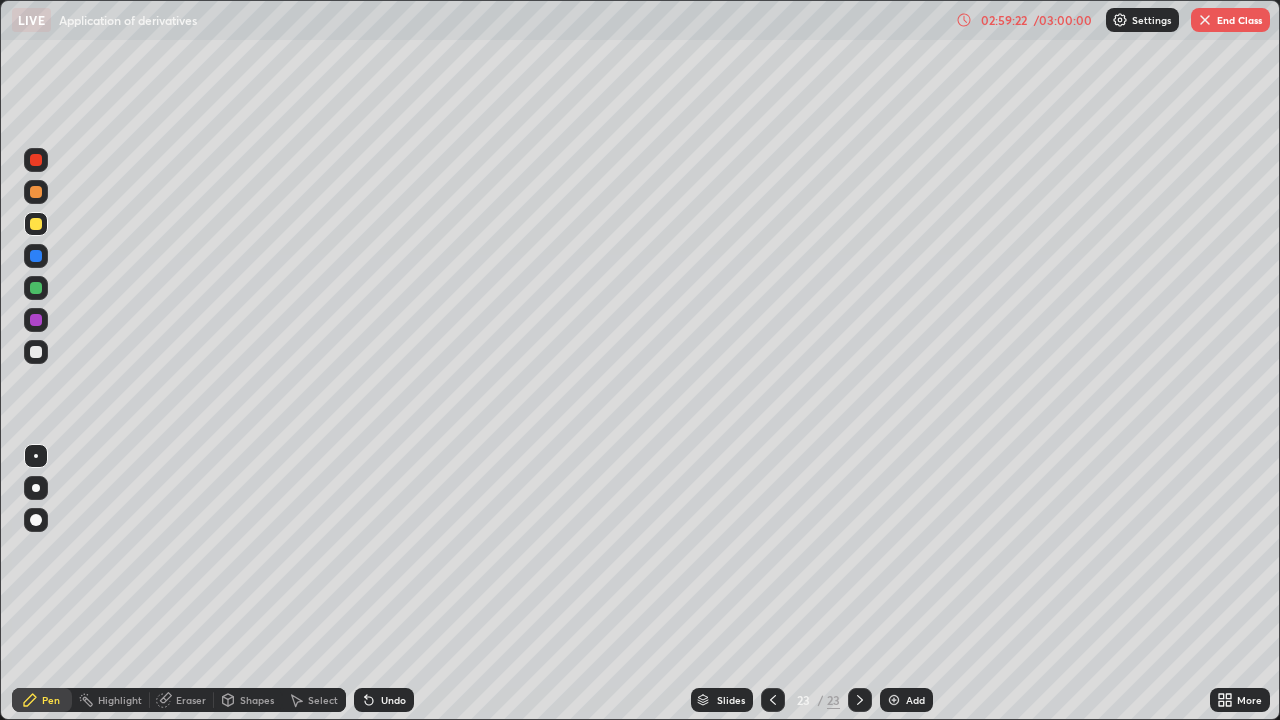 click at bounding box center (36, 320) 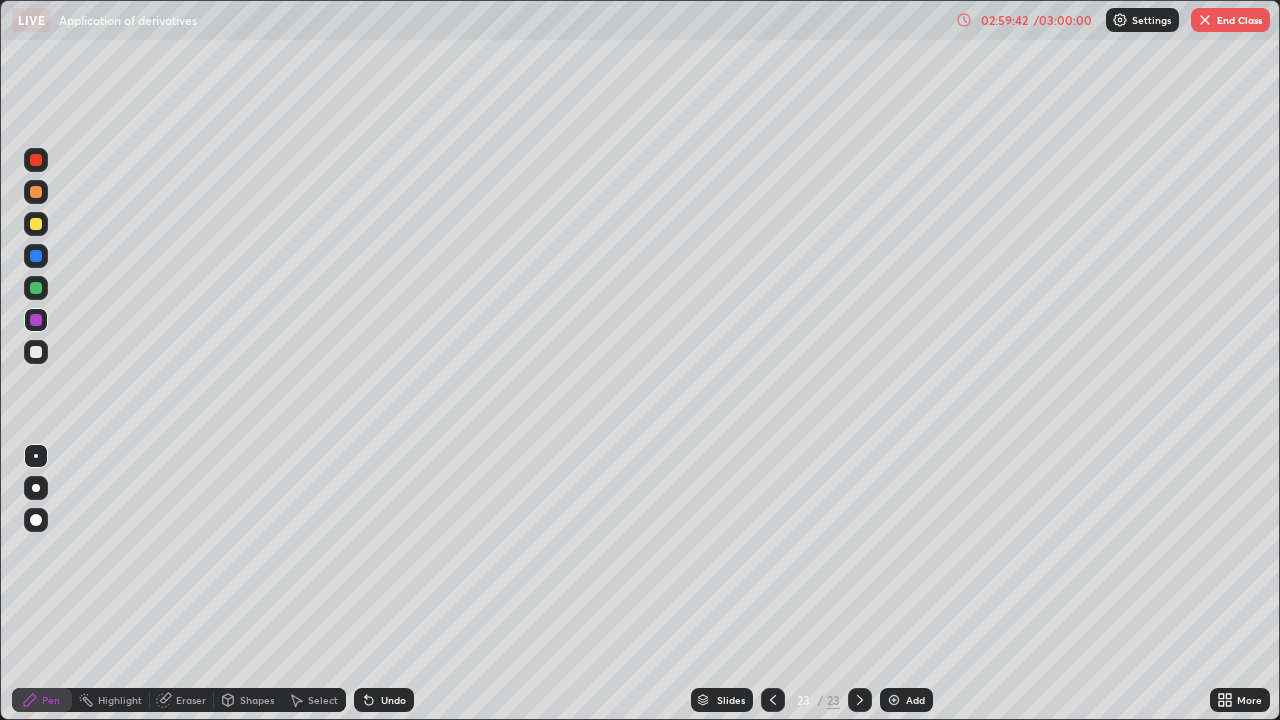 click at bounding box center (36, 352) 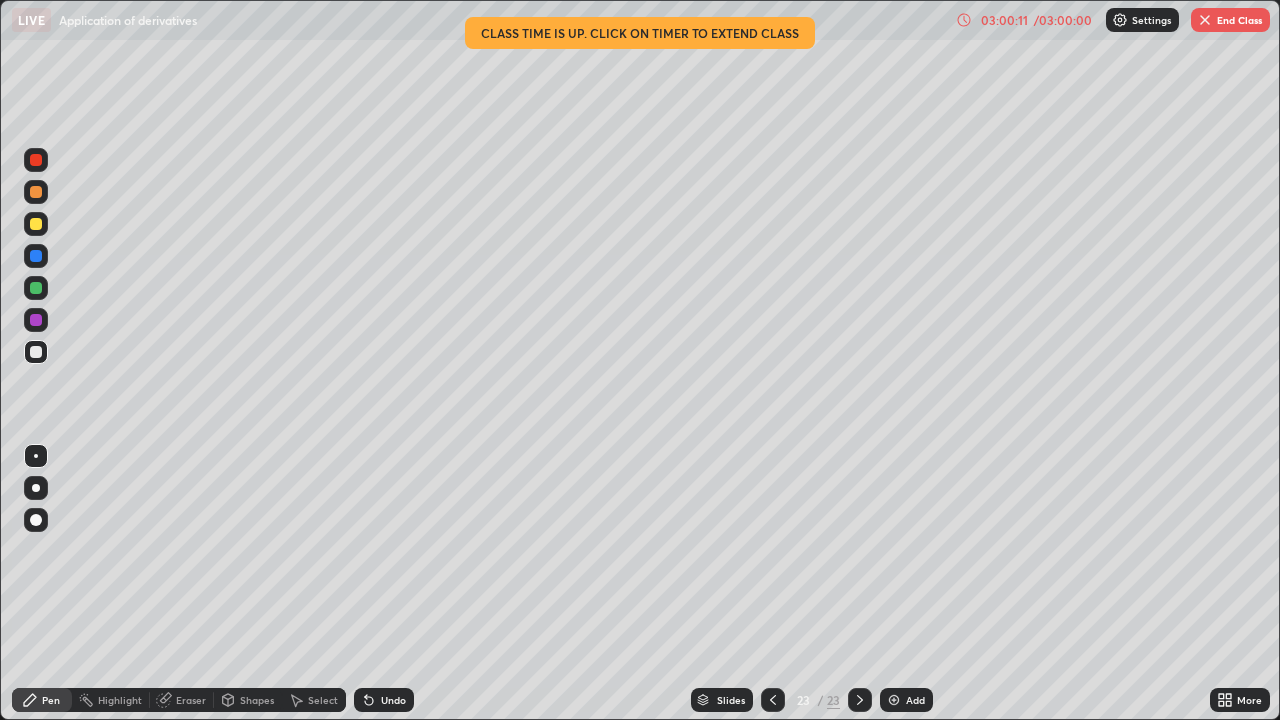 click on "/  [TIME]" at bounding box center [1063, 20] 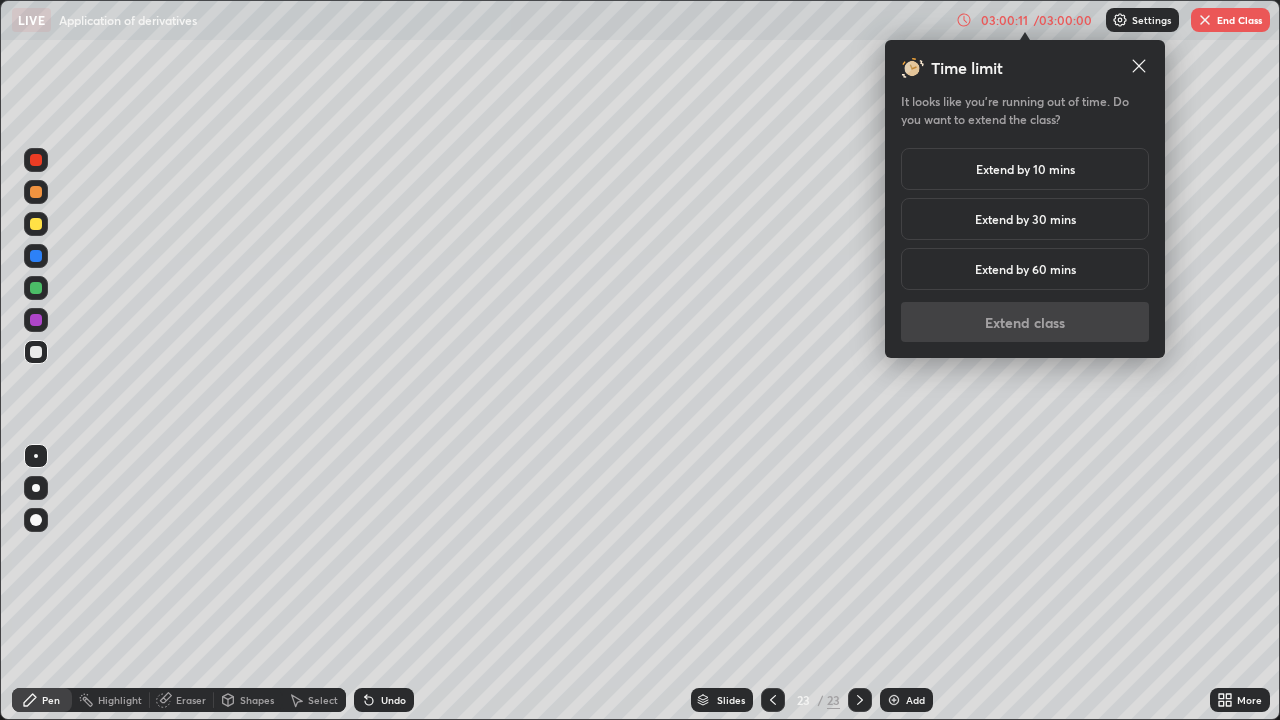 click on "Extend by 10 mins" at bounding box center (1025, 169) 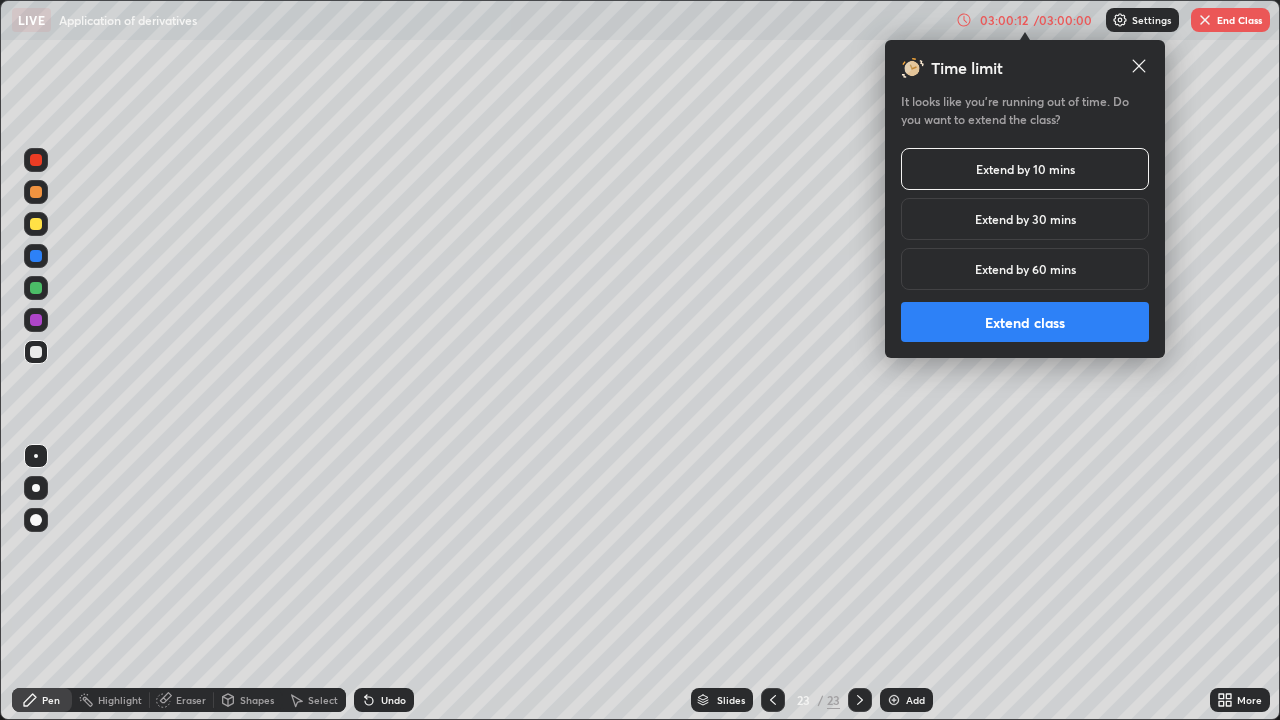 click on "Extend class" at bounding box center (1025, 322) 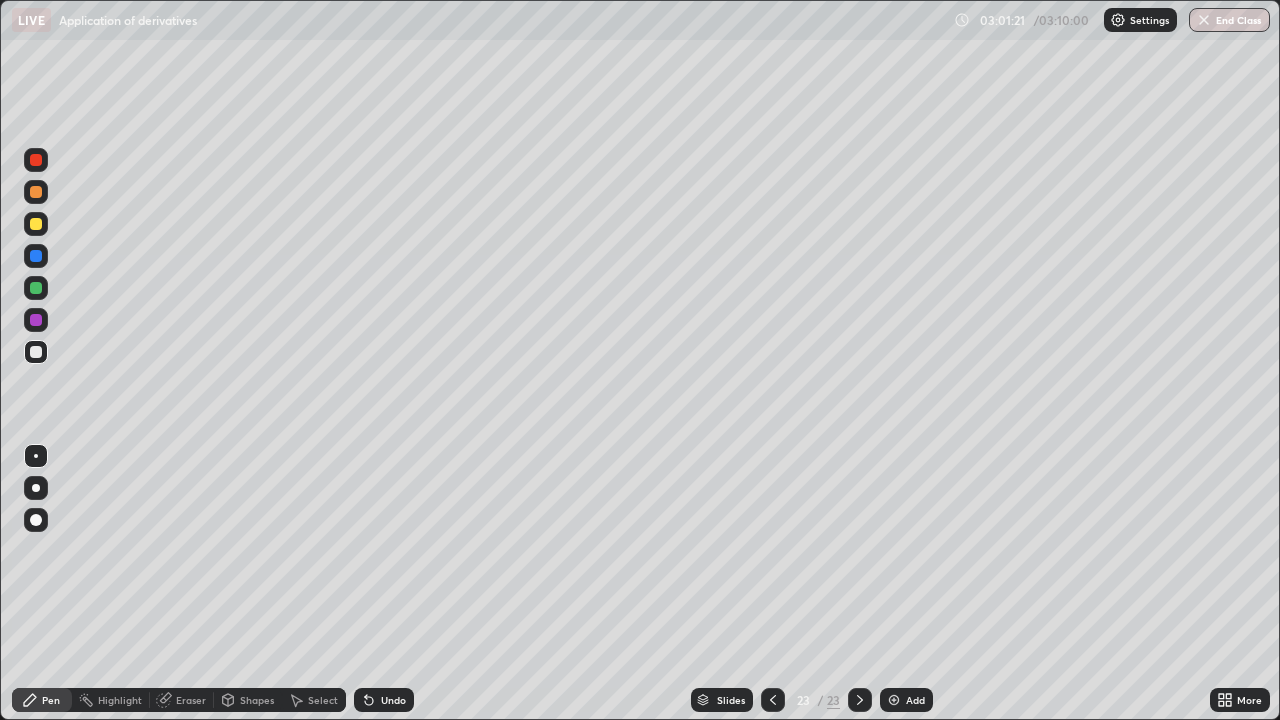 click on "Add" at bounding box center [906, 700] 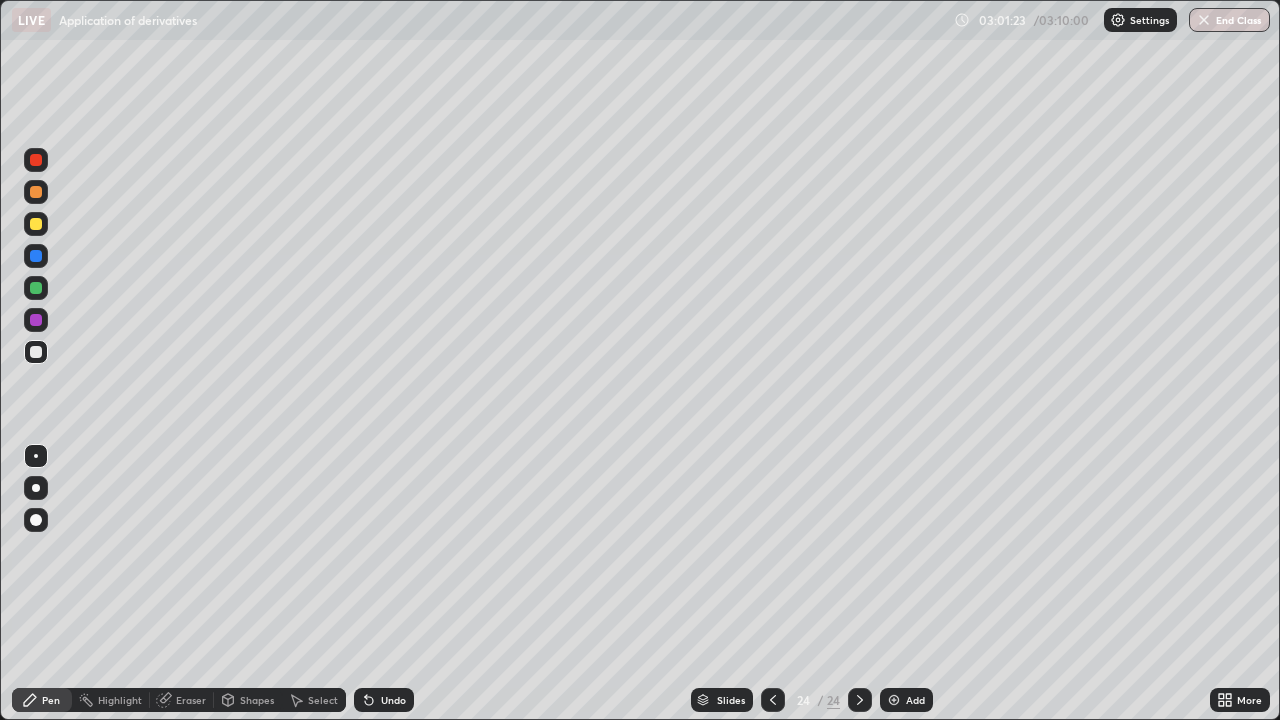 click at bounding box center (36, 352) 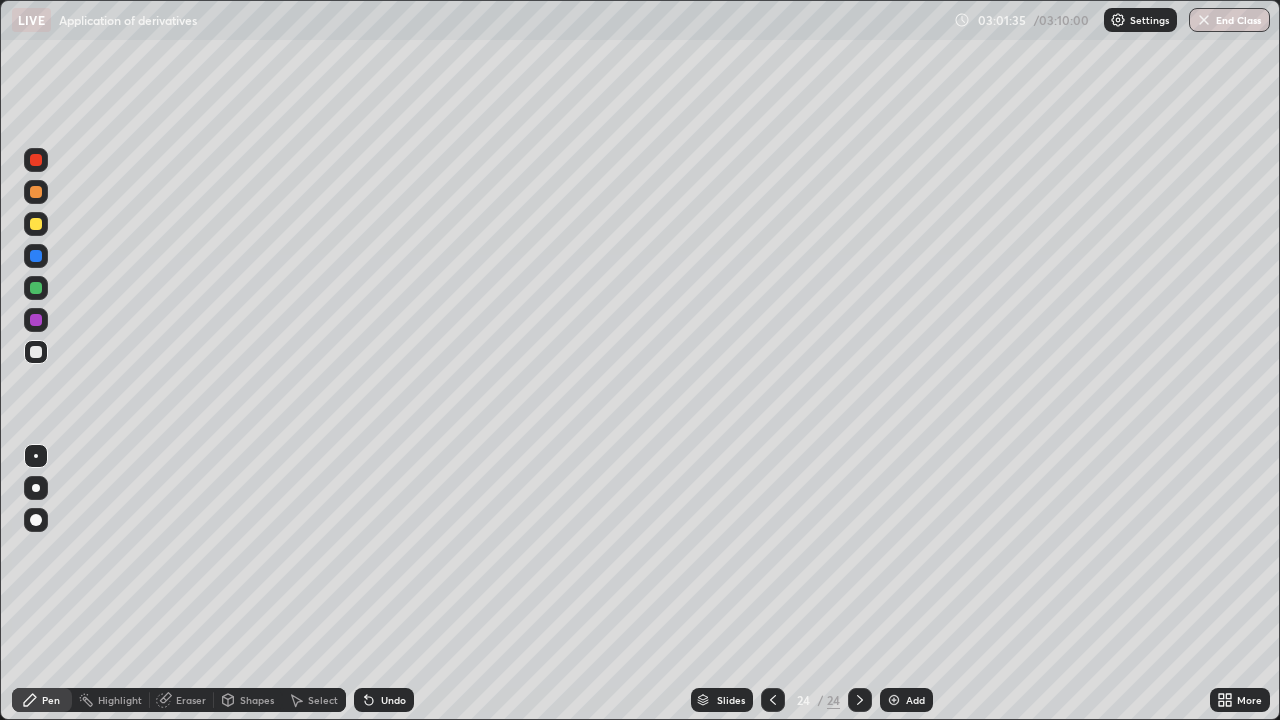 click at bounding box center [36, 352] 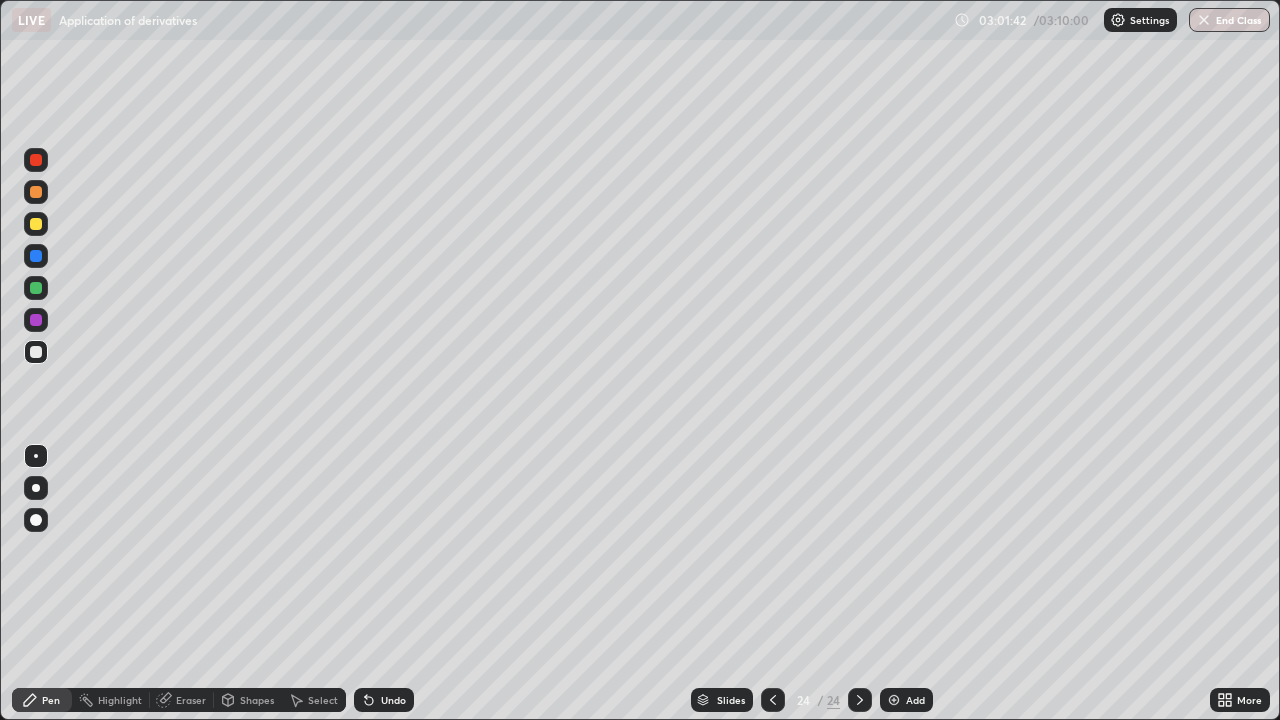 click at bounding box center [36, 352] 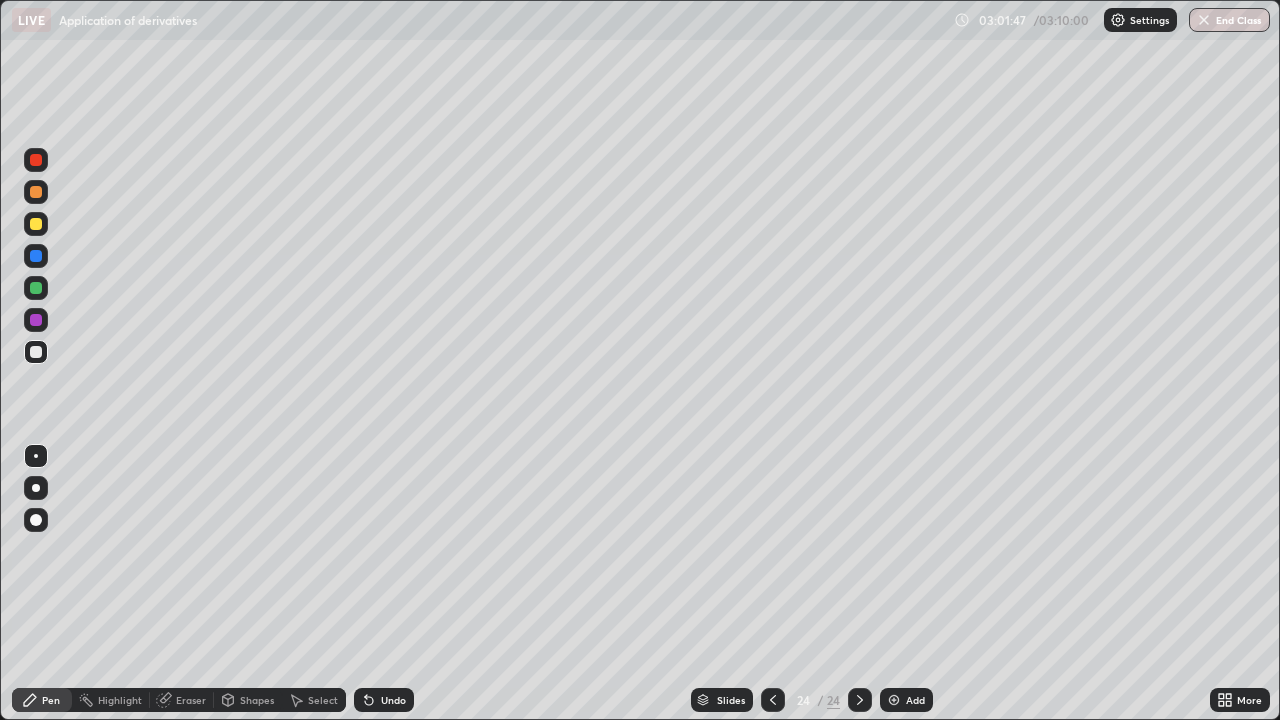 click at bounding box center (36, 352) 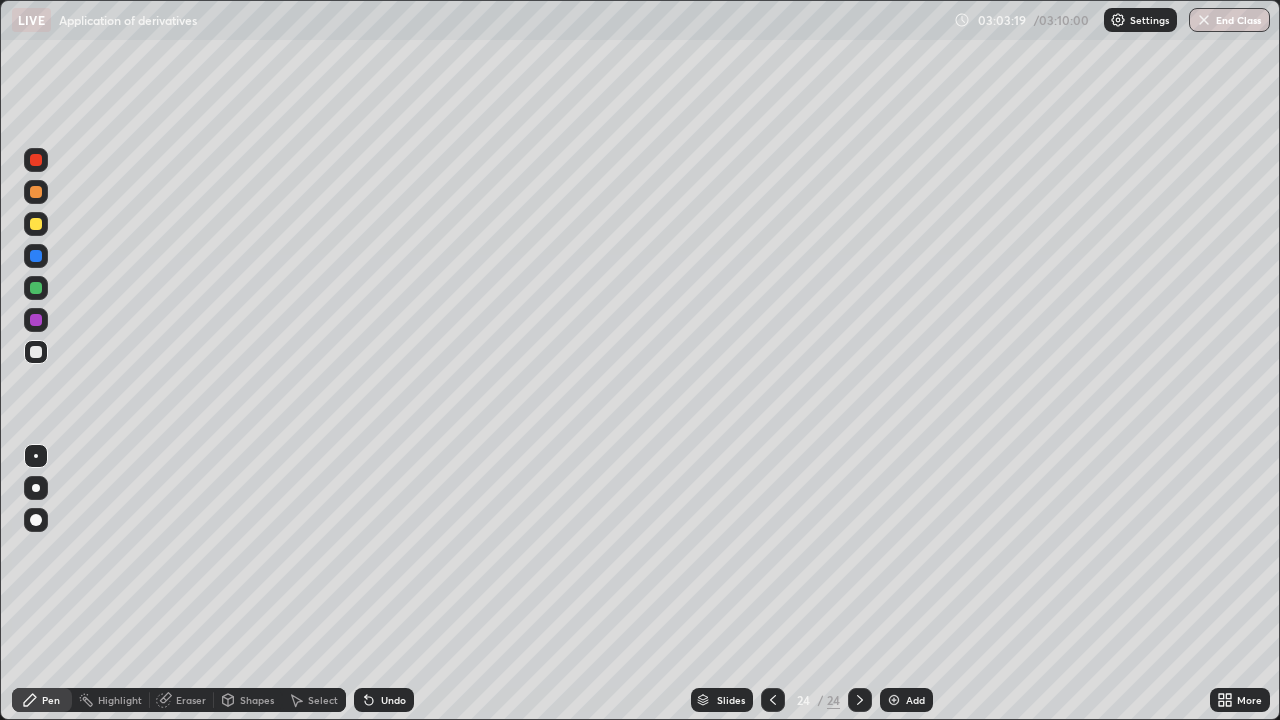 click at bounding box center [36, 352] 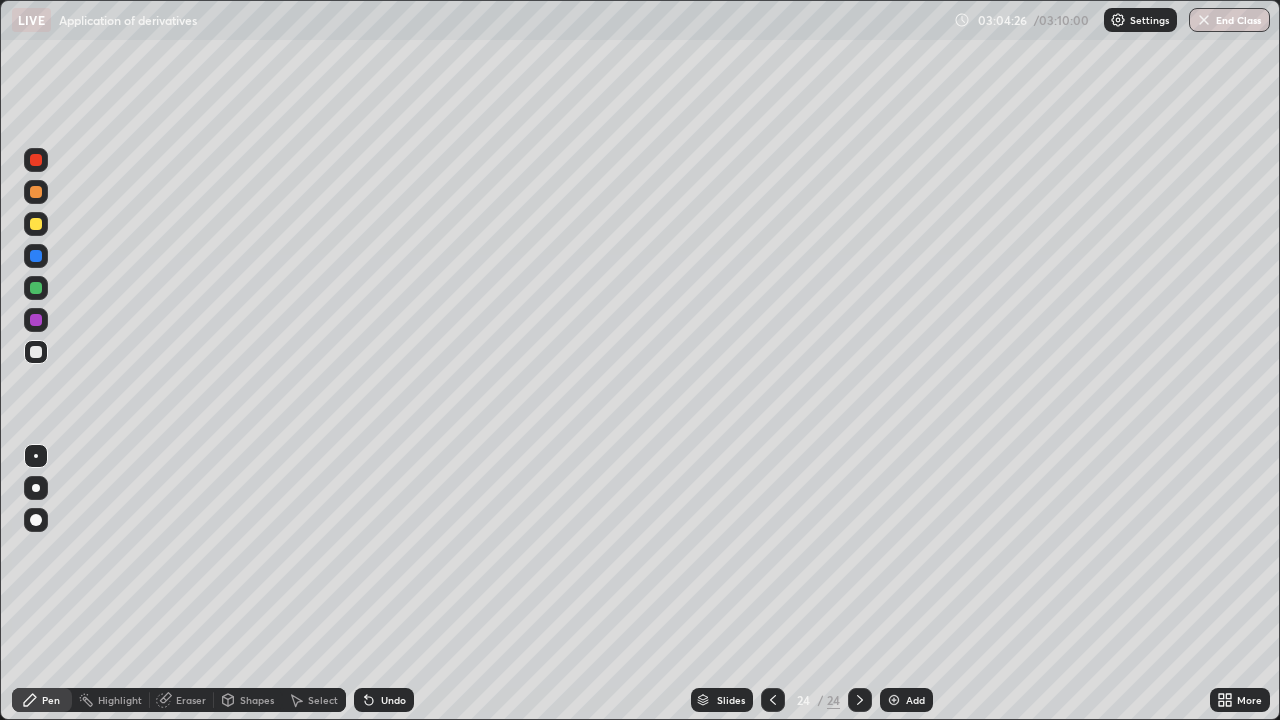 click at bounding box center (36, 288) 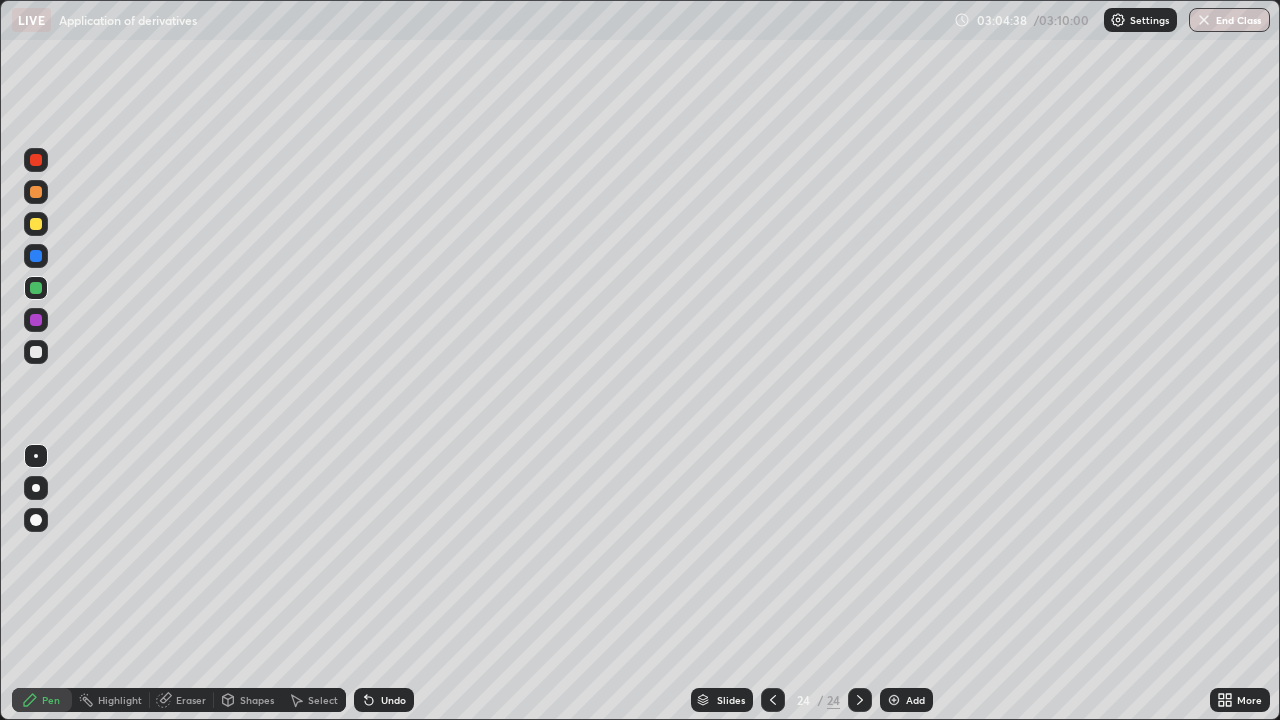 click at bounding box center [36, 320] 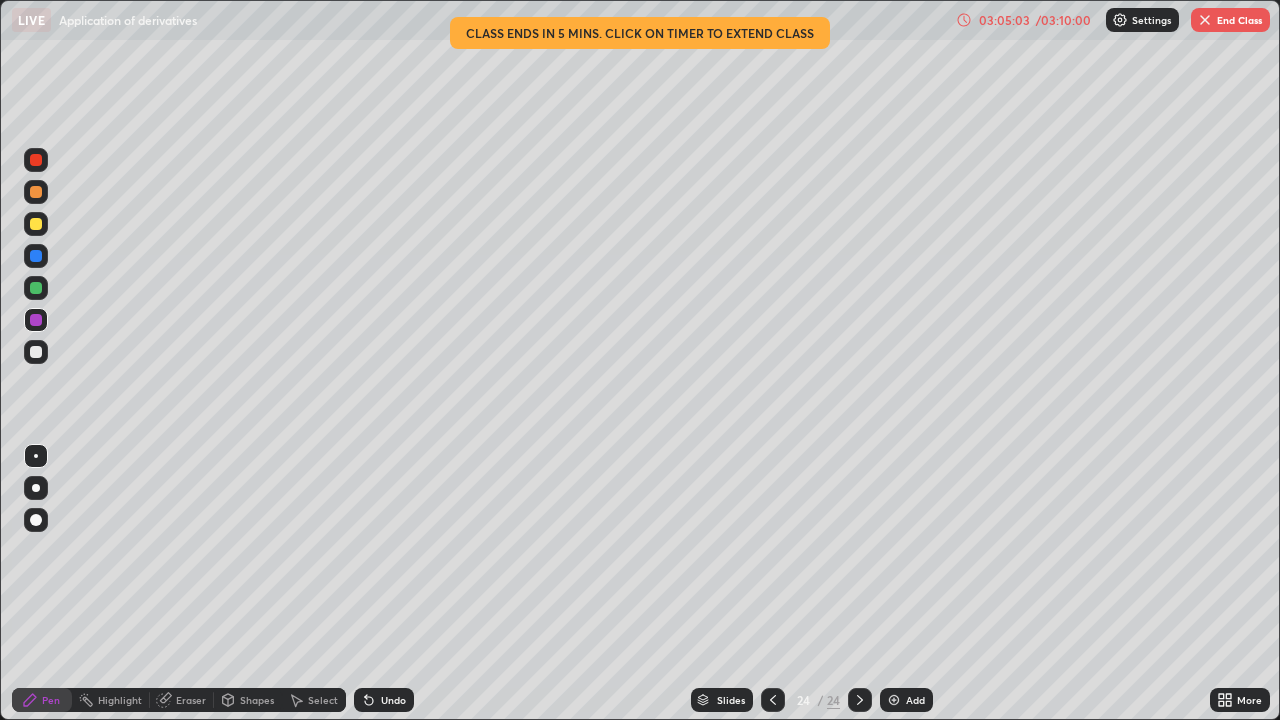 click at bounding box center [36, 256] 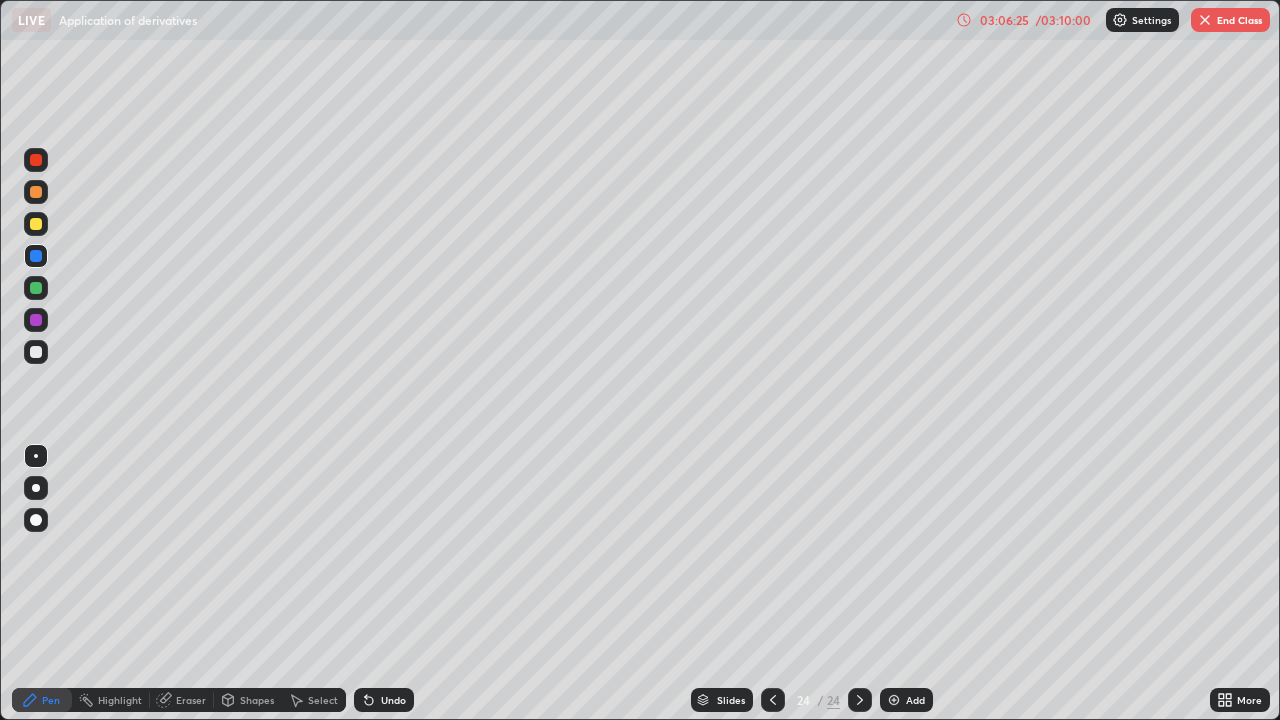 click at bounding box center [36, 224] 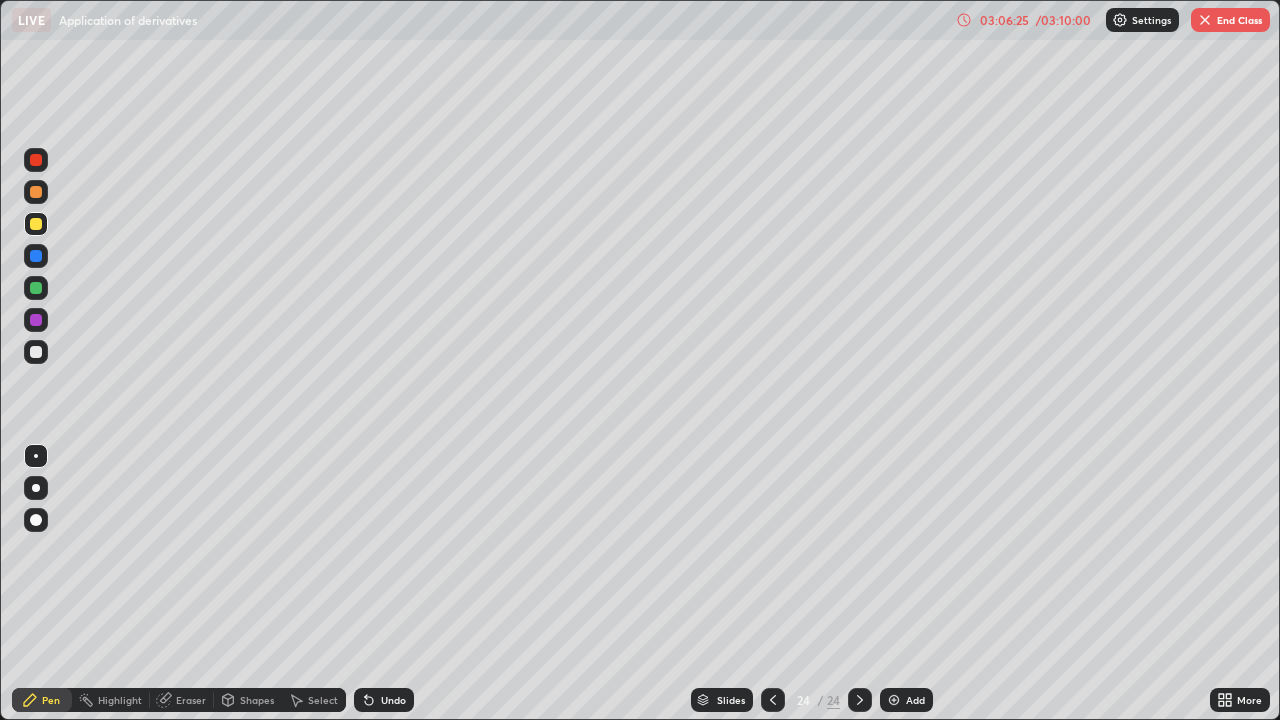 click at bounding box center (36, 224) 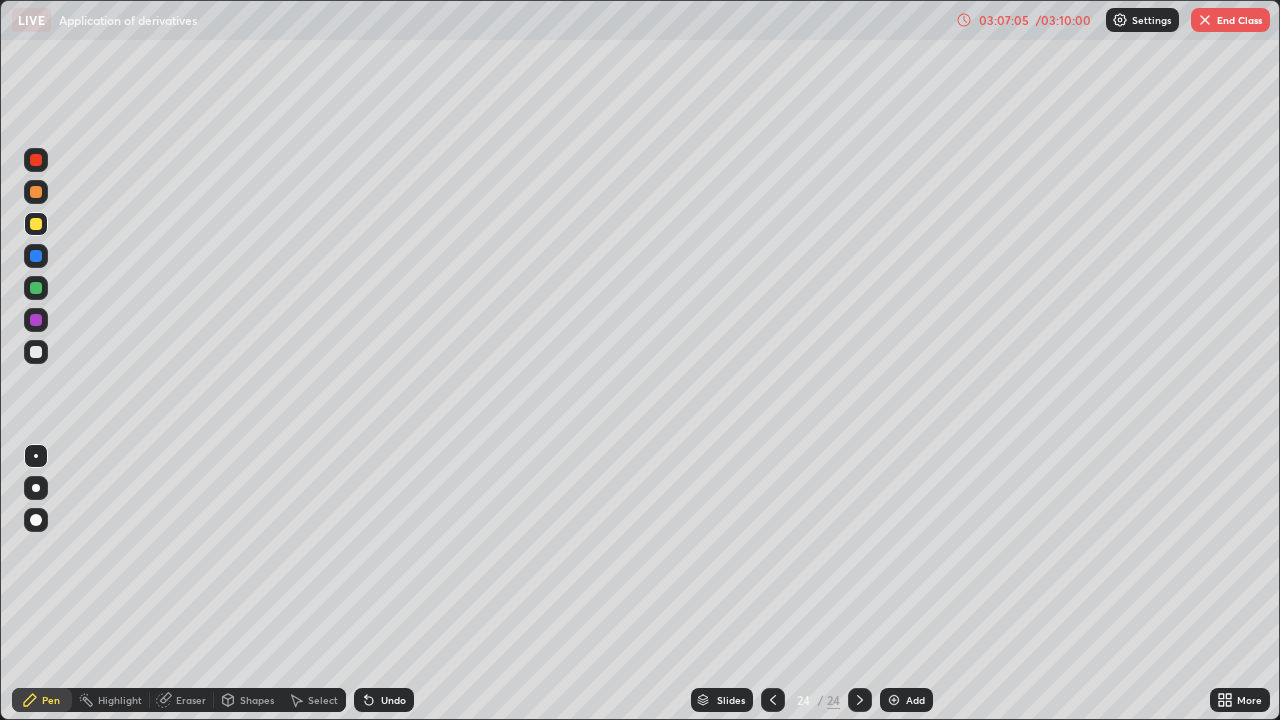 click at bounding box center [894, 700] 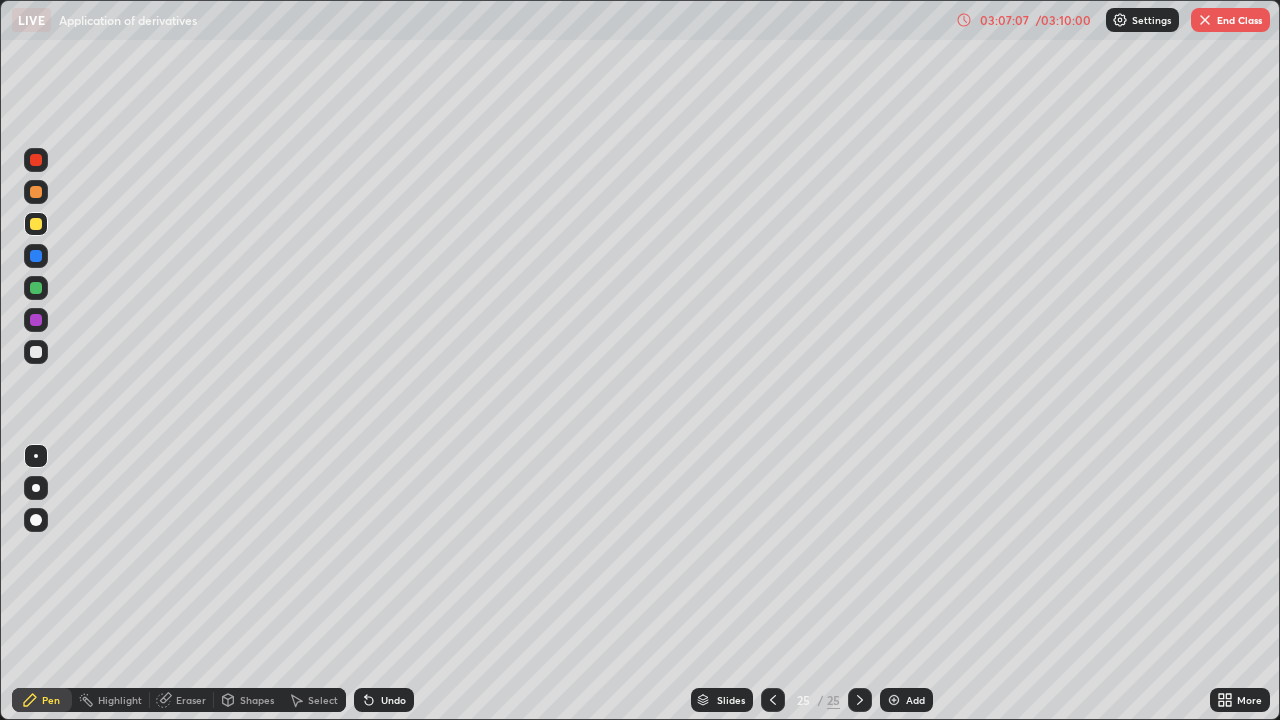 click at bounding box center [36, 224] 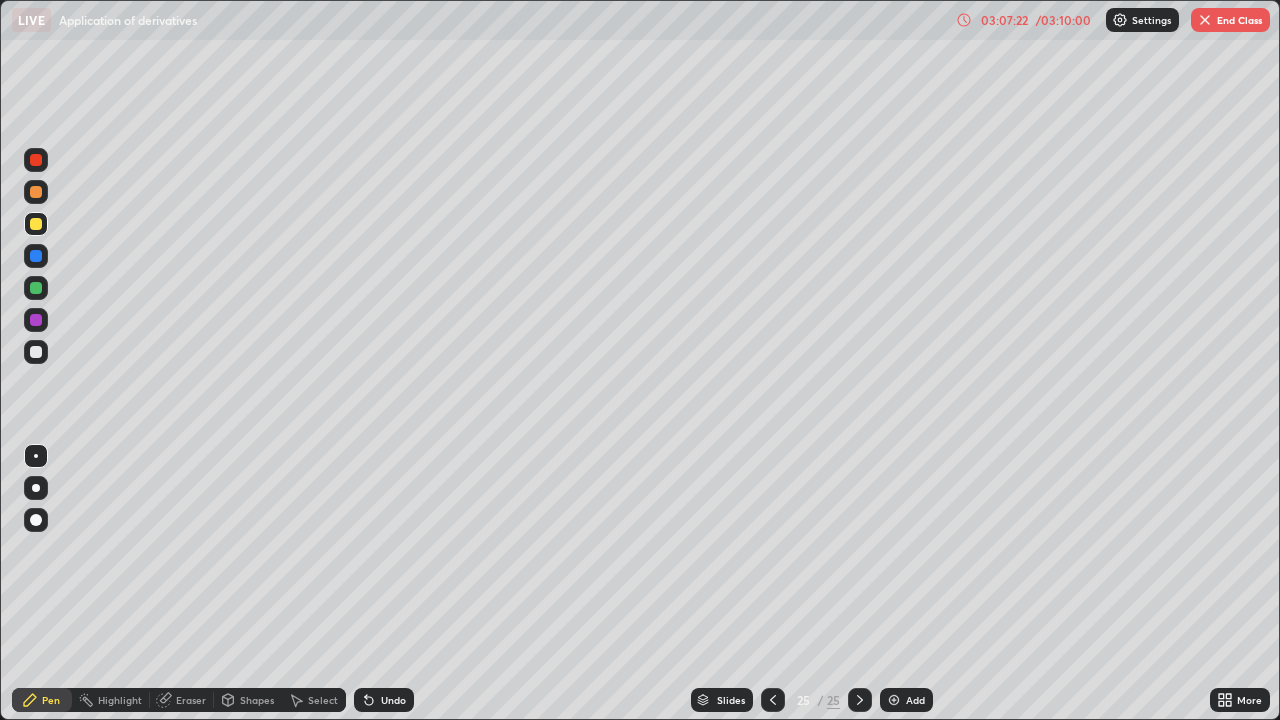 click at bounding box center (36, 352) 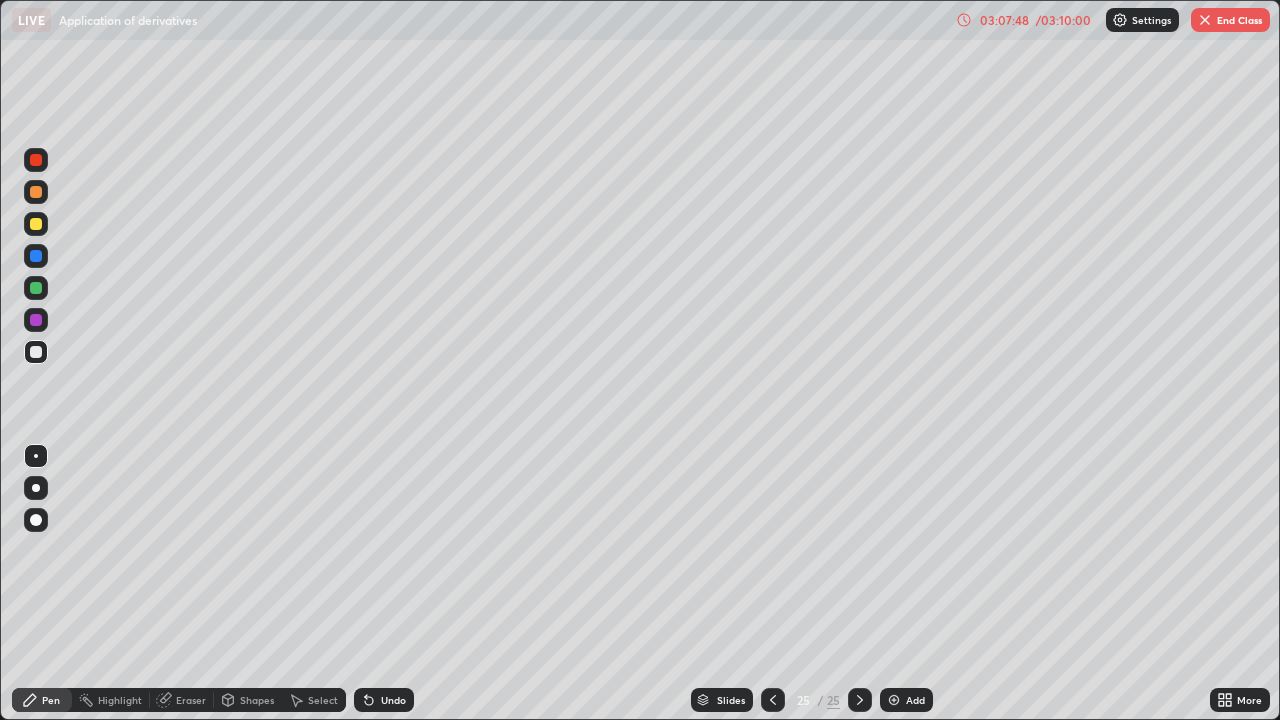 click at bounding box center (36, 352) 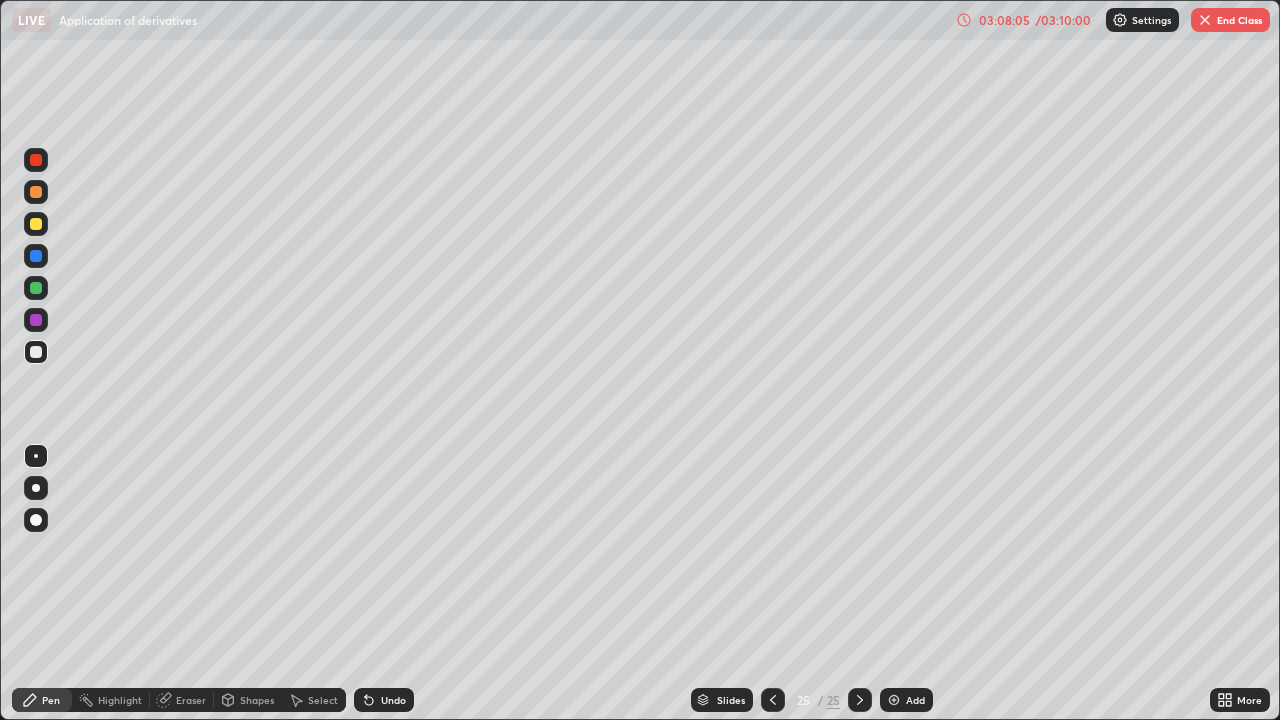 click at bounding box center (36, 288) 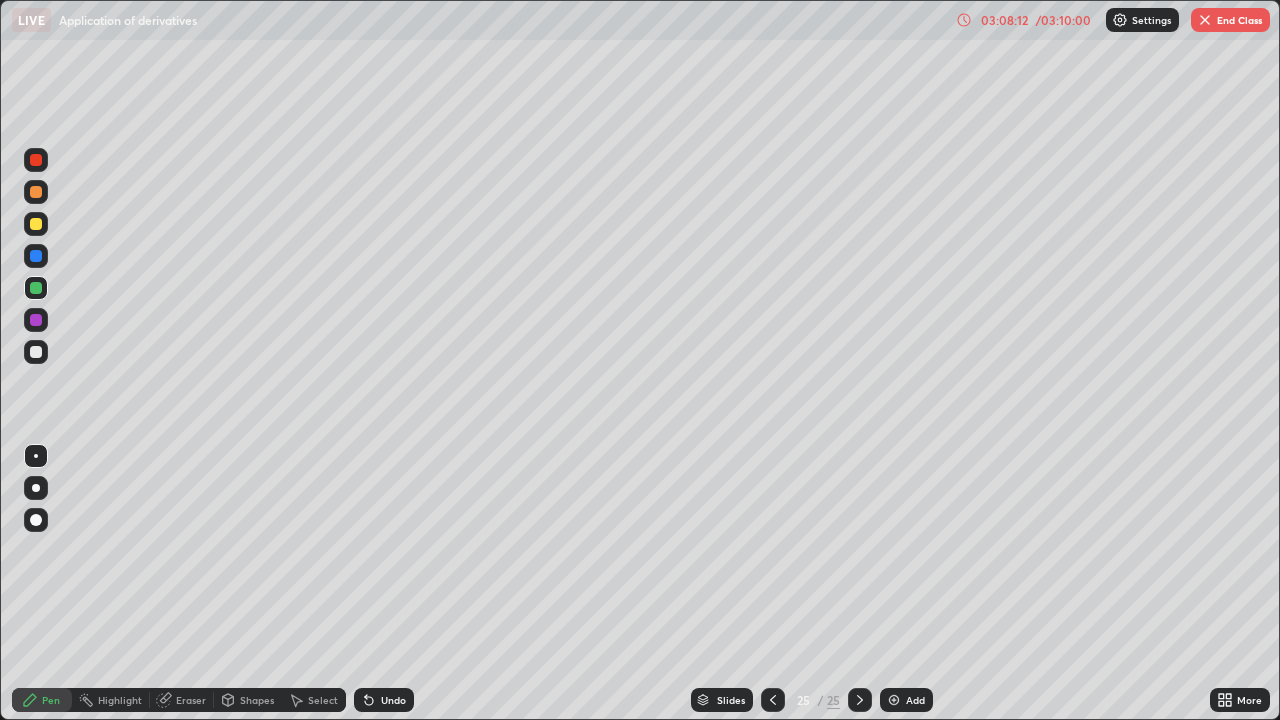 click on "Eraser" at bounding box center (182, 700) 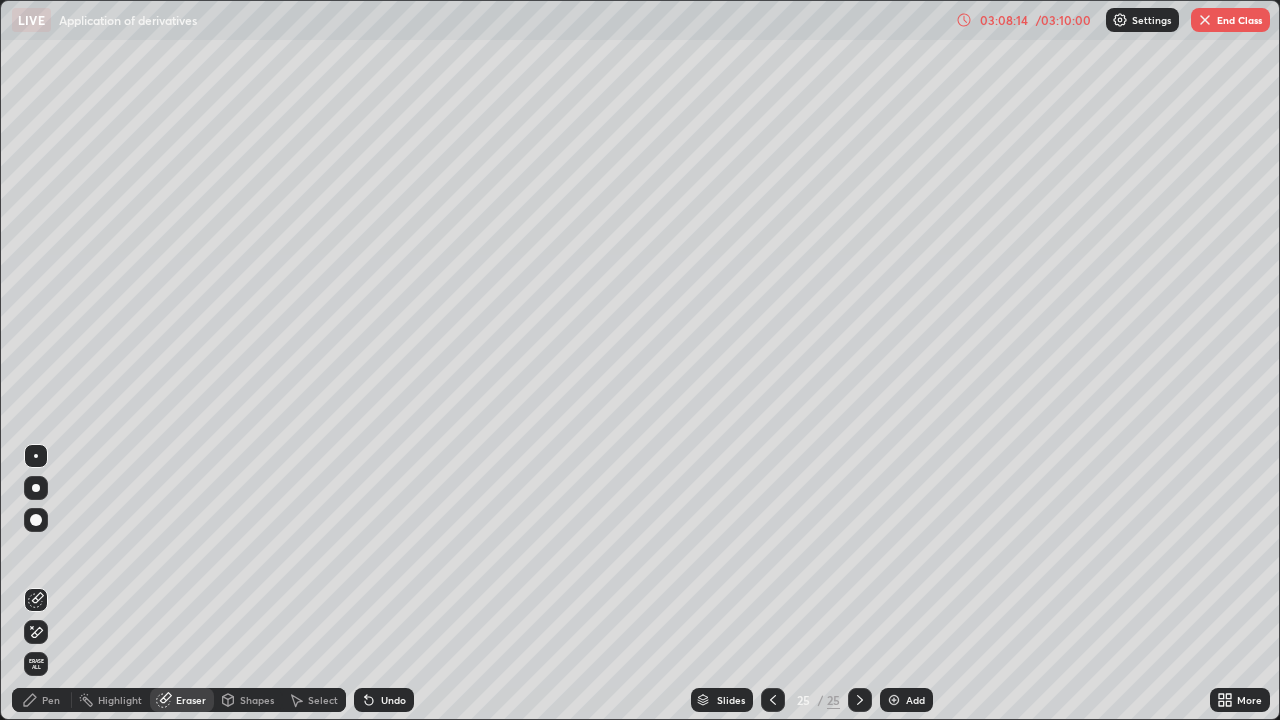 click on "Pen" at bounding box center (42, 700) 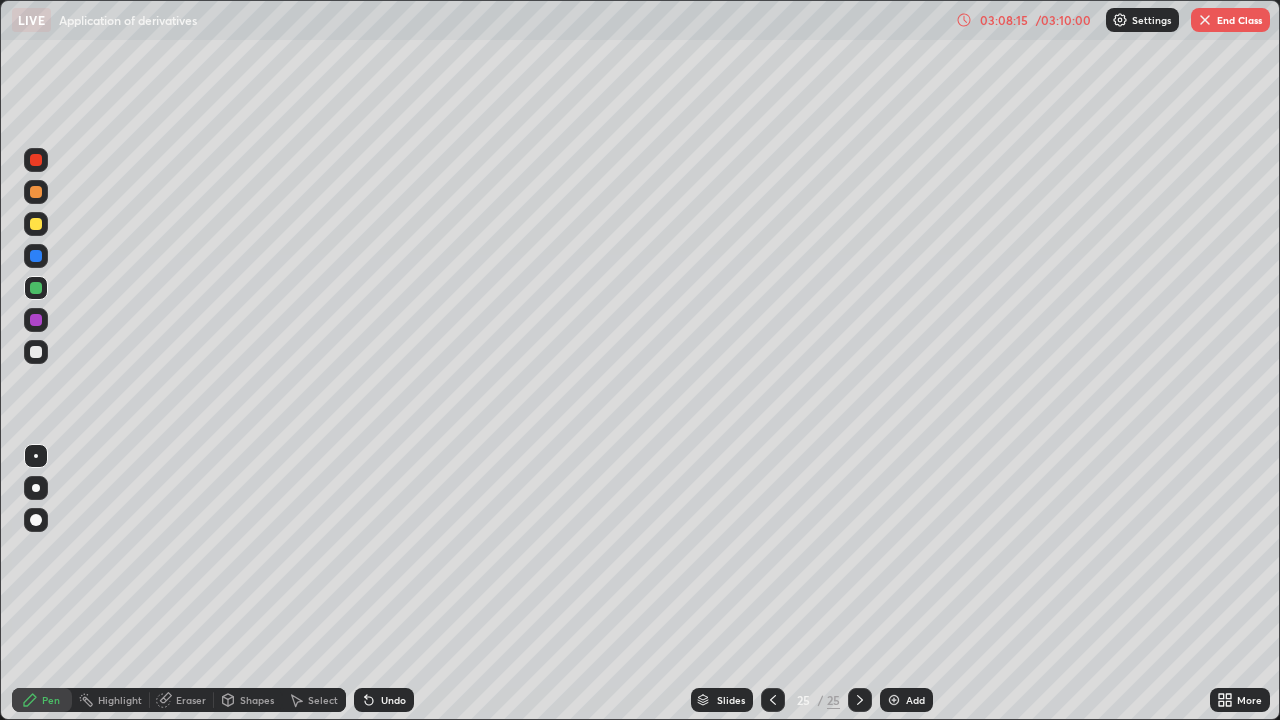 click at bounding box center [36, 288] 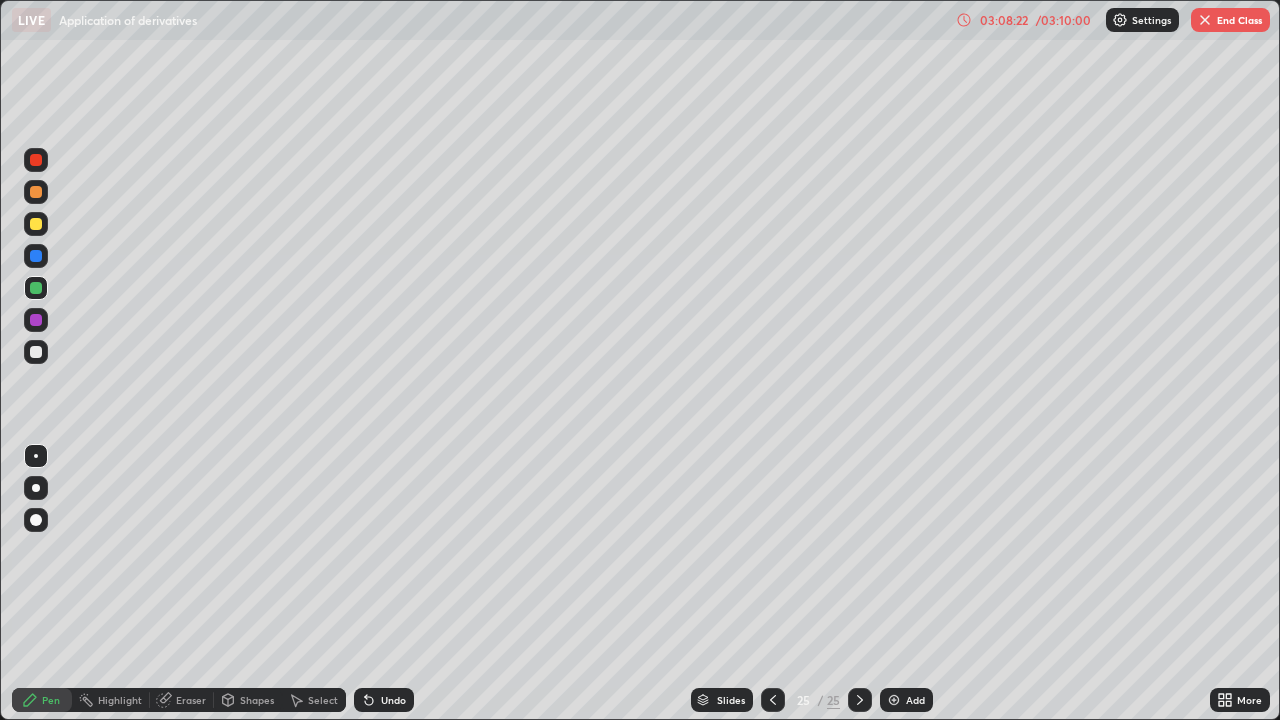 click at bounding box center [36, 352] 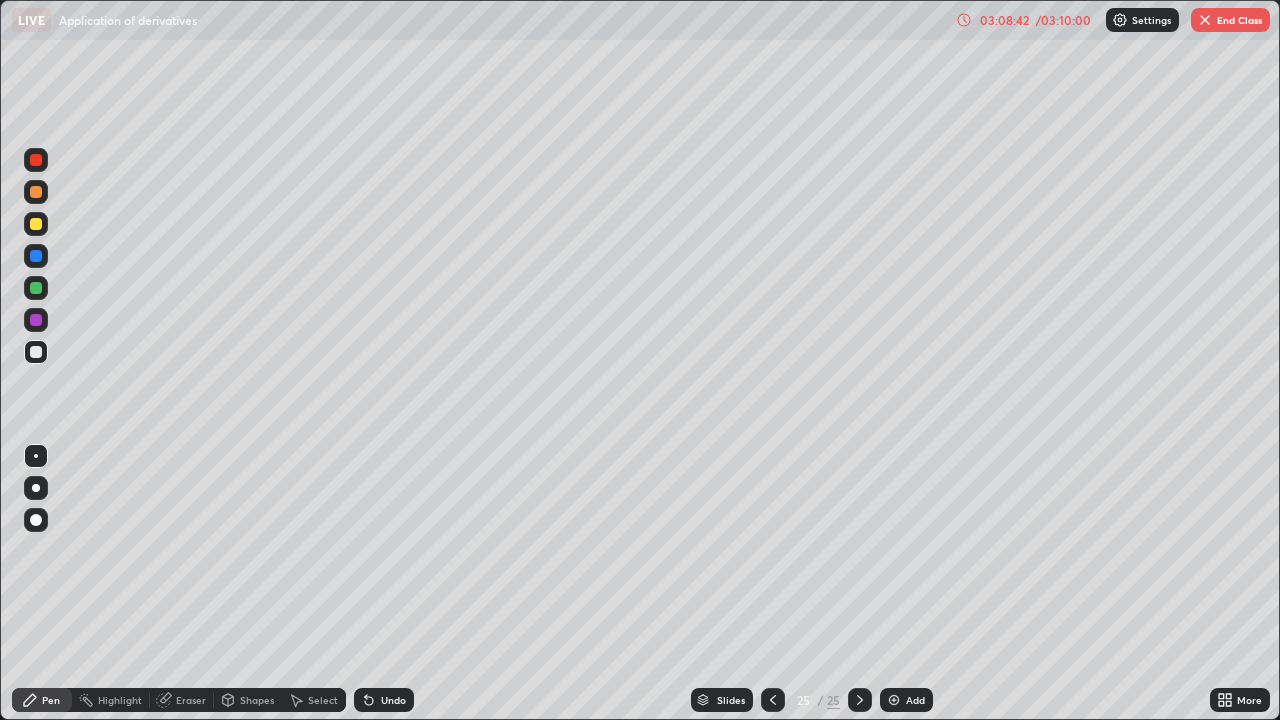 click on "Eraser" at bounding box center (191, 700) 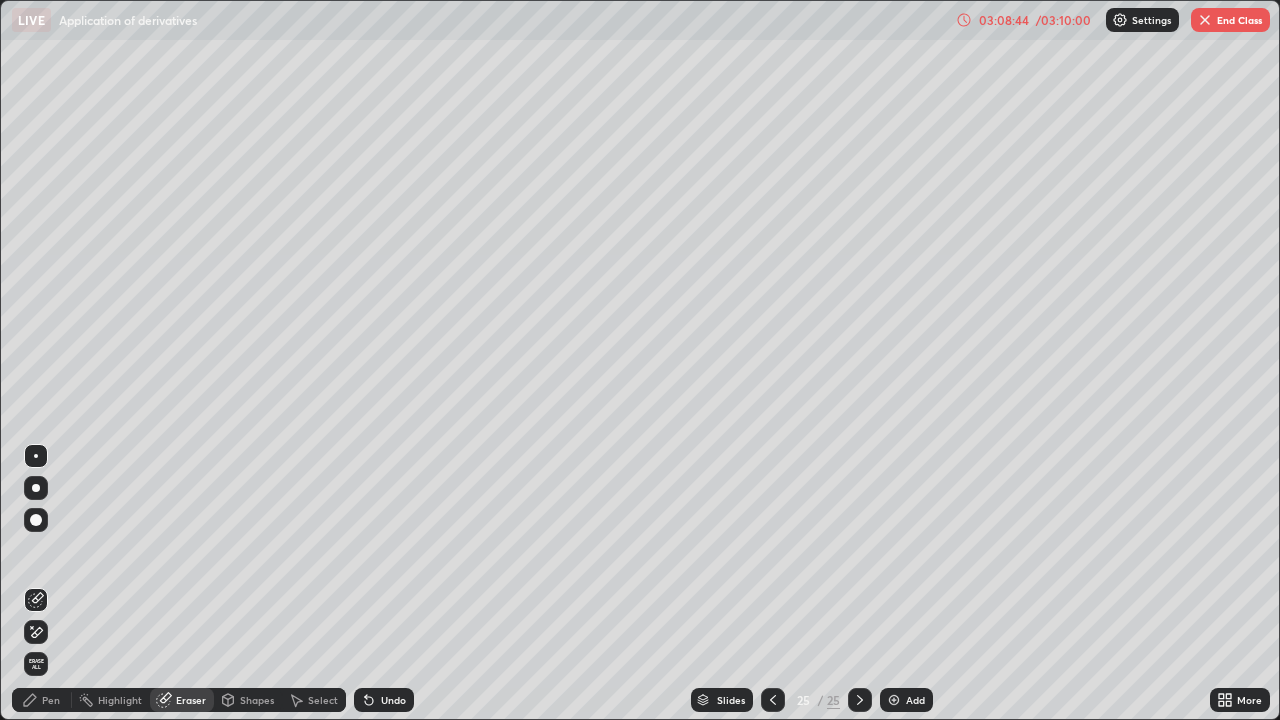 click on "Pen" at bounding box center (42, 700) 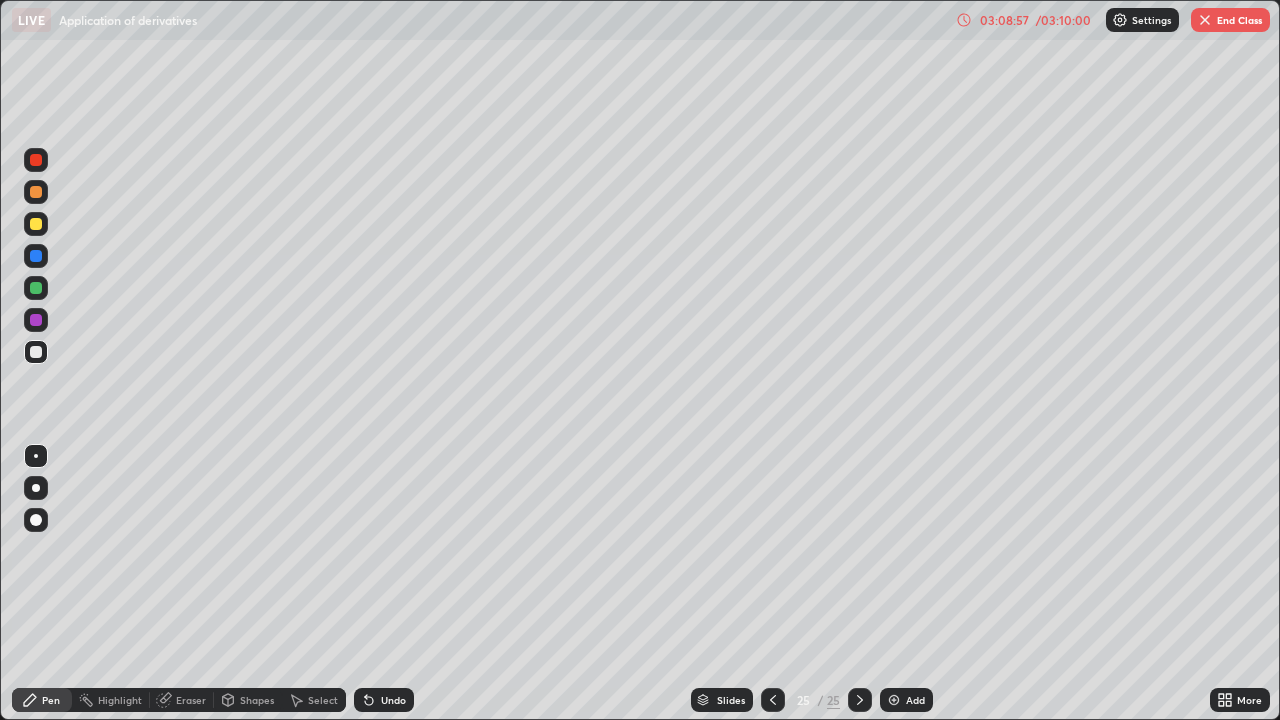 click at bounding box center (36, 288) 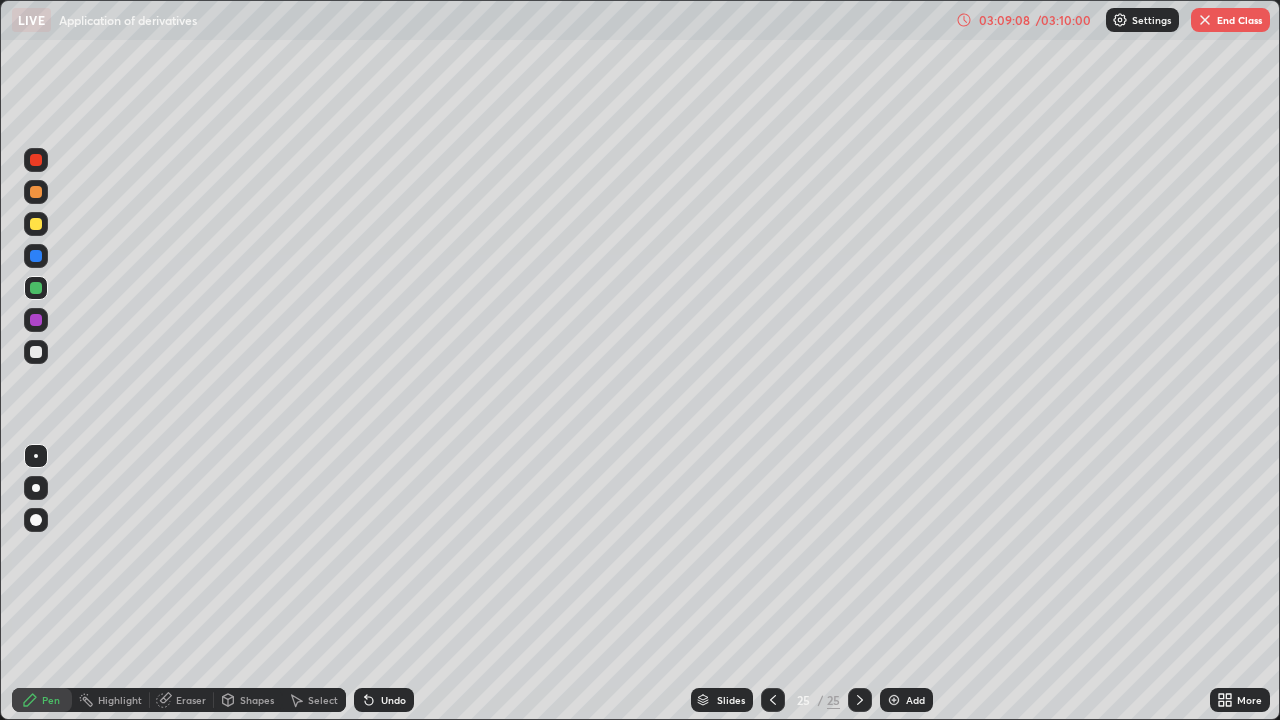 click at bounding box center (36, 352) 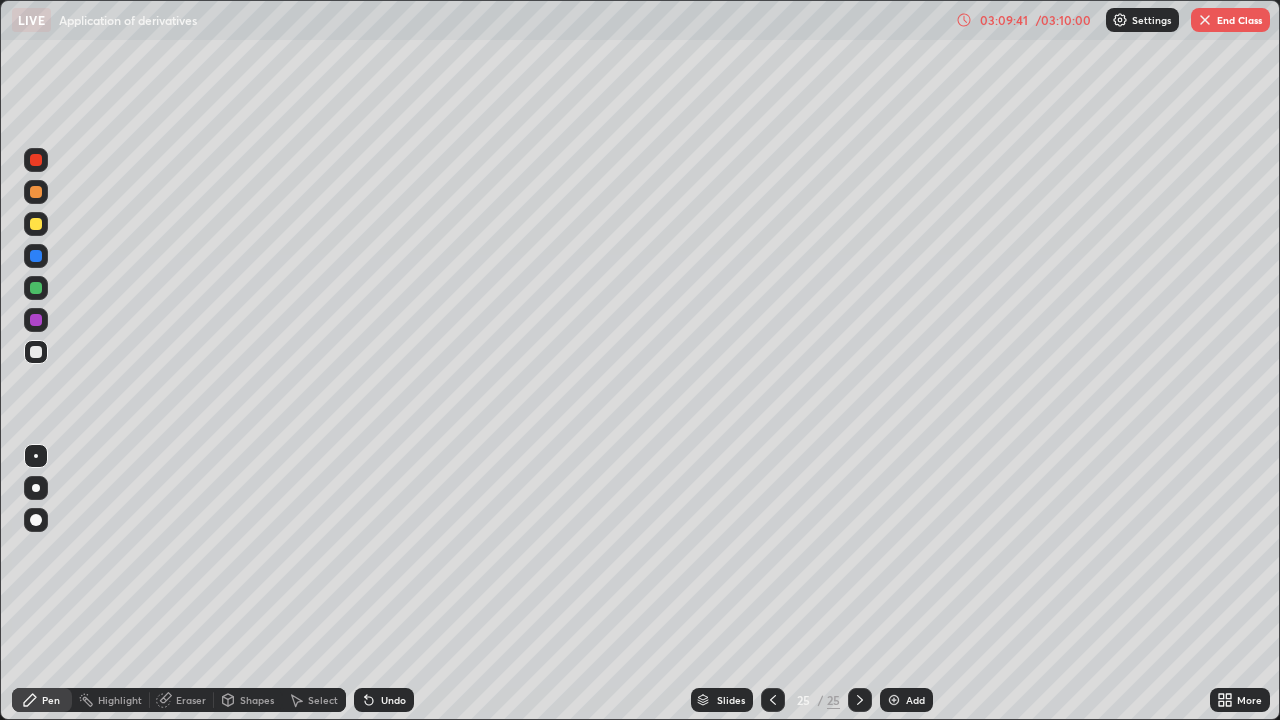 click at bounding box center [36, 352] 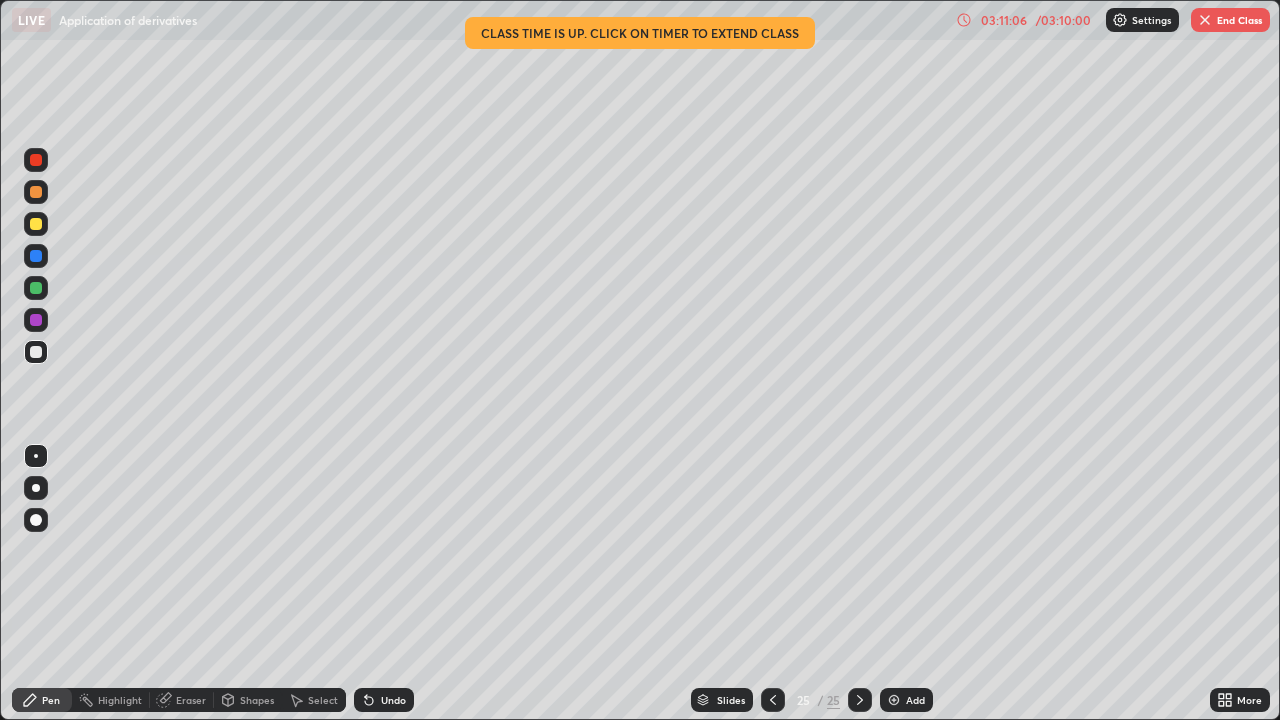 click at bounding box center [36, 288] 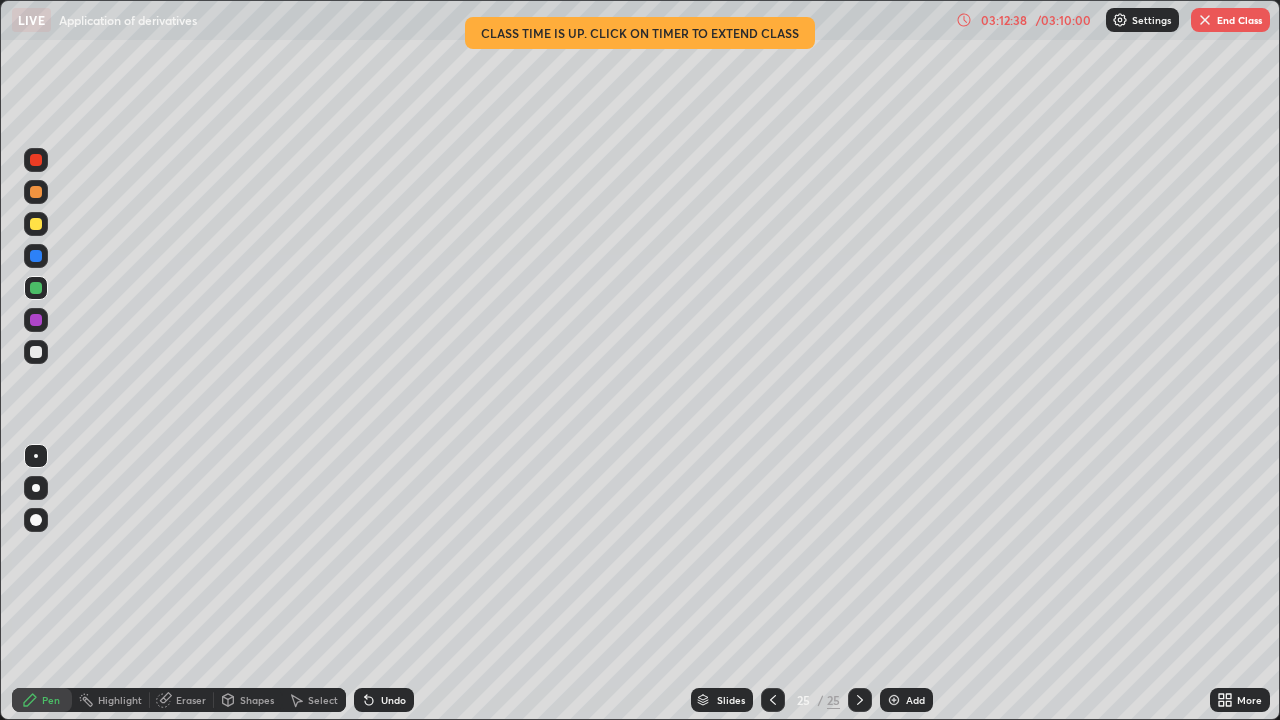 click on "Add" at bounding box center (906, 700) 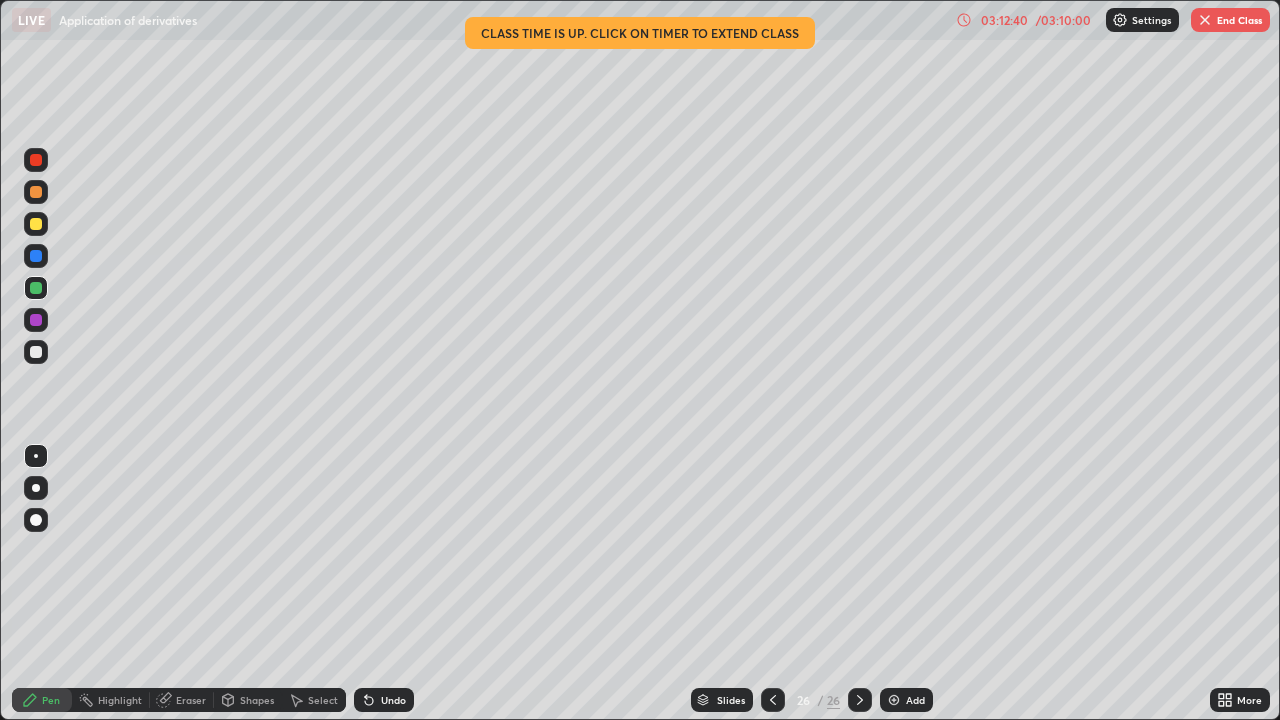 click at bounding box center (36, 352) 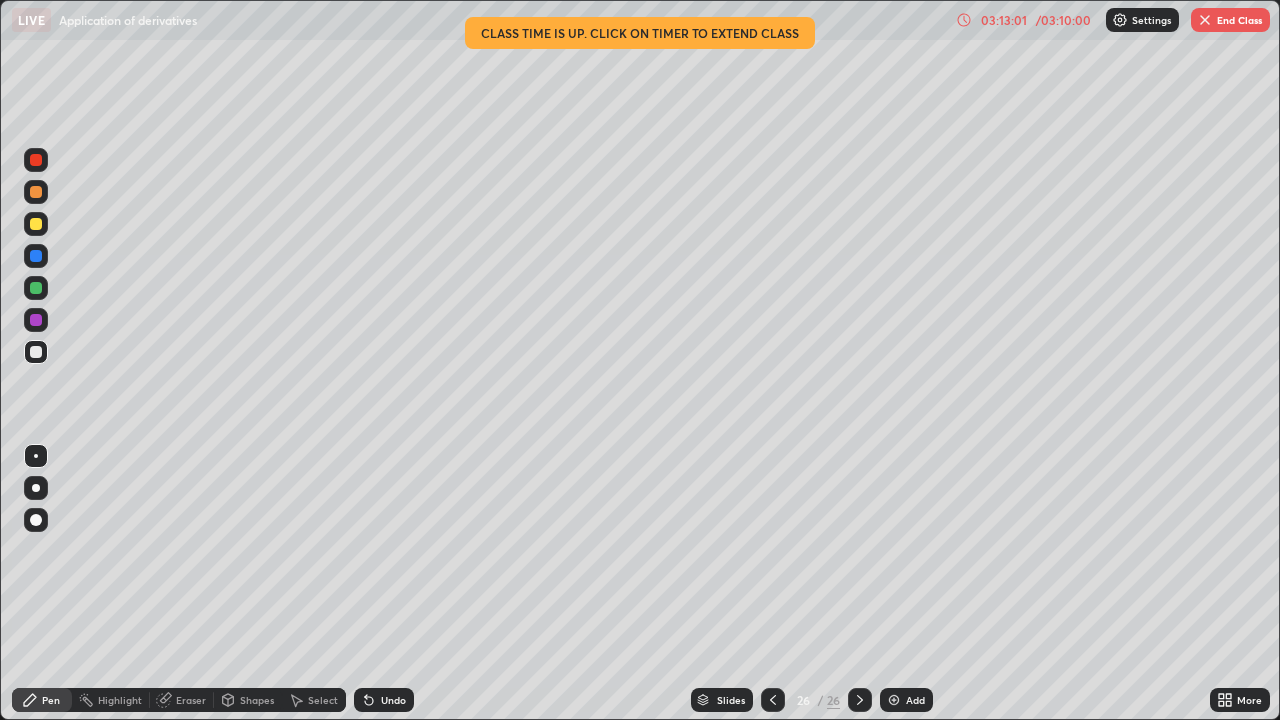 click on "Eraser" at bounding box center [182, 700] 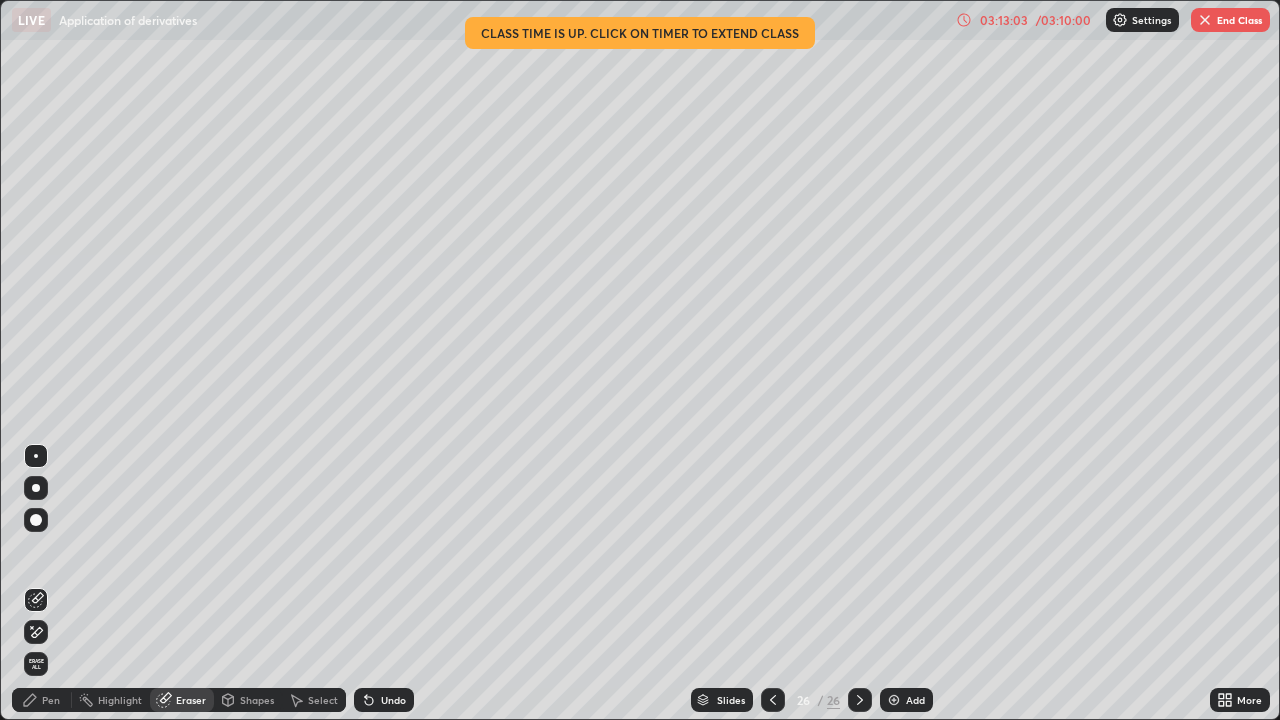 click on "Pen" at bounding box center [51, 700] 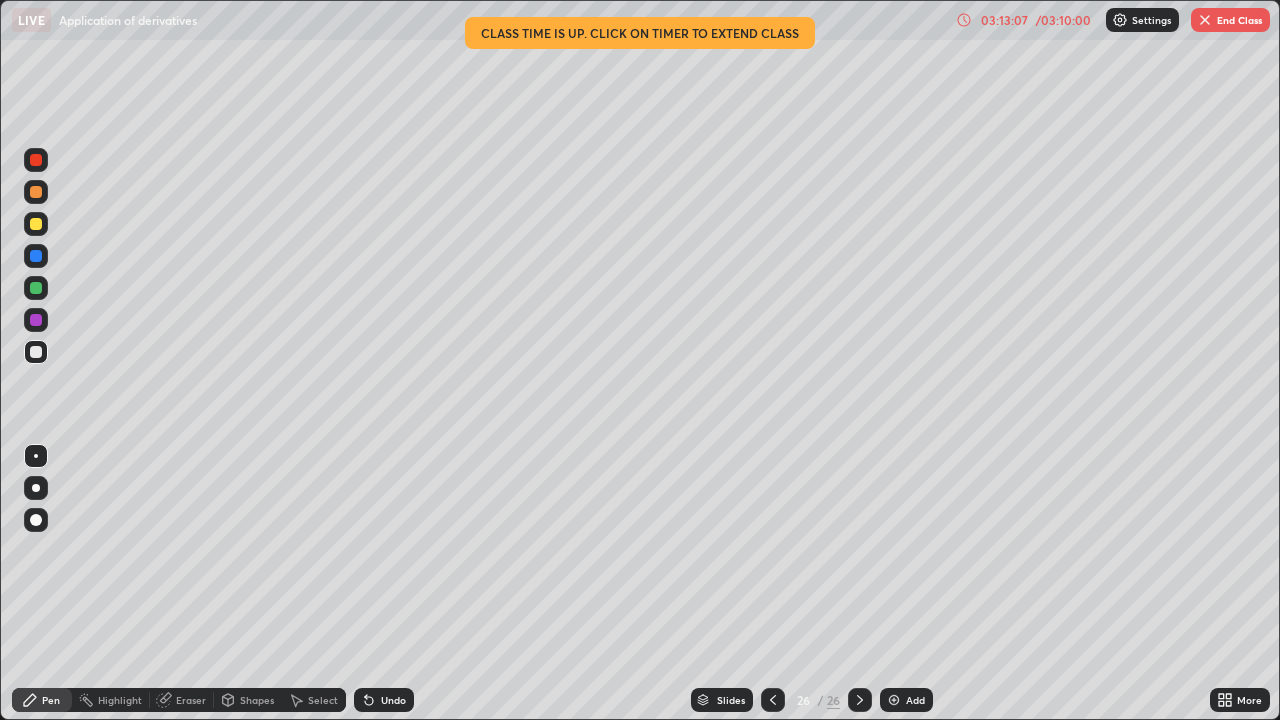 click on "Eraser" at bounding box center (191, 700) 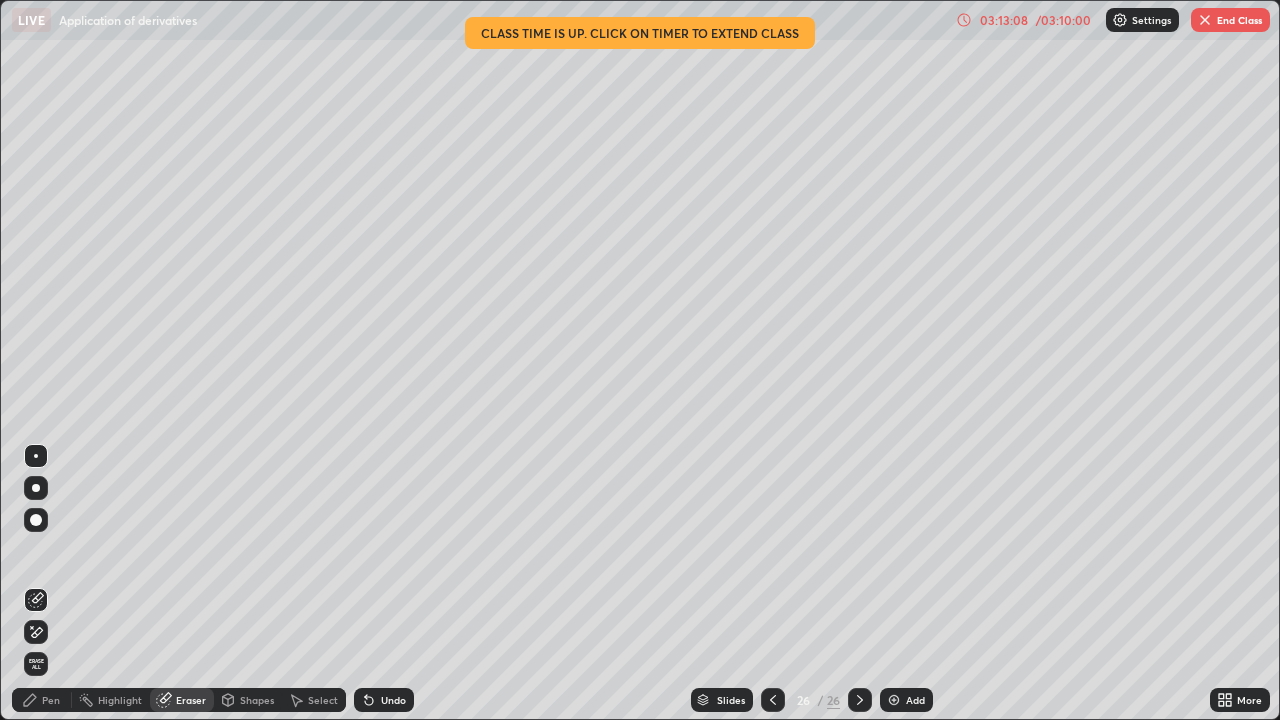 click on "Pen" at bounding box center (51, 700) 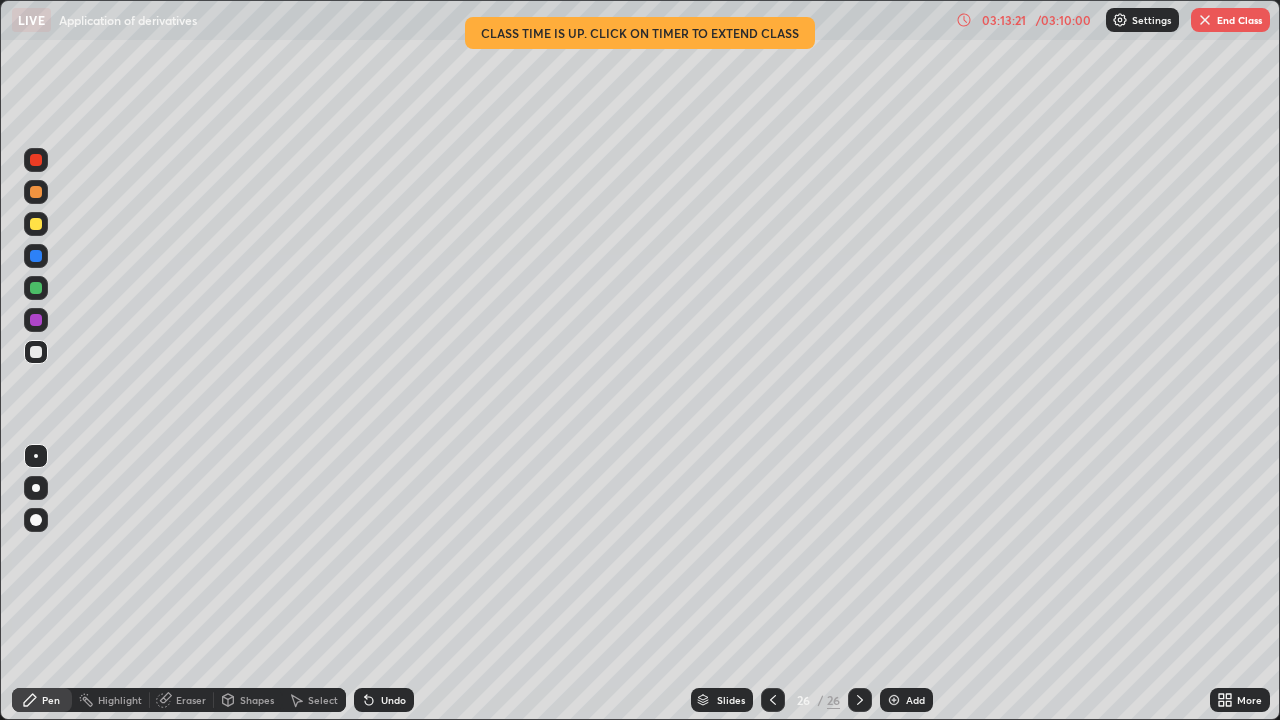 click on "Eraser" at bounding box center (191, 700) 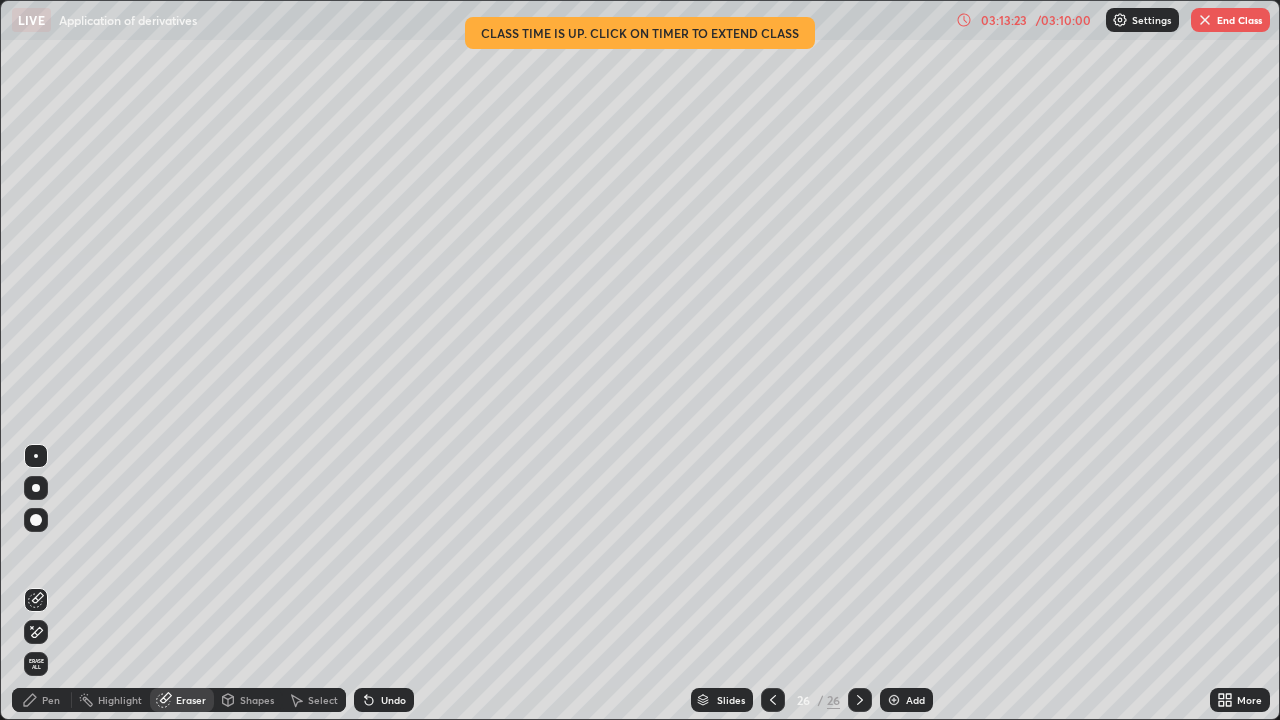 click on "Pen" at bounding box center [51, 700] 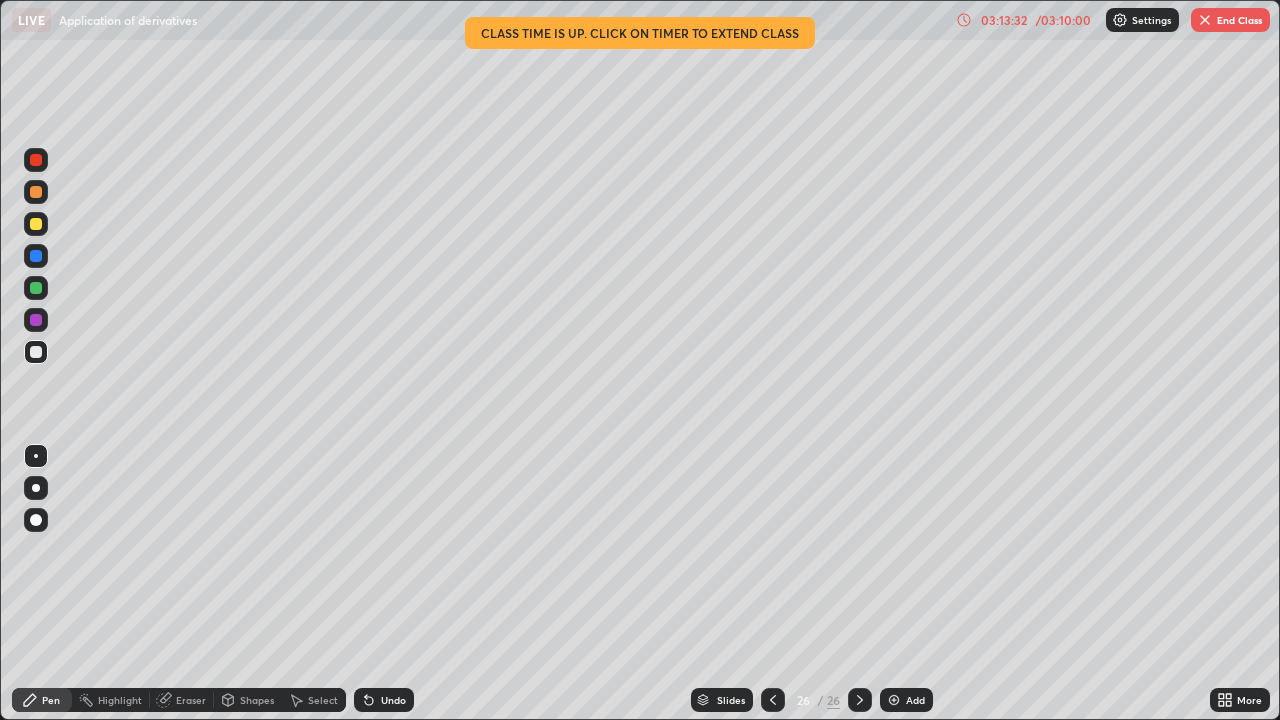 click on "/  [TIME]" at bounding box center [1063, 20] 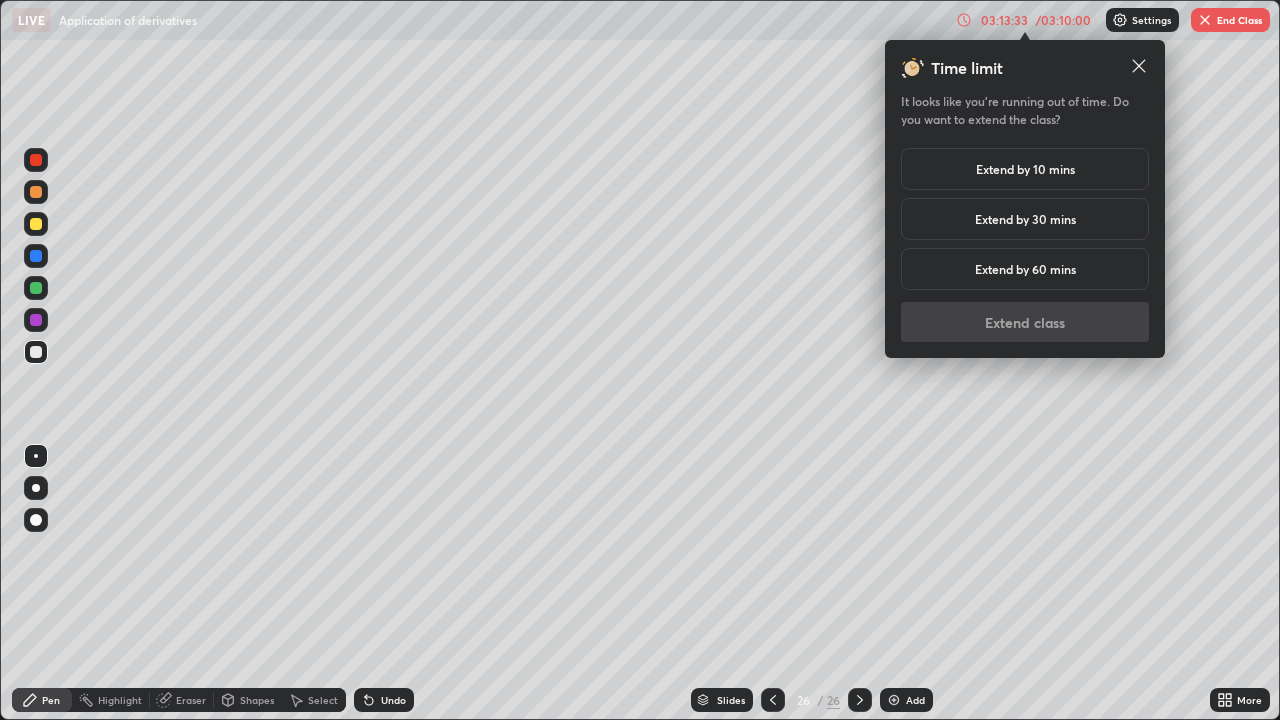 click on "Extend by 10 mins" at bounding box center [1025, 169] 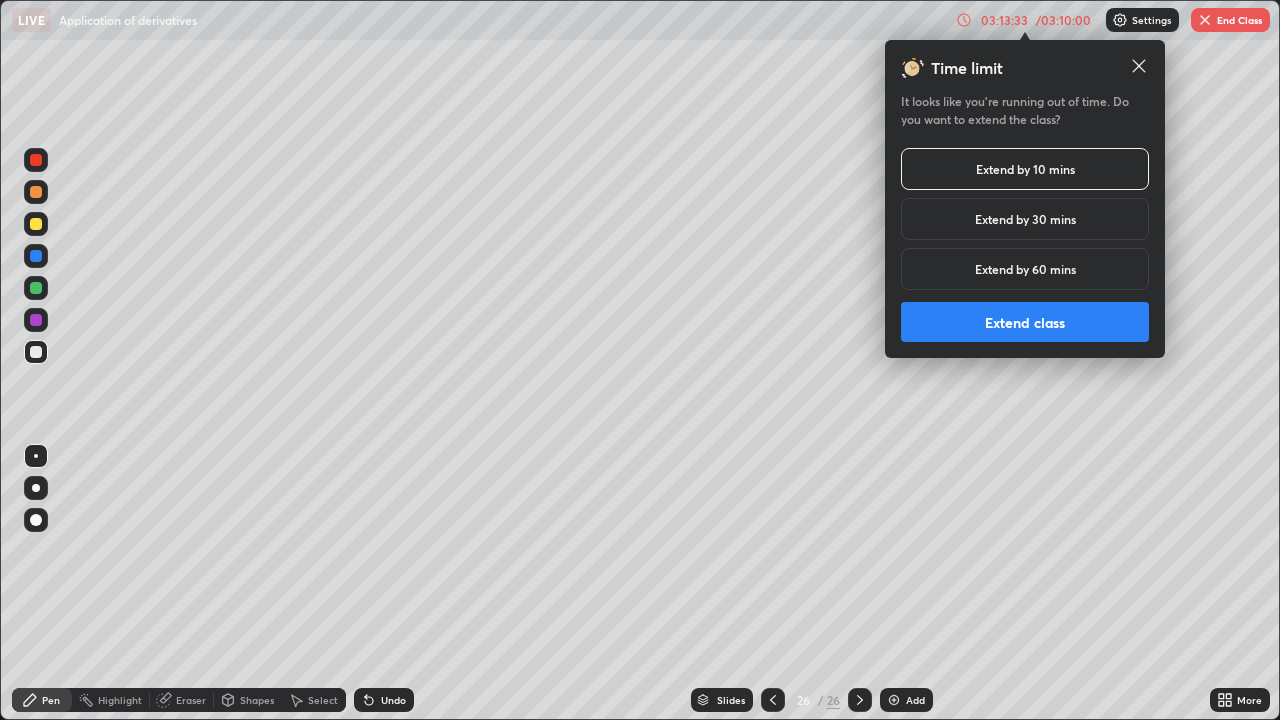 click on "Extend class" at bounding box center (1025, 322) 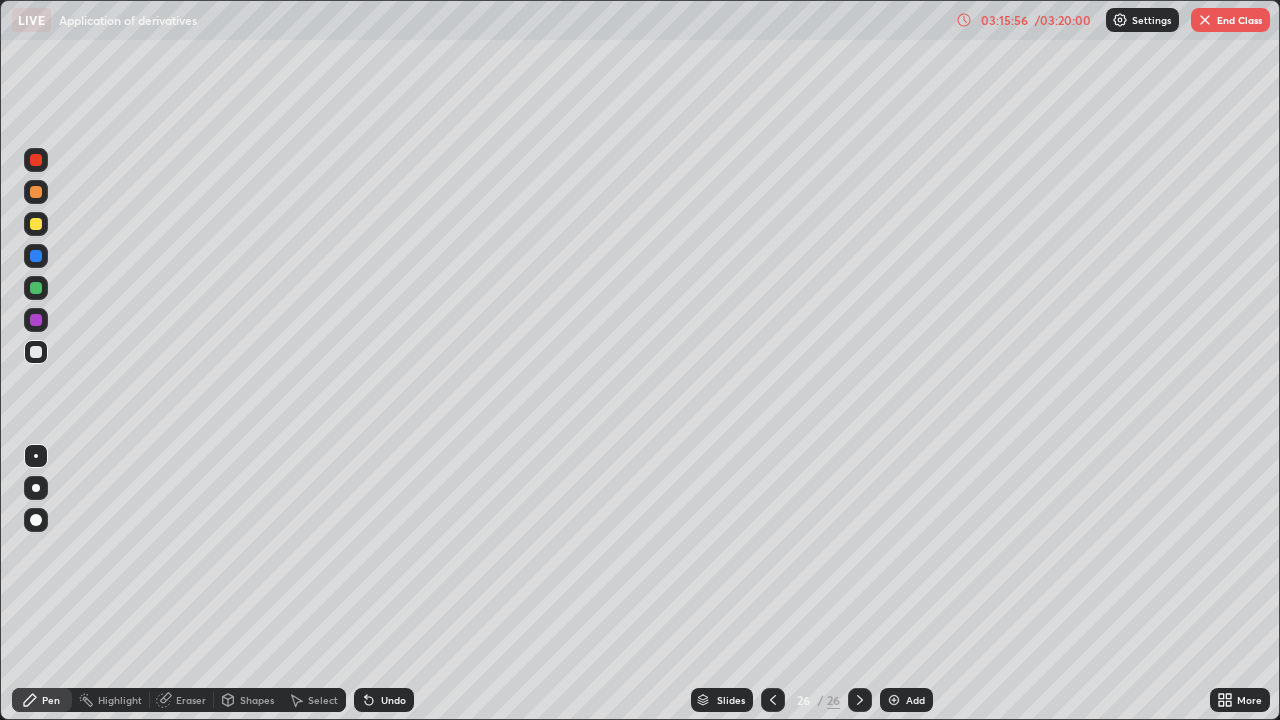 click on "End Class" at bounding box center [1230, 20] 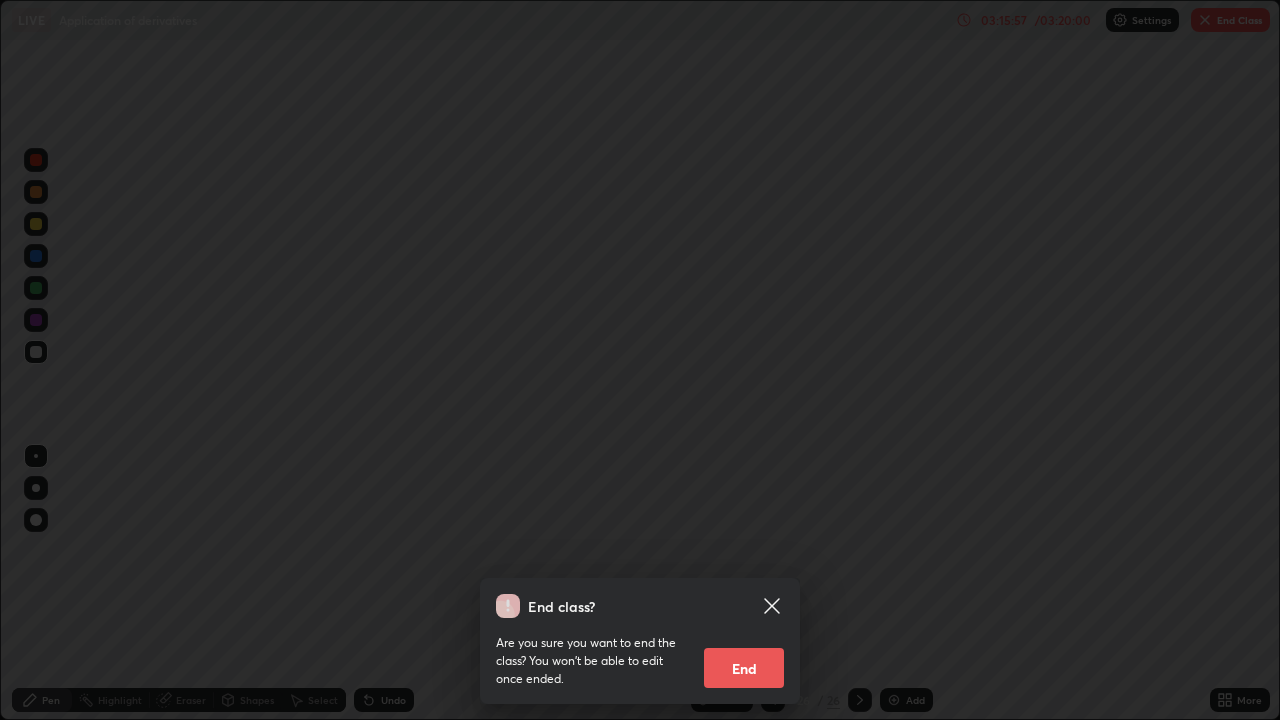 click on "End class? Are you sure you want to end the class? You won’t be able to edit once ended. End" at bounding box center (640, 360) 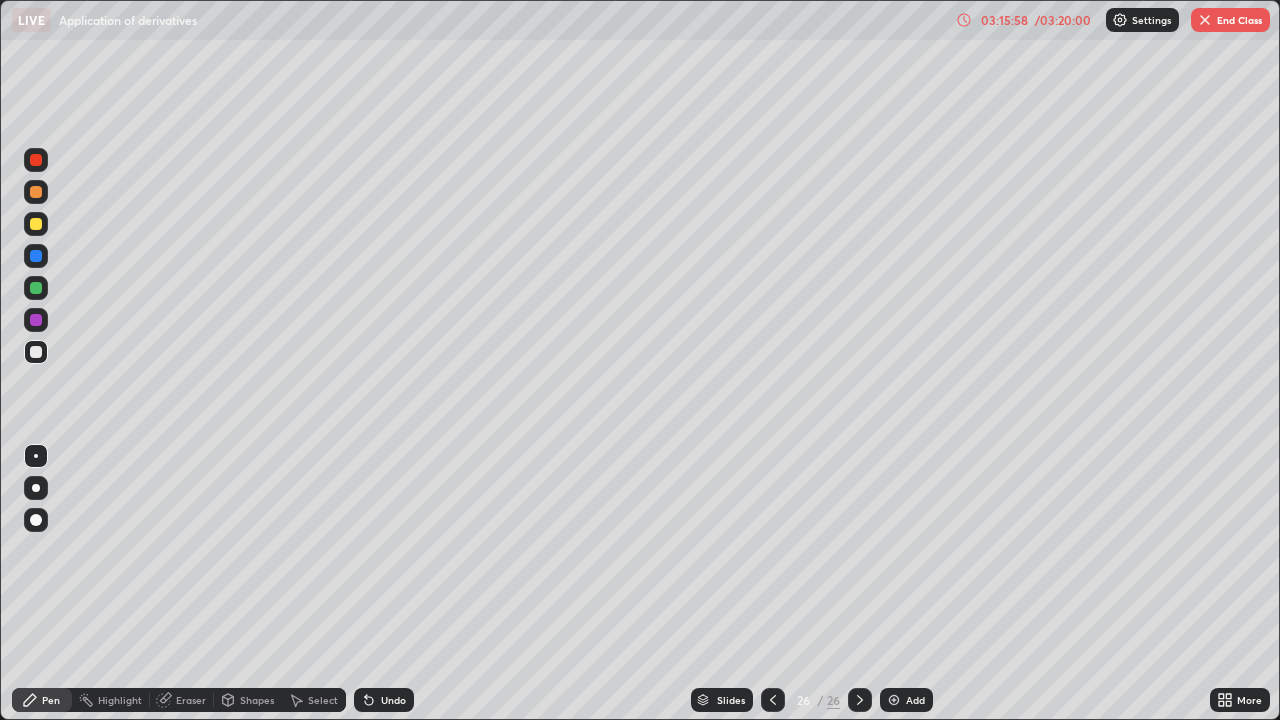 click on "End Class" at bounding box center [1230, 20] 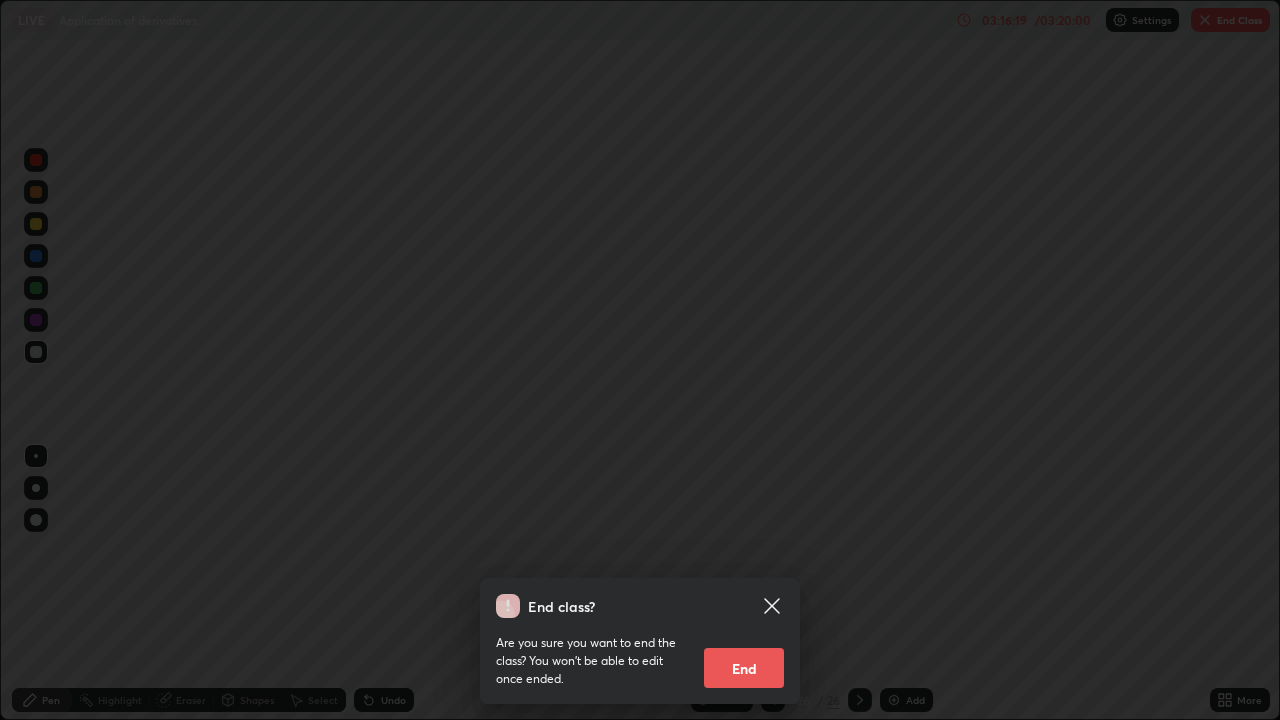click on "End" at bounding box center [744, 668] 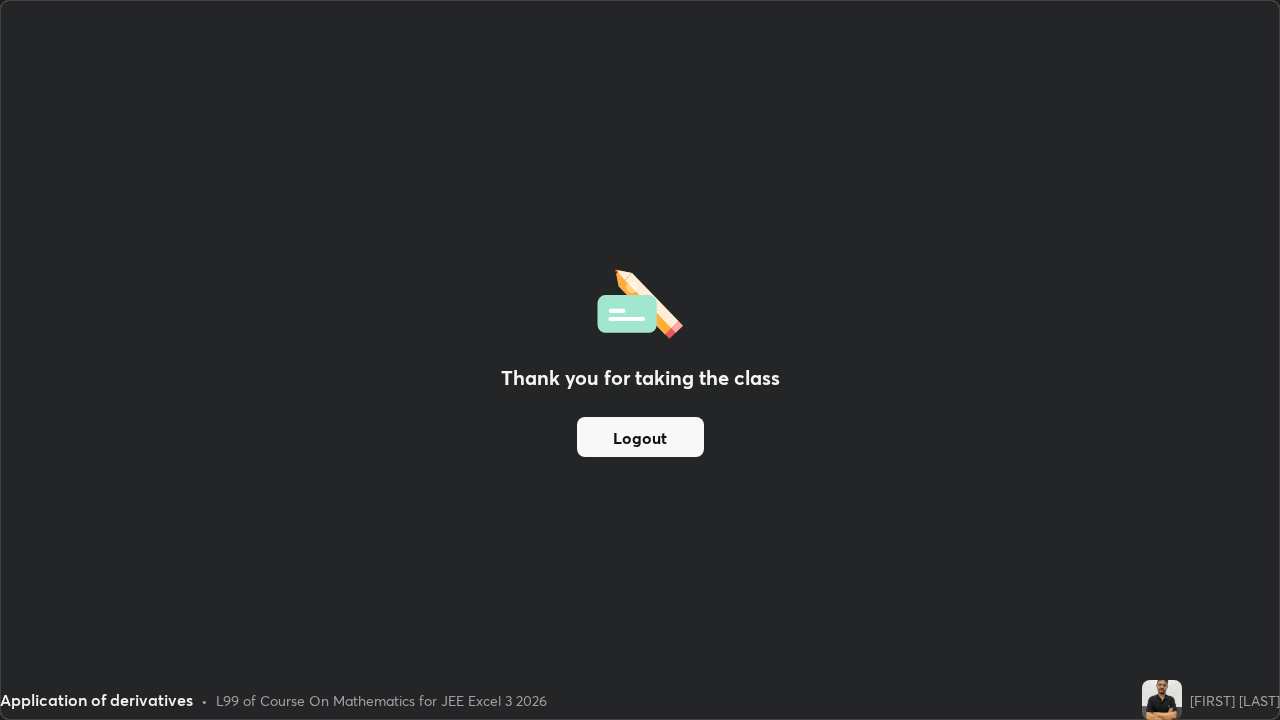 click on "Logout" at bounding box center [640, 437] 